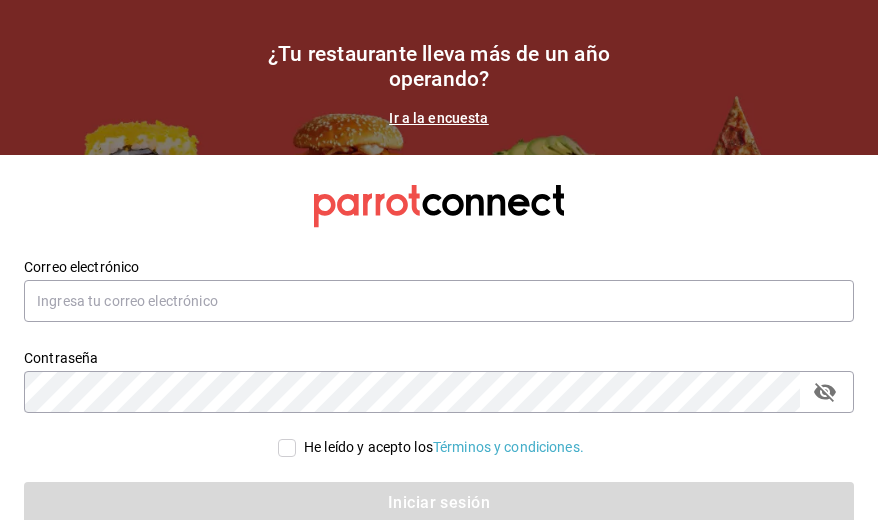 scroll, scrollTop: 0, scrollLeft: 0, axis: both 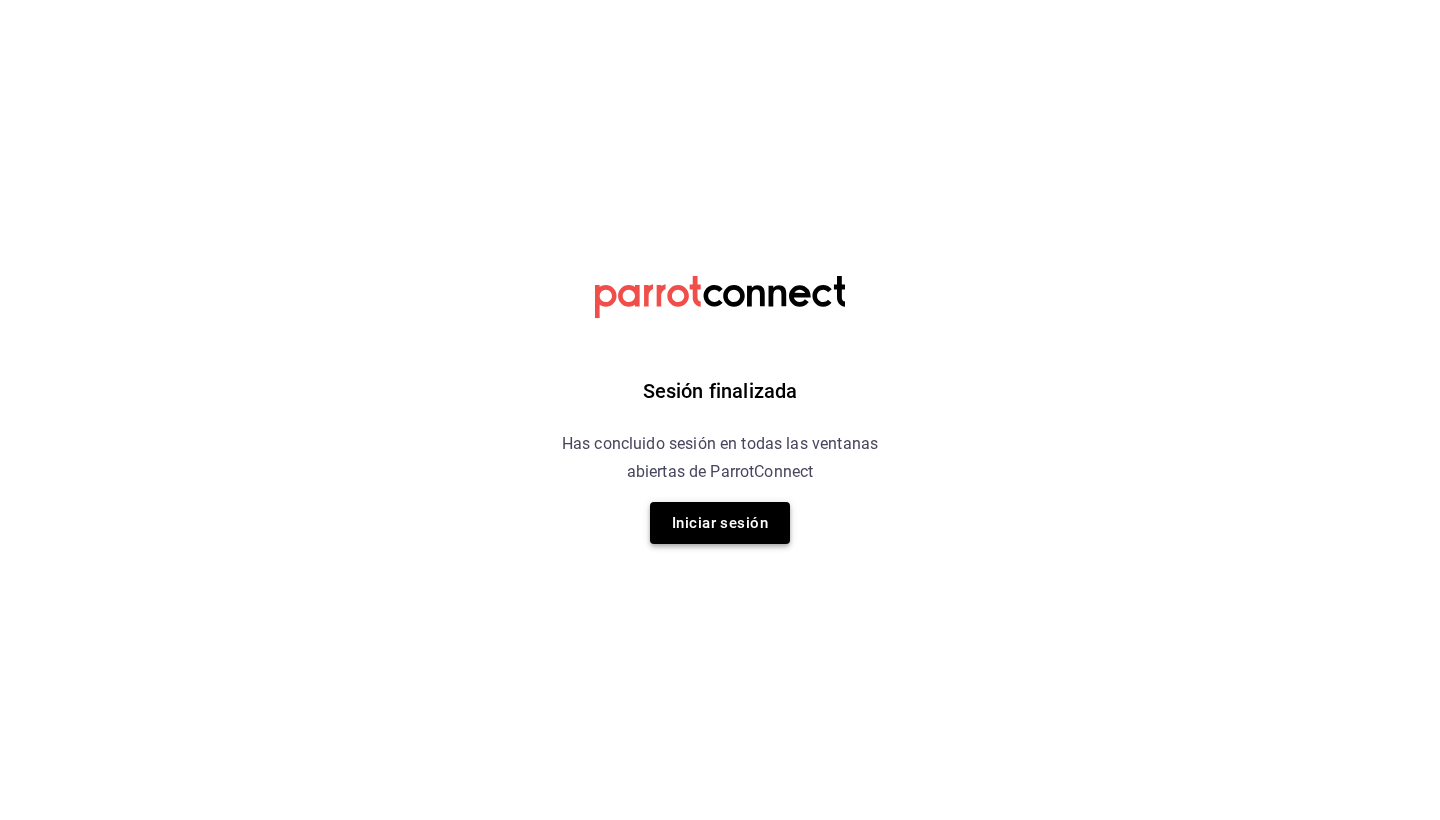 click on "Iniciar sesión" at bounding box center [720, 523] 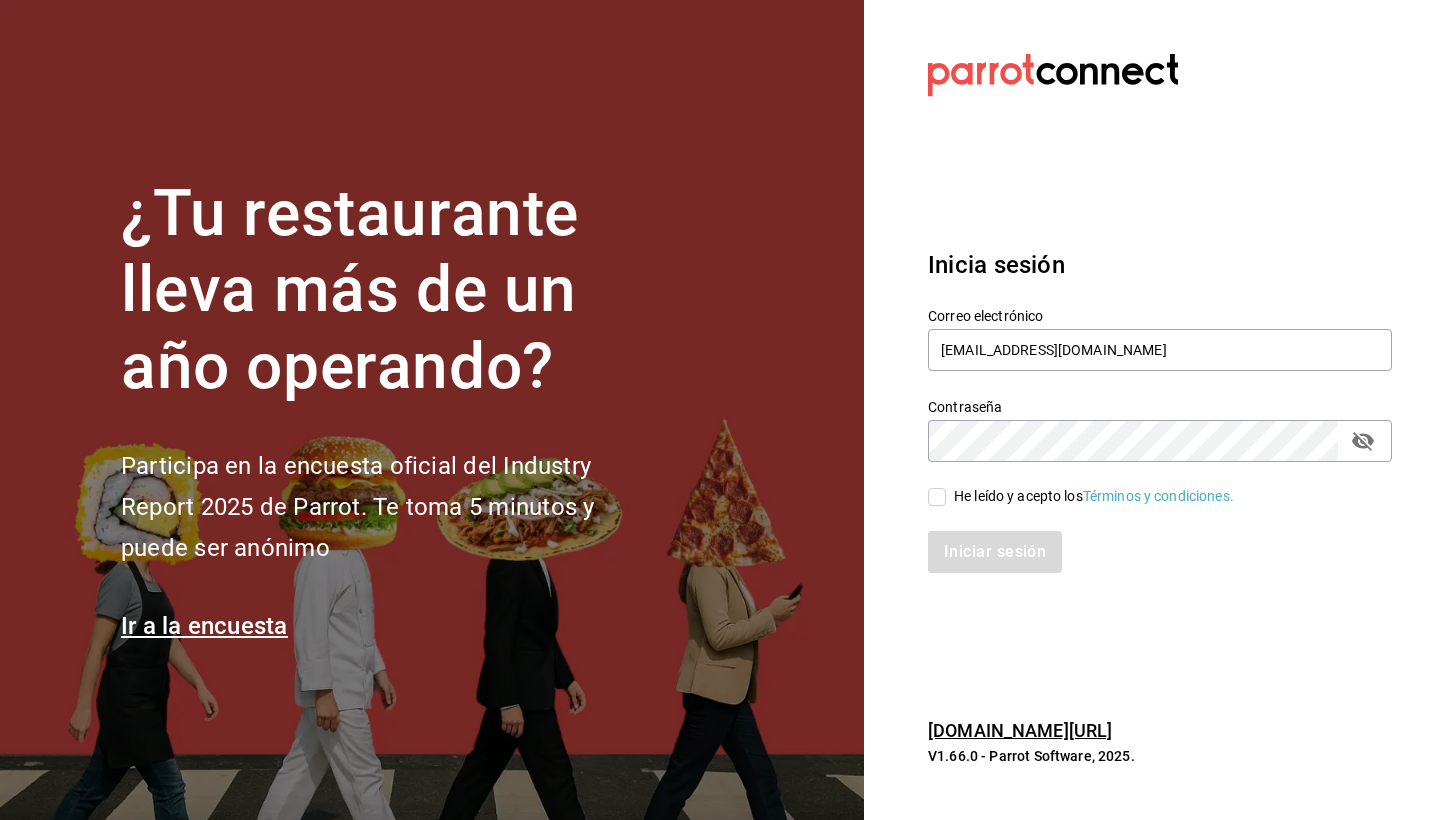 type on "rulce174@gmail.com" 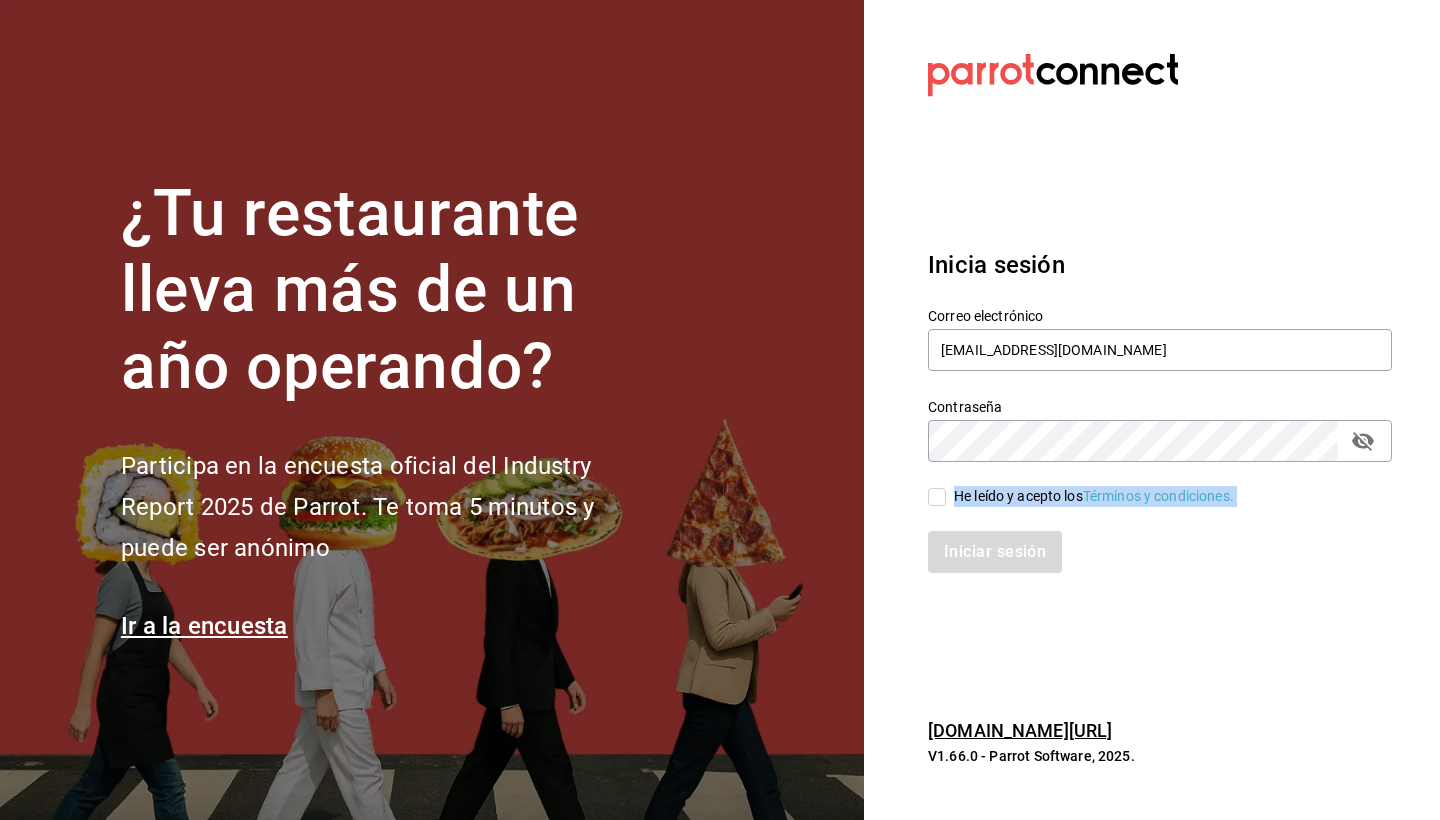 click on "Correo electrónico rulce174@gmail.com Contraseña Contraseña He leído y acepto los  Términos y condiciones. Iniciar sesión" at bounding box center [1148, 428] 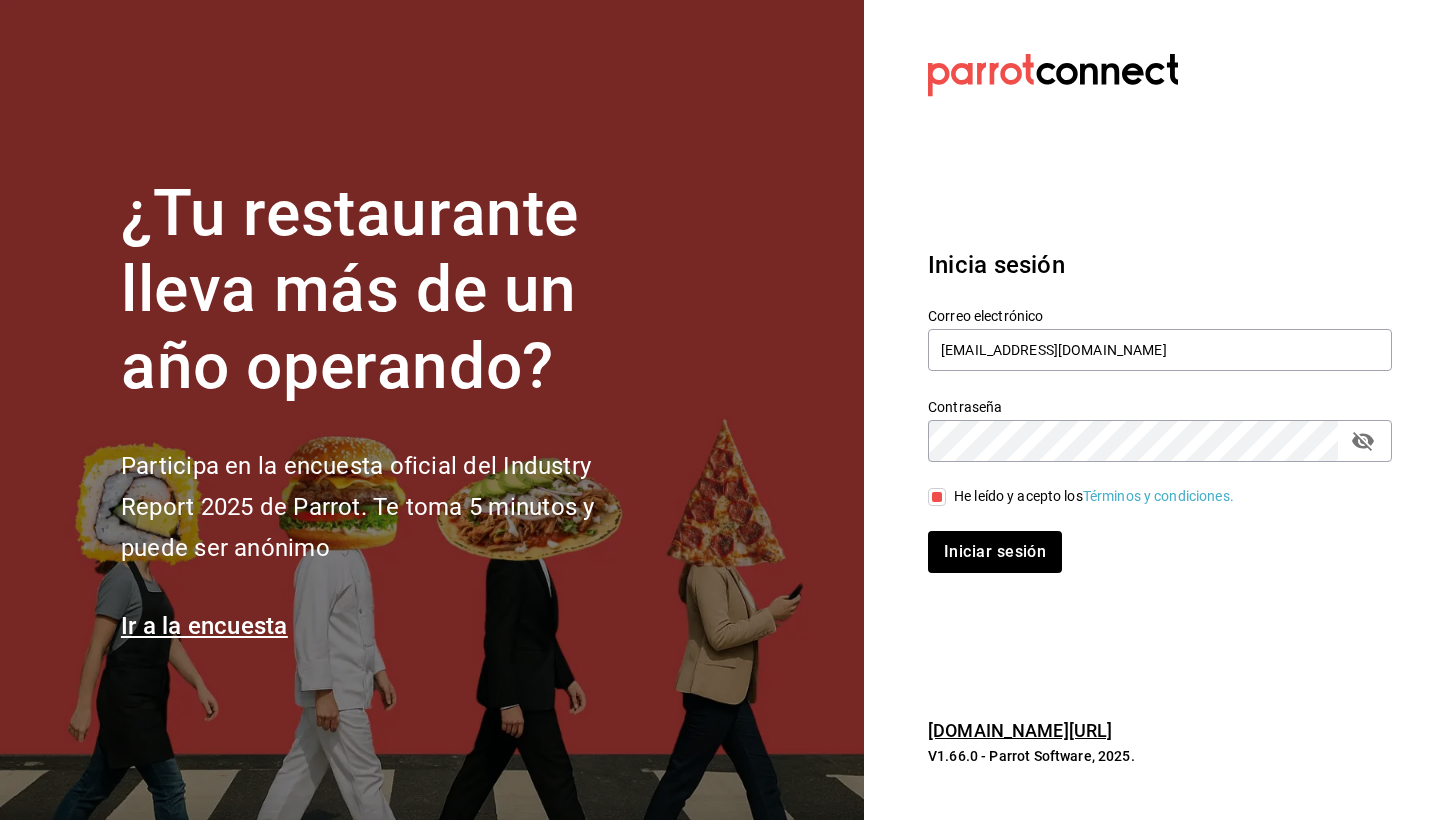 click on "Iniciar sesión" at bounding box center (1148, 540) 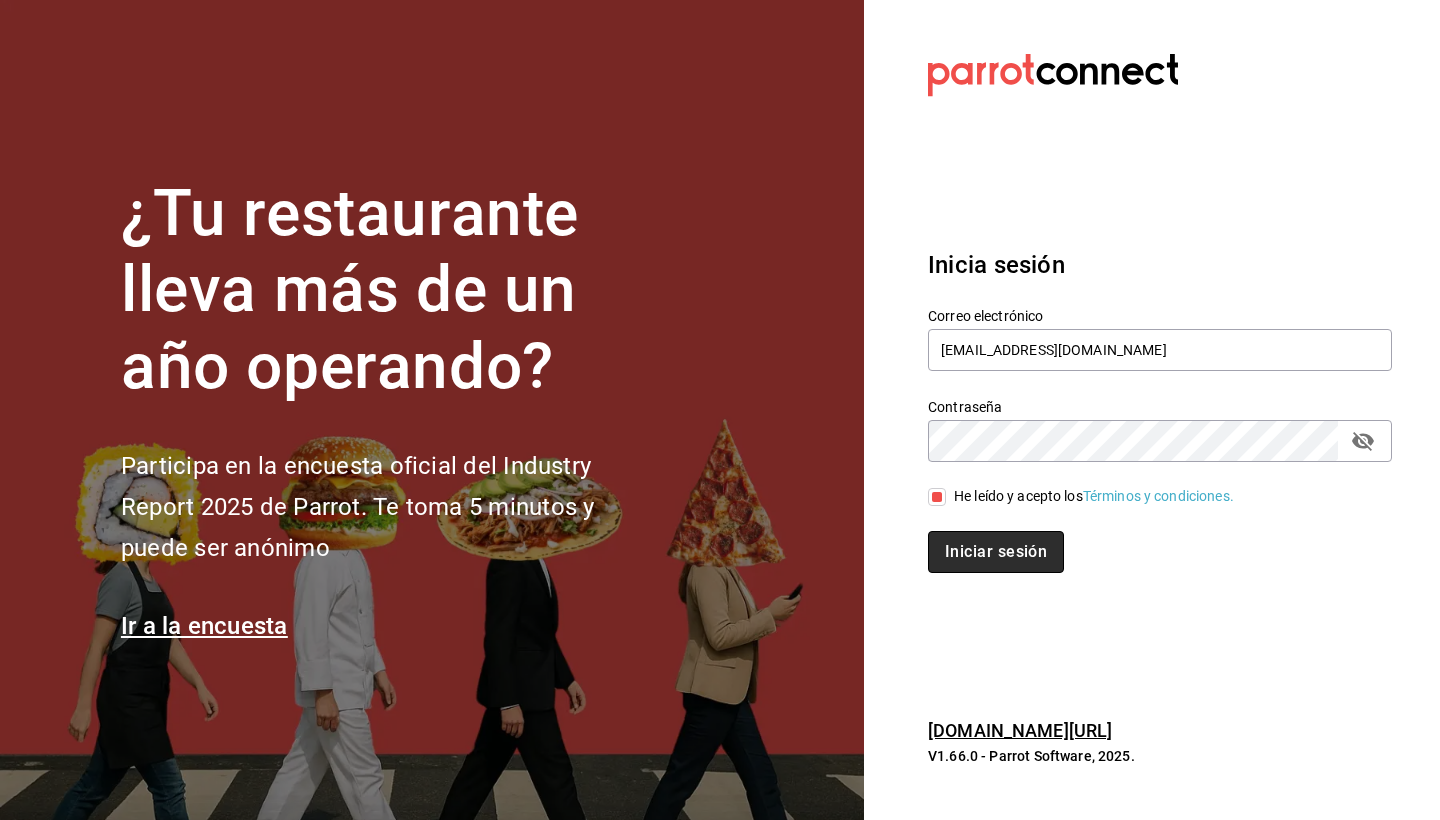 click on "Iniciar sesión" at bounding box center [996, 552] 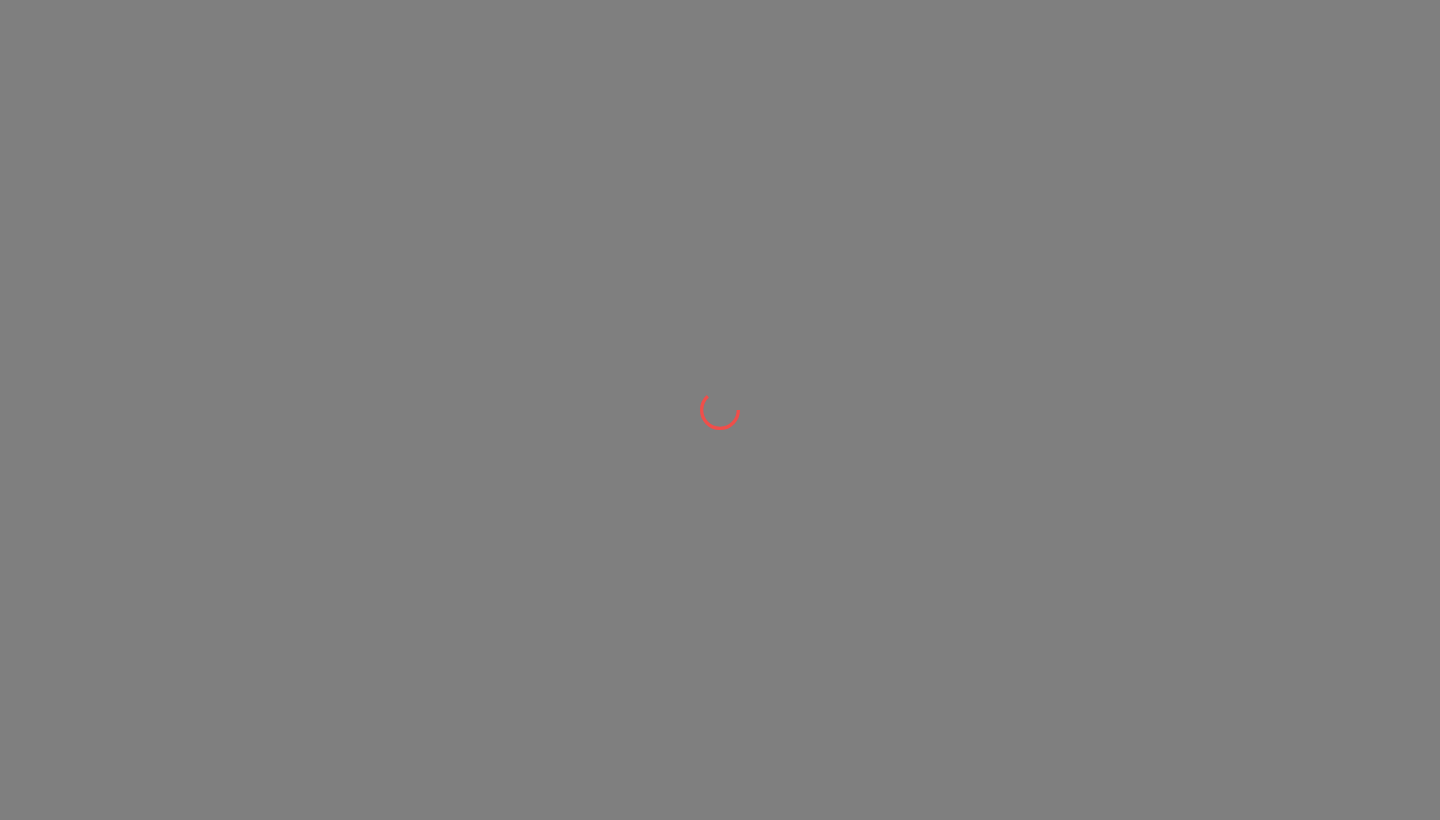 scroll, scrollTop: 0, scrollLeft: 0, axis: both 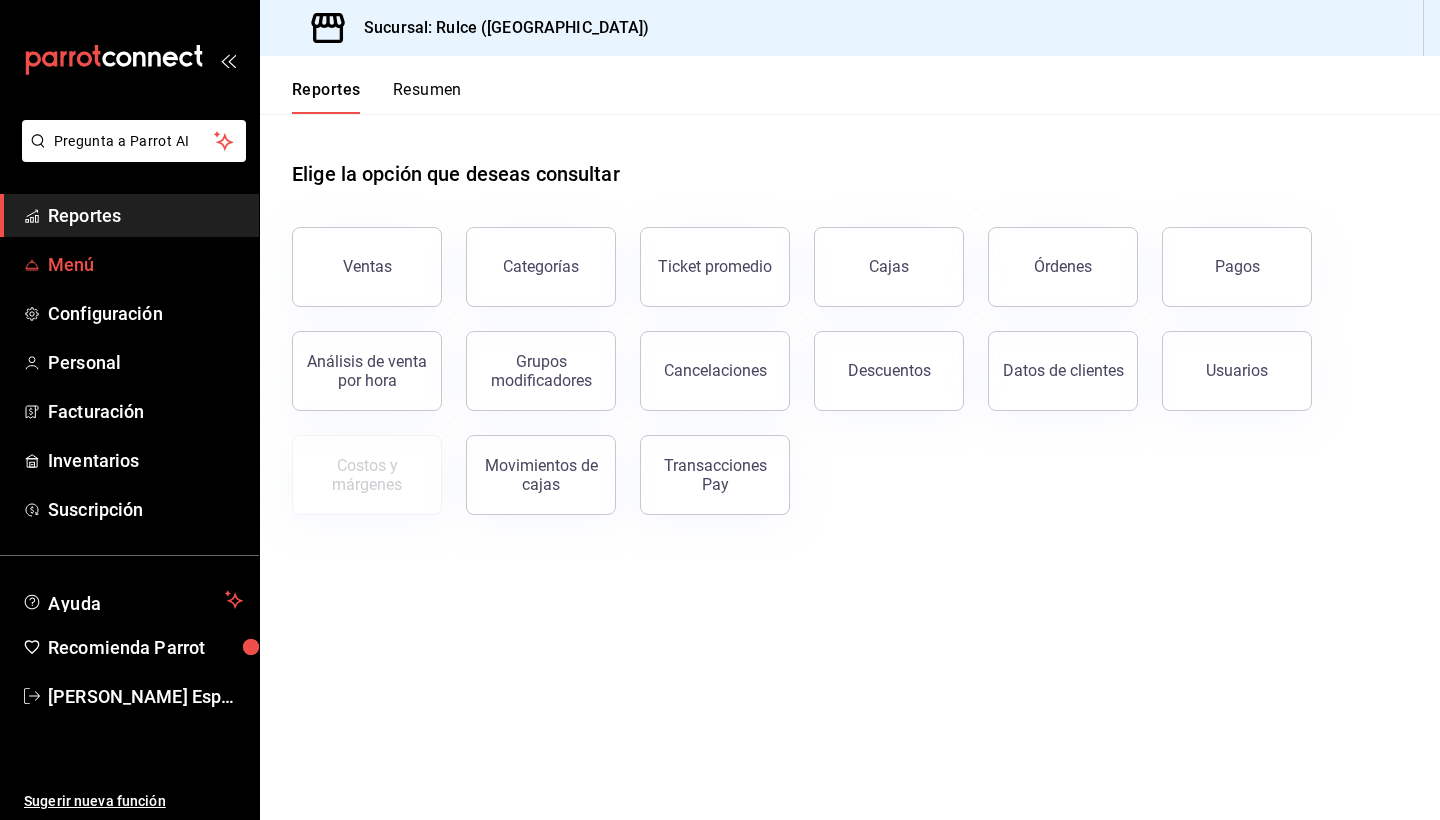 click on "Menú" at bounding box center (145, 264) 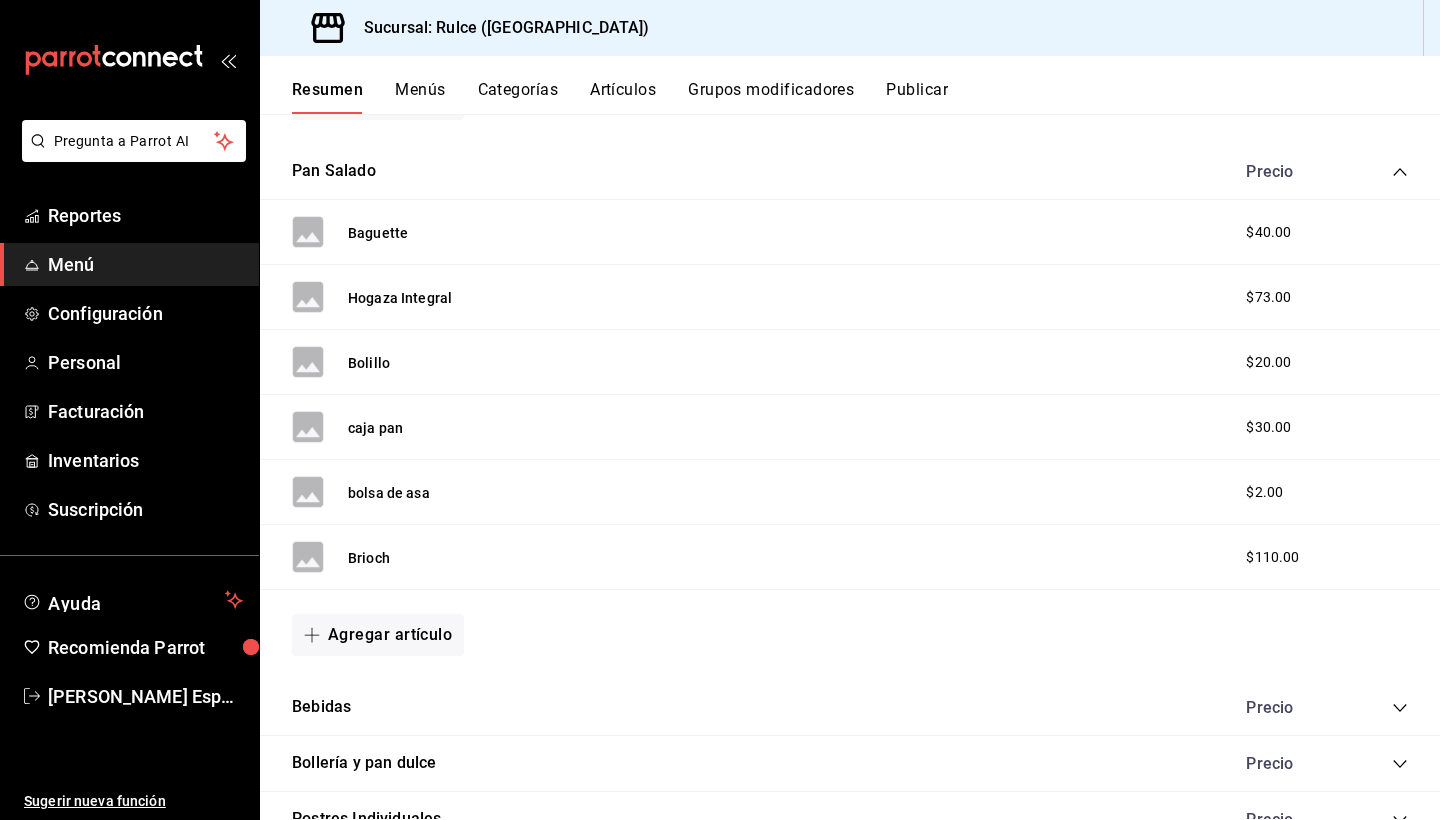 scroll, scrollTop: 727, scrollLeft: 0, axis: vertical 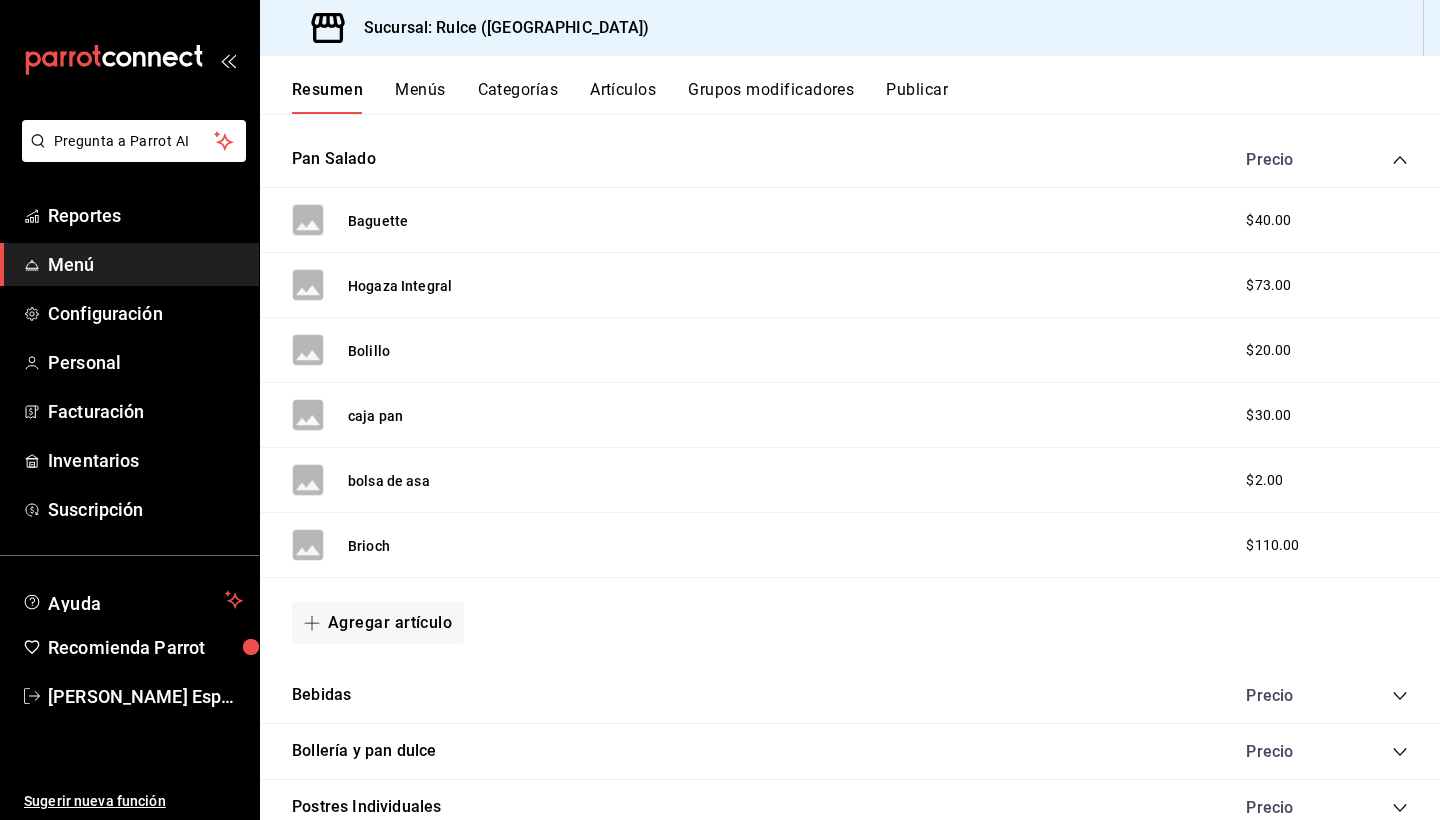 click on "Brioch $110.00" at bounding box center (850, 545) 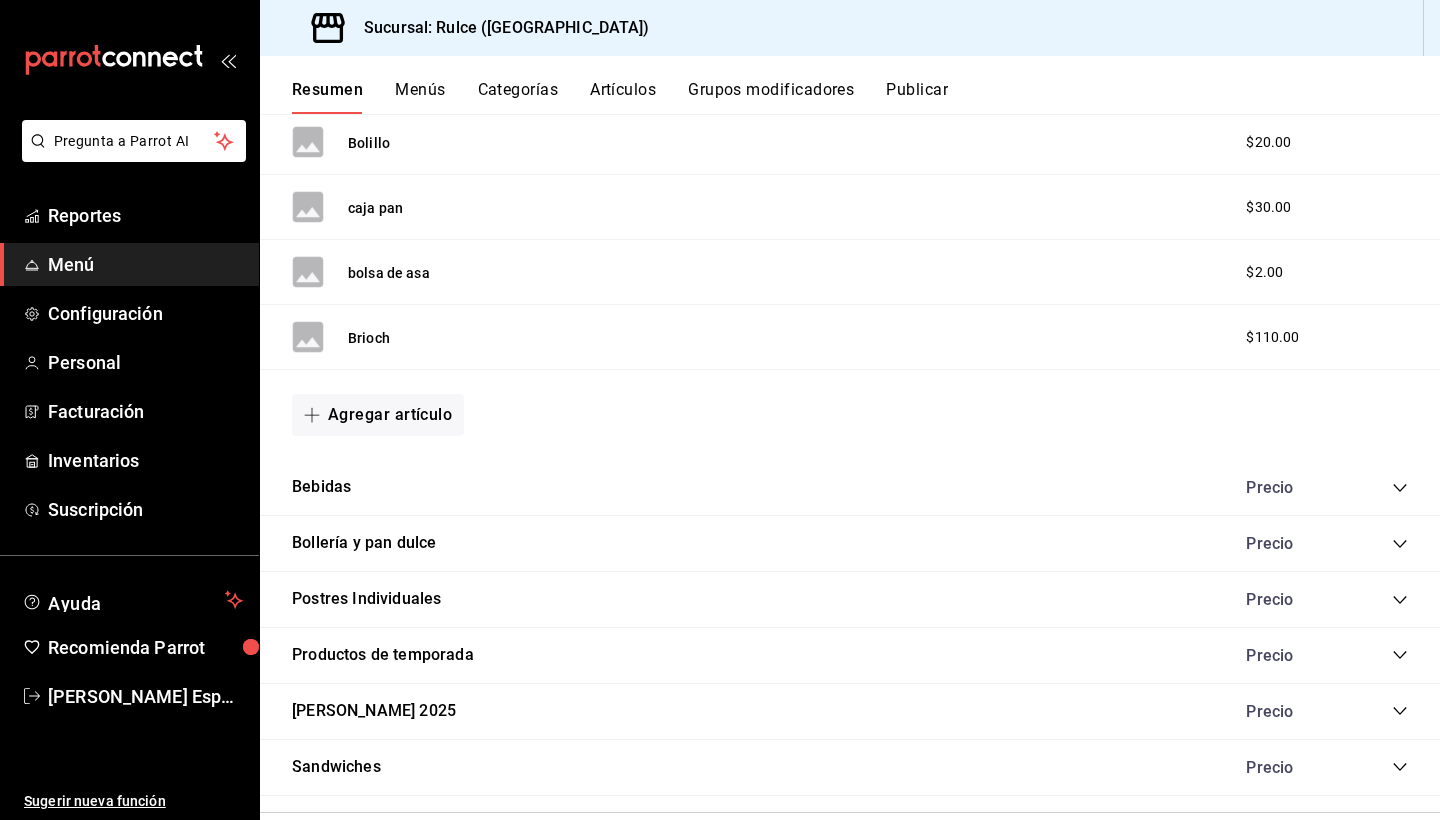 scroll, scrollTop: 961, scrollLeft: 0, axis: vertical 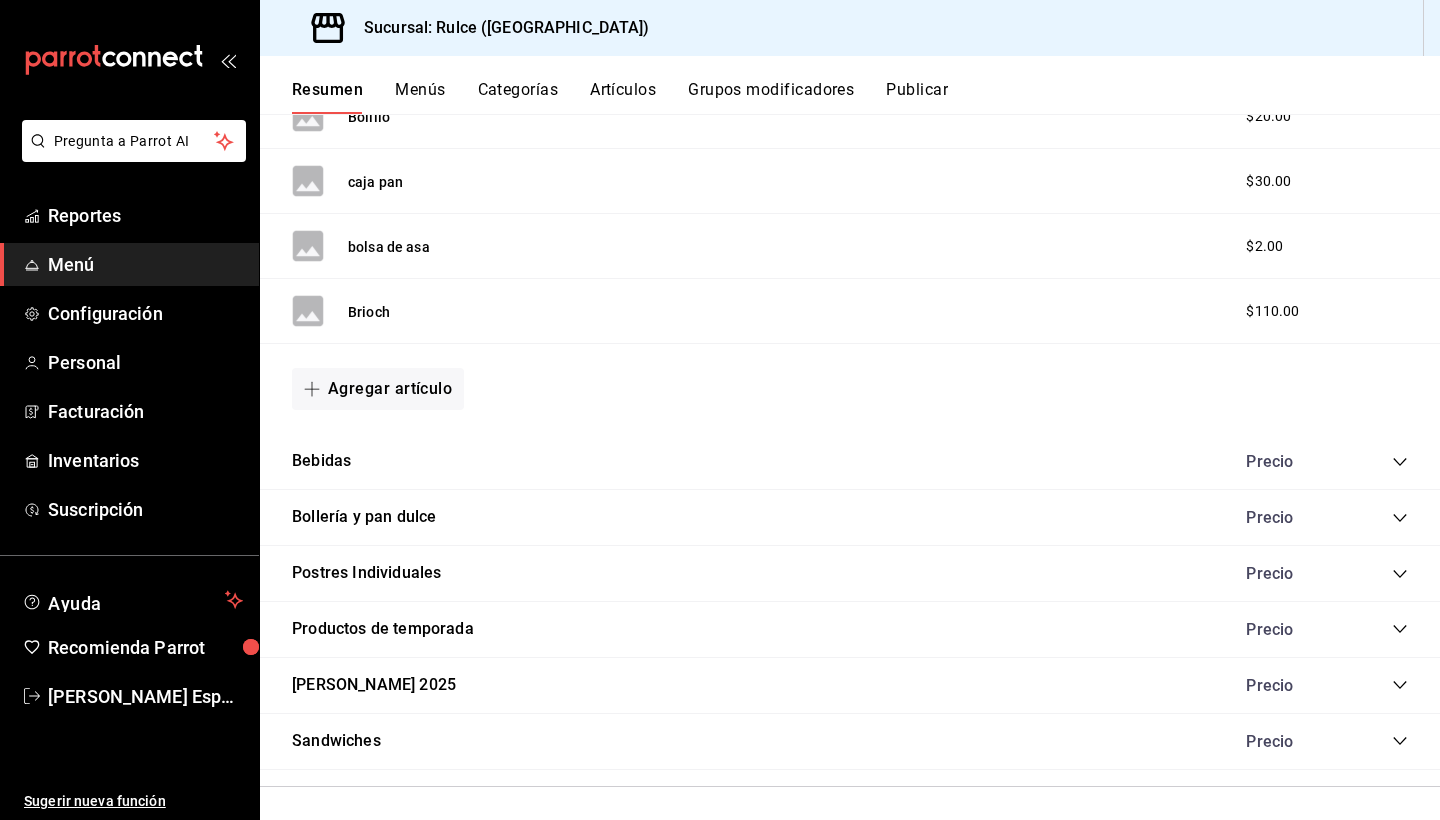 click on "Bollería y pan dulce Precio" at bounding box center (850, 518) 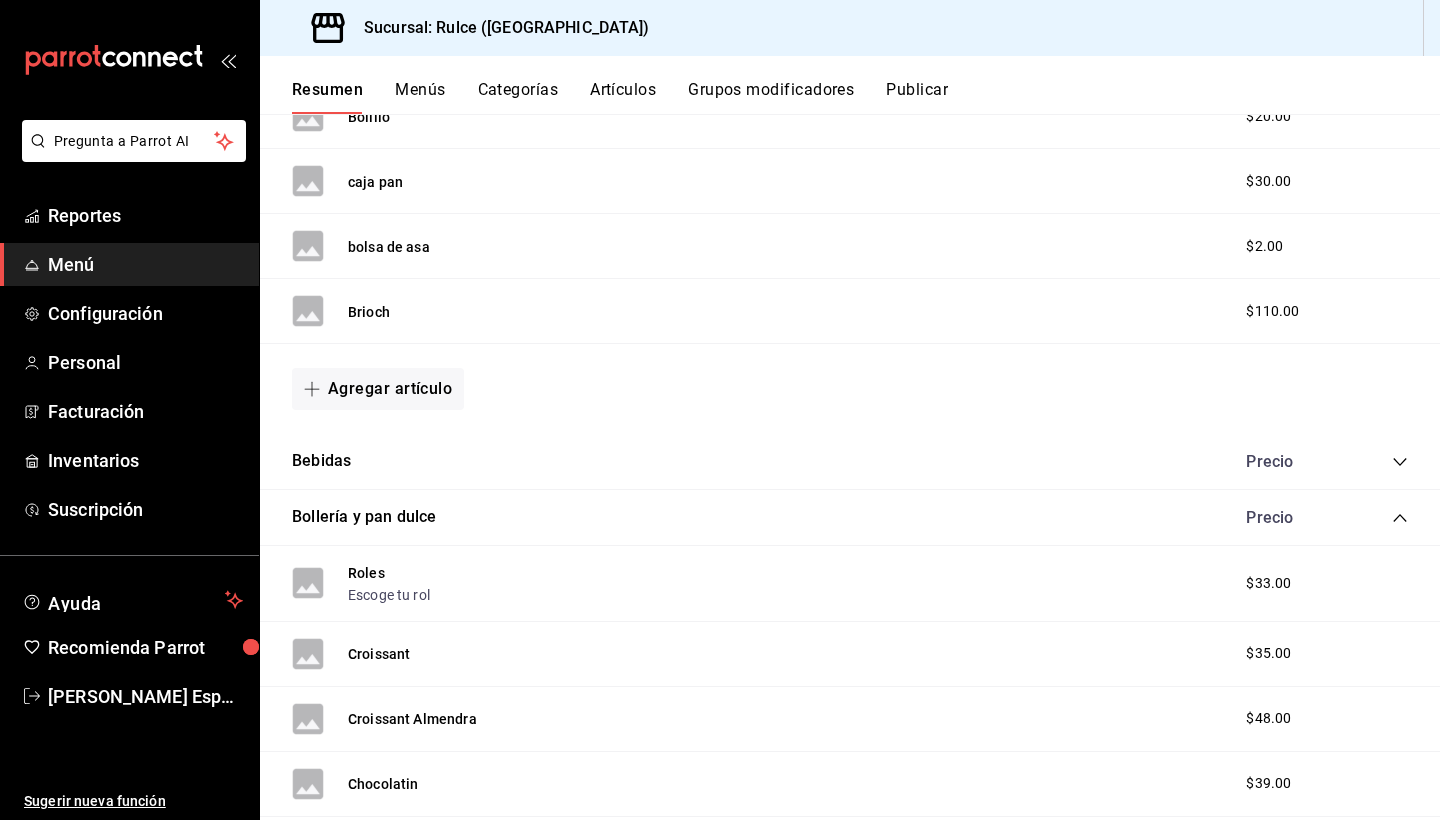 click on "Roles Escoge tu rol $33.00" at bounding box center [850, 584] 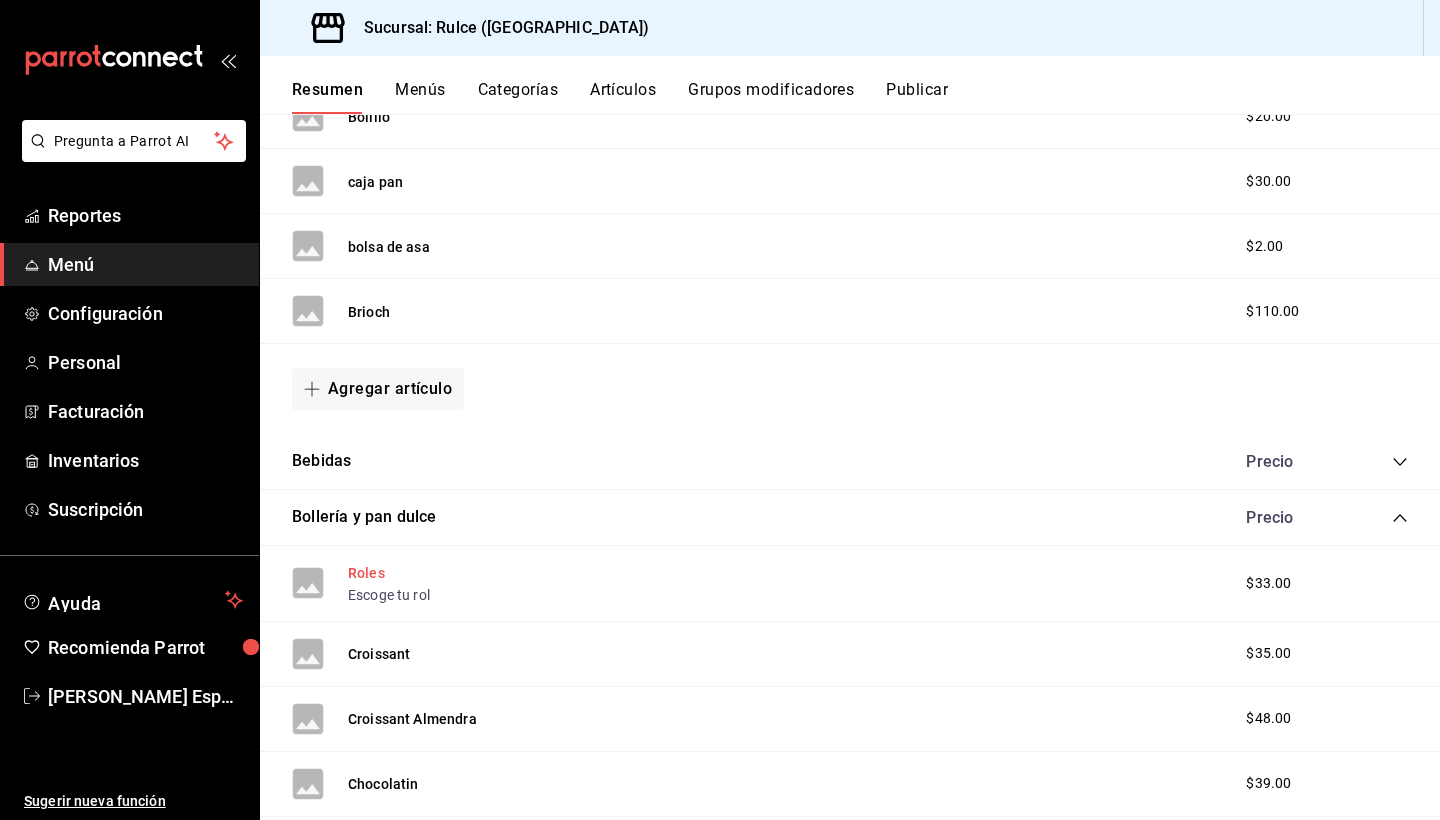 click on "Roles" at bounding box center [366, 573] 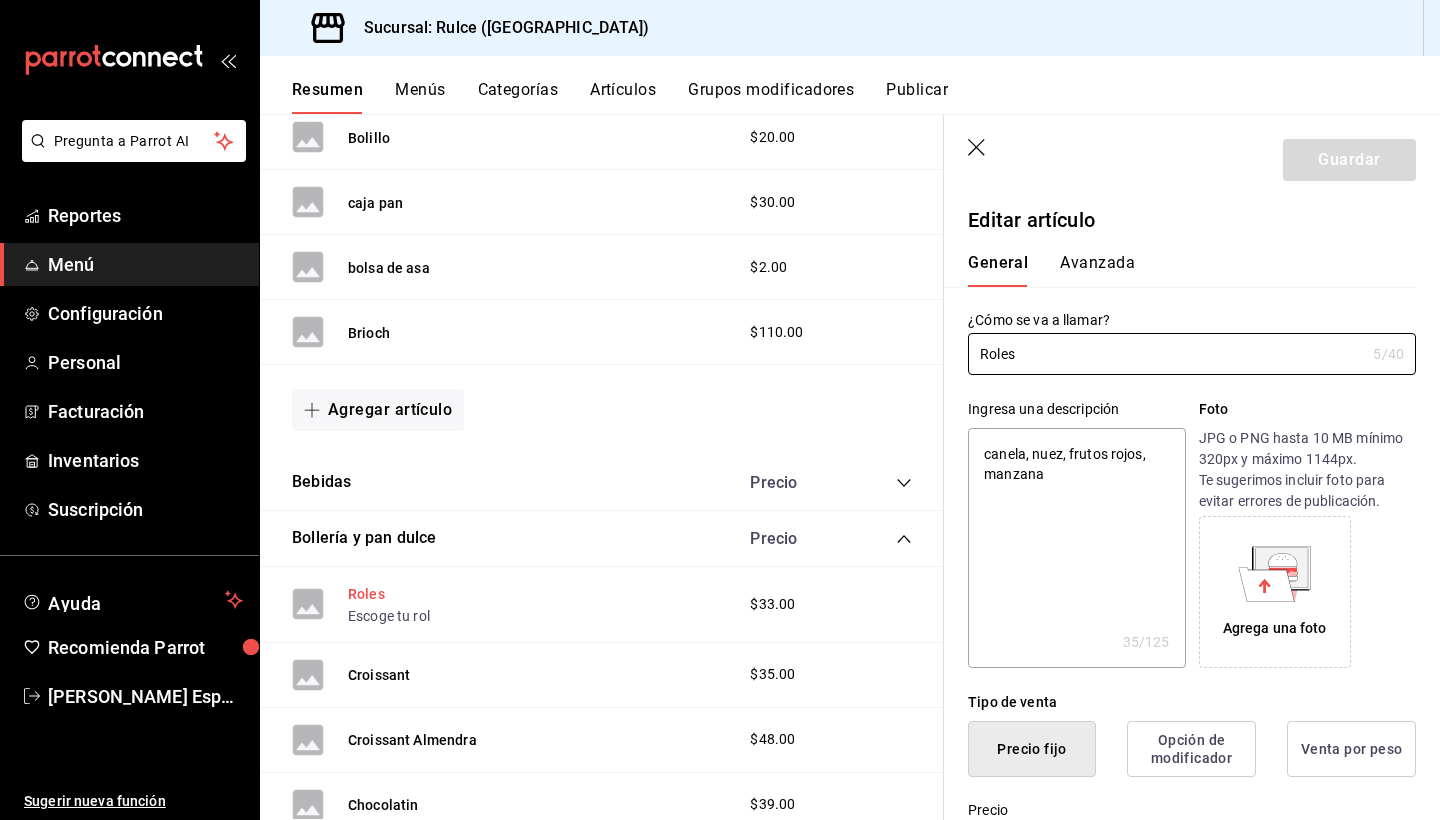 type on "x" 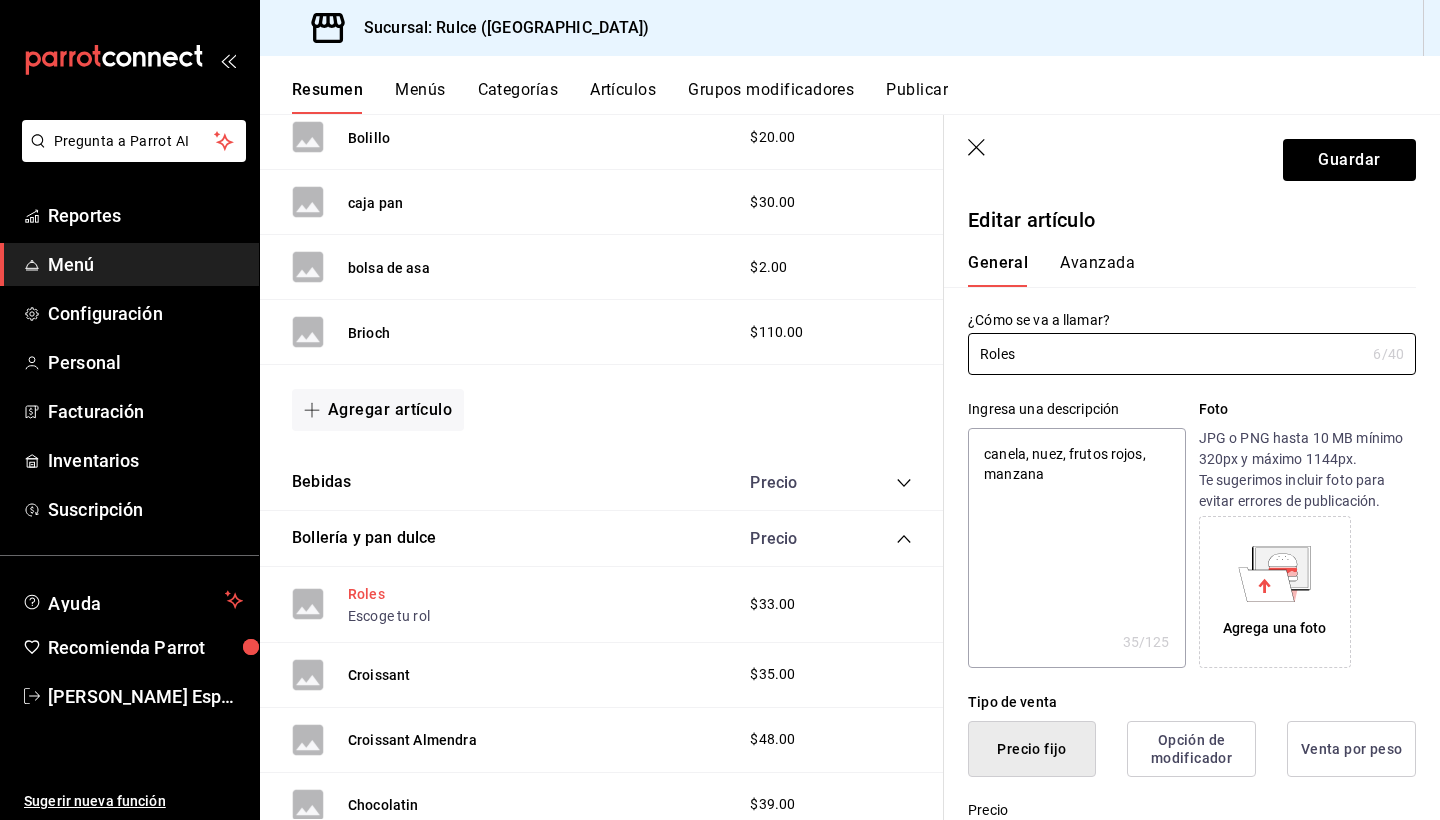 type on "x" 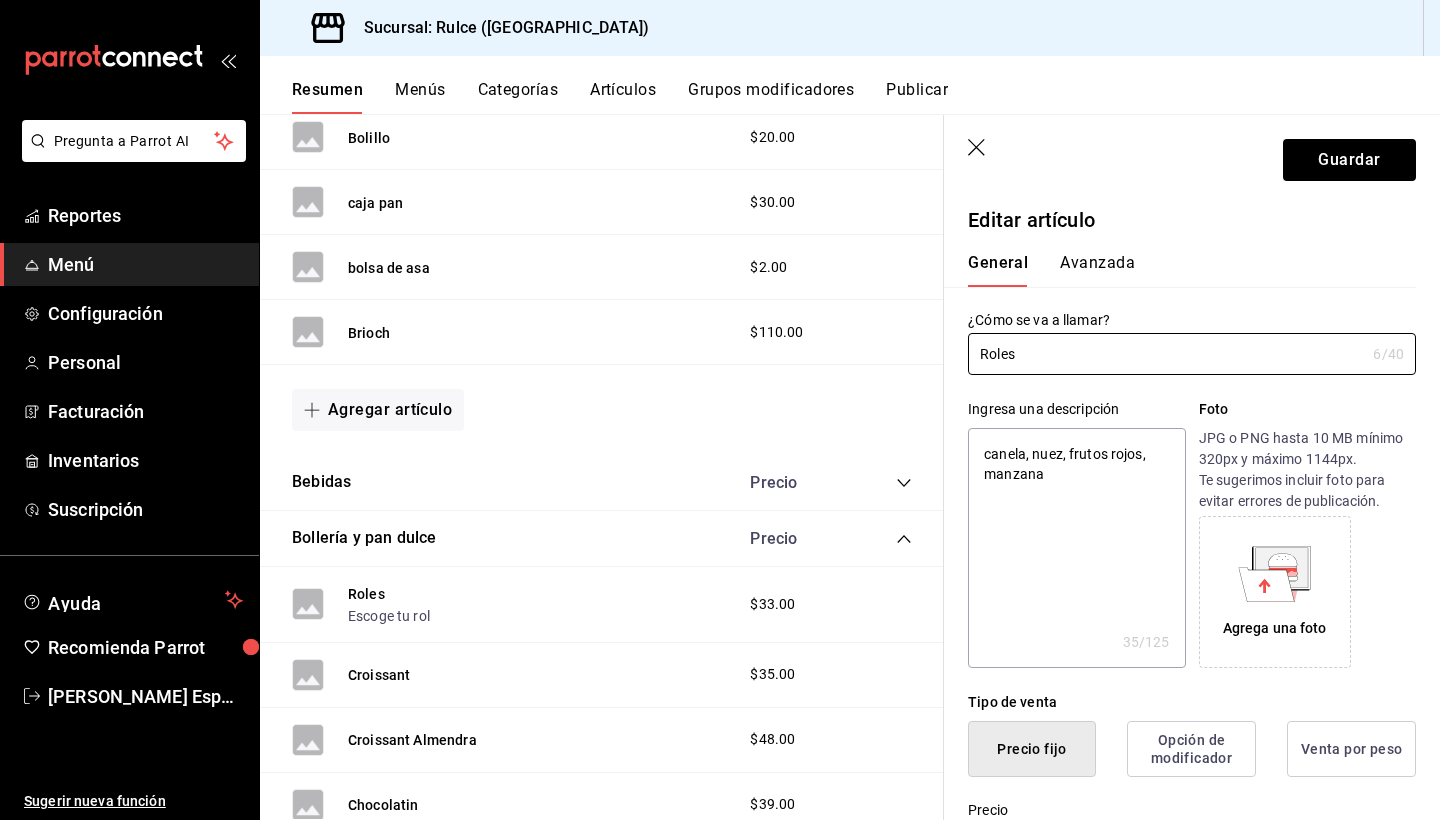type on "Roles" 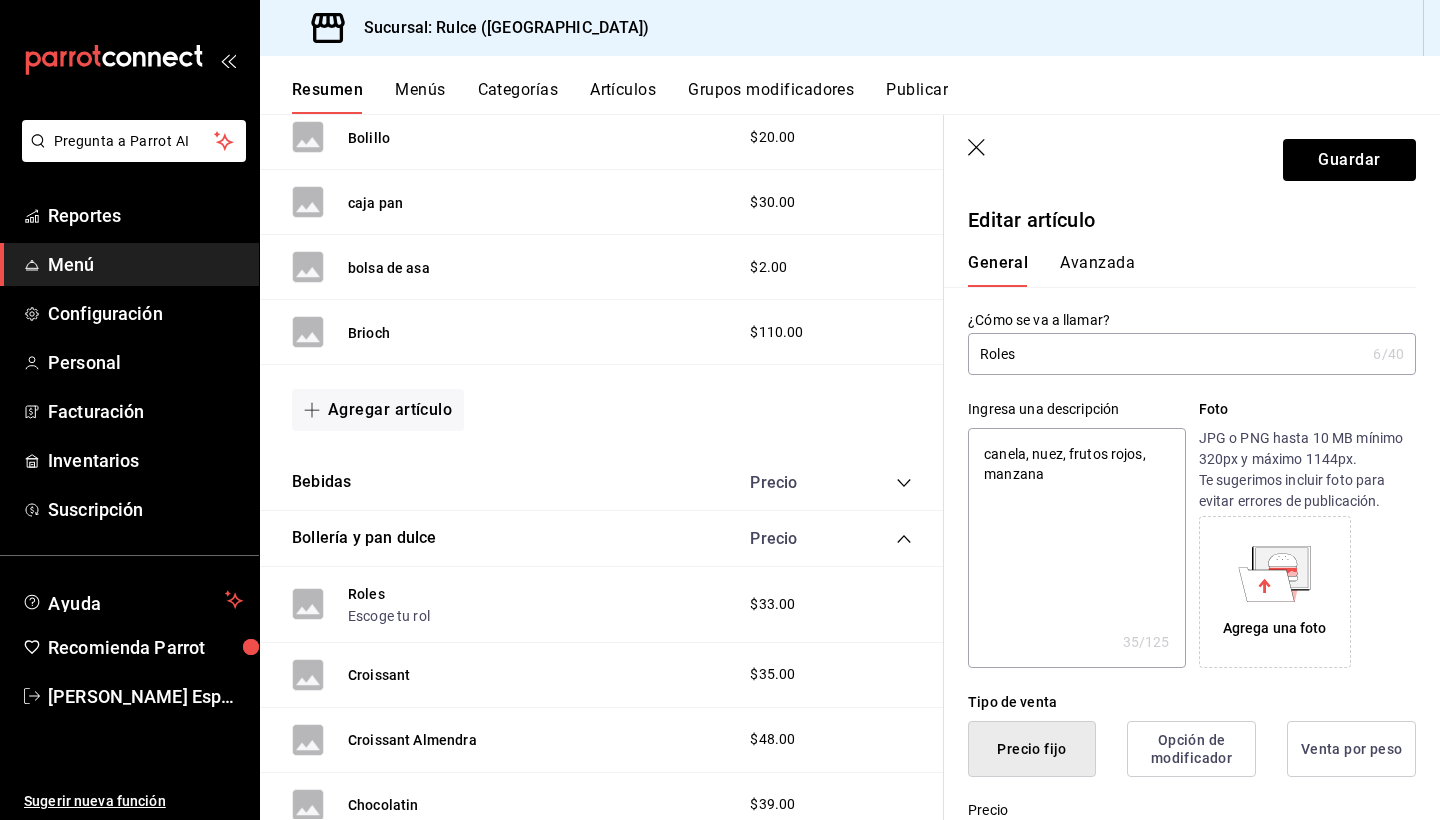 click on "Avanzada" at bounding box center [1097, 270] 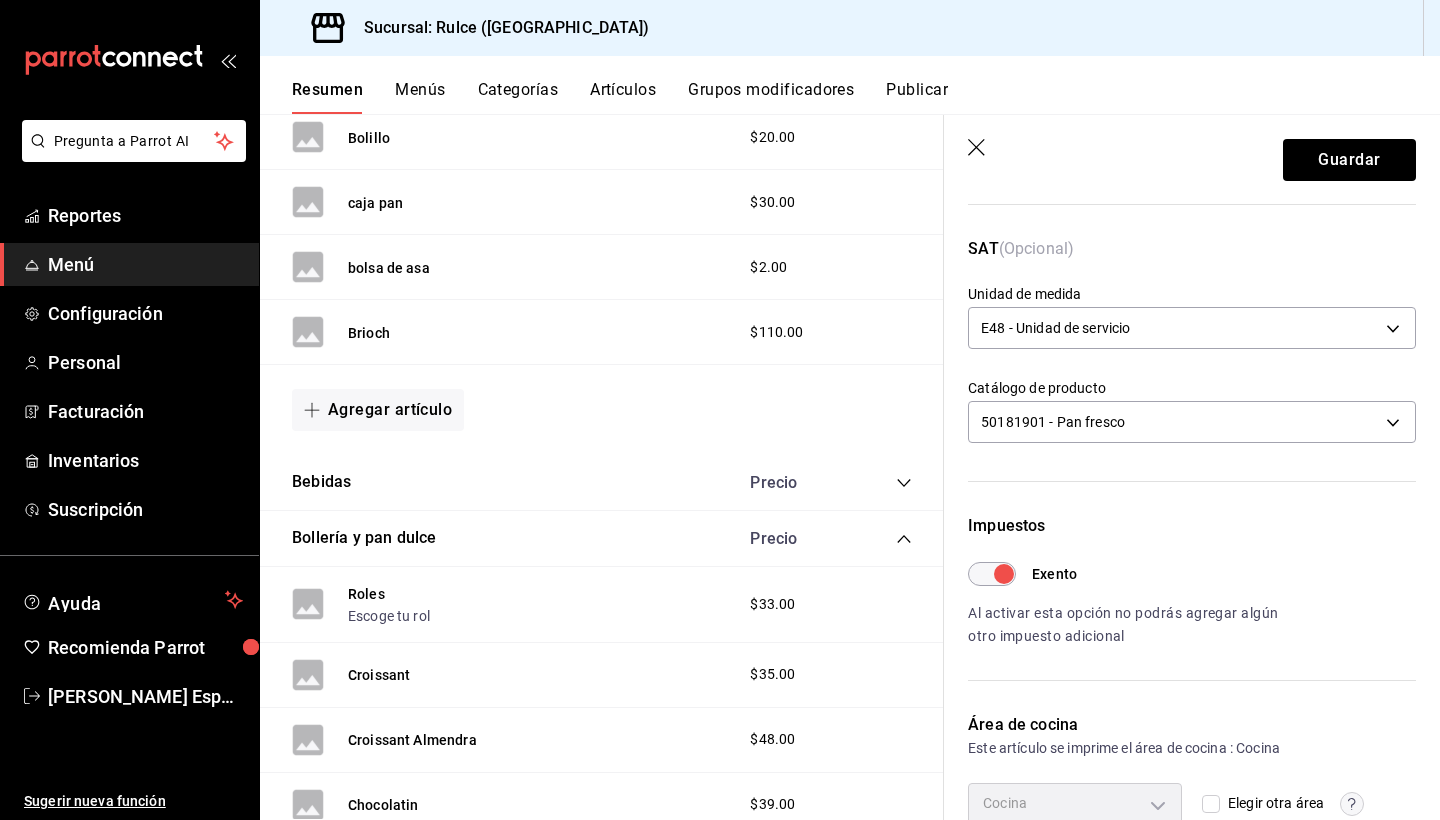 scroll, scrollTop: 390, scrollLeft: 0, axis: vertical 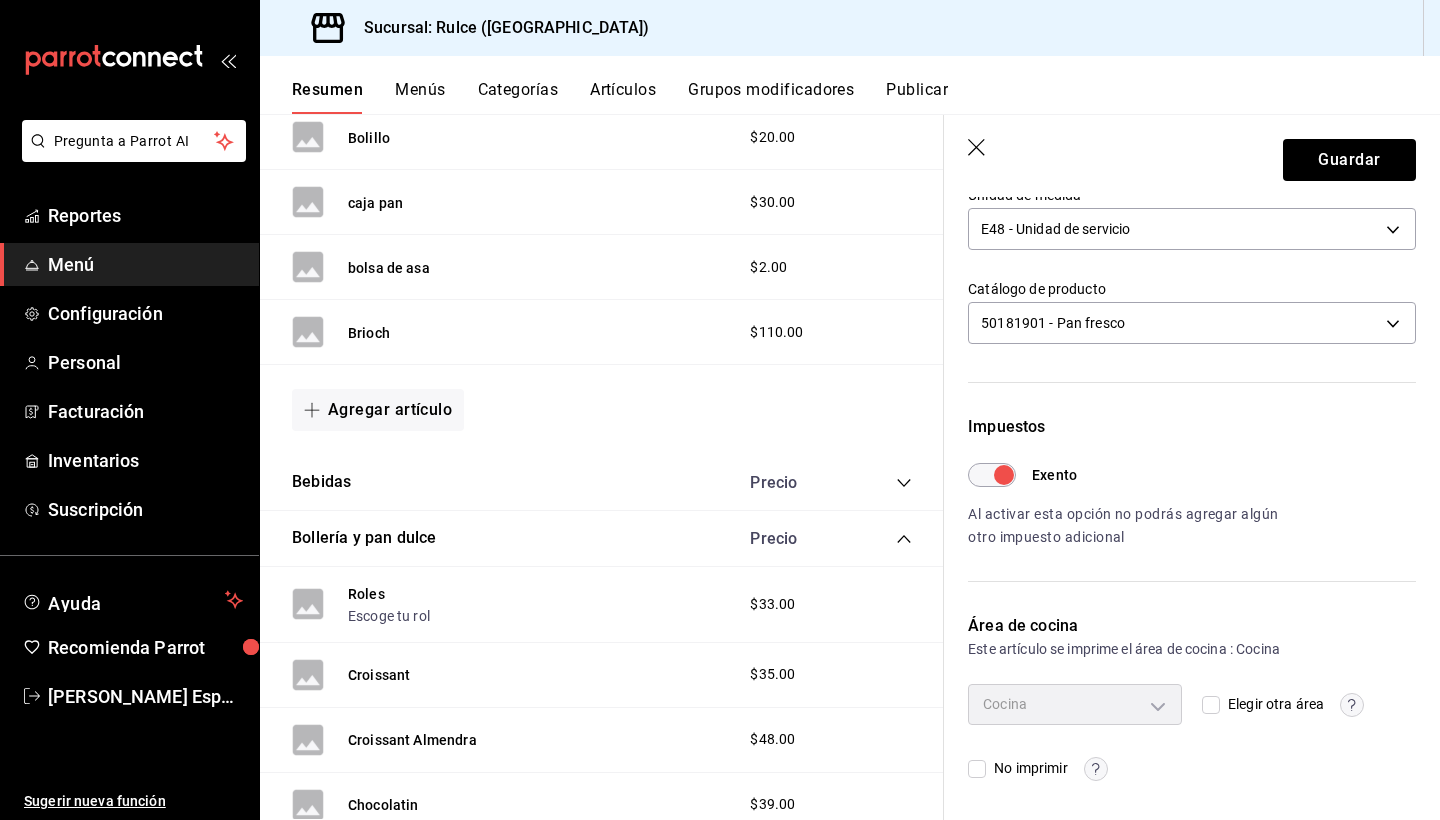 click on "Exento" at bounding box center [1004, 475] 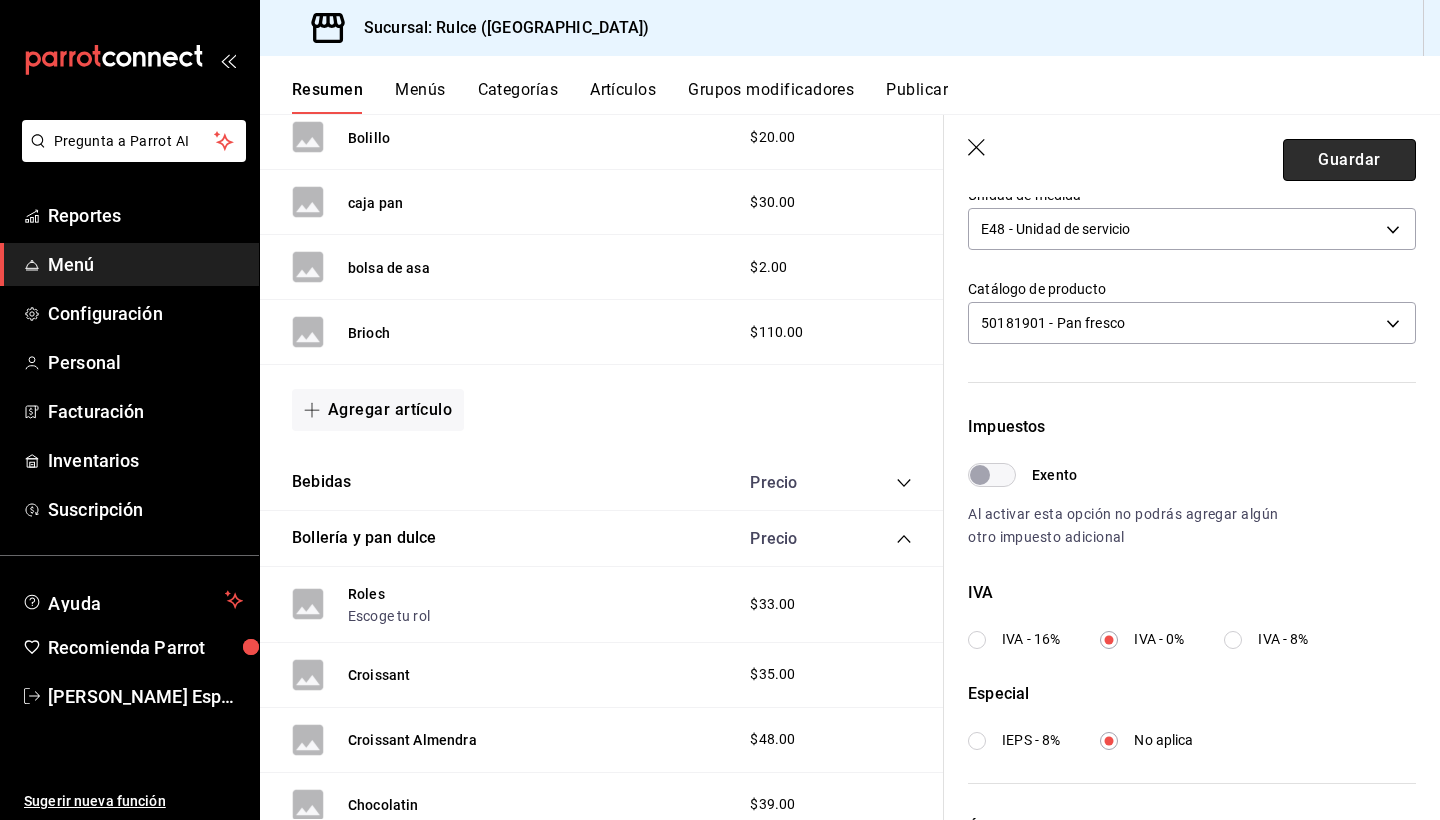 click on "Guardar" at bounding box center [1349, 160] 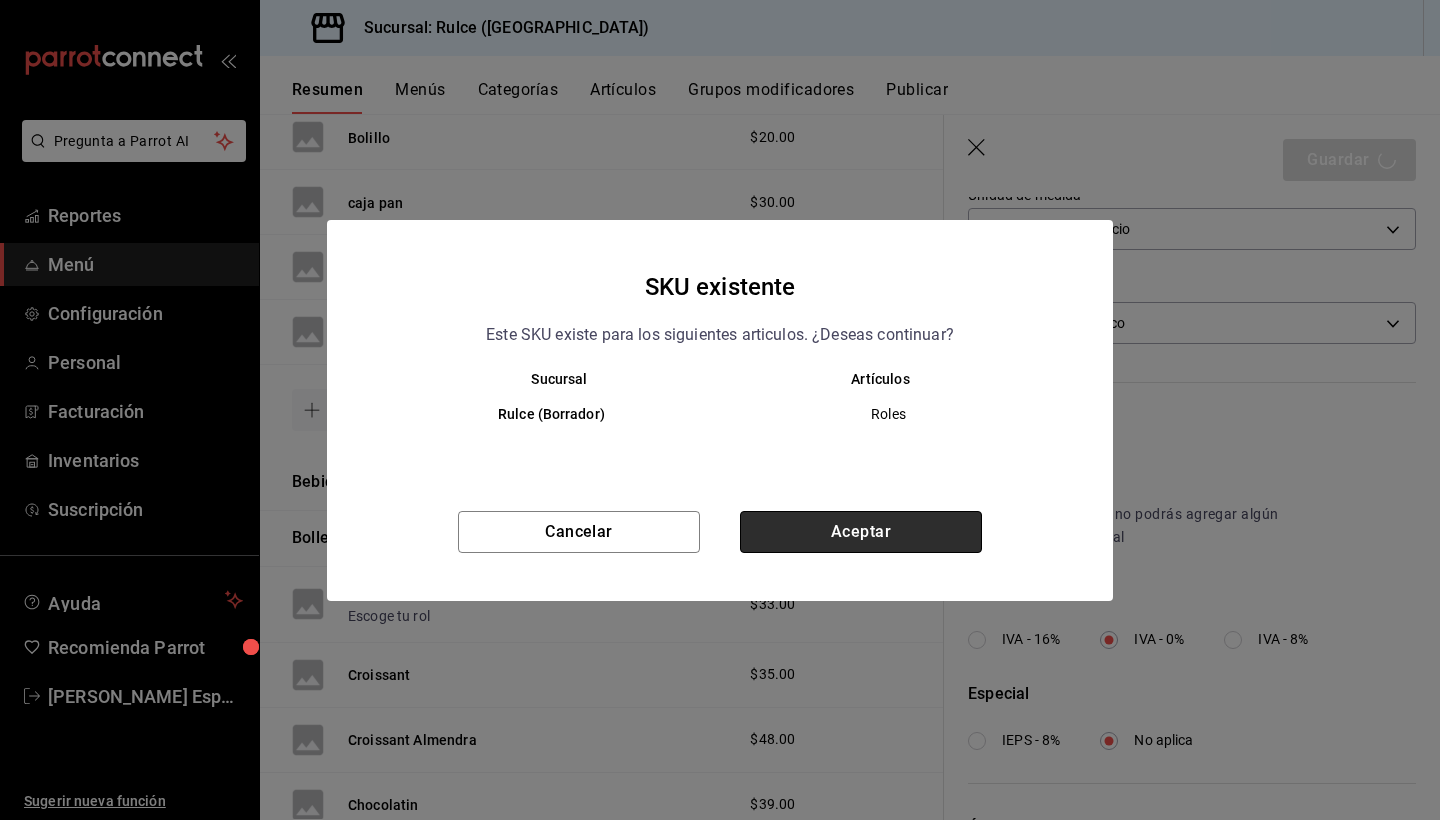 click on "Aceptar" at bounding box center (861, 532) 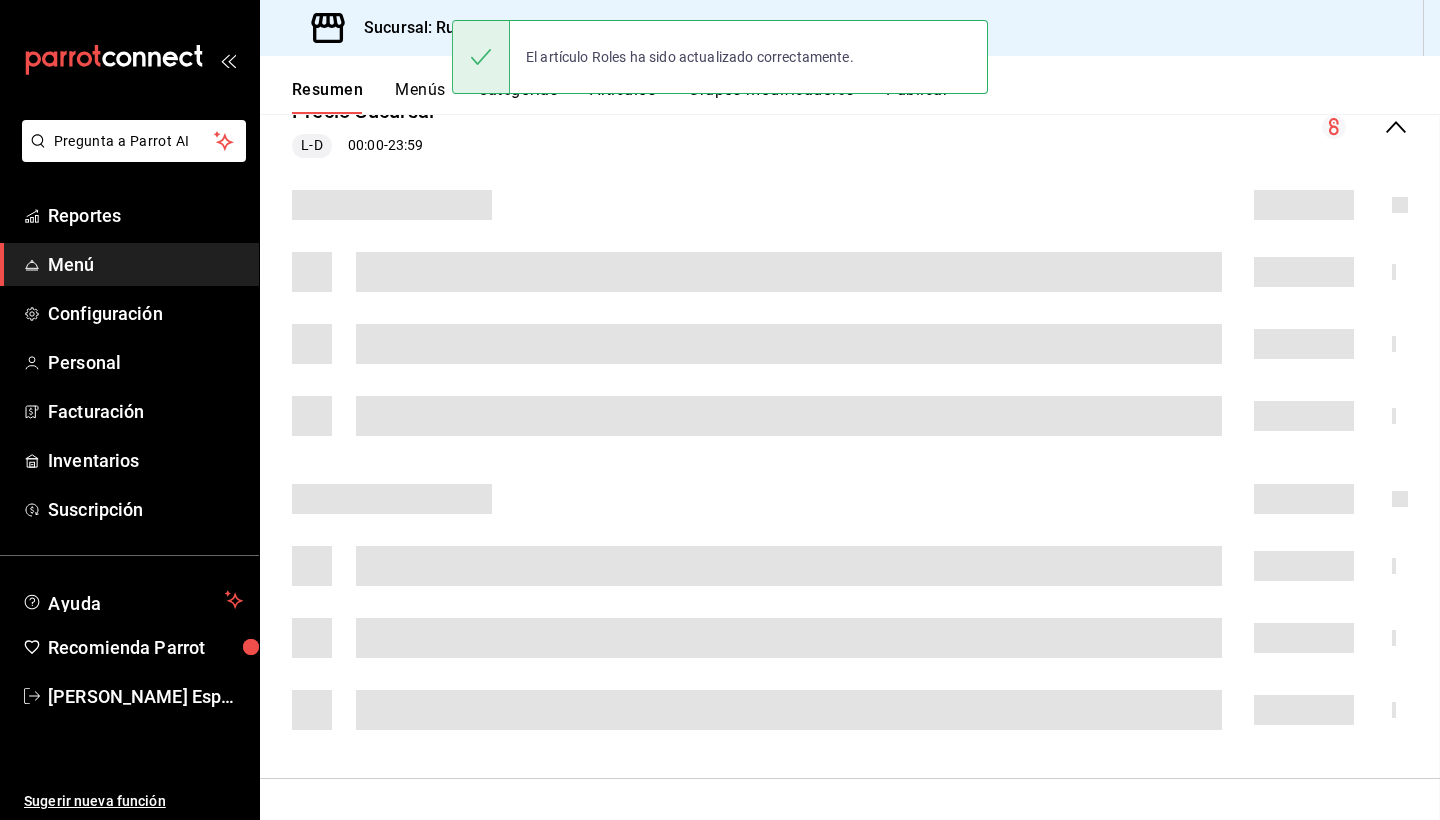 scroll, scrollTop: 0, scrollLeft: 0, axis: both 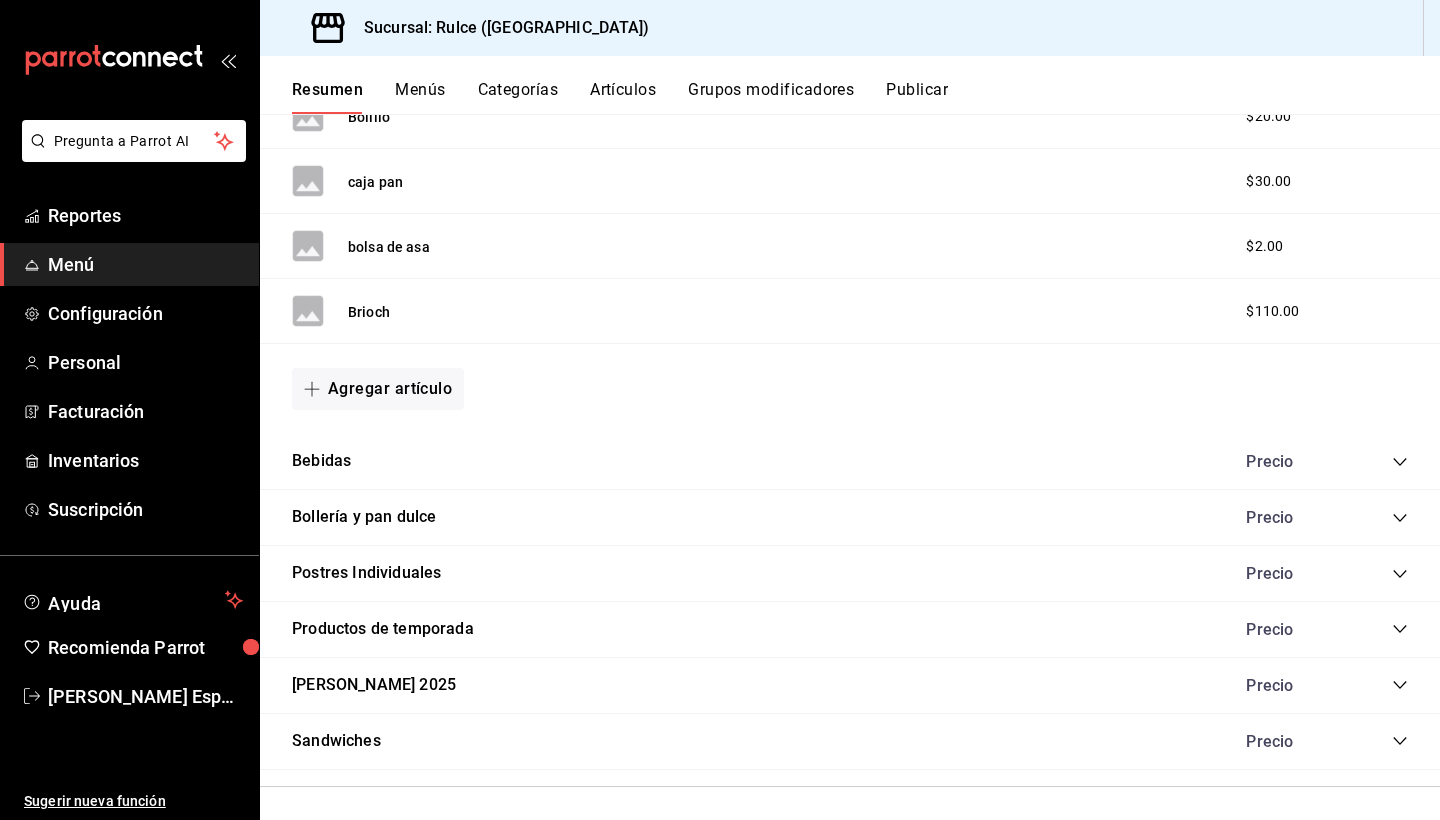 click on "Bollería y pan dulce Precio" at bounding box center (850, 518) 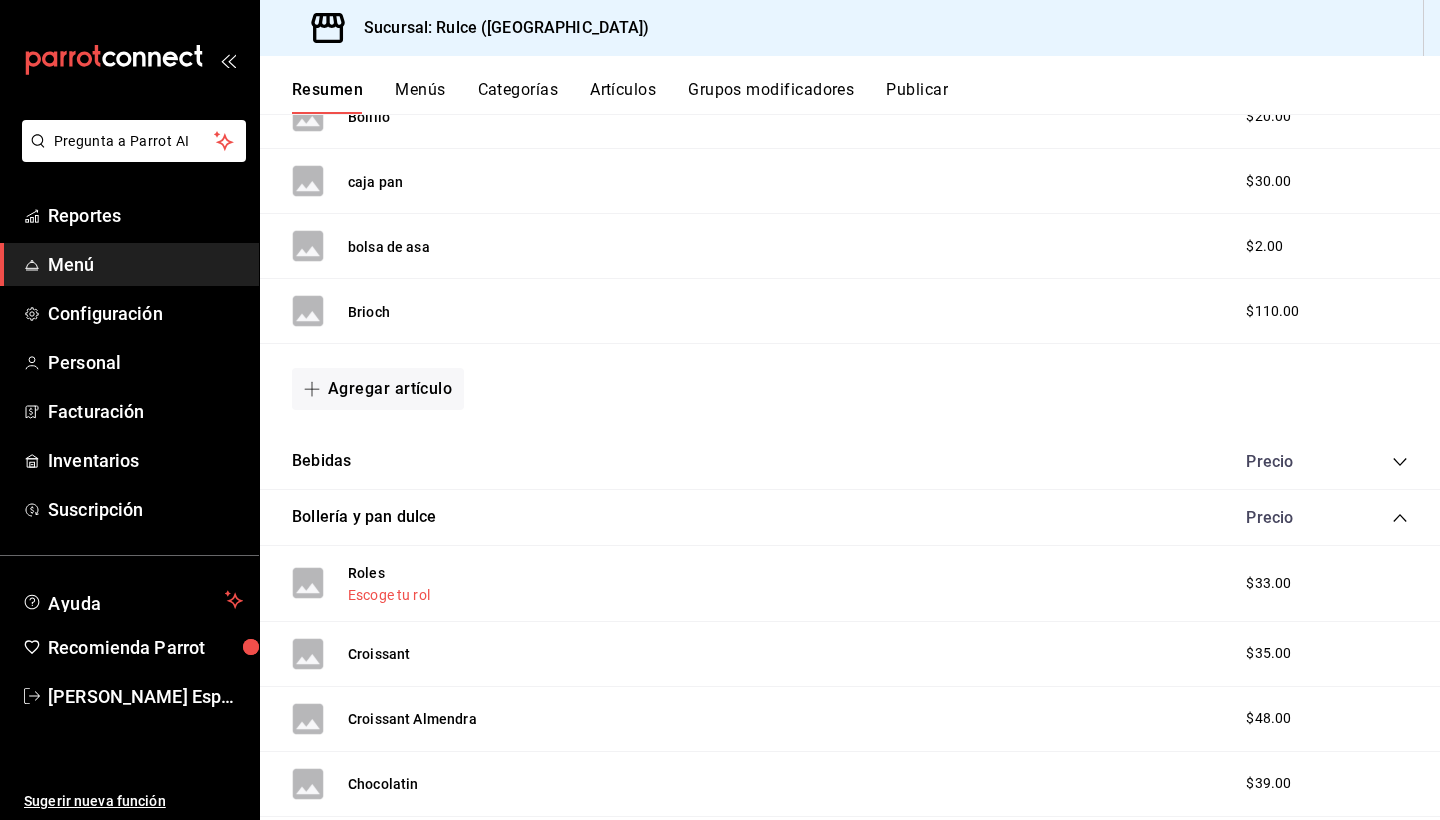 click on "Escoge tu rol" at bounding box center (389, 595) 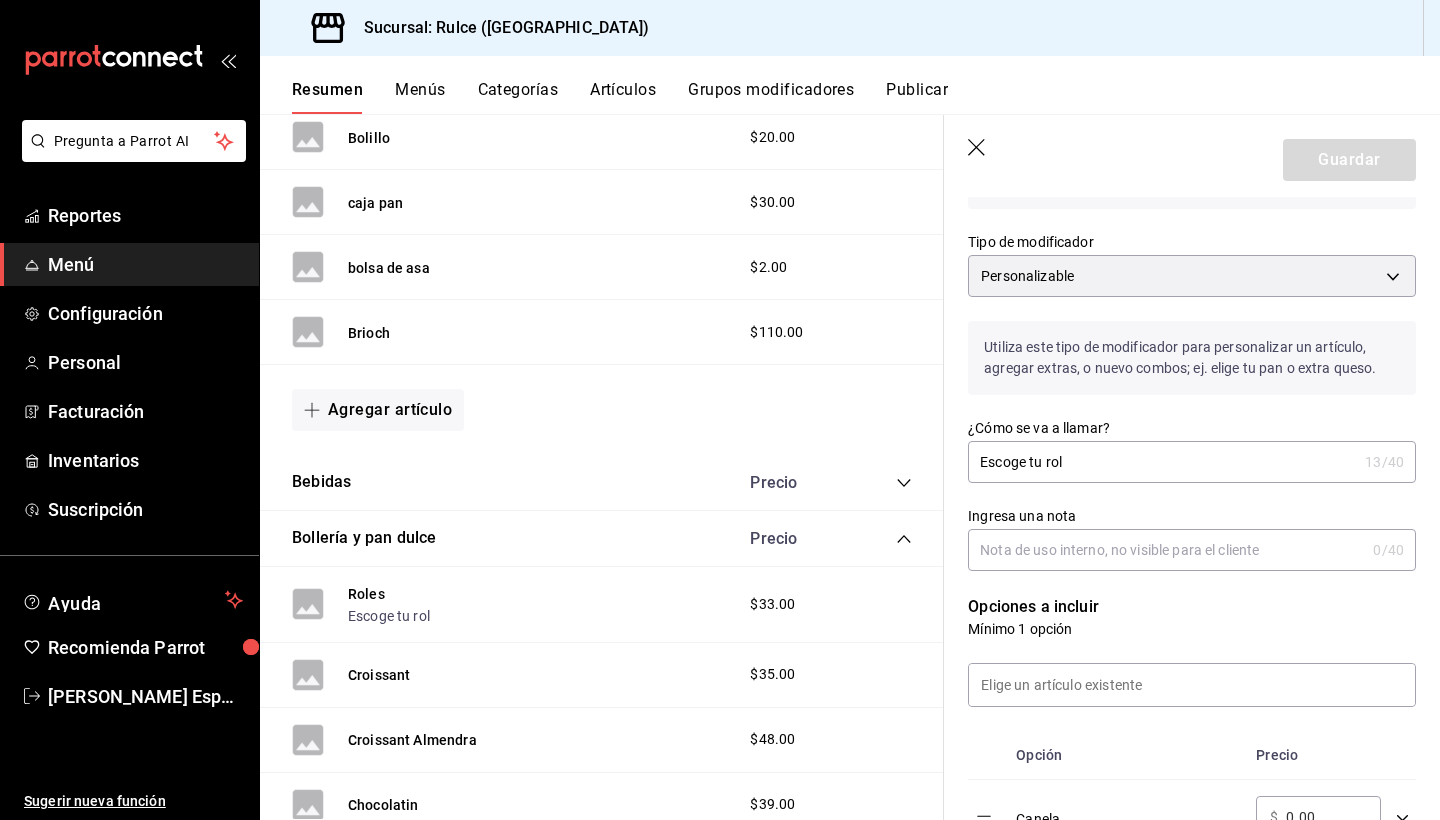 scroll, scrollTop: 0, scrollLeft: 0, axis: both 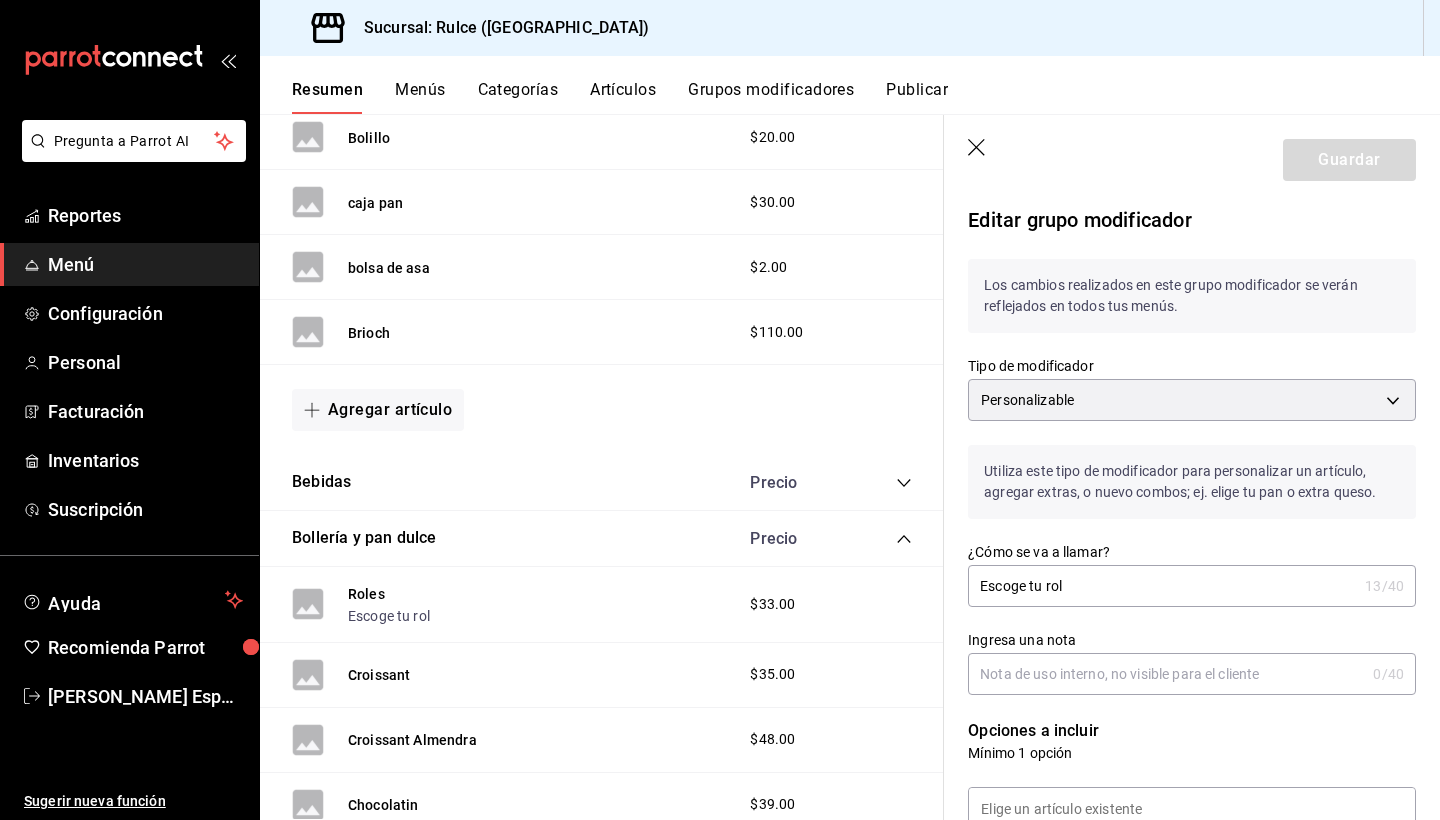 click on "Resumen Menús Categorías Artículos Grupos modificadores Publicar" at bounding box center [866, 97] 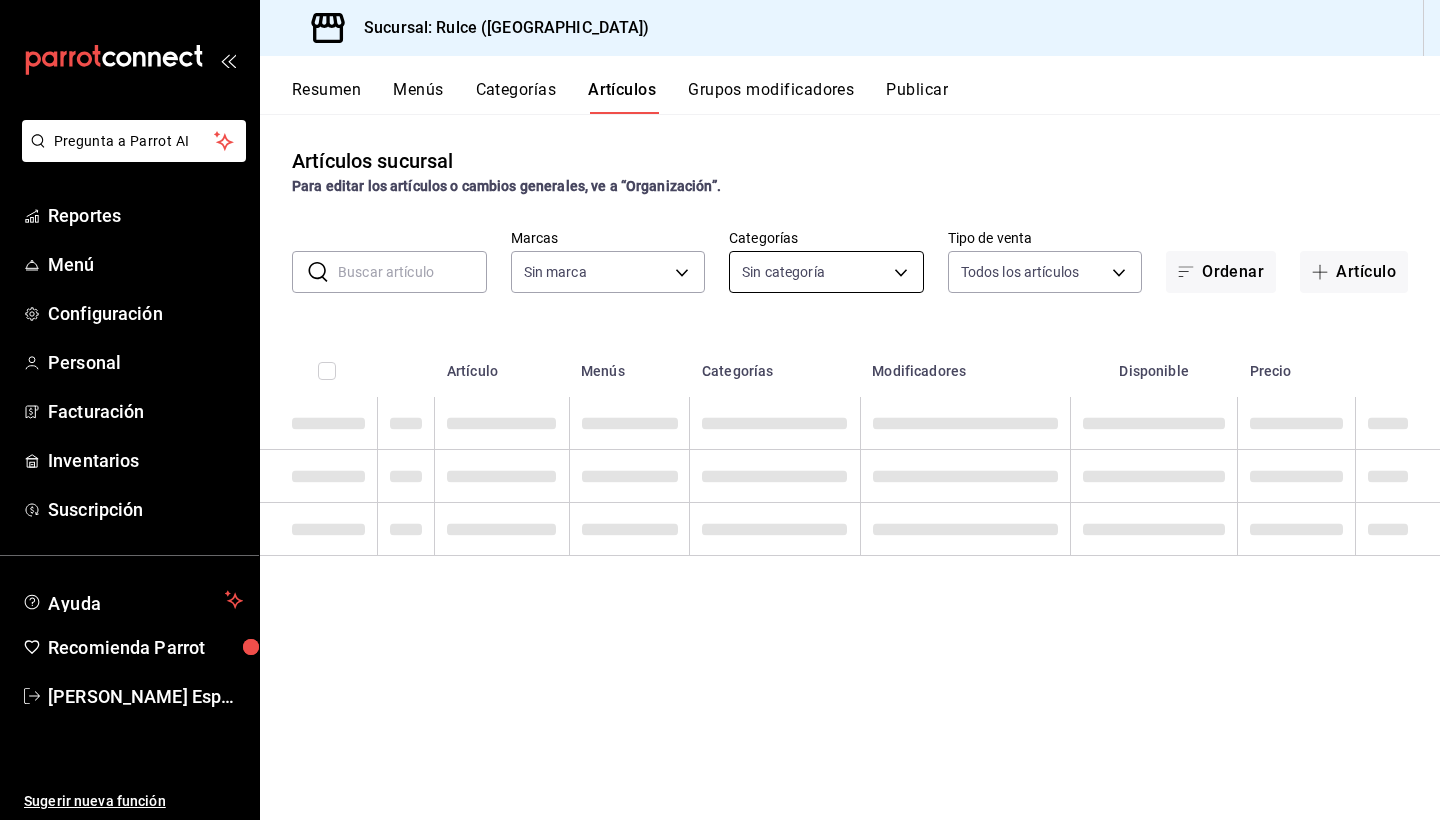type on "386eb51a-04dc-4fdd-b20d-8fc52226cfc6" 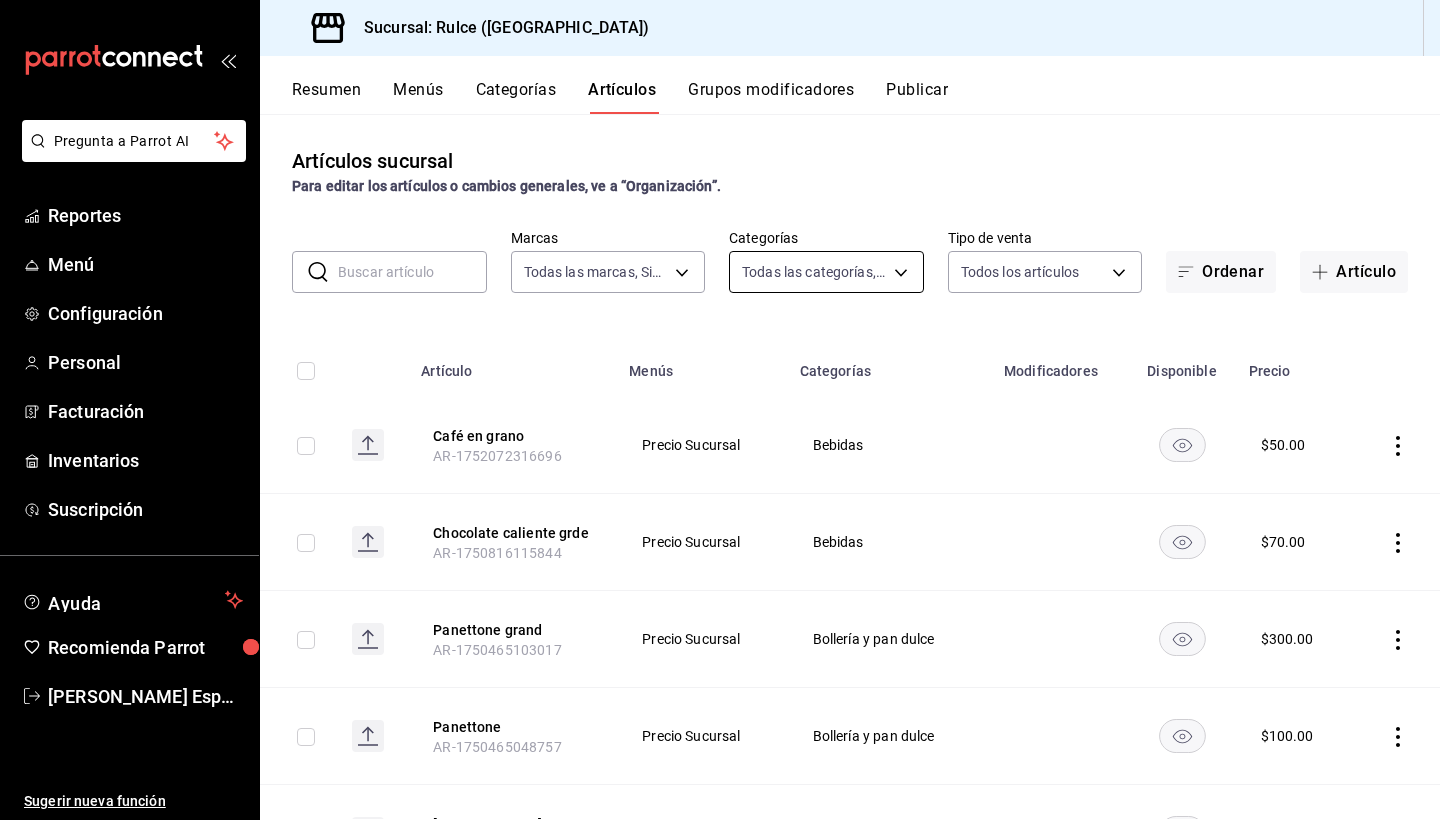 type on "162495f3-ae0c-4849-afee-ad6dc2179692,771877dd-4157-4686-9841-6092d6309f26,a8da4085-3aa8-4948-afb7-bc3cf7ad8fce,bf4fb772-ebf8-4c0a-99b7-ac5d901993a2,ec9f68fa-ad43-4f81-ab01-f9295ead98cb,3b104bc2-bb8c-4fbe-837d-8ddeb736bb7e,8934bb14-7502-42bf-a0ff-20b68ef3dd1a,6bf5eabe-cf5a-4290-a290-f909cca62fa2,b2eeba4e-a641-4543-a0b9-66f01dfa1f78" 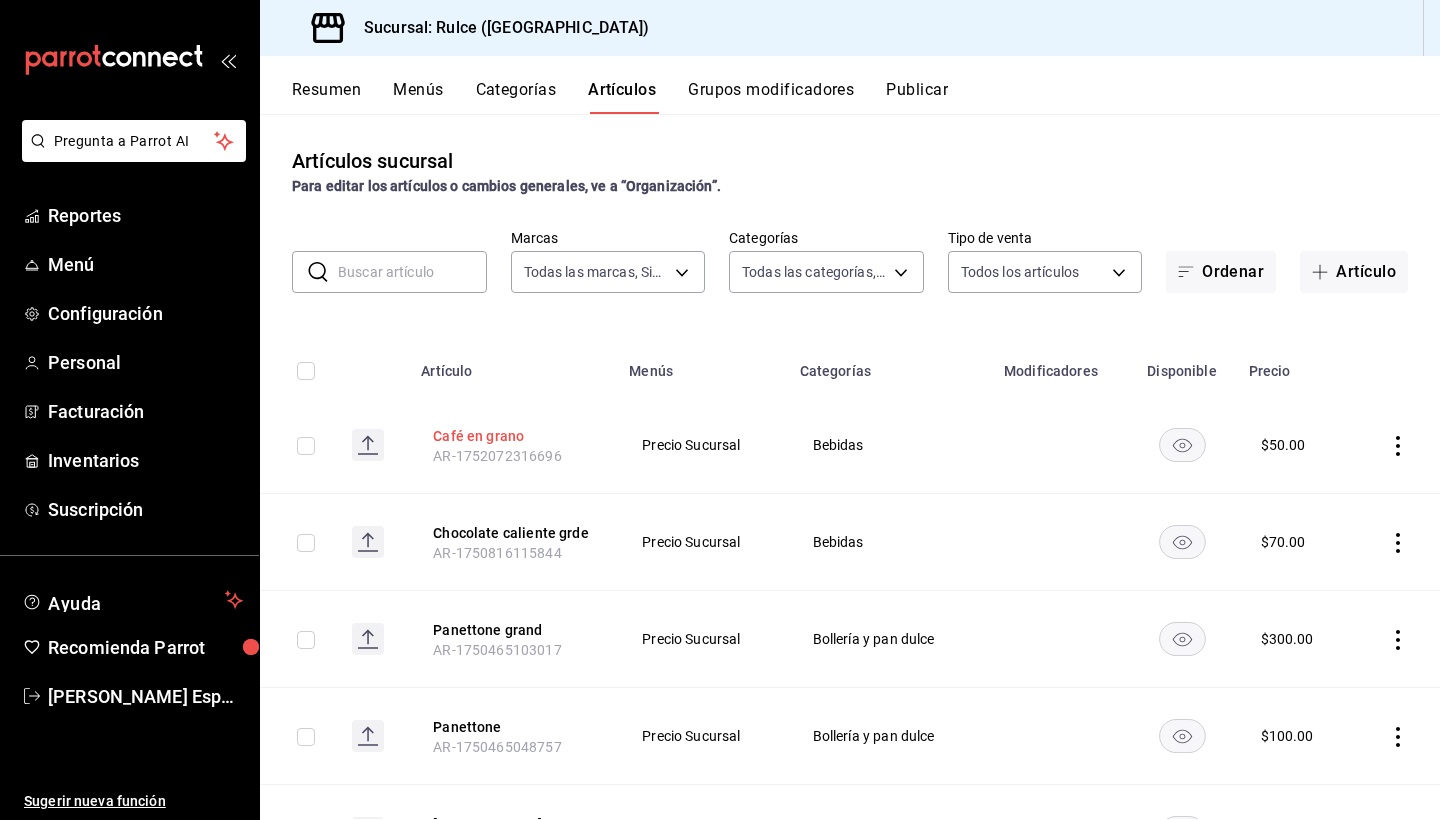 click on "Café en grano" at bounding box center (513, 436) 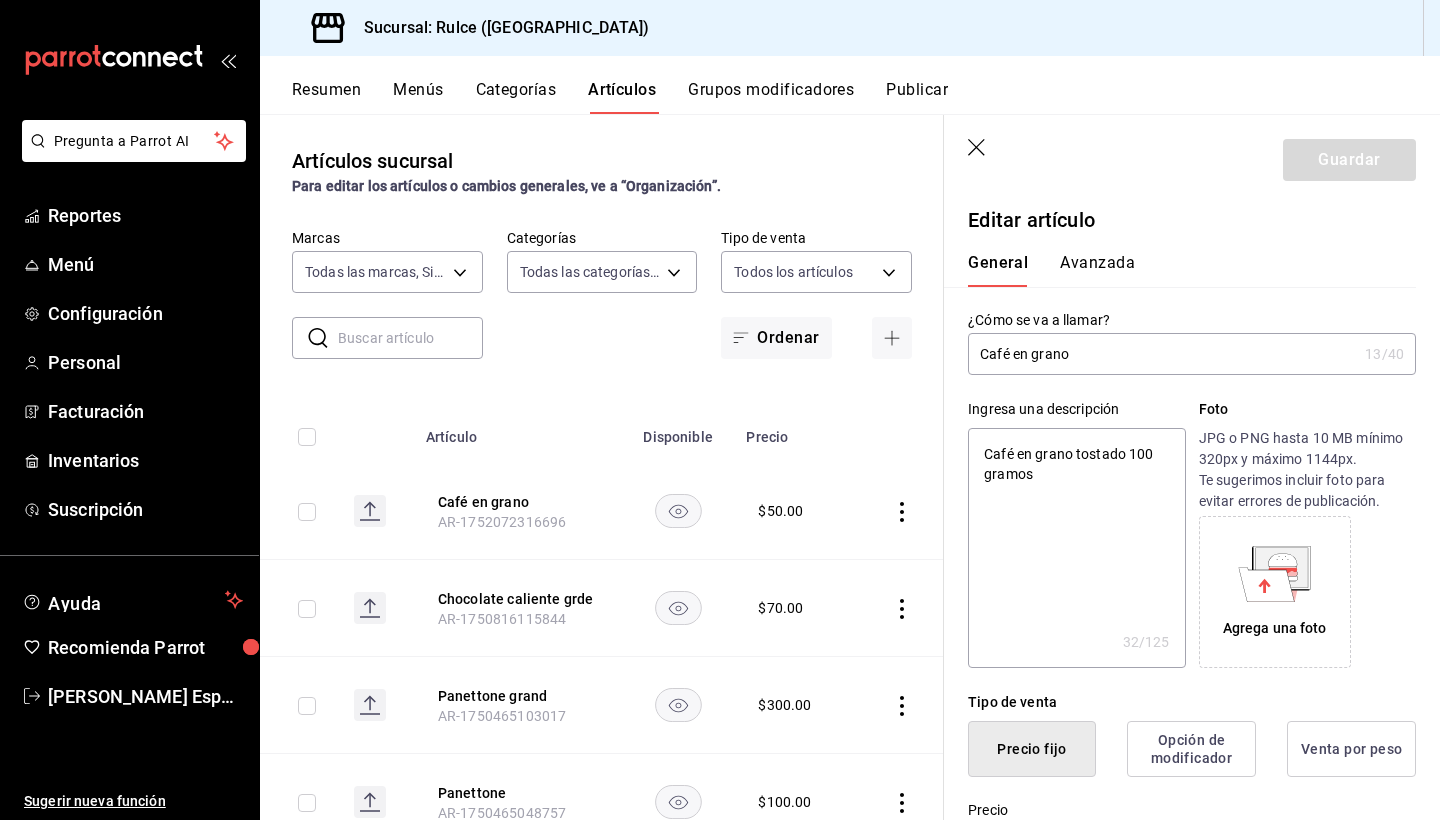 click on "Avanzada" at bounding box center (1097, 270) 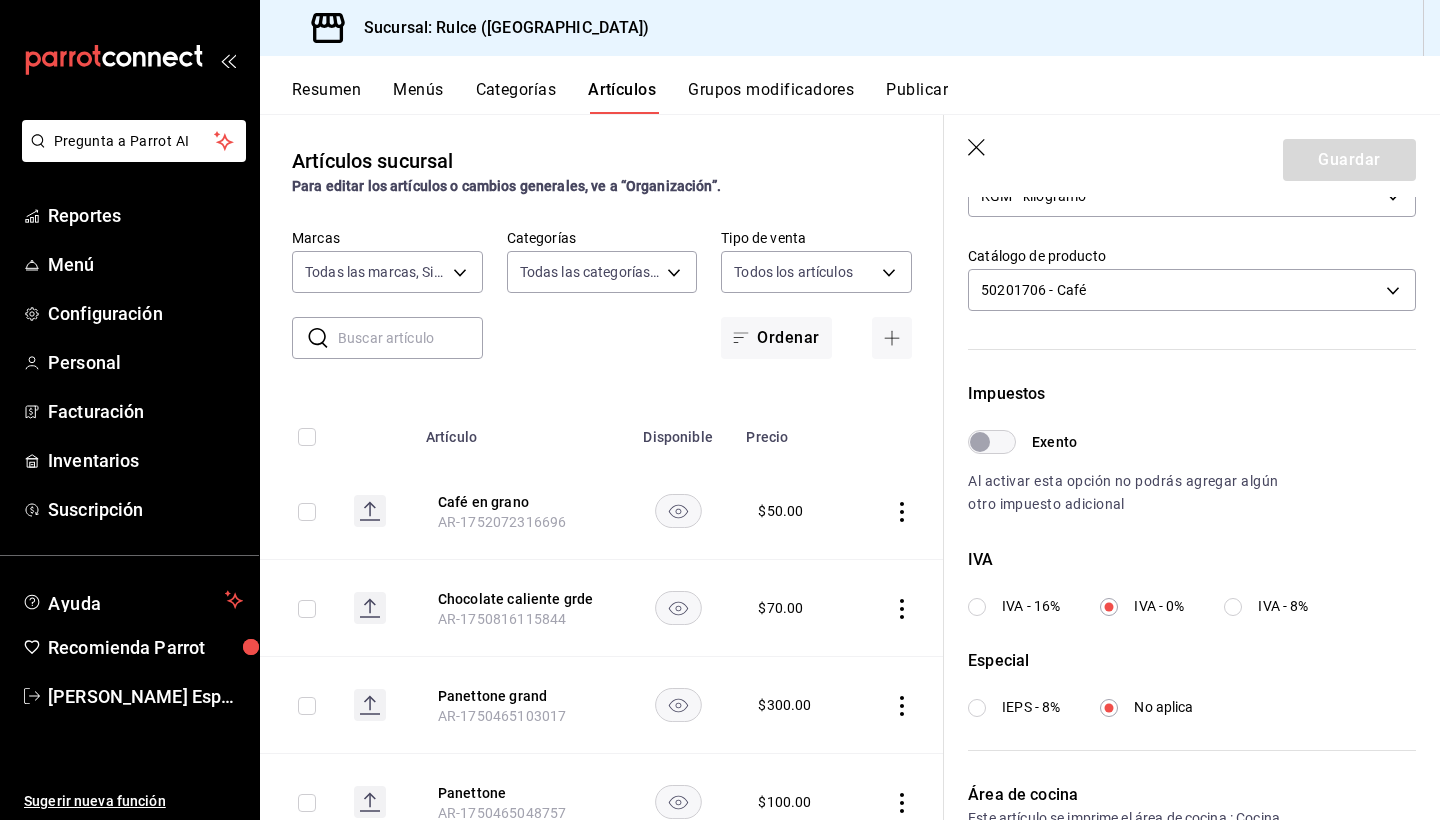 scroll, scrollTop: 434, scrollLeft: 0, axis: vertical 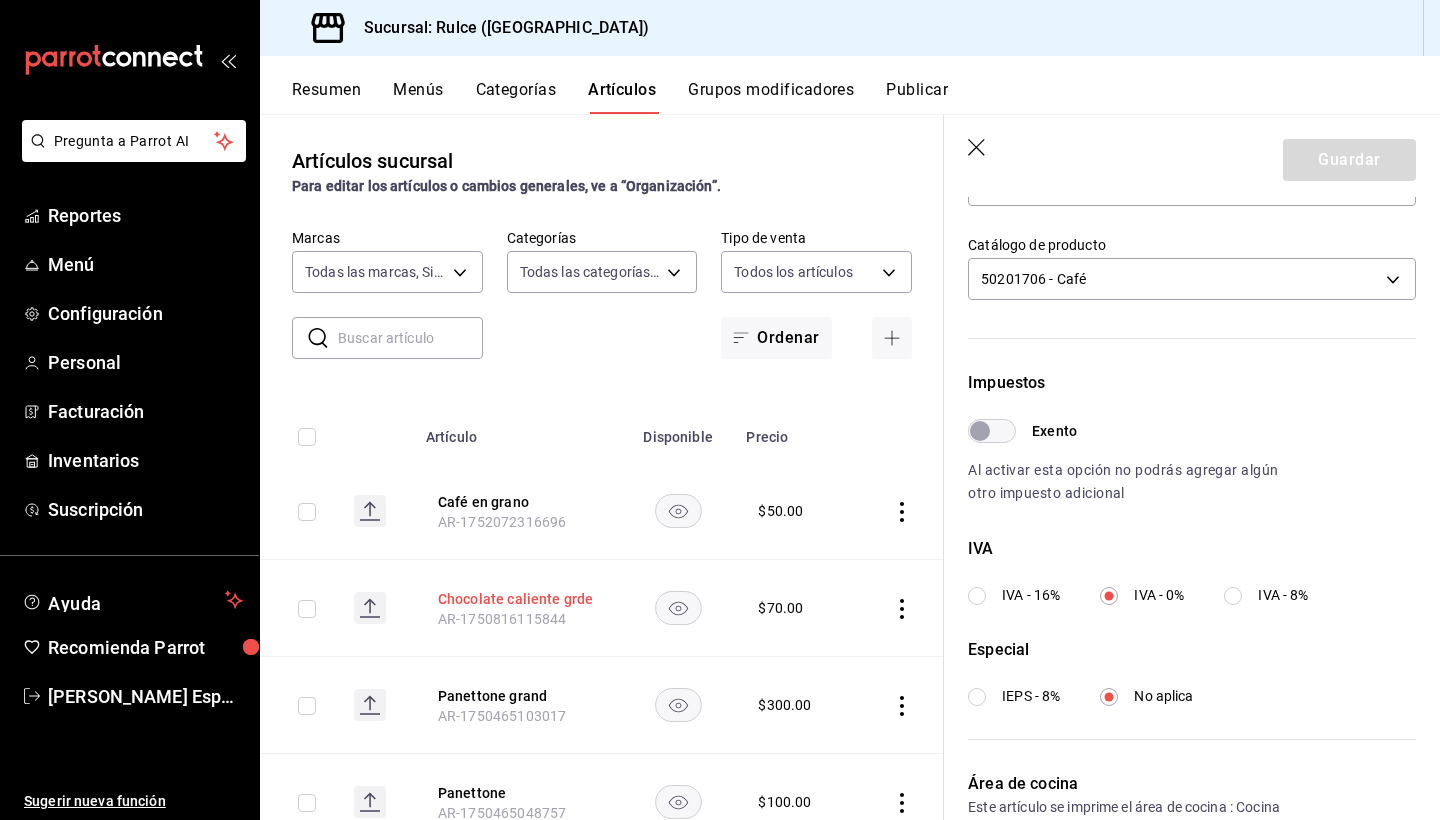 click on "Chocolate caliente grde" at bounding box center (518, 599) 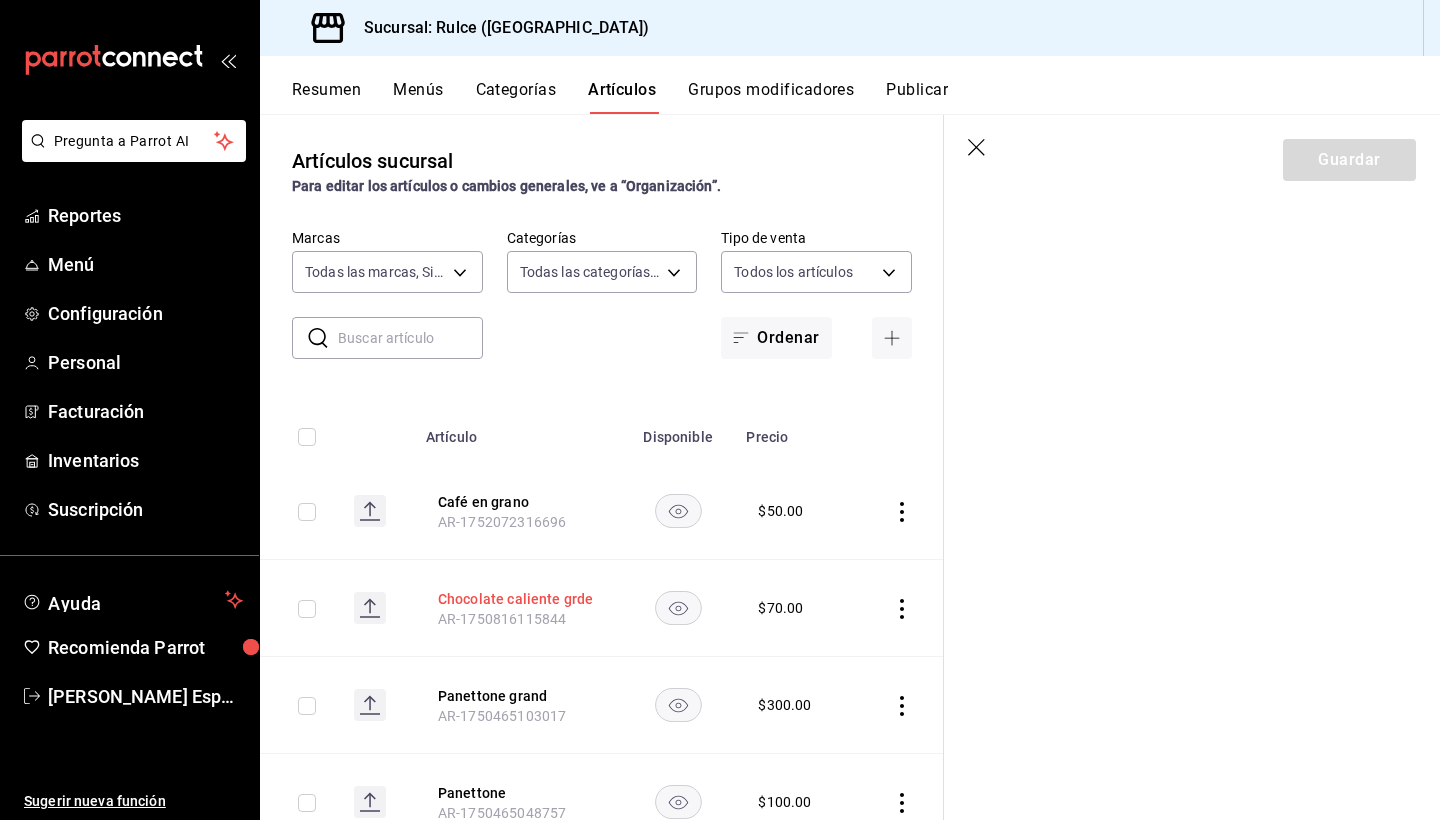 scroll, scrollTop: 0, scrollLeft: 0, axis: both 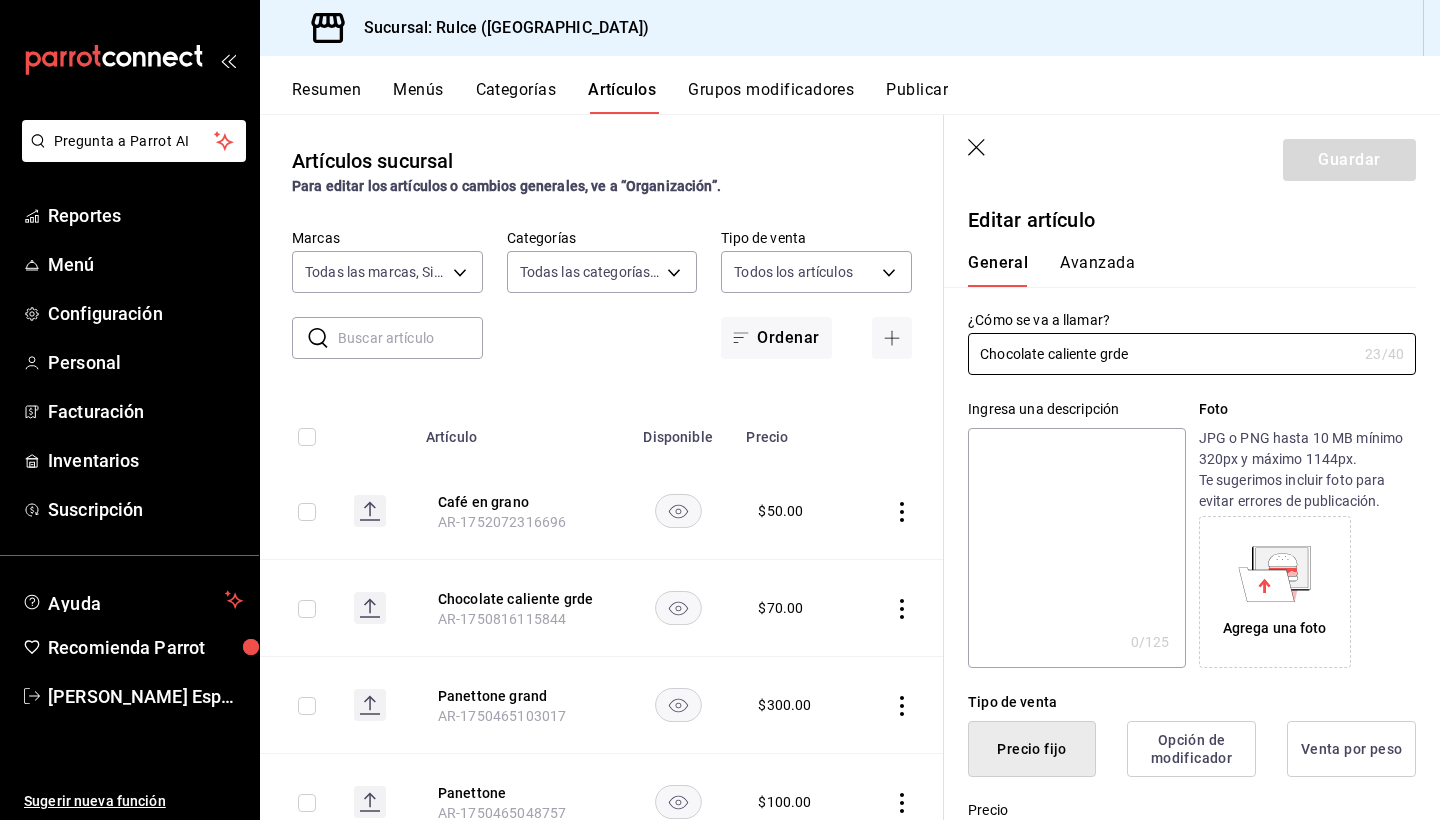type on "$70.00" 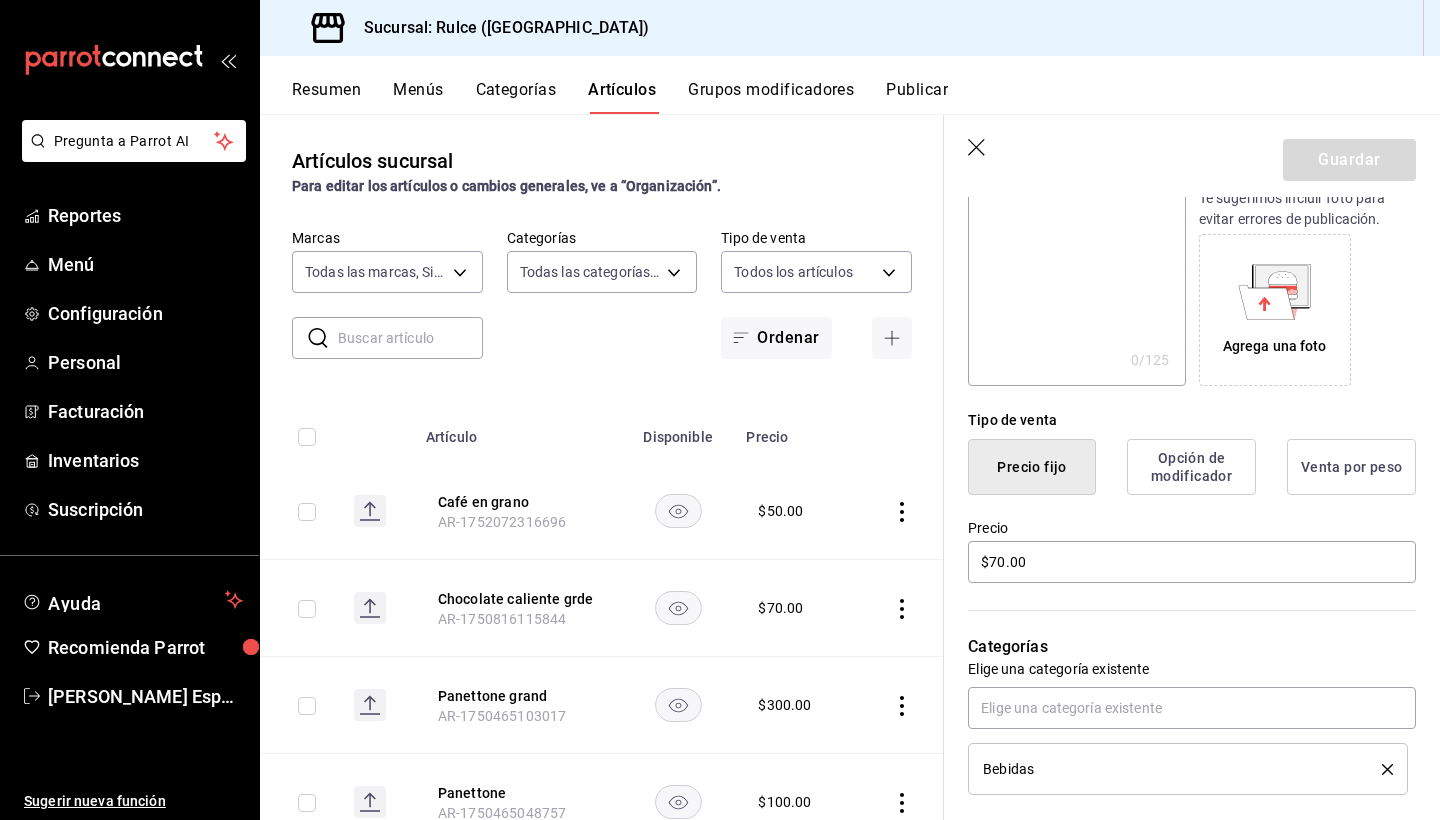 scroll, scrollTop: 0, scrollLeft: 0, axis: both 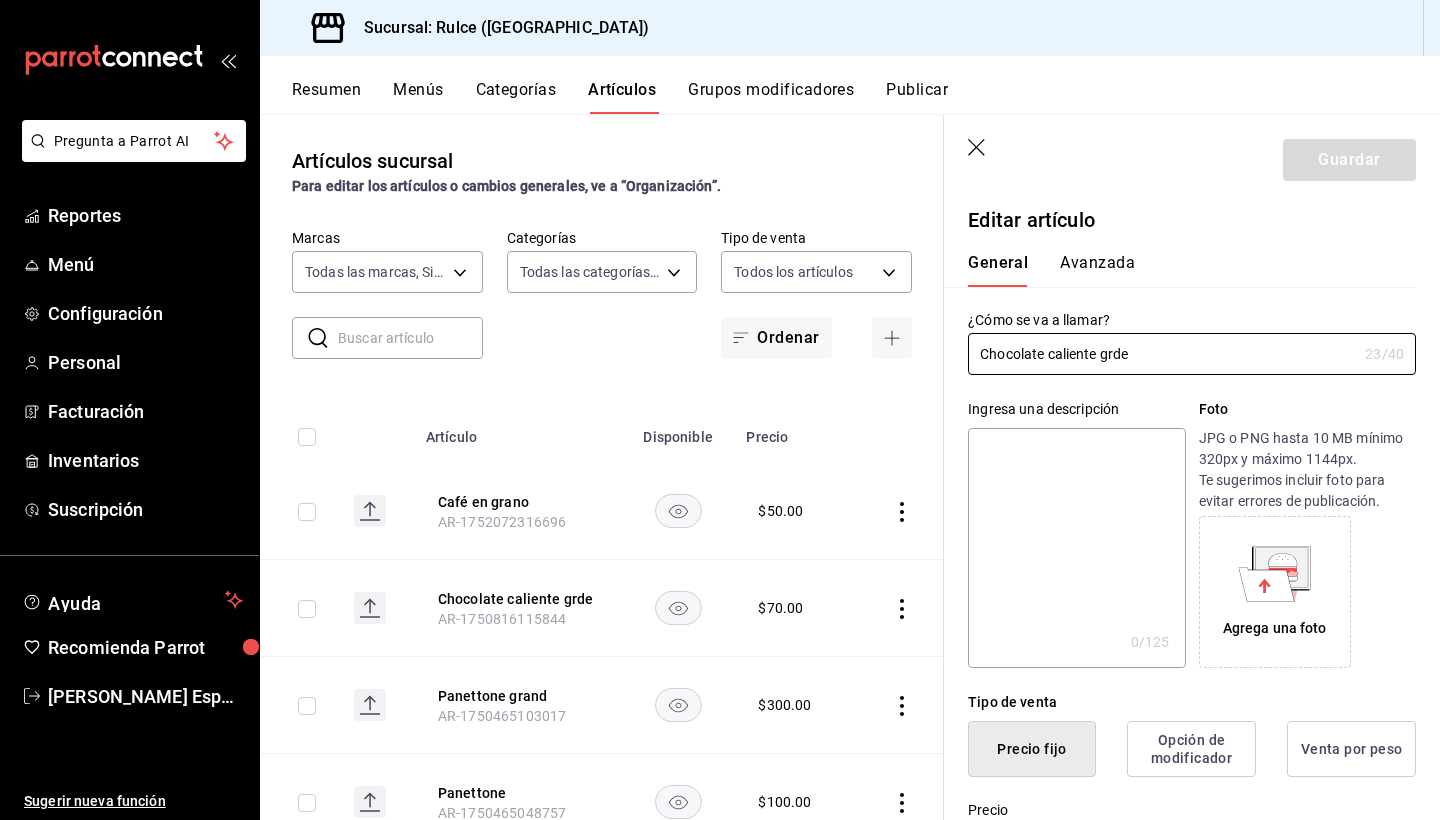 click on "Avanzada" at bounding box center (1097, 270) 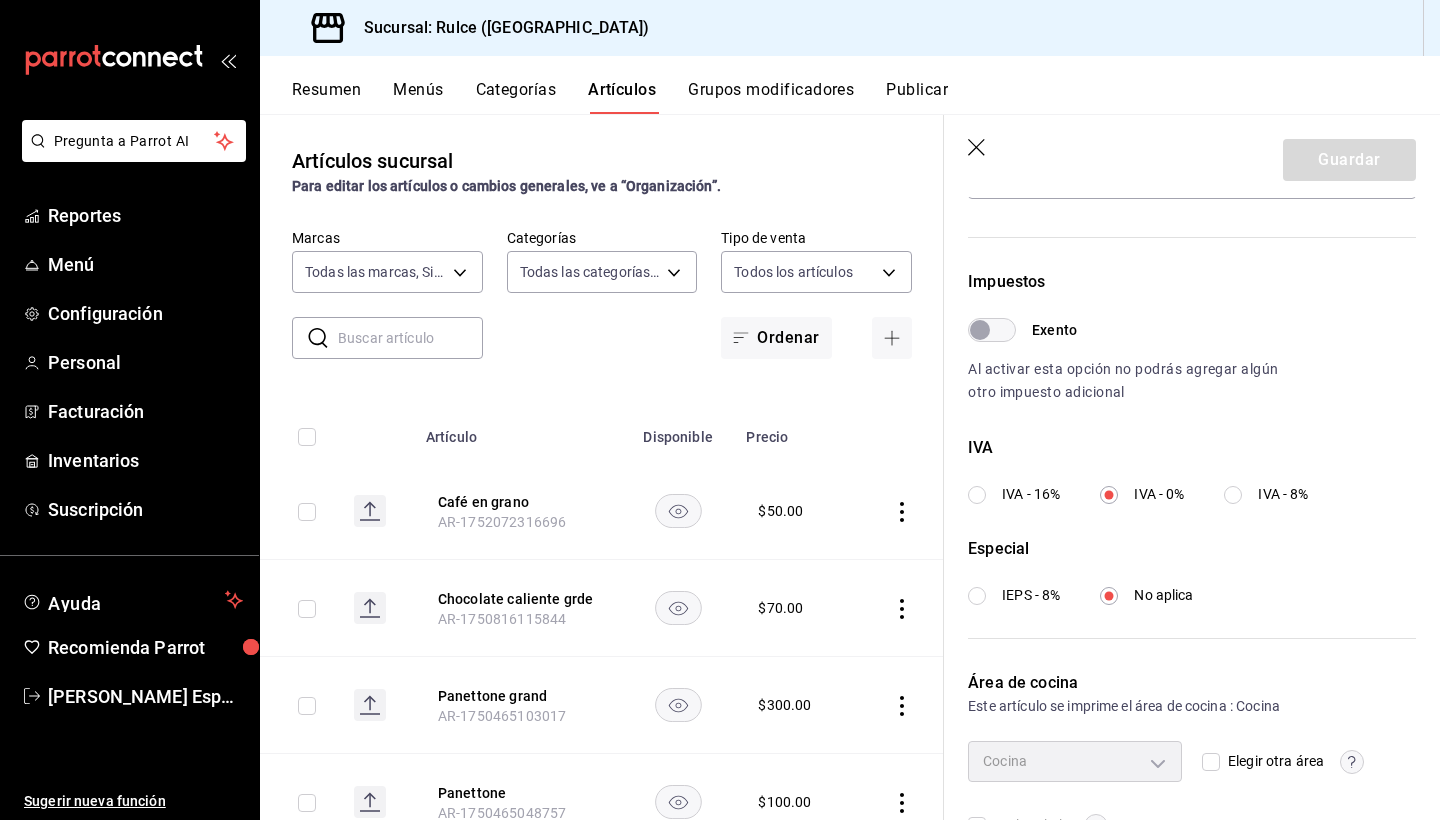 scroll, scrollTop: 528, scrollLeft: 0, axis: vertical 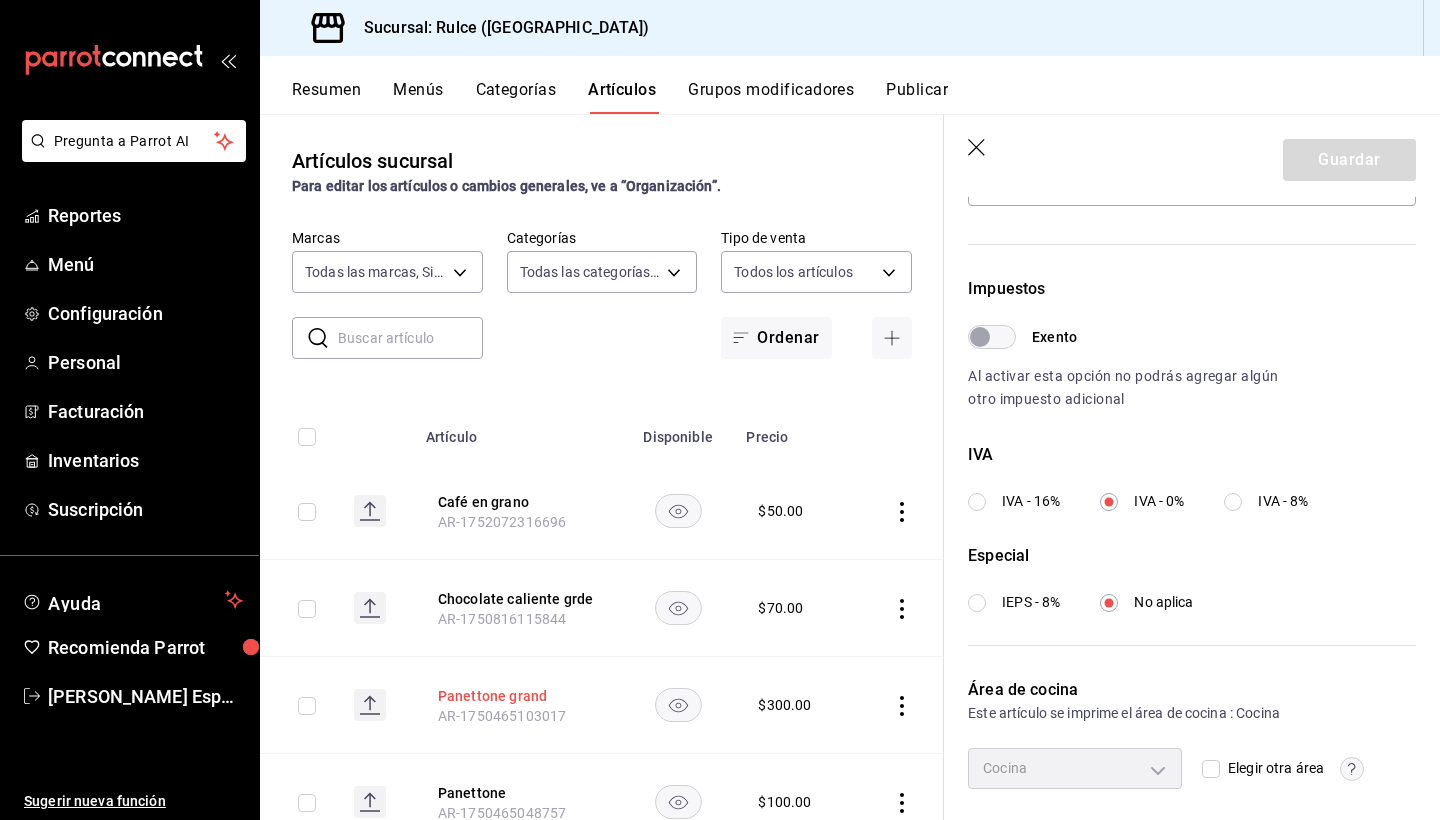 click on "Panettone grand" at bounding box center (518, 696) 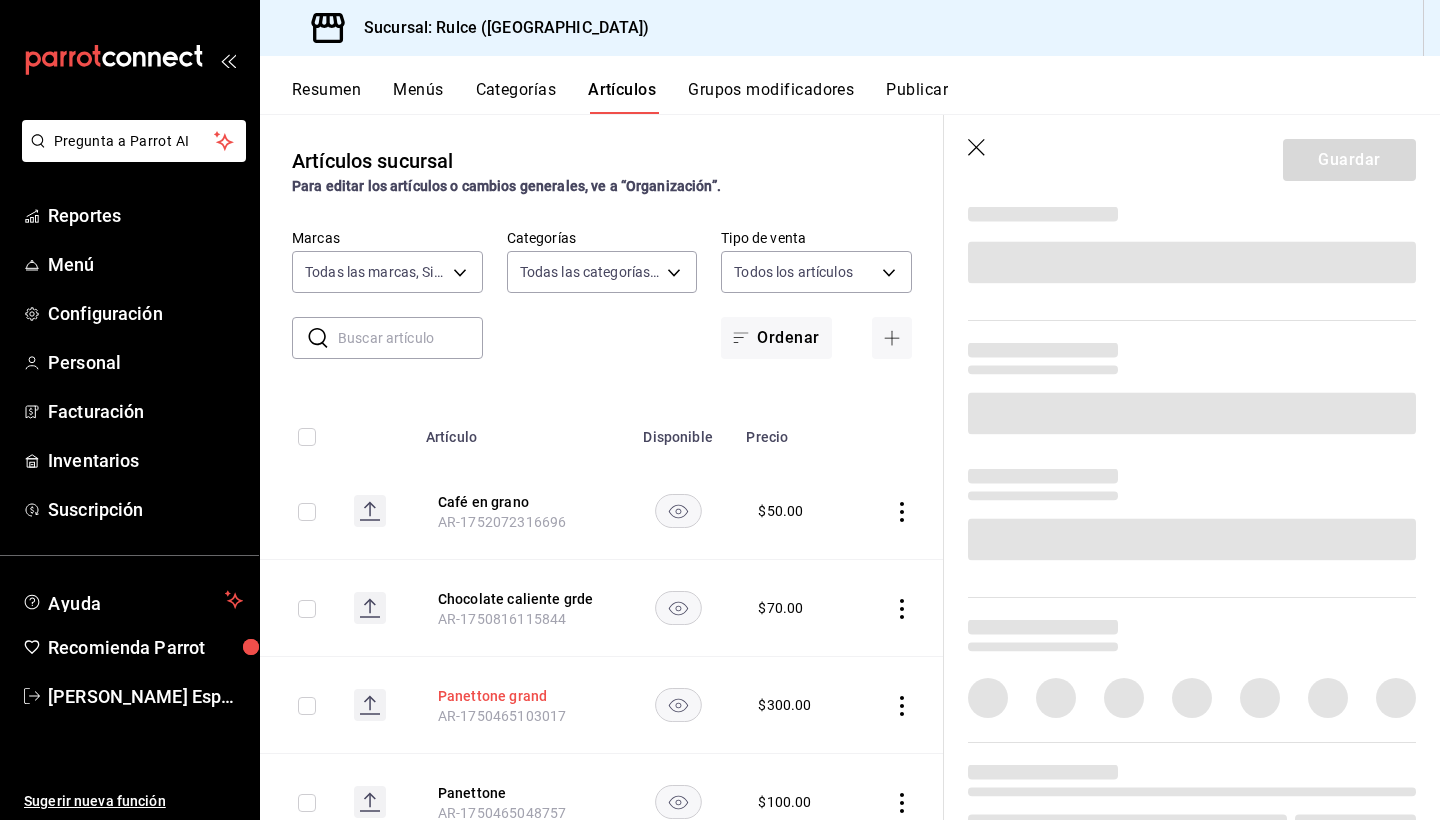scroll, scrollTop: 0, scrollLeft: 0, axis: both 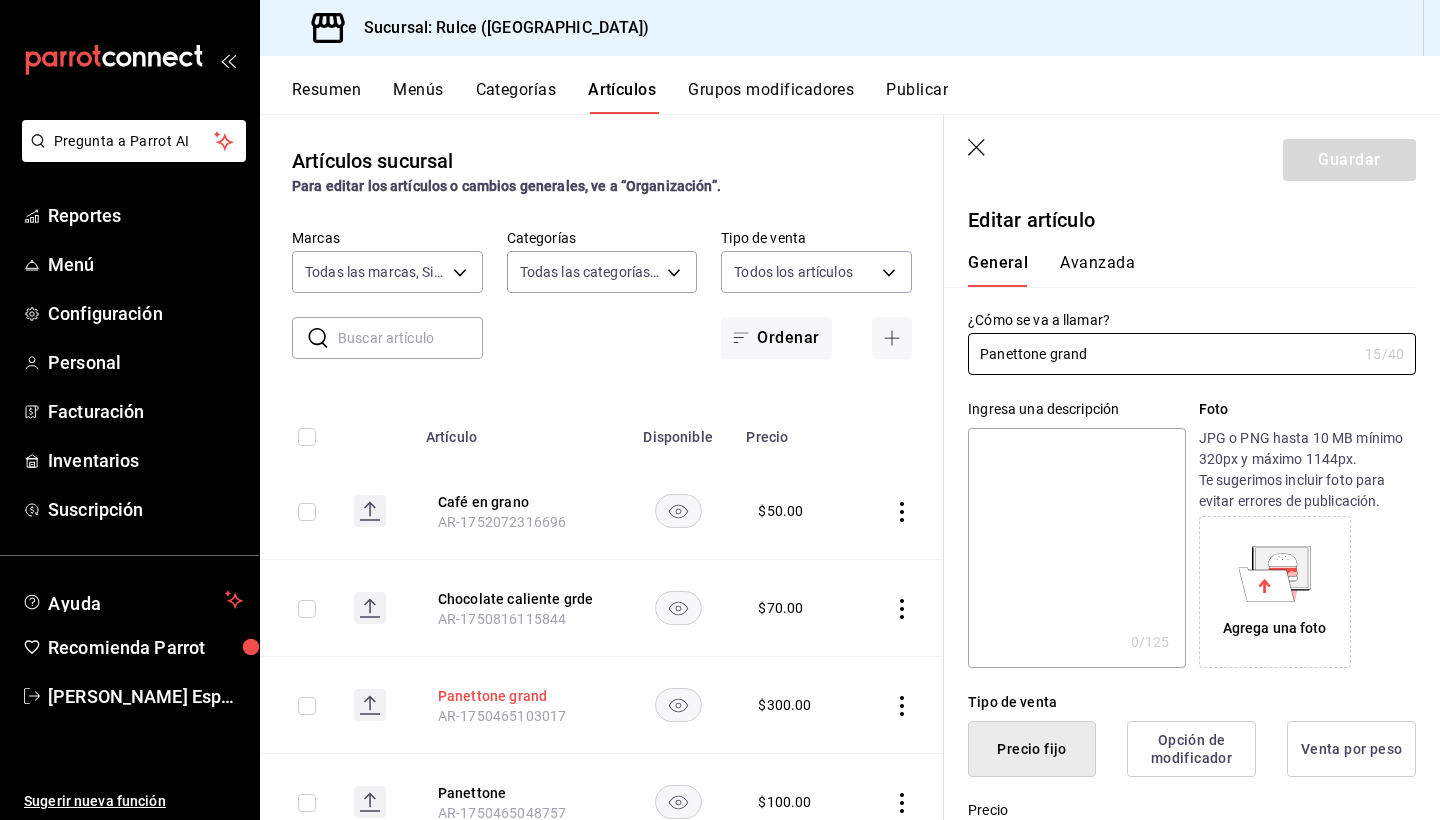 type on "$300.00" 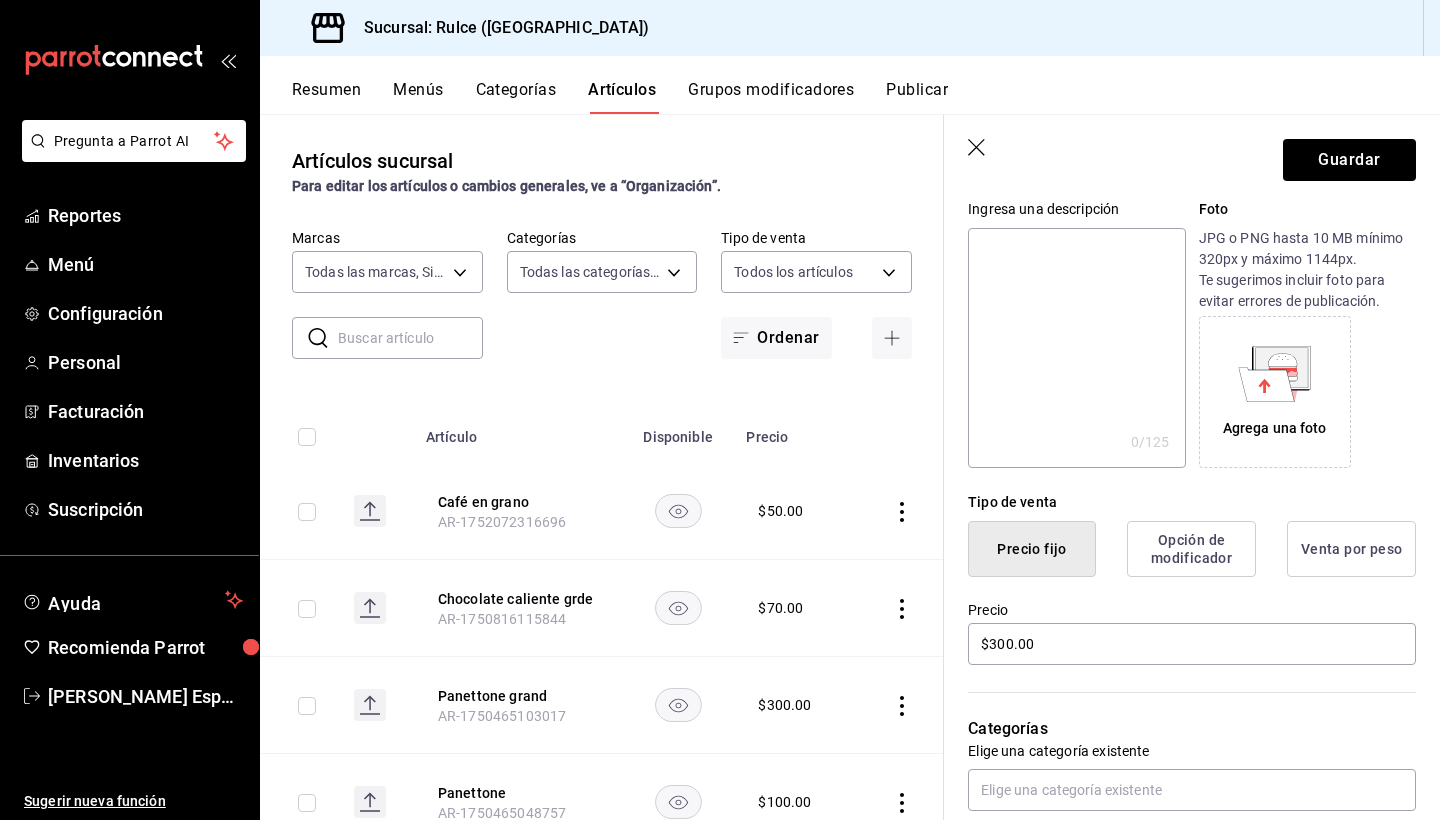 scroll, scrollTop: 0, scrollLeft: 0, axis: both 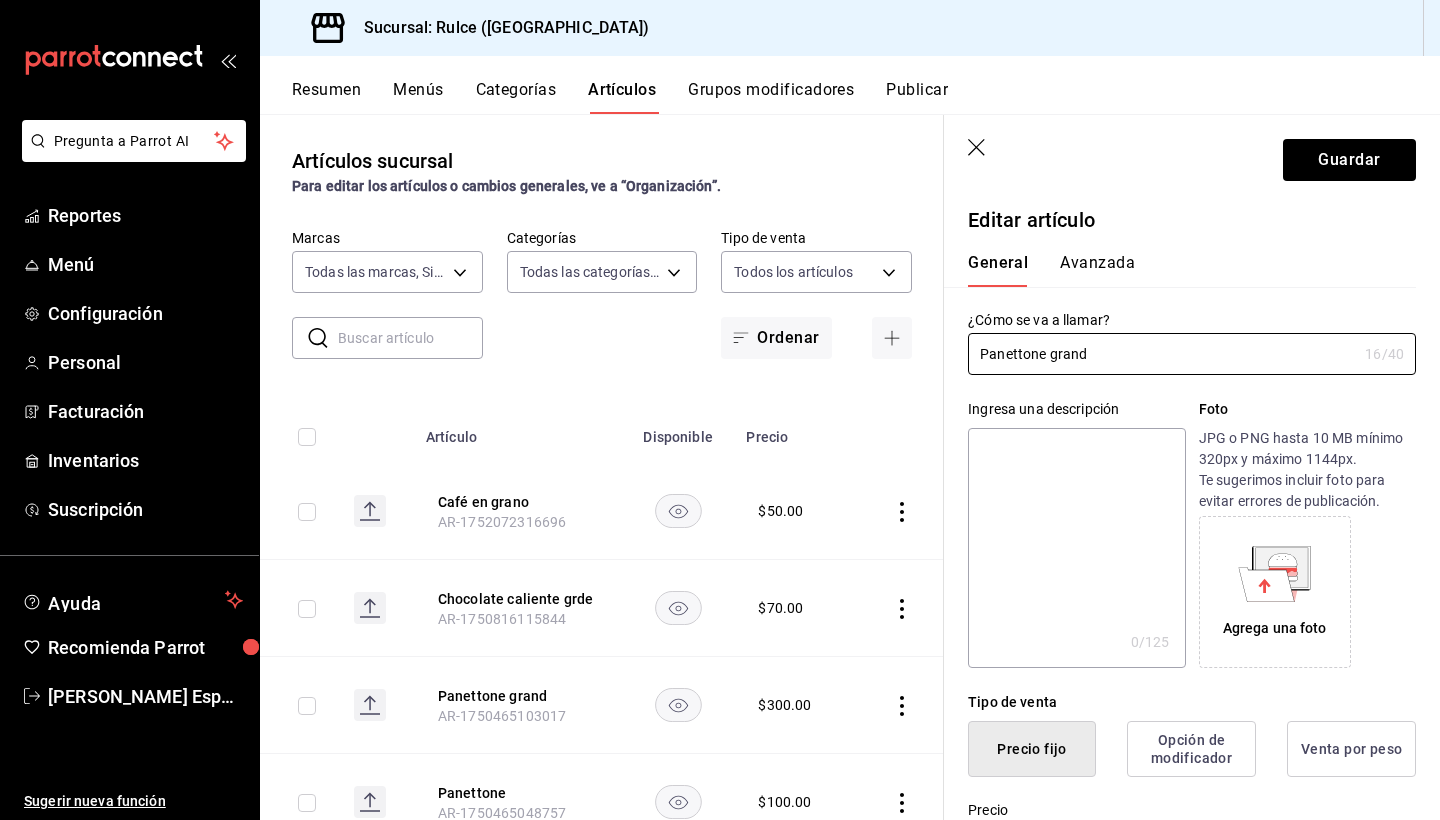 type on "Panettone grand" 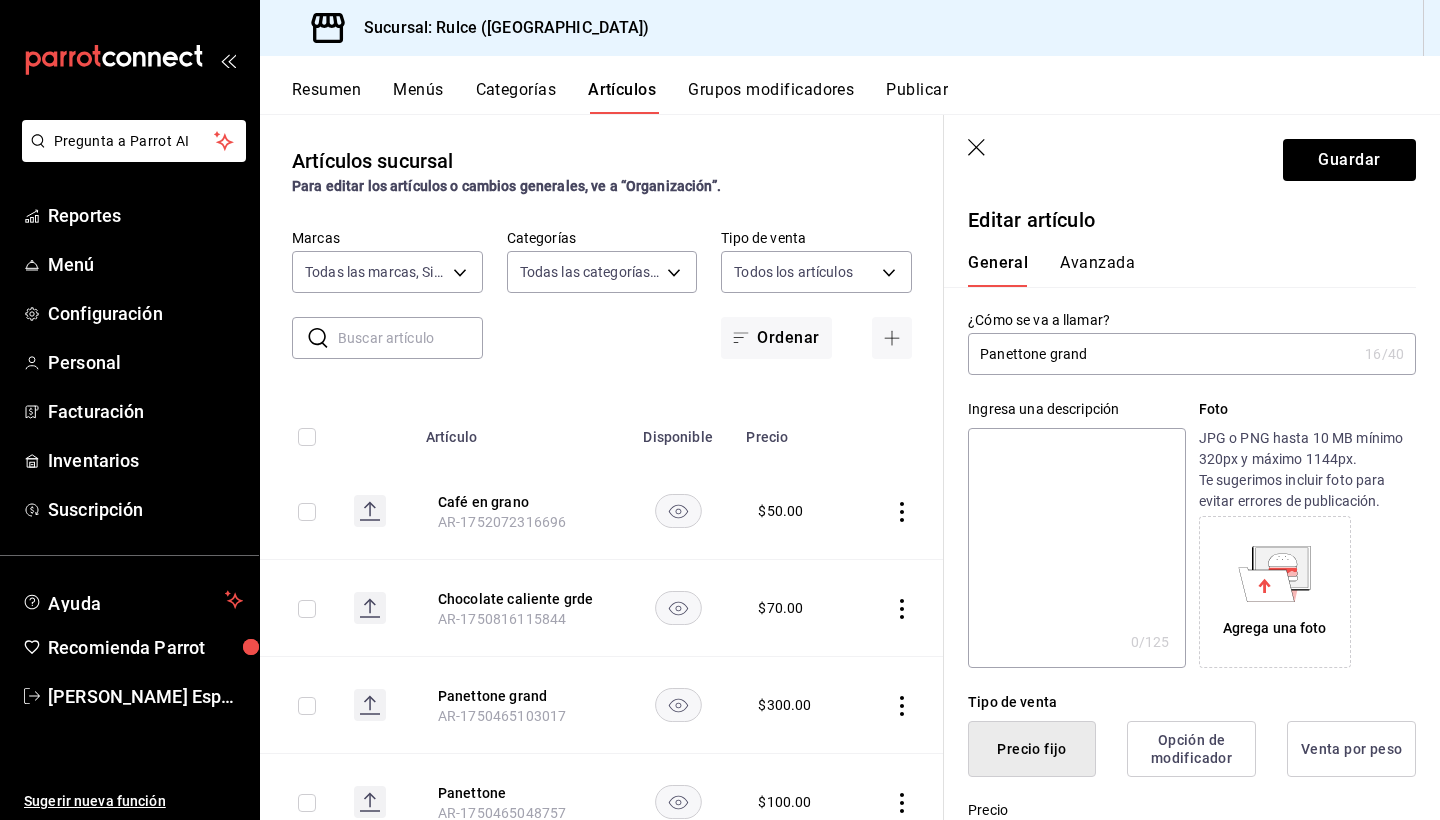 click on "Avanzada" at bounding box center [1097, 270] 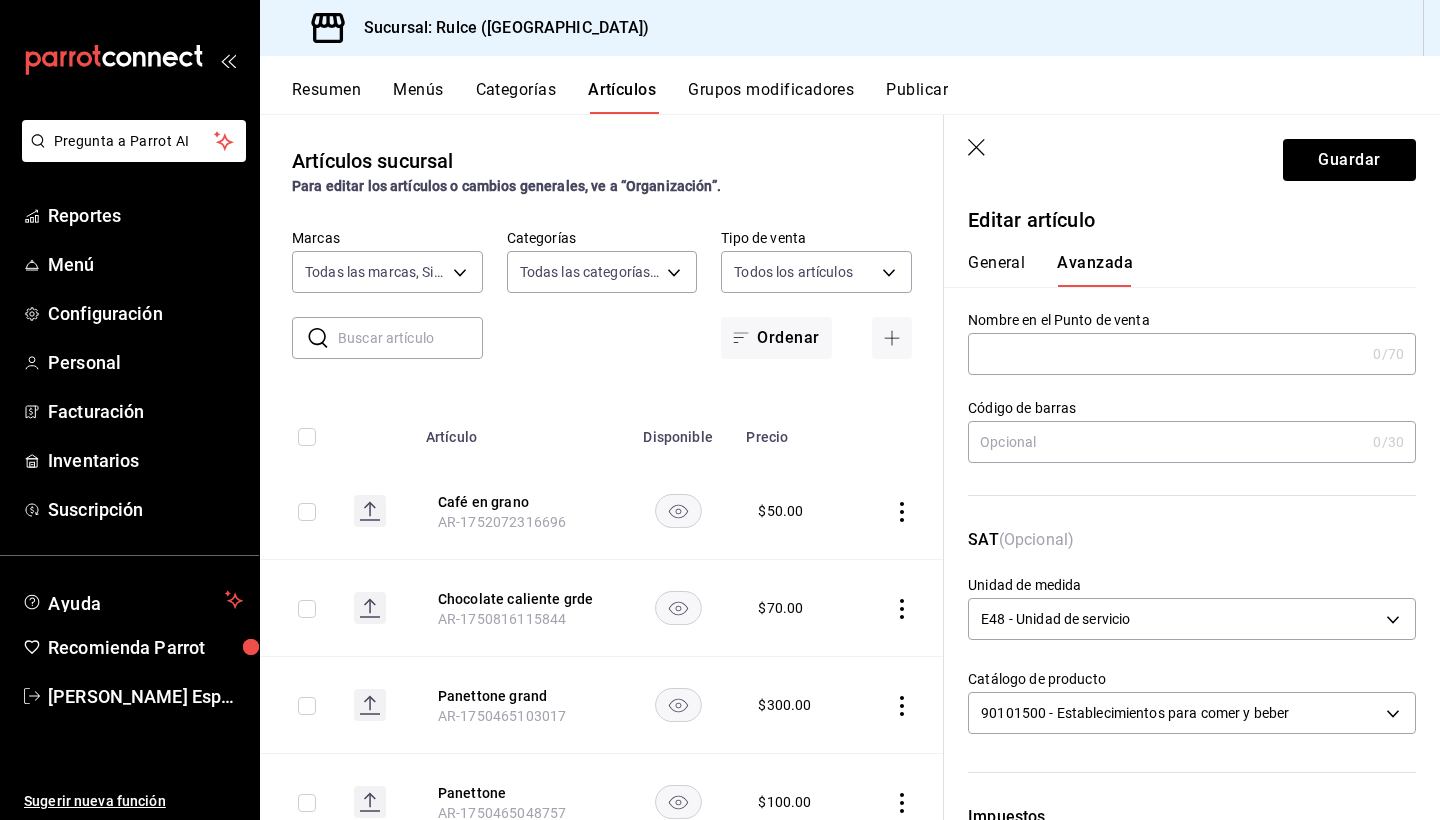 click on "Avanzada" at bounding box center (1095, 270) 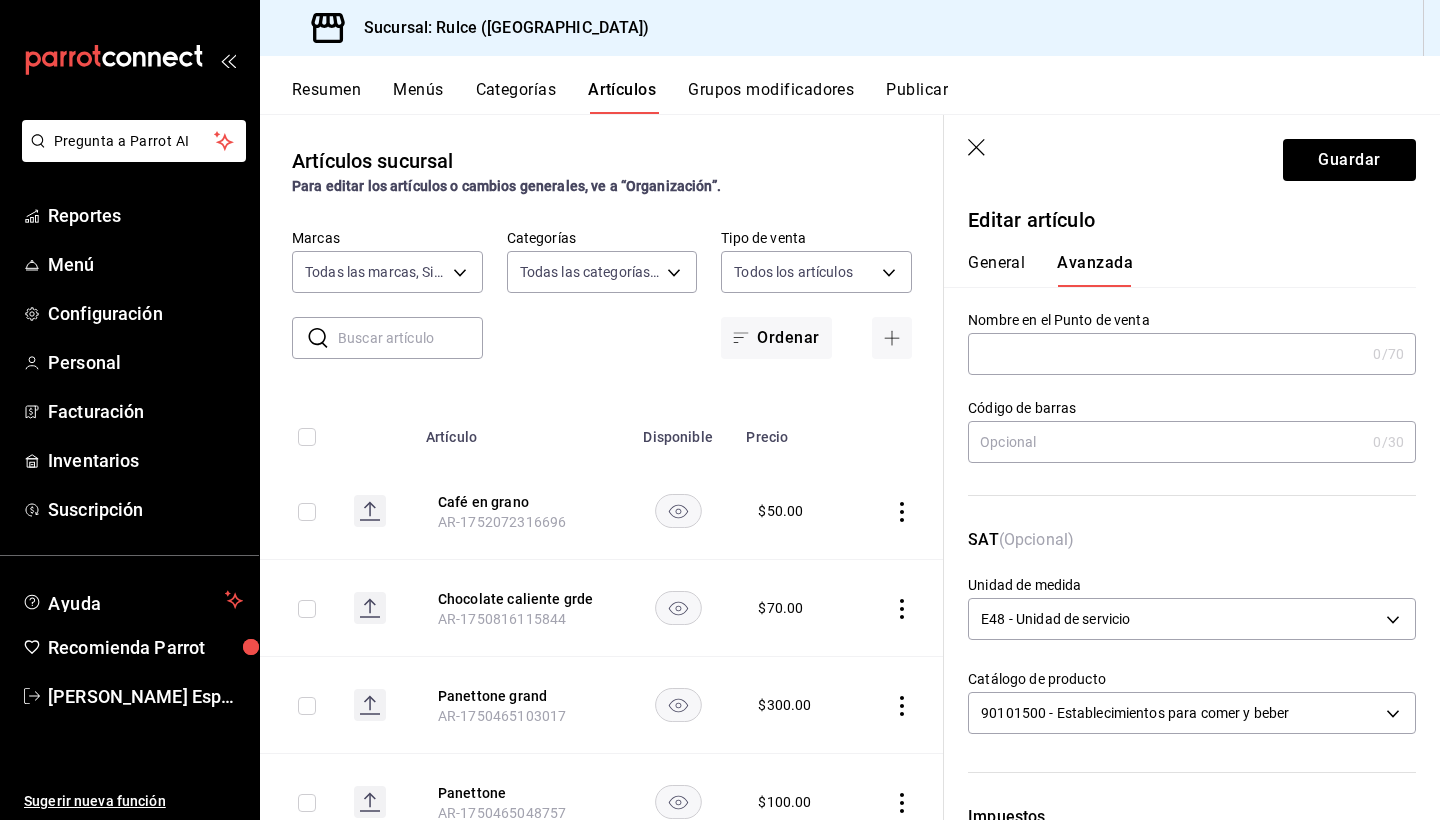 type 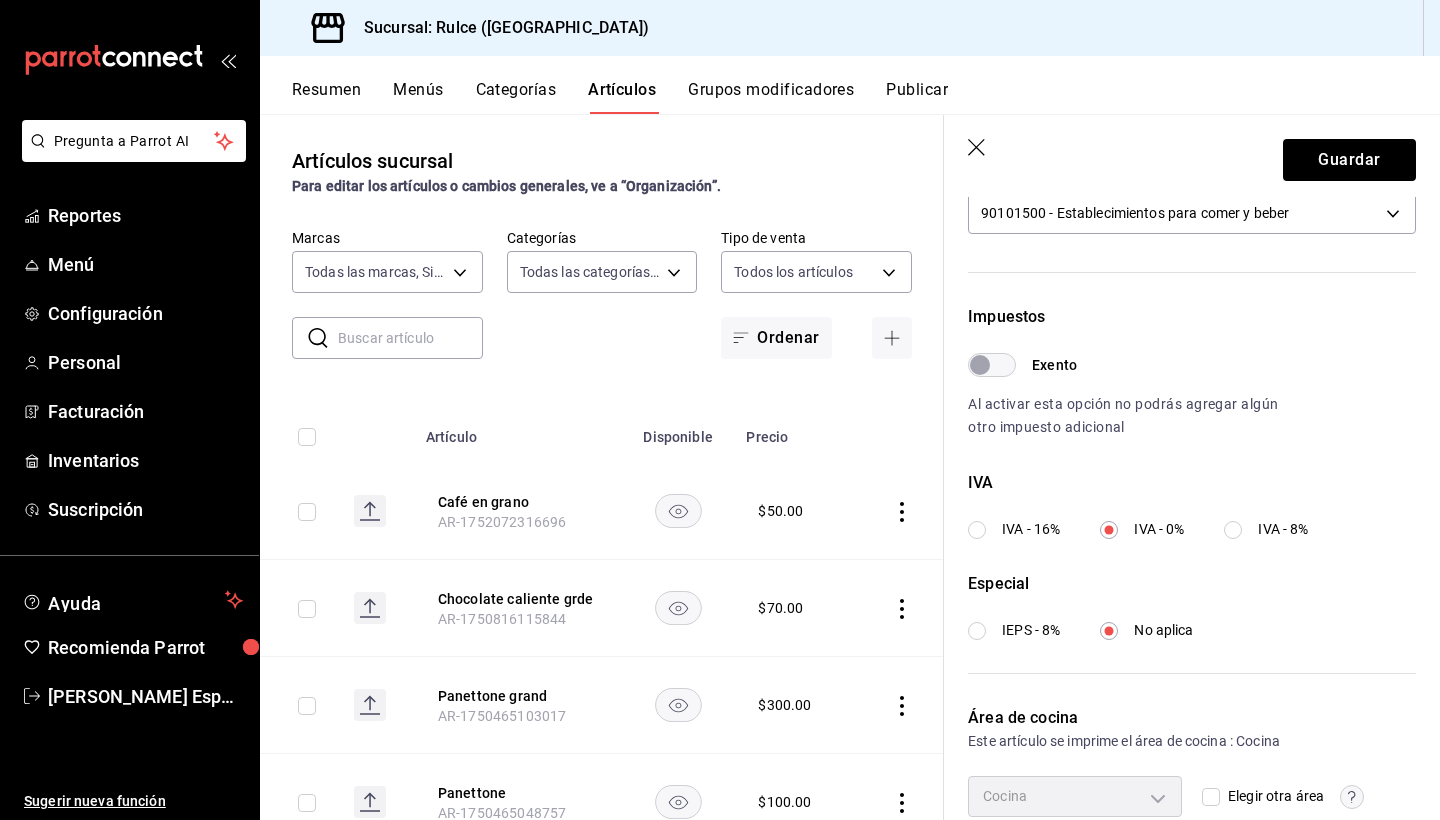 scroll, scrollTop: 500, scrollLeft: 0, axis: vertical 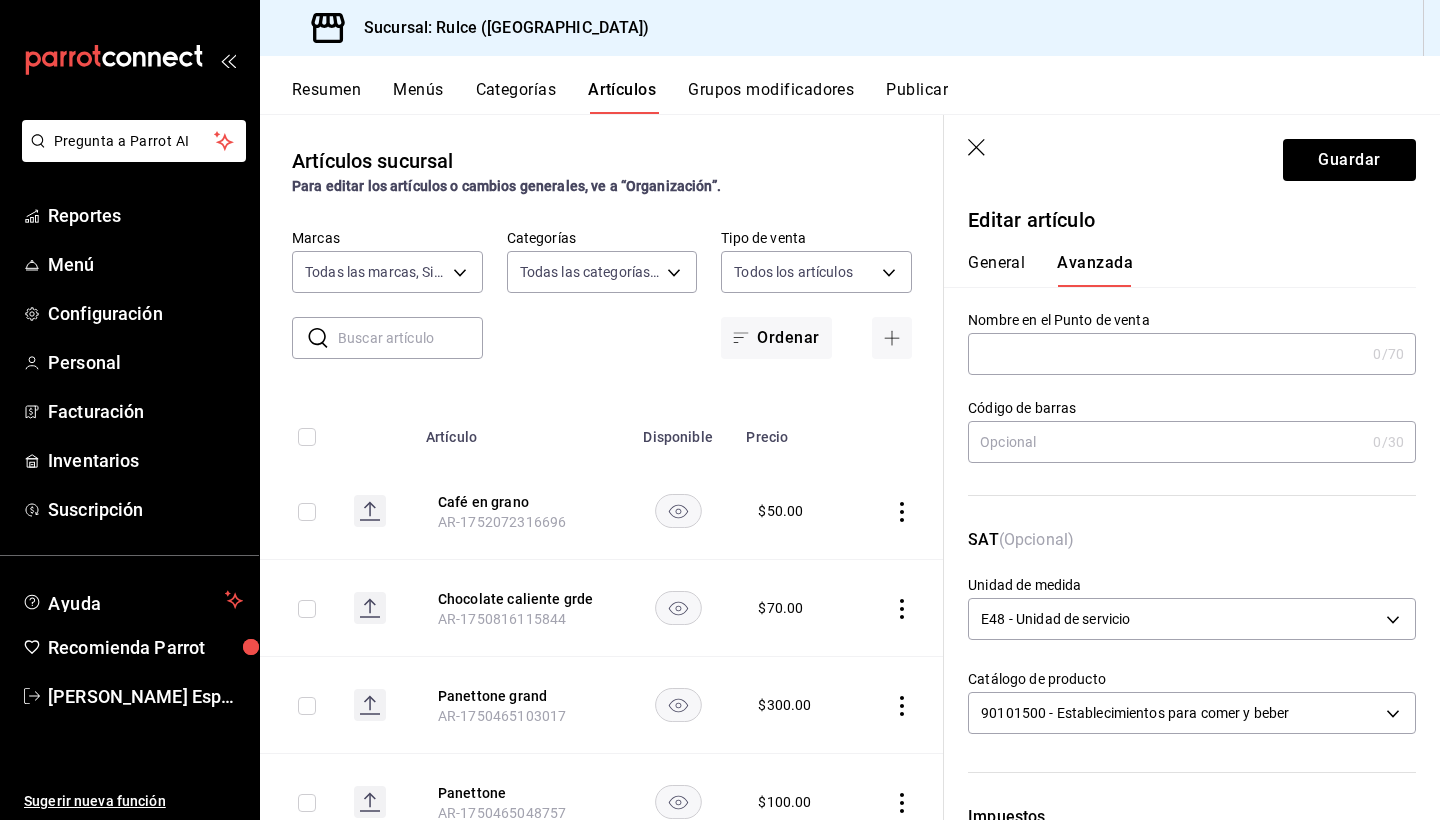 click on "General" at bounding box center [996, 270] 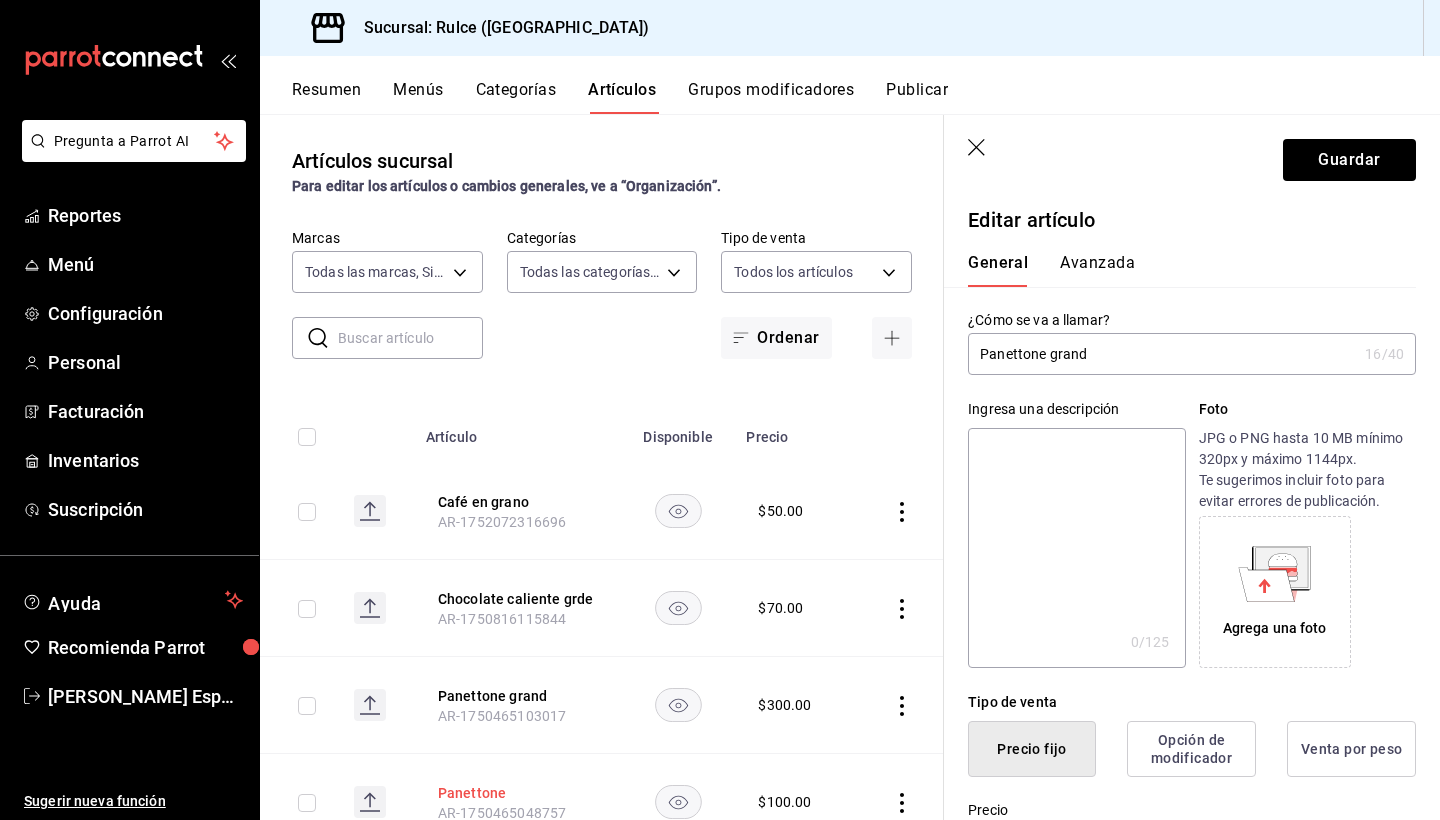 click on "Panettone" at bounding box center (518, 793) 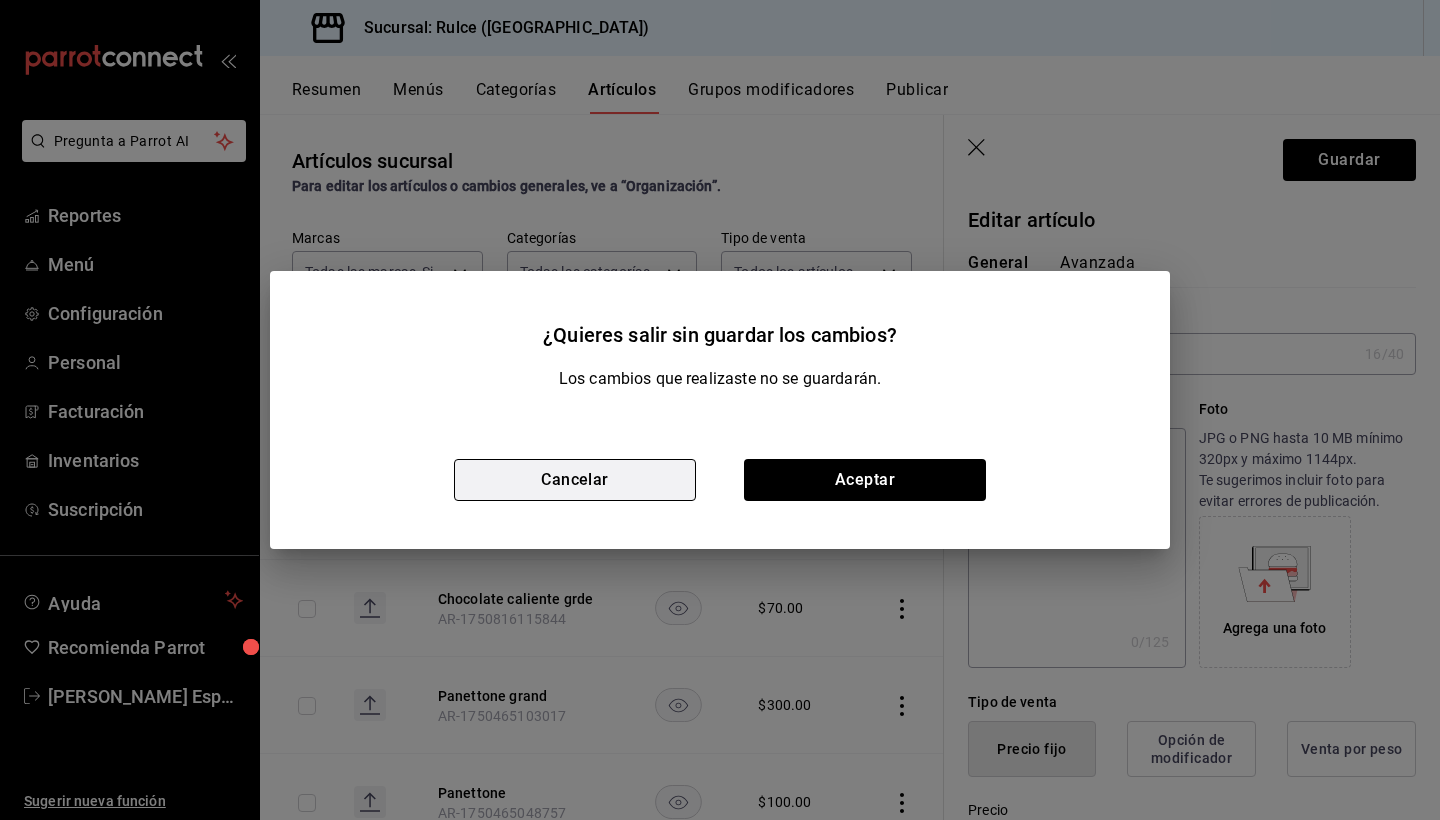 click on "Cancelar" at bounding box center (575, 480) 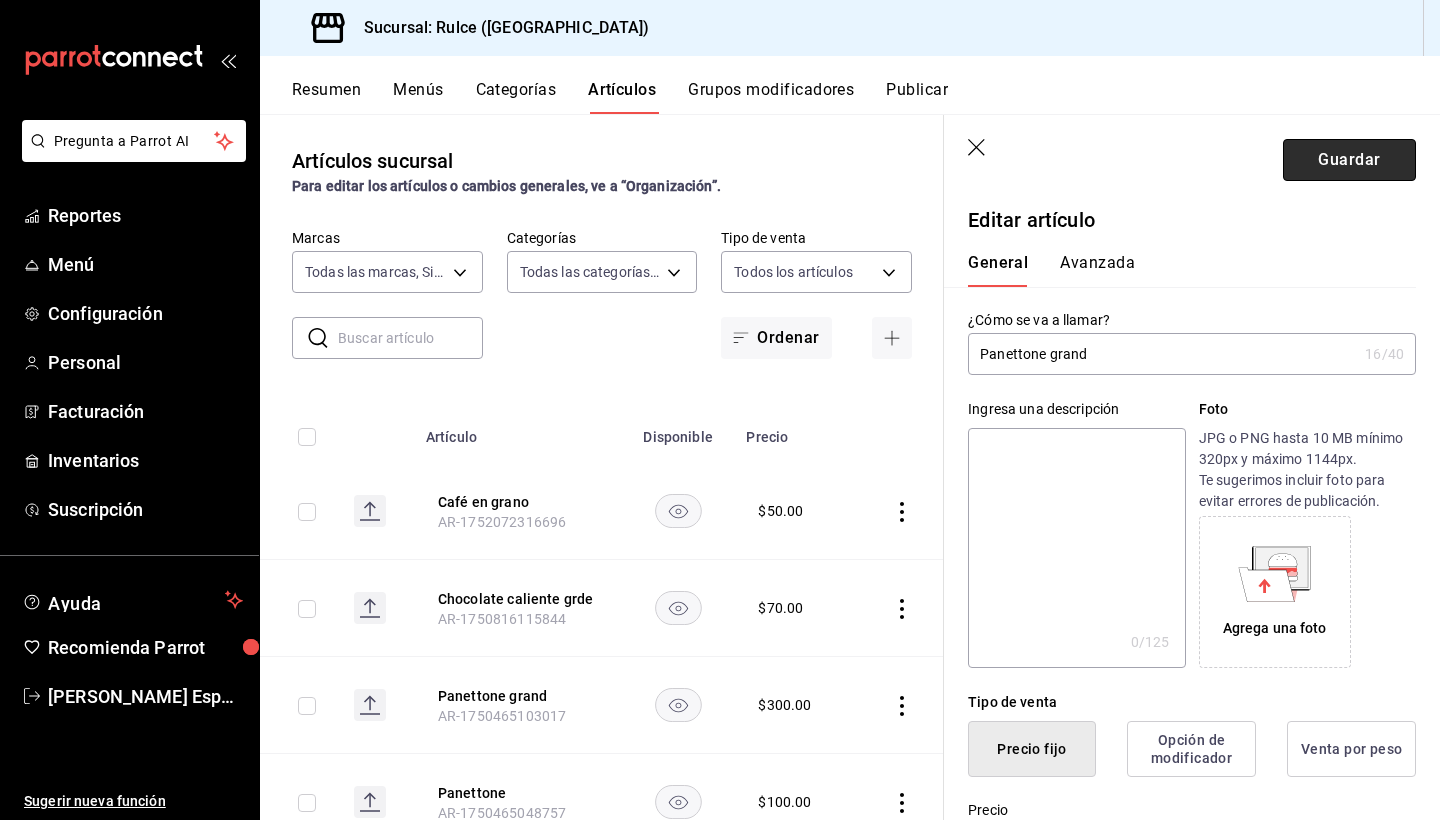 click on "Guardar" at bounding box center (1349, 160) 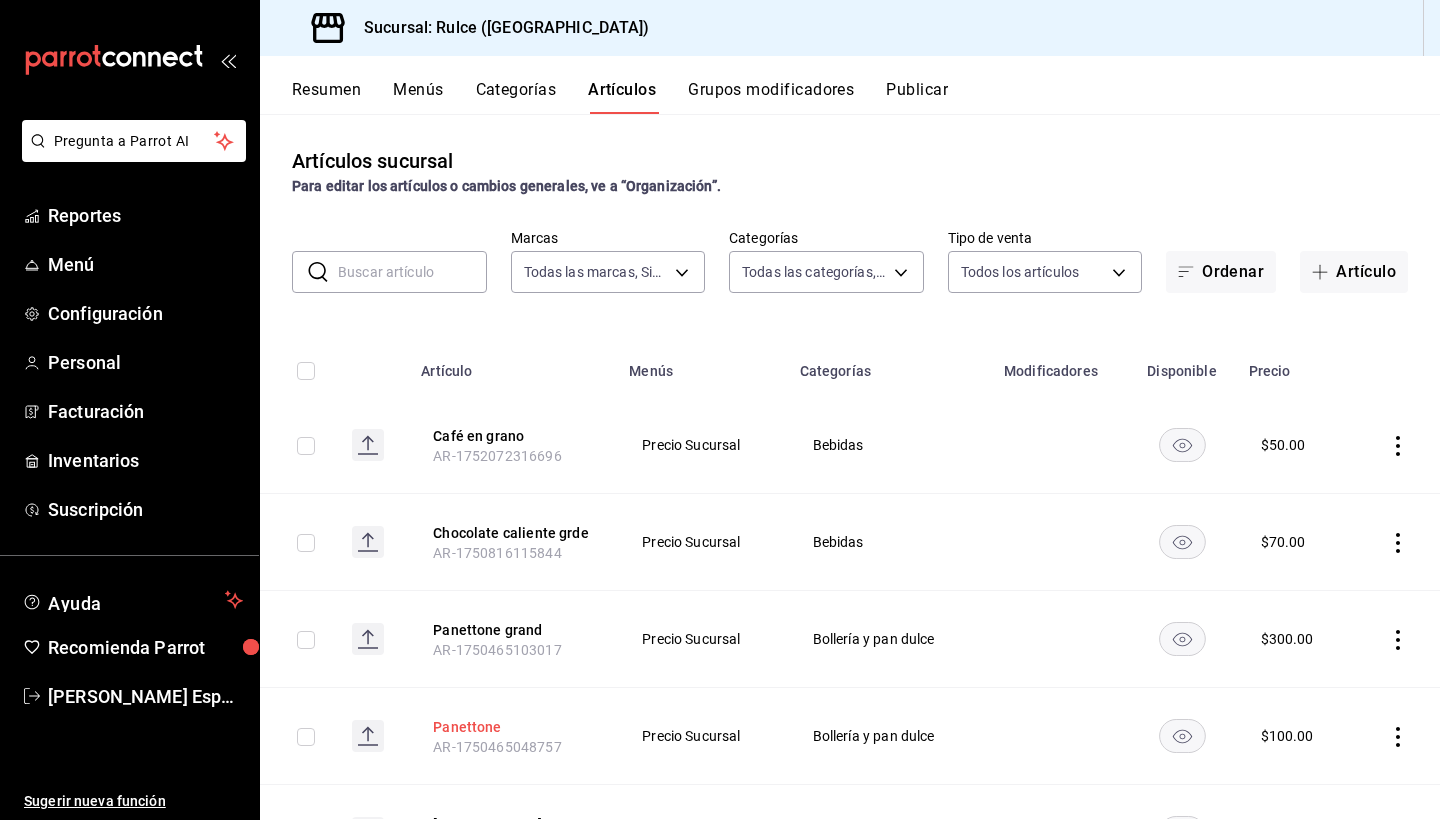 click on "Panettone" at bounding box center [513, 727] 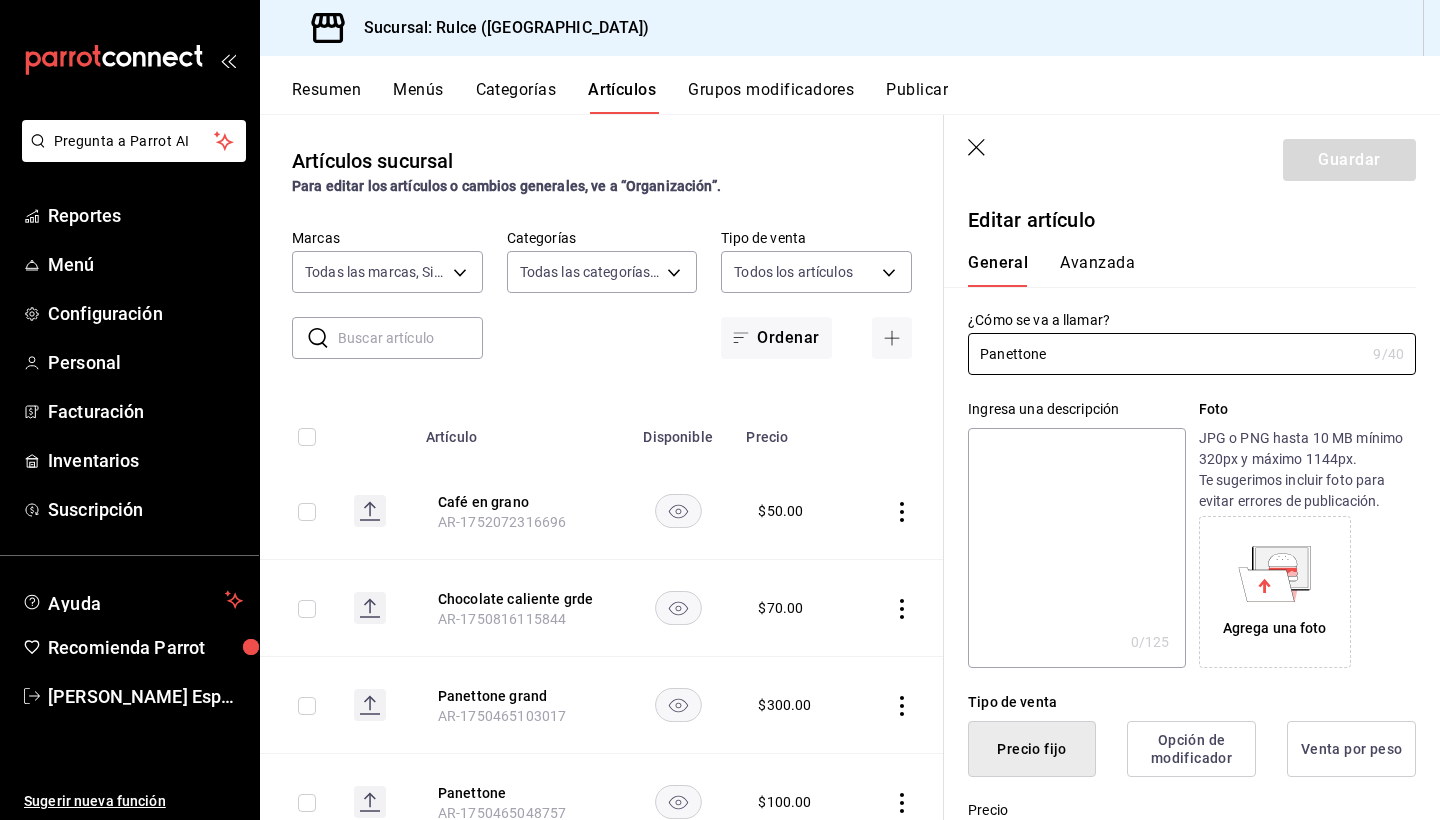 scroll, scrollTop: 665, scrollLeft: 0, axis: vertical 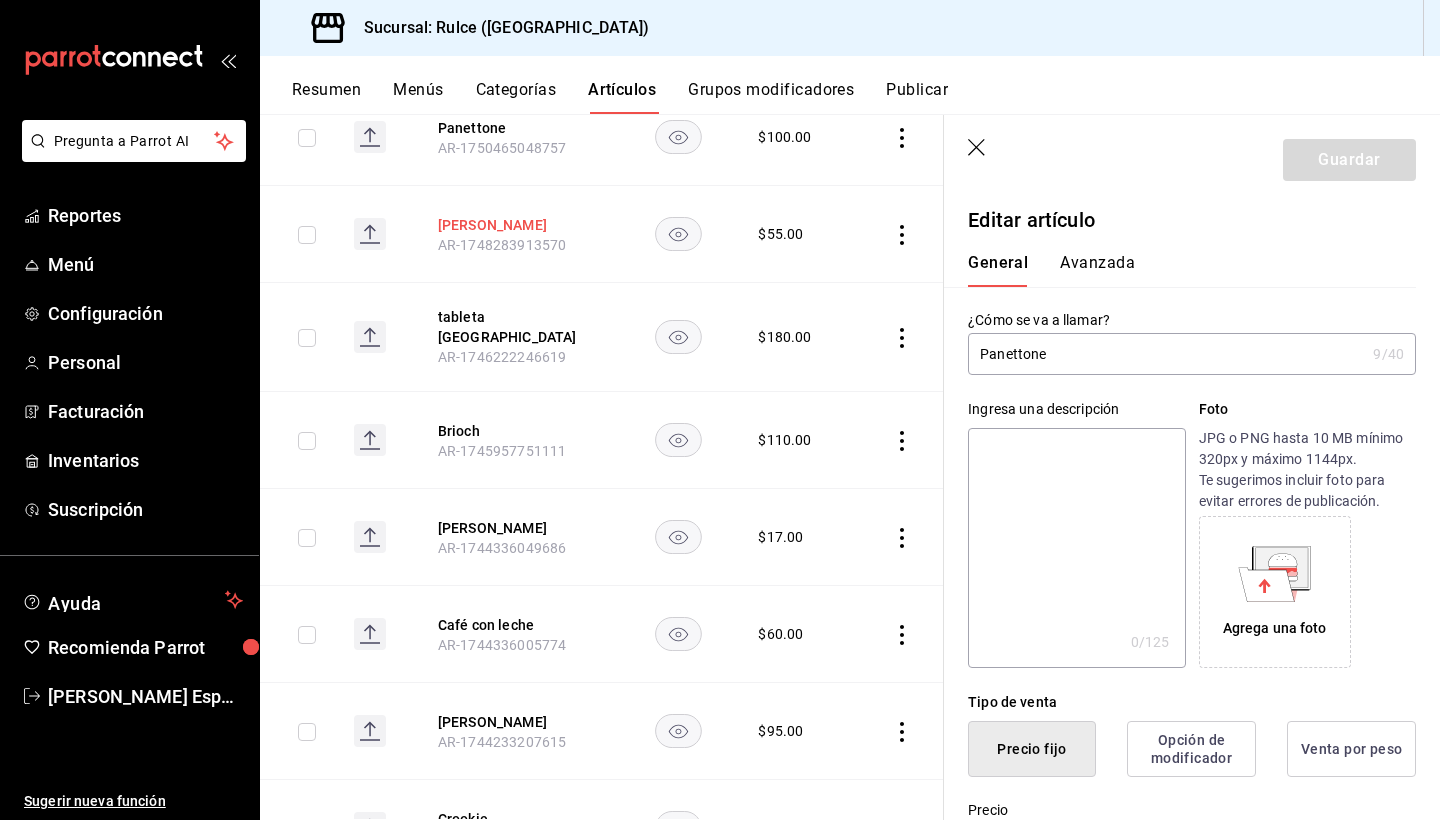 click on "Cuadro de pera" at bounding box center (518, 225) 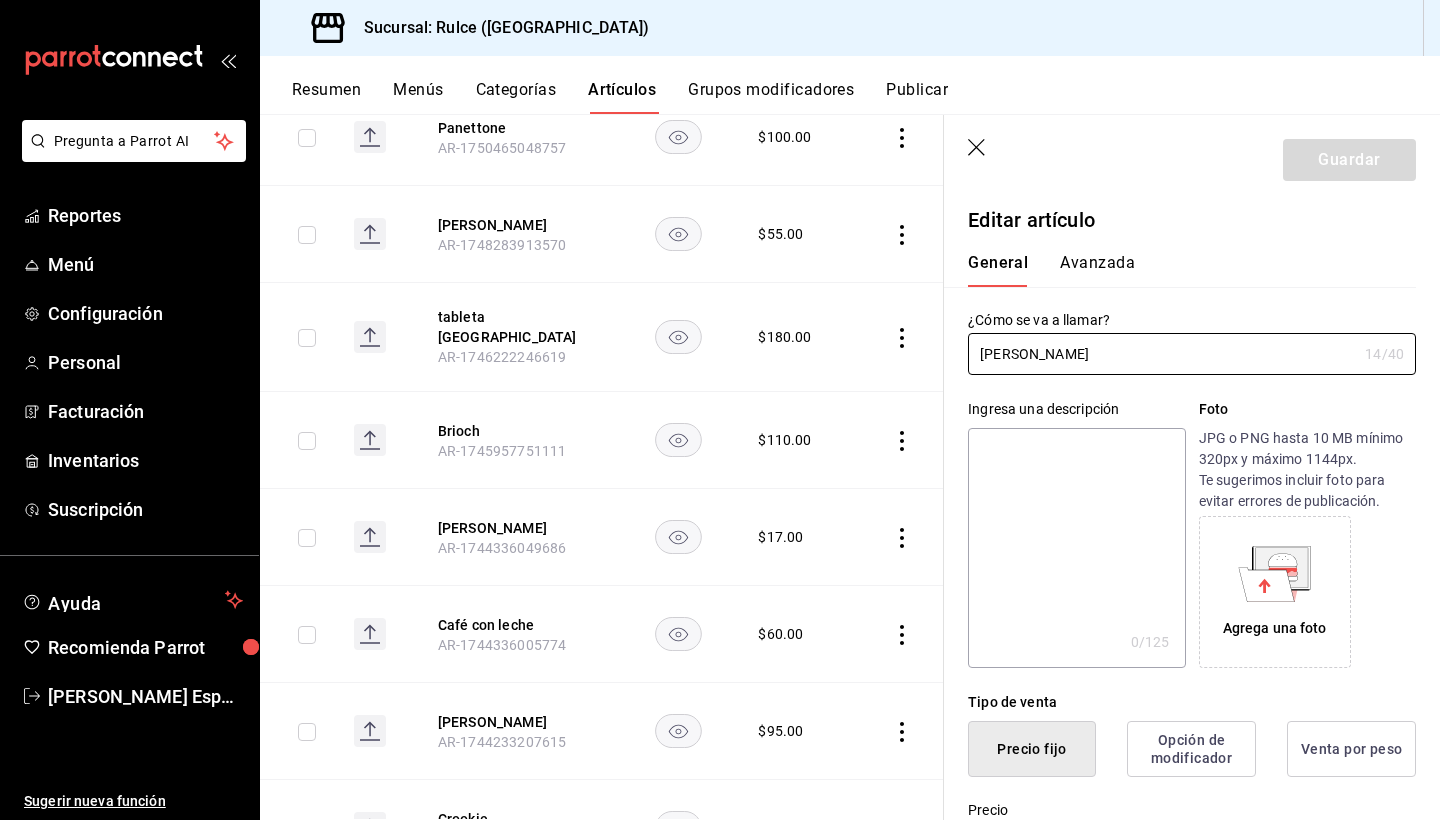 scroll, scrollTop: 2, scrollLeft: 0, axis: vertical 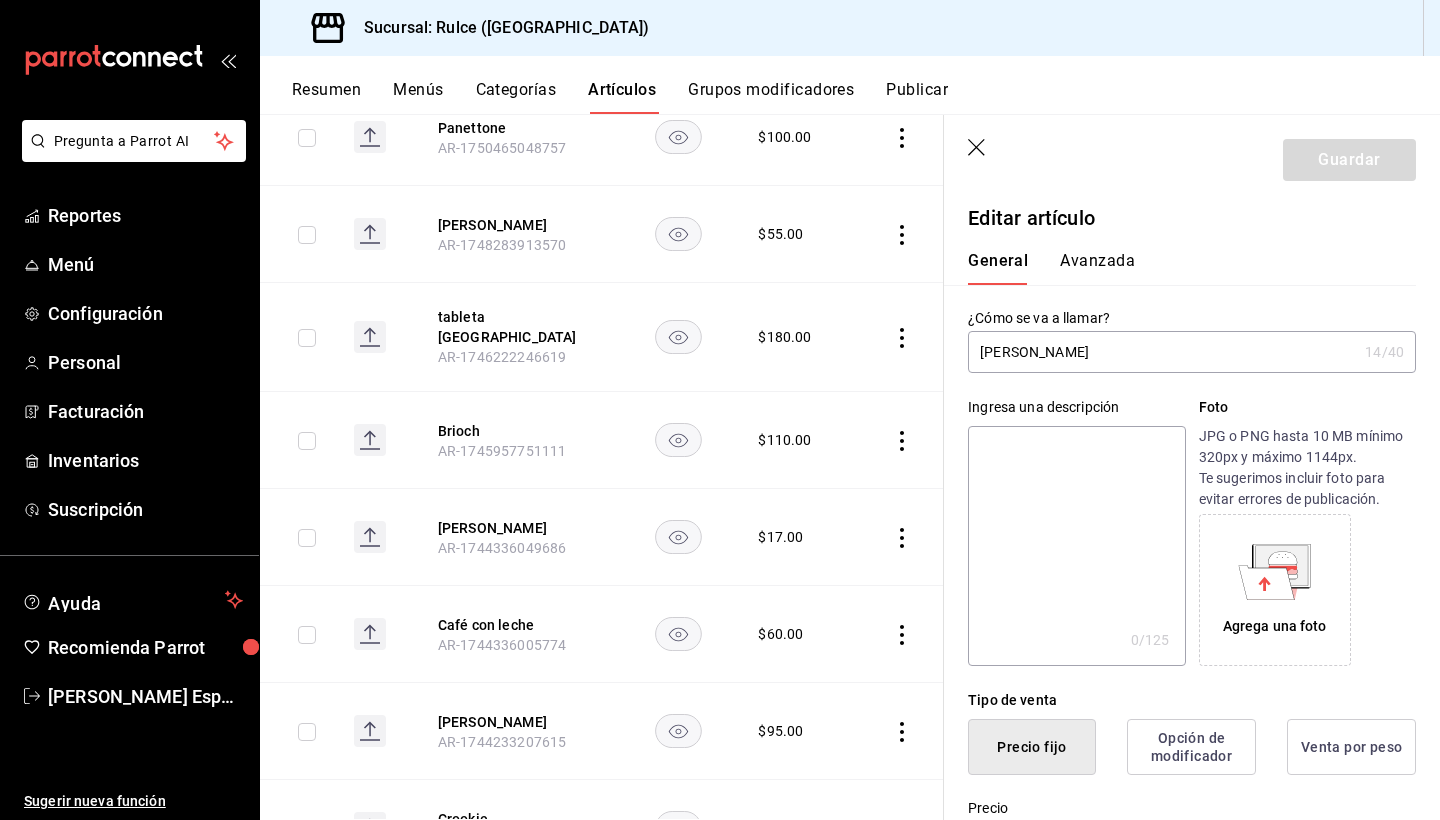 click on "Avanzada" at bounding box center [1097, 268] 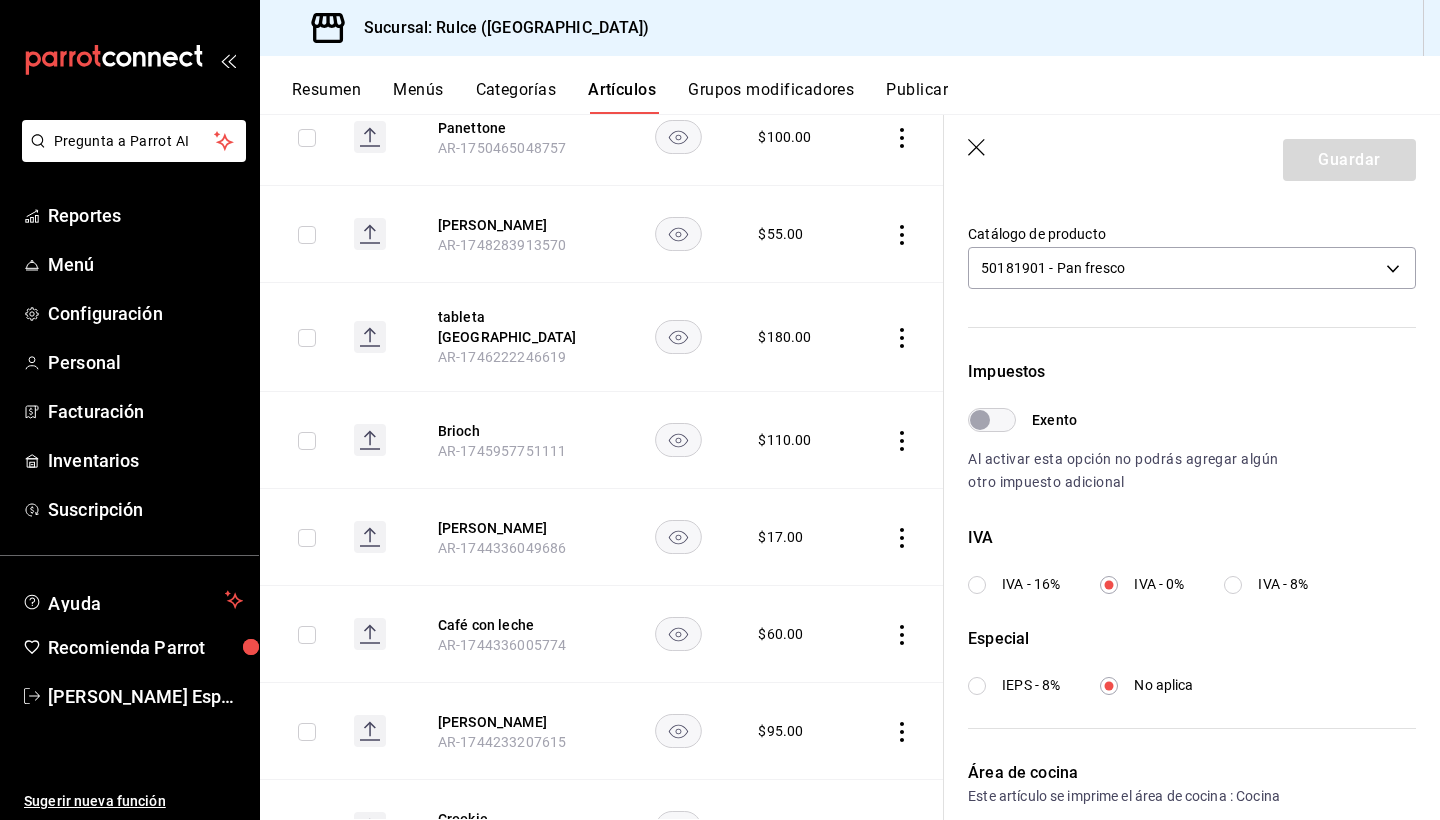 scroll, scrollTop: 445, scrollLeft: 0, axis: vertical 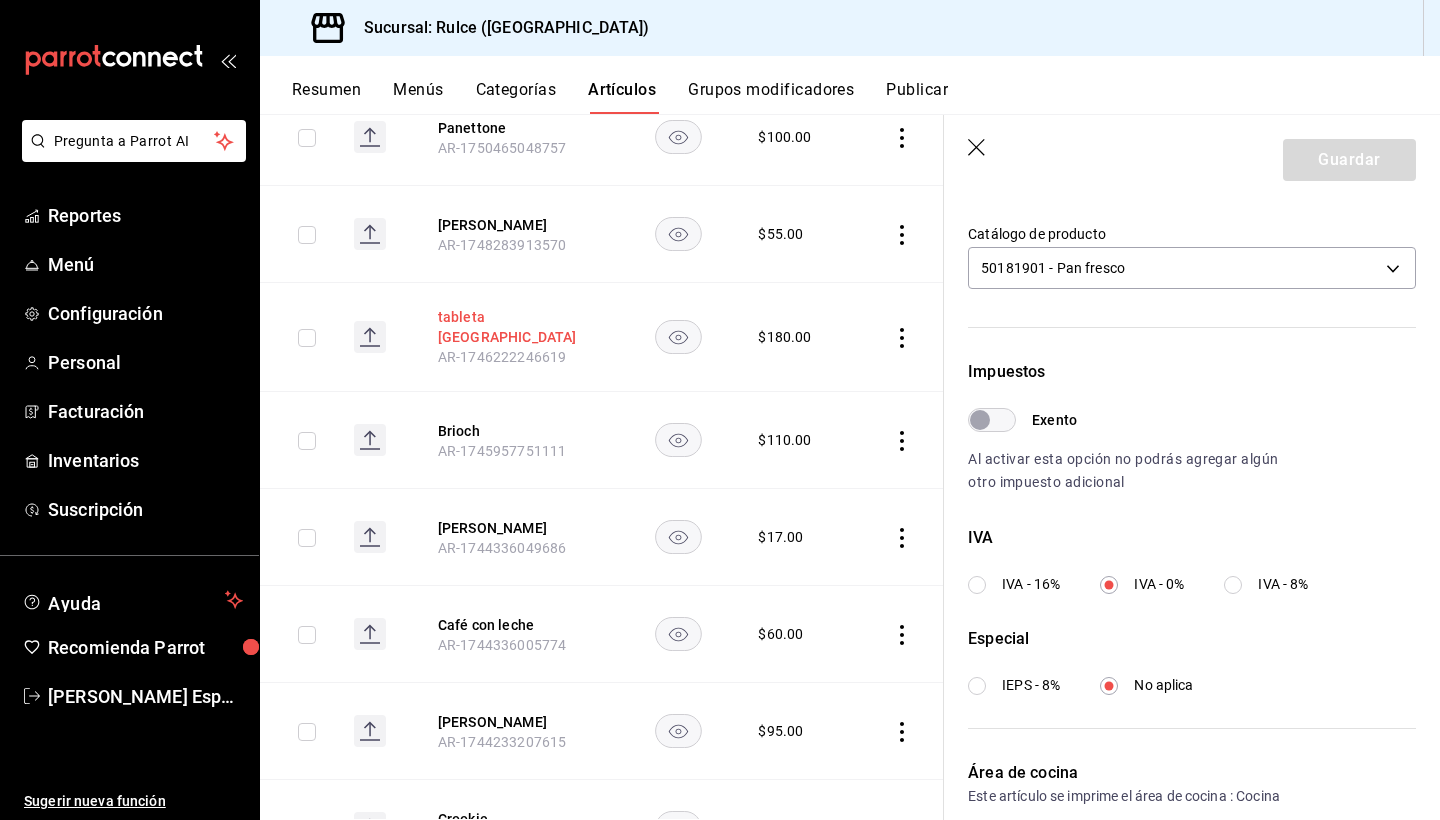 click on "tableta [GEOGRAPHIC_DATA]" at bounding box center [518, 327] 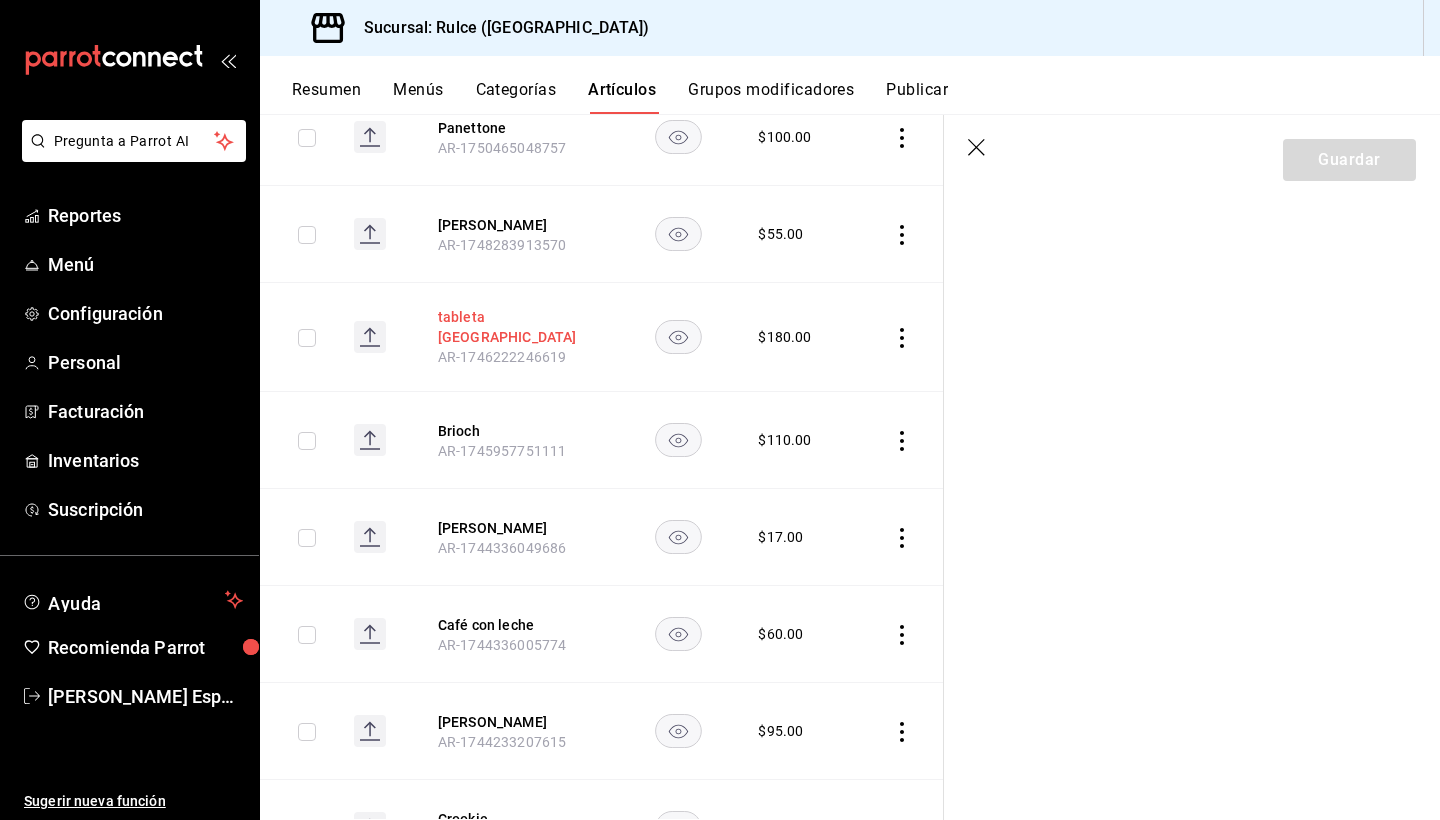 scroll, scrollTop: 0, scrollLeft: 0, axis: both 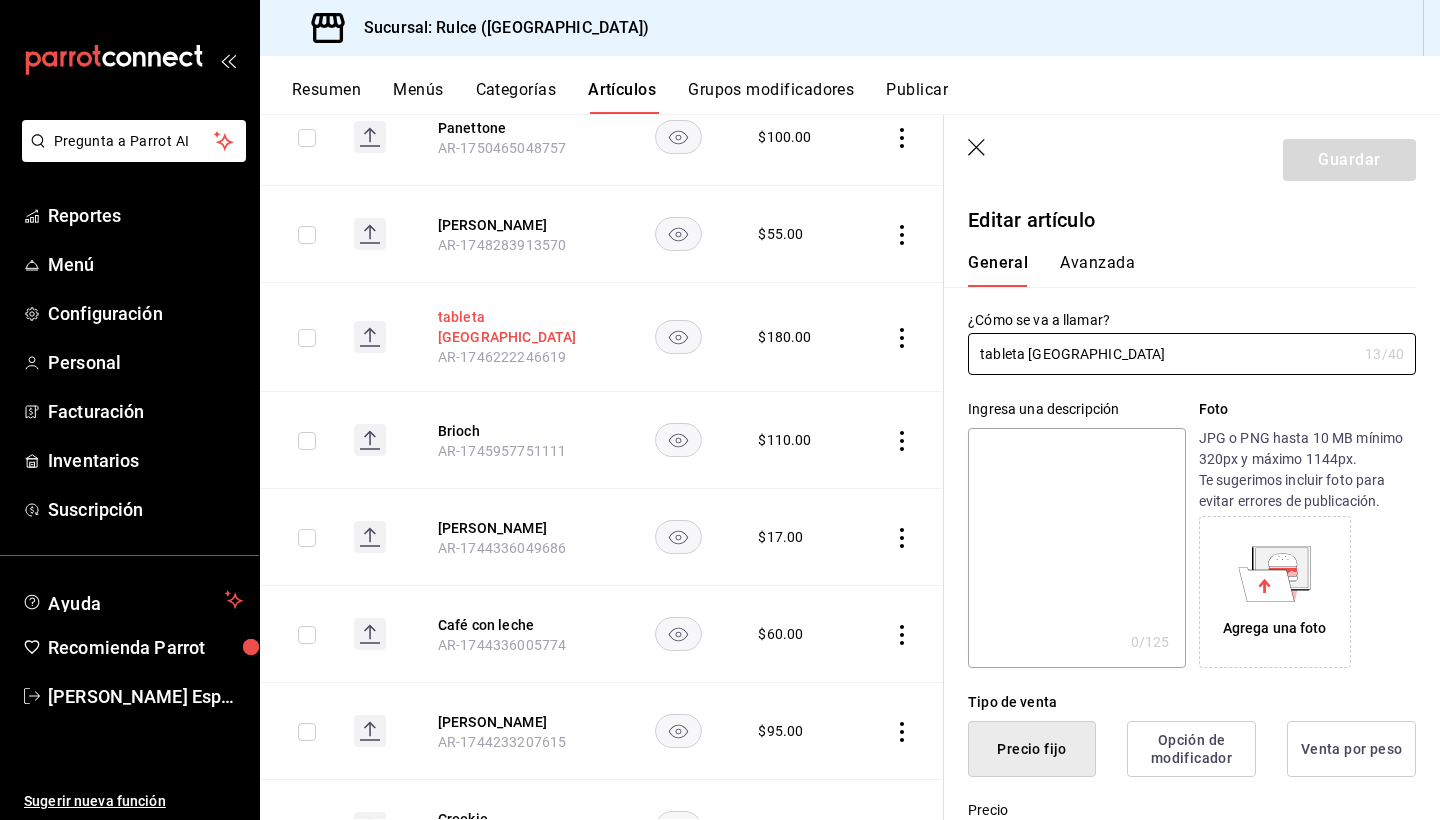 type on "$180.00" 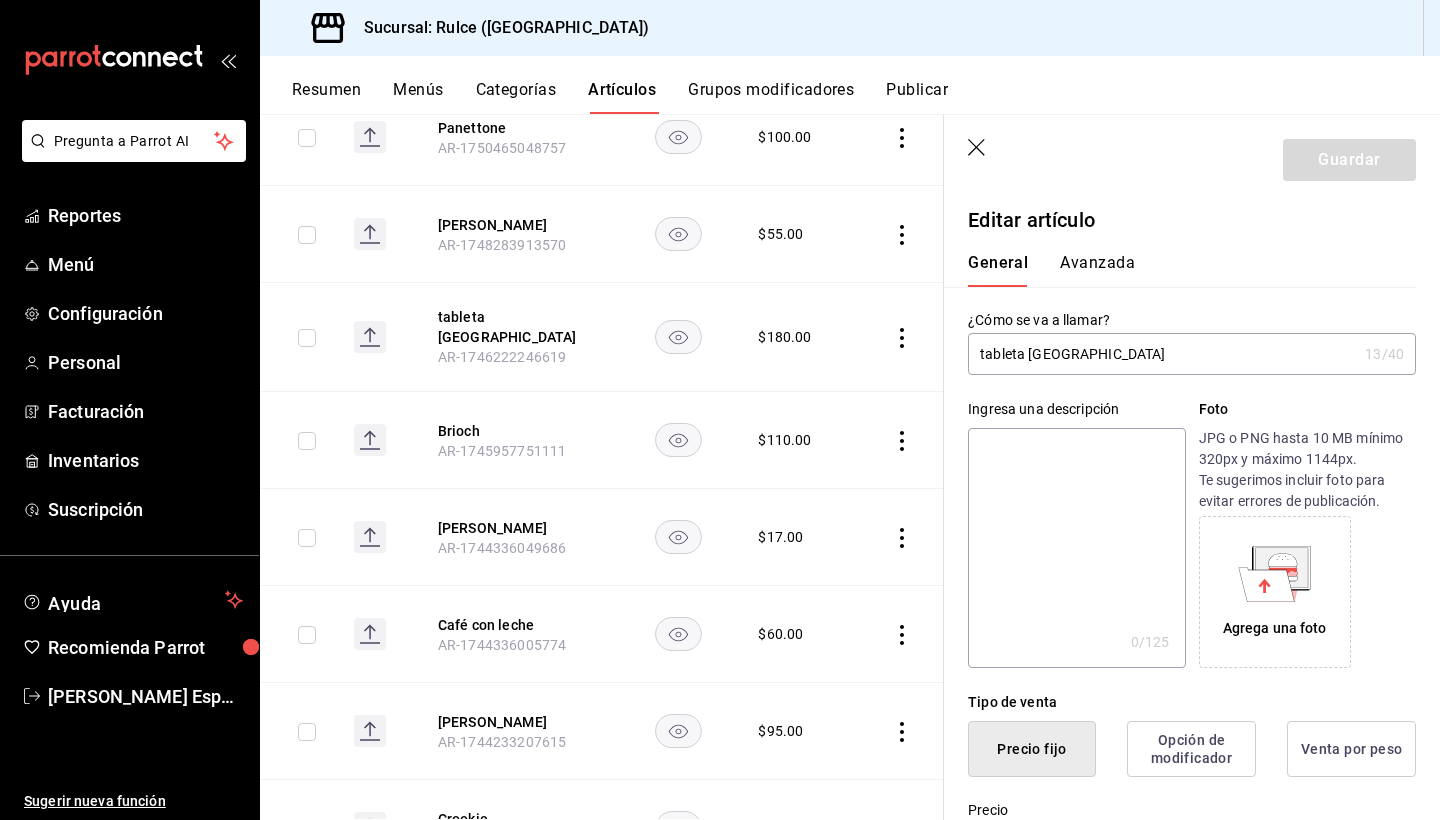 click on "Avanzada" at bounding box center [1097, 270] 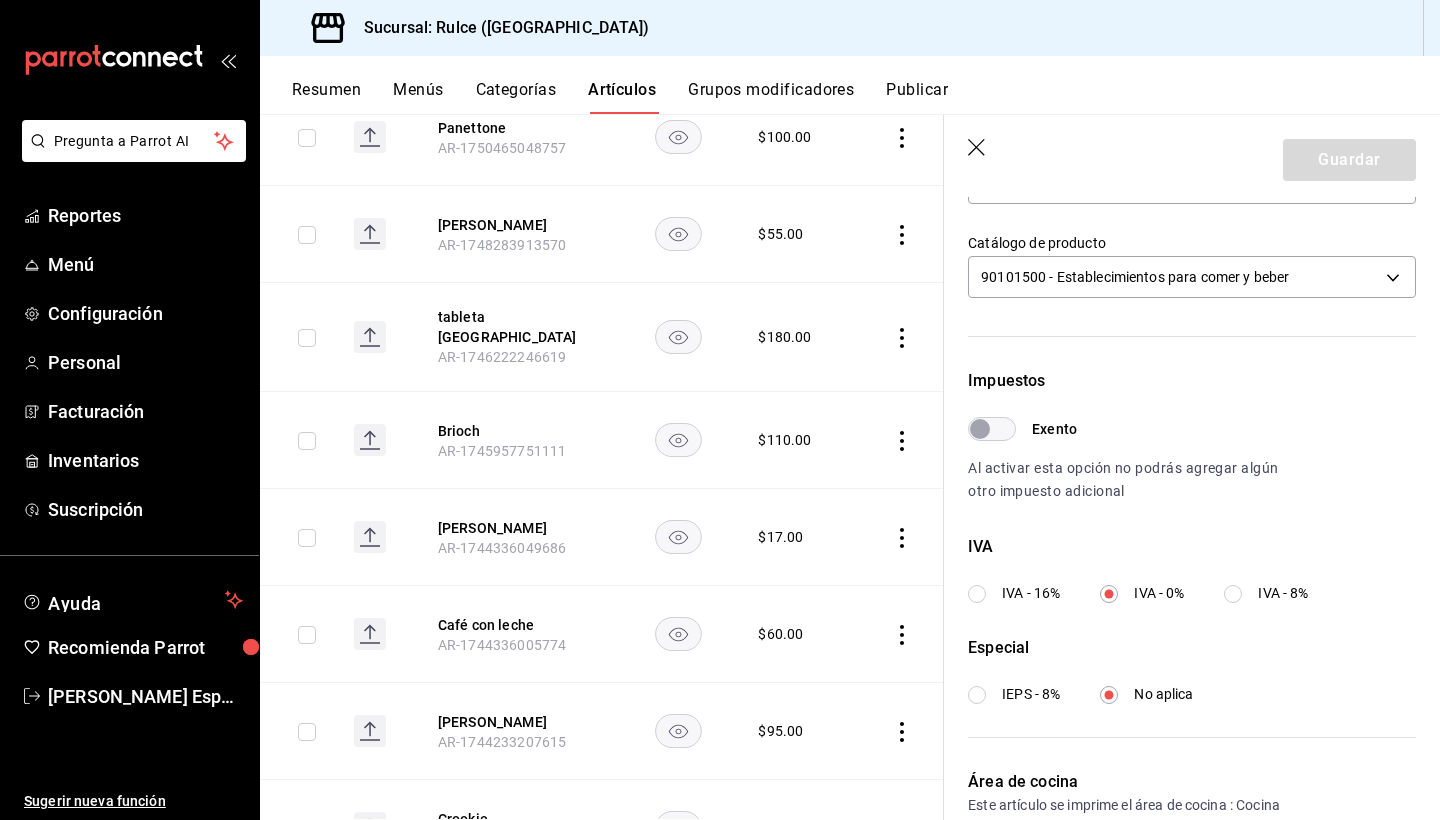 scroll, scrollTop: 436, scrollLeft: 0, axis: vertical 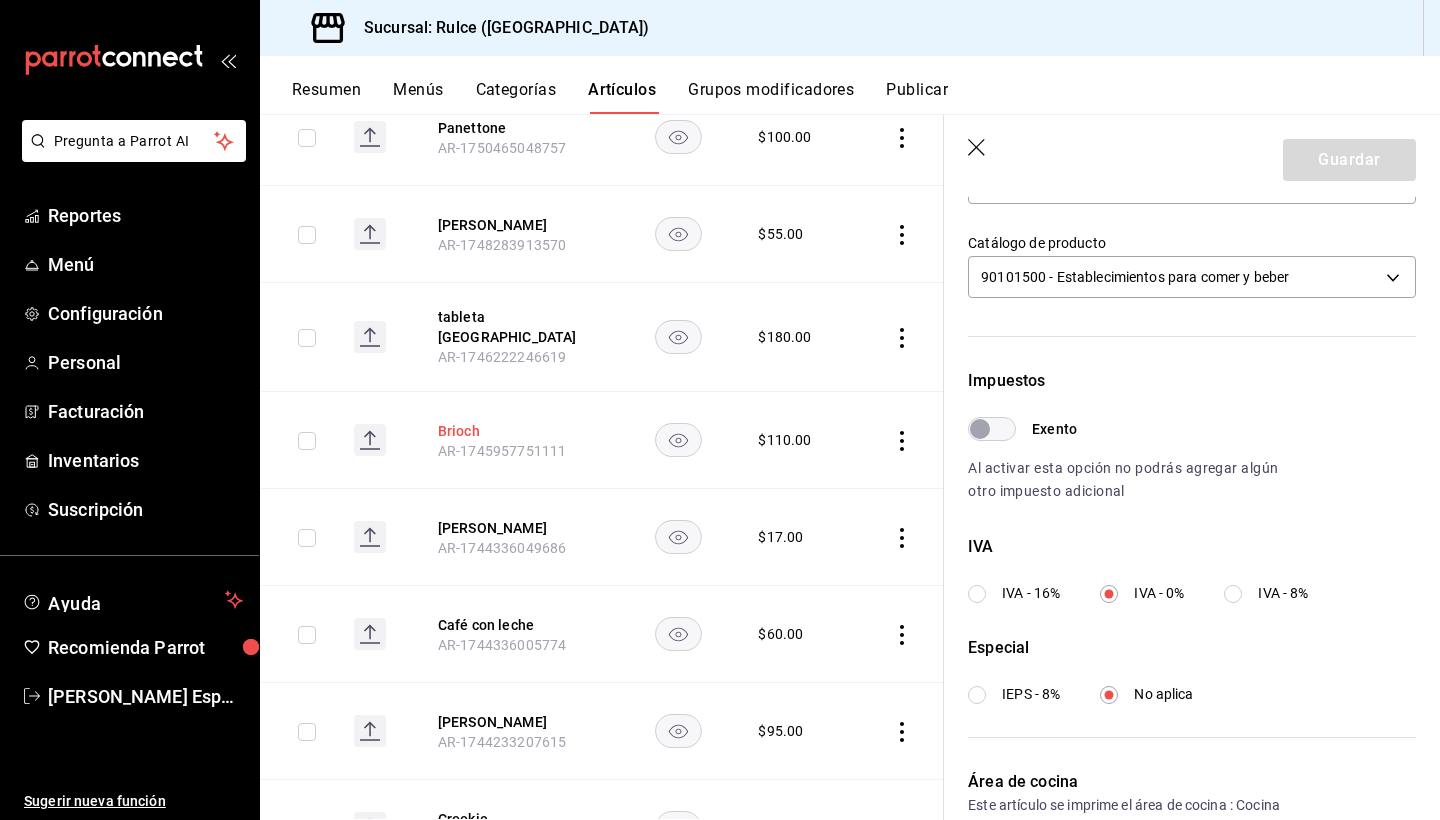 click on "Brioch" at bounding box center (518, 431) 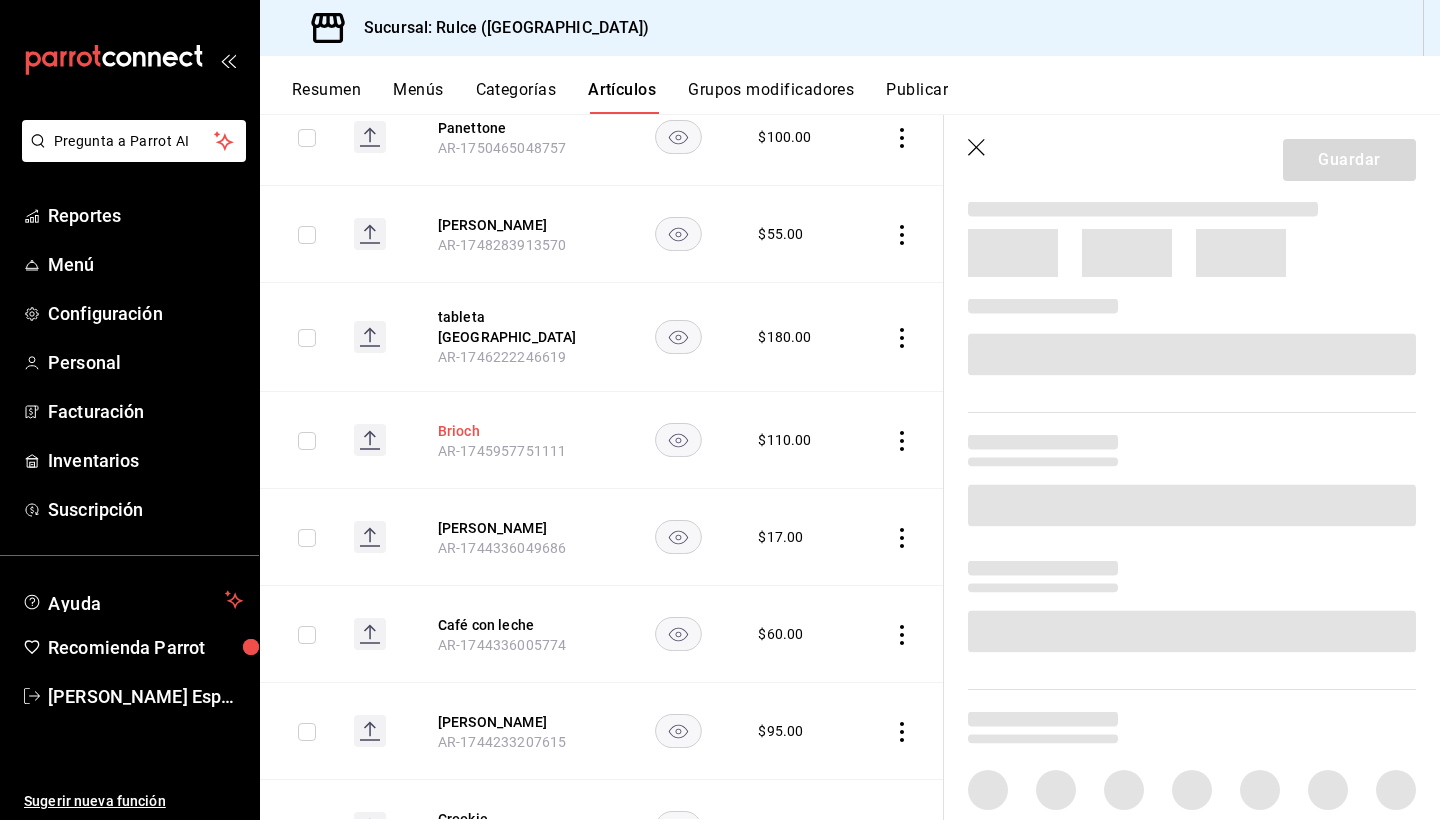 scroll, scrollTop: 0, scrollLeft: 0, axis: both 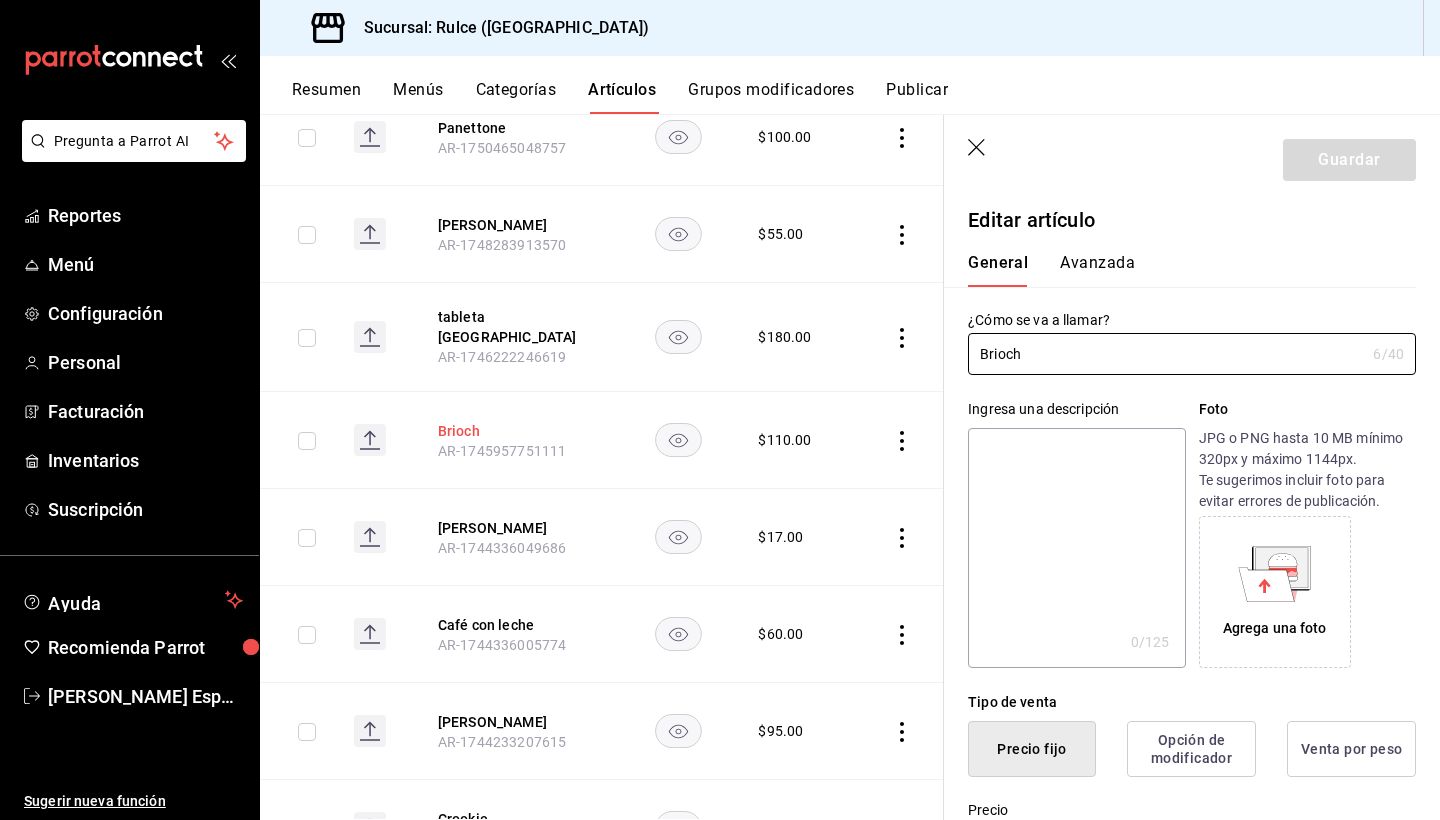 type on "$110.00" 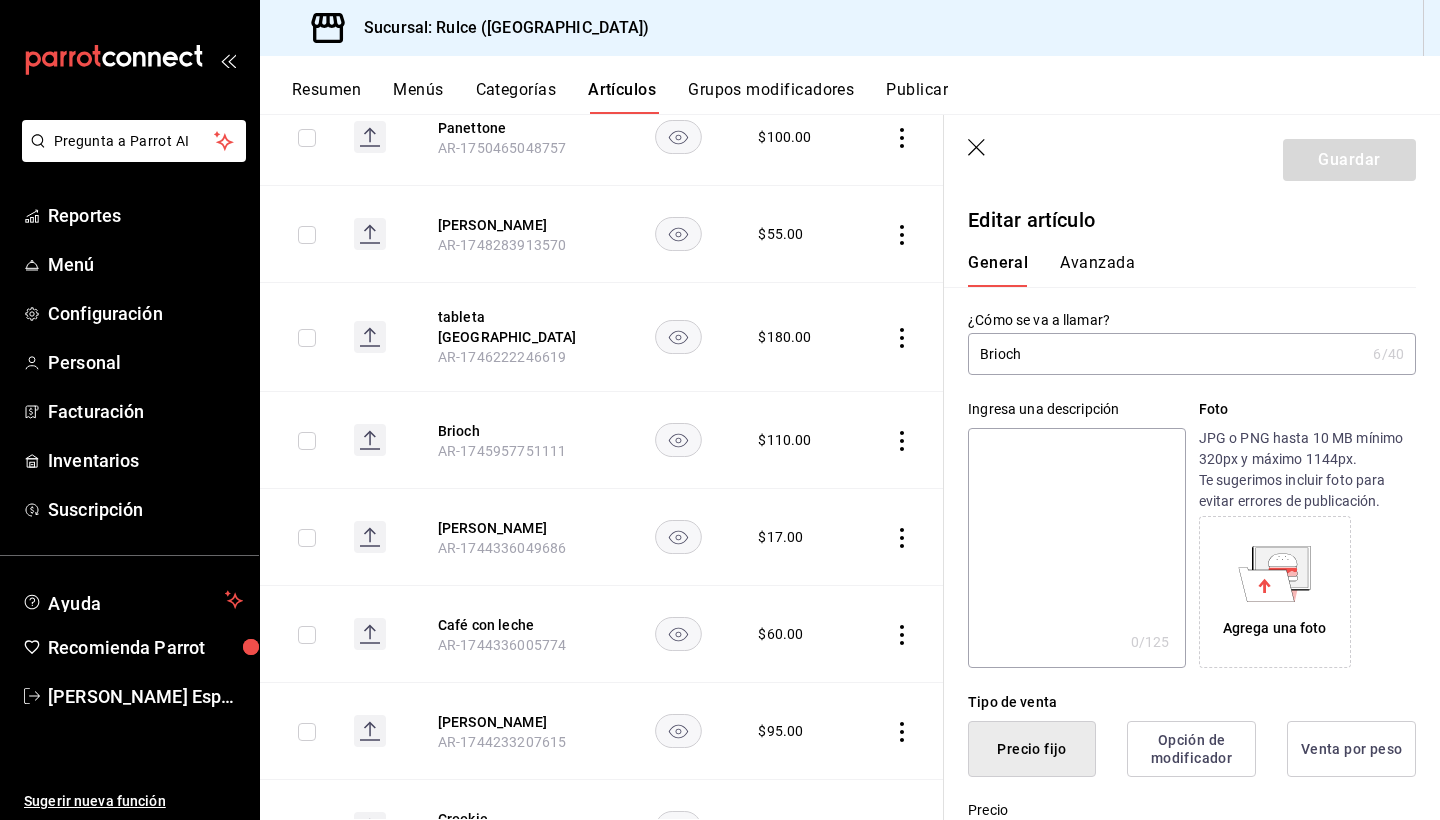 click on "Avanzada" at bounding box center [1097, 270] 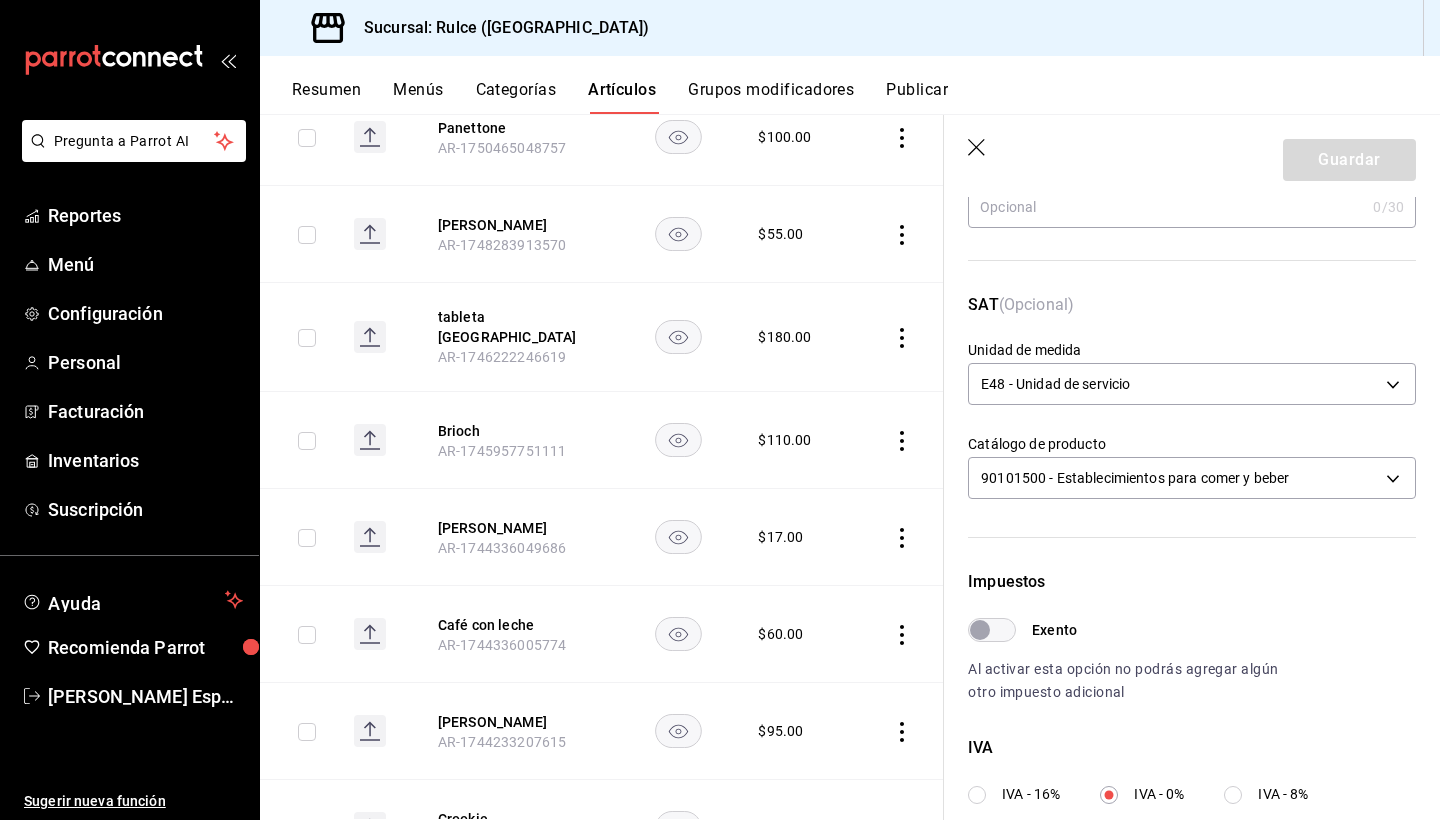 scroll, scrollTop: 292, scrollLeft: 0, axis: vertical 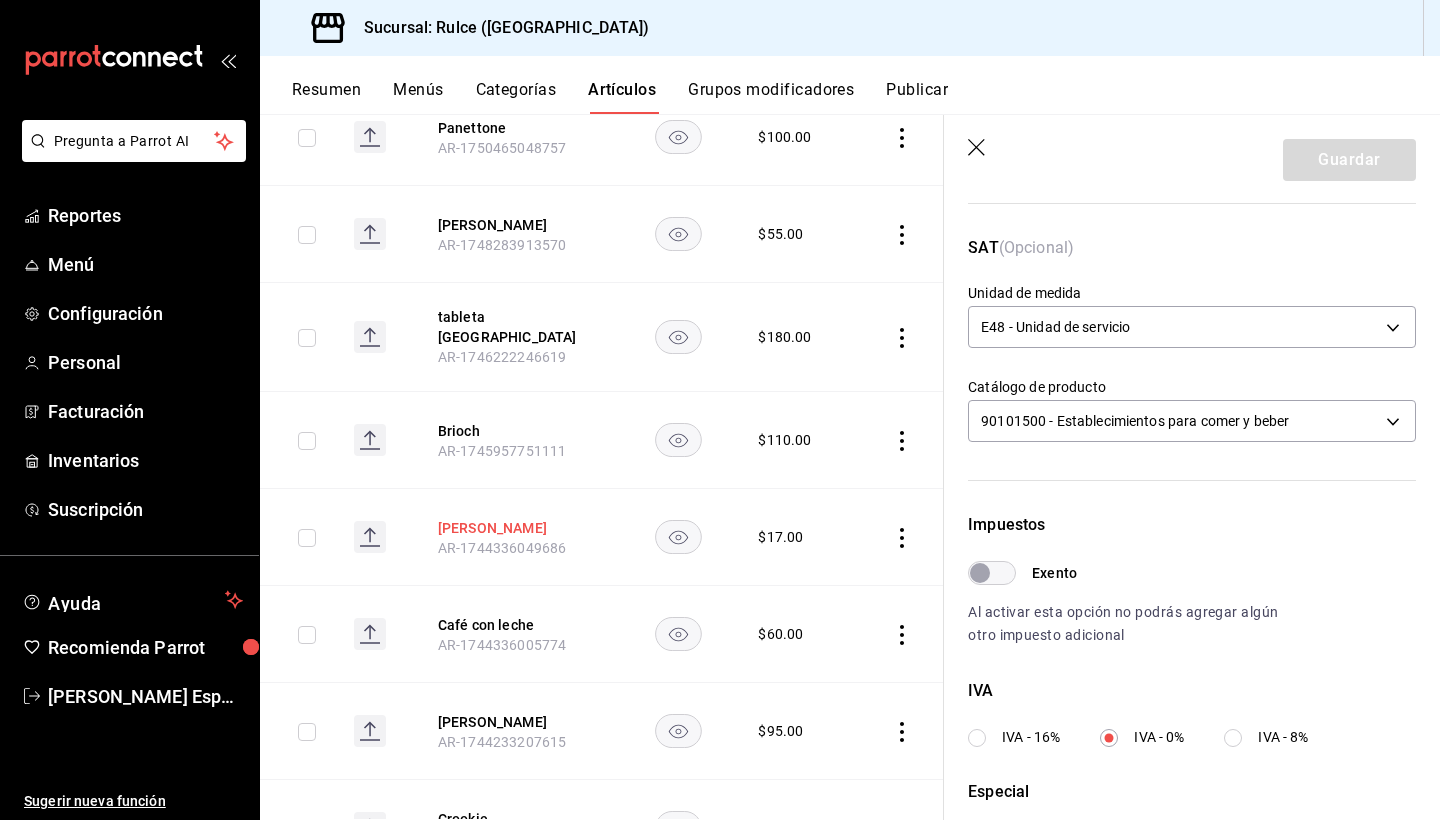 click on "[PERSON_NAME]" at bounding box center (518, 528) 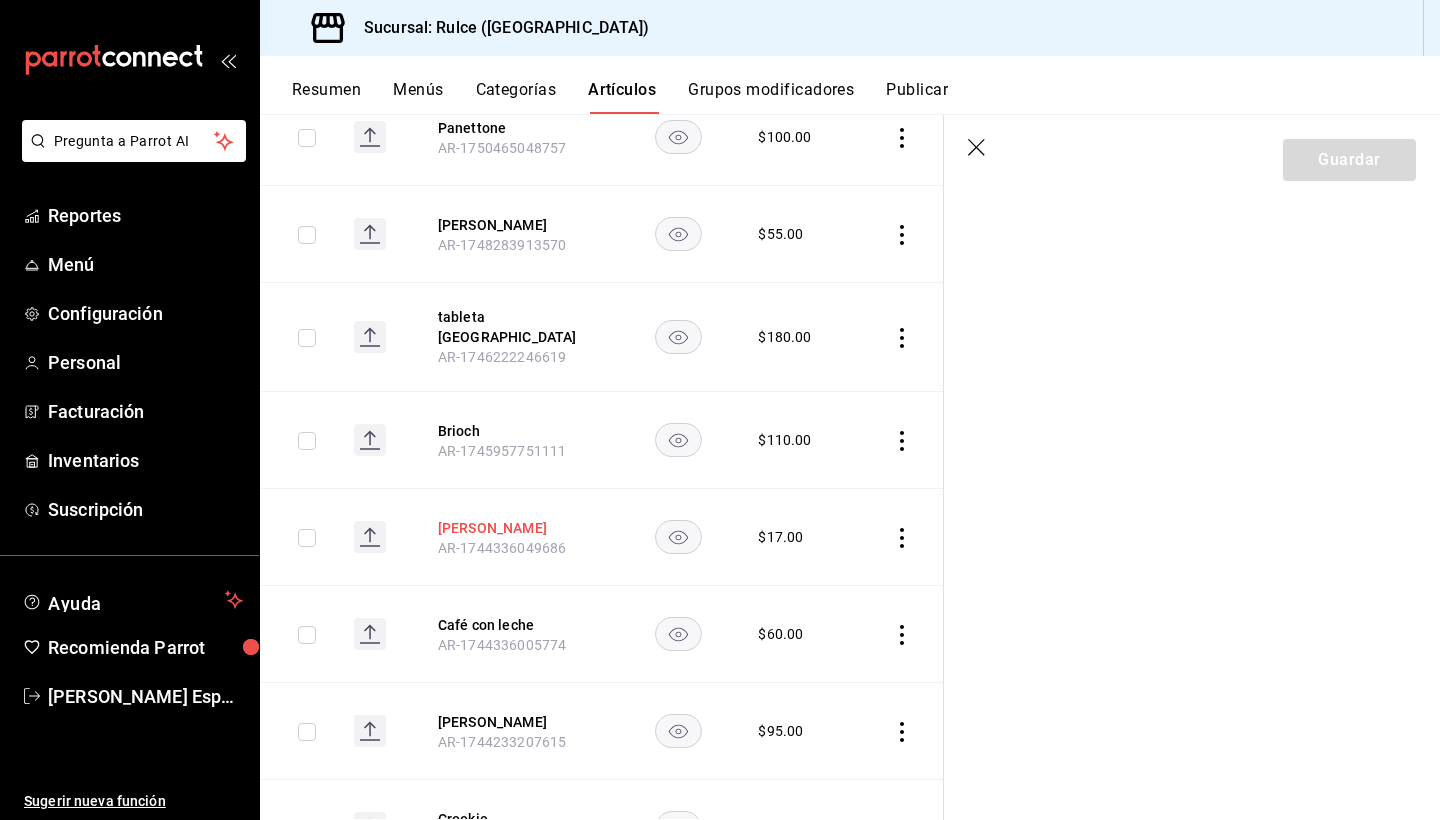scroll, scrollTop: 0, scrollLeft: 0, axis: both 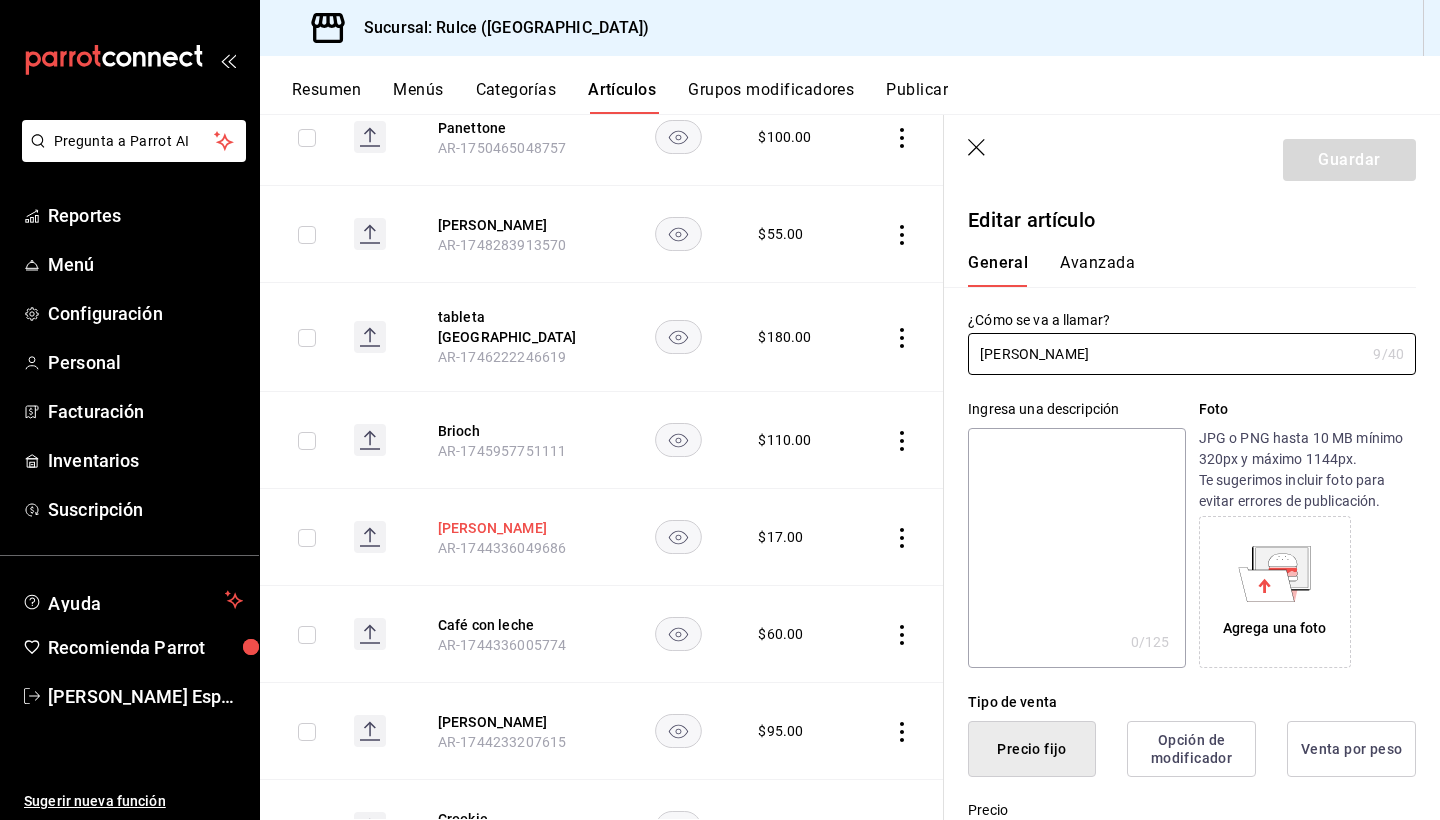 type on "$17.00" 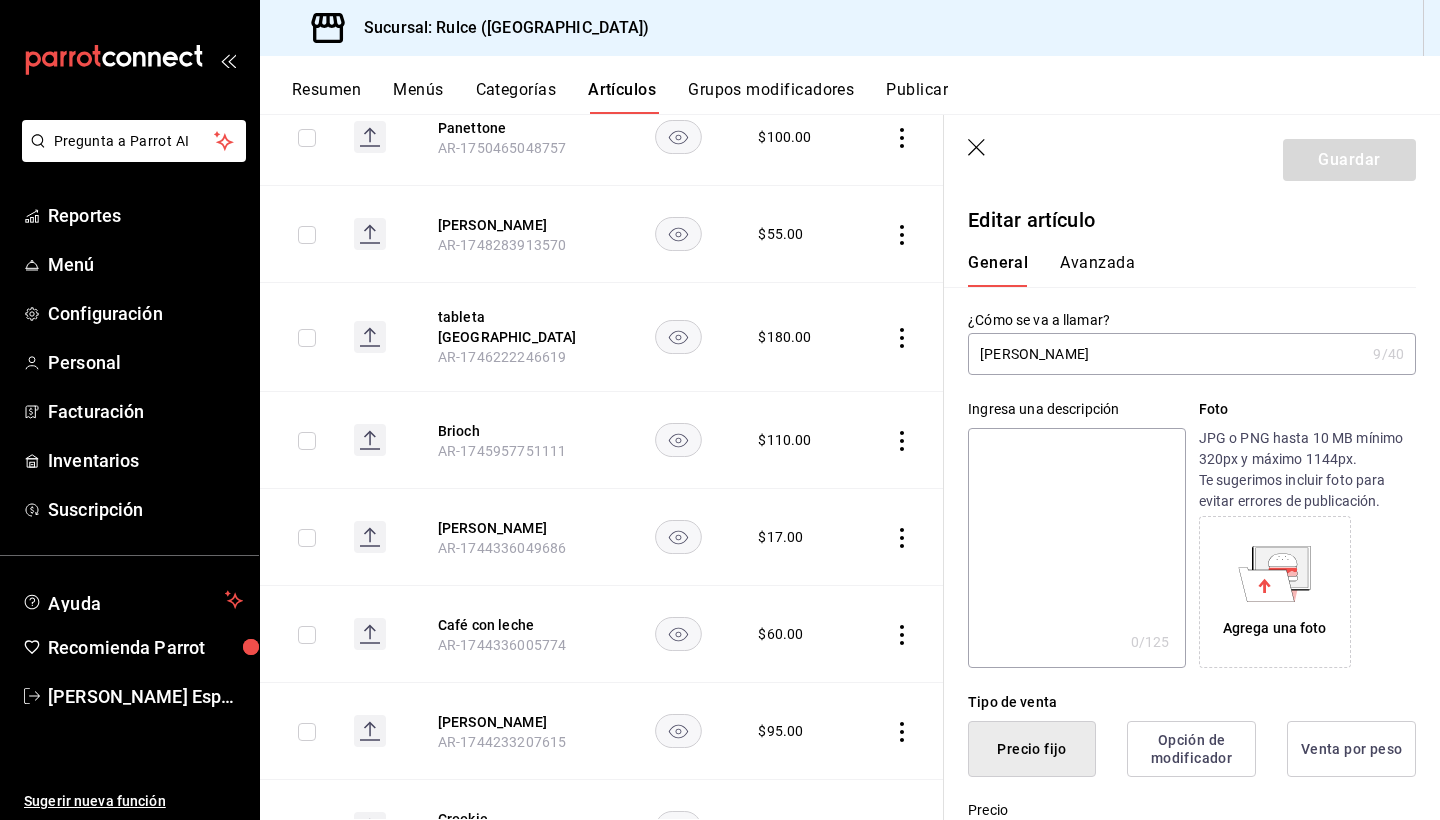 click on "Avanzada" at bounding box center [1097, 270] 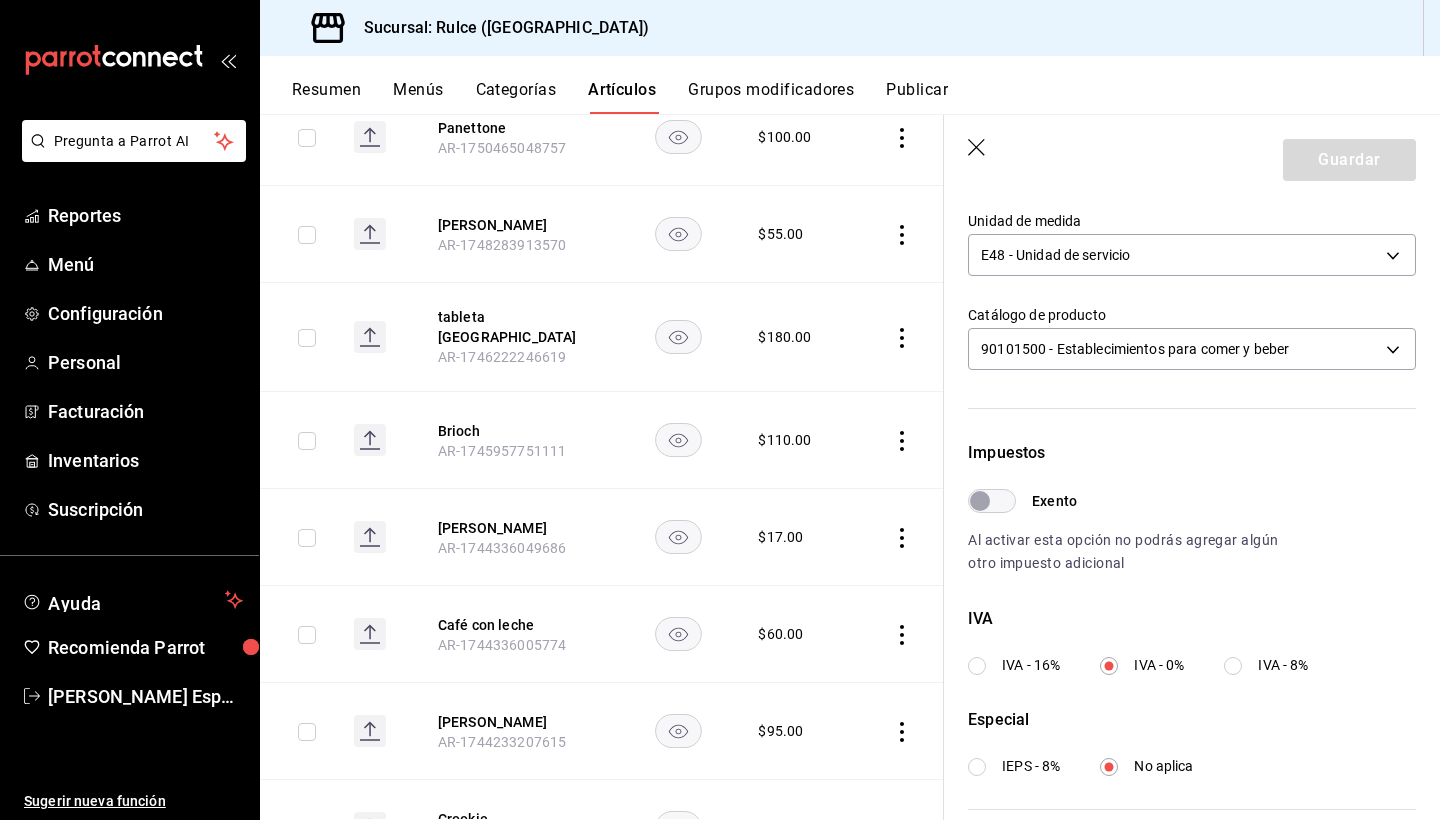 scroll, scrollTop: 381, scrollLeft: 0, axis: vertical 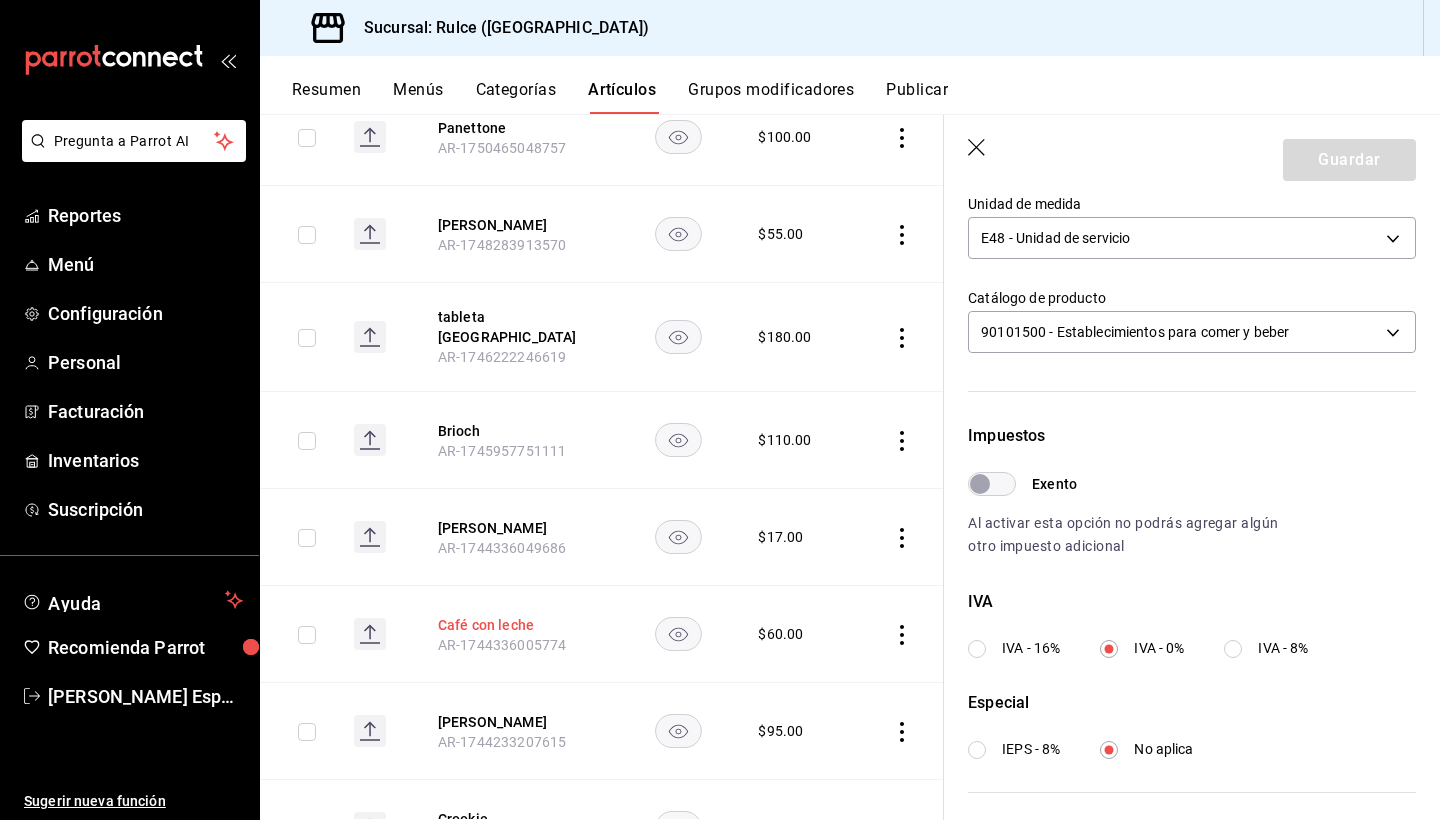 click on "Café con leche" at bounding box center (518, 625) 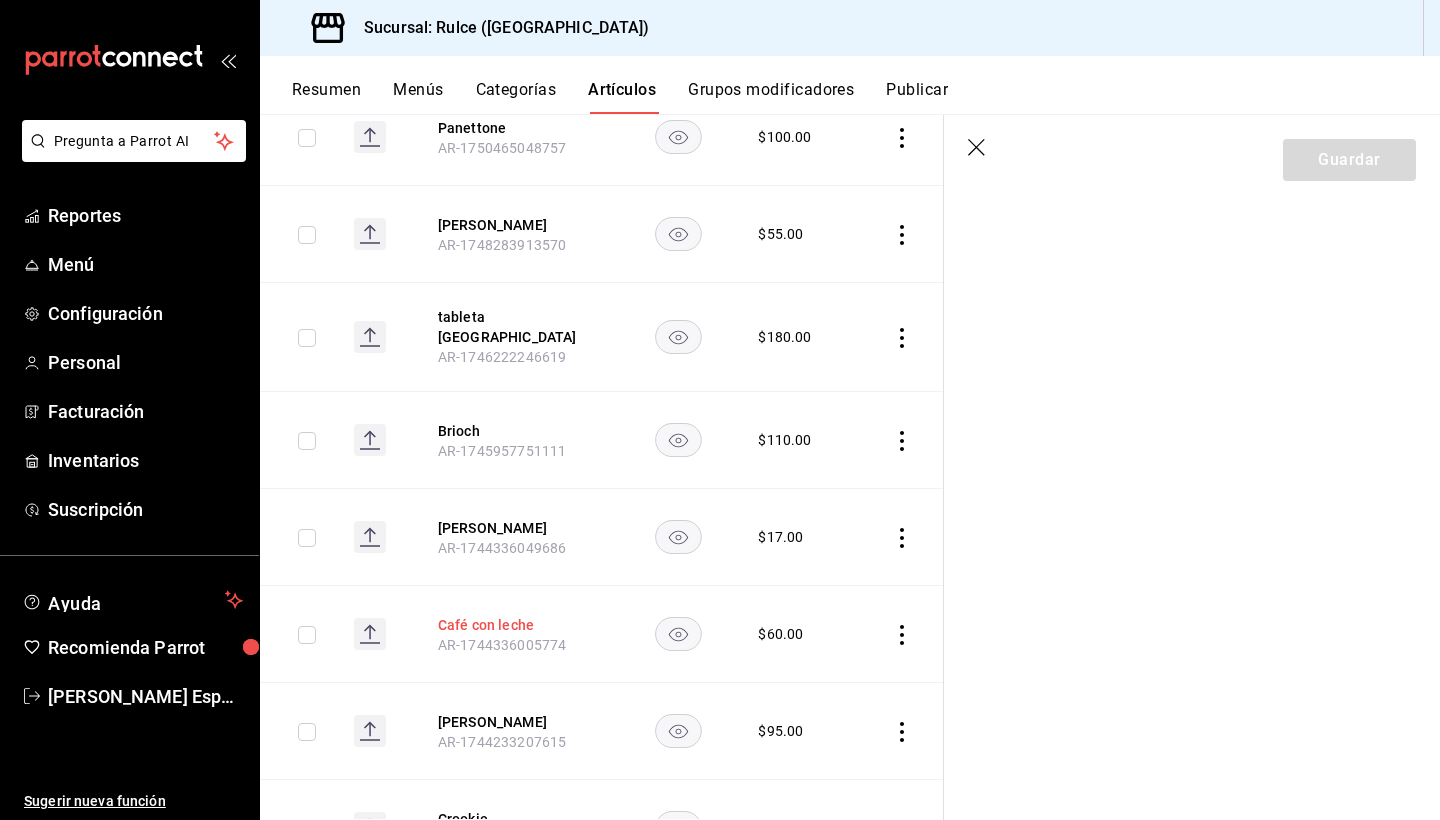 scroll, scrollTop: 0, scrollLeft: 0, axis: both 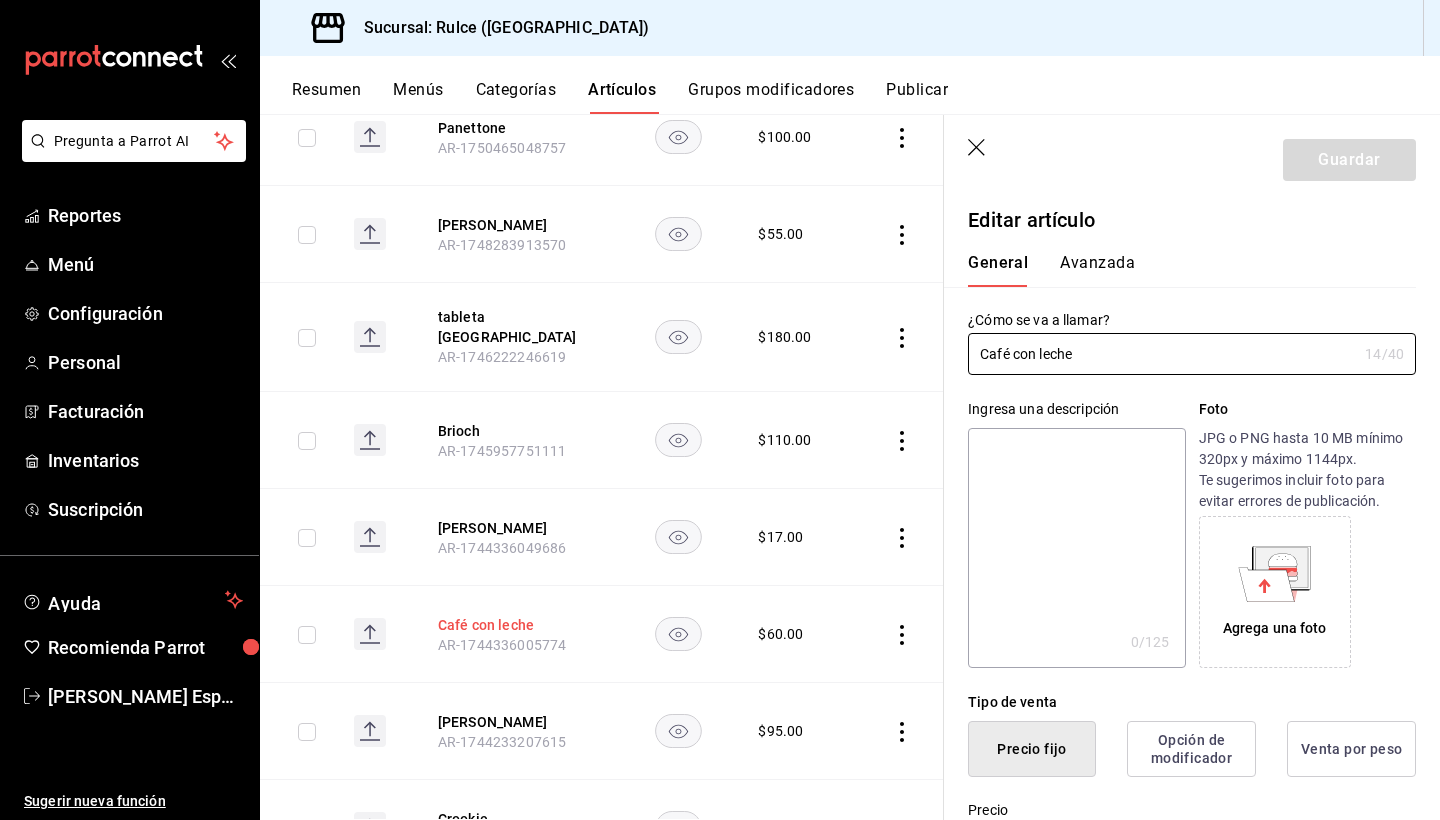 type on "$60.00" 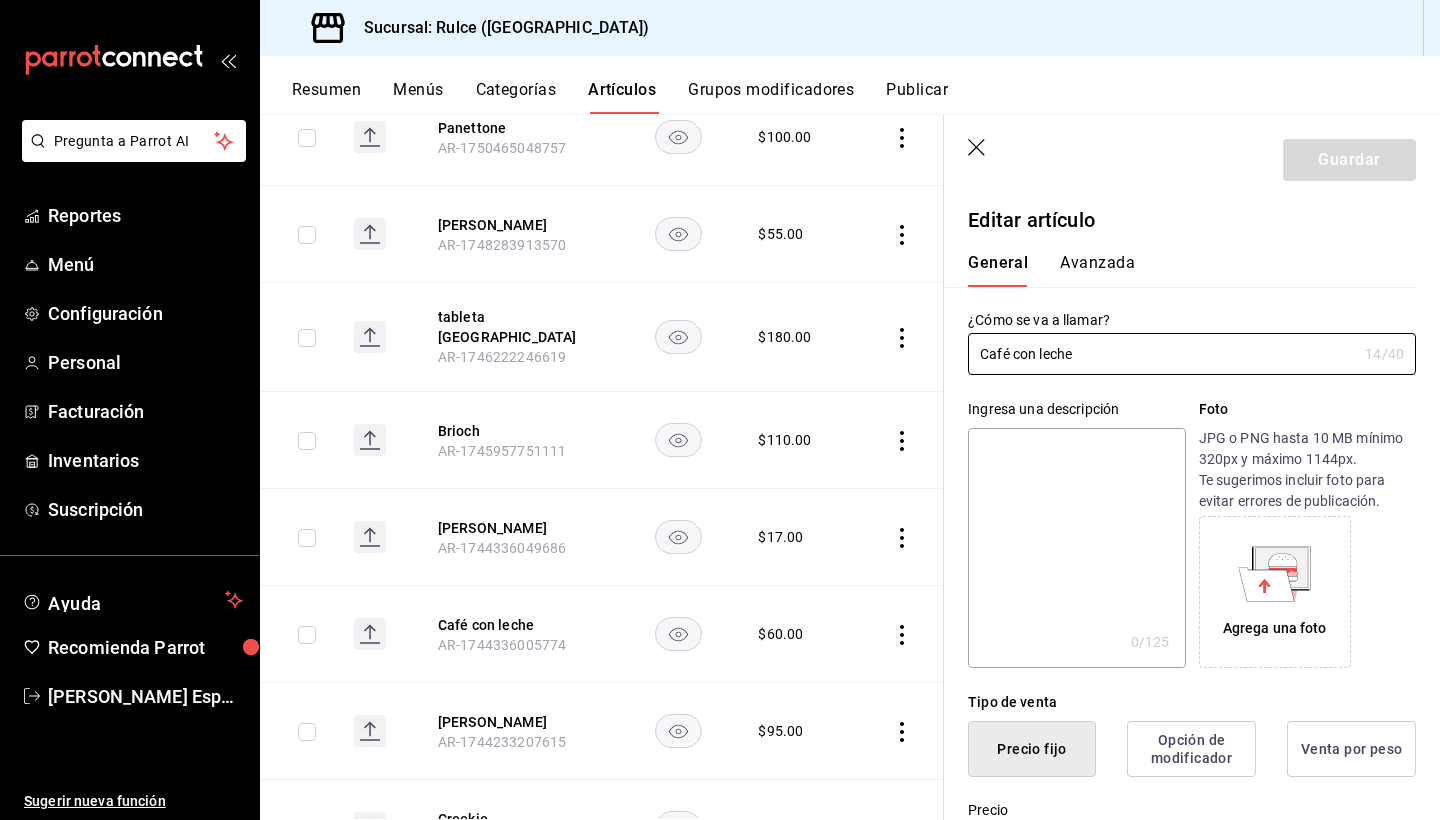 click on "General Avanzada" at bounding box center [1180, 261] 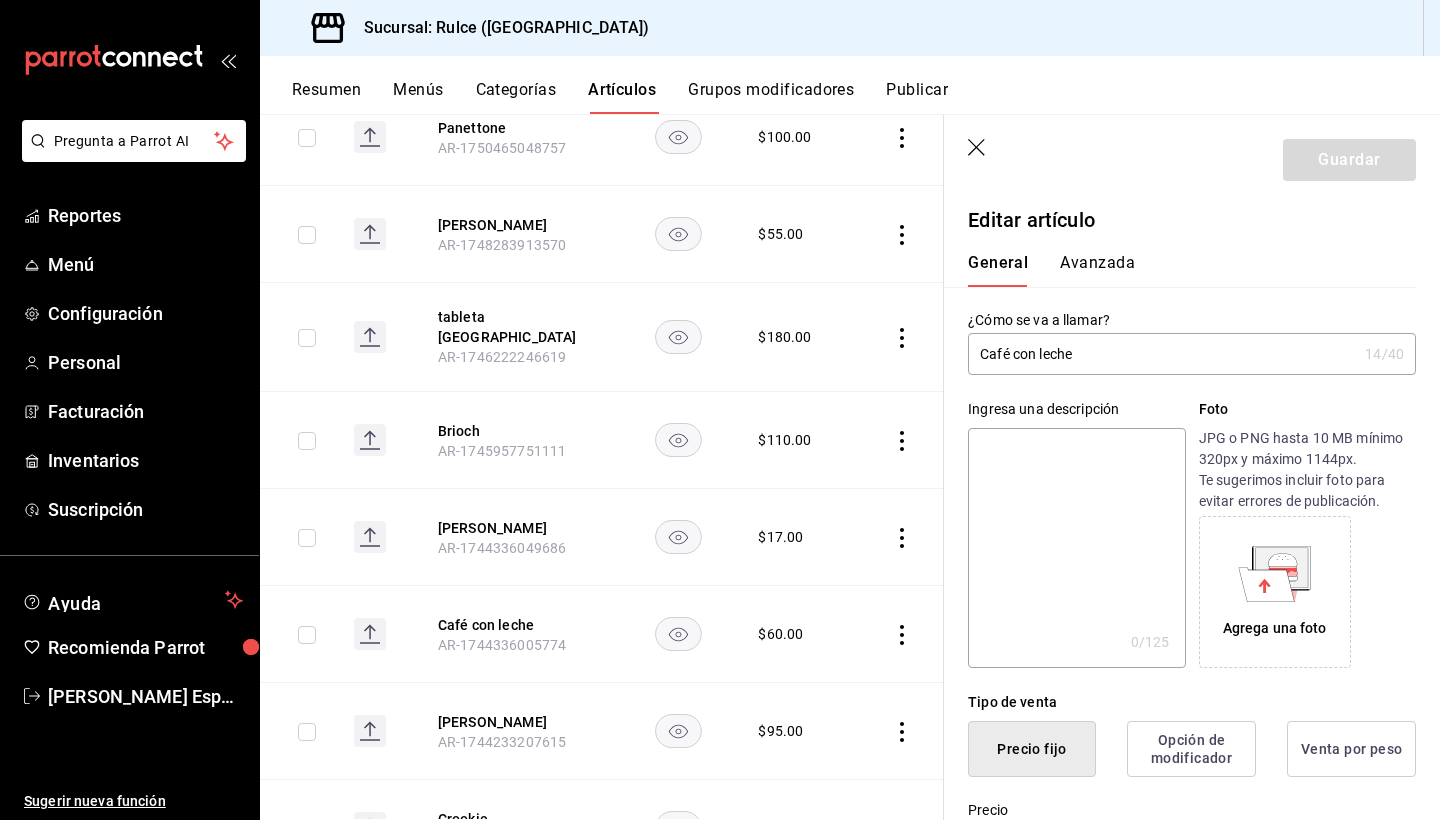 click on "Avanzada" at bounding box center (1097, 270) 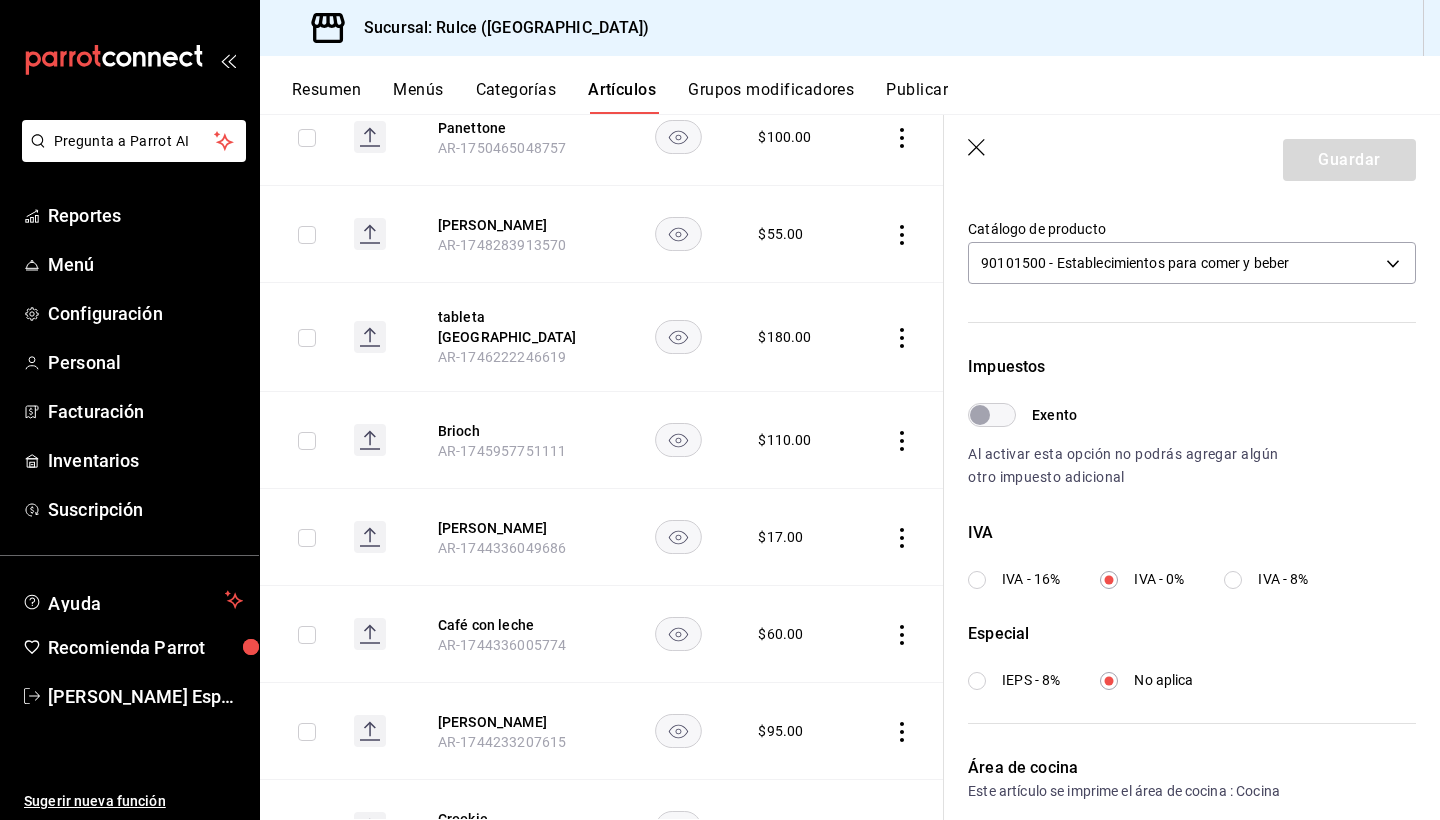 scroll, scrollTop: 452, scrollLeft: 0, axis: vertical 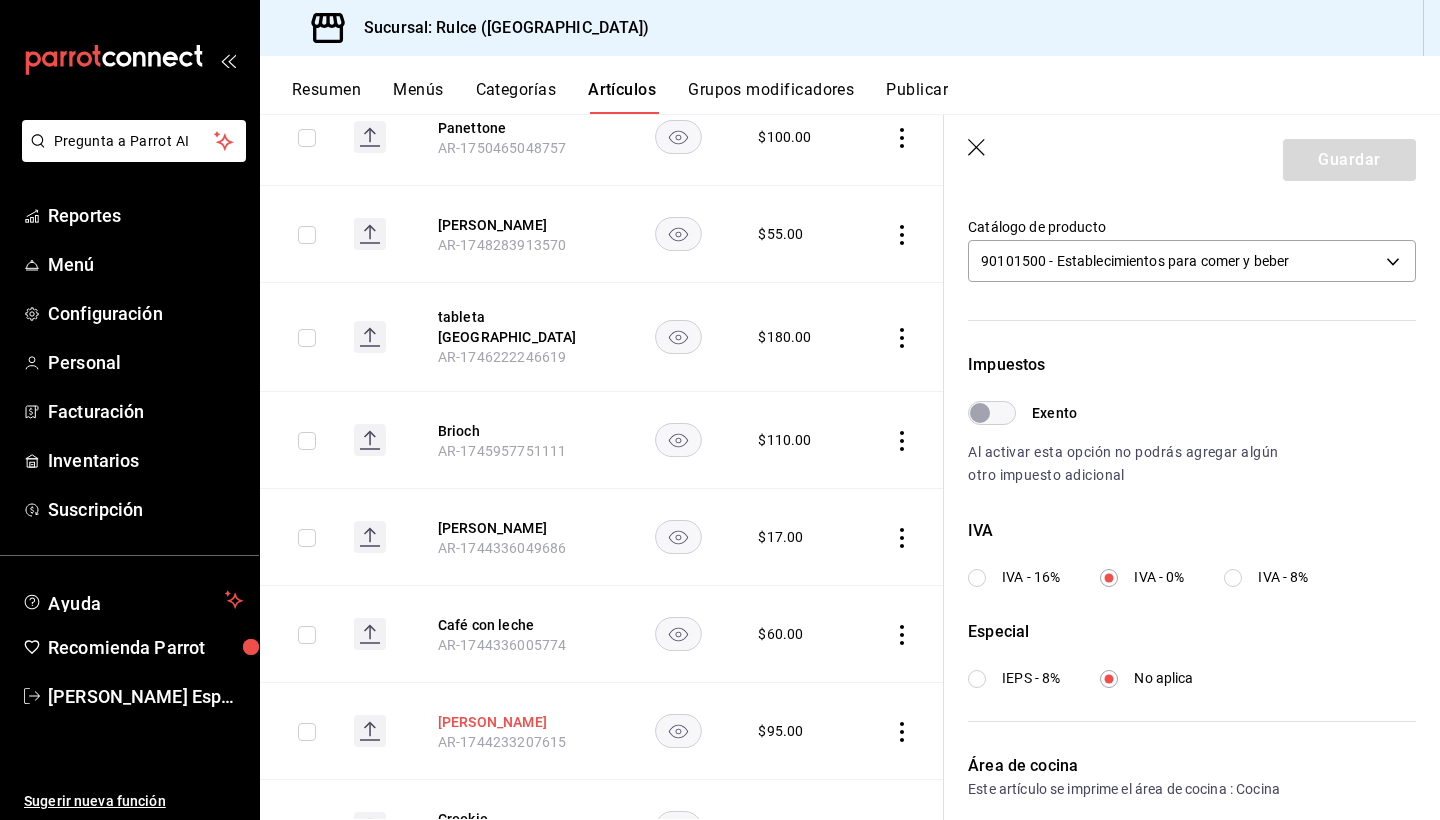 click on "[PERSON_NAME]" at bounding box center [518, 722] 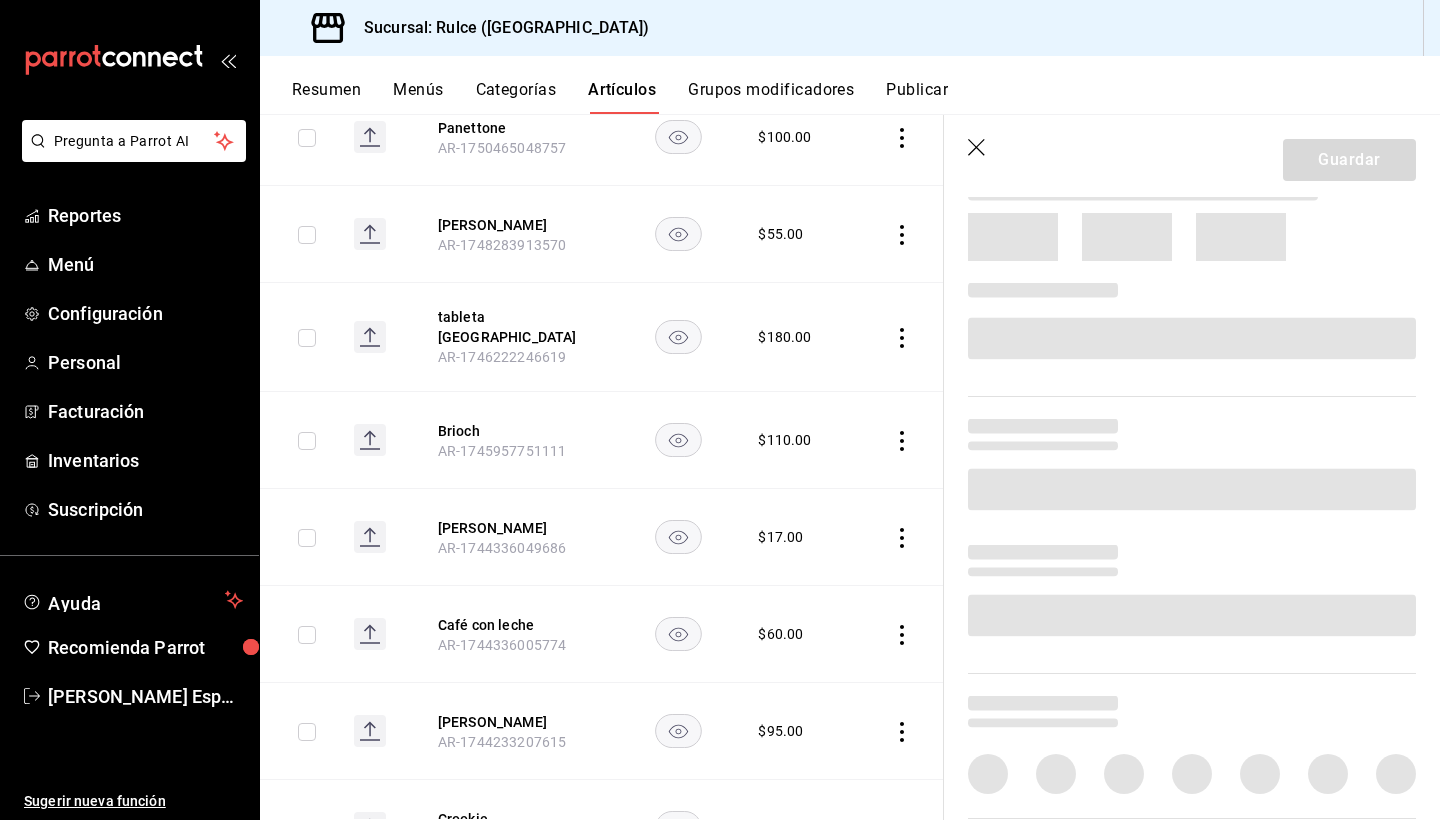 scroll, scrollTop: 0, scrollLeft: 0, axis: both 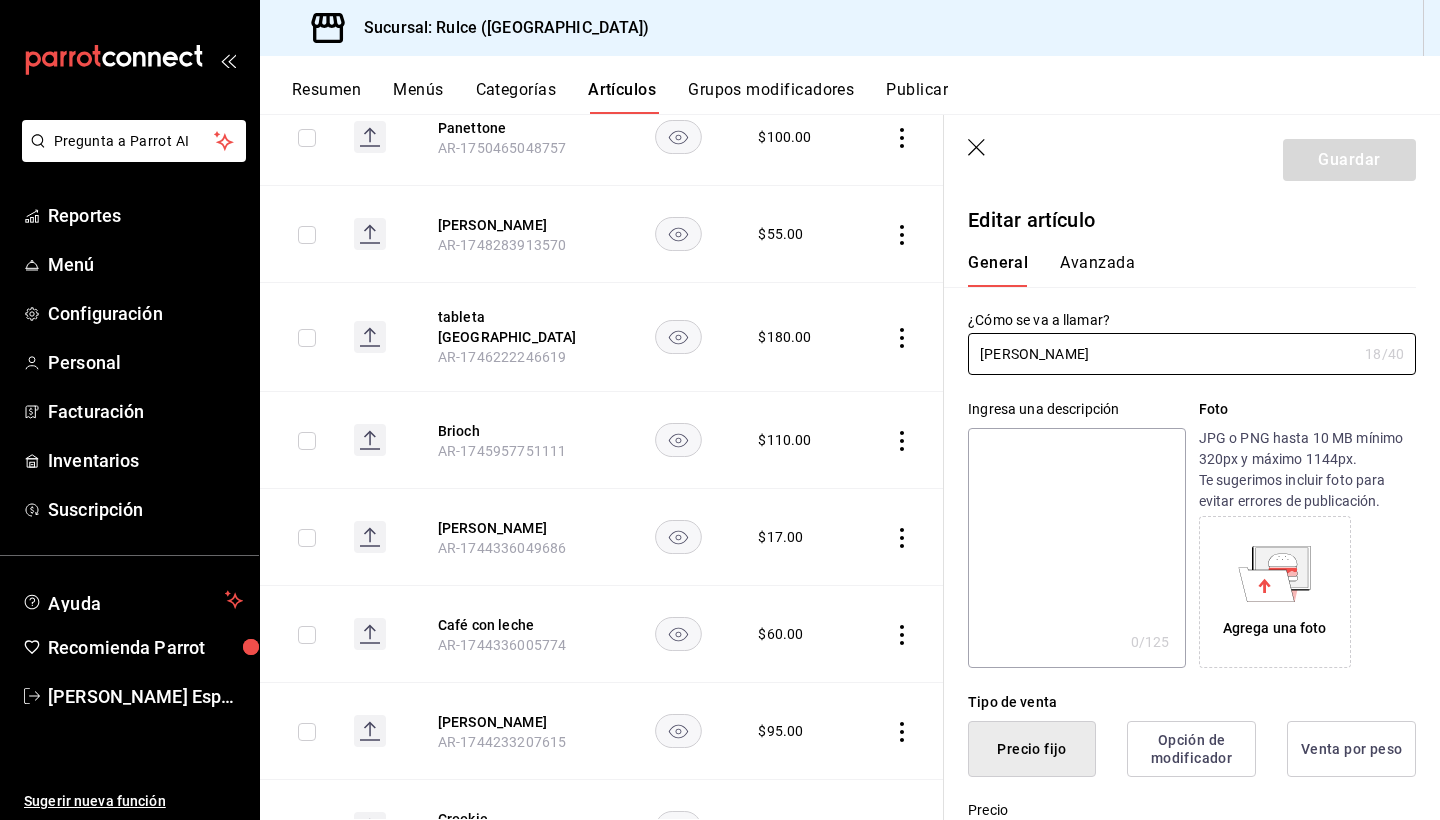 type on "$95.00" 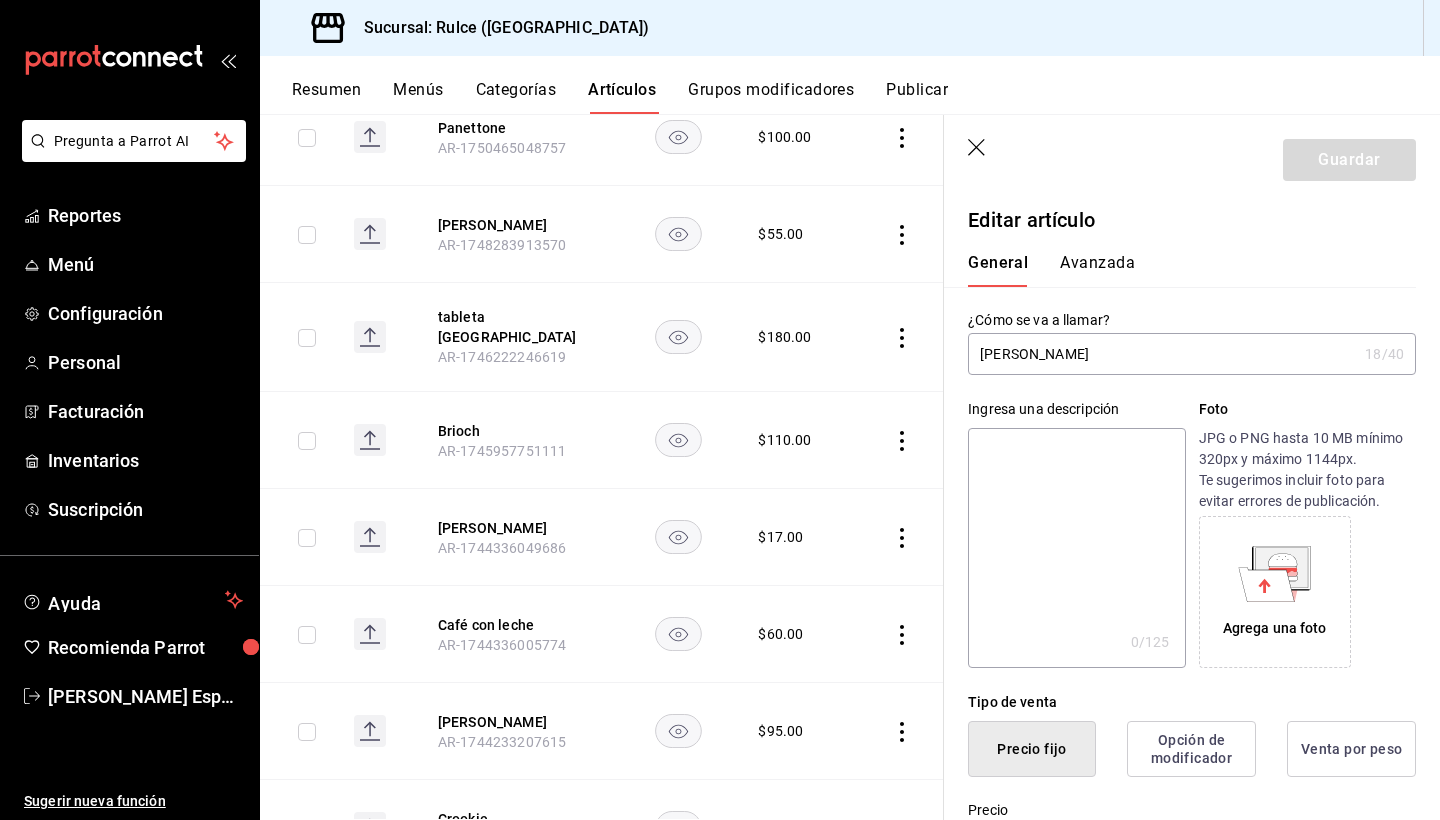 drag, startPoint x: 1114, startPoint y: 256, endPoint x: 1439, endPoint y: 254, distance: 325.00616 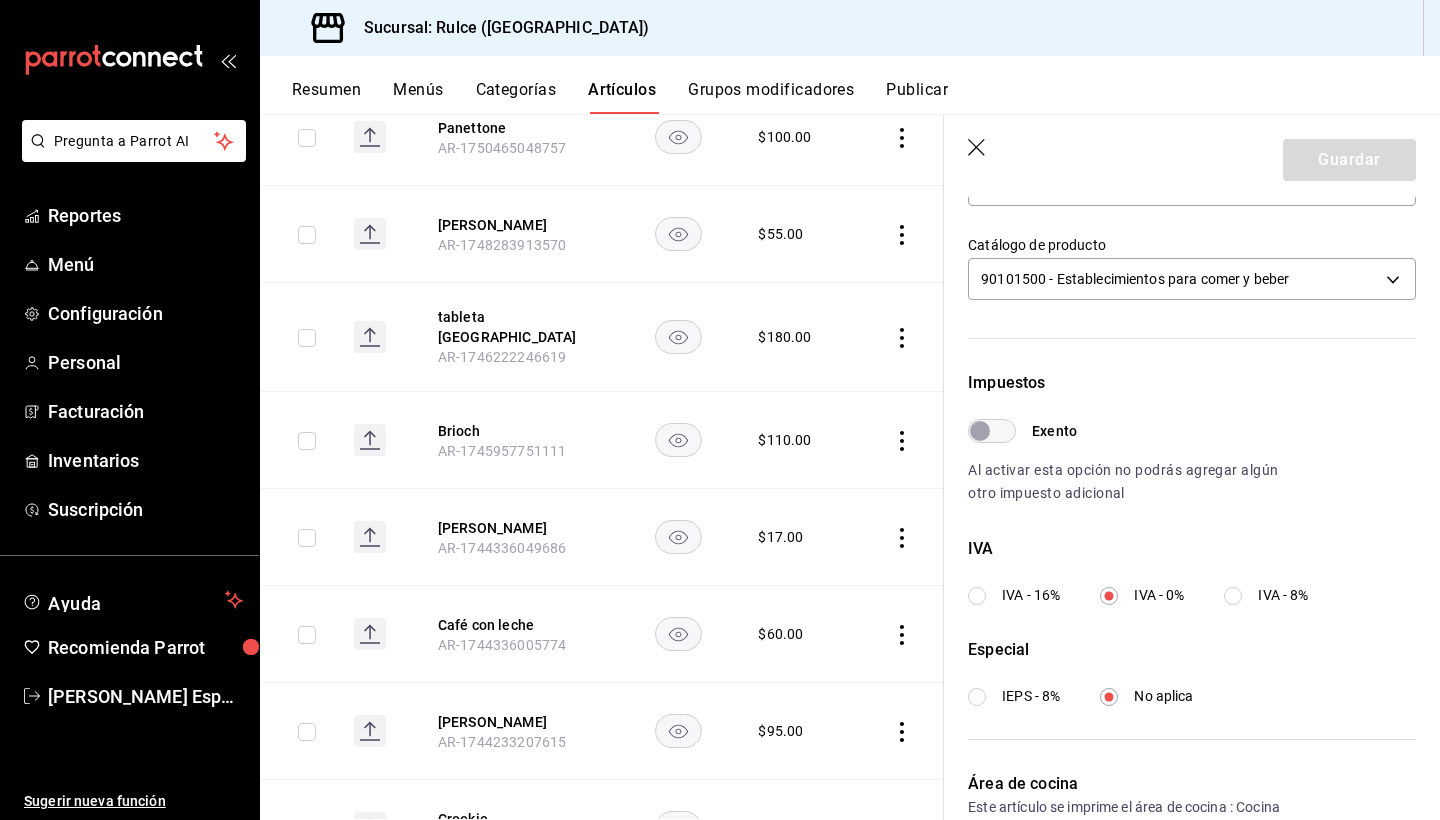 scroll, scrollTop: 443, scrollLeft: 0, axis: vertical 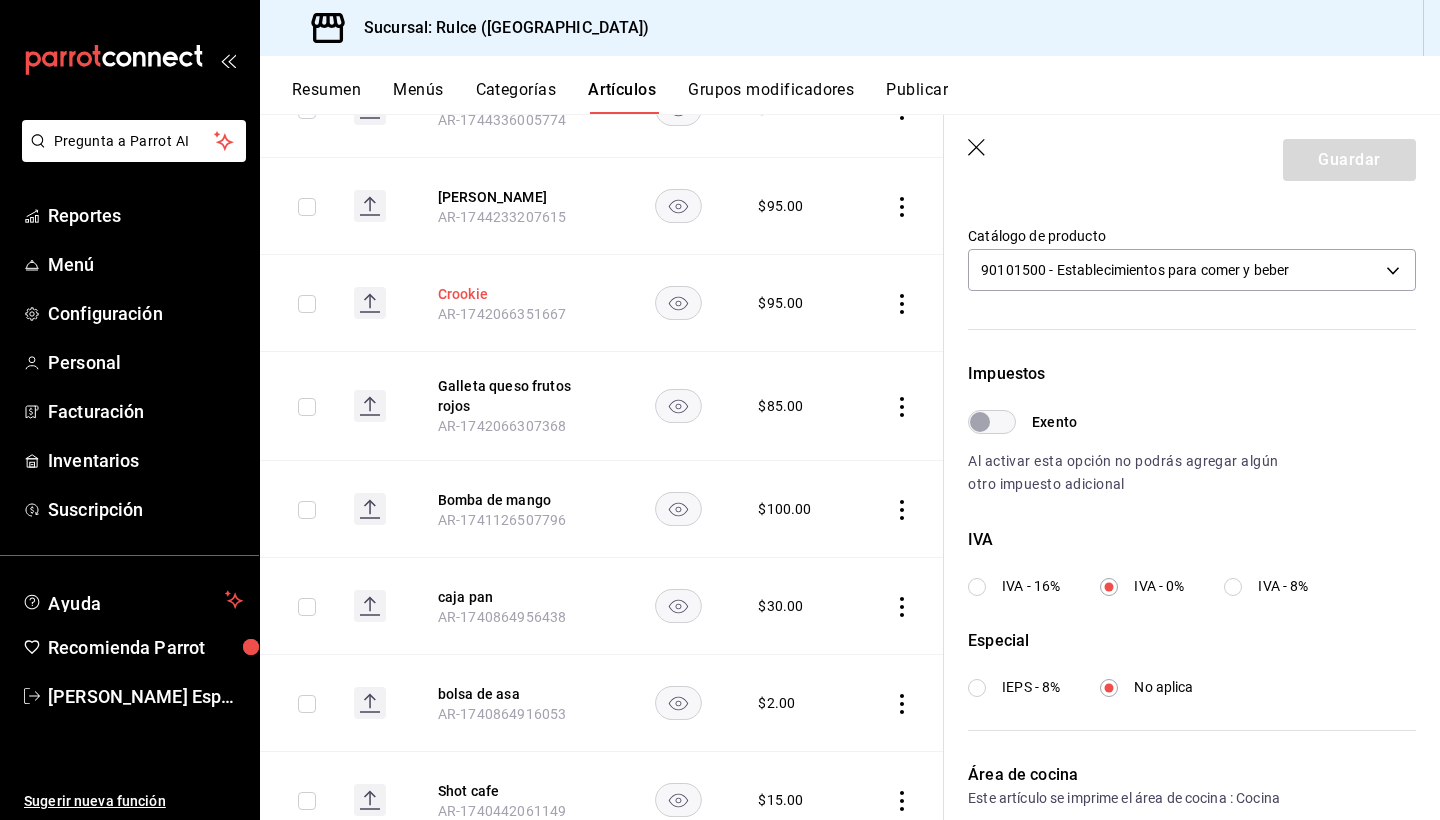 click on "Crookie" at bounding box center [518, 294] 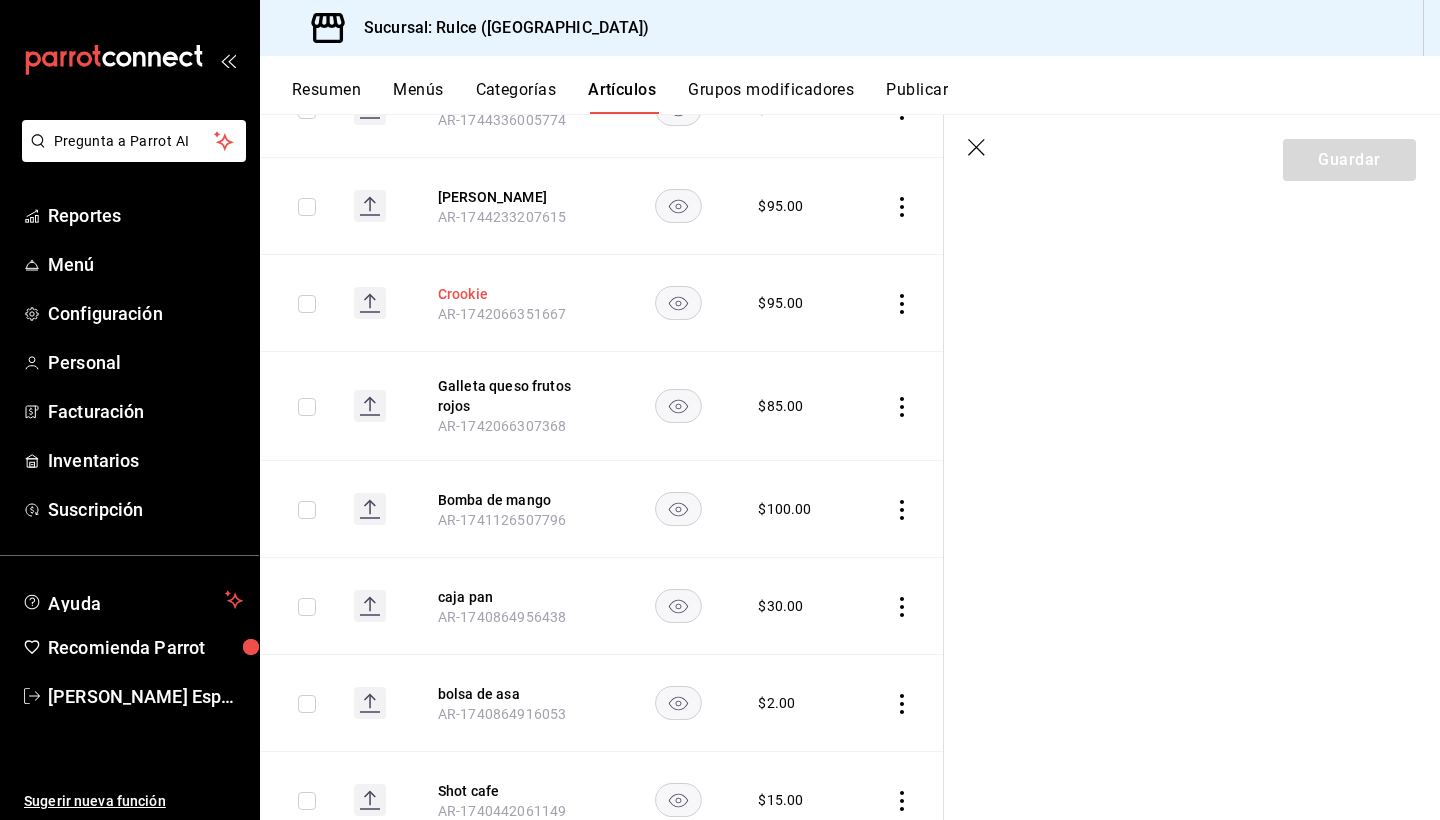 scroll, scrollTop: 0, scrollLeft: 0, axis: both 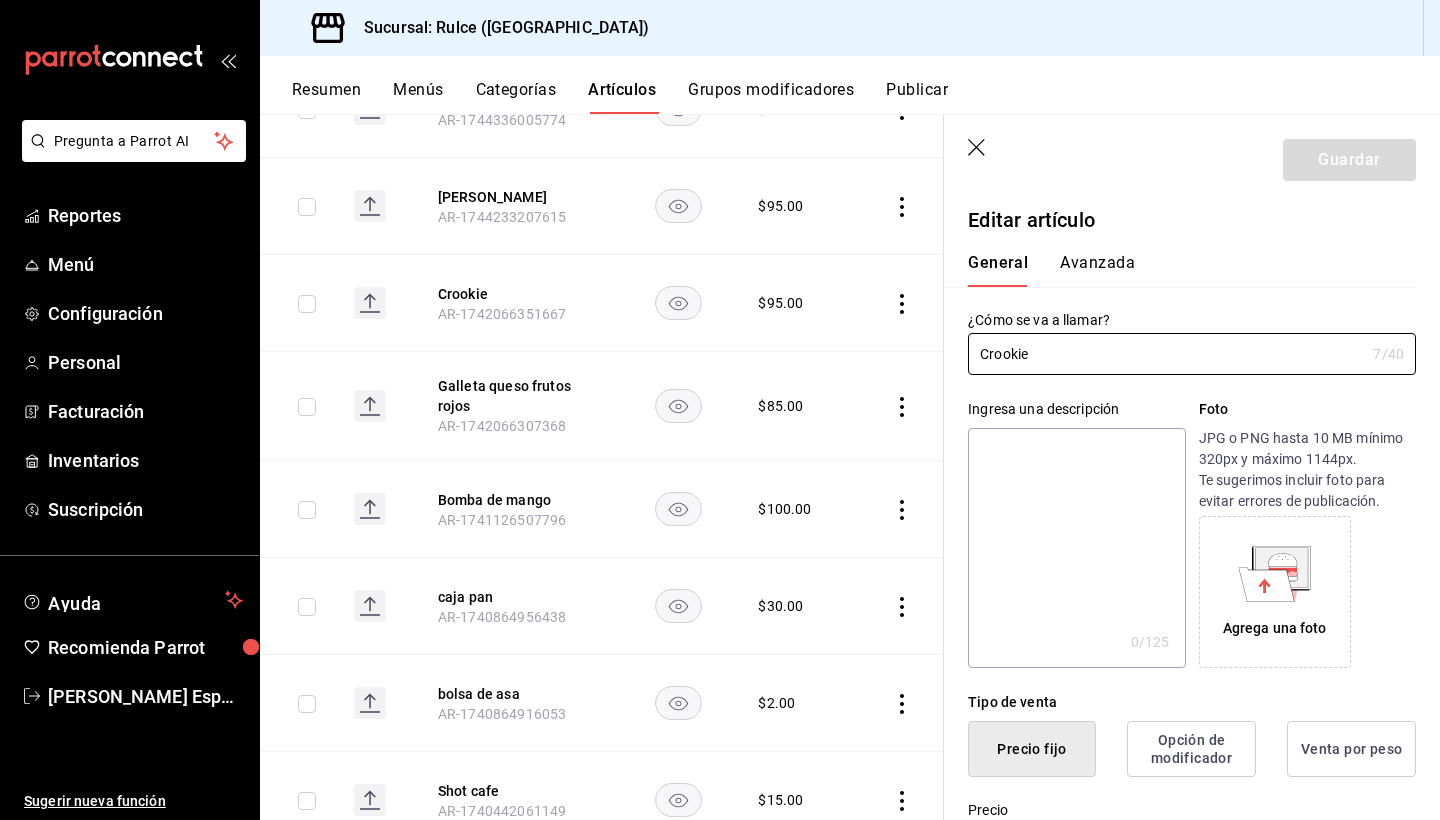 type on "$95.00" 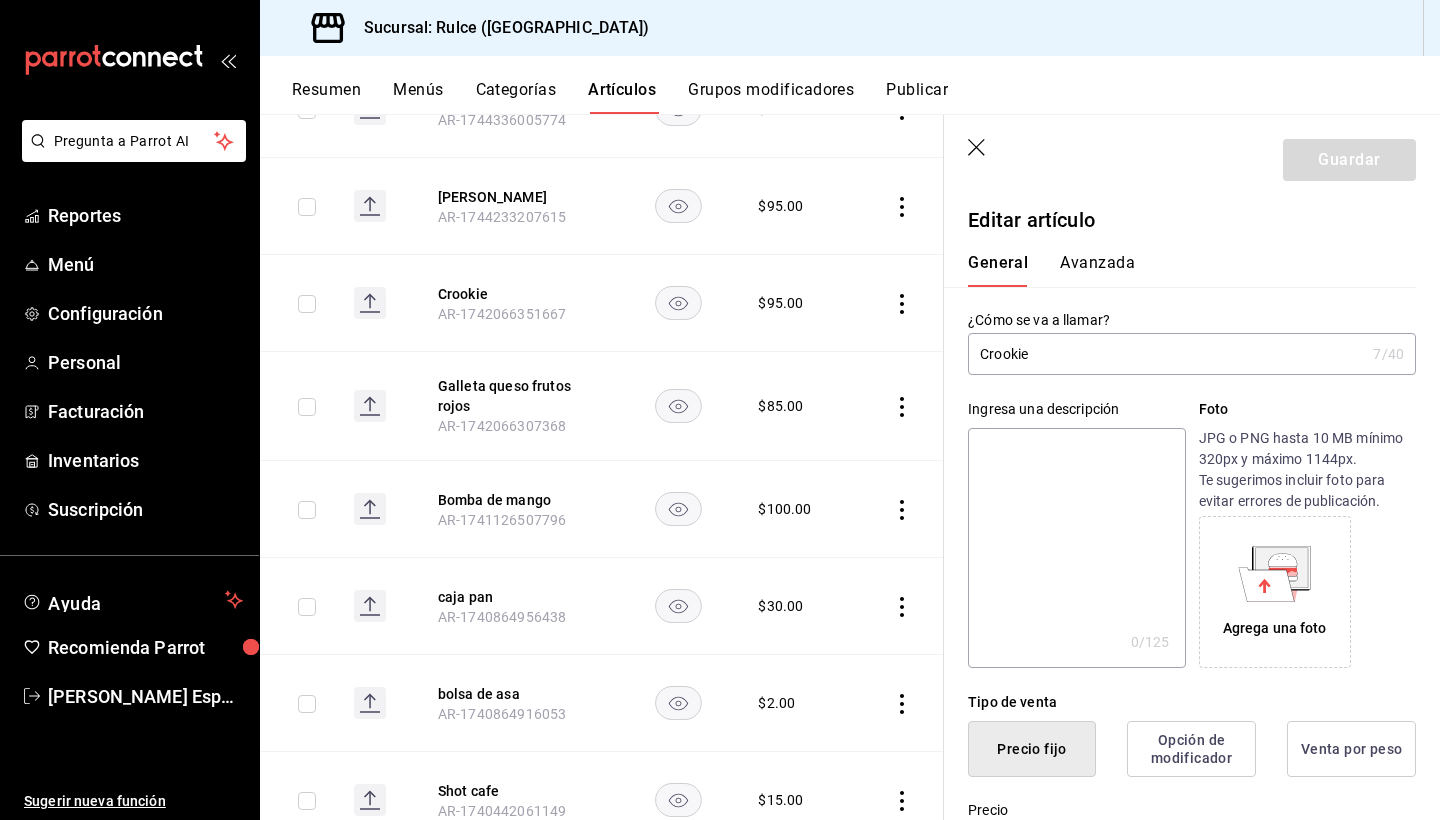 click on "Avanzada" at bounding box center (1097, 270) 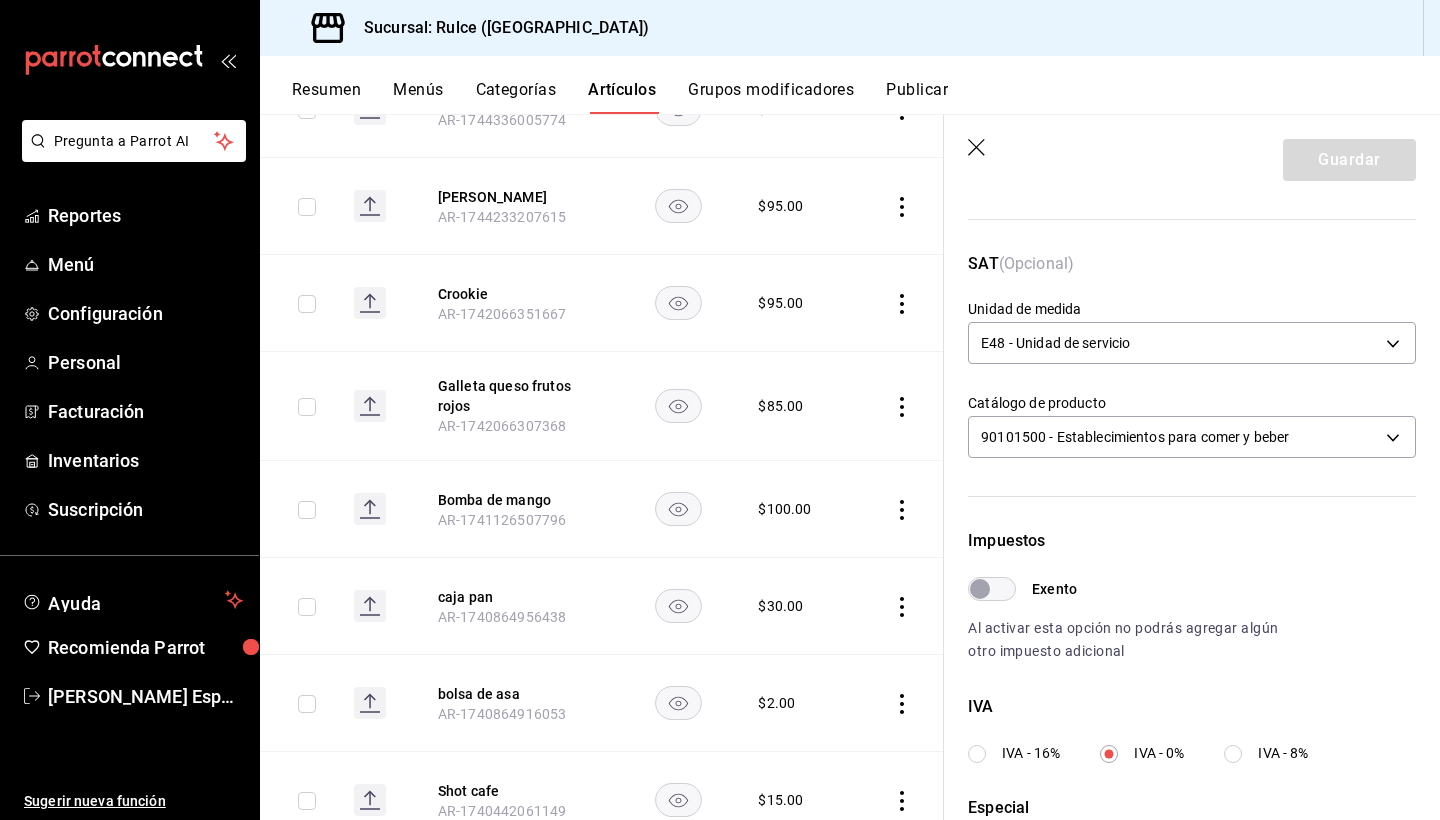 scroll, scrollTop: 294, scrollLeft: 0, axis: vertical 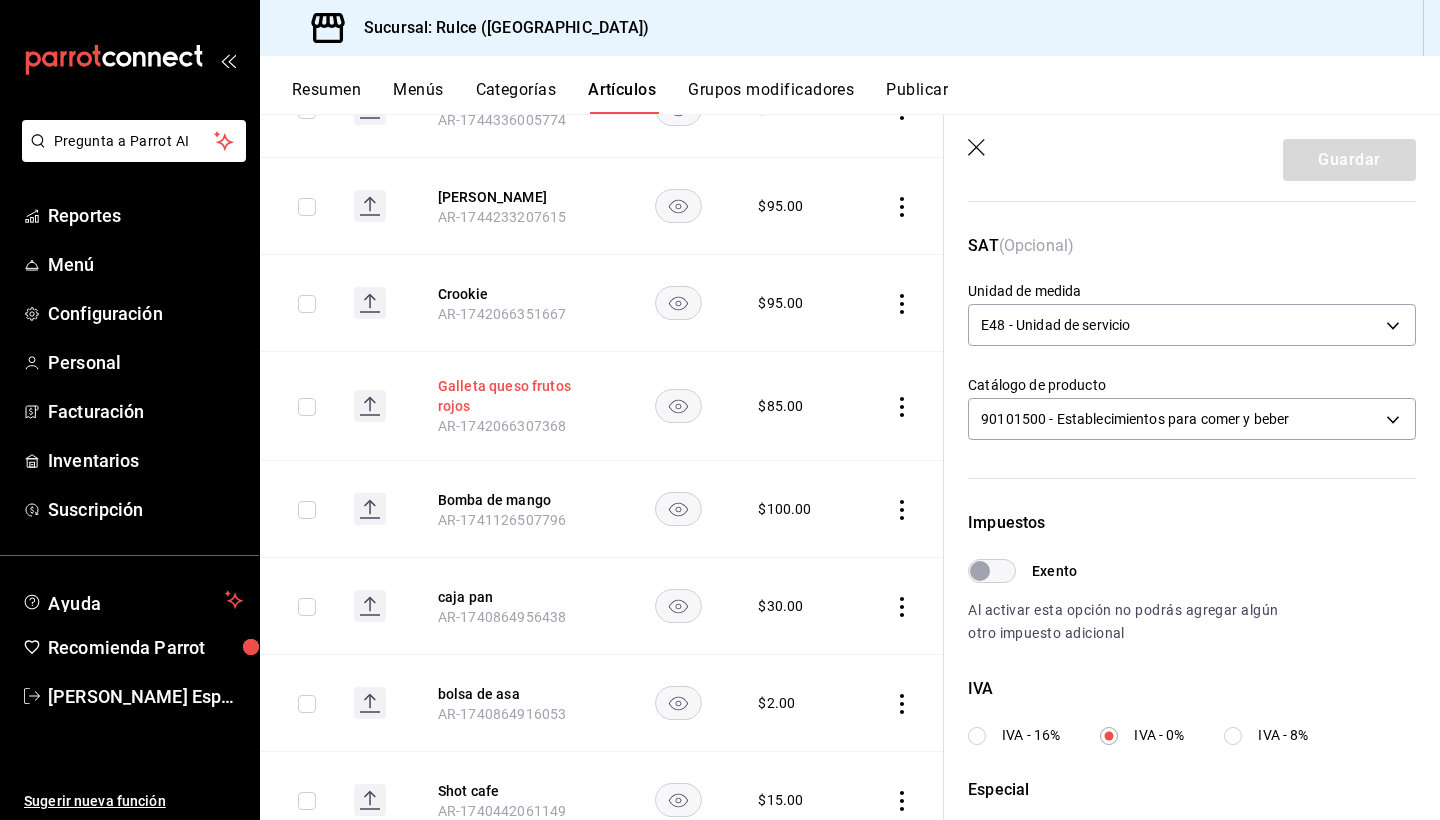 click on "Galleta queso frutos rojos" at bounding box center (518, 396) 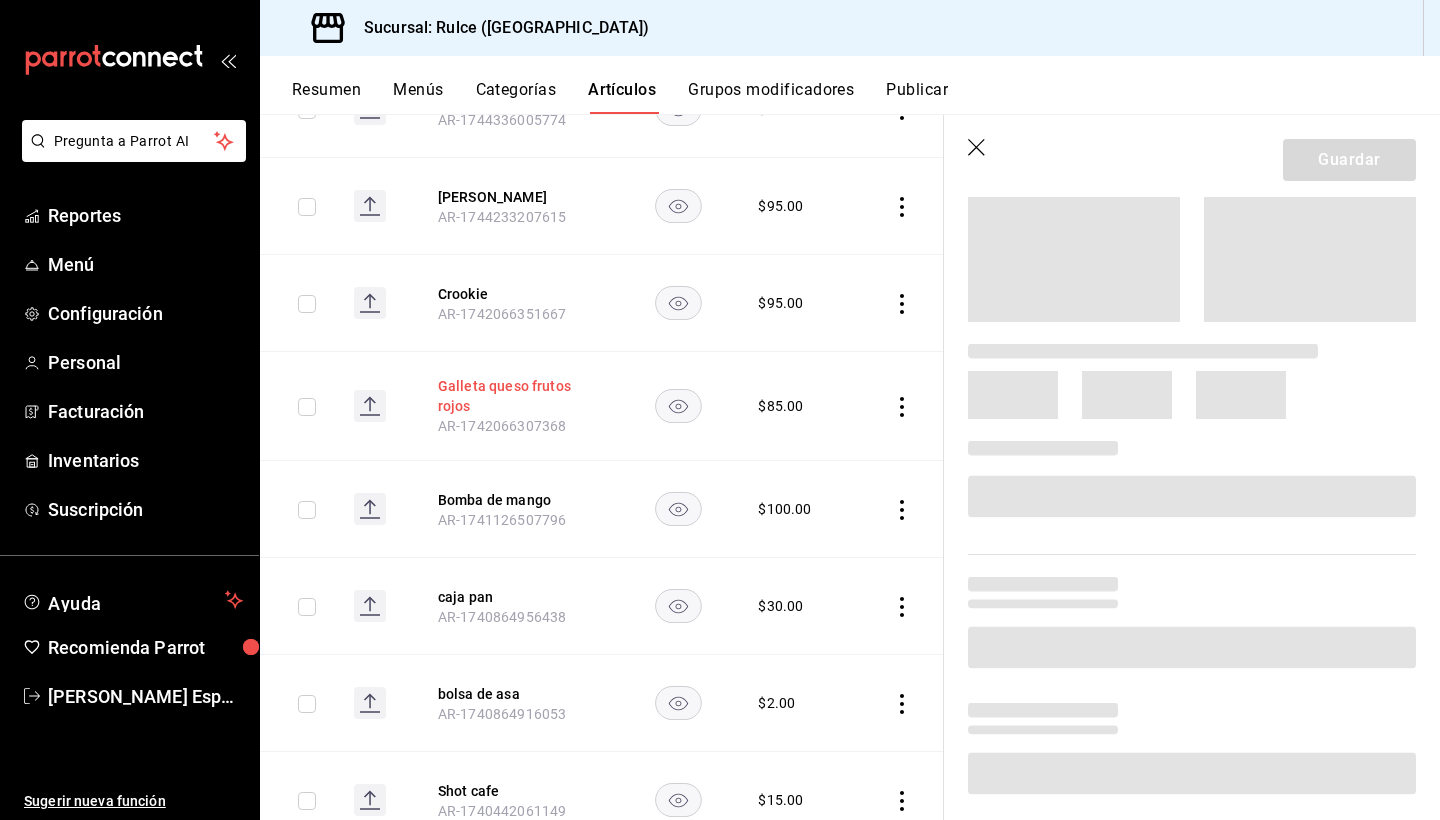 scroll, scrollTop: 0, scrollLeft: 0, axis: both 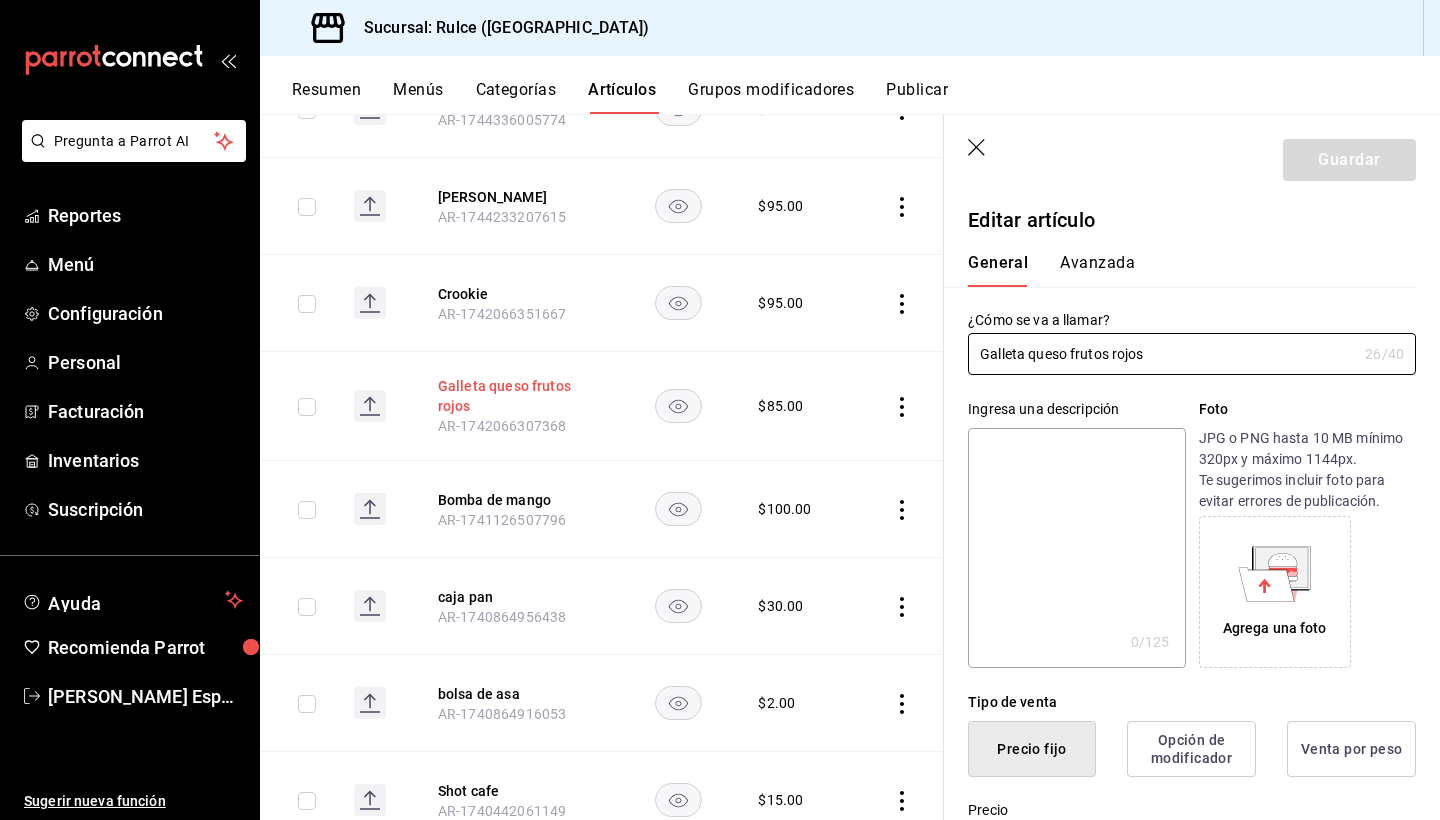 type on "$85.00" 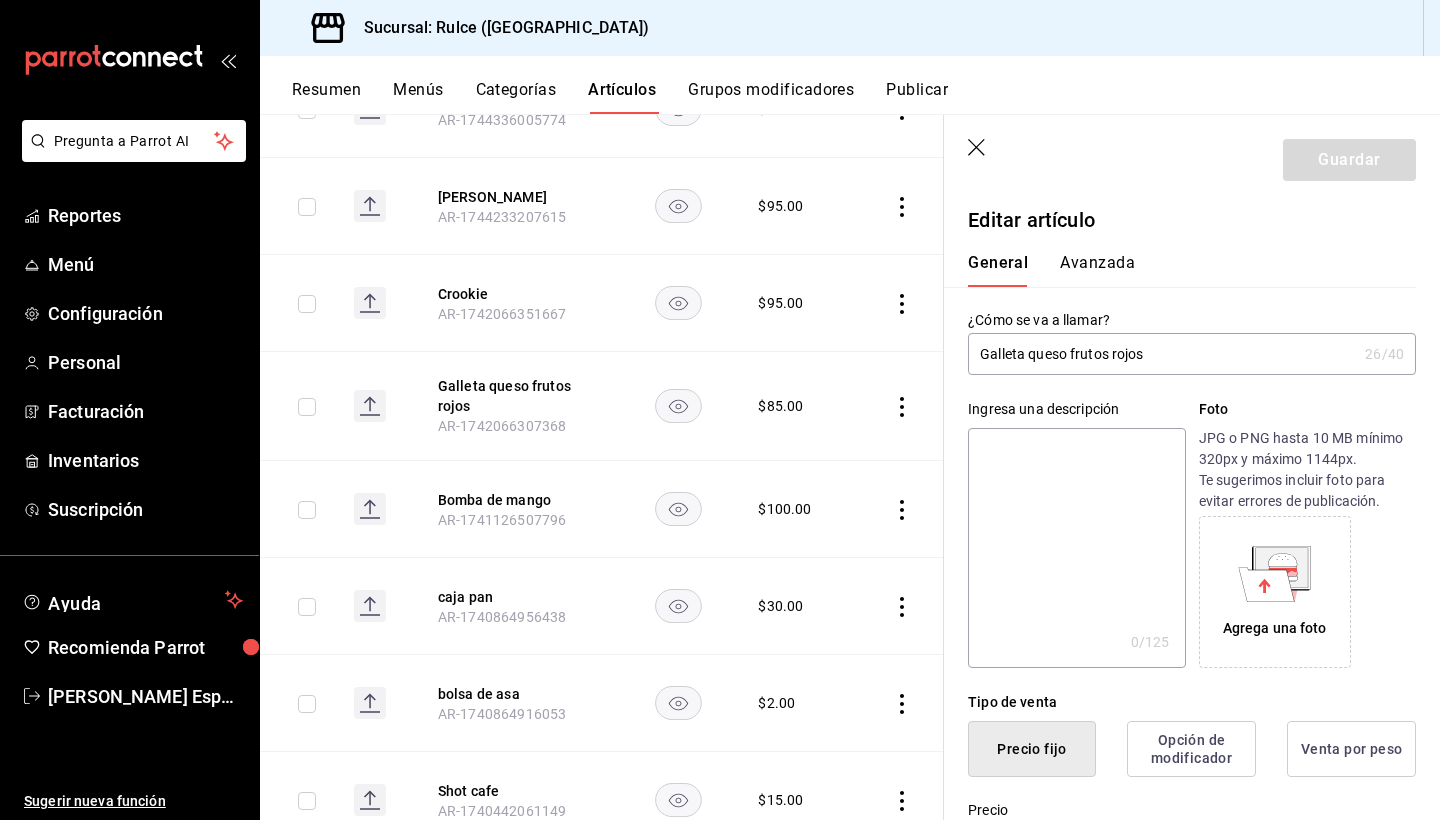 click on "Avanzada" at bounding box center (1097, 270) 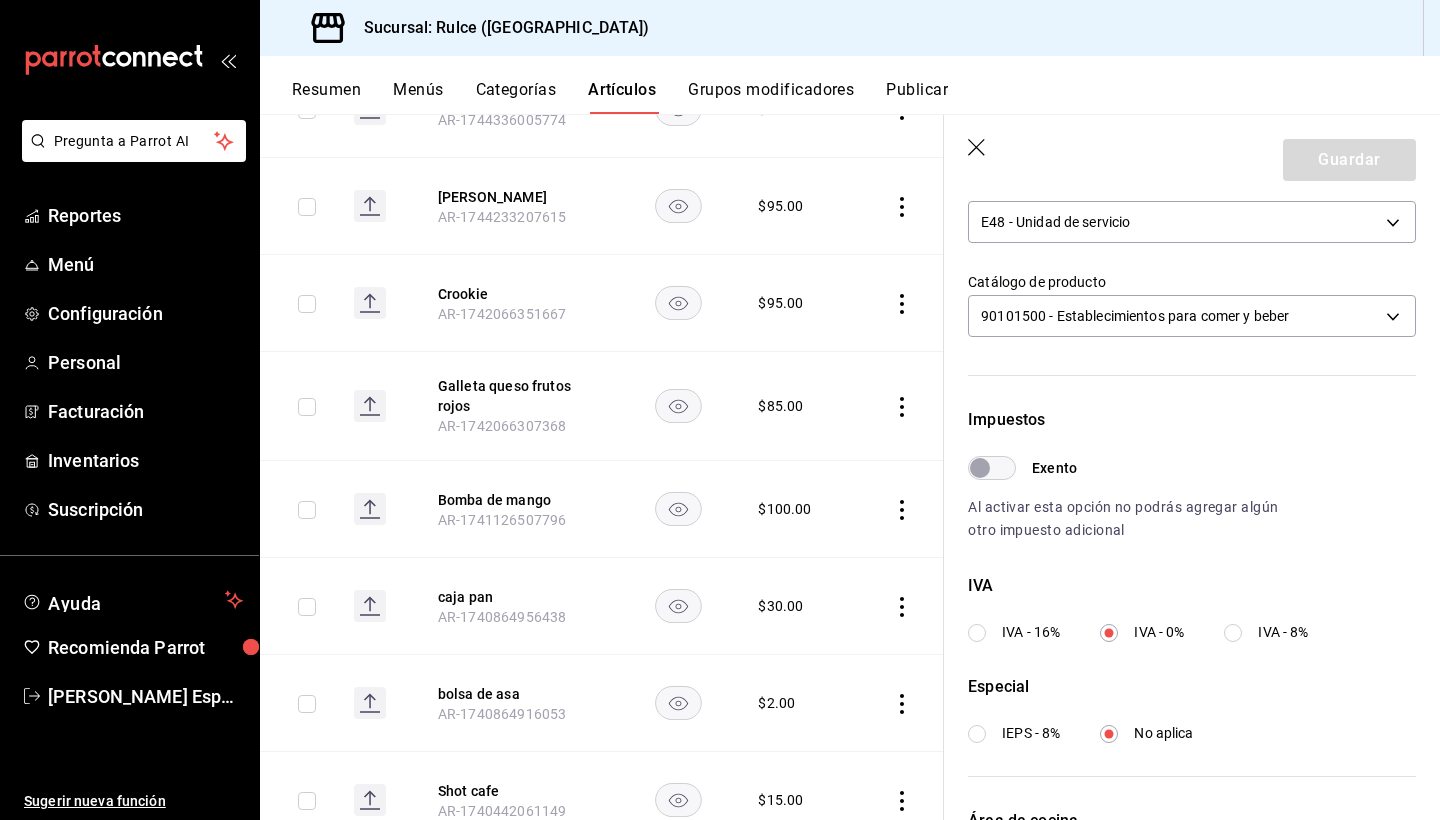 scroll, scrollTop: 408, scrollLeft: 0, axis: vertical 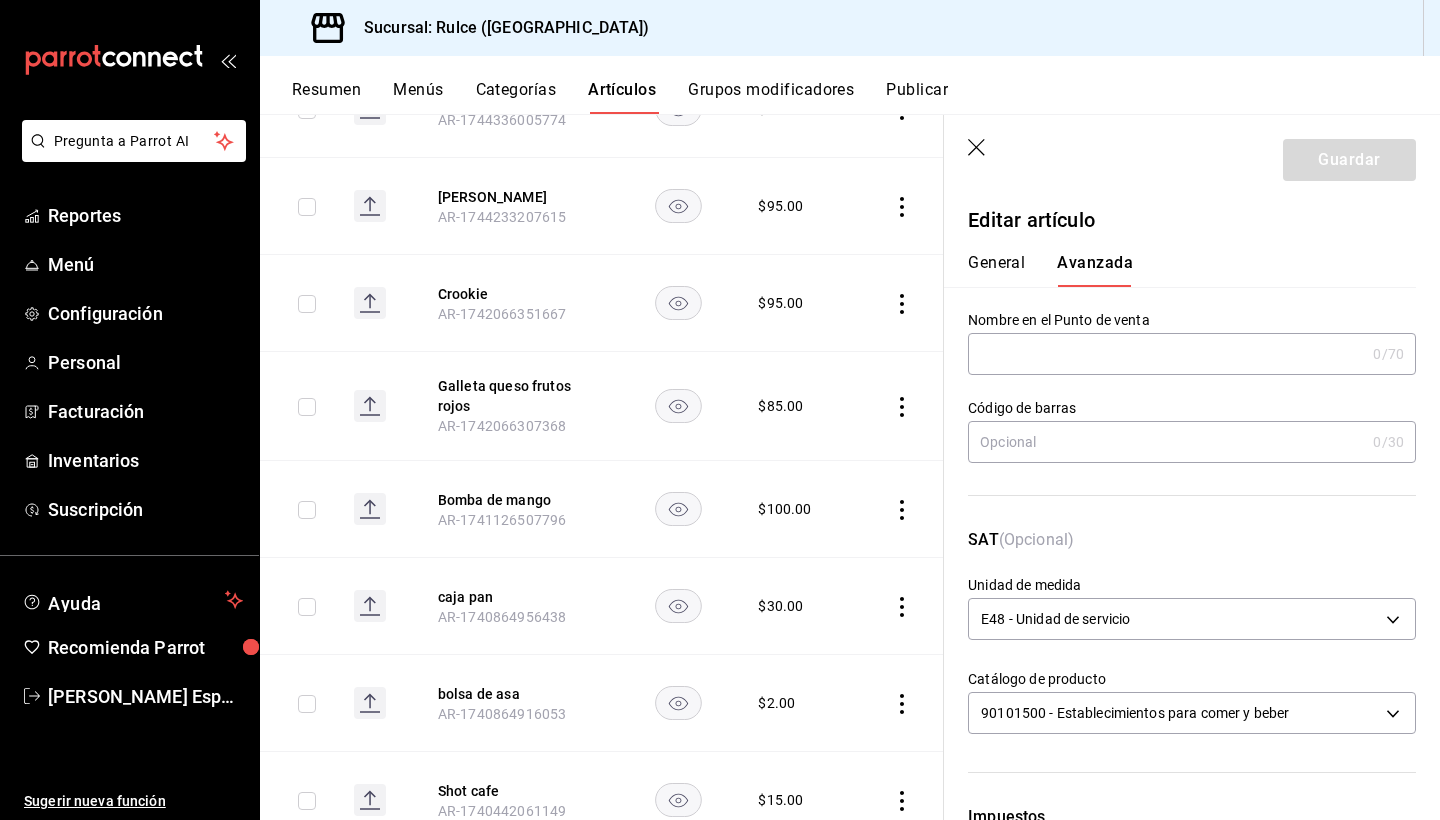 click on "General" at bounding box center (996, 270) 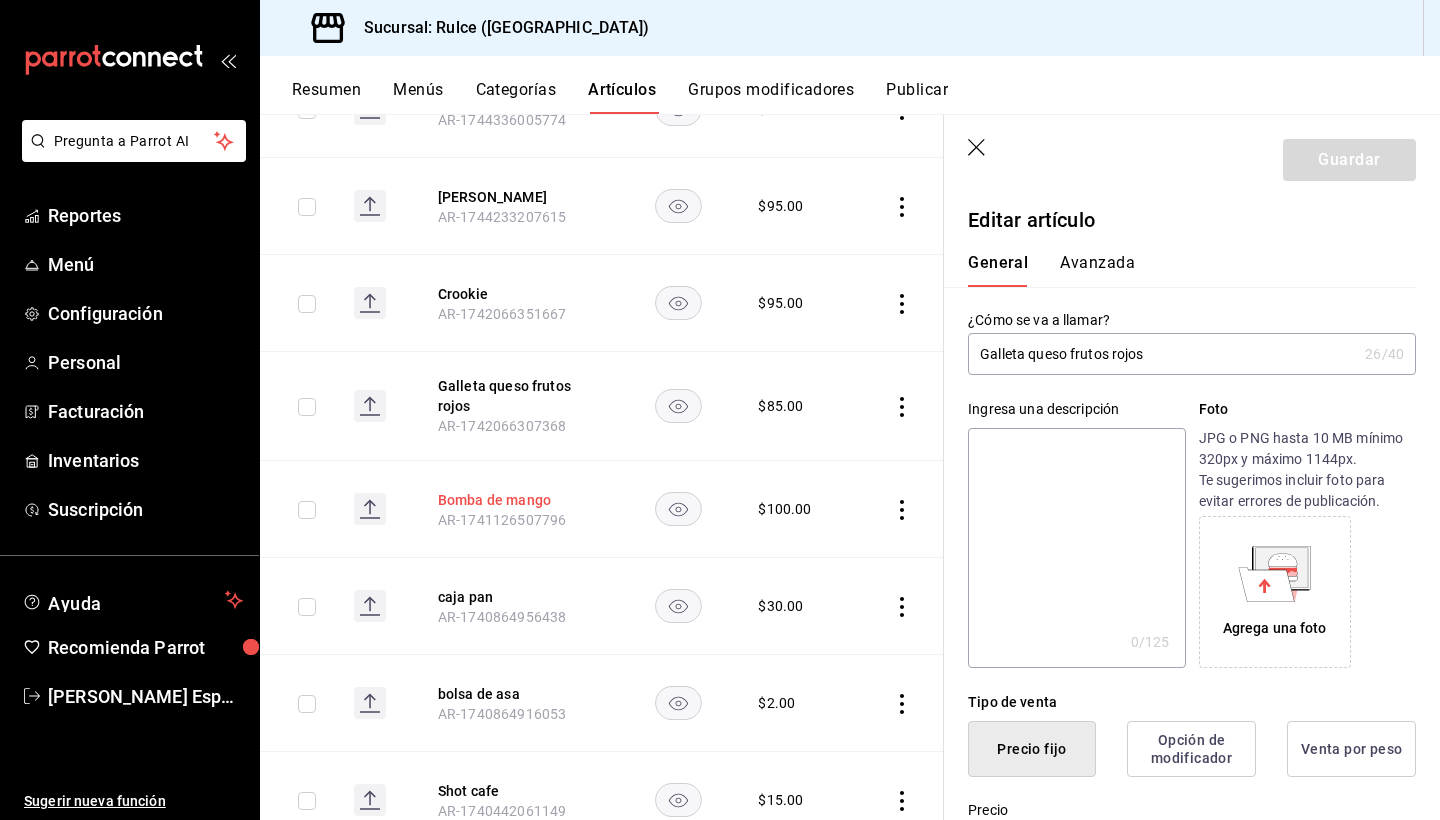 click on "Bomba de mango" at bounding box center (518, 500) 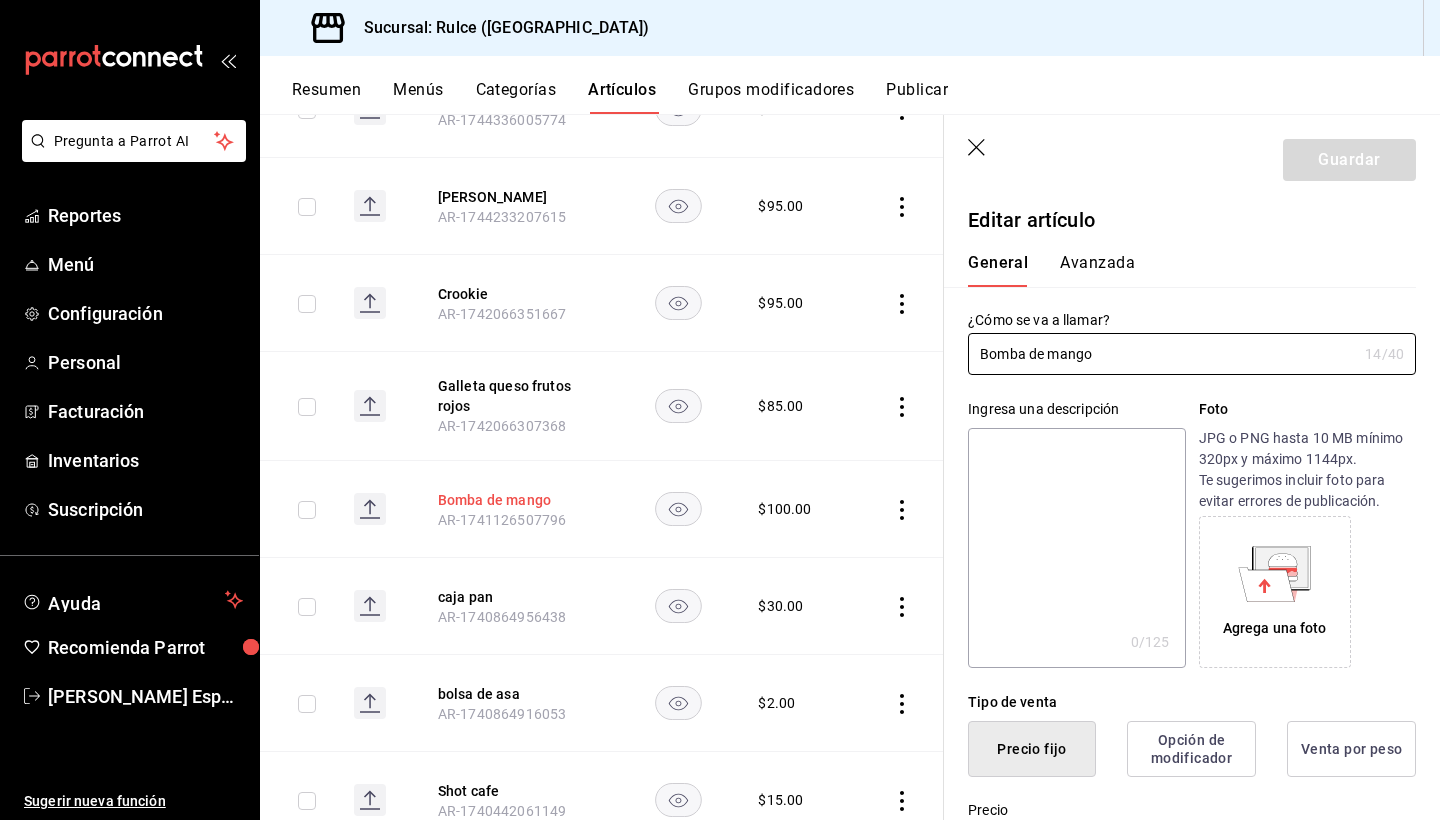 type on "$100.00" 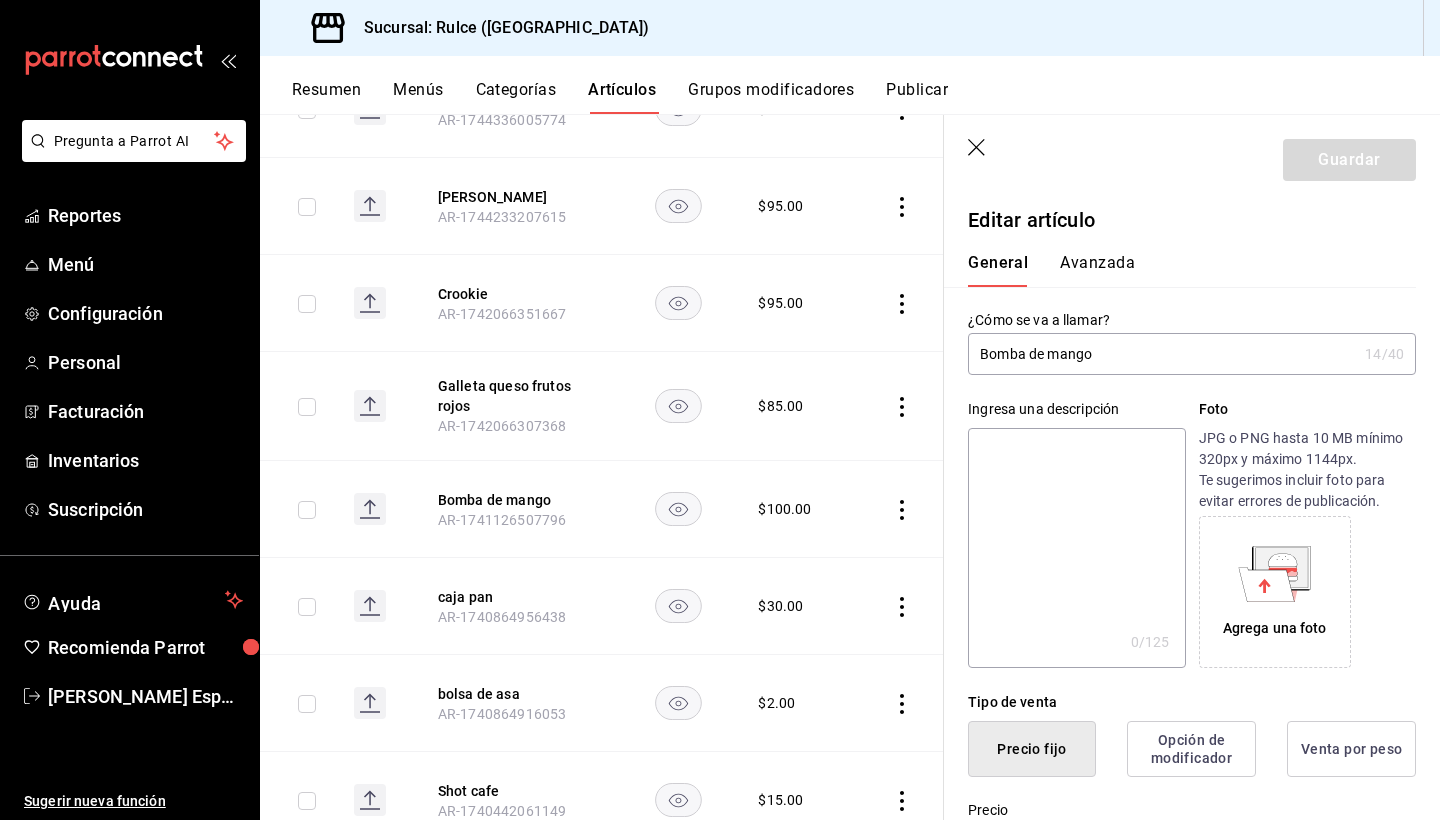 click on "Avanzada" at bounding box center [1097, 270] 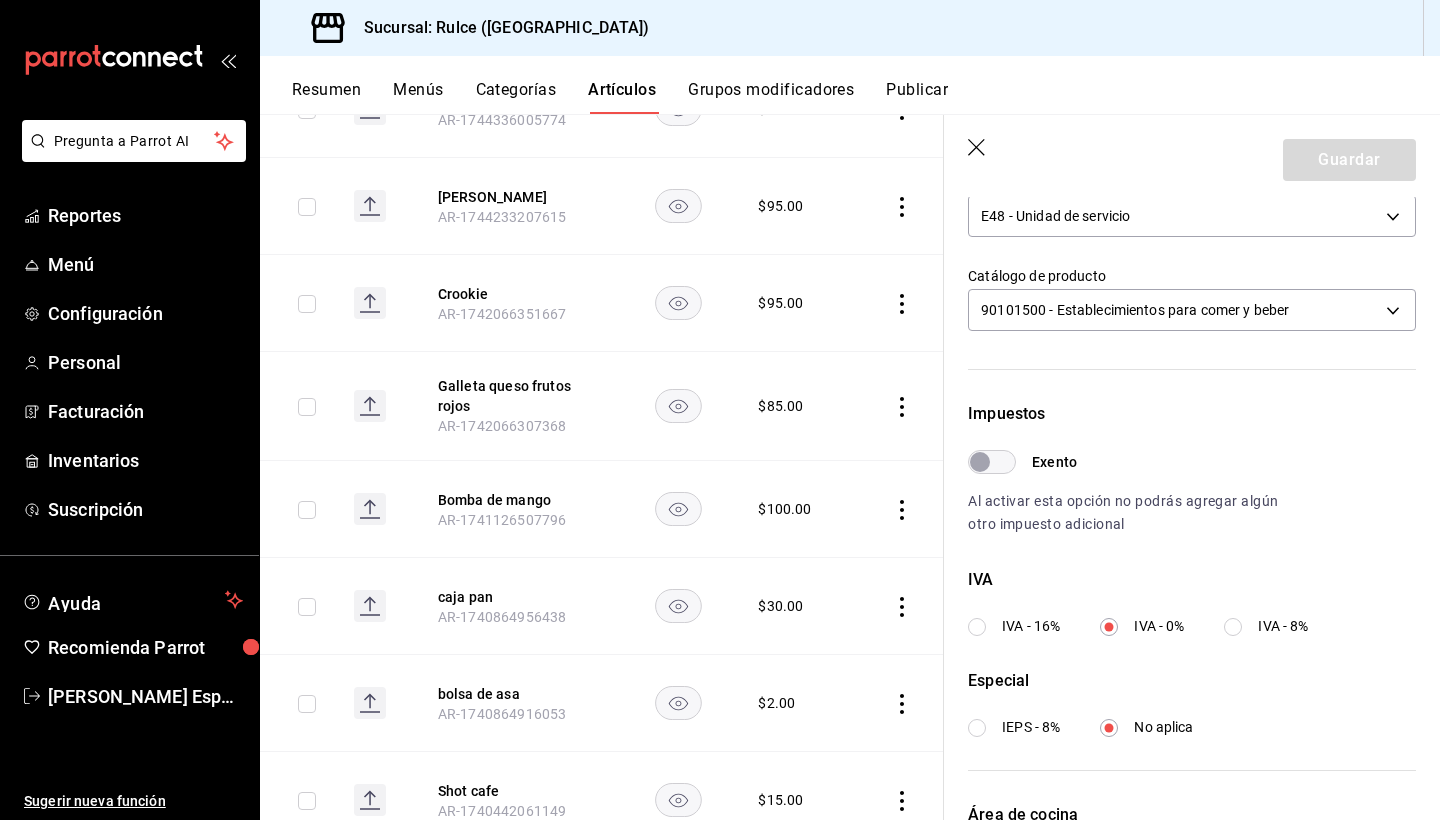 scroll, scrollTop: 414, scrollLeft: 0, axis: vertical 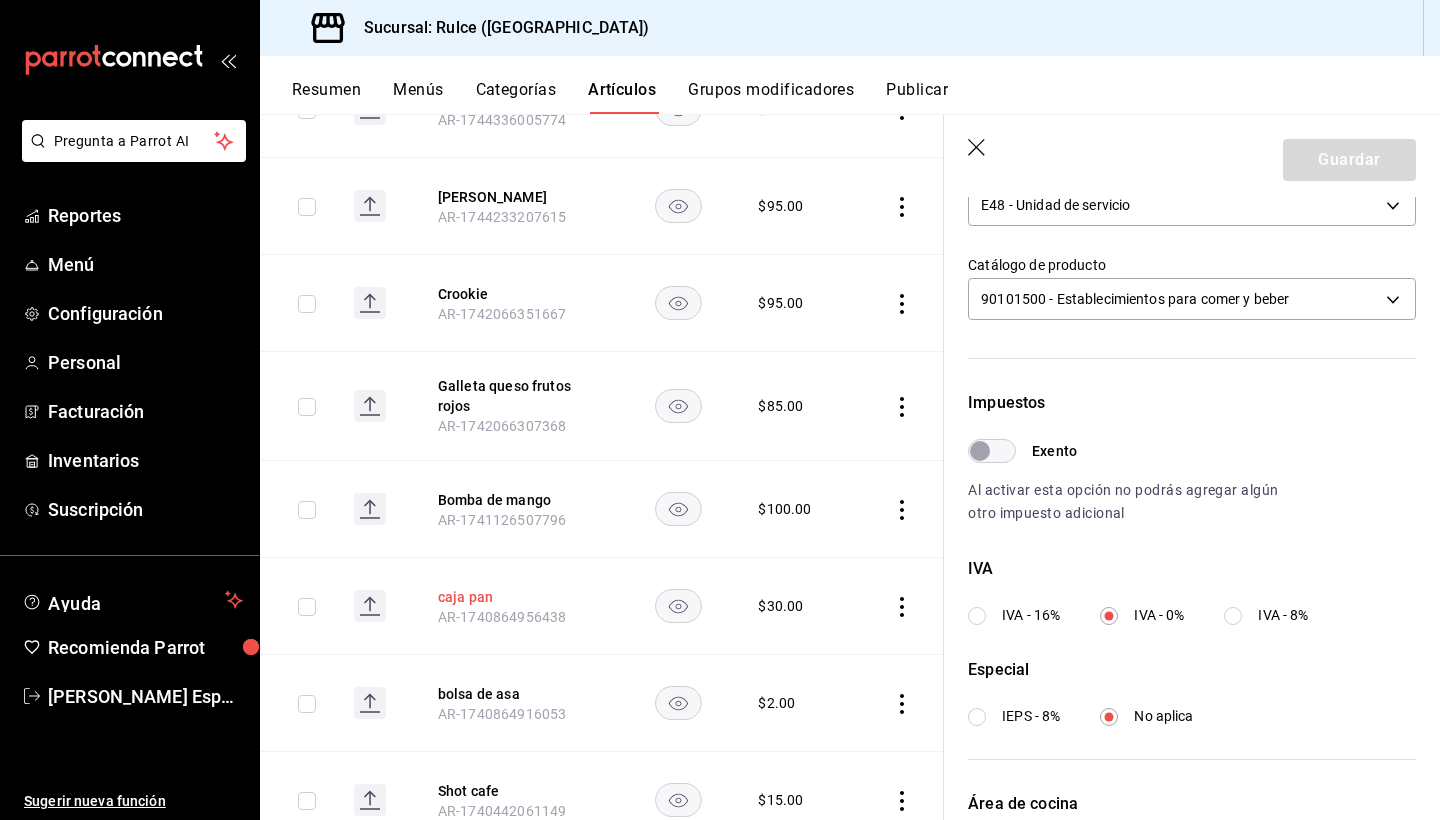 click on "caja pan" at bounding box center [518, 597] 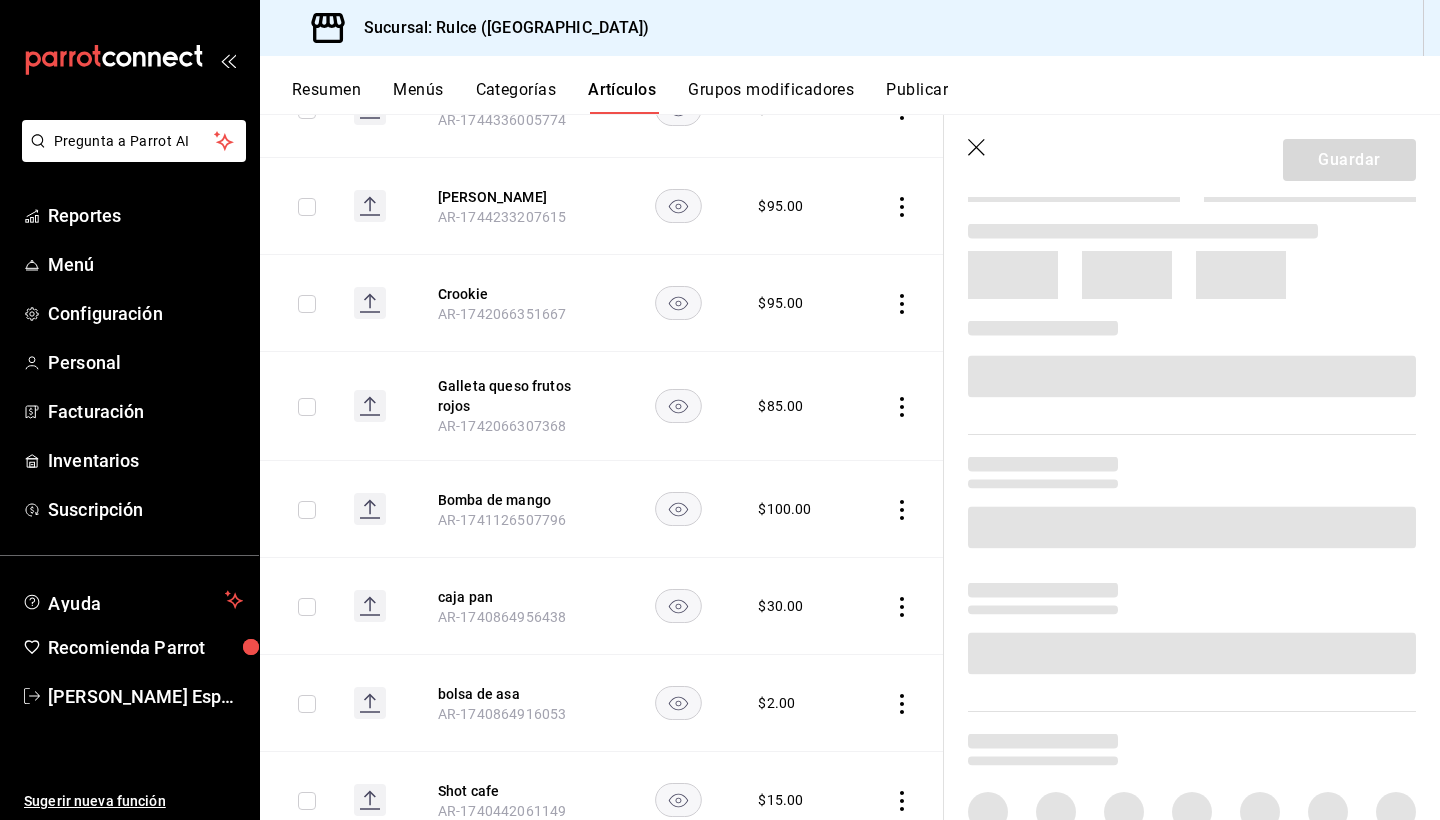 scroll, scrollTop: 0, scrollLeft: 0, axis: both 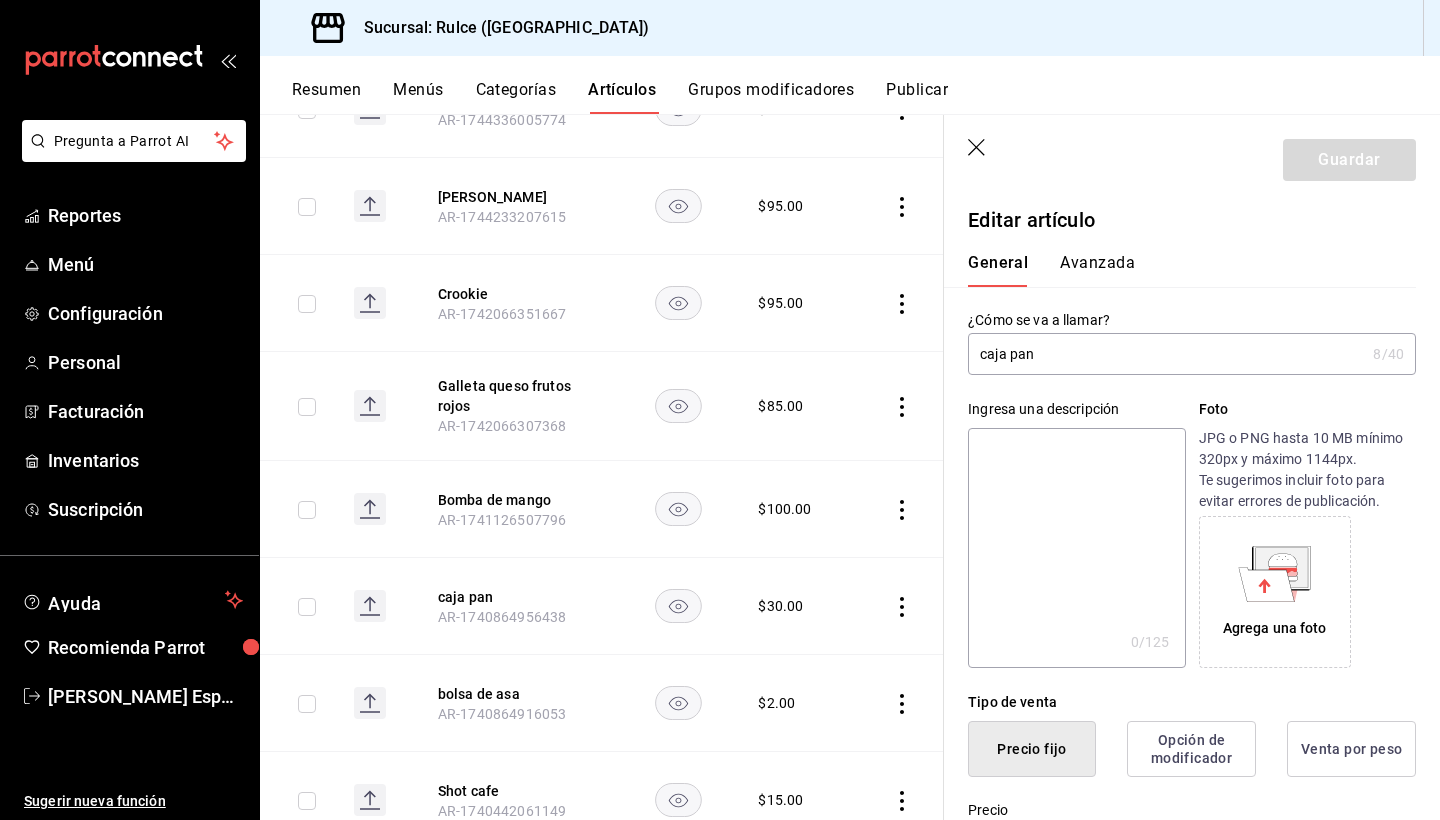 click on "Avanzada" at bounding box center [1097, 270] 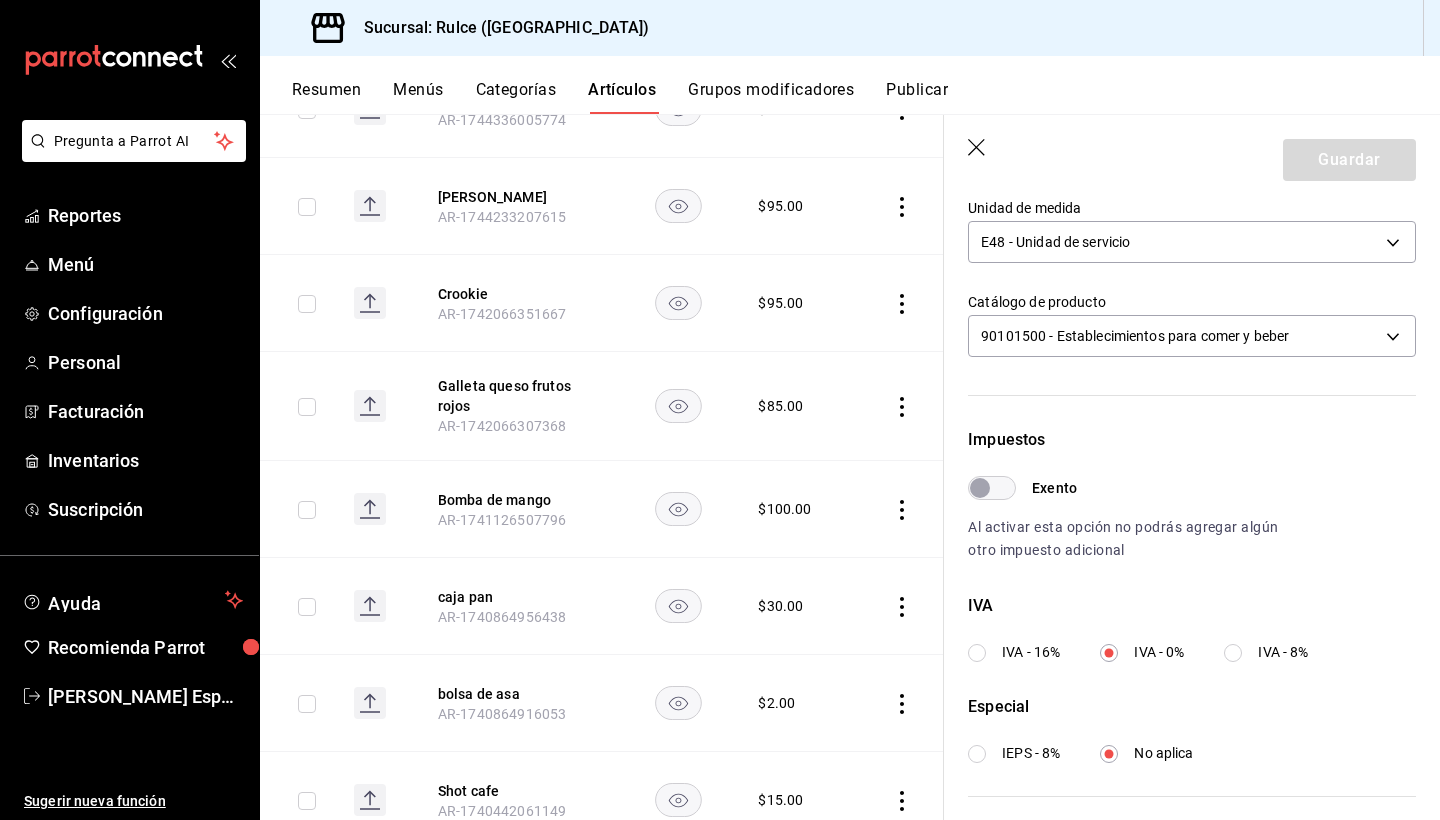 scroll, scrollTop: 375, scrollLeft: 0, axis: vertical 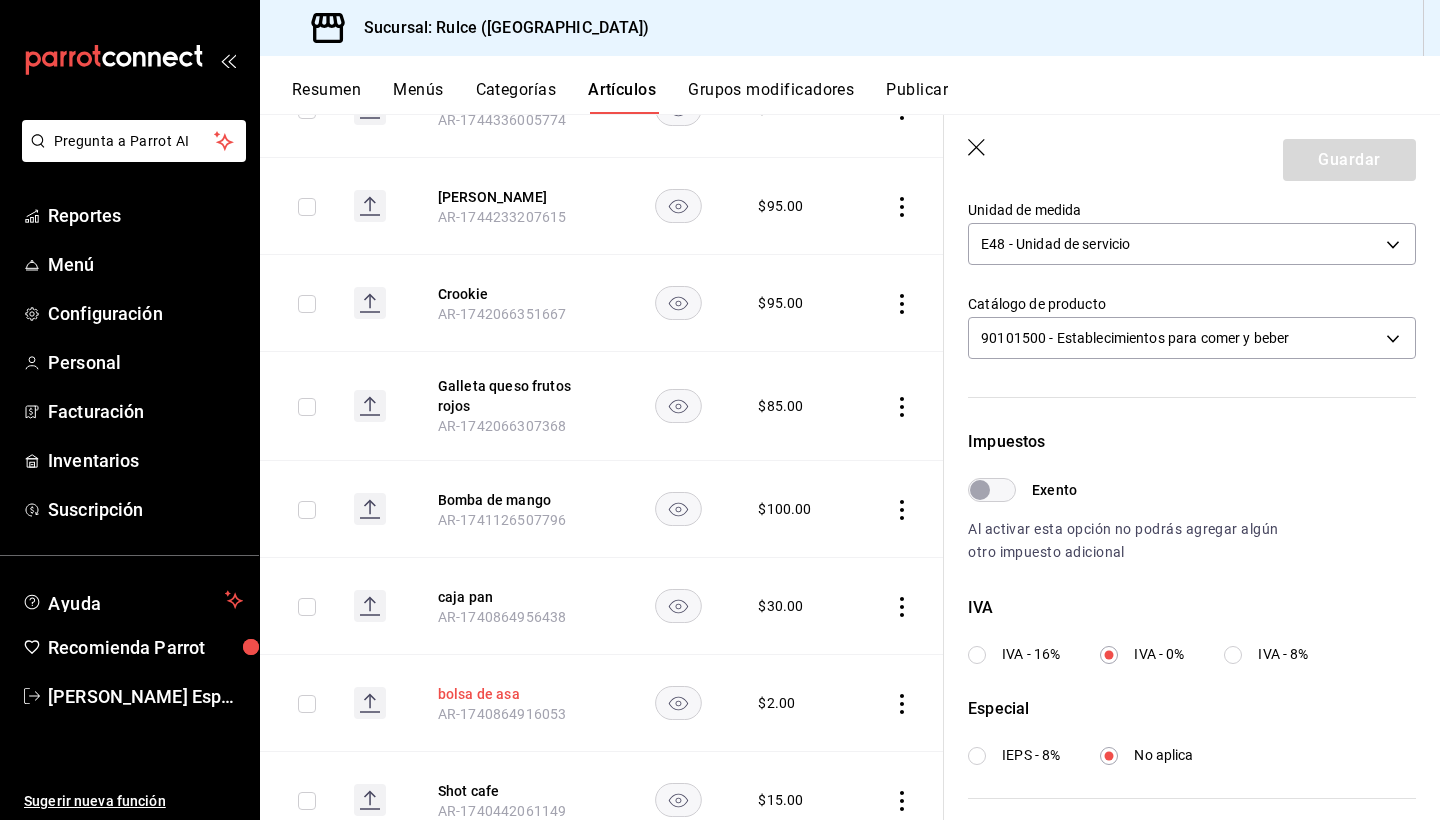 click on "bolsa de asa" at bounding box center (518, 694) 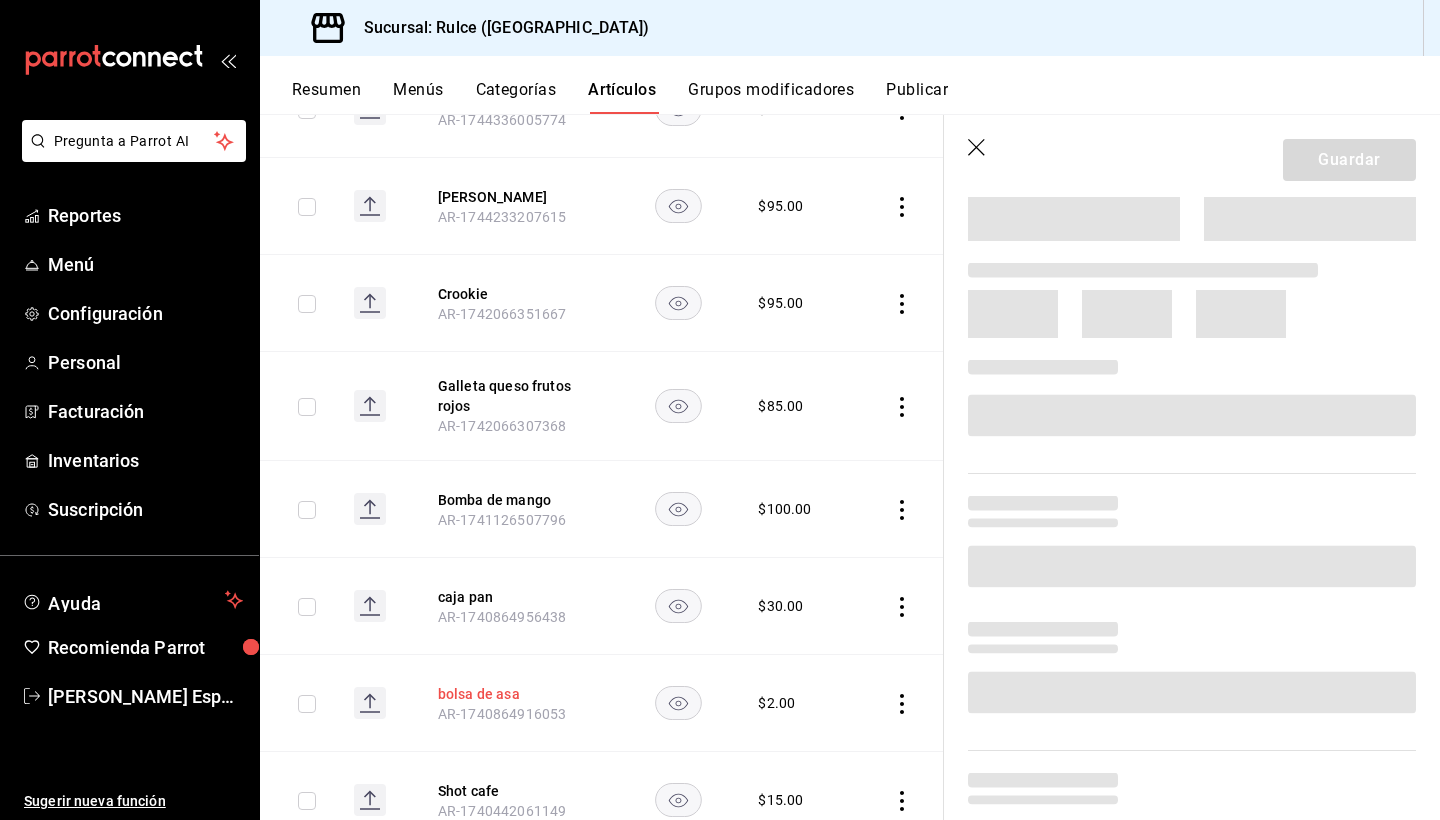 scroll, scrollTop: 0, scrollLeft: 0, axis: both 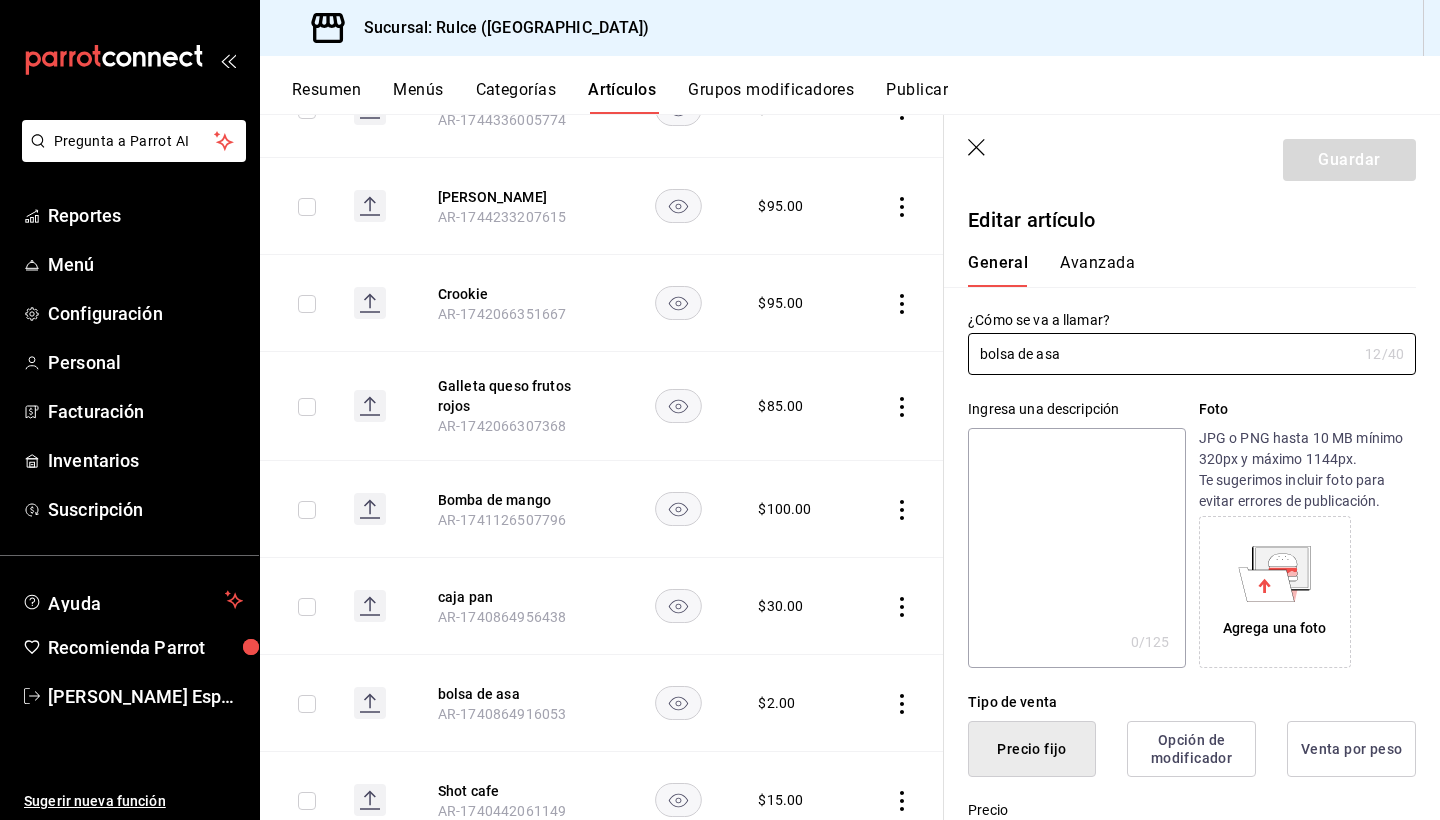 type on "$2.00" 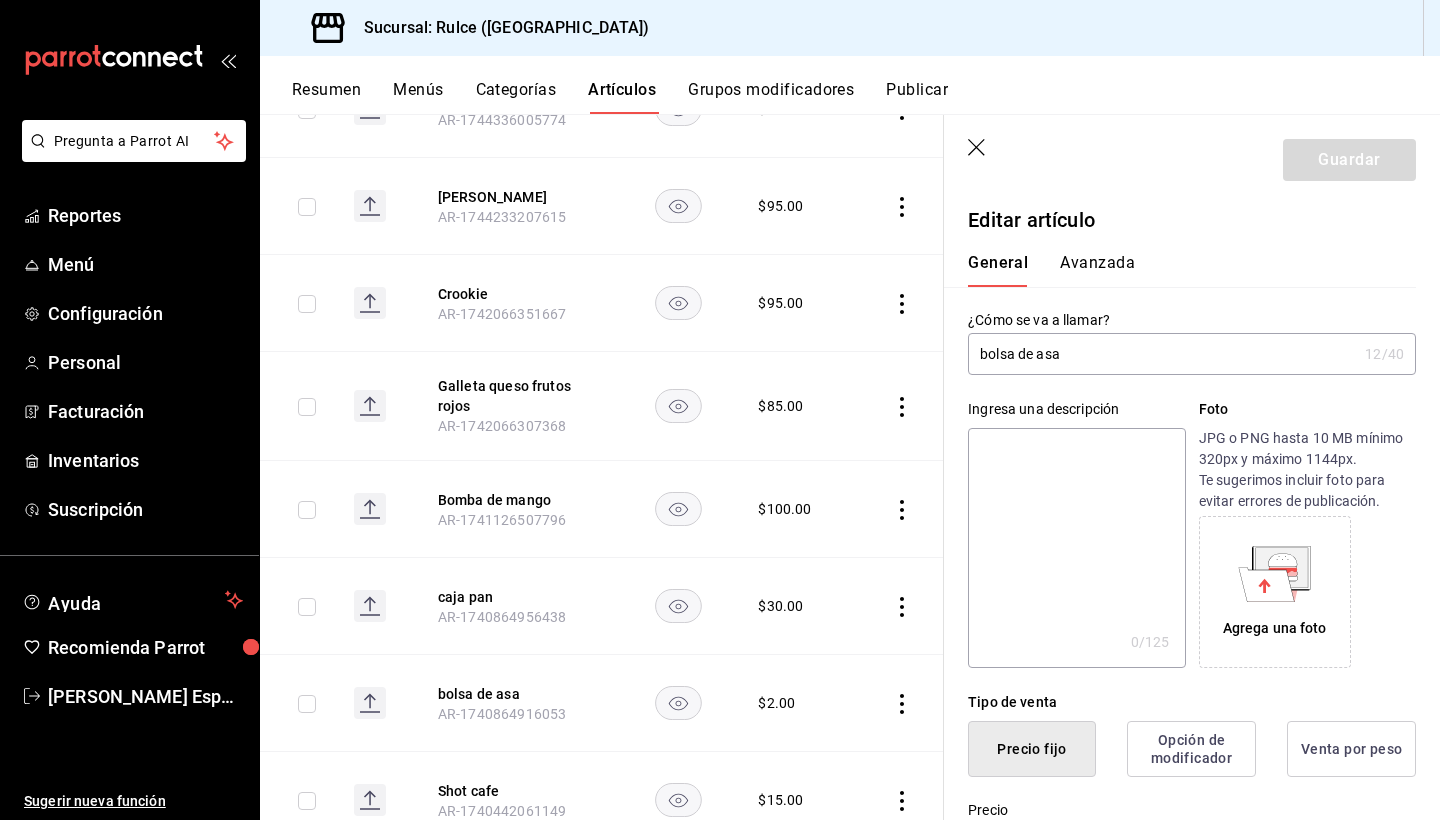 click on "Avanzada" at bounding box center [1097, 270] 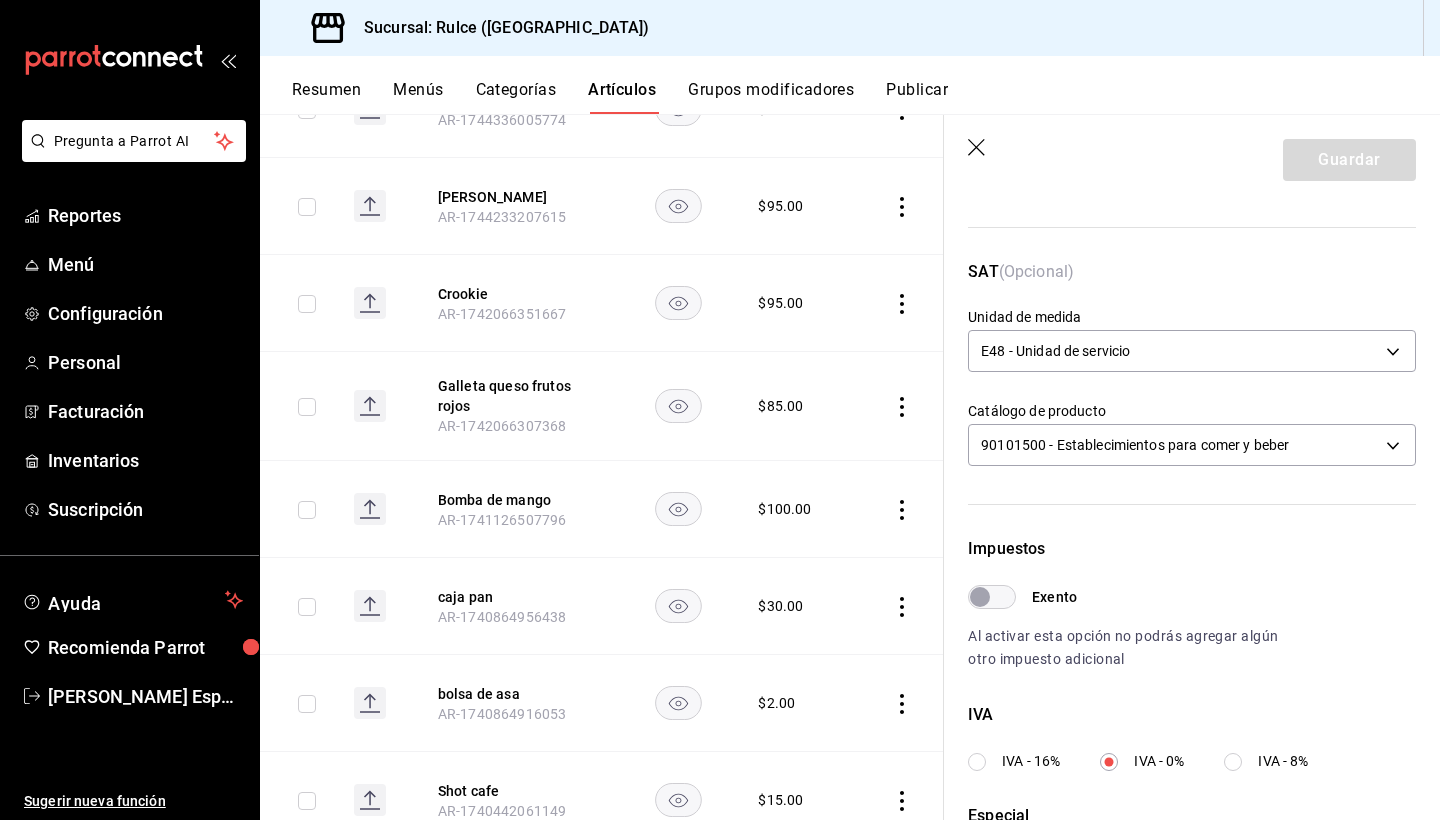 scroll, scrollTop: 316, scrollLeft: 0, axis: vertical 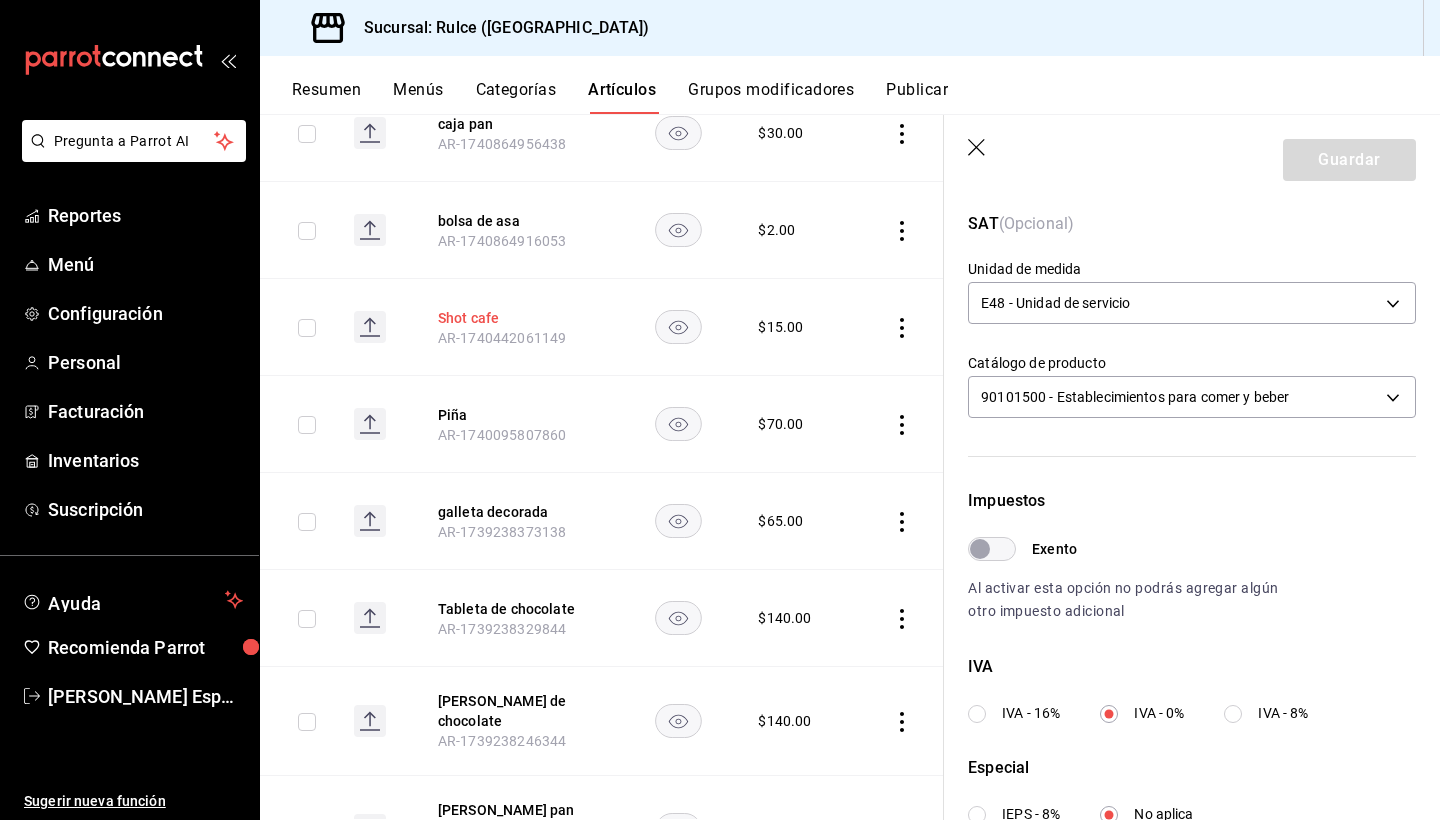 click on "Shot cafe" at bounding box center (518, 318) 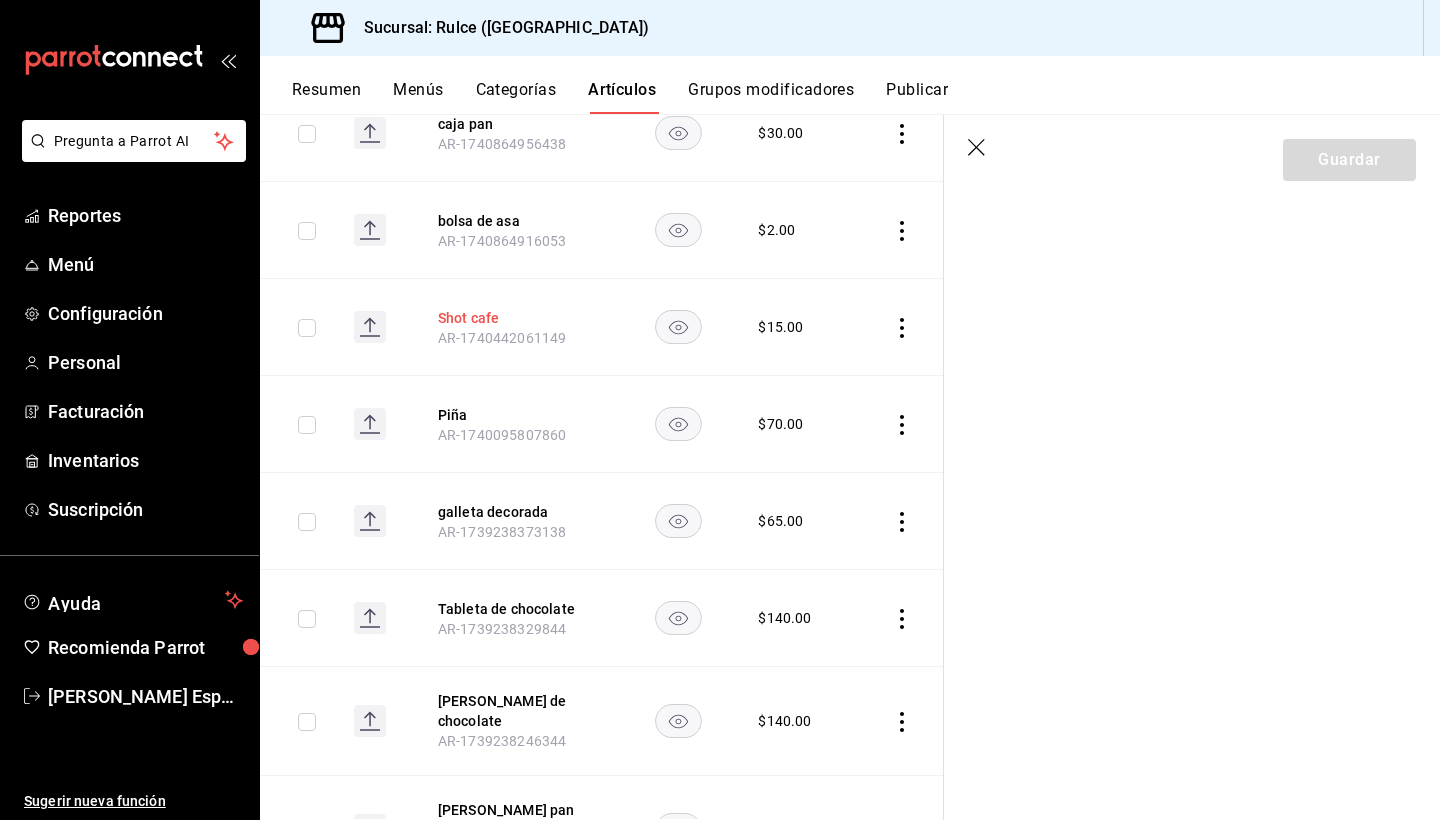 scroll, scrollTop: 0, scrollLeft: 0, axis: both 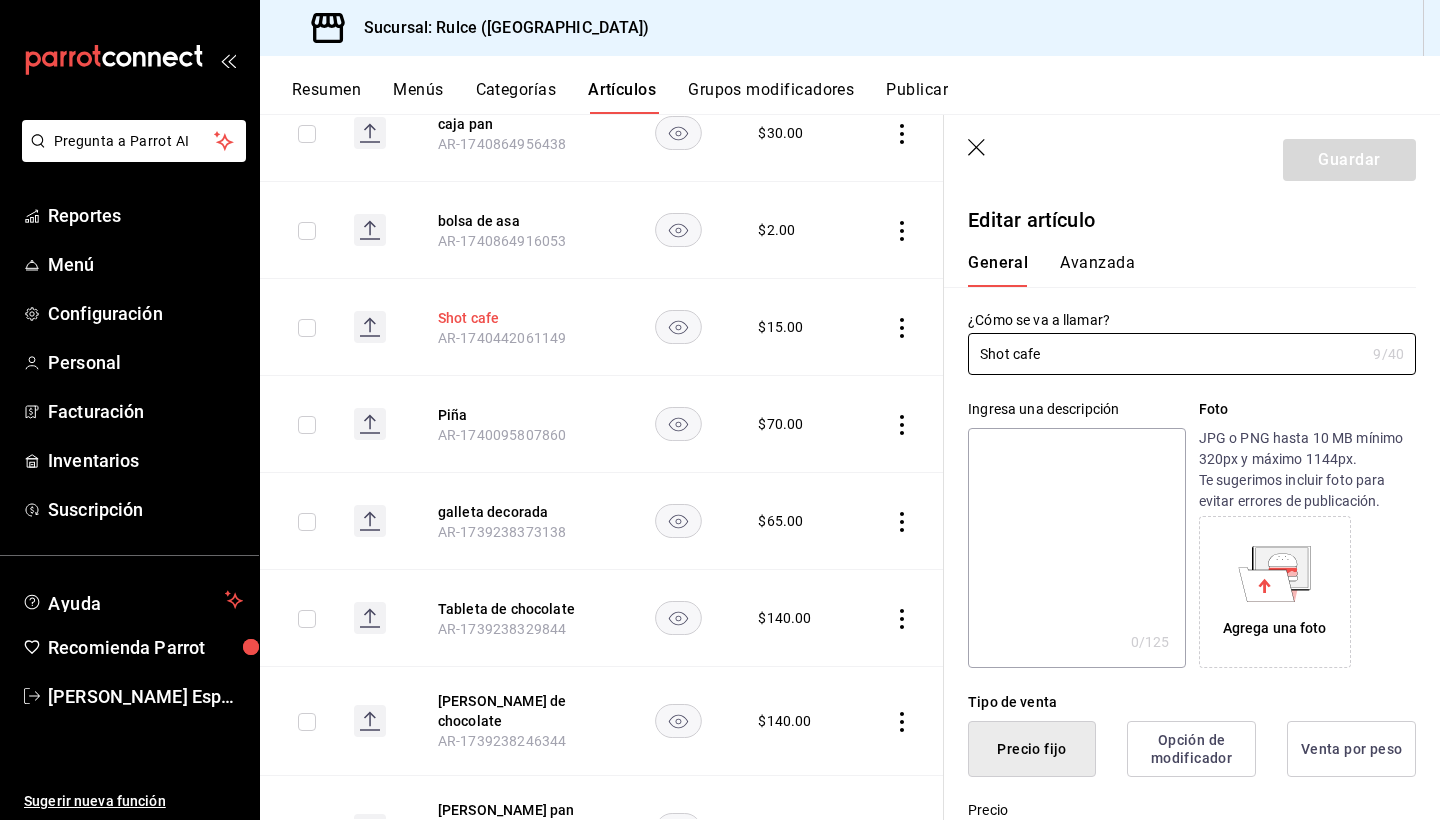 type on "$15.00" 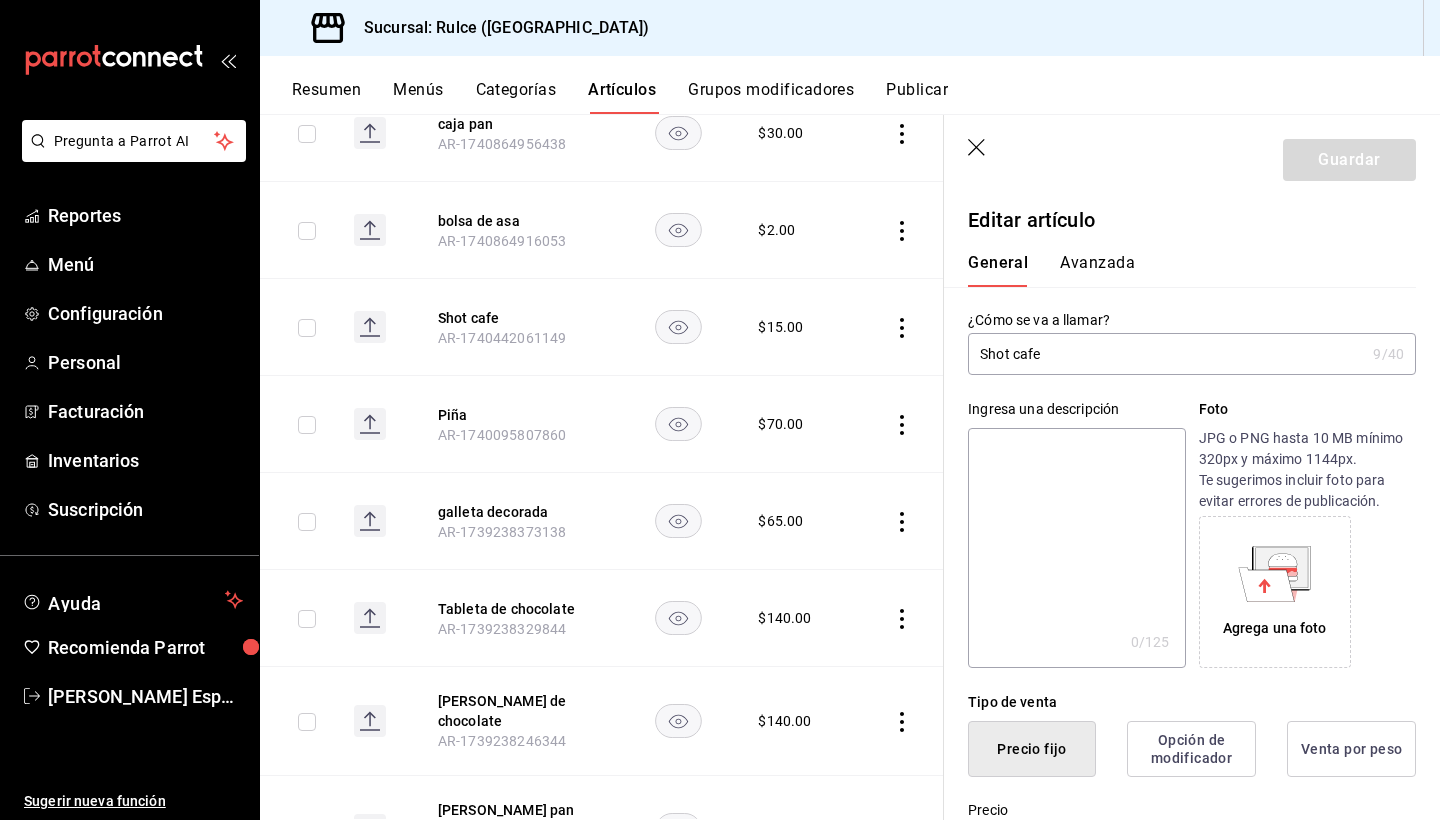 click on "Avanzada" at bounding box center (1097, 270) 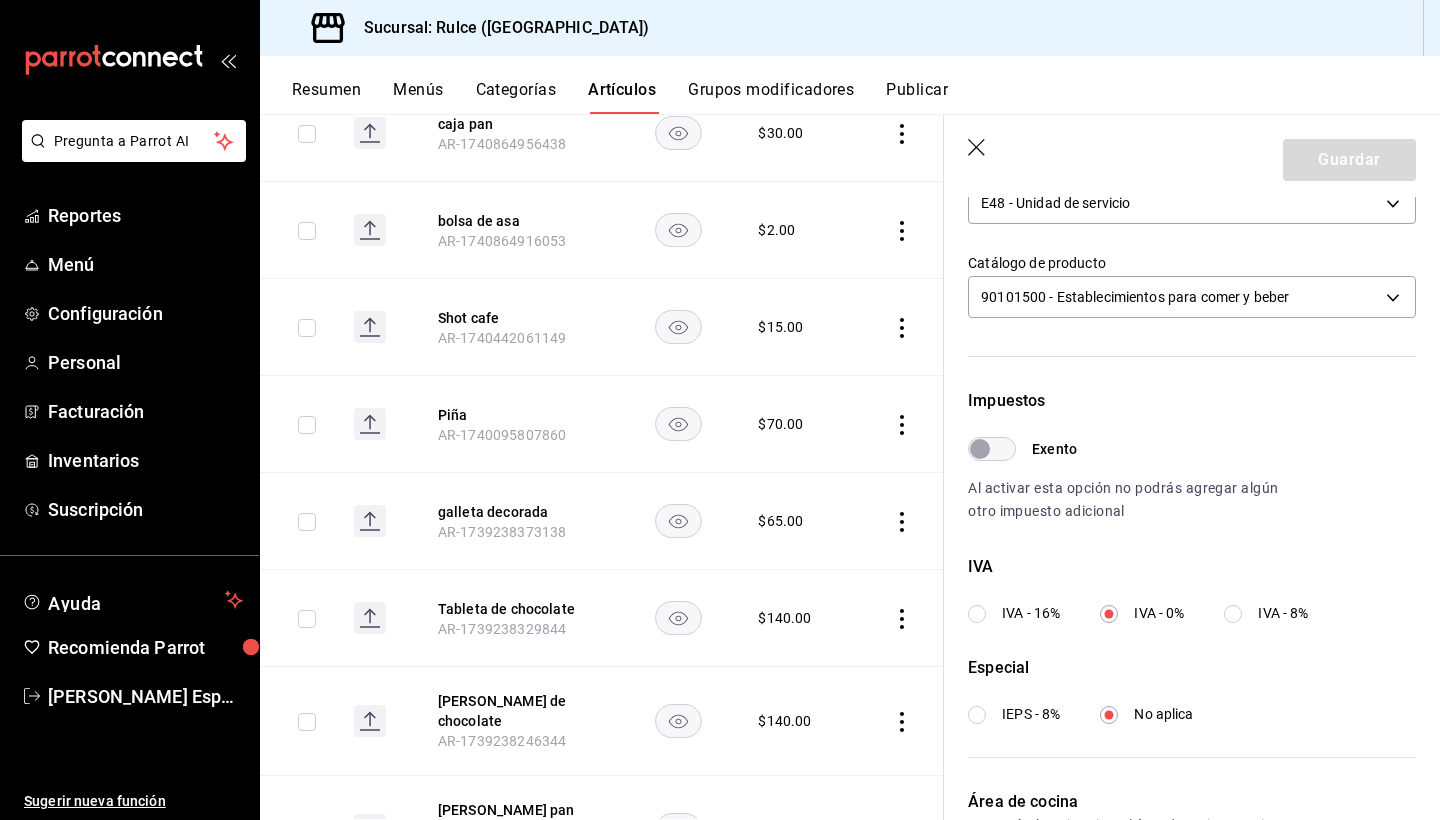 scroll, scrollTop: 410, scrollLeft: 0, axis: vertical 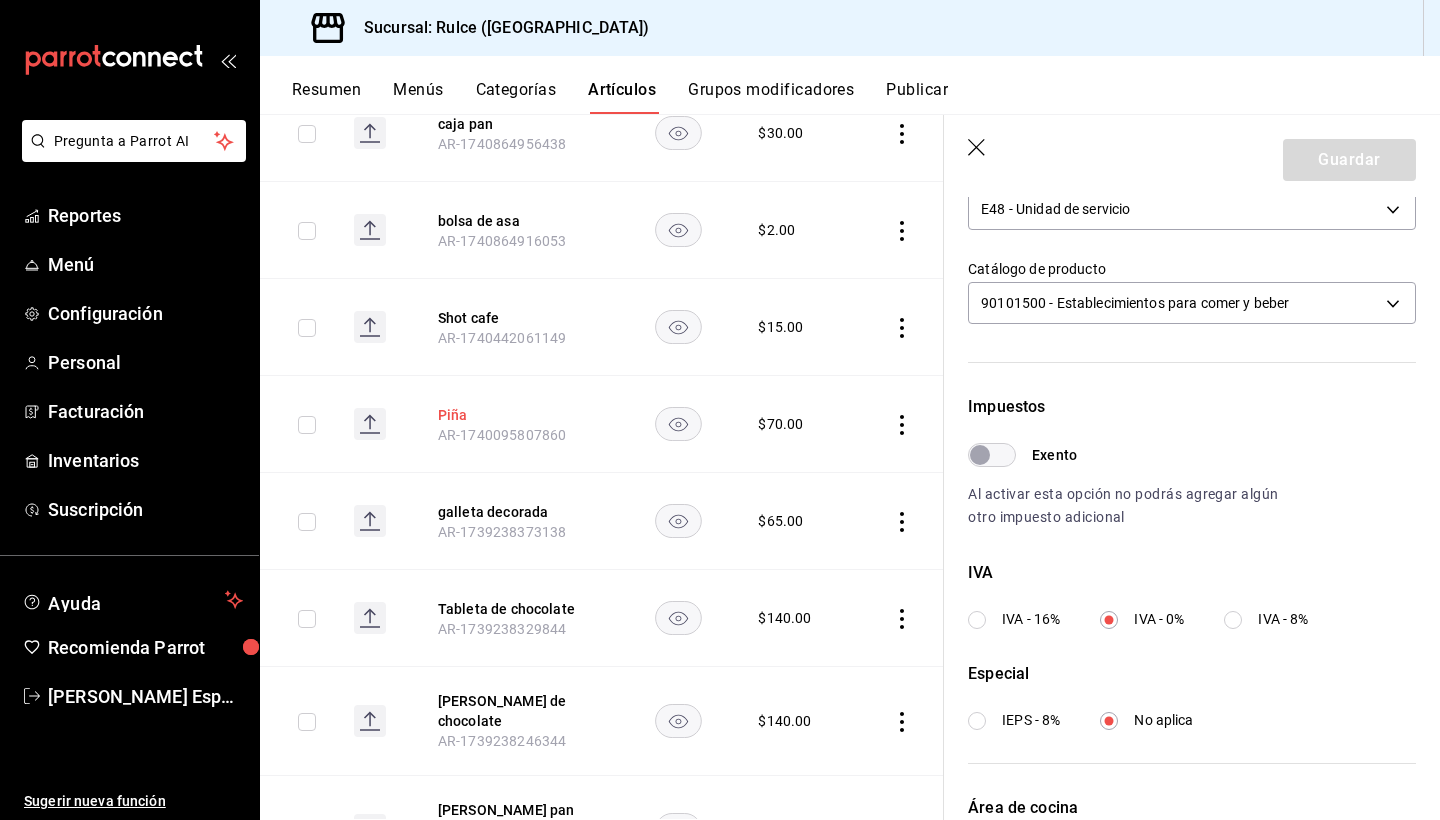 click on "Piña" at bounding box center (518, 415) 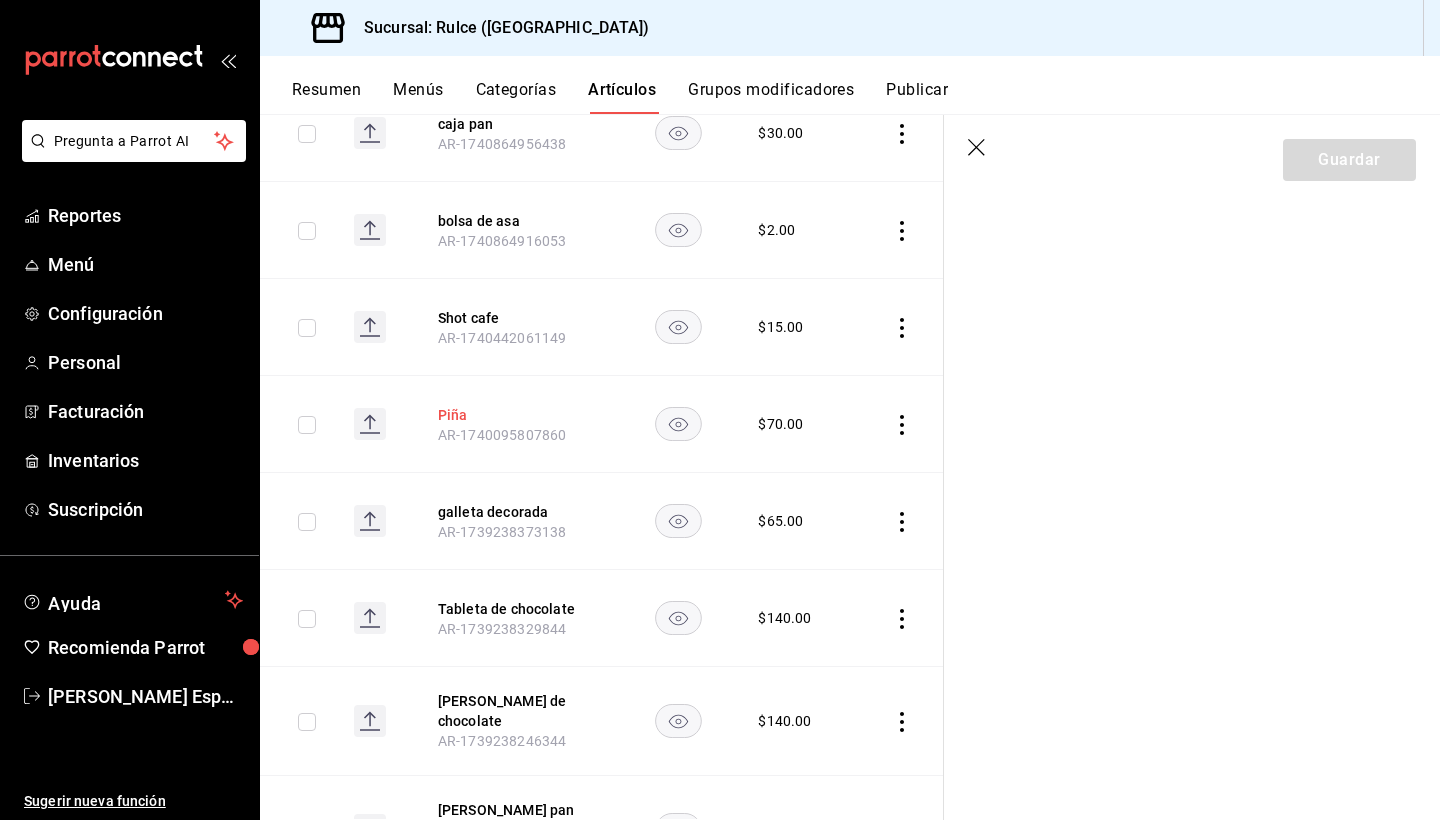 scroll, scrollTop: 0, scrollLeft: 0, axis: both 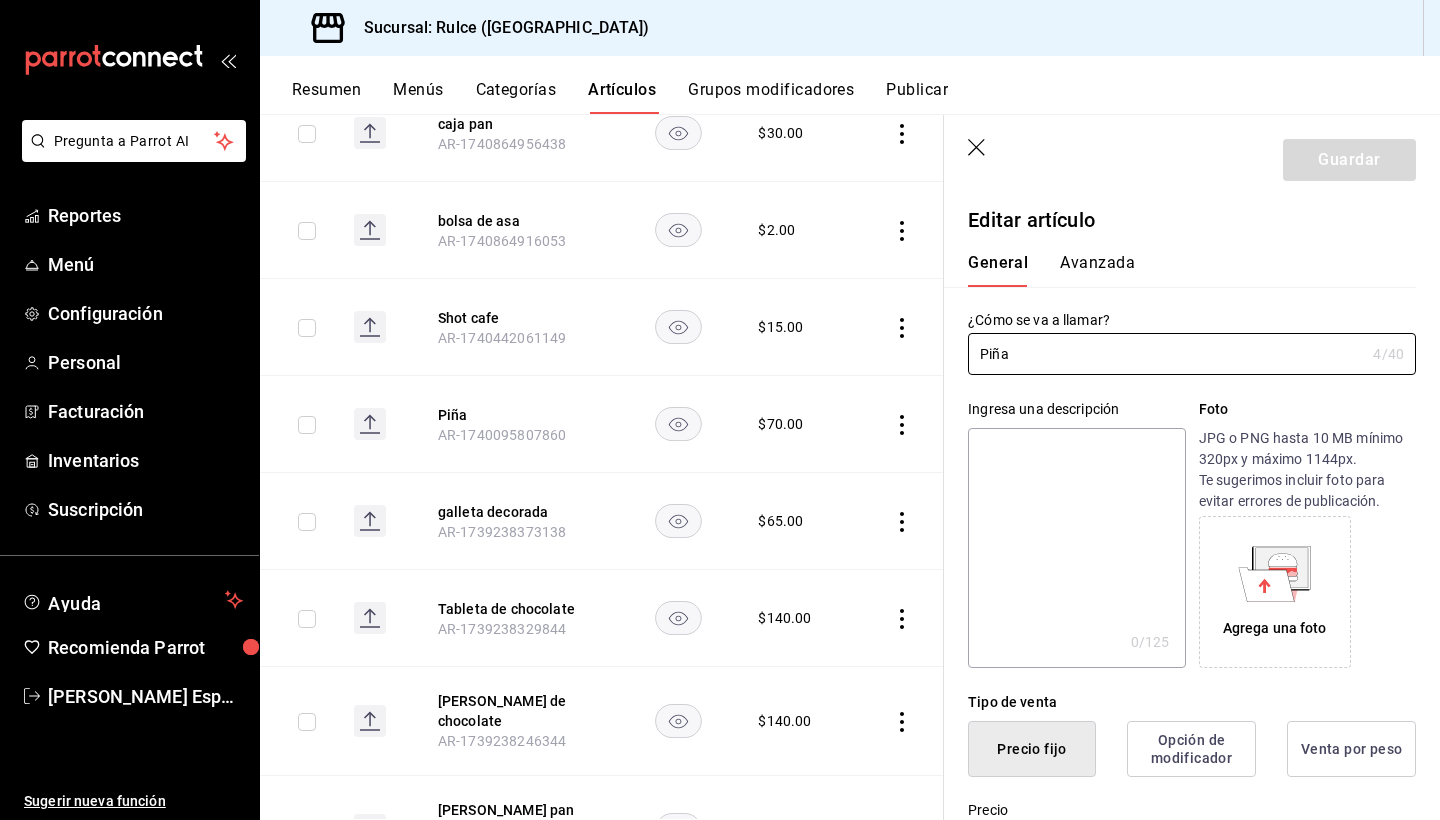 type on "$70.00" 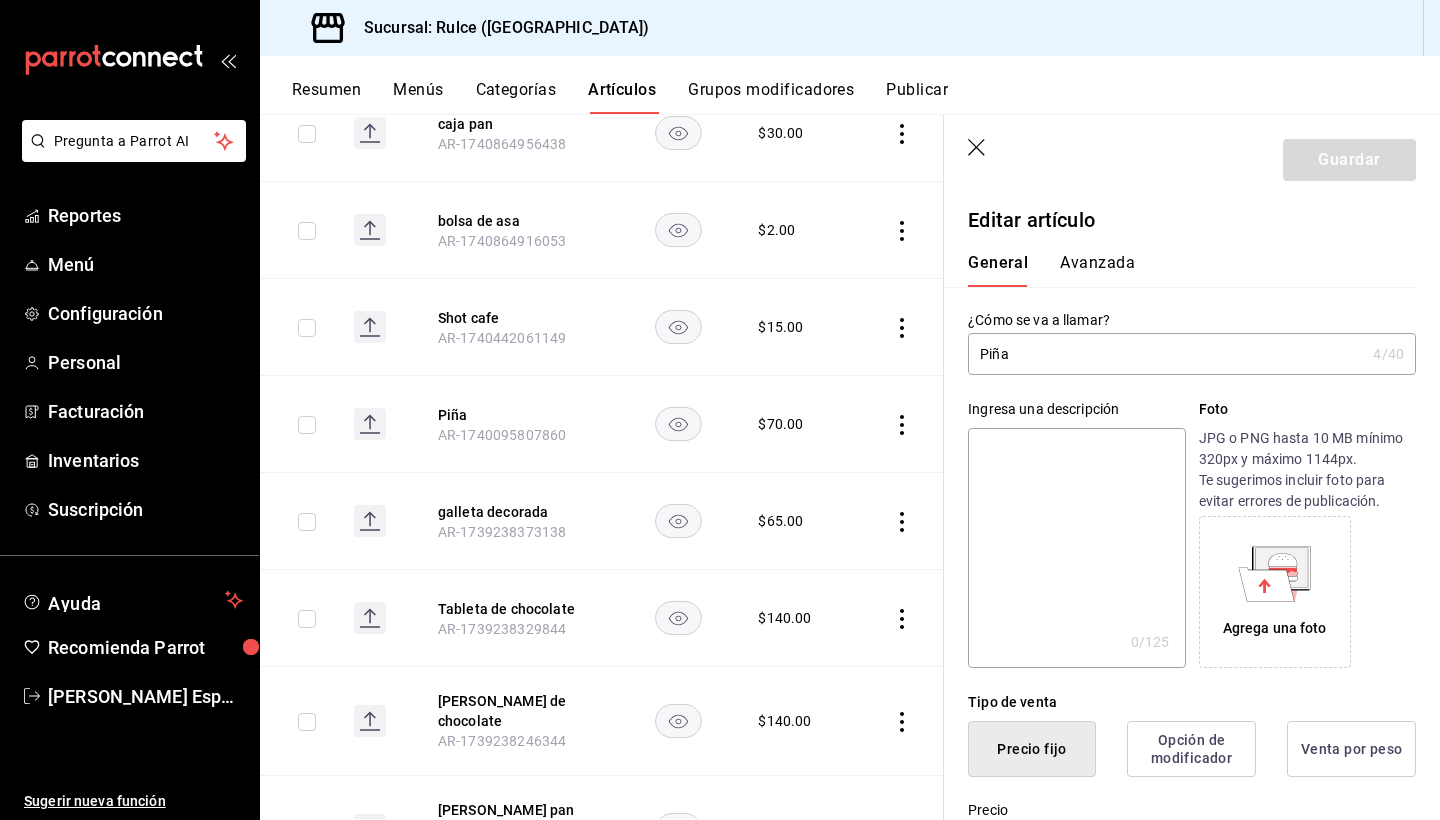 click on "Avanzada" at bounding box center (1097, 270) 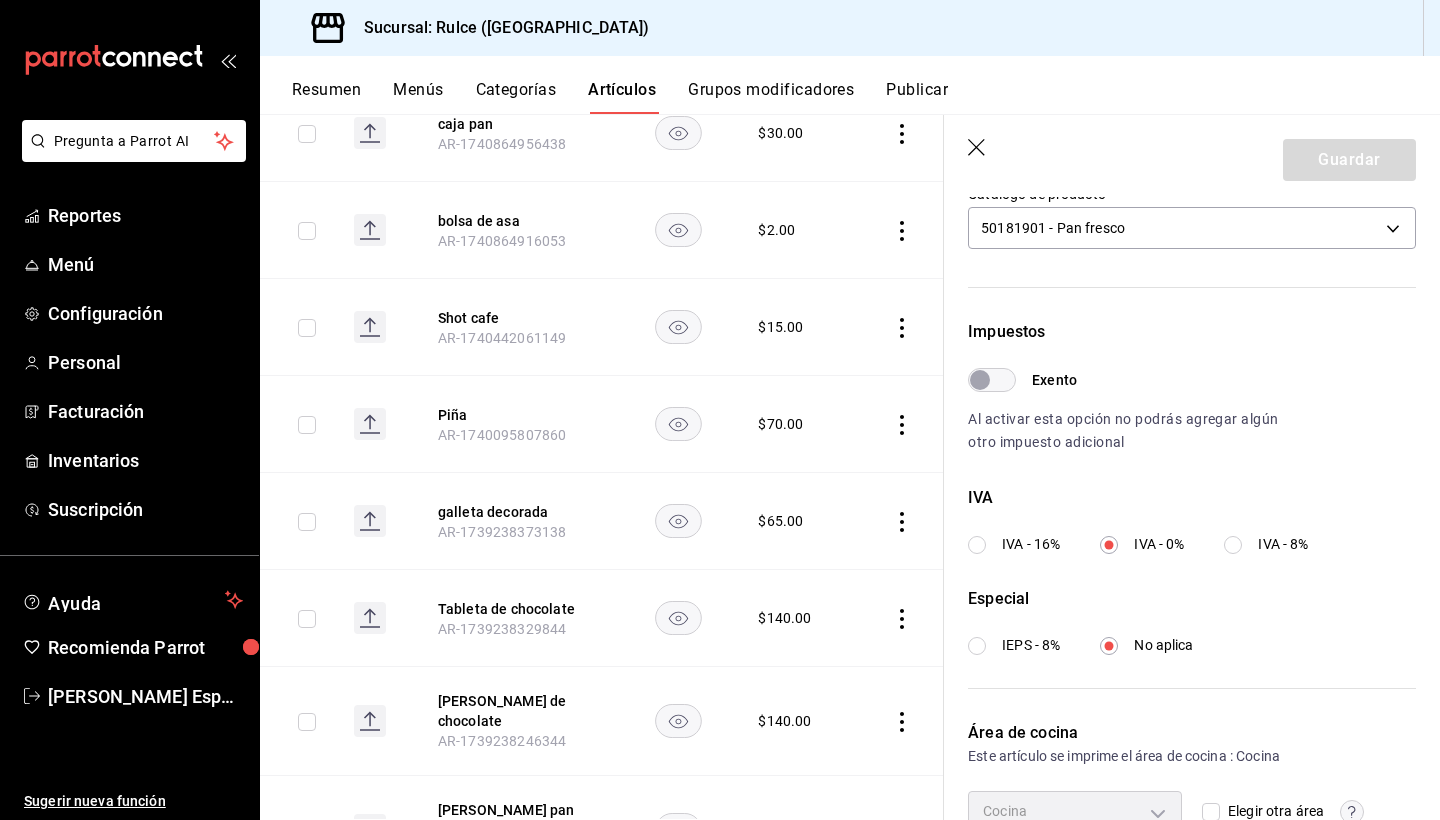 scroll, scrollTop: 529, scrollLeft: 0, axis: vertical 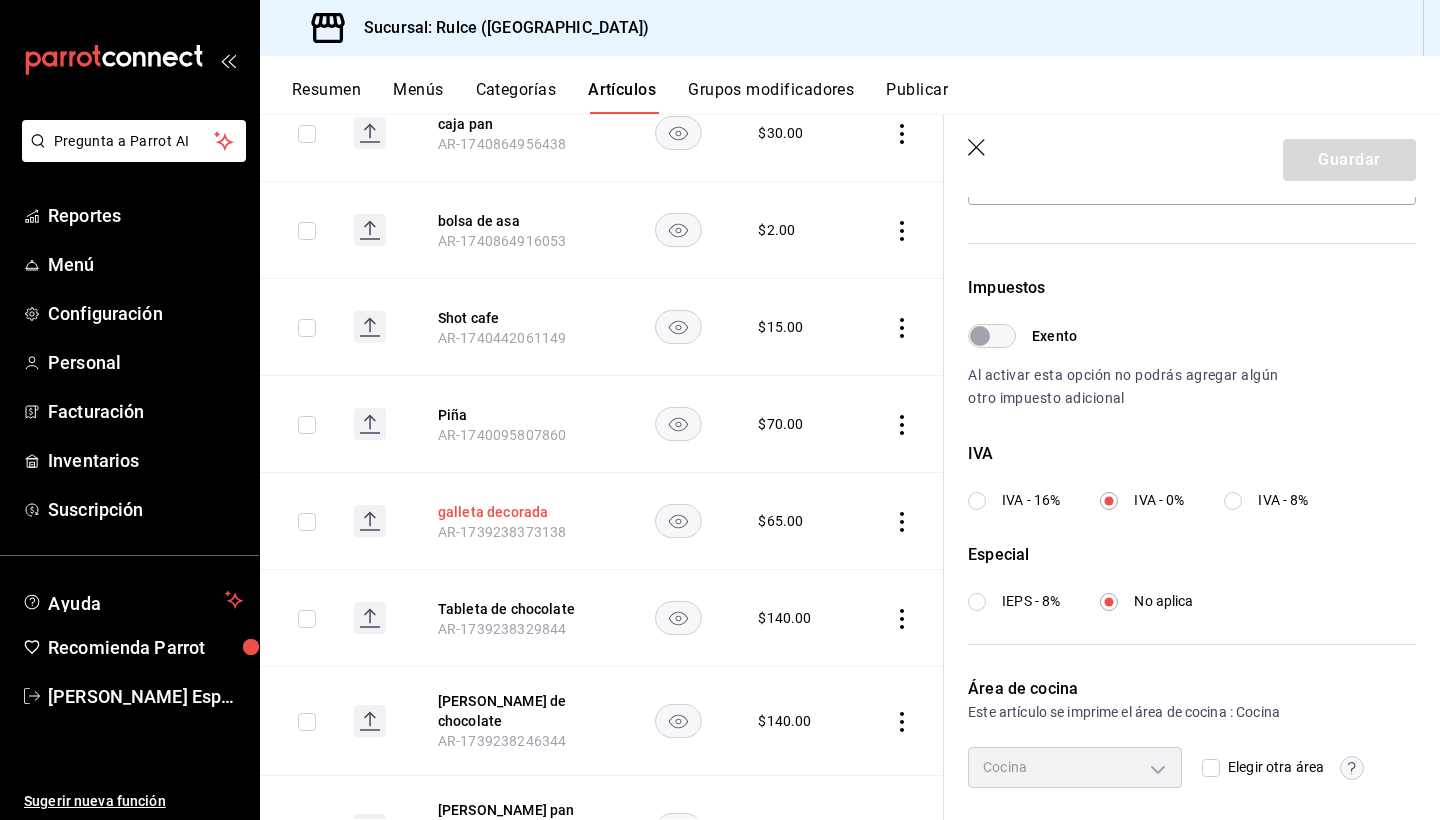 click on "galleta decorada" at bounding box center (518, 512) 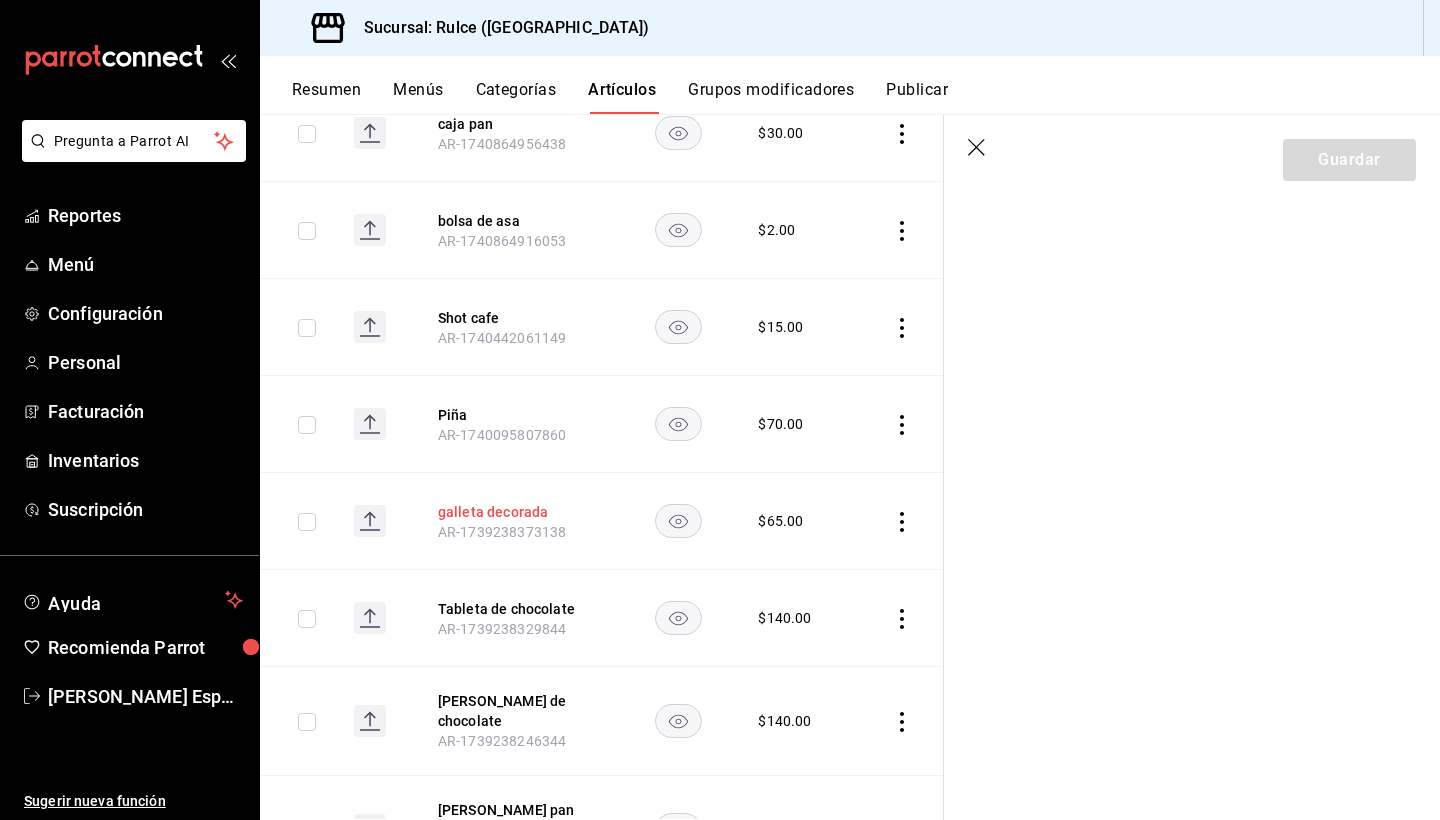 scroll, scrollTop: 0, scrollLeft: 0, axis: both 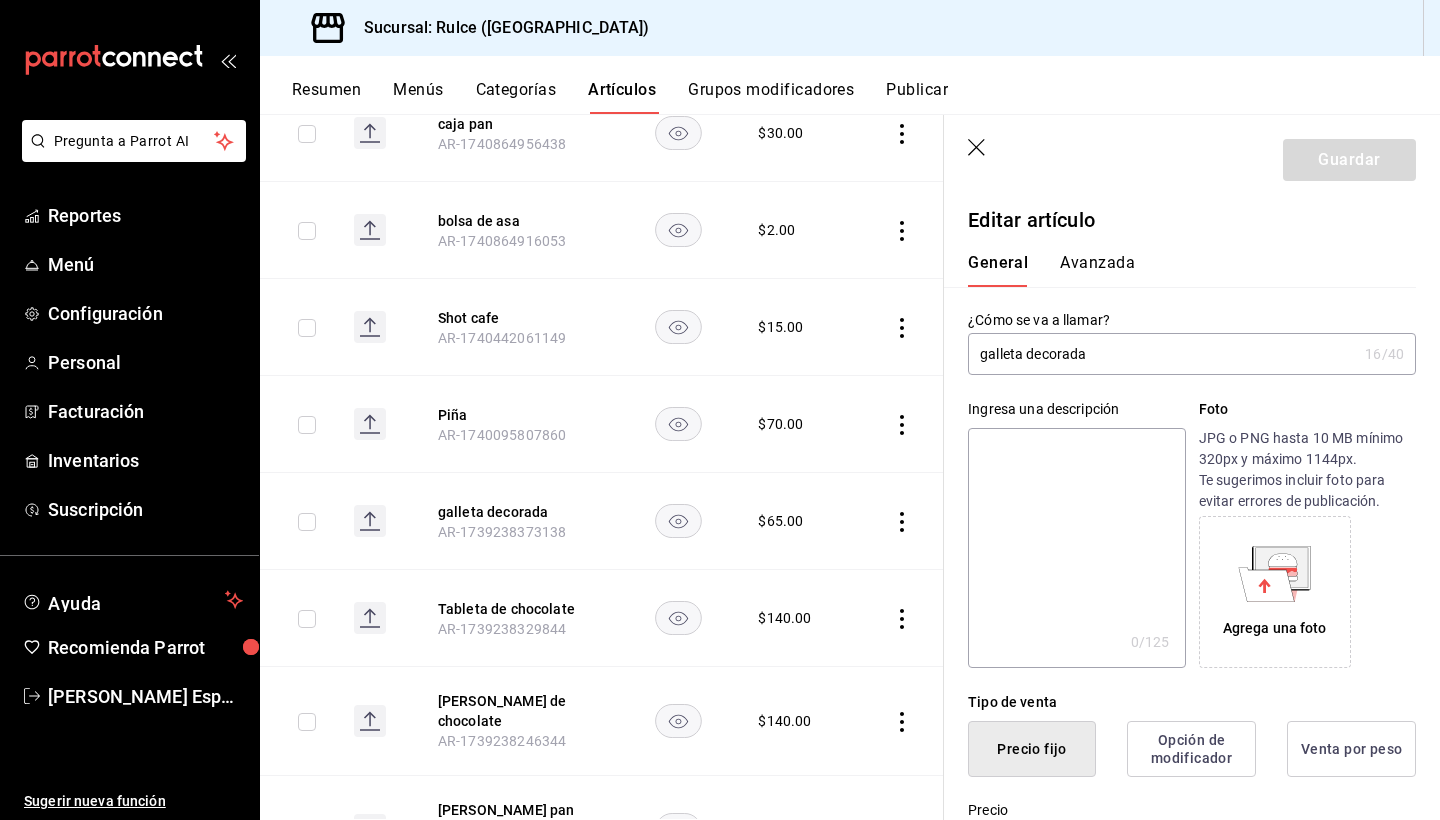 type on "$65.00" 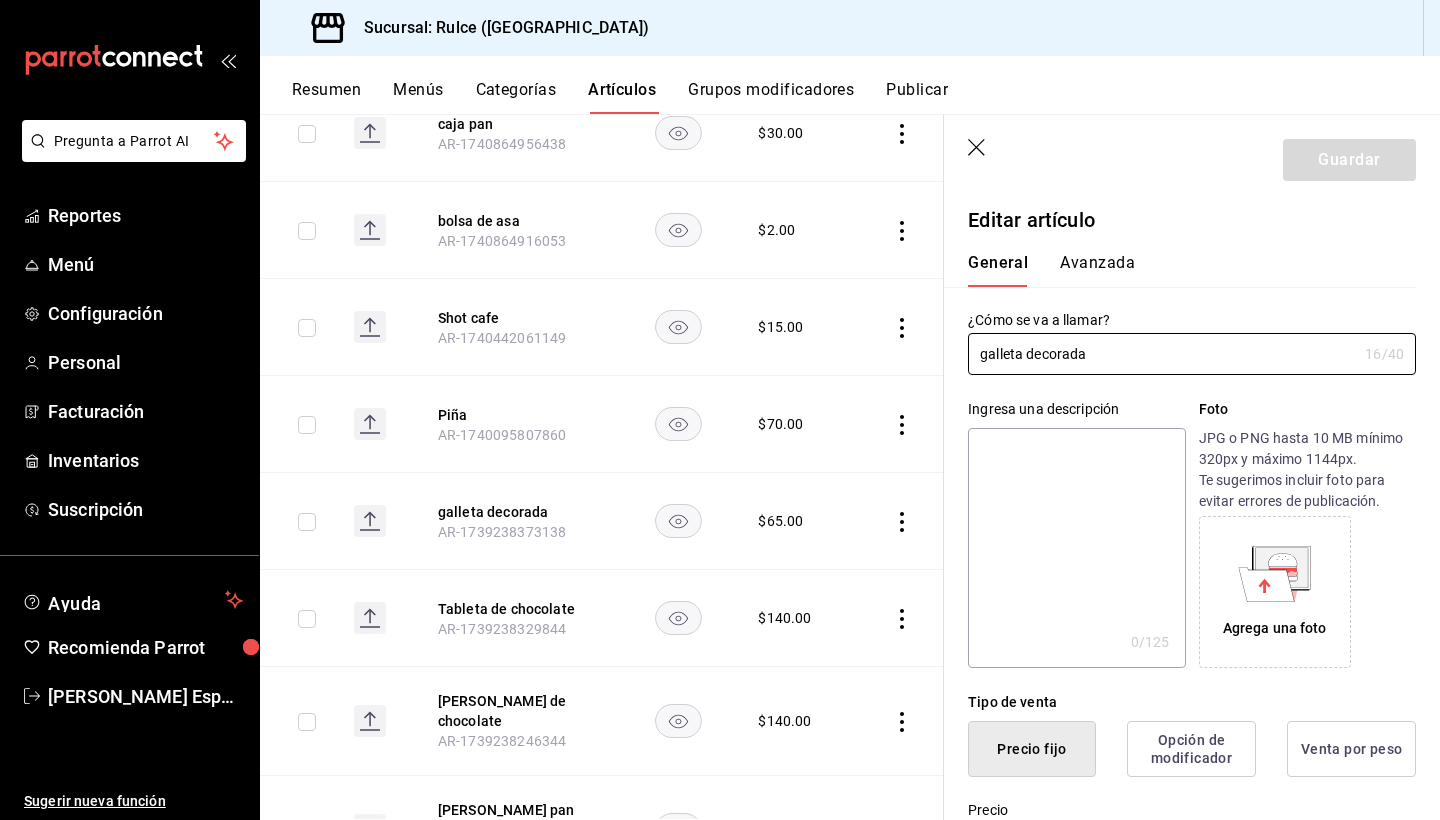 click on "Avanzada" at bounding box center (1097, 270) 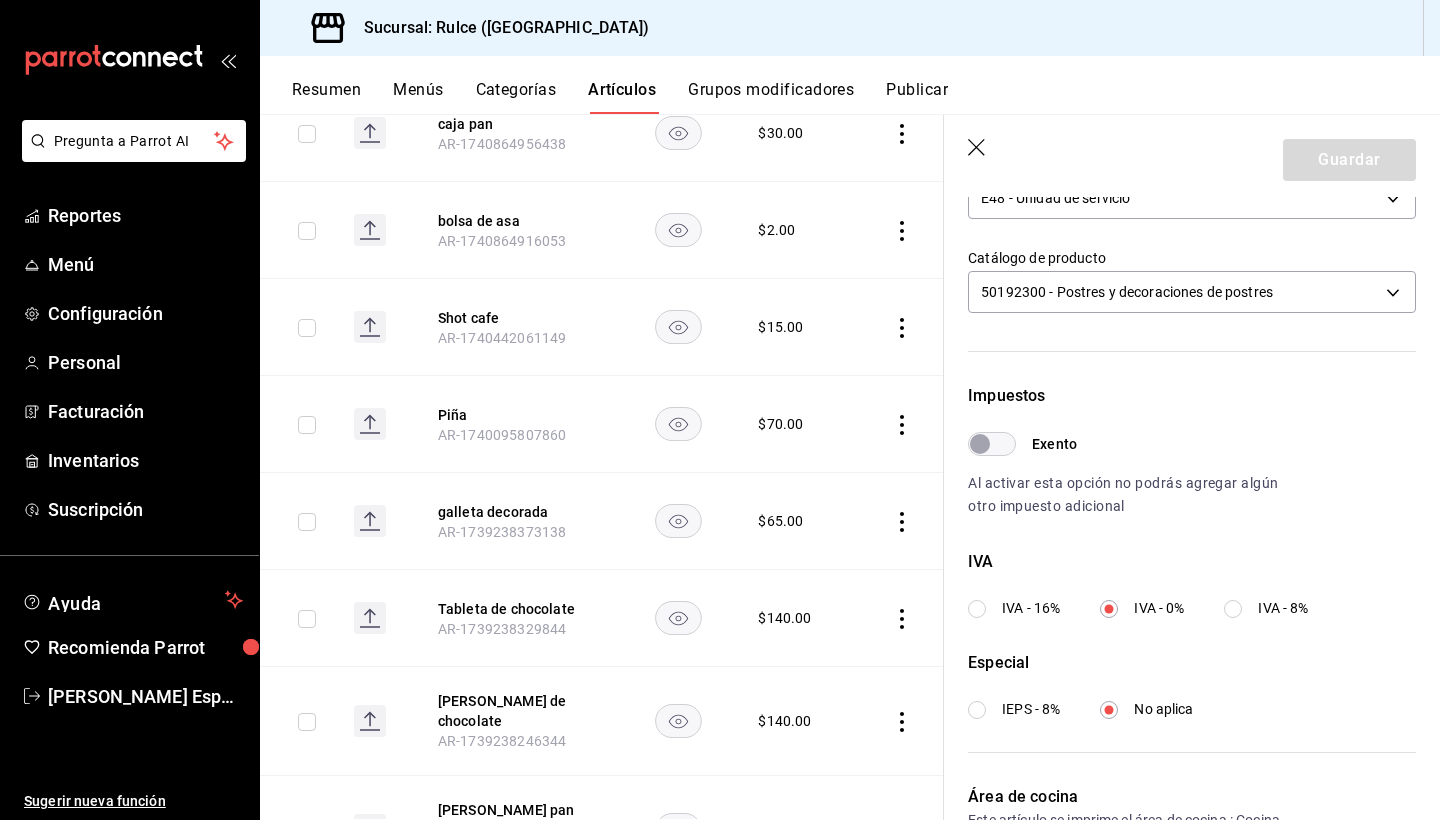 scroll, scrollTop: 484, scrollLeft: 0, axis: vertical 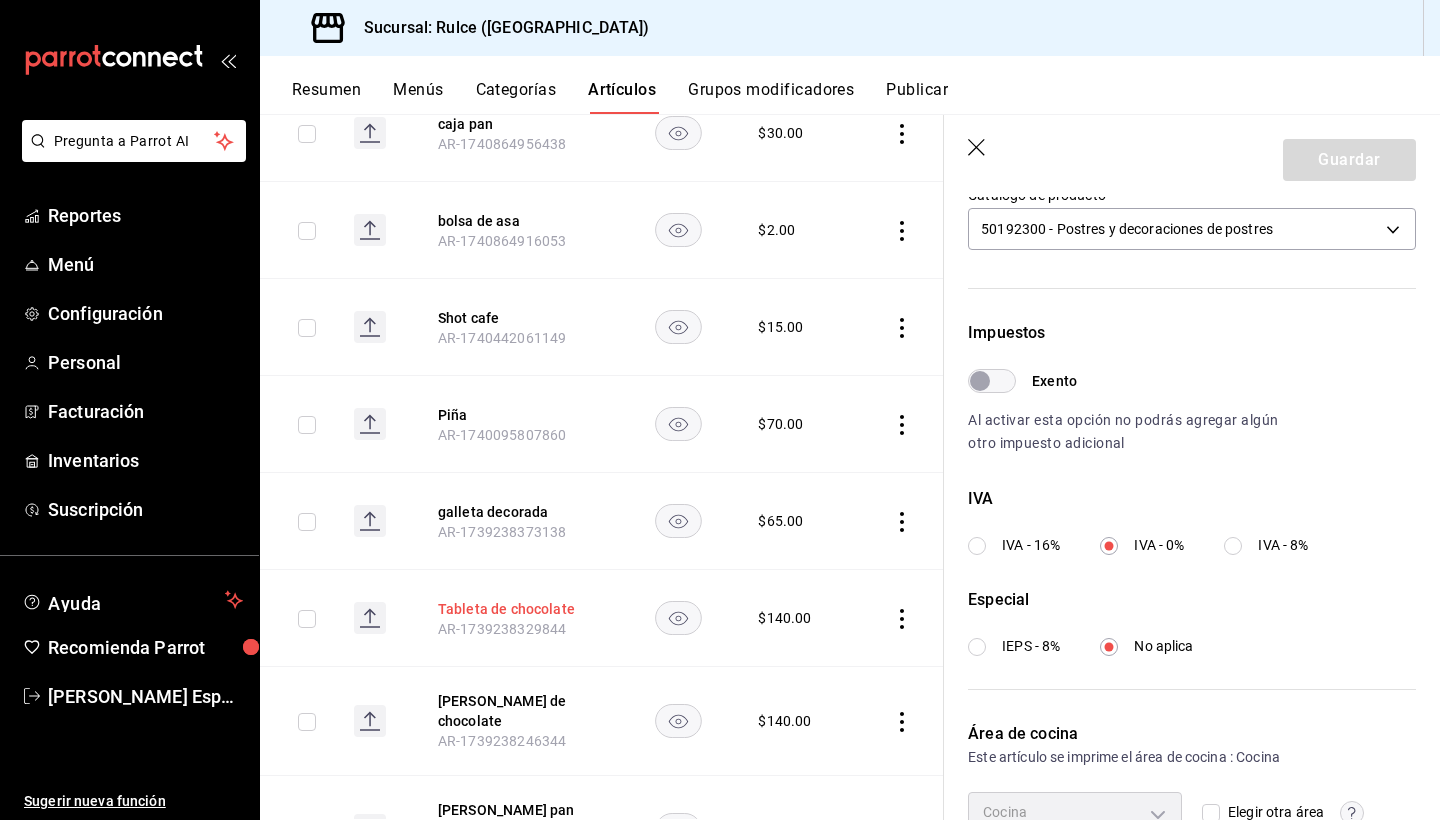 click on "Tableta de chocolate" at bounding box center (518, 609) 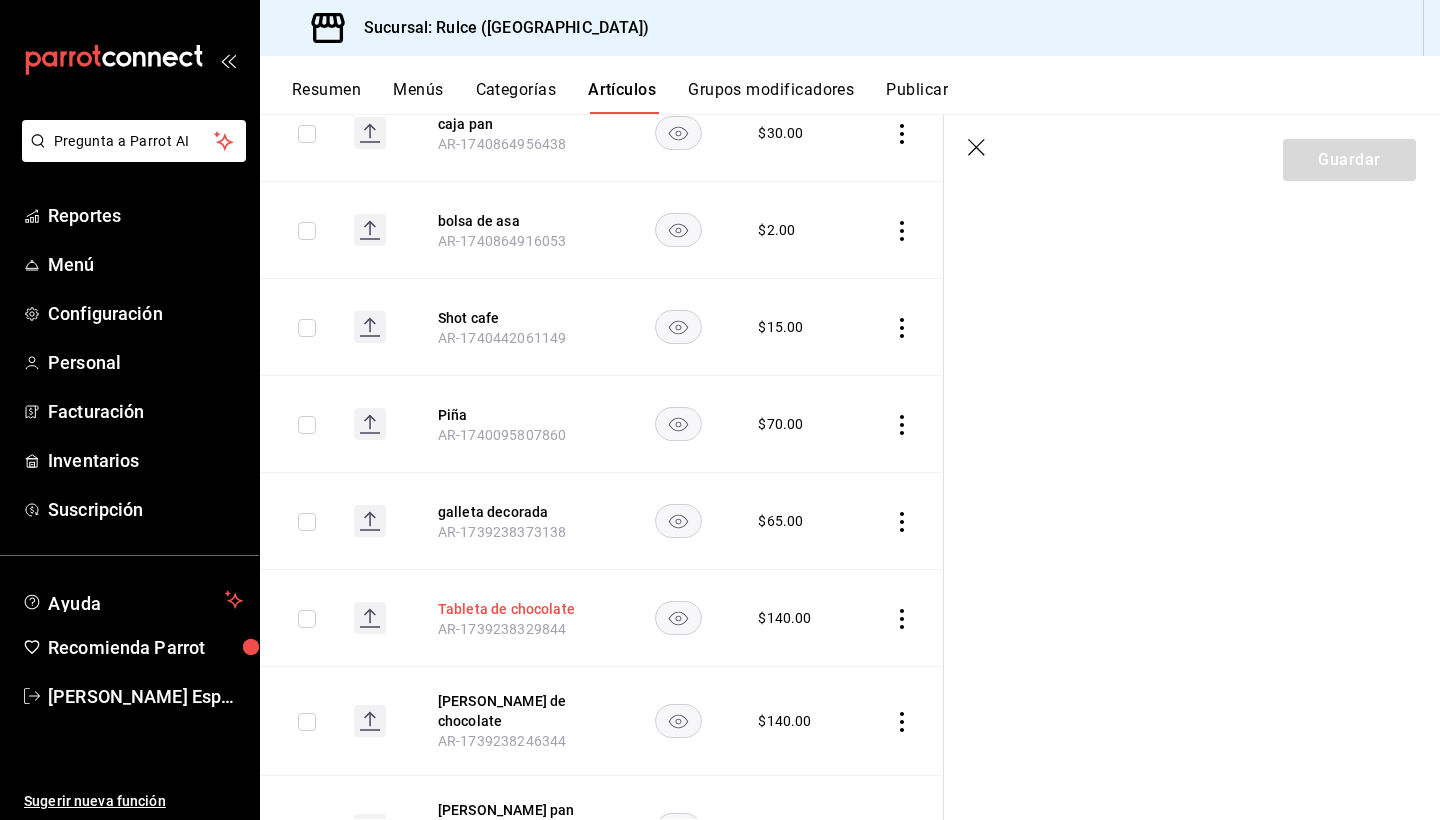 scroll, scrollTop: 0, scrollLeft: 0, axis: both 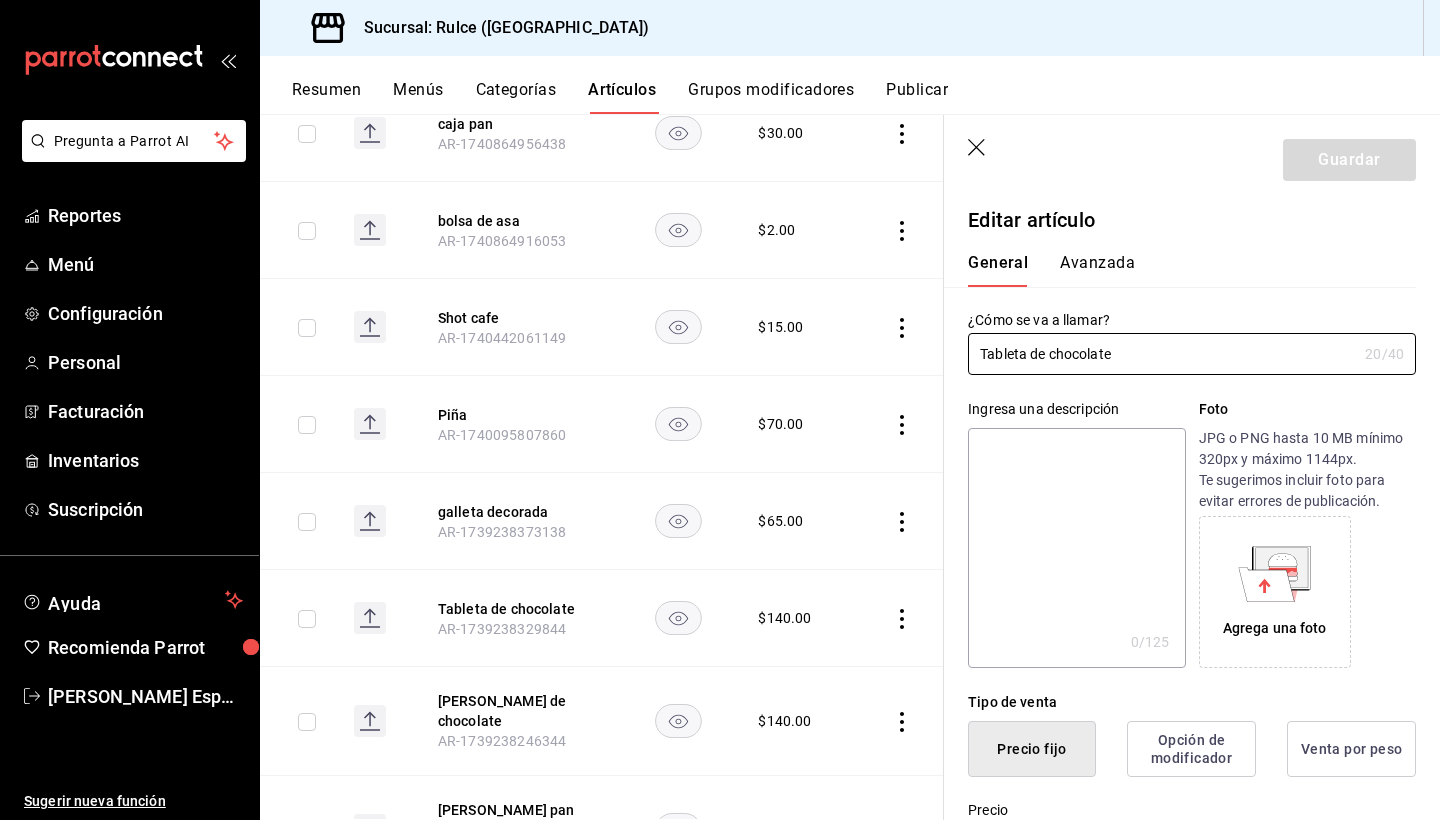 type on "$140.00" 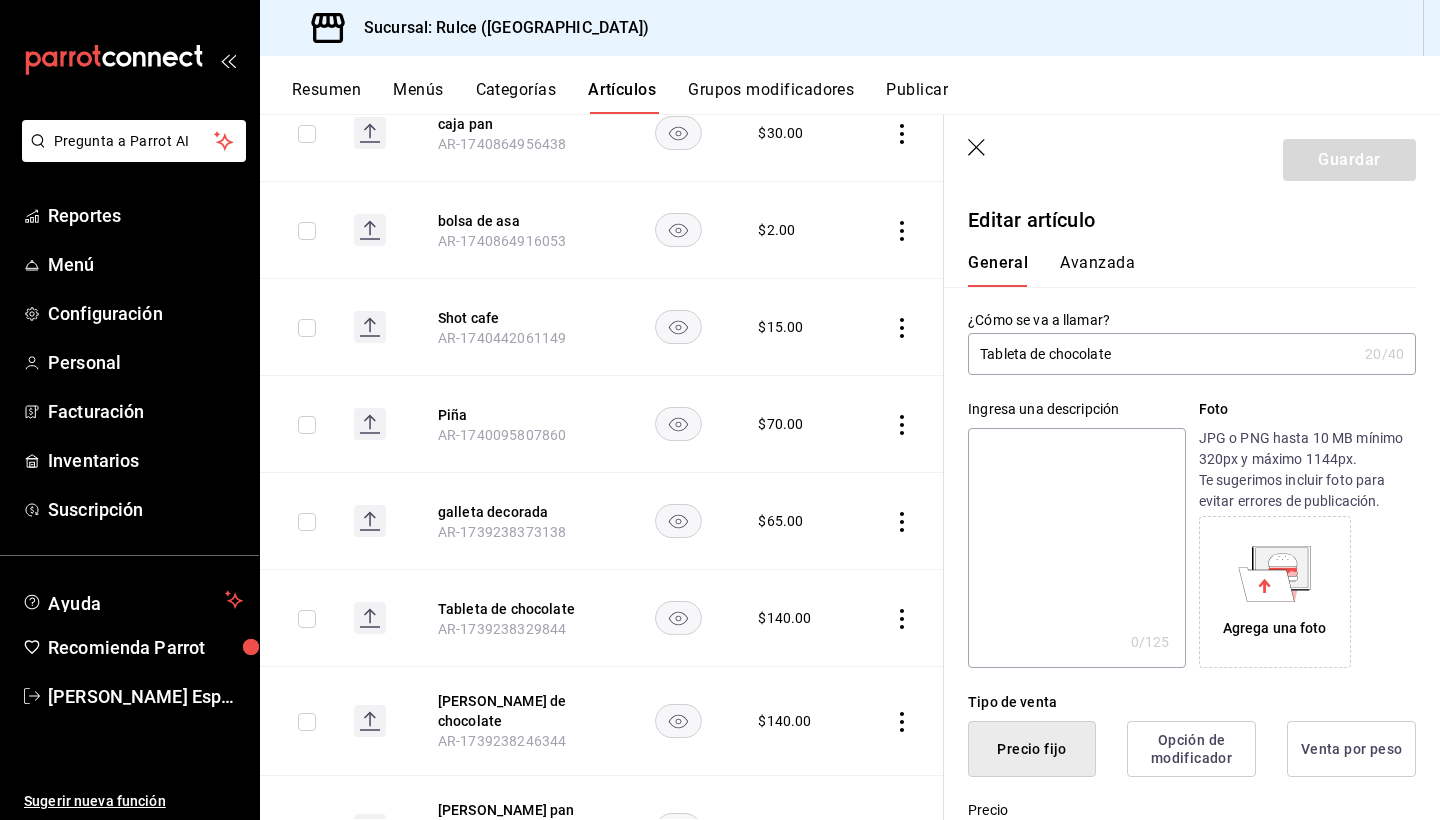 click on "Avanzada" at bounding box center [1097, 270] 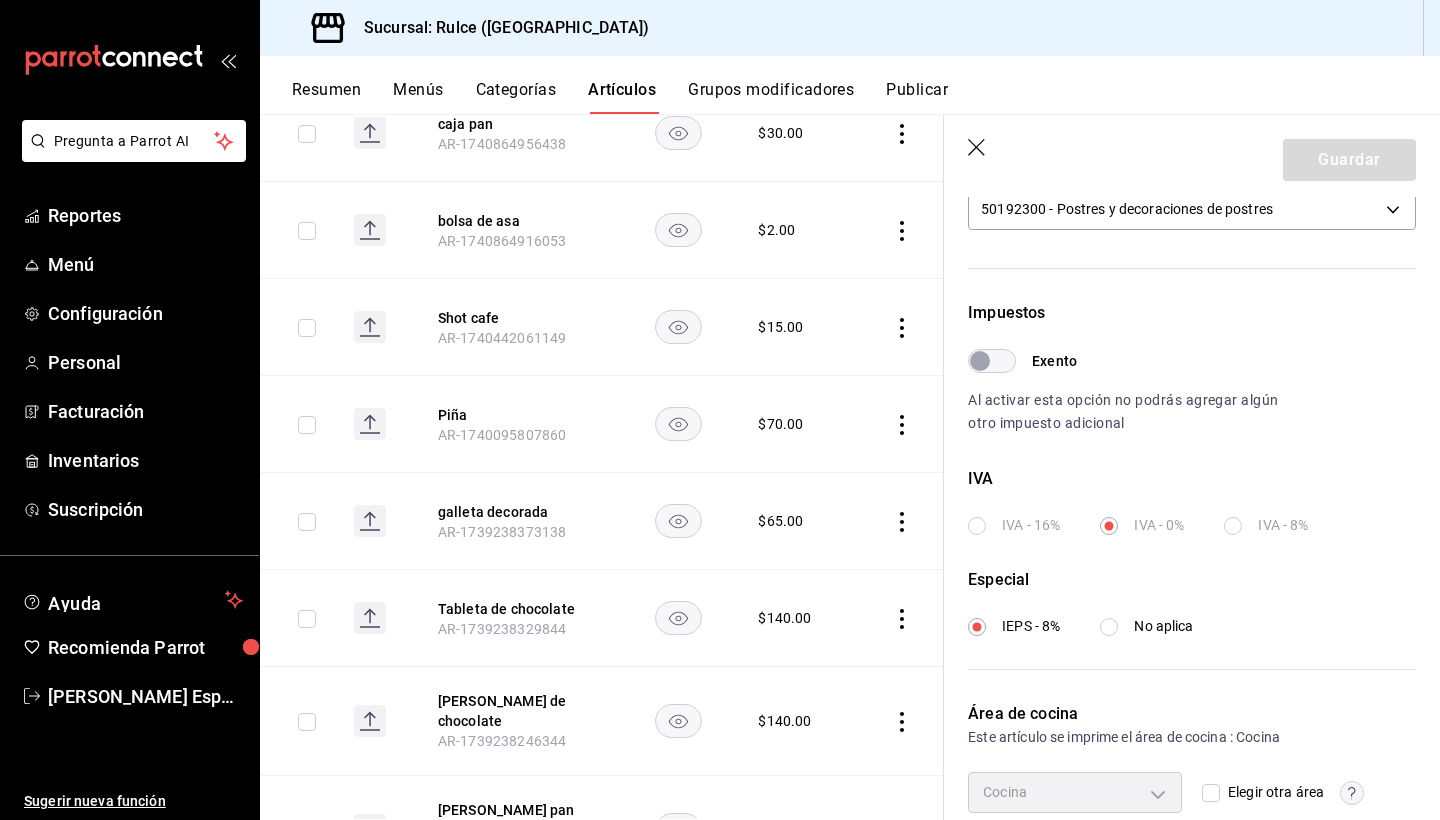 scroll, scrollTop: 533, scrollLeft: 0, axis: vertical 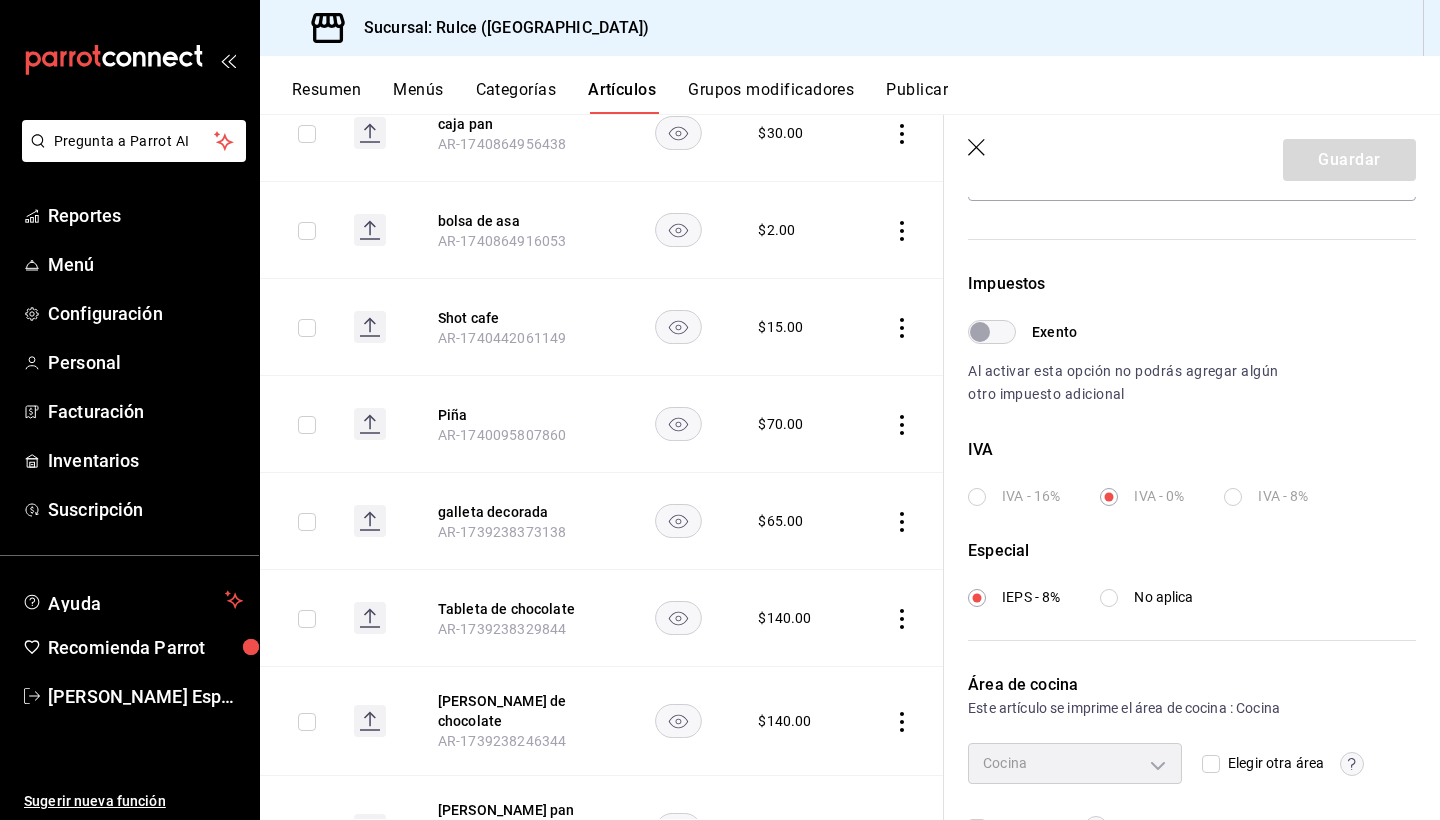 type 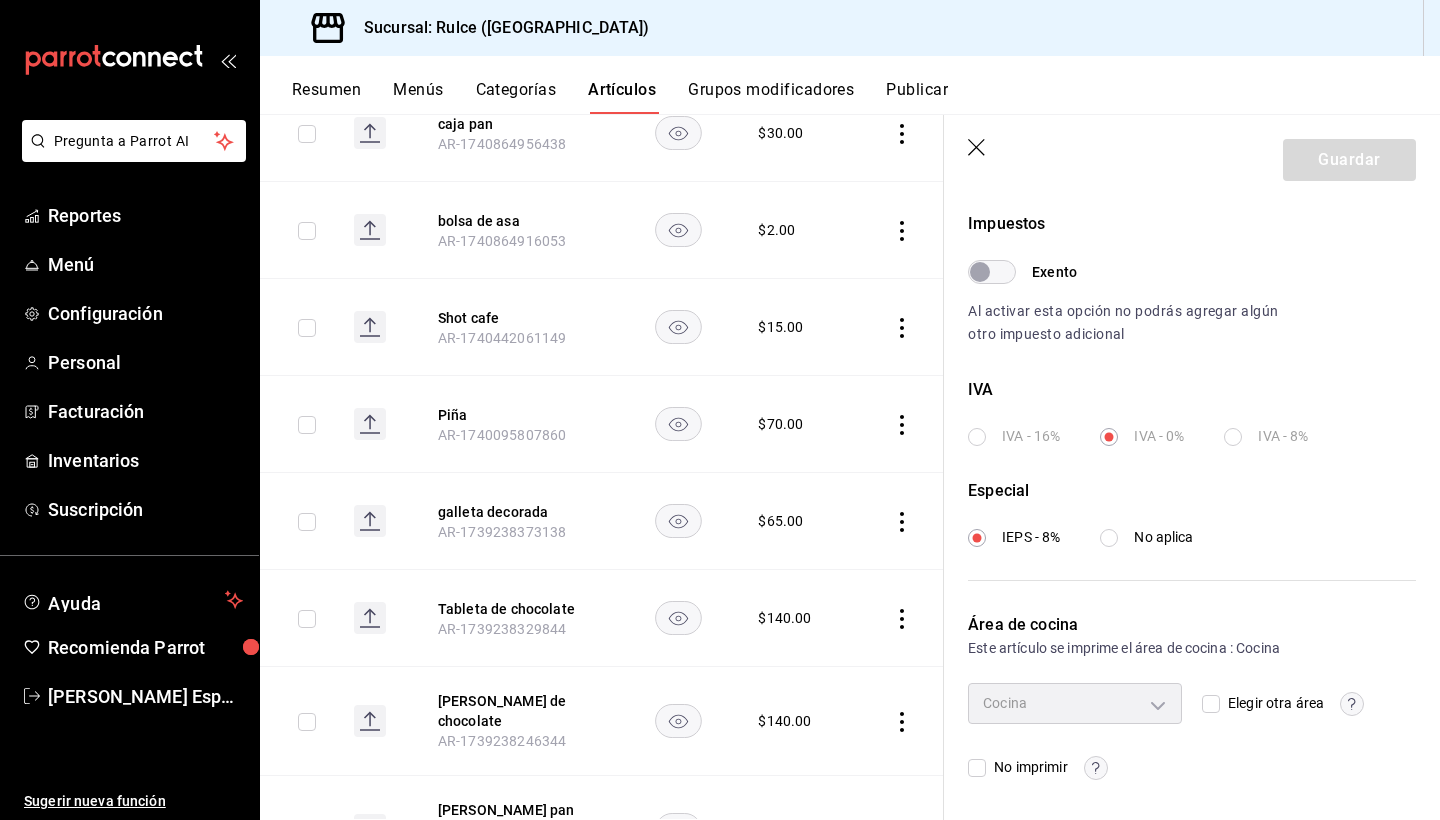 scroll, scrollTop: 592, scrollLeft: 0, axis: vertical 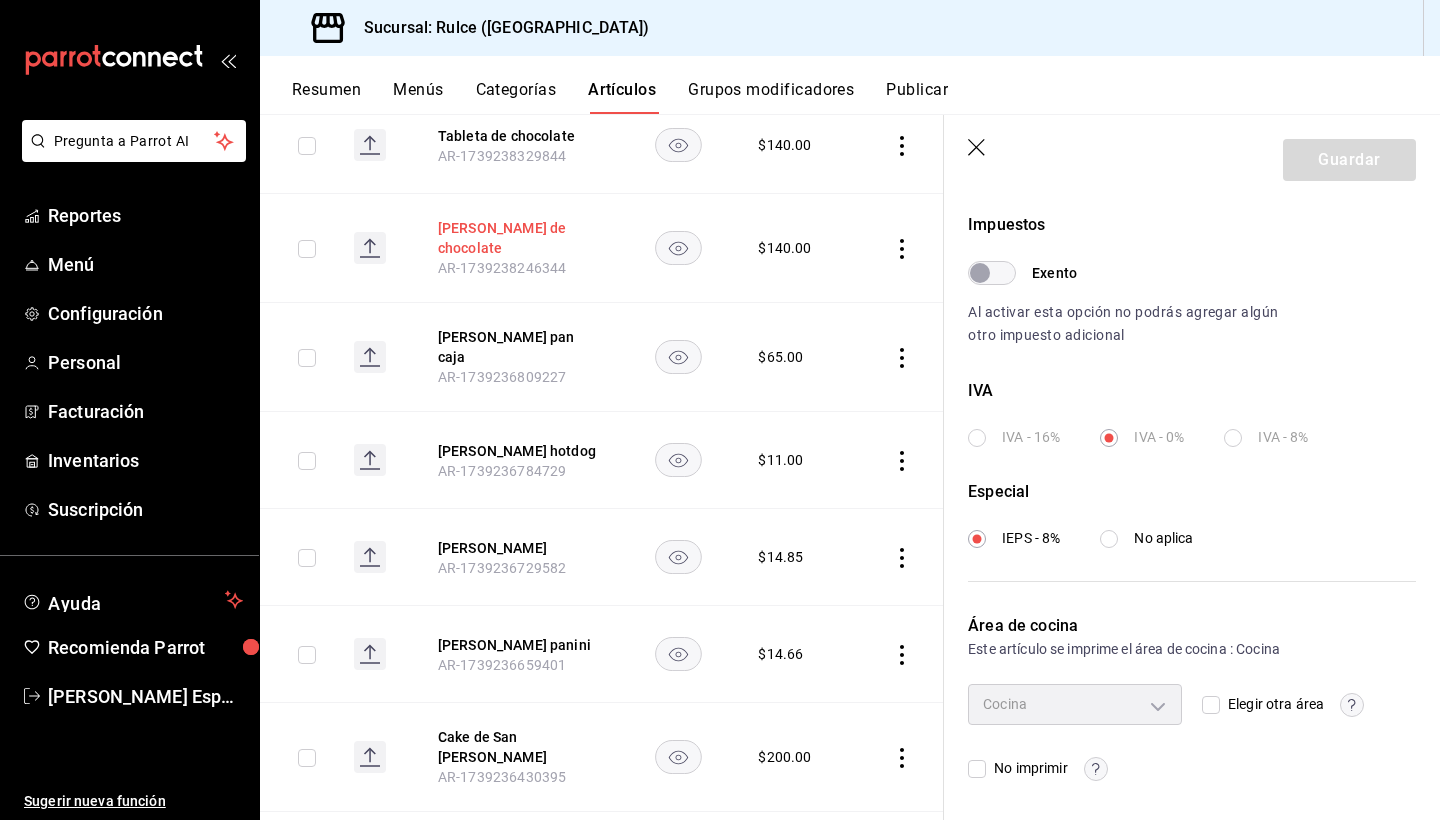 click on "Rosa de chocolate" at bounding box center (518, 238) 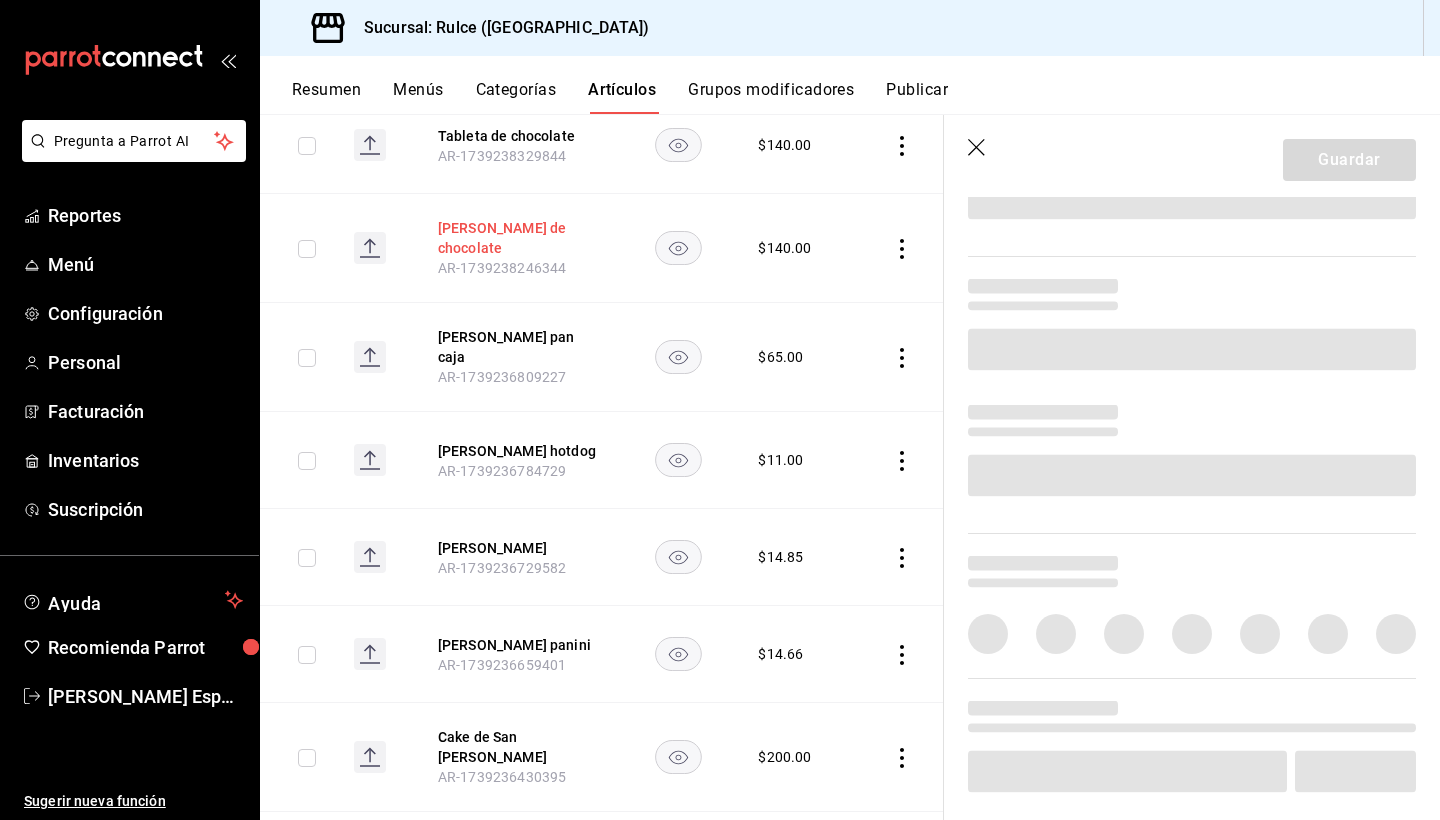 scroll, scrollTop: 0, scrollLeft: 0, axis: both 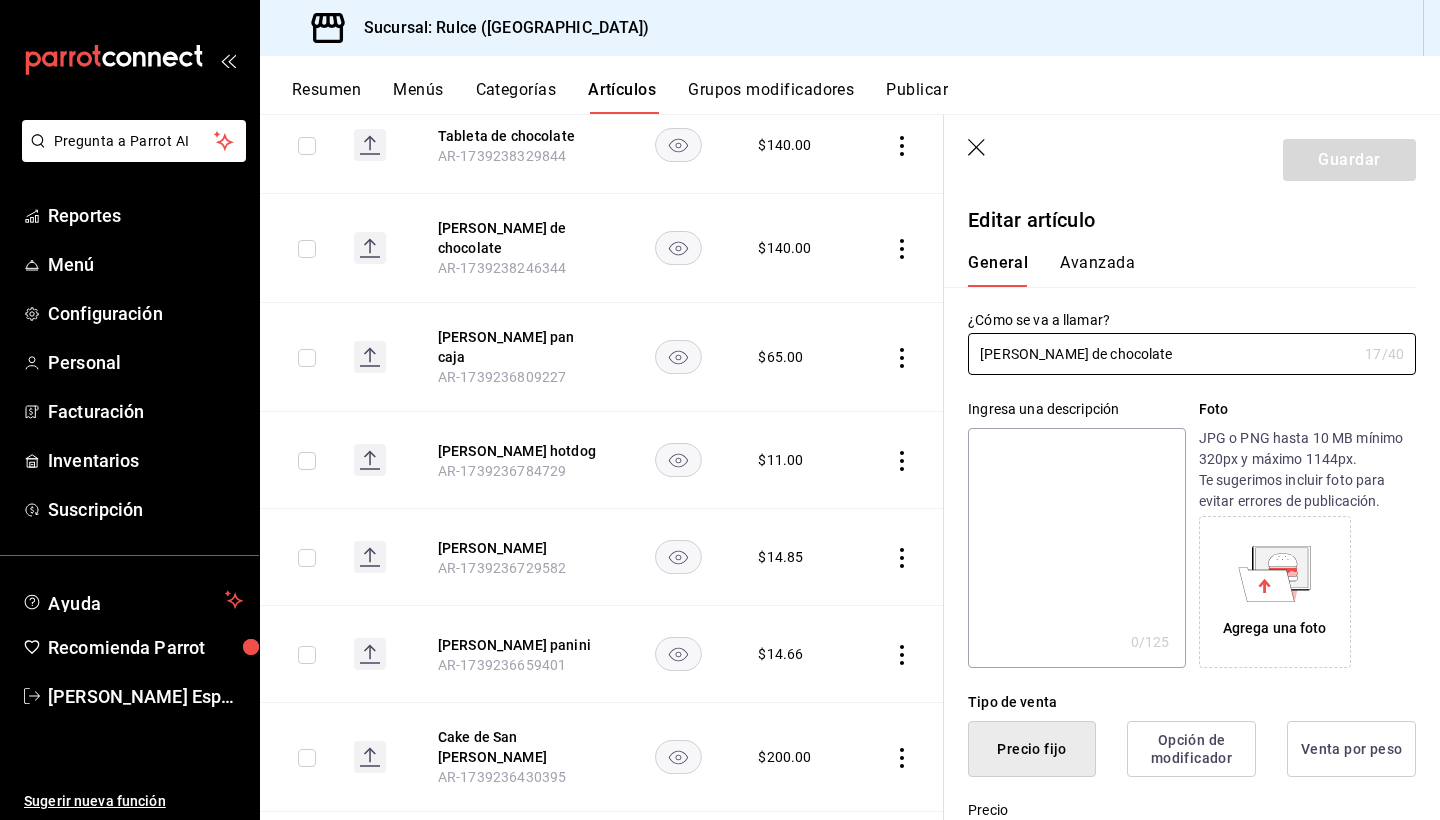 type on "$140.00" 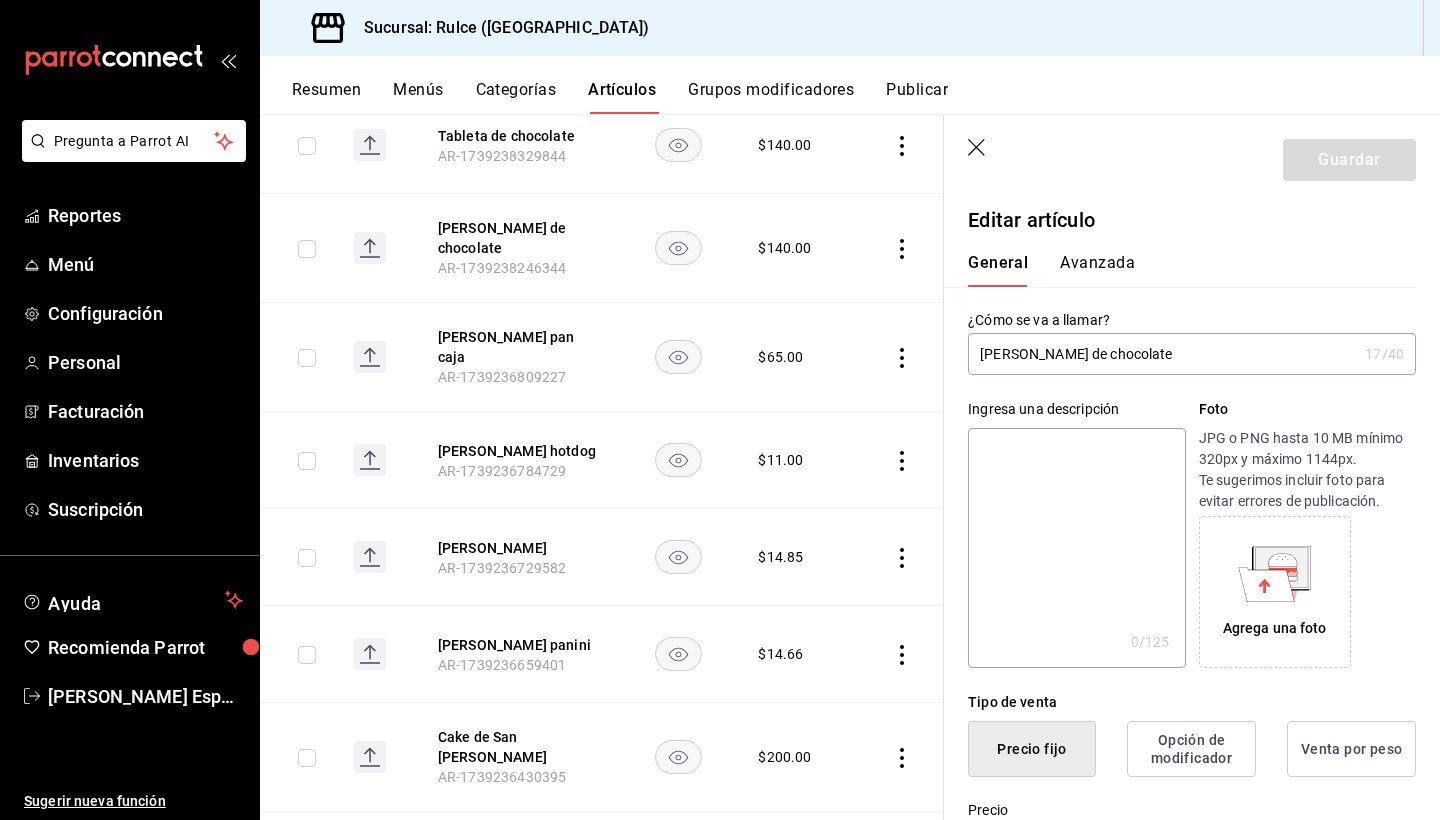 click on "Avanzada" at bounding box center [1097, 270] 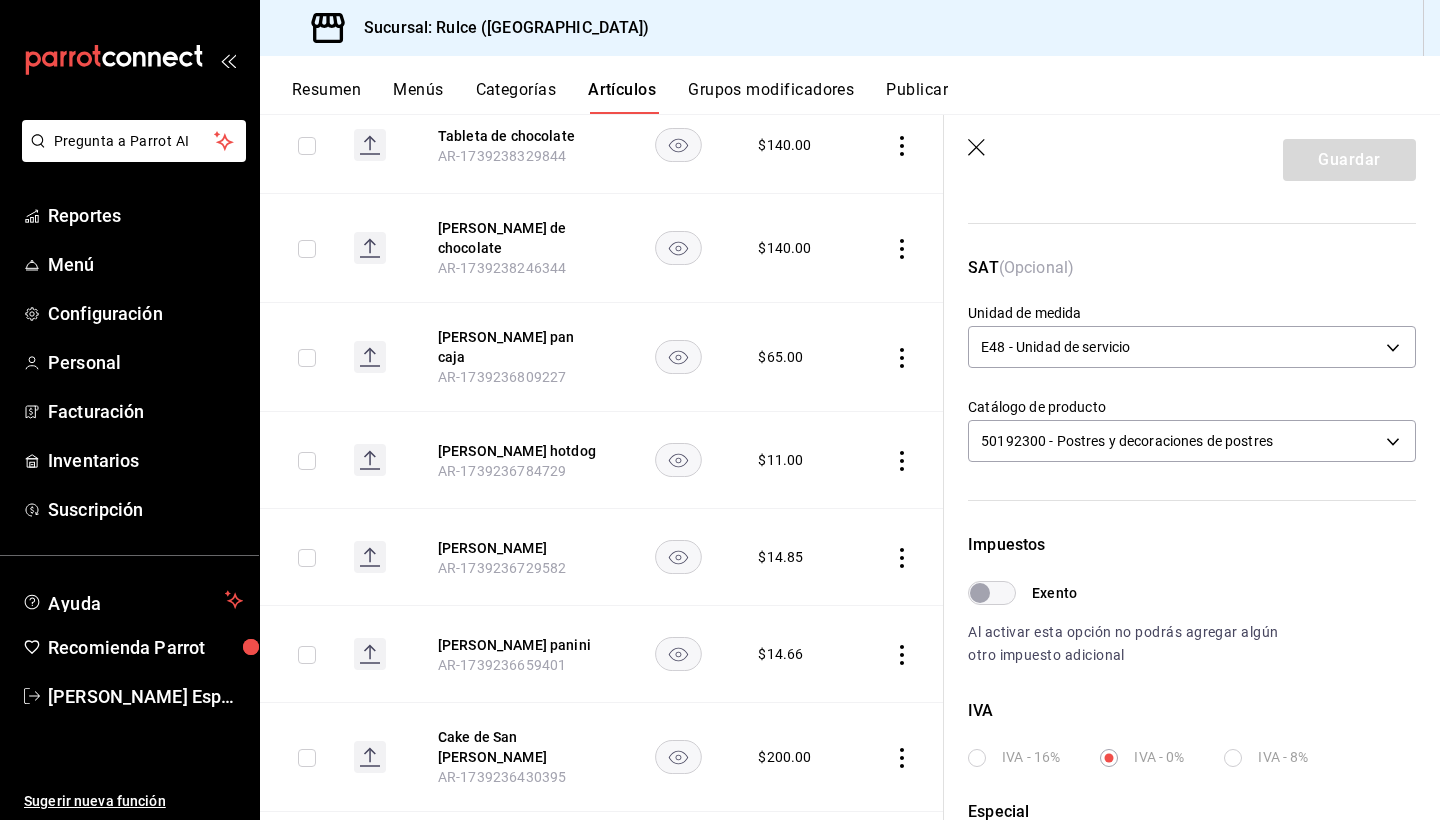 scroll, scrollTop: 344, scrollLeft: 0, axis: vertical 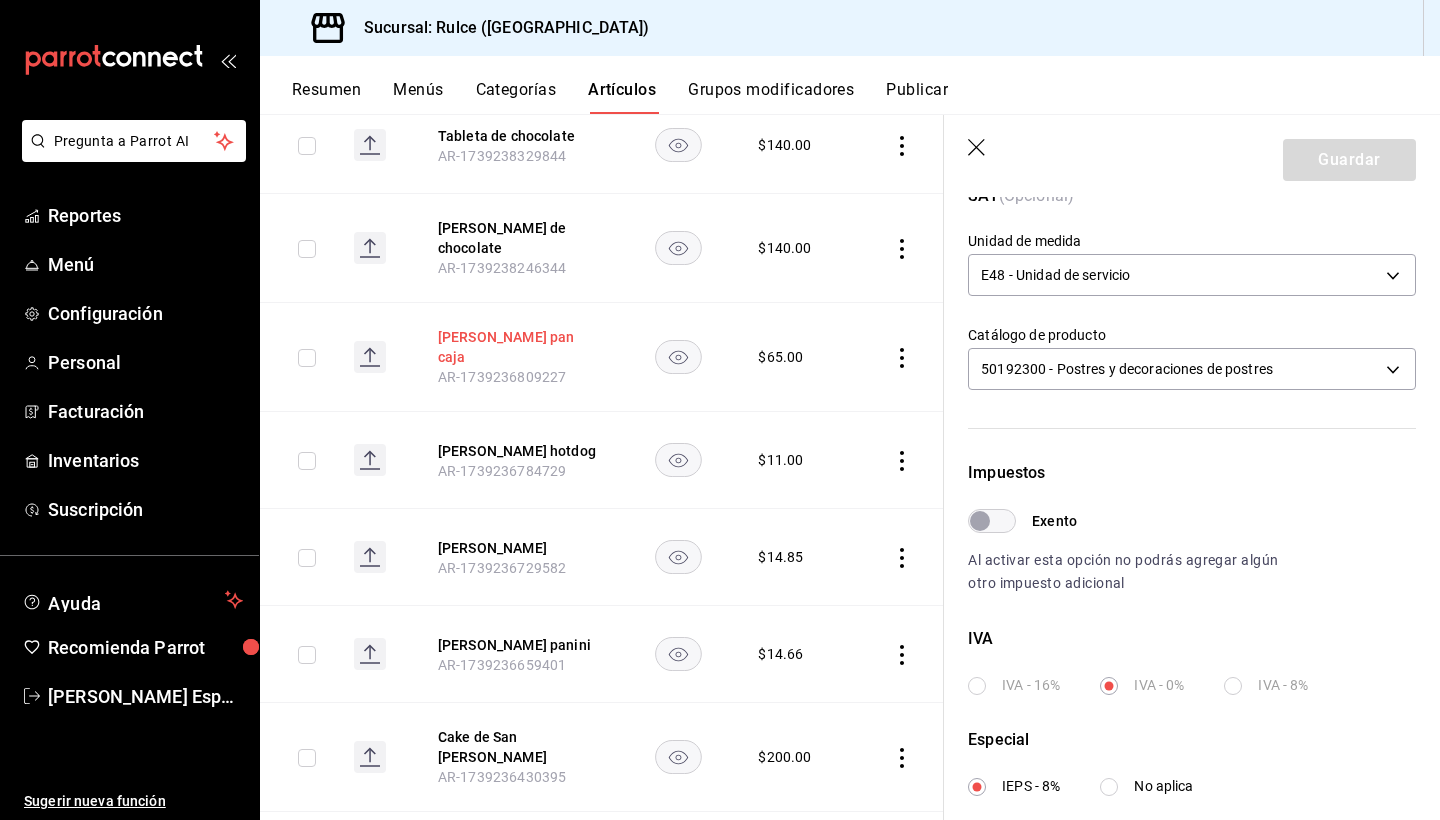 click on "Payton pan caja" at bounding box center (518, 347) 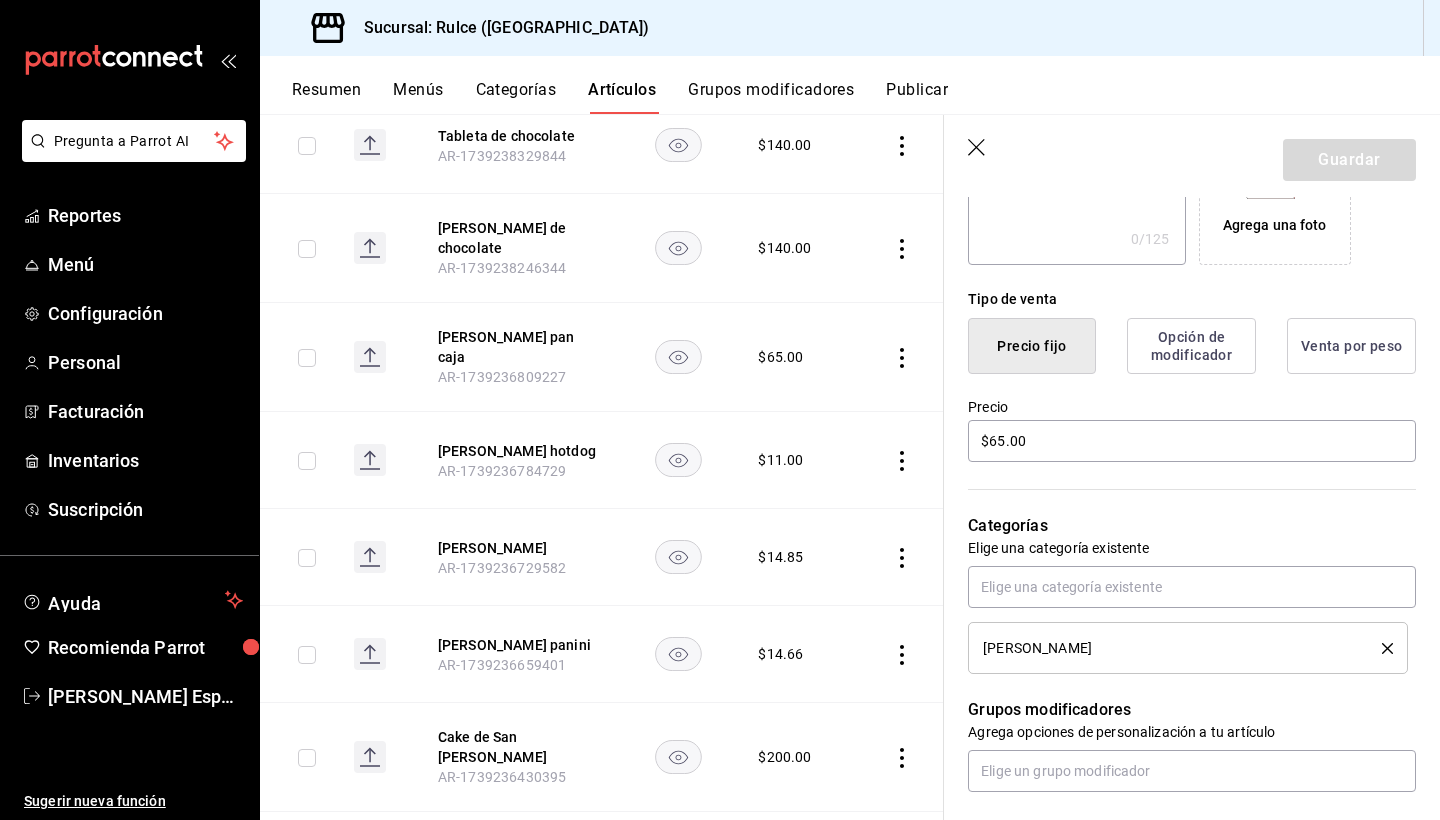scroll, scrollTop: 0, scrollLeft: 0, axis: both 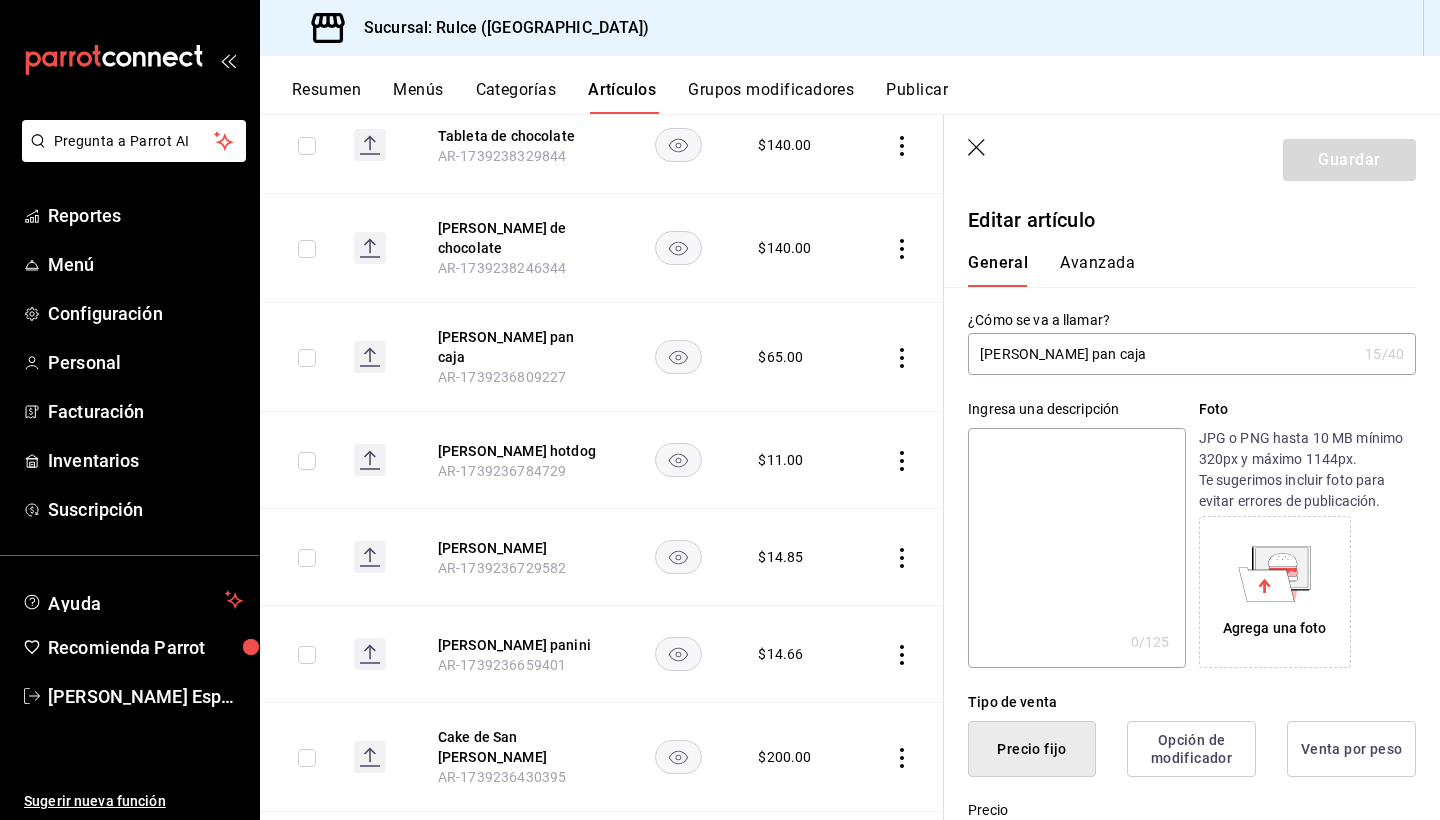 click on "General Avanzada" at bounding box center [1180, 261] 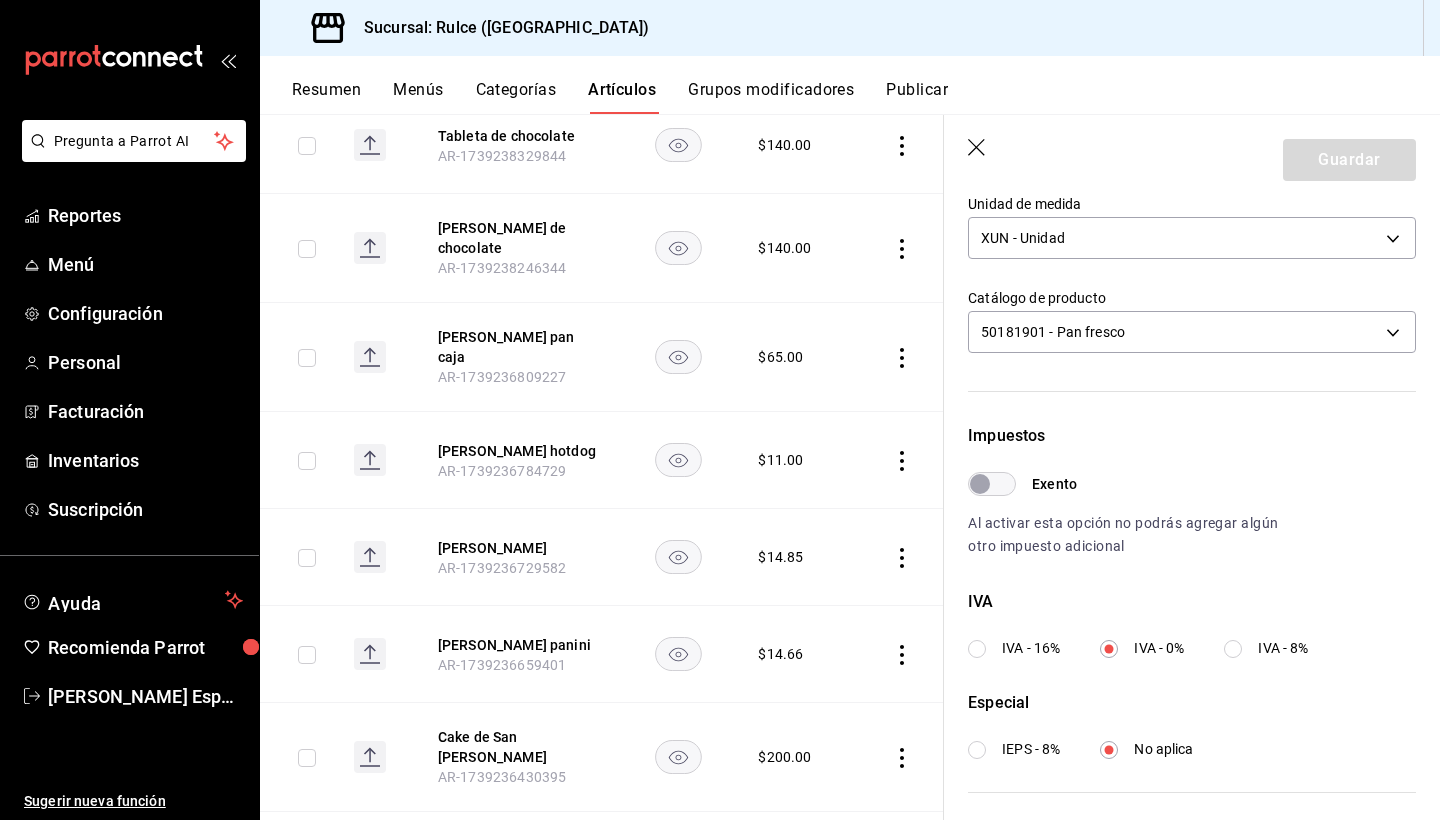 scroll, scrollTop: 390, scrollLeft: 0, axis: vertical 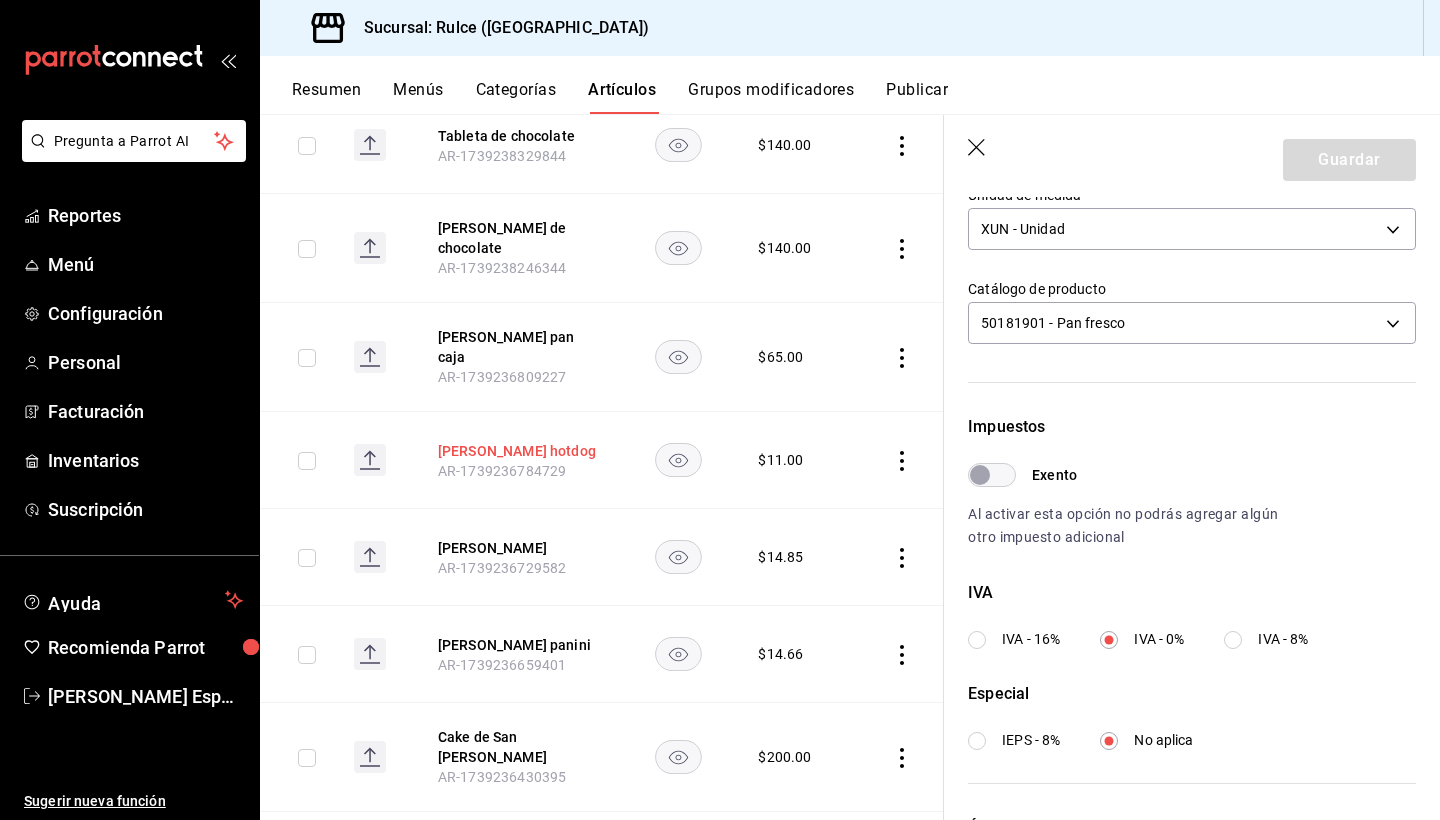 click on "Payton hotdog" at bounding box center [518, 451] 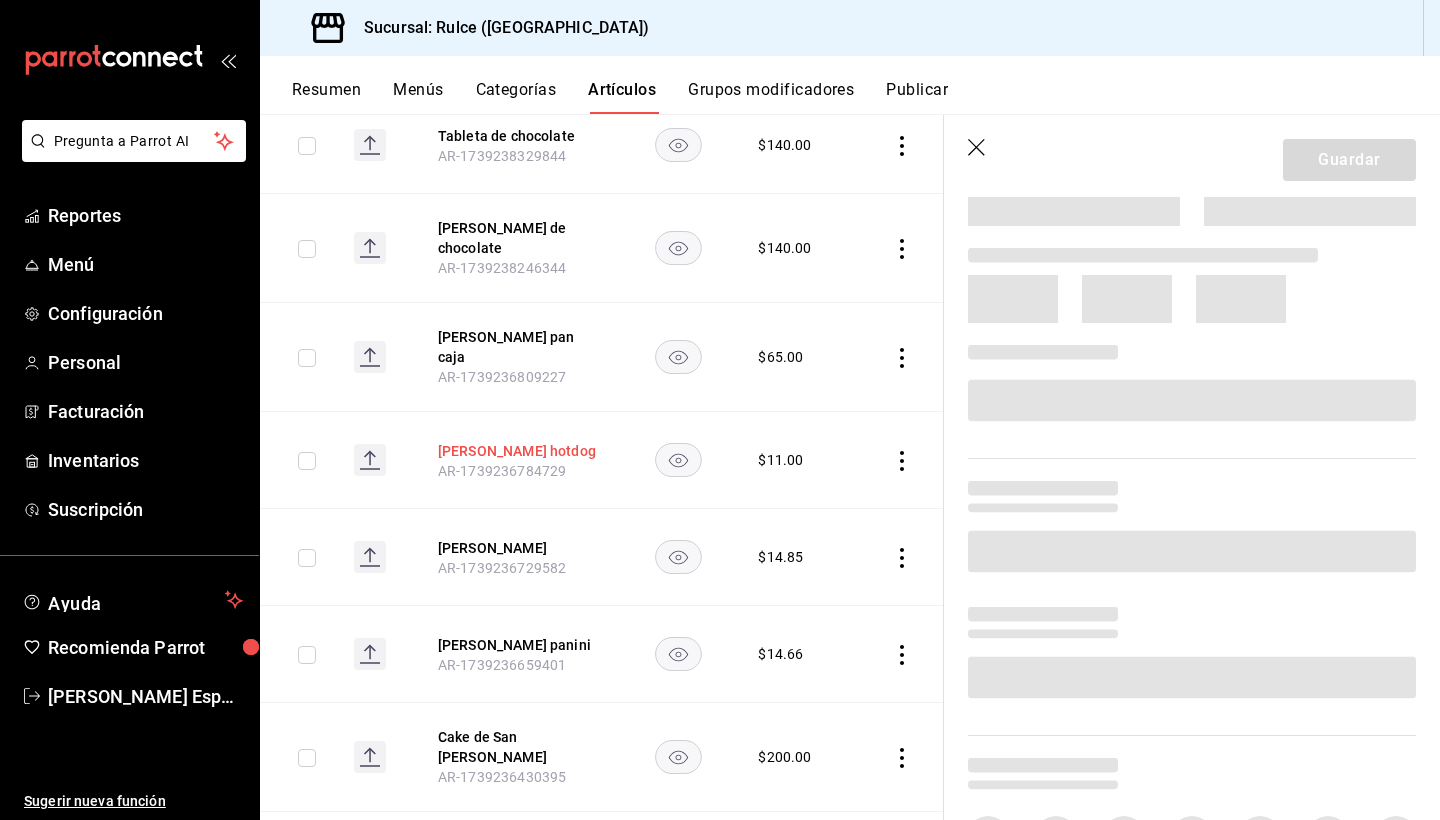 scroll, scrollTop: 0, scrollLeft: 0, axis: both 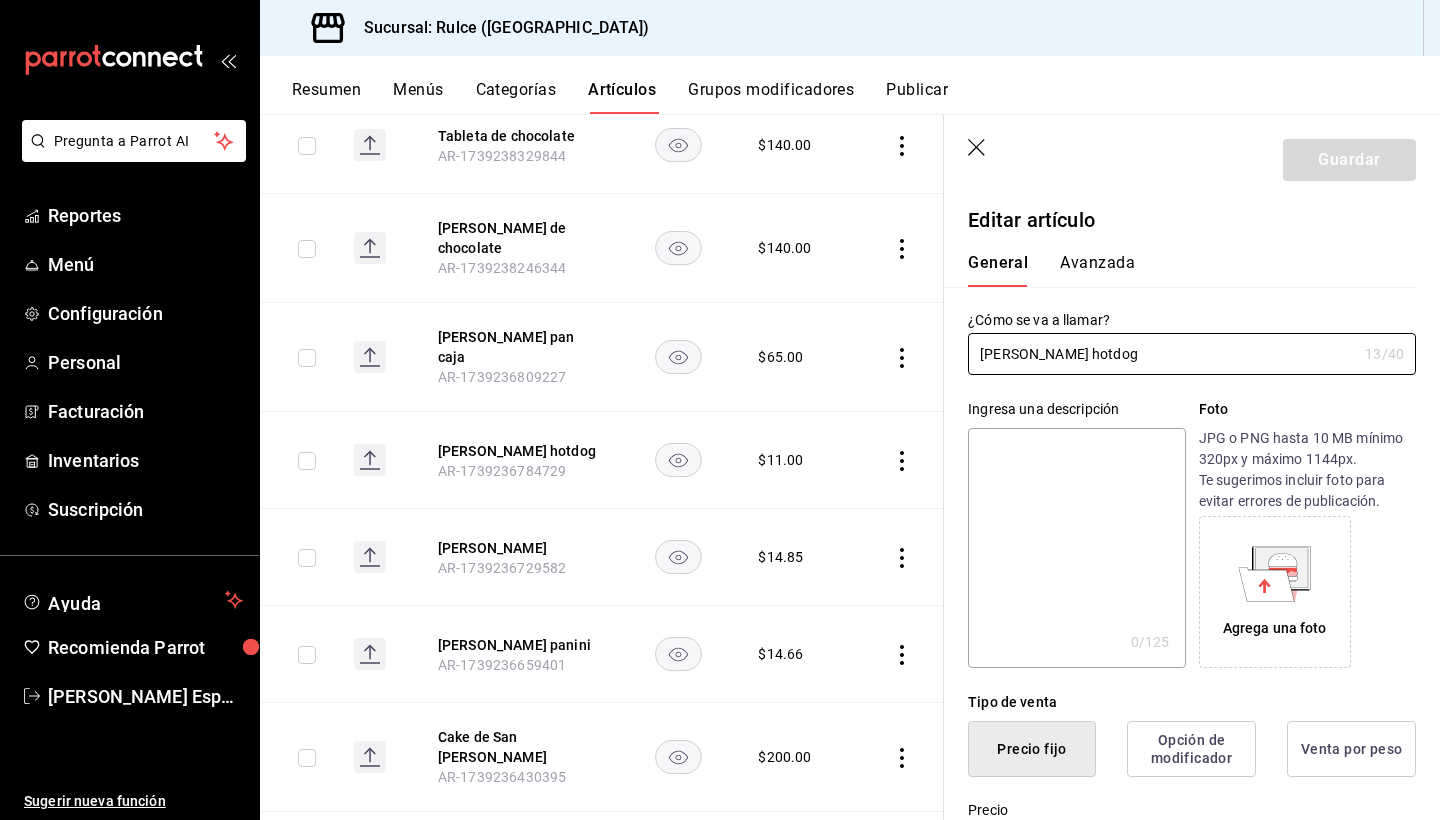 type on "$11.00" 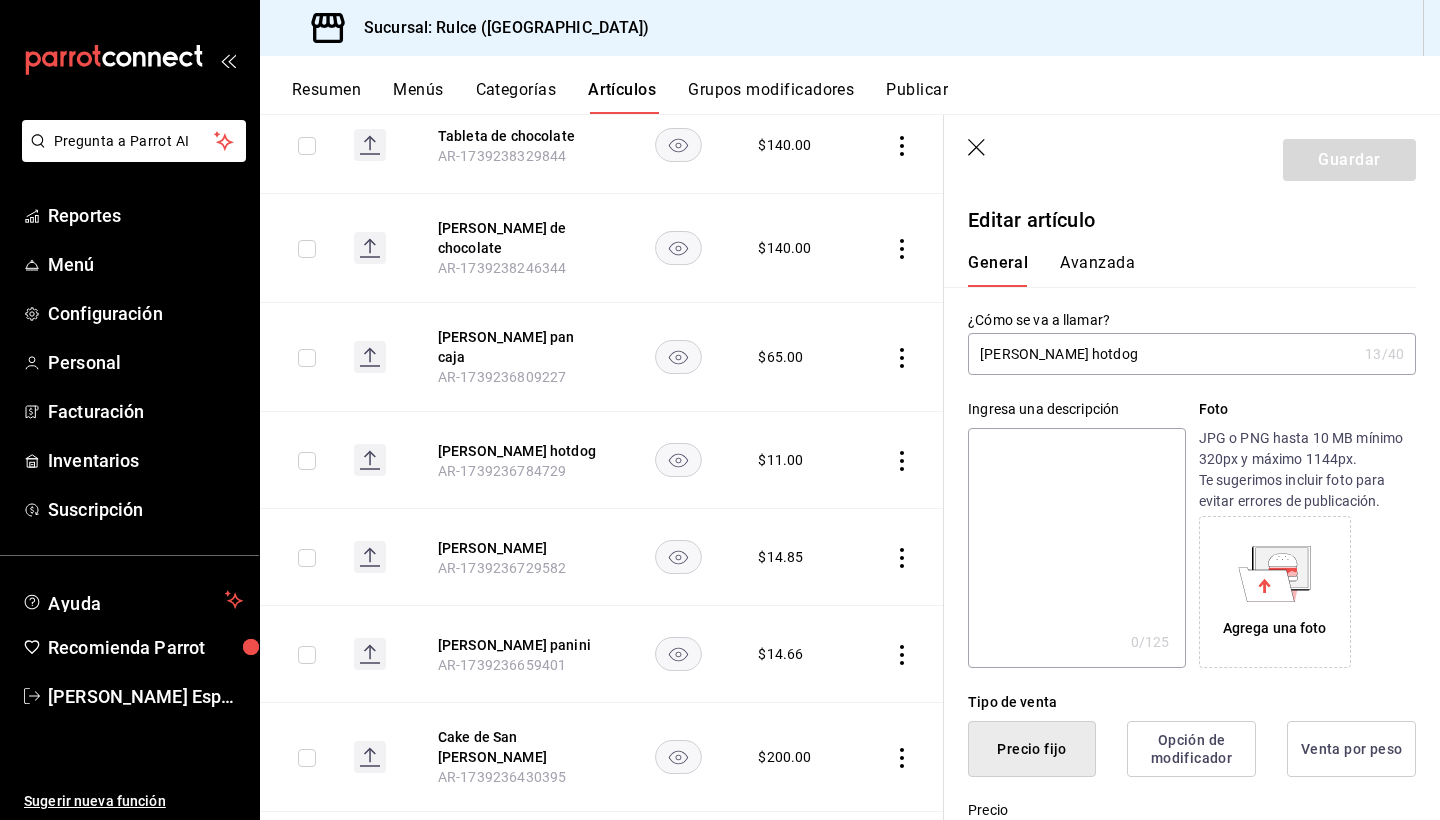 click on "Avanzada" at bounding box center [1097, 270] 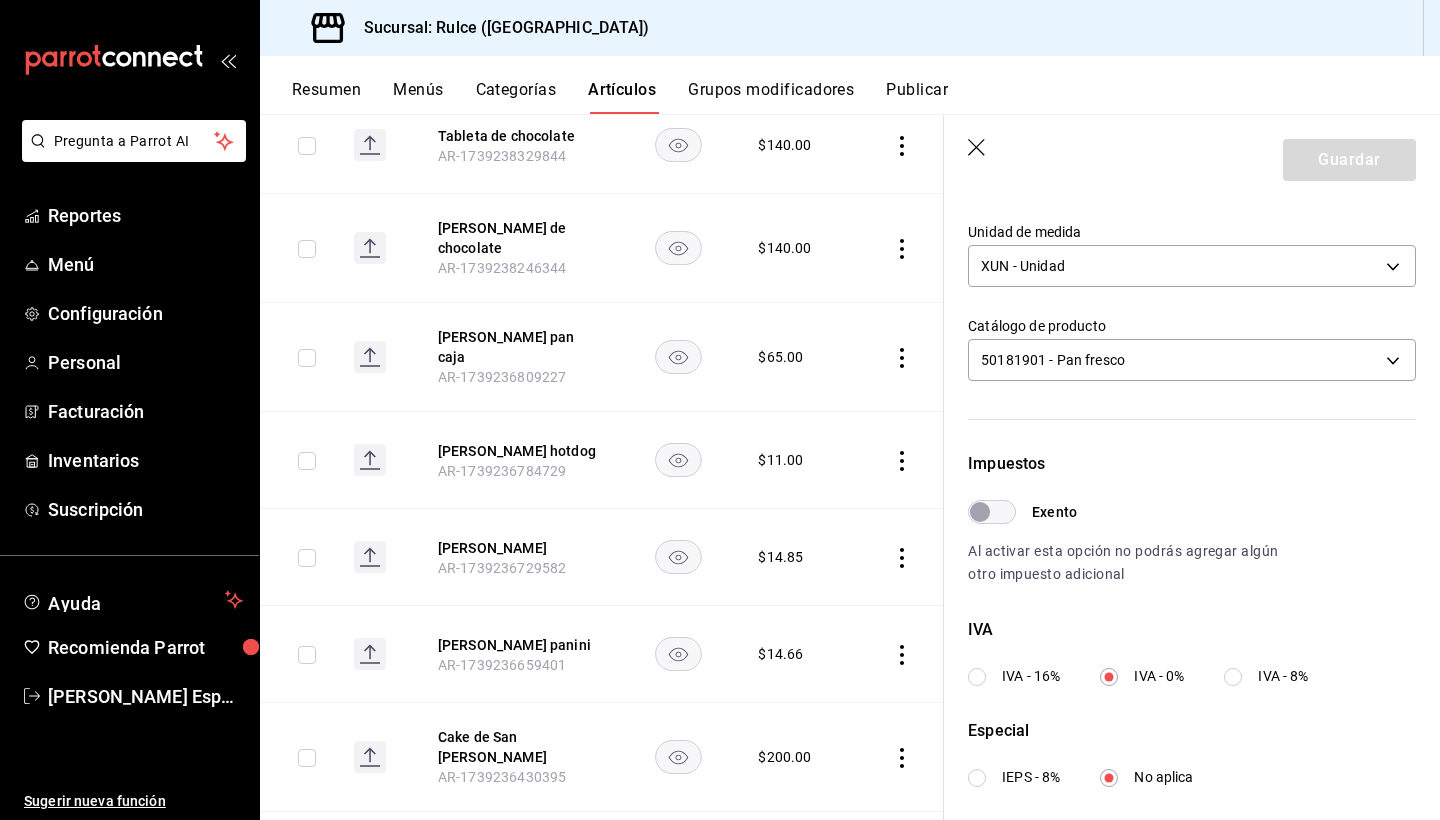 scroll, scrollTop: 395, scrollLeft: 0, axis: vertical 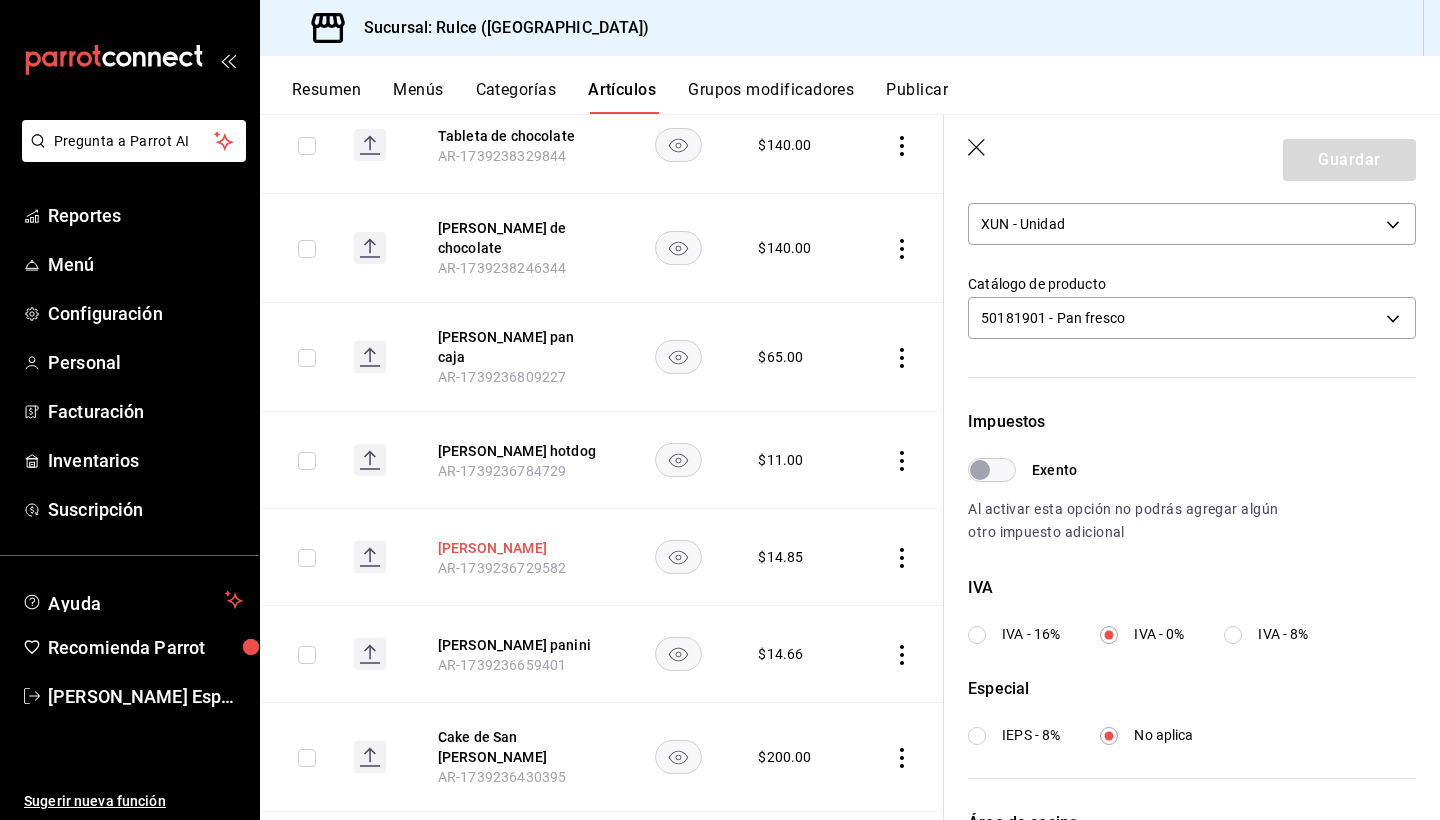 click on "Payton bollo" at bounding box center (518, 548) 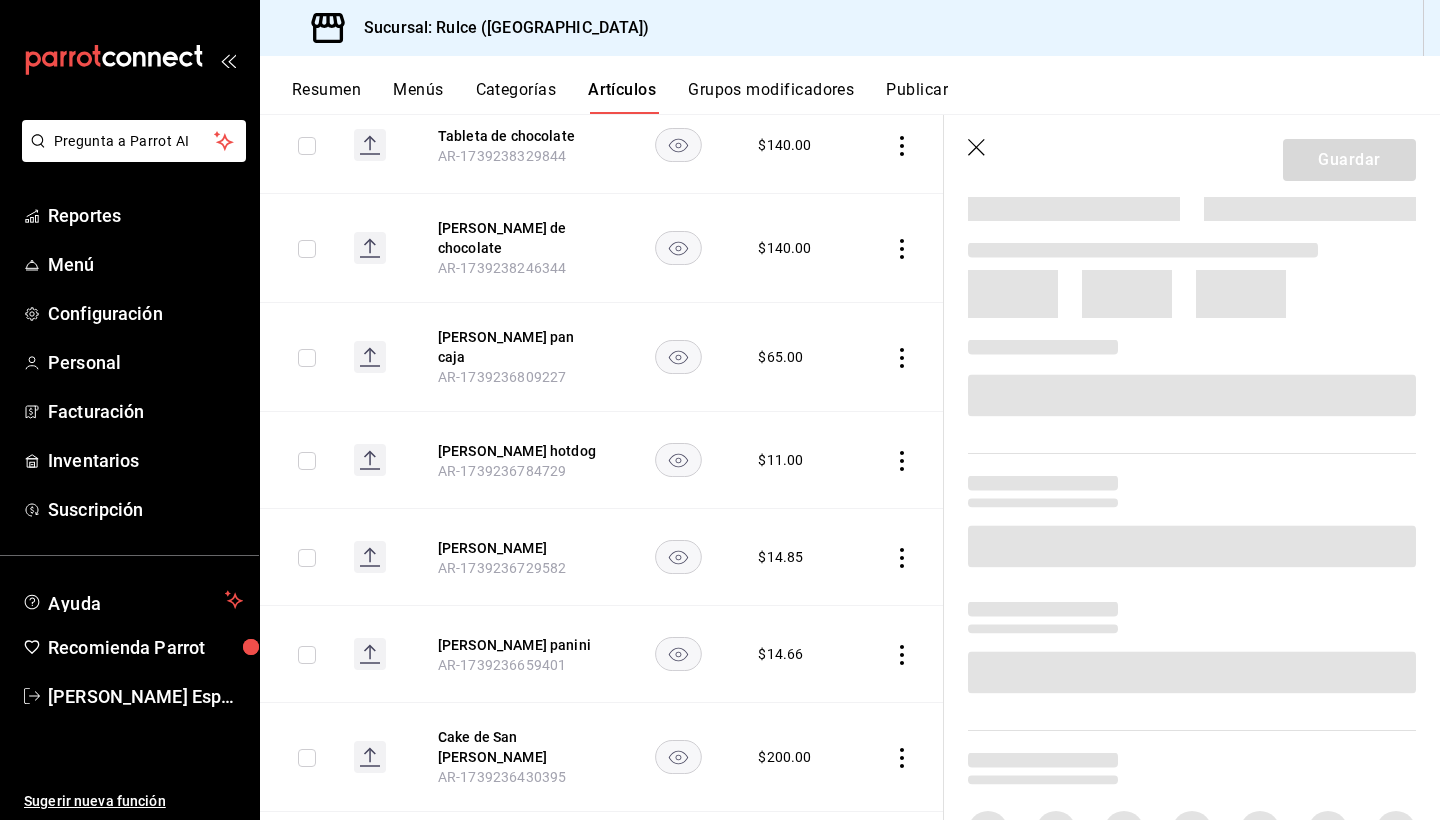 scroll, scrollTop: 0, scrollLeft: 0, axis: both 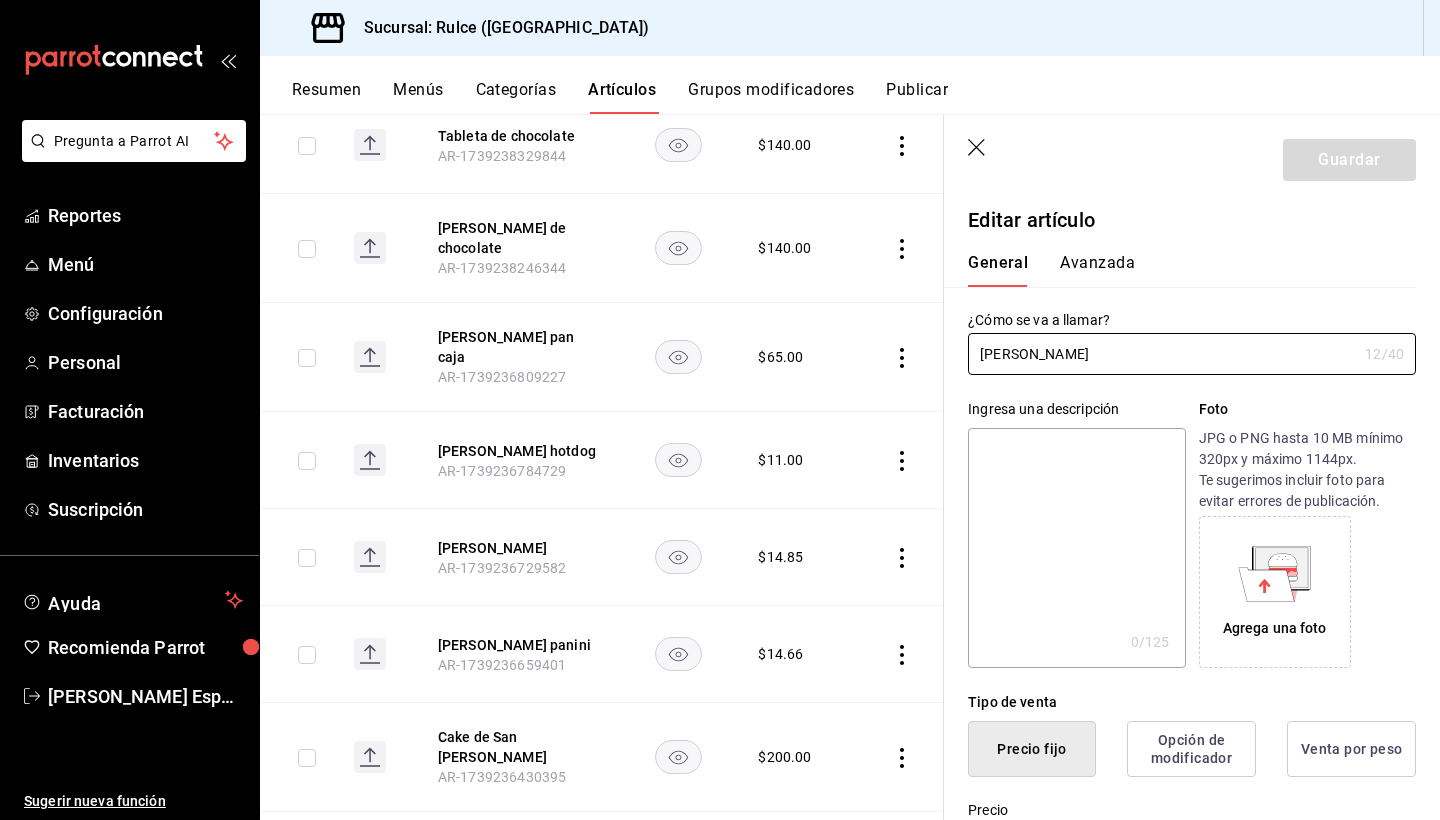 type on "$14.85" 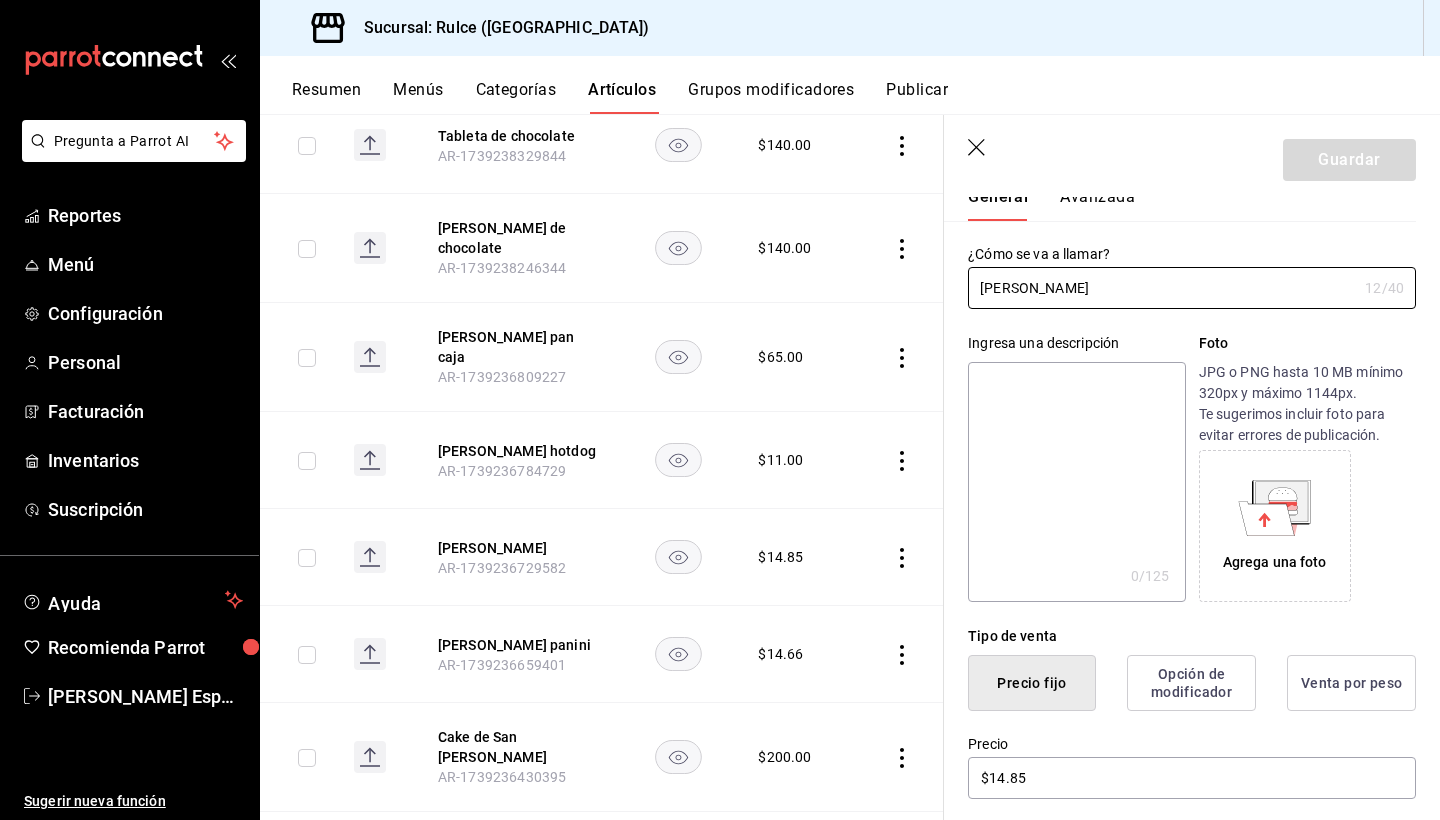scroll, scrollTop: 112, scrollLeft: 0, axis: vertical 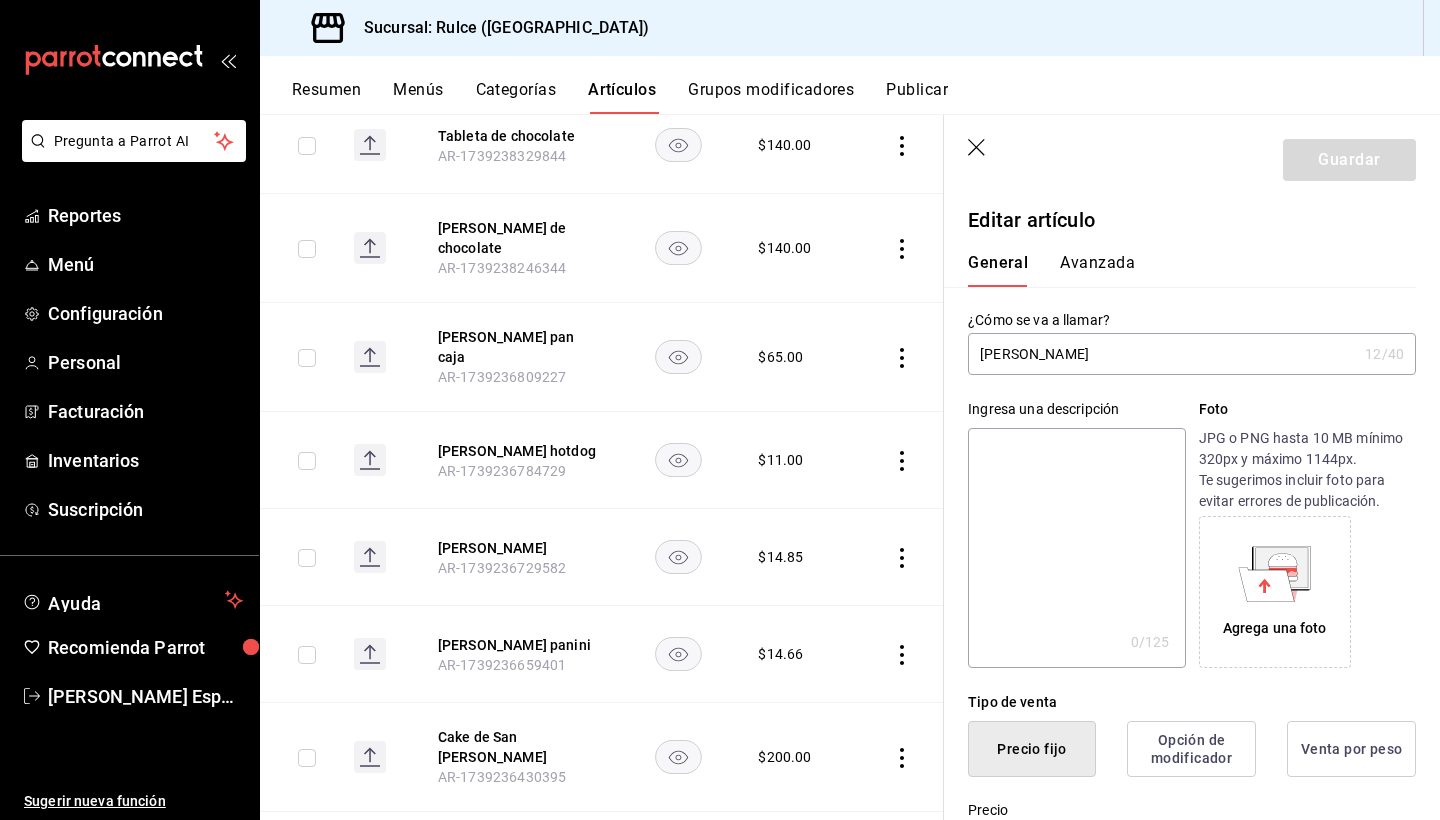 click on "Avanzada" at bounding box center [1097, 270] 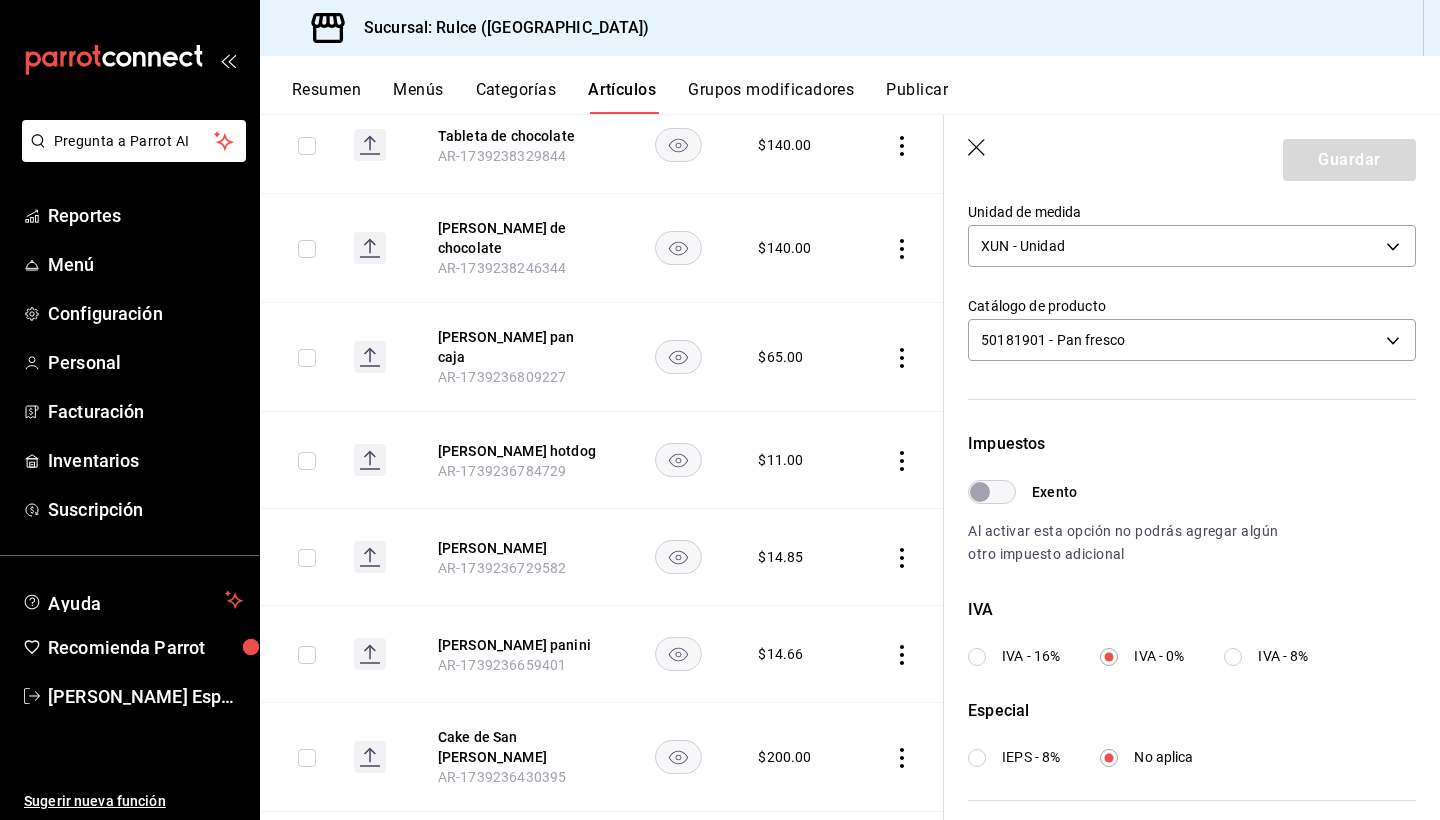scroll, scrollTop: 377, scrollLeft: 0, axis: vertical 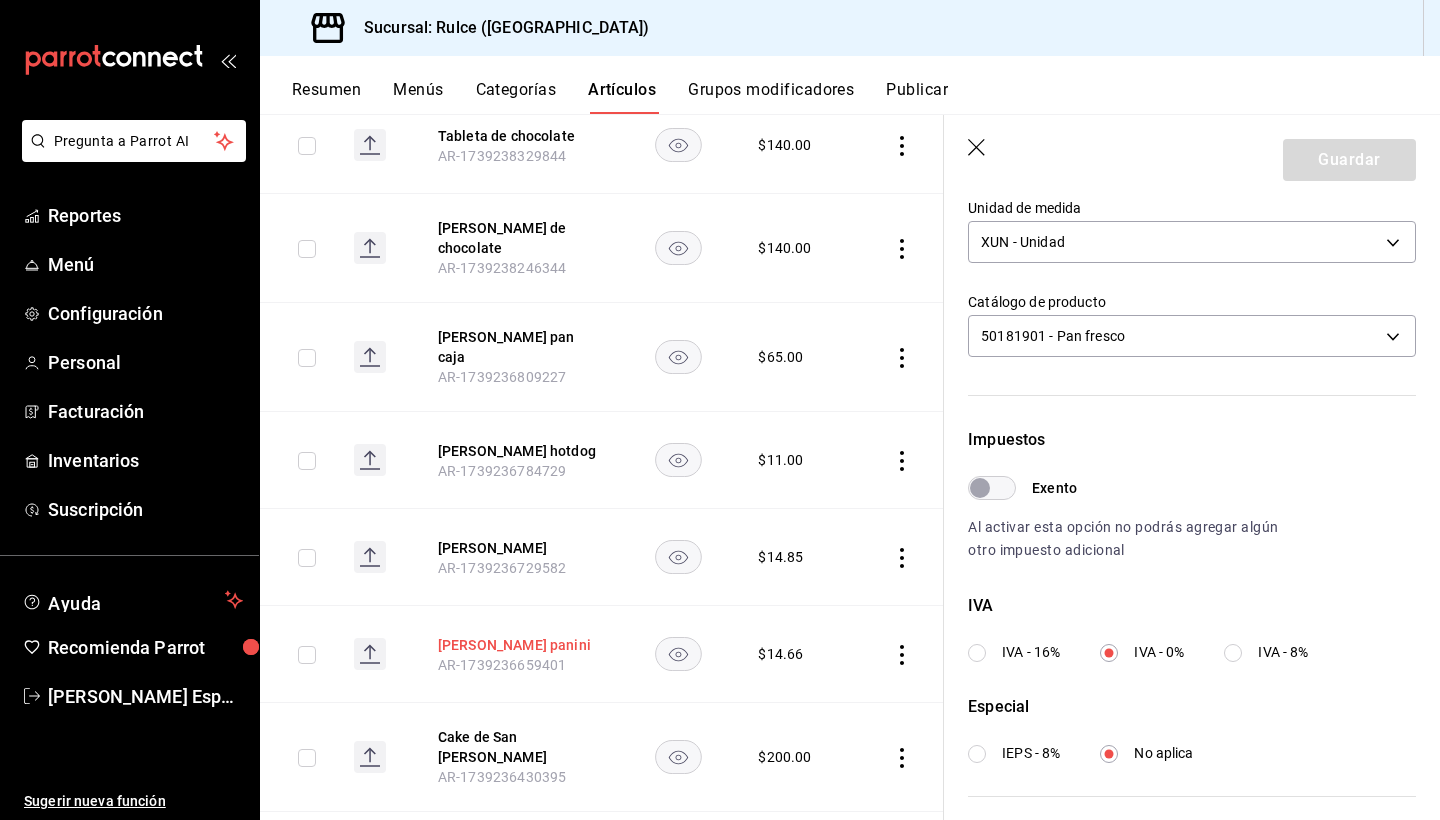 click on "Payton panini" at bounding box center [518, 645] 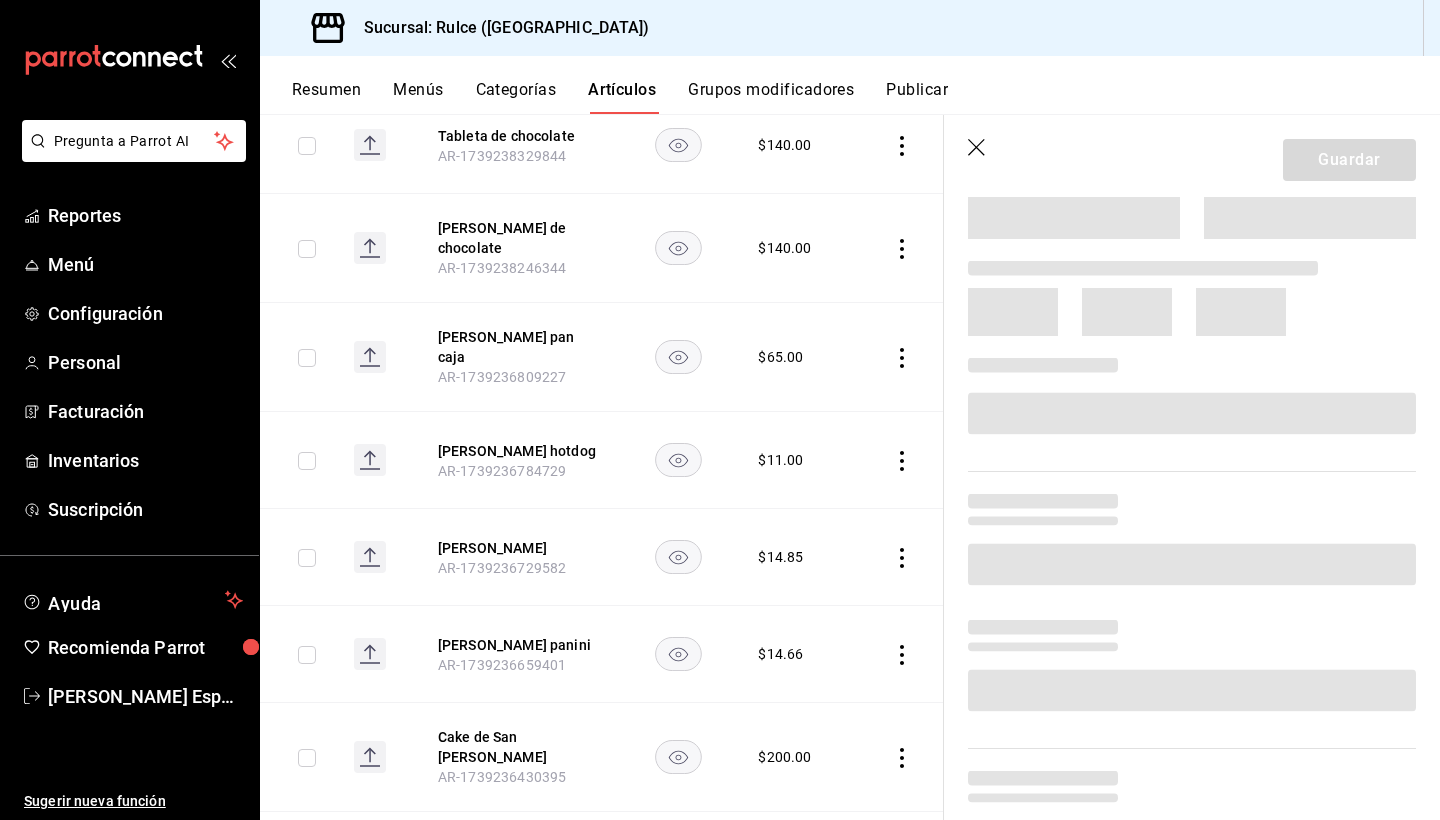 scroll, scrollTop: 0, scrollLeft: 0, axis: both 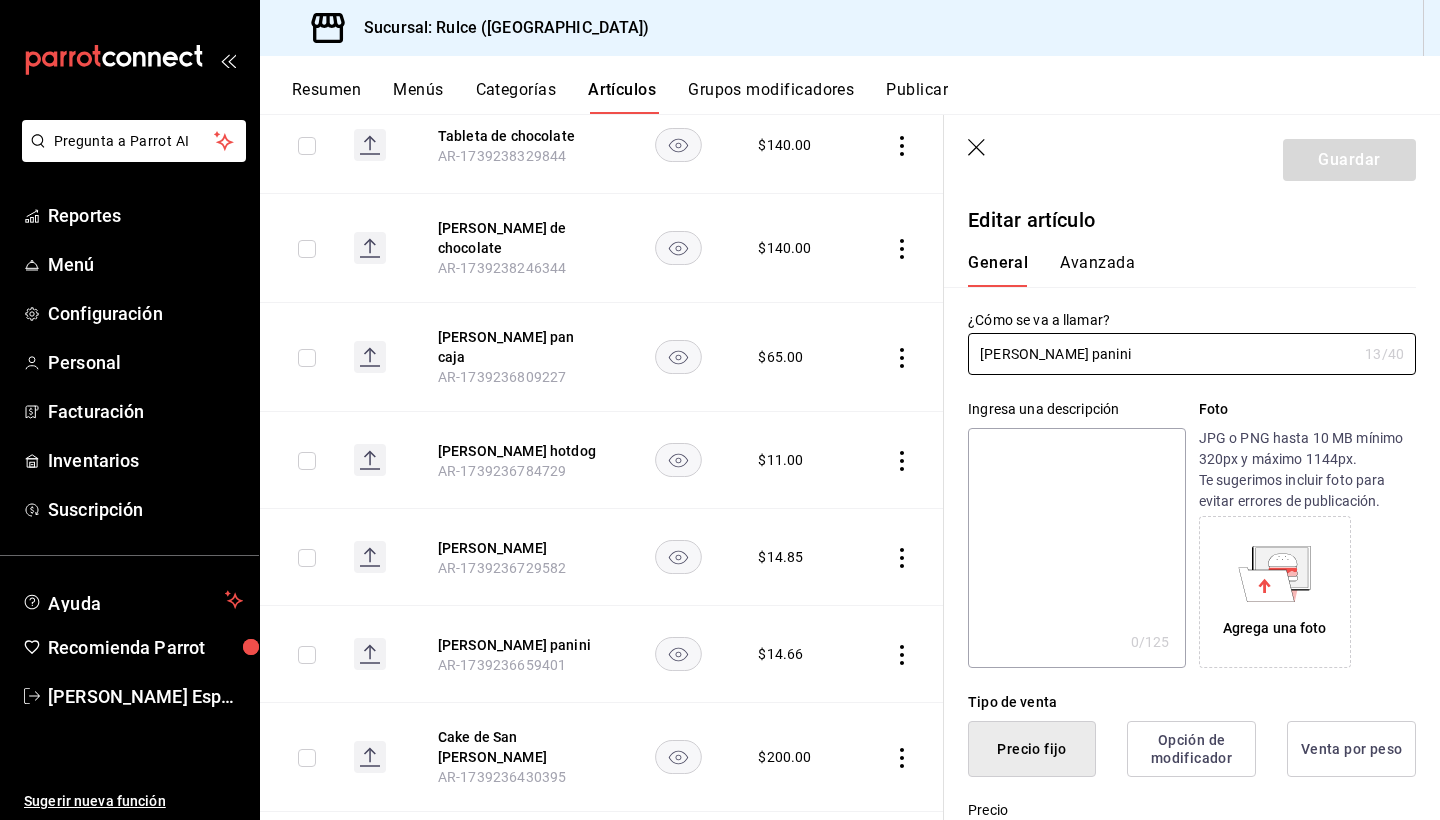 type on "$14.66" 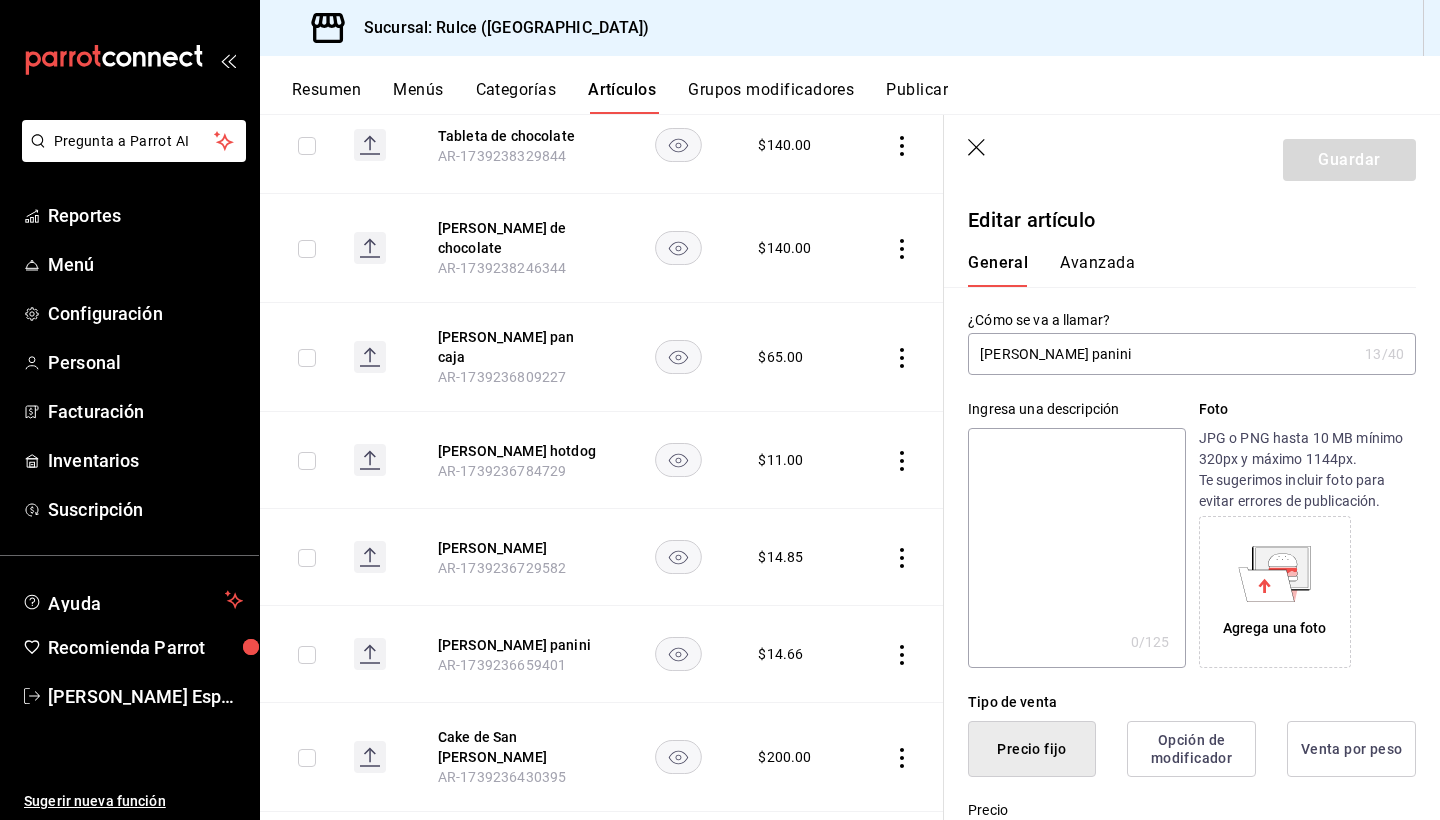 click on "Avanzada" at bounding box center [1097, 270] 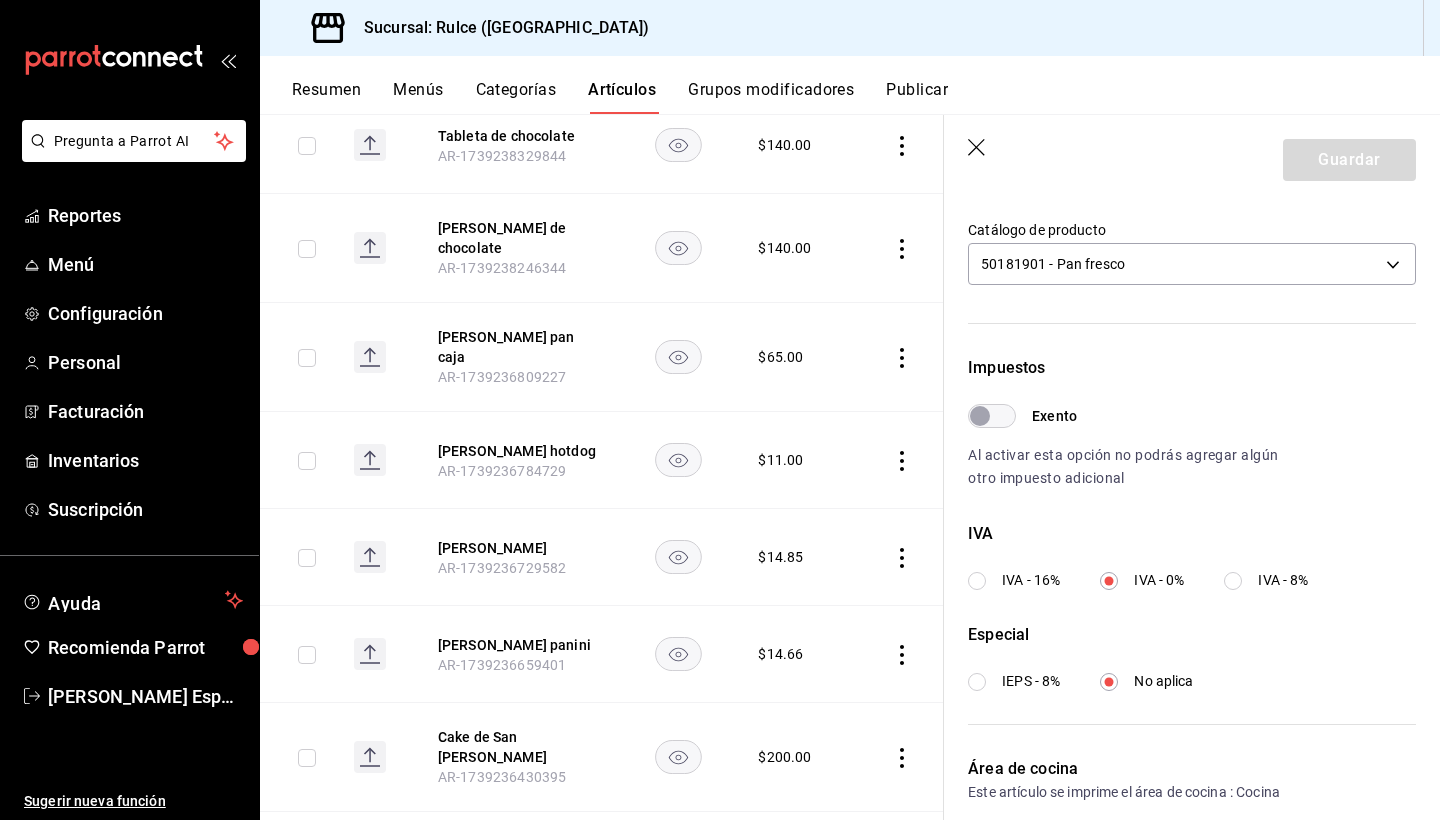 scroll, scrollTop: 443, scrollLeft: 0, axis: vertical 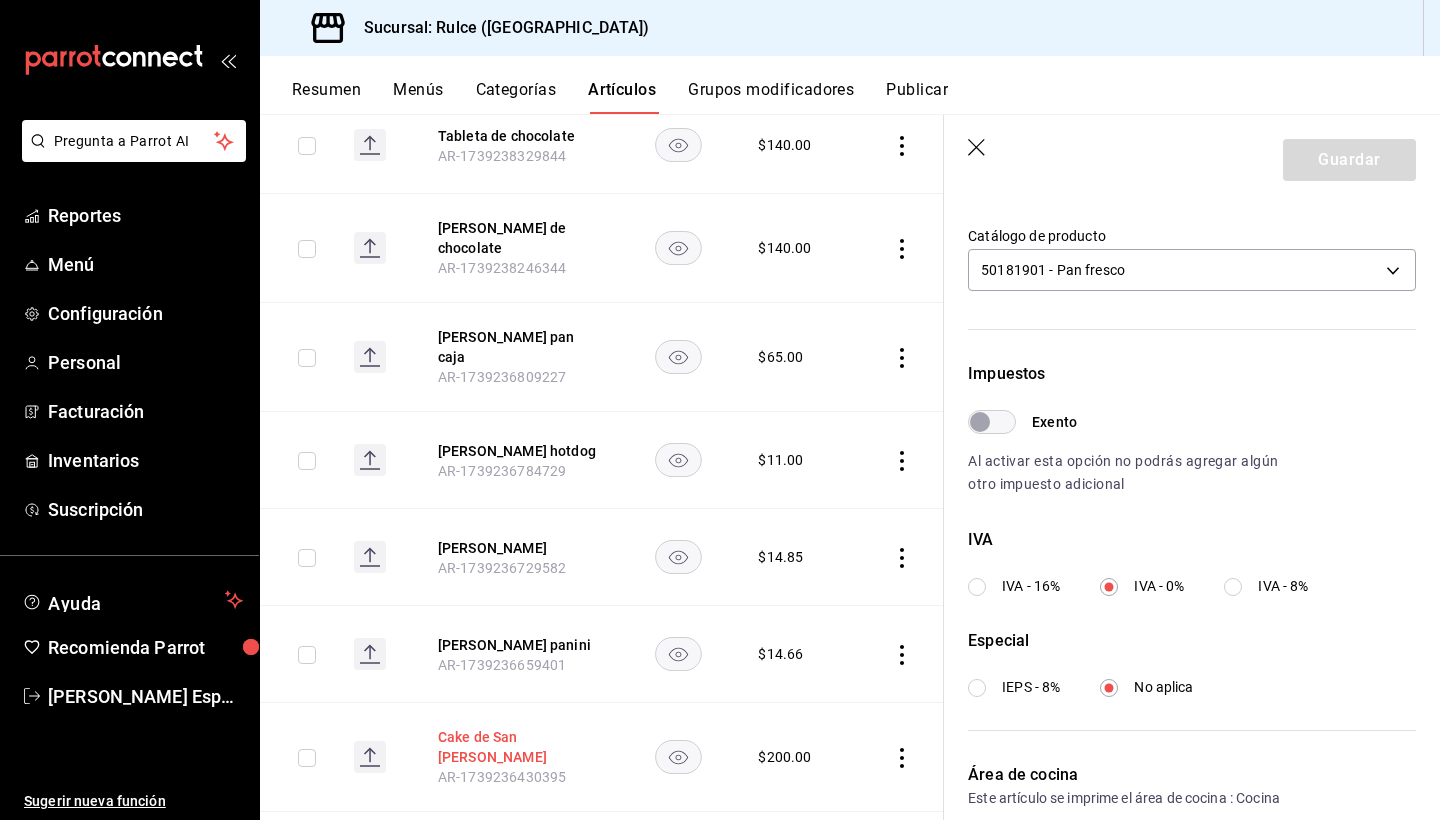 click on "Cake de San valentin" at bounding box center [518, 747] 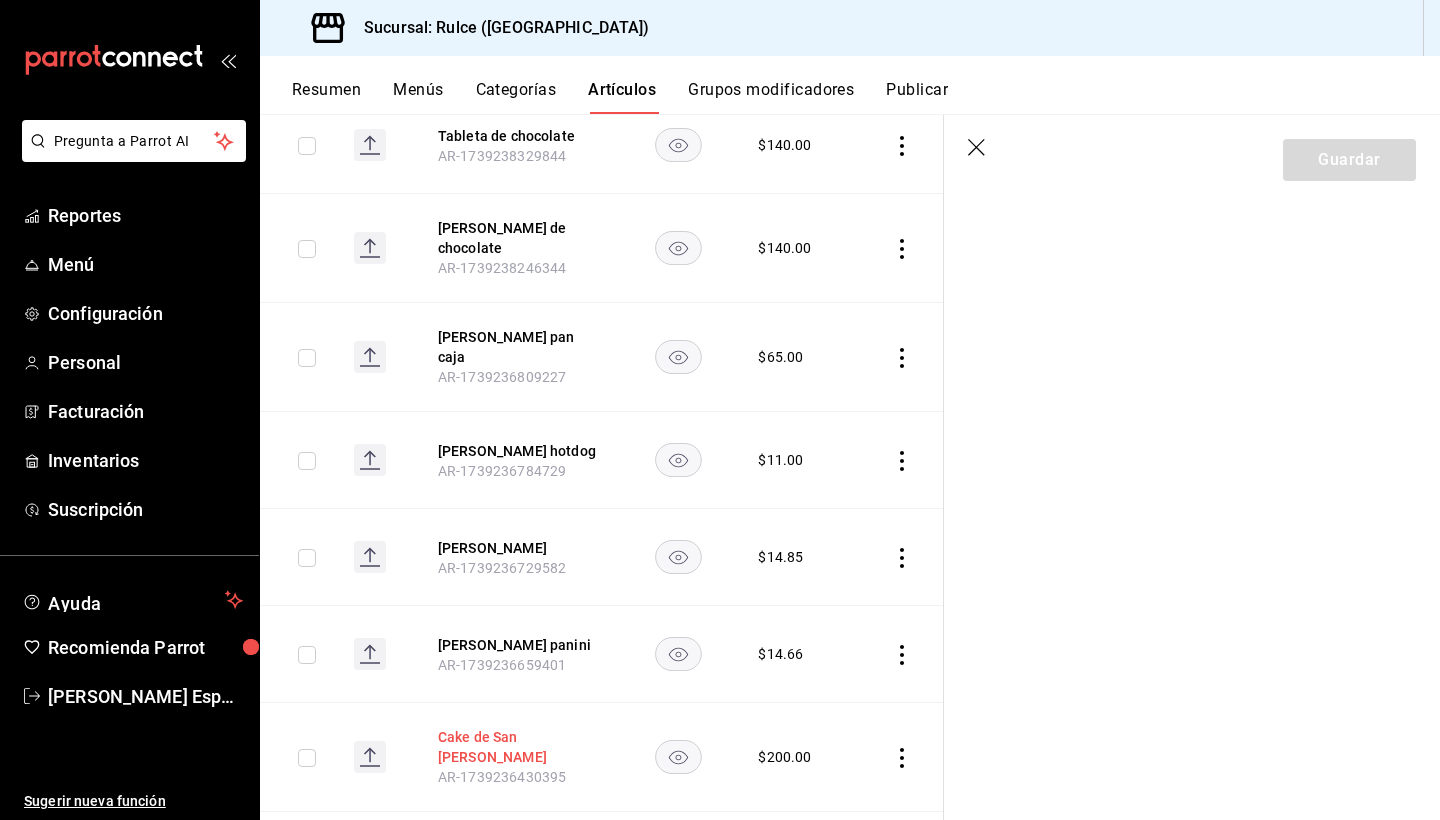 scroll, scrollTop: 0, scrollLeft: 0, axis: both 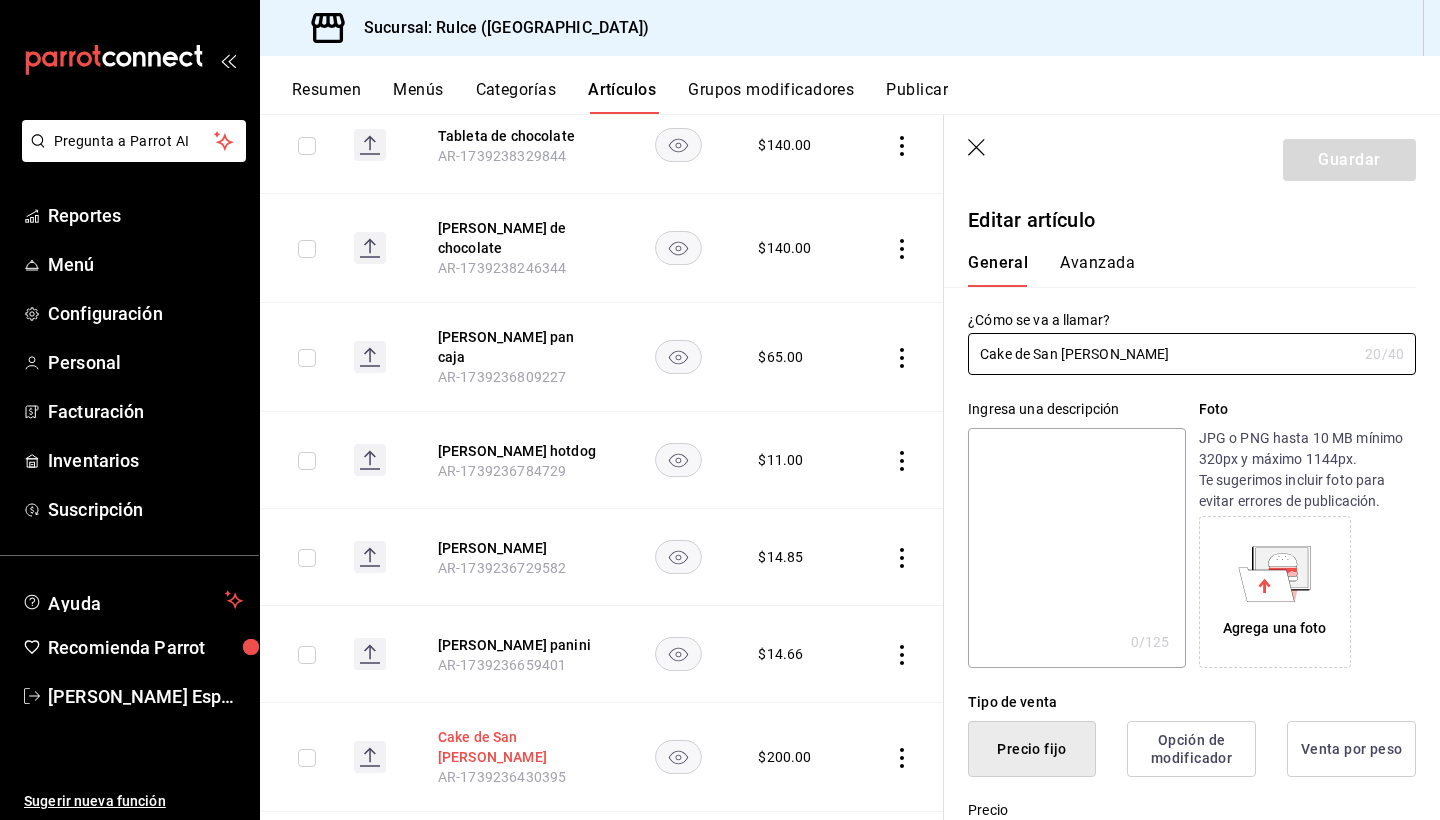 type on "$200.00" 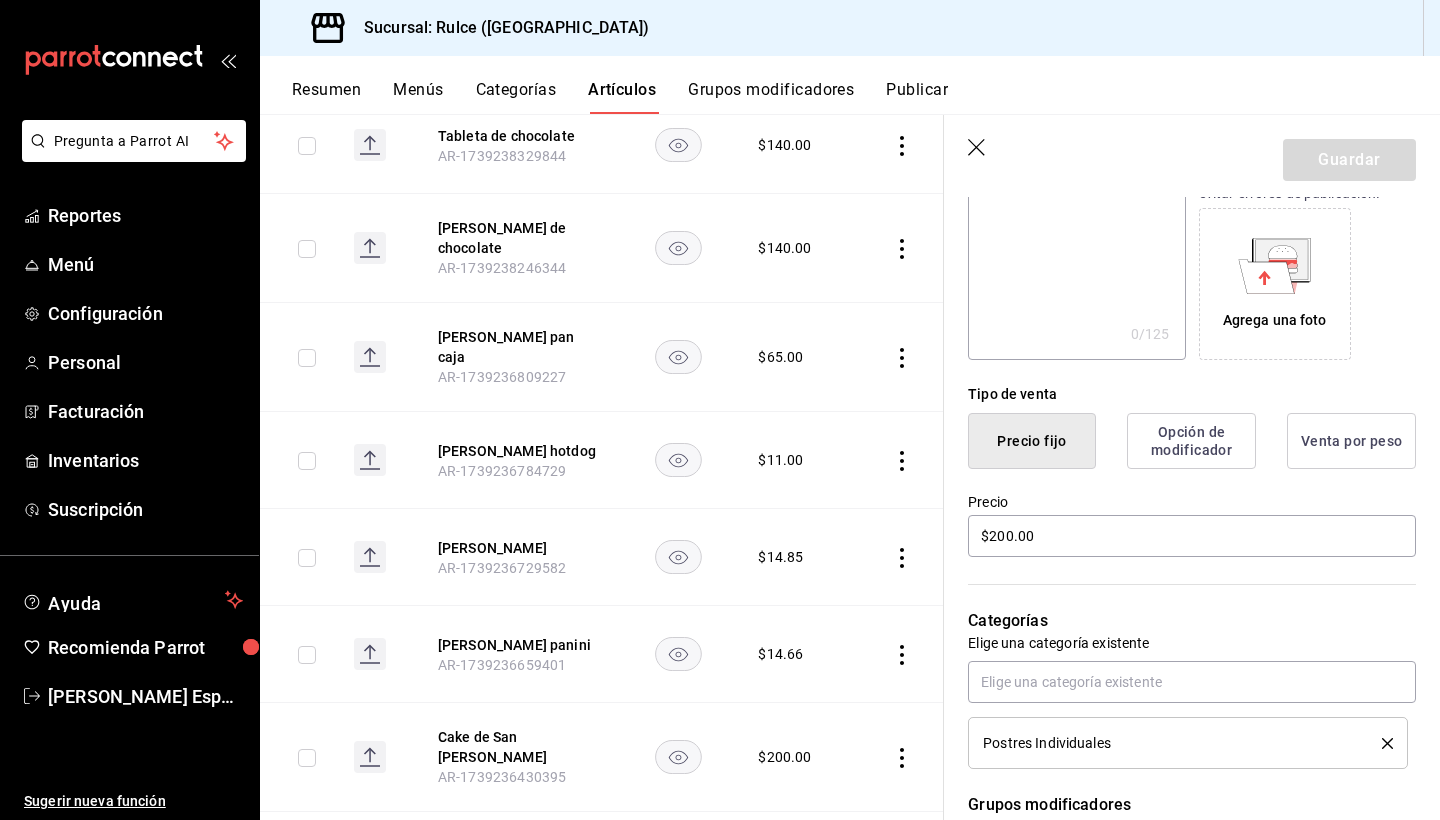 scroll, scrollTop: 0, scrollLeft: 0, axis: both 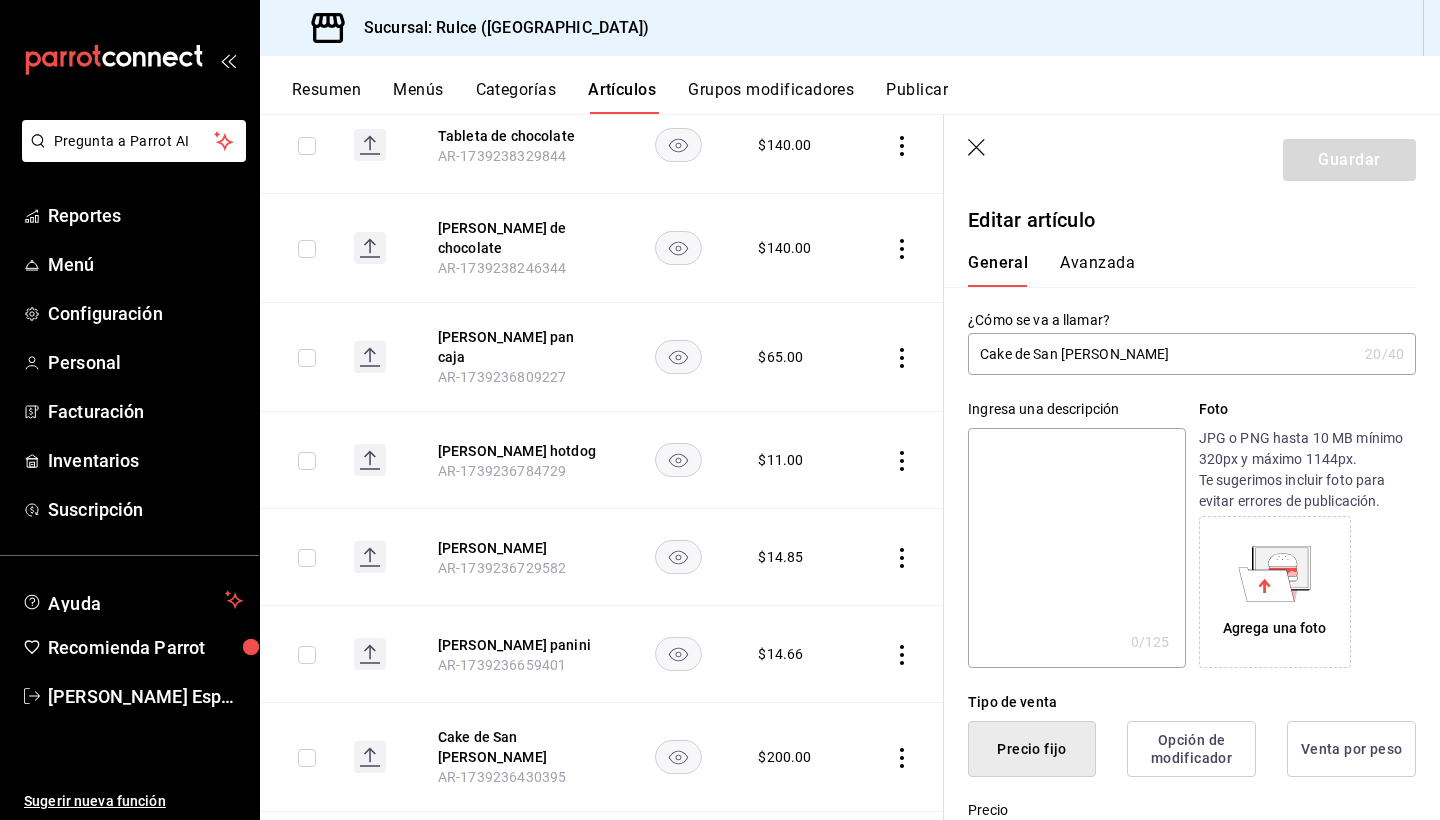 click on "Avanzada" at bounding box center [1097, 270] 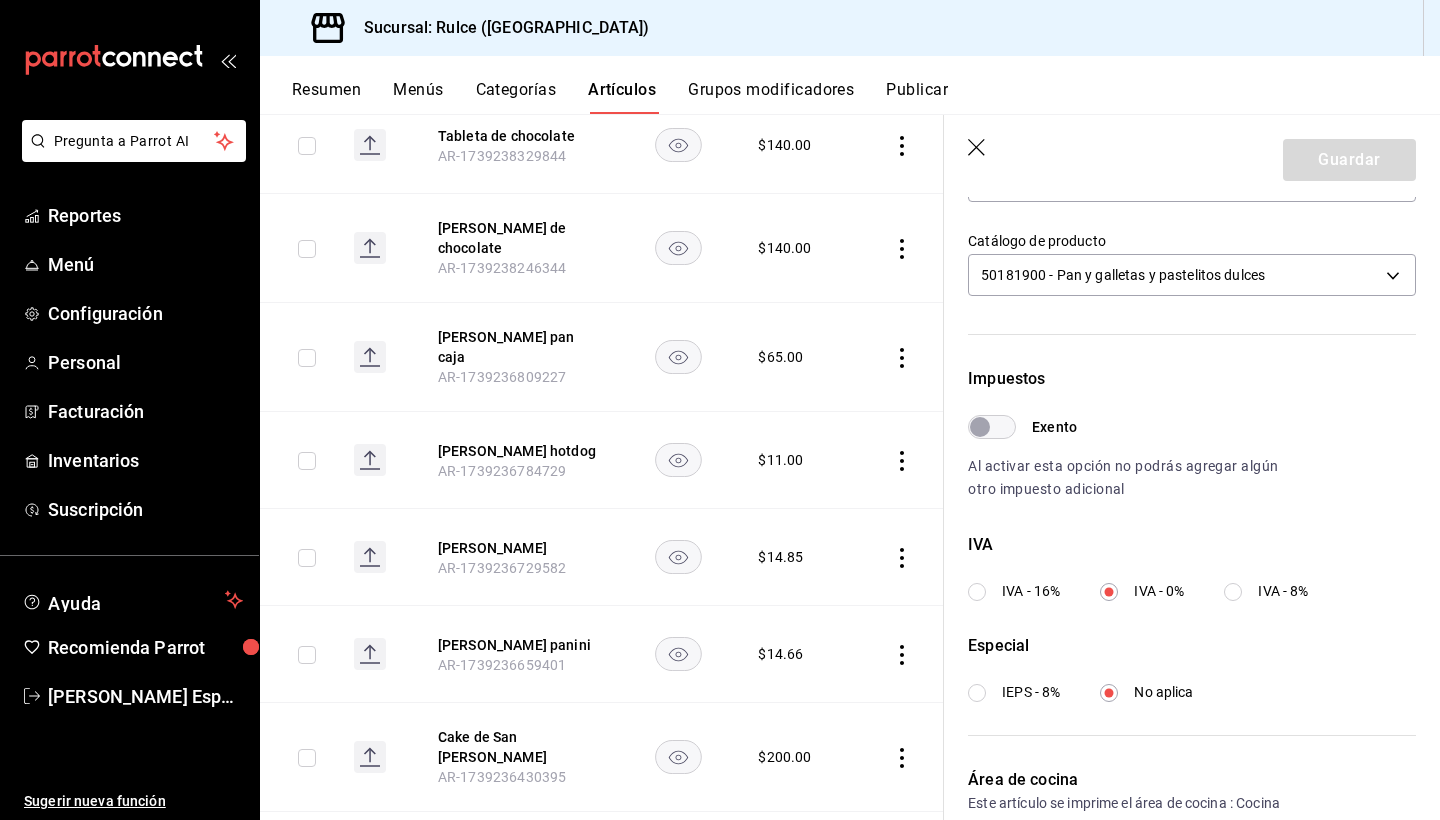 scroll, scrollTop: 439, scrollLeft: 0, axis: vertical 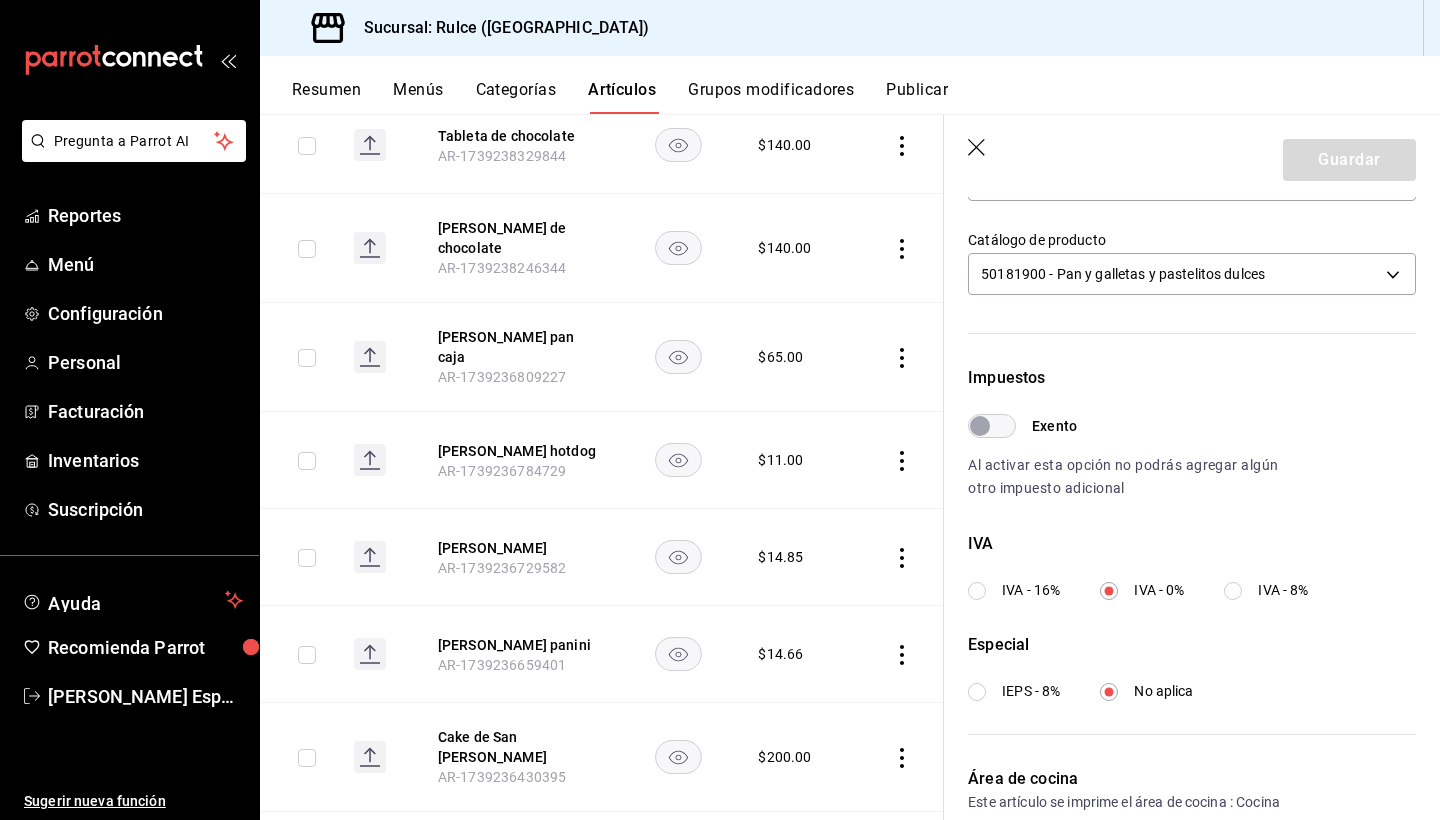 click on "Tarta frambuesa" at bounding box center [518, 851] 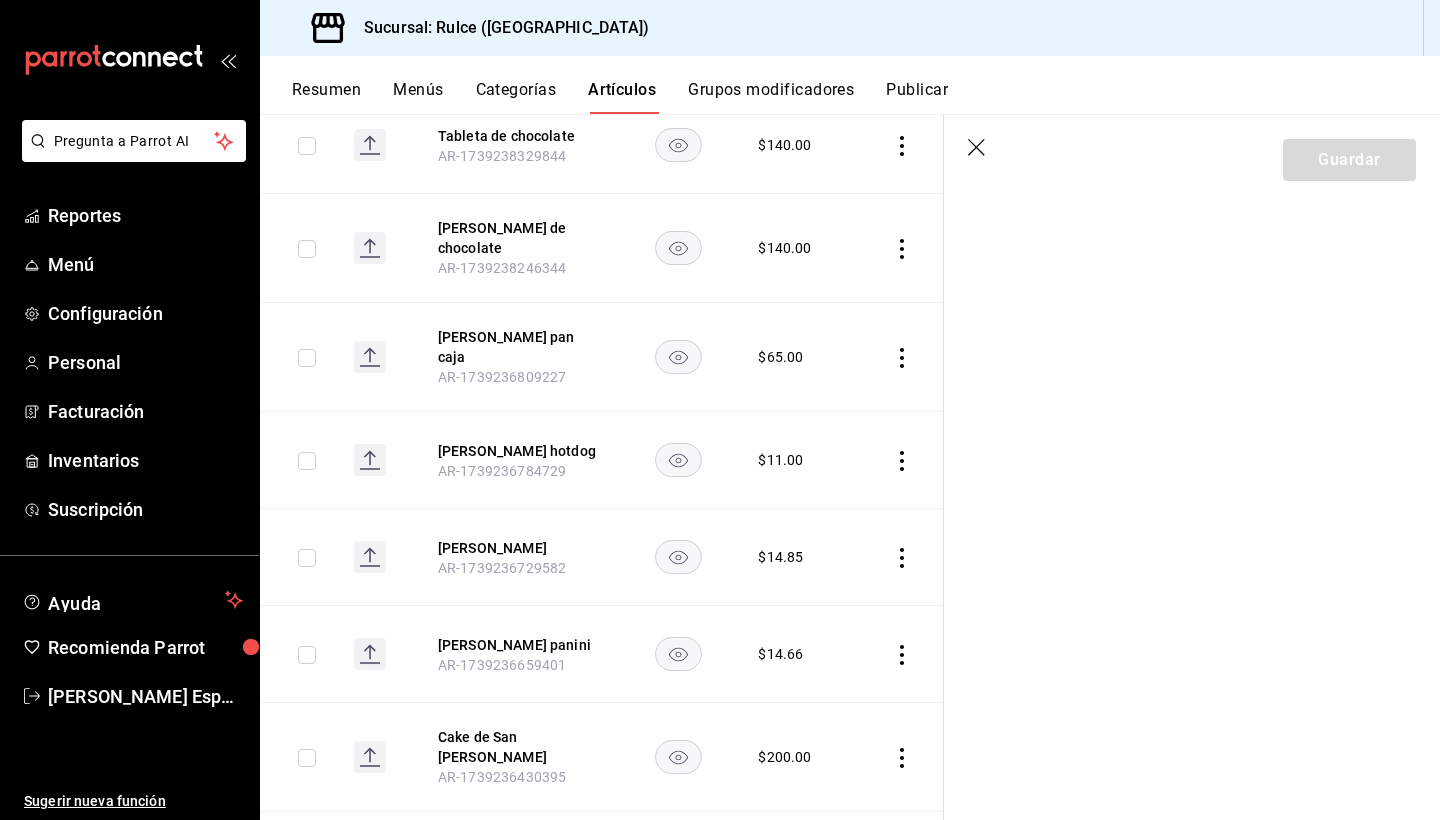 scroll, scrollTop: 0, scrollLeft: 0, axis: both 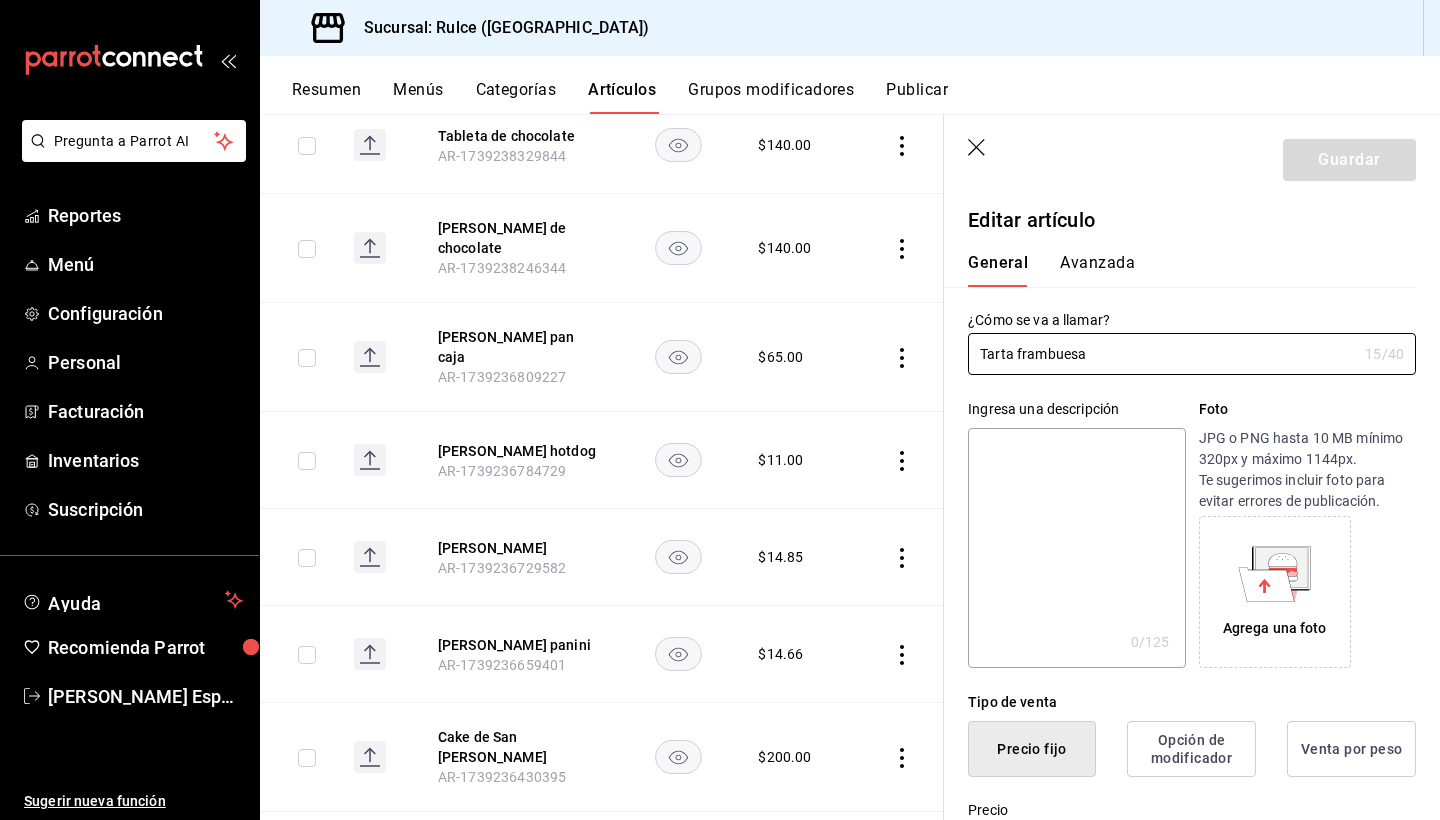type on "$150.00" 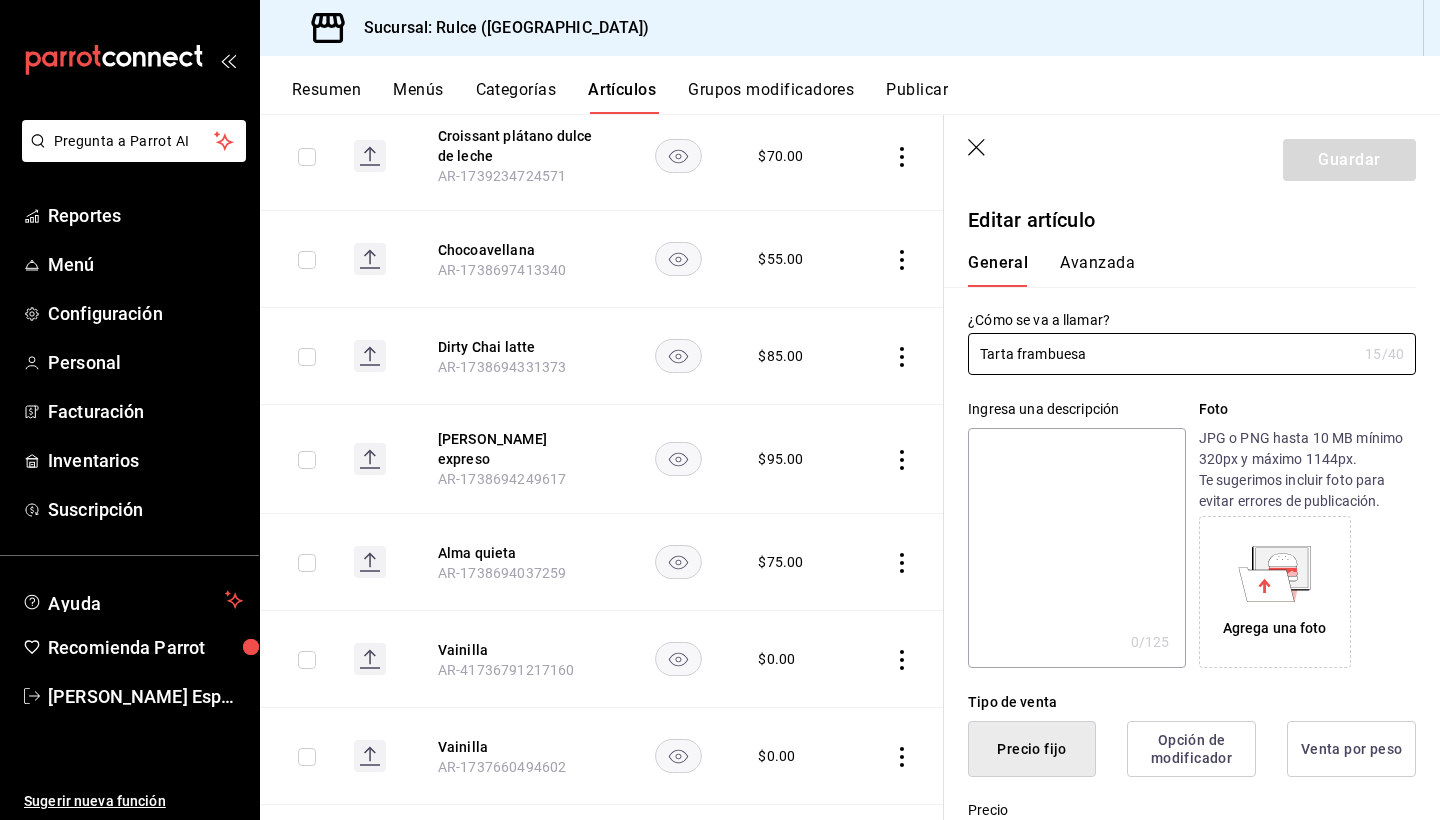 scroll, scrollTop: 3033, scrollLeft: 0, axis: vertical 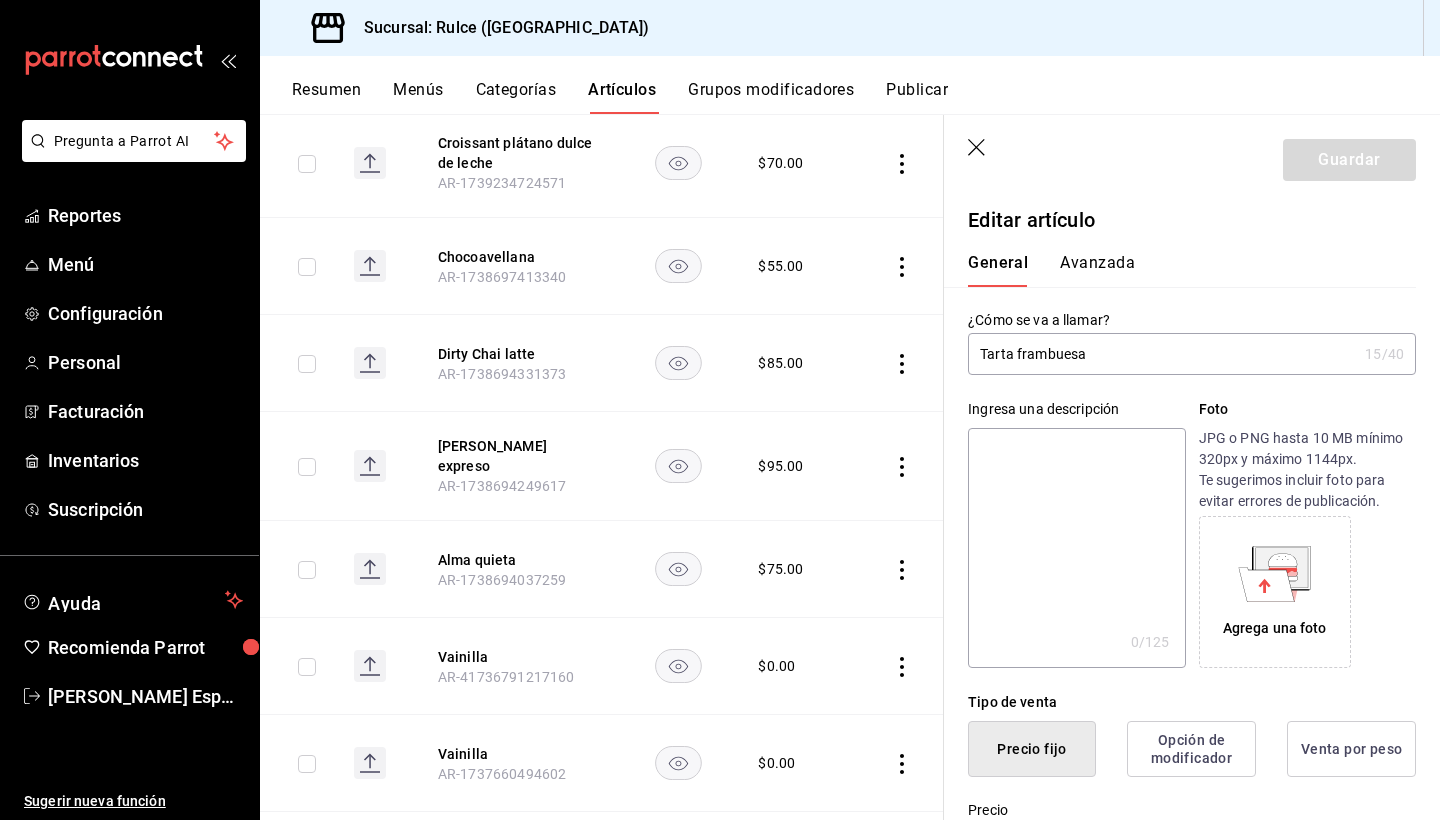 click on "Ingresa una descripción x 0 /125 ​ Foto JPG o PNG hasta 10 MB mínimo 320px y máximo 1144px. Te sugerimos incluir foto para evitar errores de publicación. Agrega una foto" at bounding box center [1180, 521] 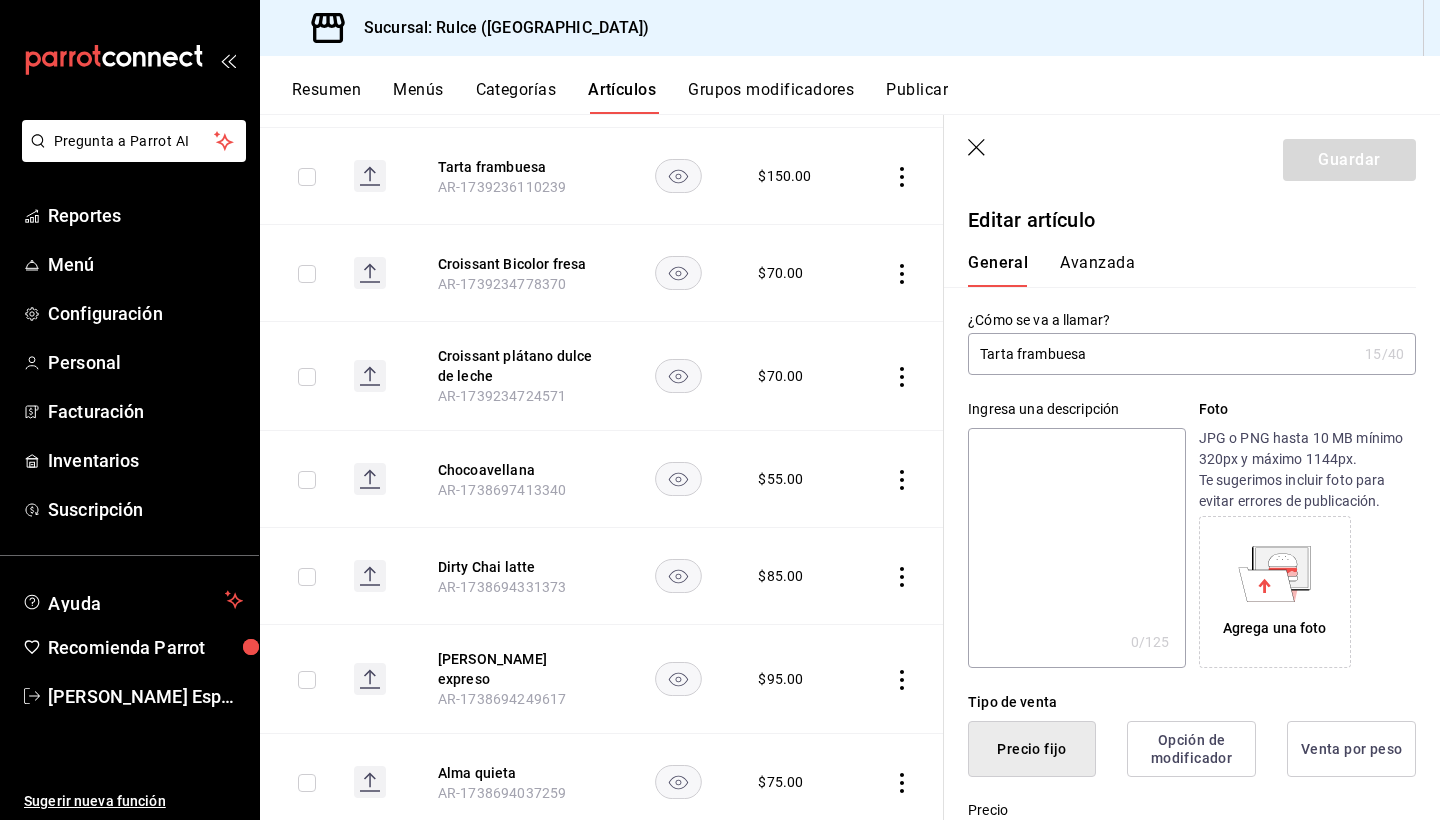 scroll, scrollTop: 2826, scrollLeft: 0, axis: vertical 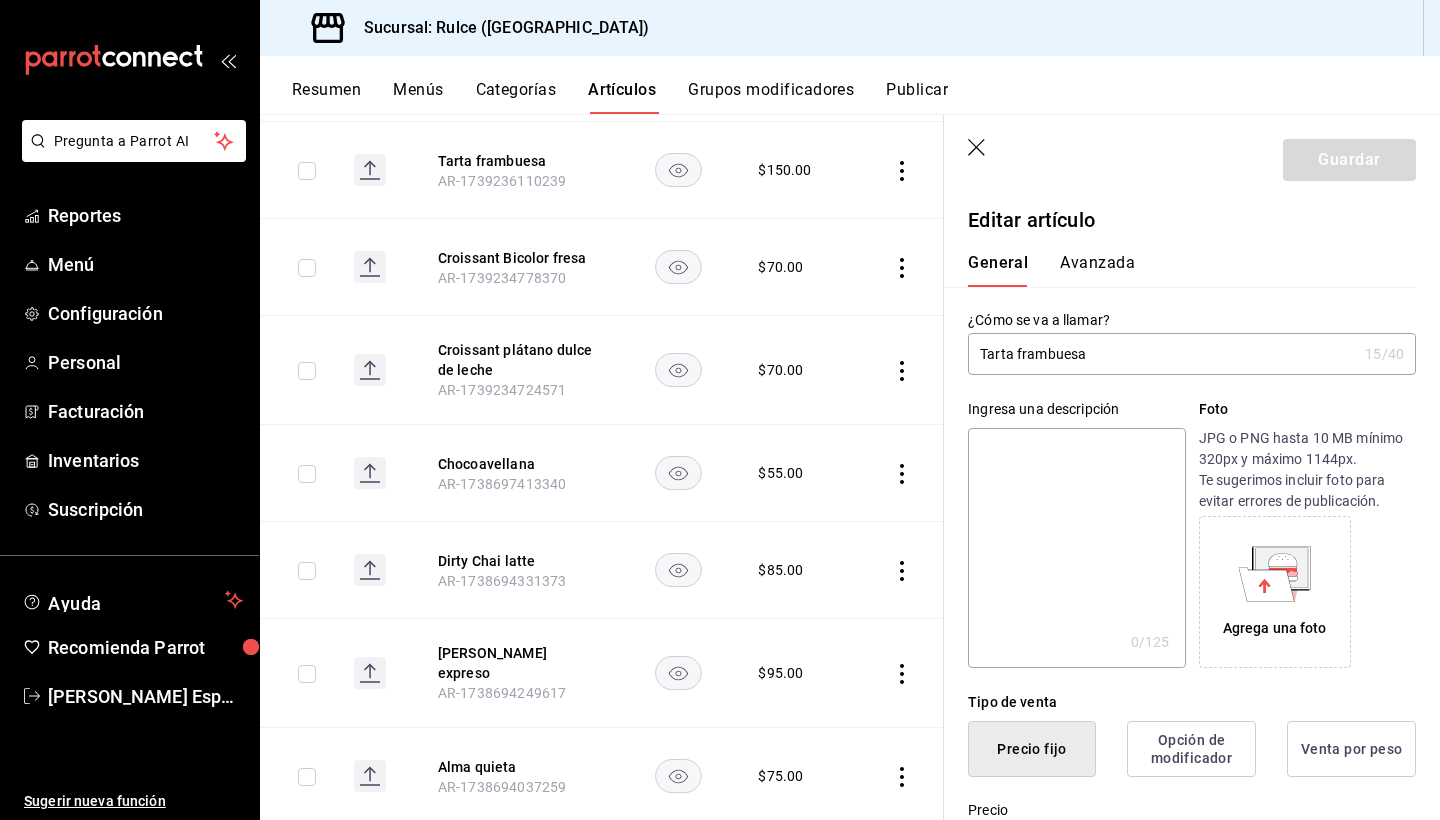 click on "Avanzada" at bounding box center (1097, 270) 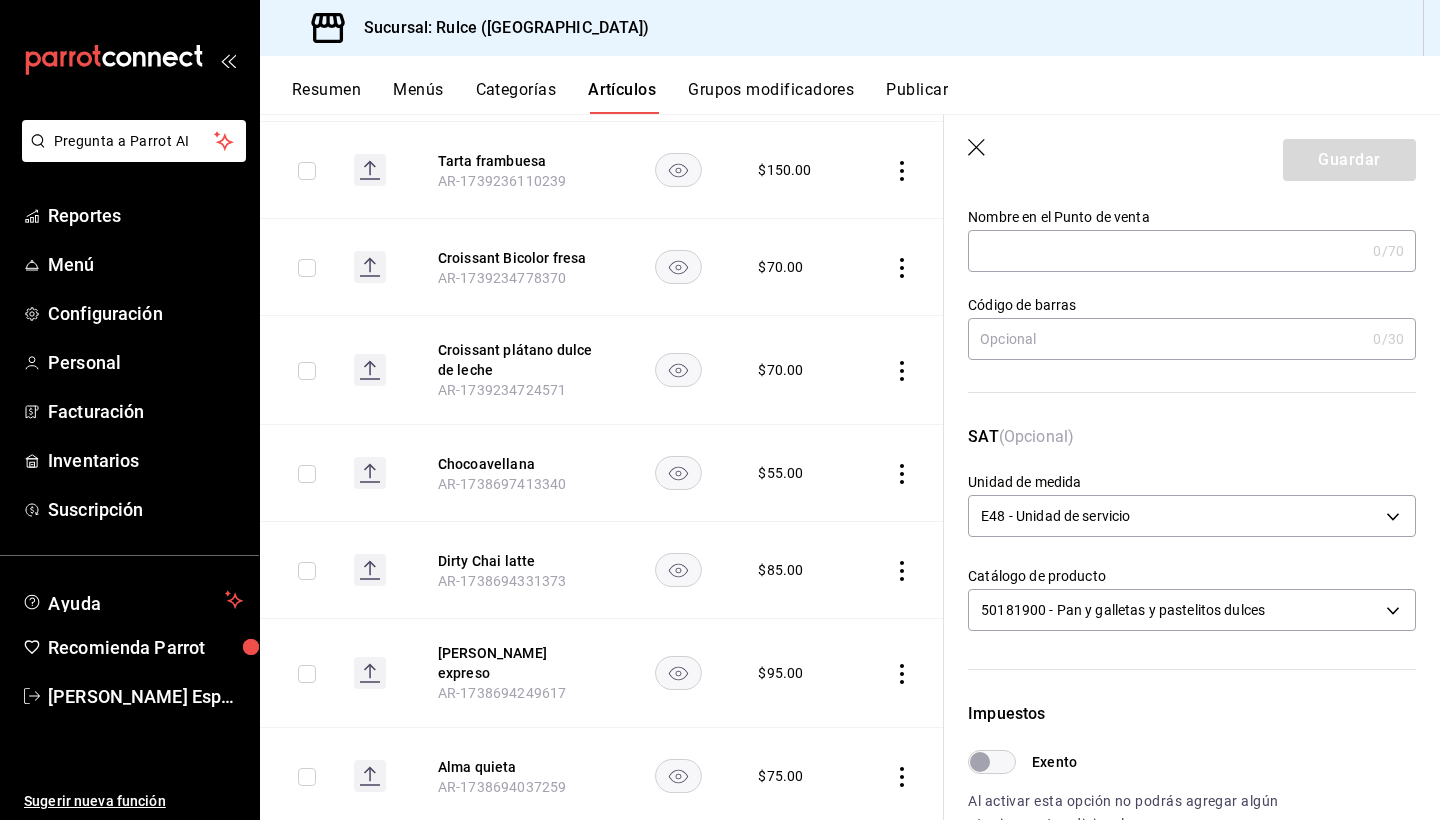 scroll, scrollTop: 498, scrollLeft: 0, axis: vertical 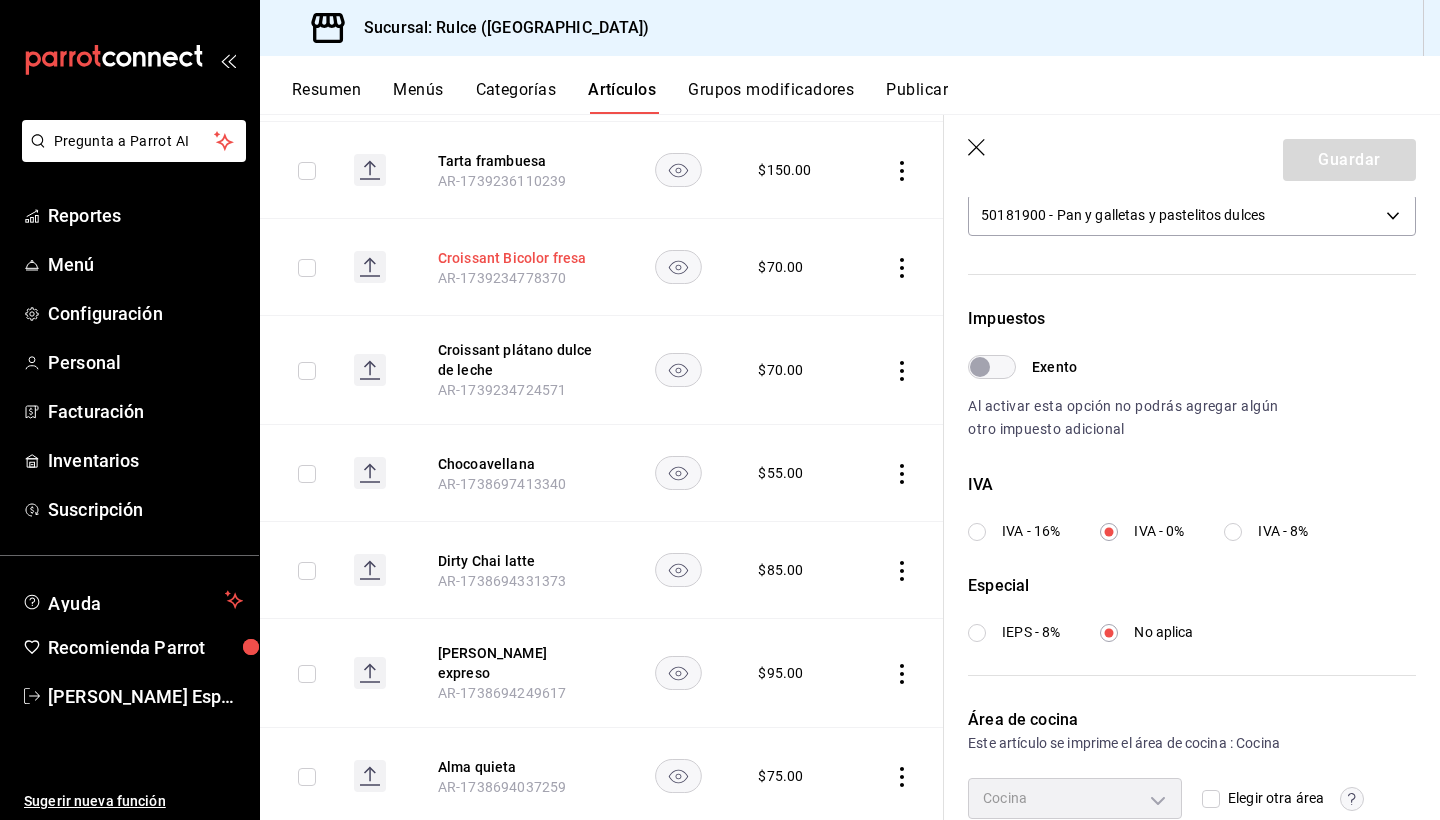 click on "Croissant Bicolor fresa" at bounding box center [518, 258] 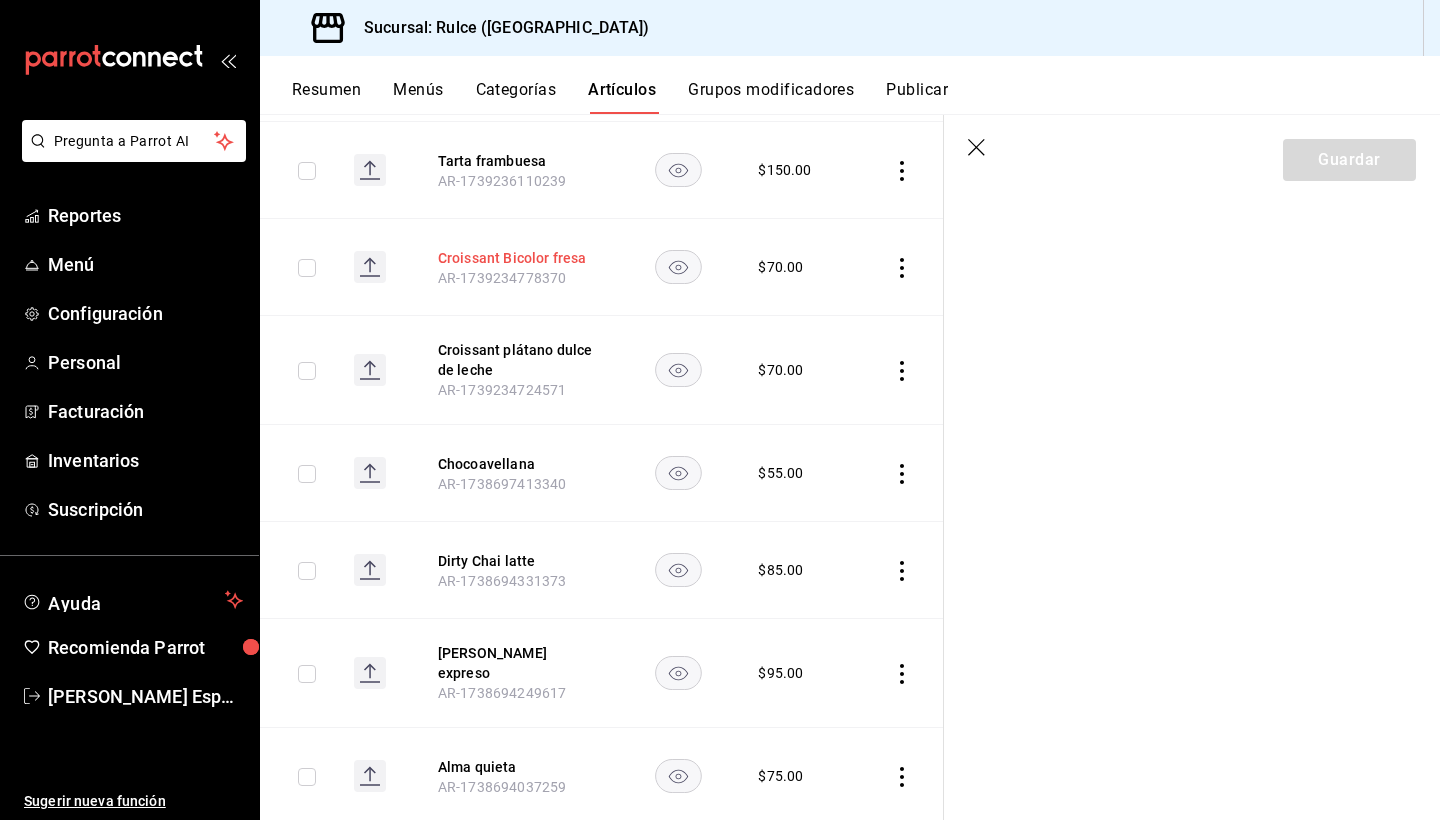 scroll, scrollTop: 0, scrollLeft: 0, axis: both 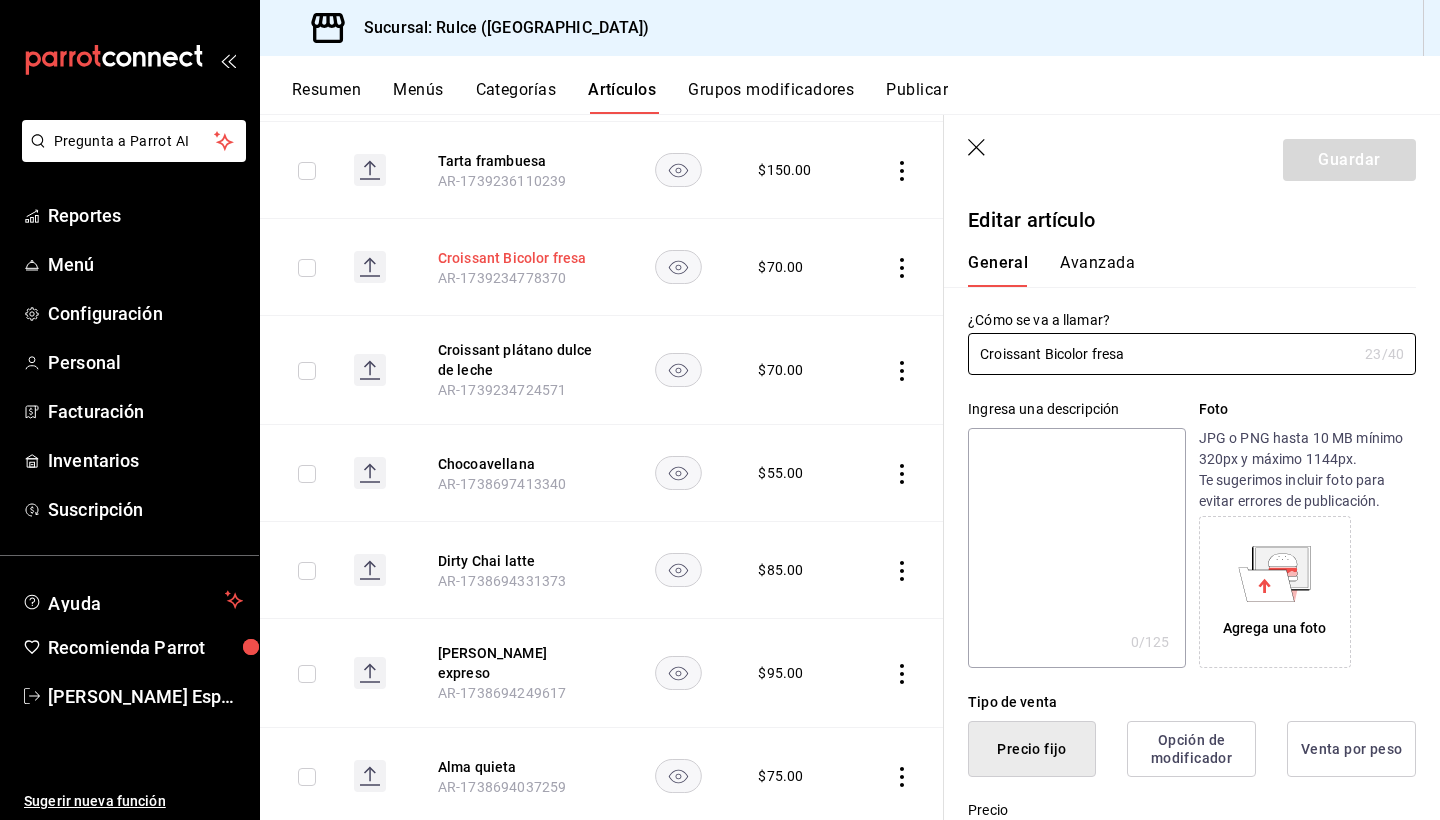 type on "$70.00" 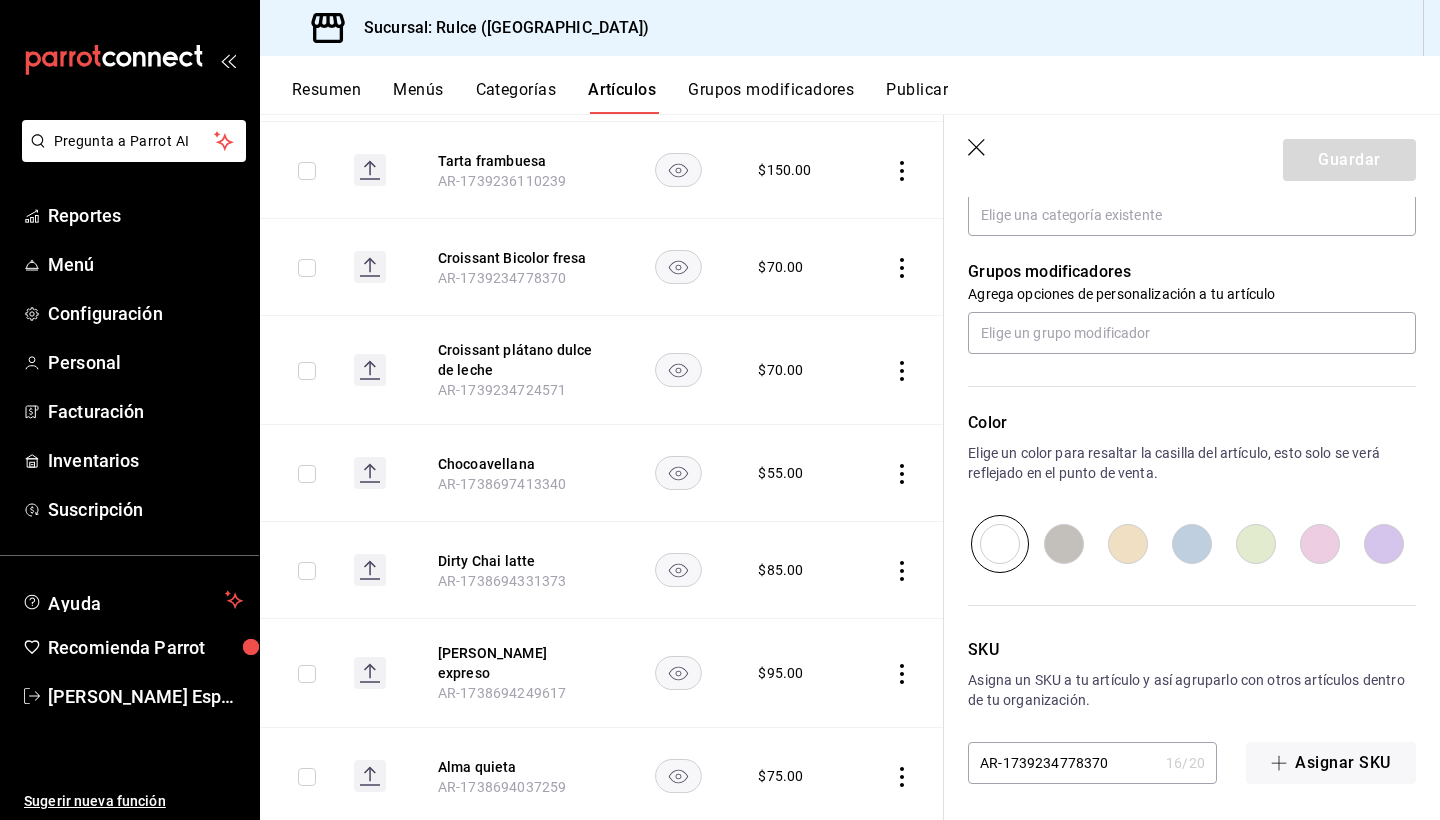 scroll, scrollTop: 0, scrollLeft: 0, axis: both 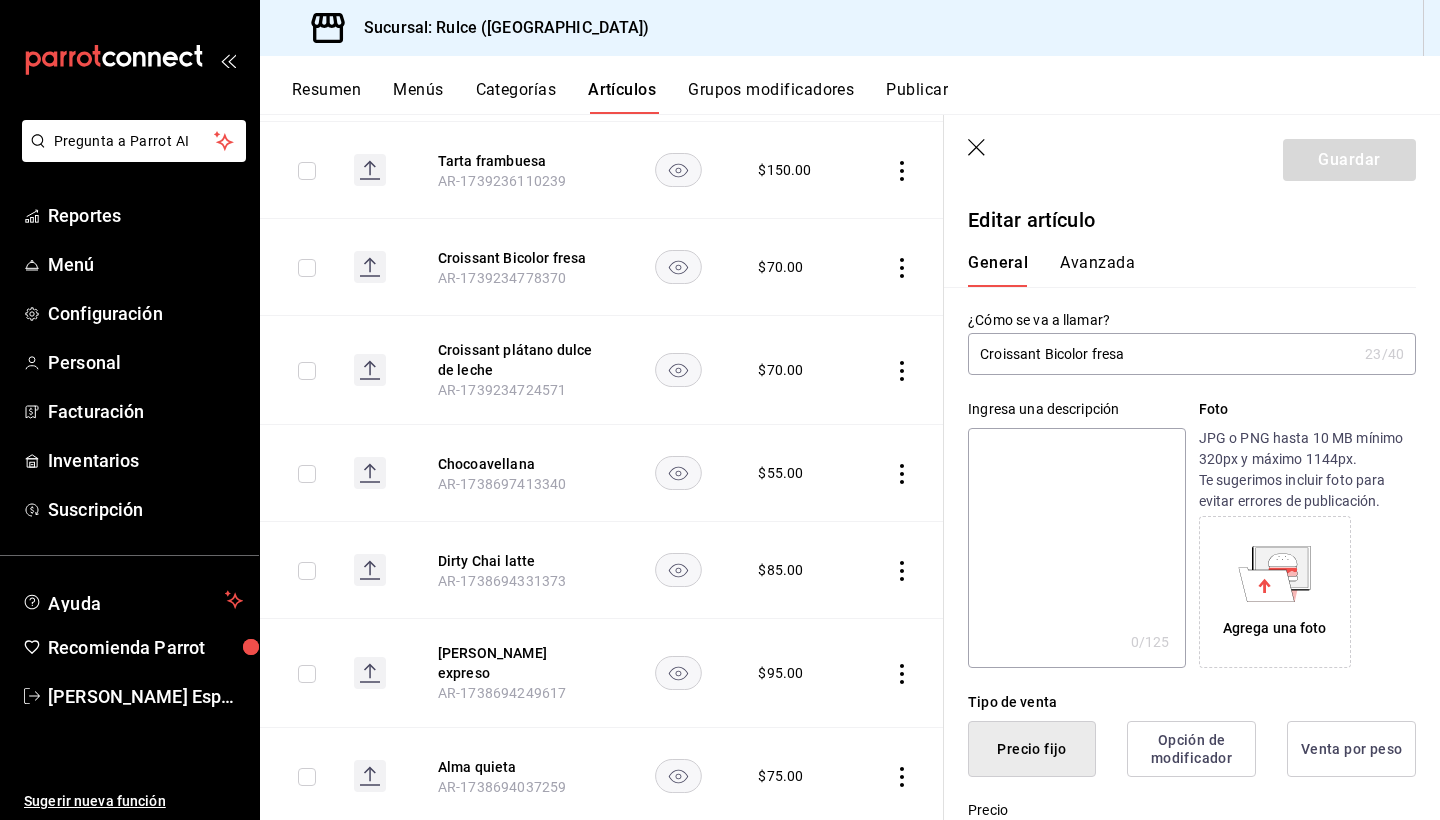 click on "Avanzada" at bounding box center (1097, 270) 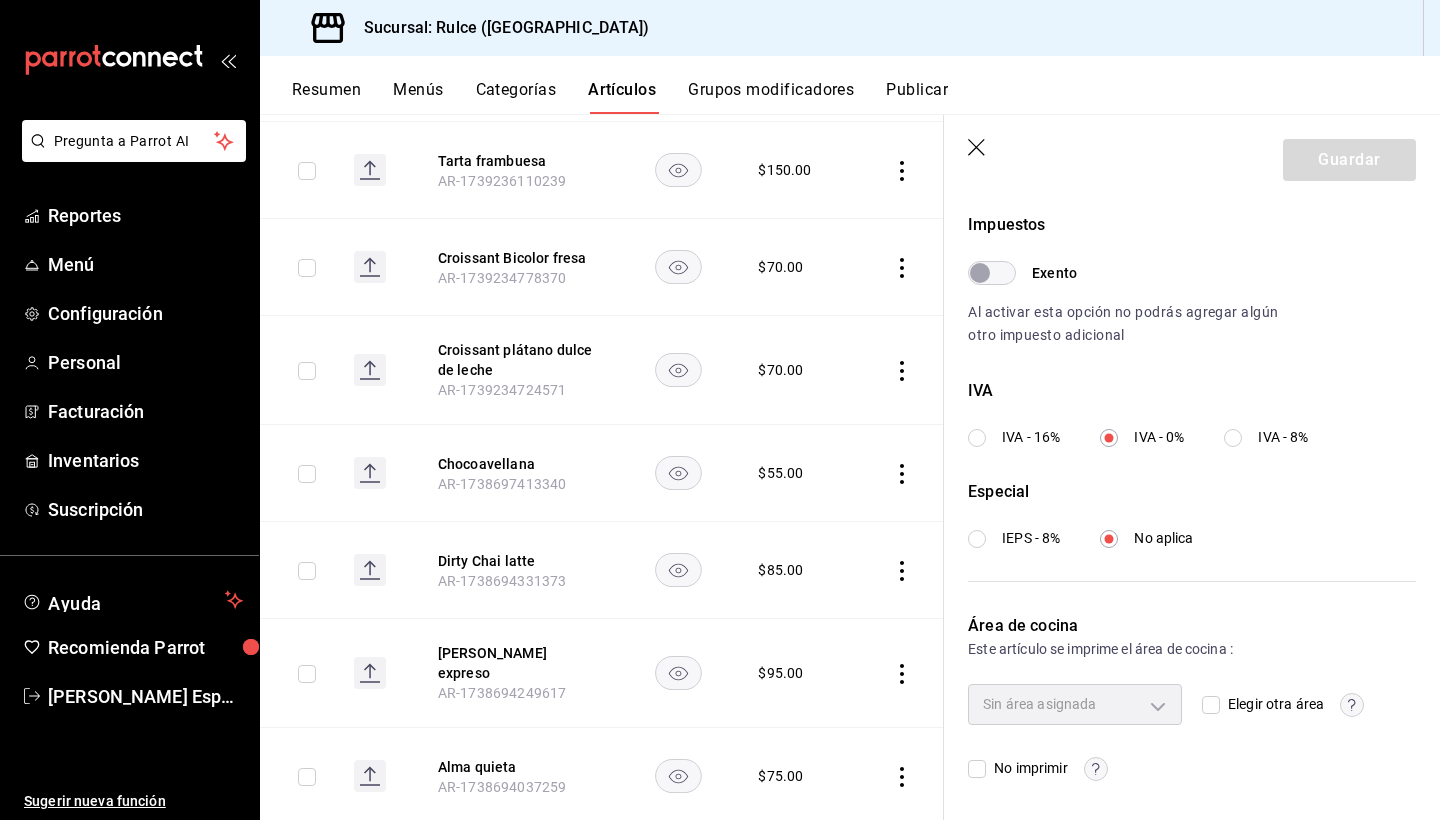 scroll, scrollTop: 588, scrollLeft: 0, axis: vertical 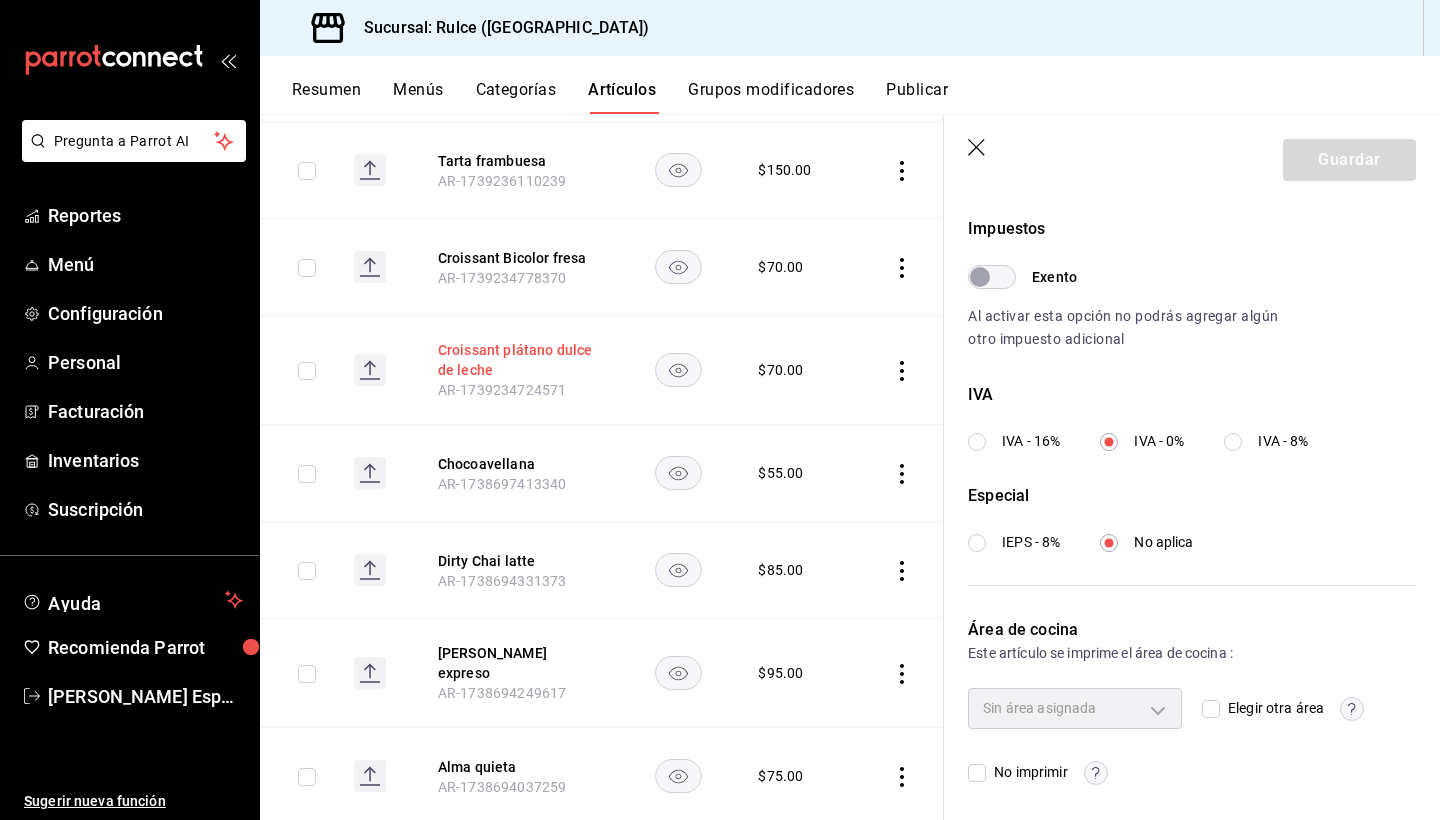 click on "Croissant plátano dulce de leche" at bounding box center (518, 360) 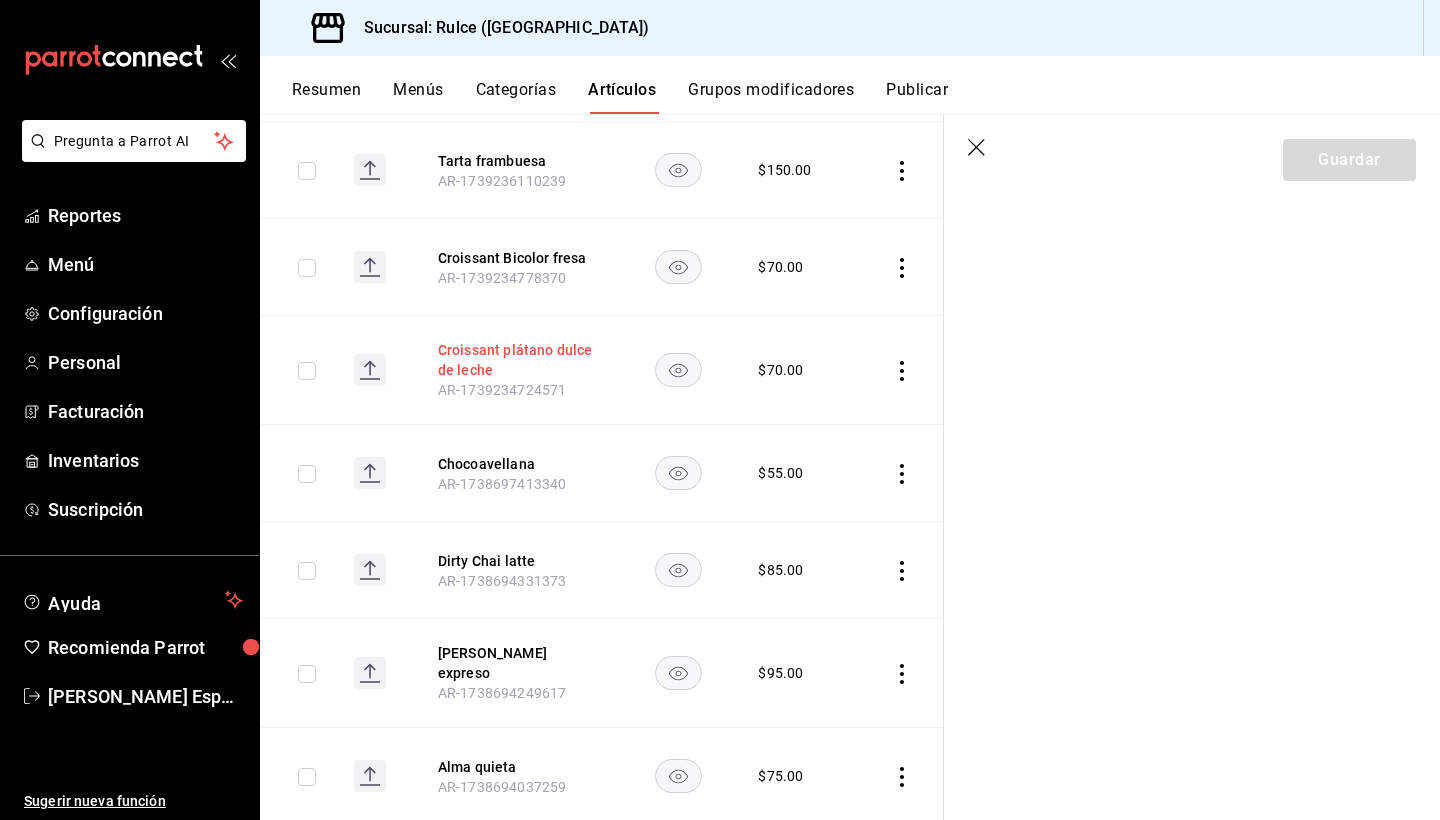 scroll, scrollTop: 0, scrollLeft: 0, axis: both 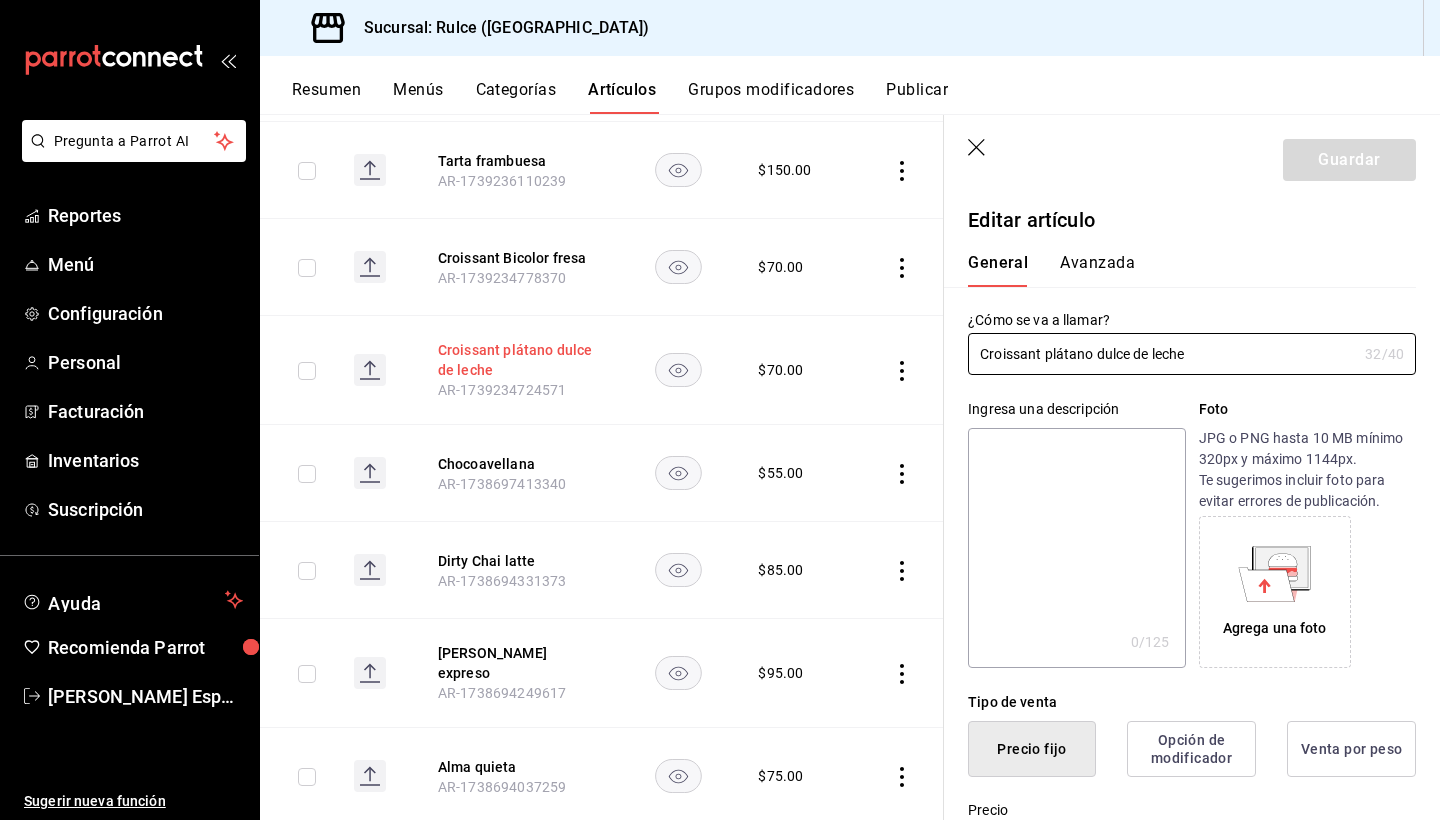 type on "$70.00" 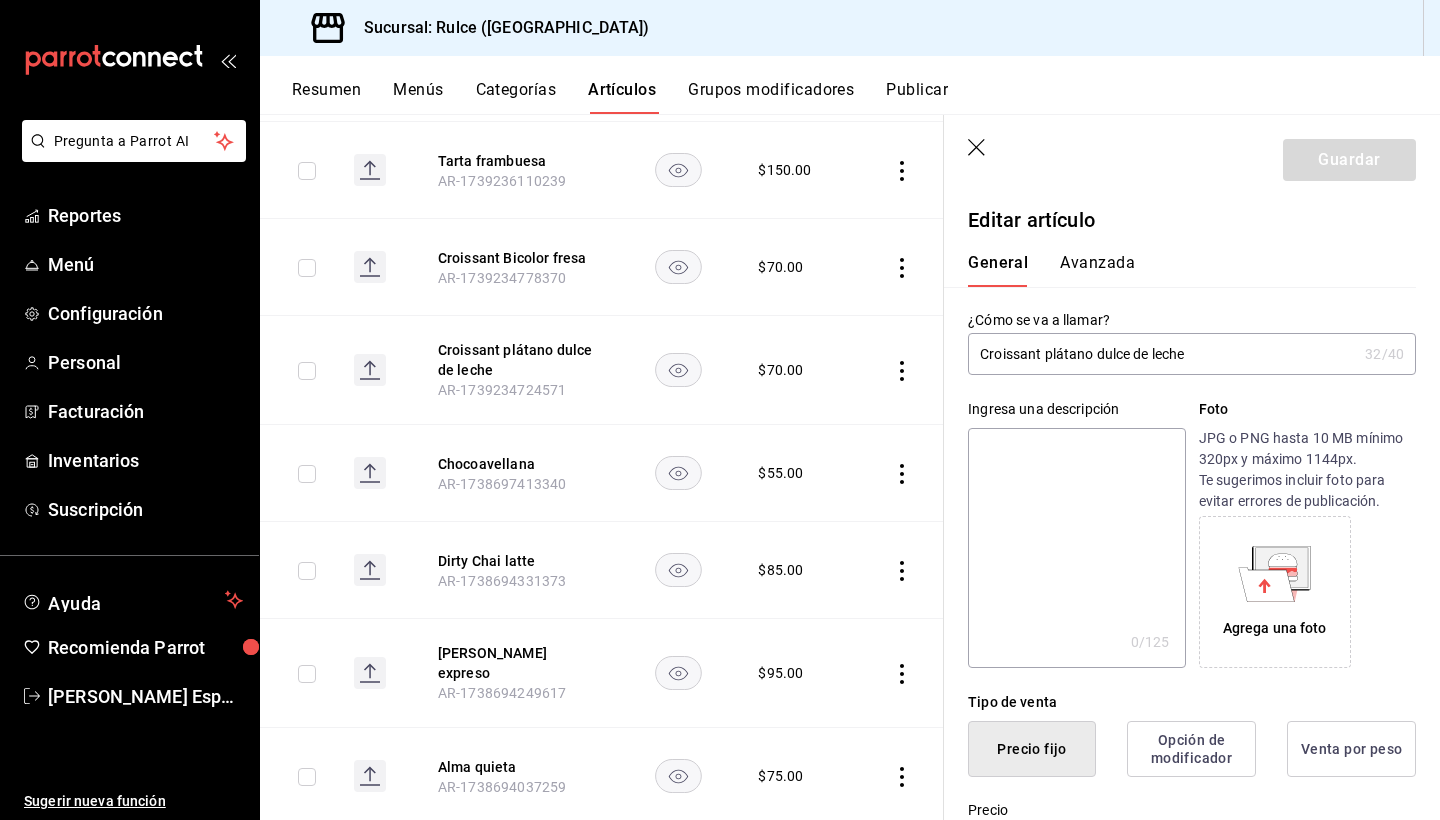 click on "Avanzada" at bounding box center (1097, 270) 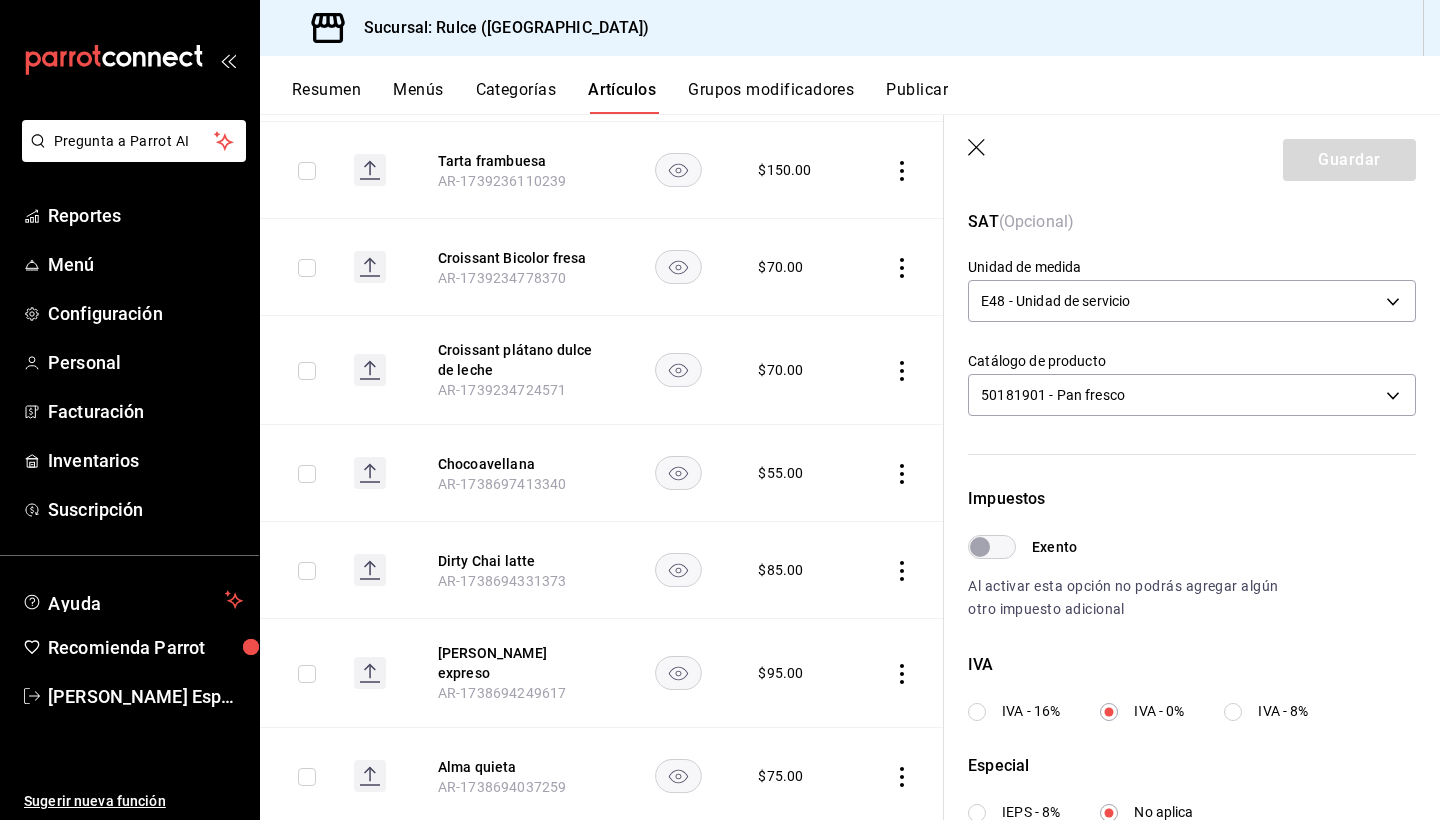 scroll, scrollTop: 324, scrollLeft: 0, axis: vertical 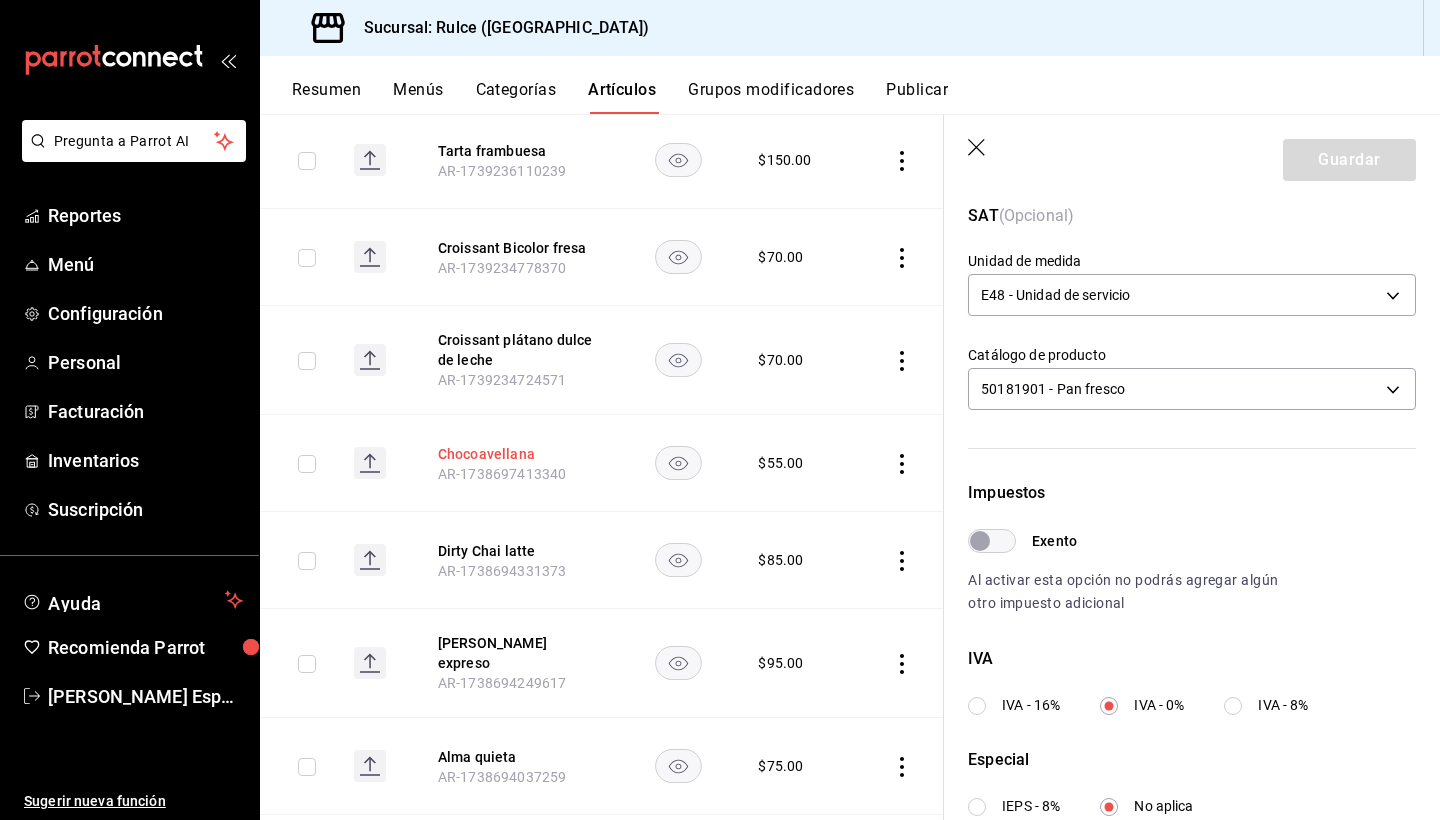 click on "Chocoavellana" at bounding box center (518, 454) 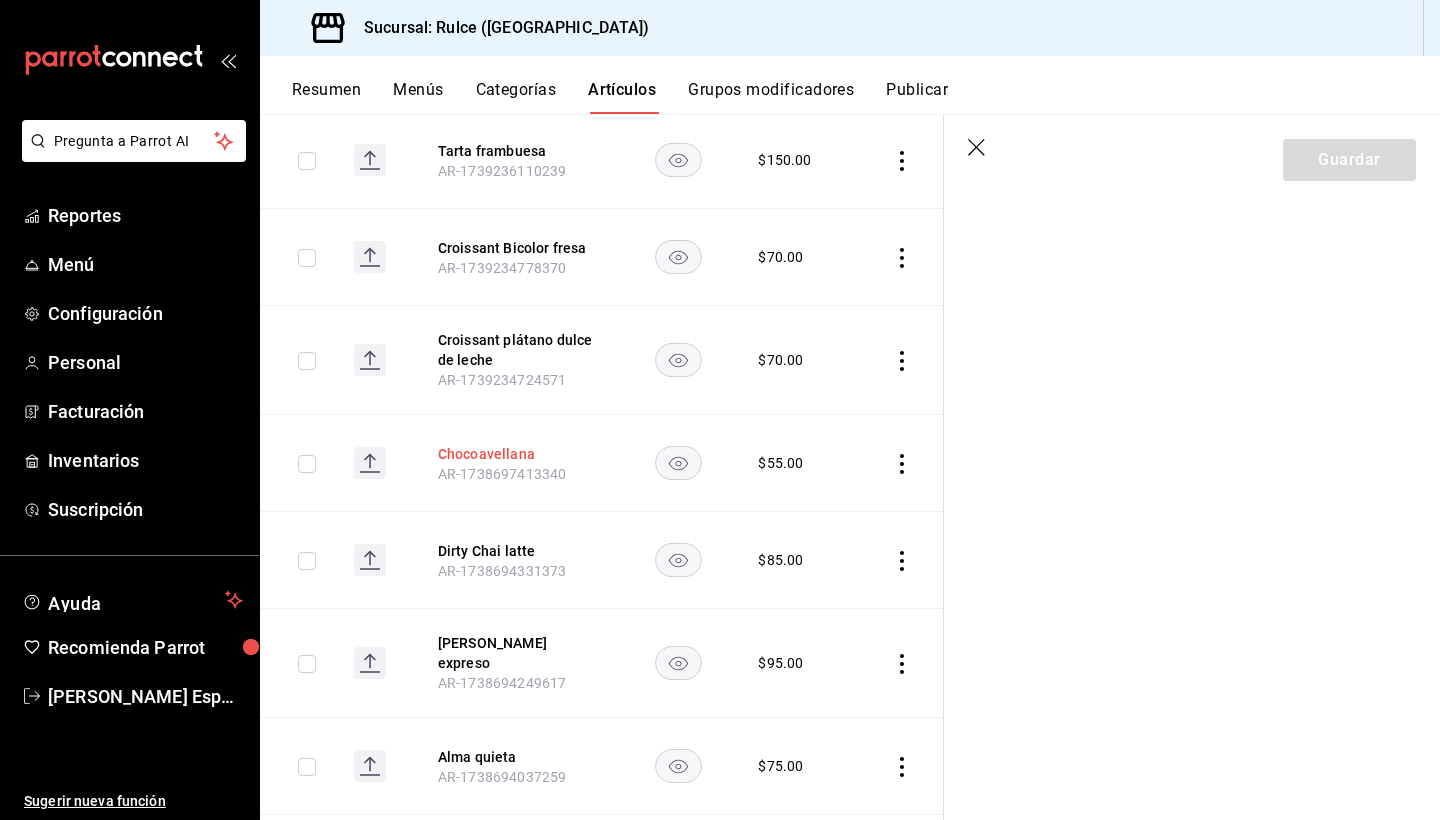 scroll, scrollTop: 0, scrollLeft: 0, axis: both 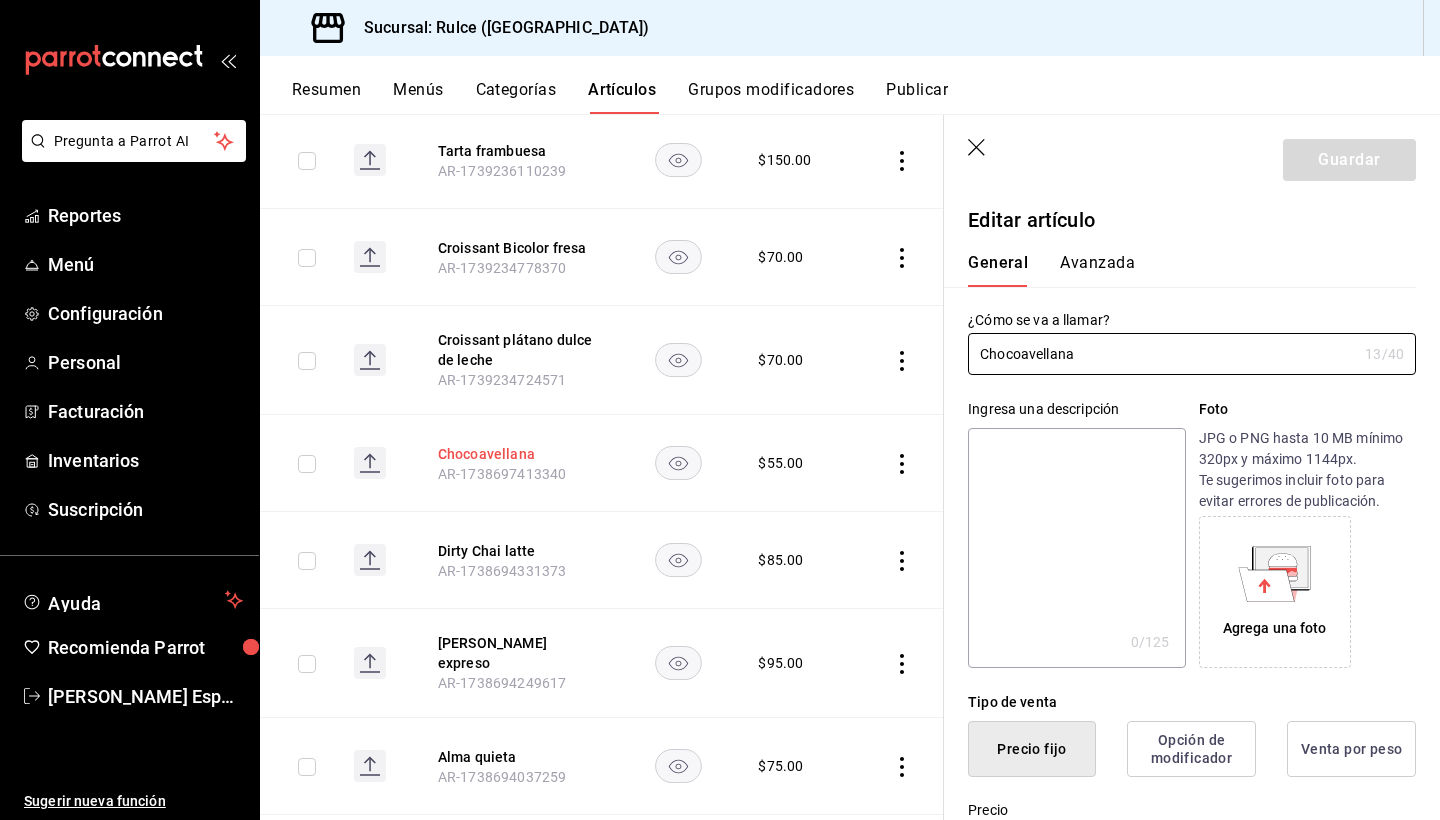 type on "$55.00" 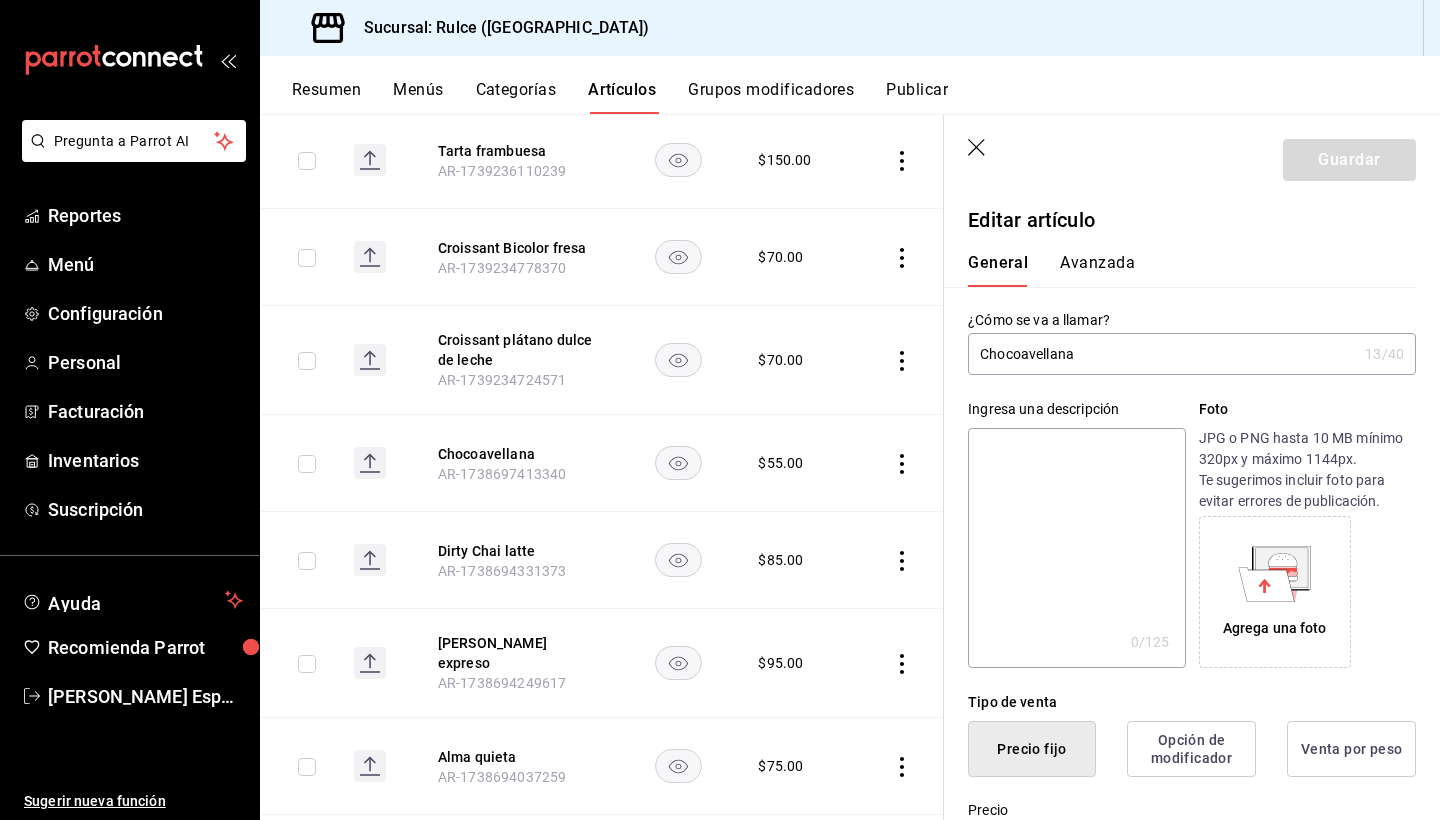 click on "Avanzada" at bounding box center [1097, 270] 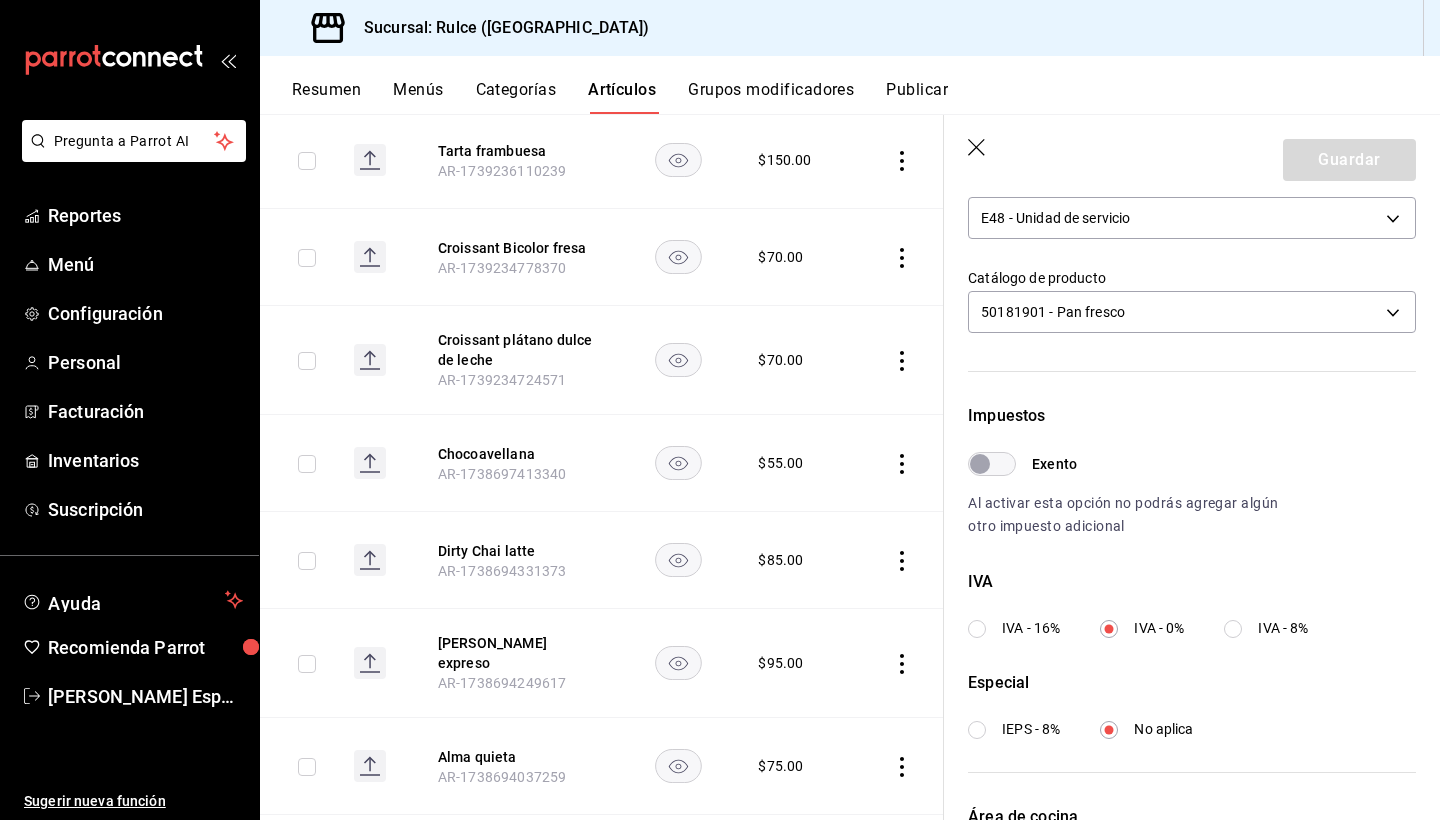 scroll, scrollTop: 452, scrollLeft: 0, axis: vertical 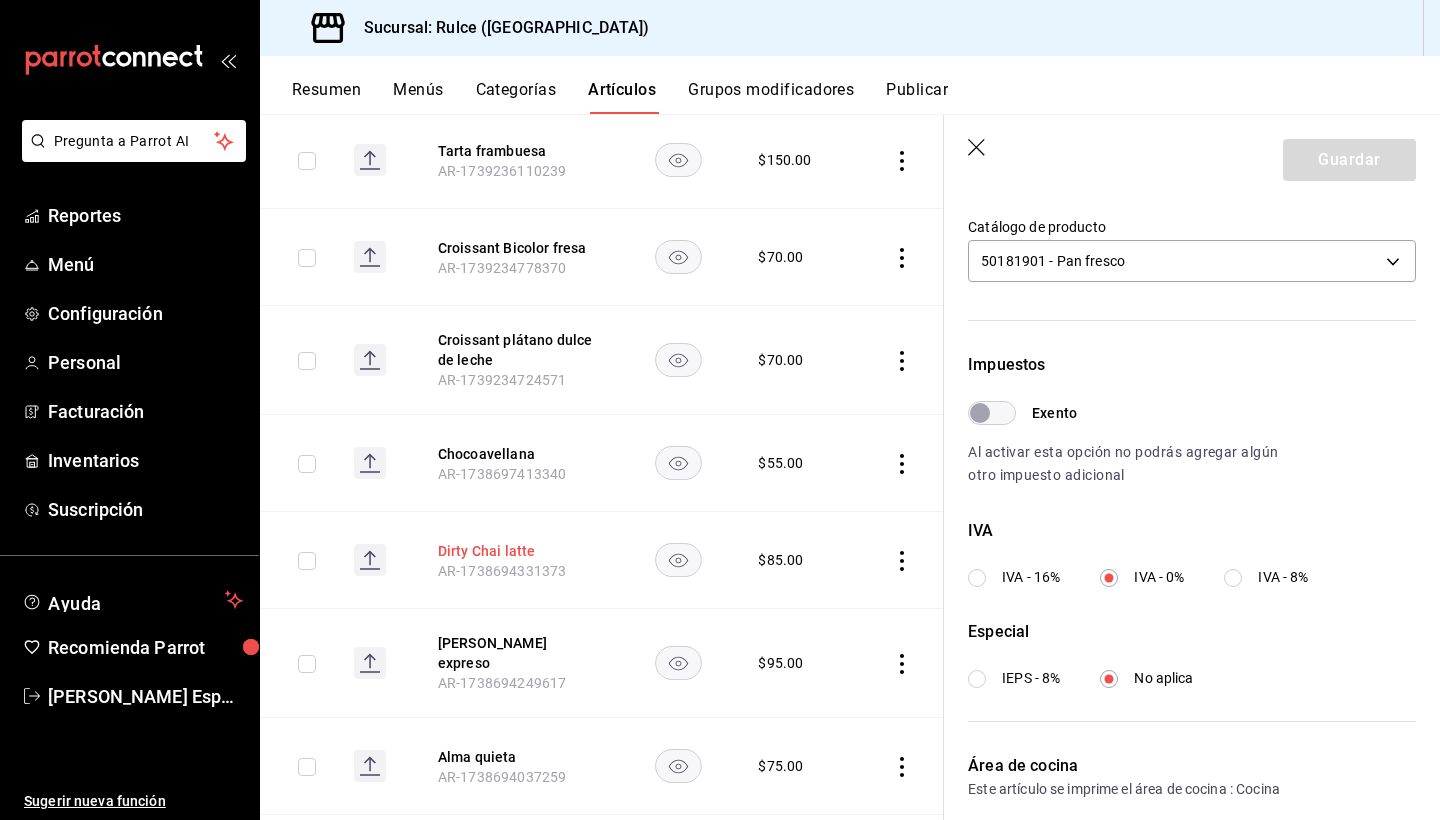 click on "Dirty Chai latte" at bounding box center [518, 551] 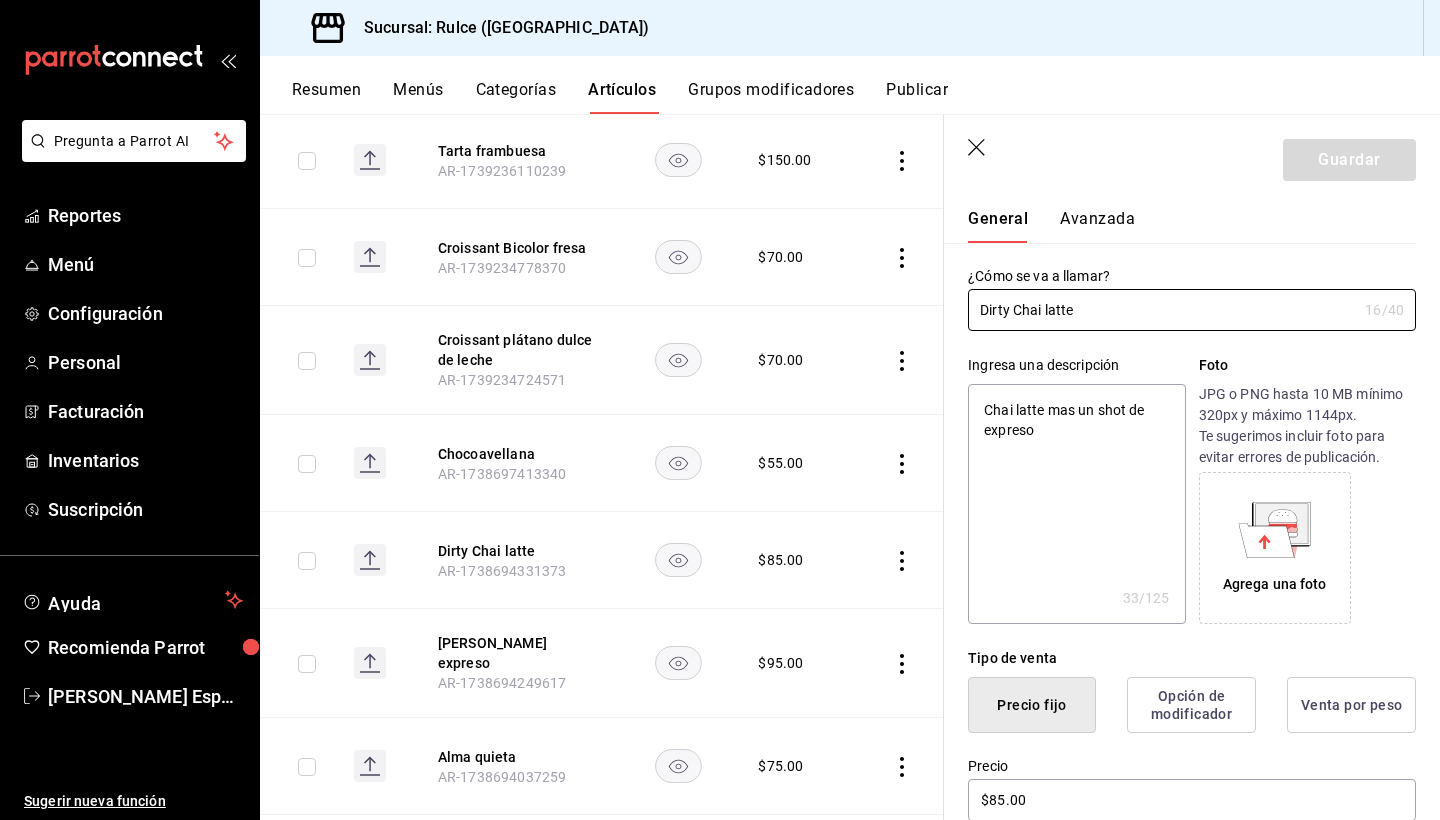 scroll, scrollTop: 37, scrollLeft: 0, axis: vertical 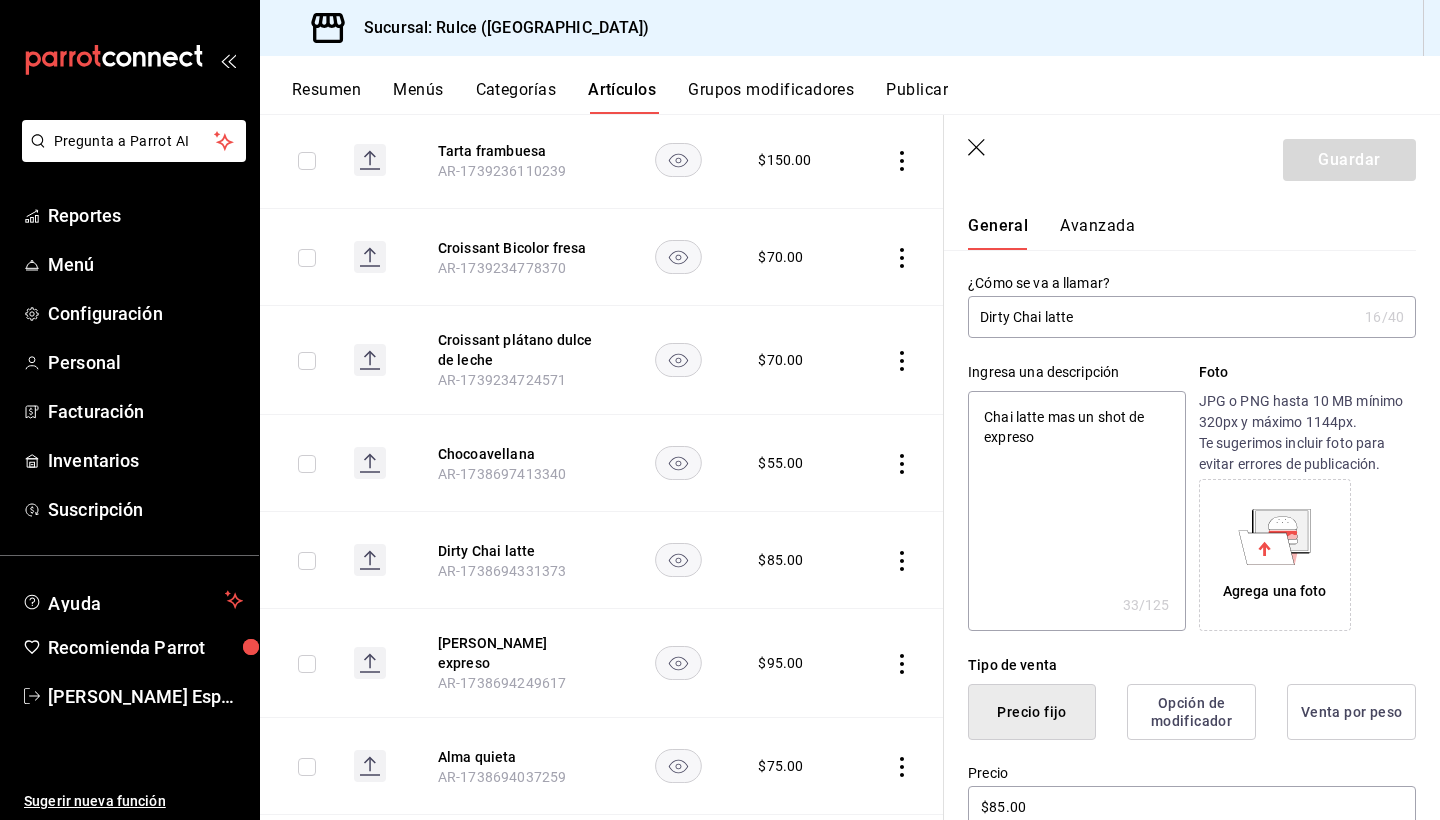 click on "Avanzada" at bounding box center [1097, 233] 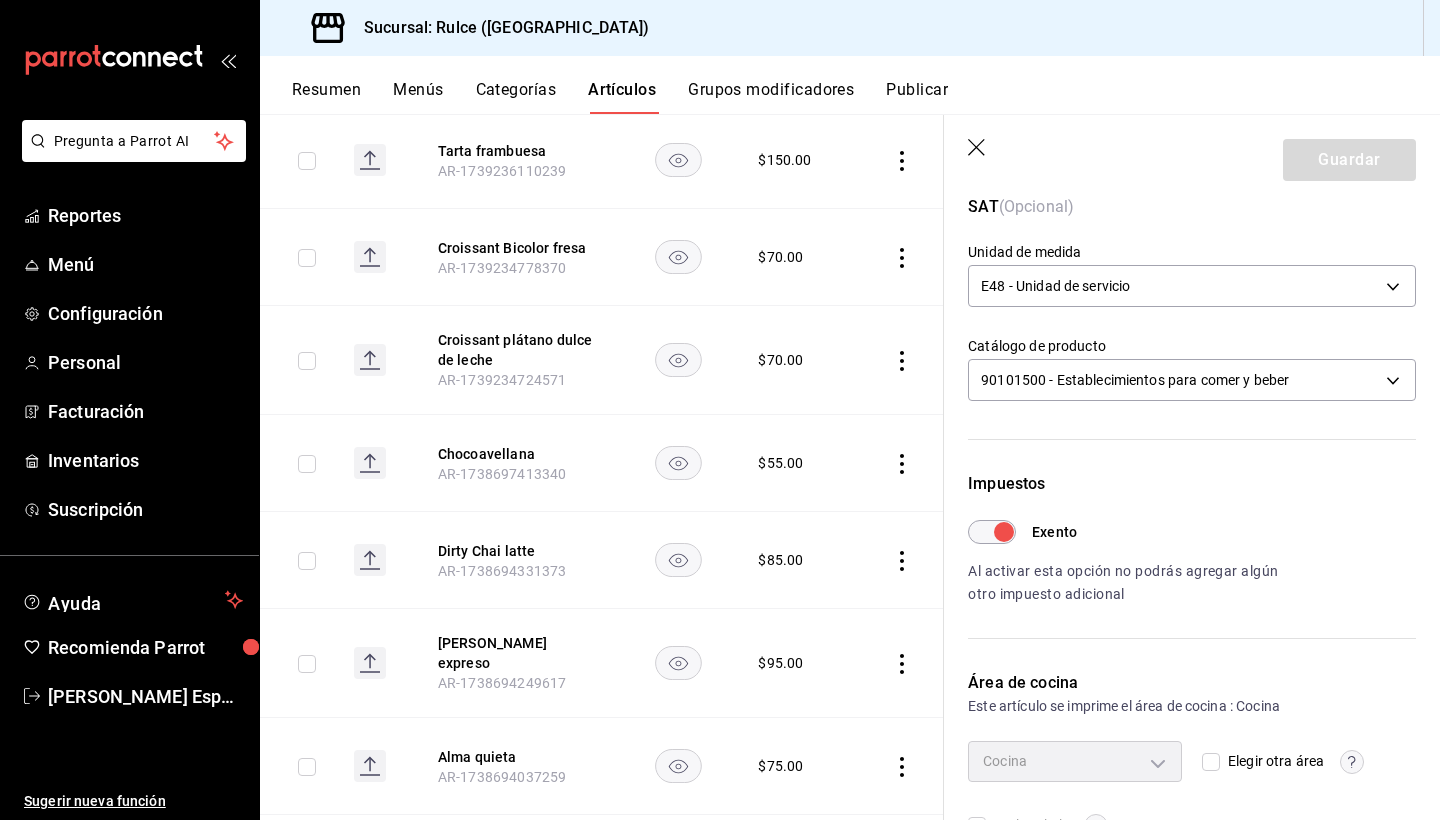 scroll, scrollTop: 390, scrollLeft: 0, axis: vertical 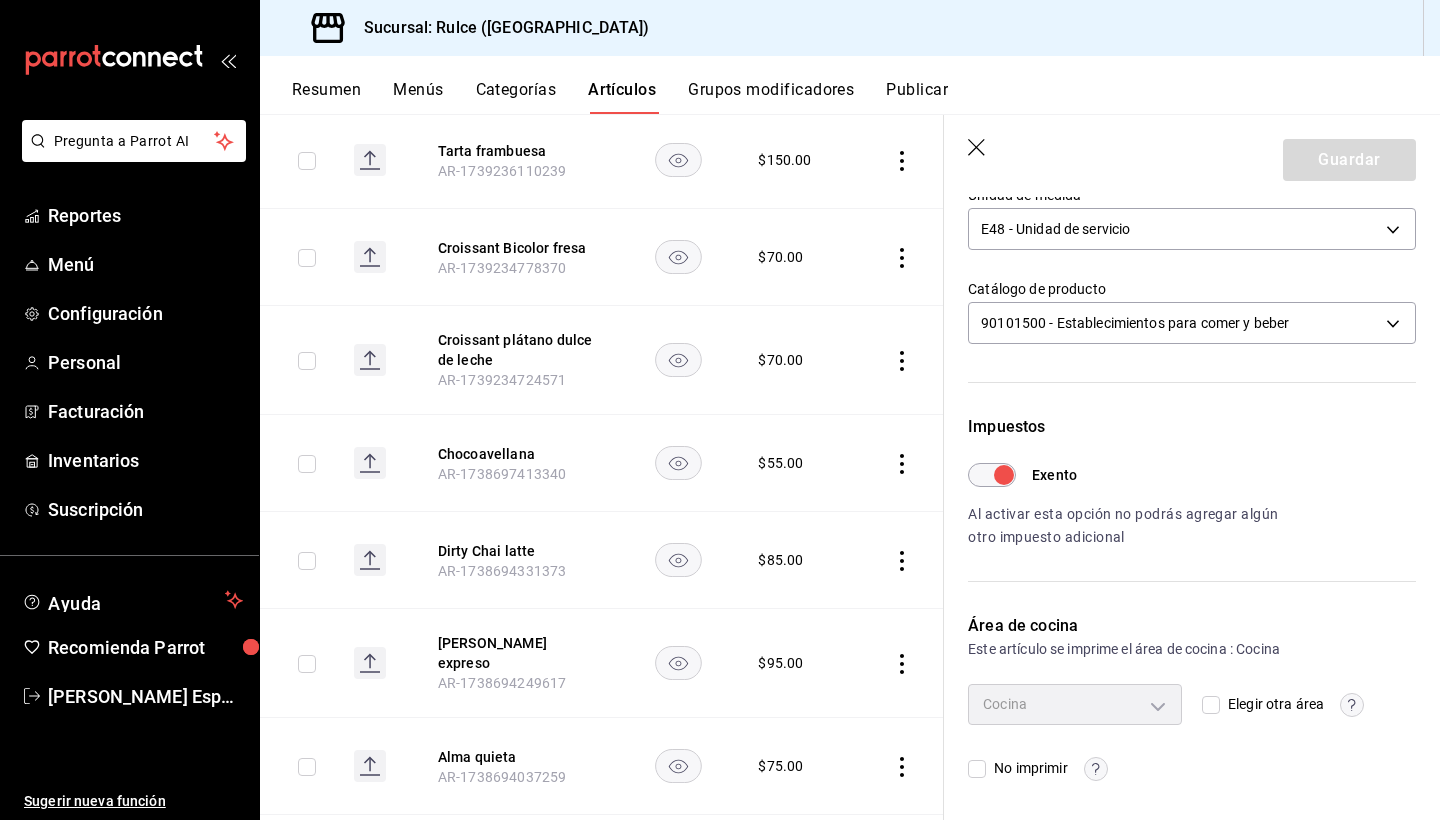 click on "Exento" at bounding box center (1004, 475) 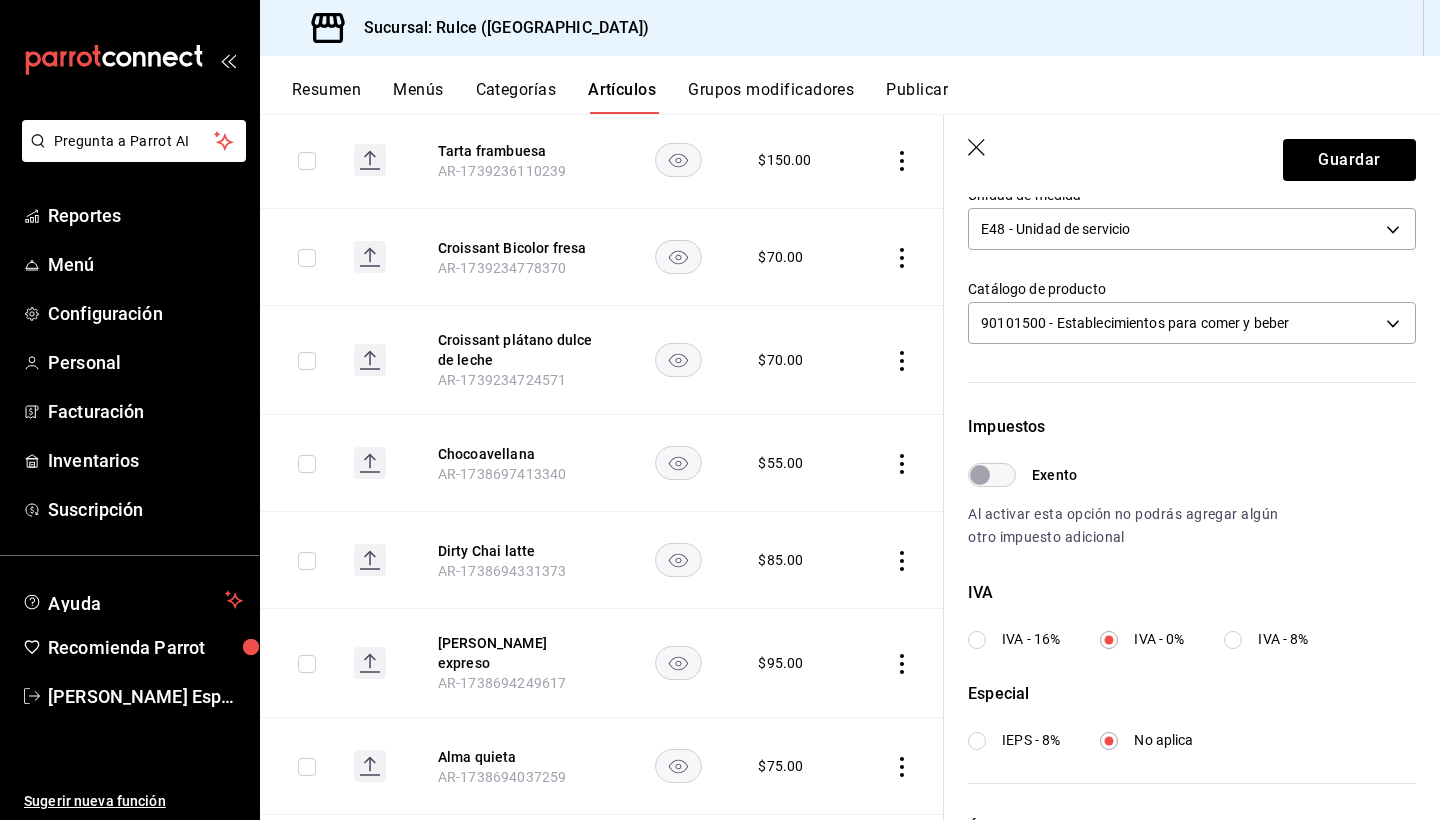 scroll, scrollTop: 0, scrollLeft: 0, axis: both 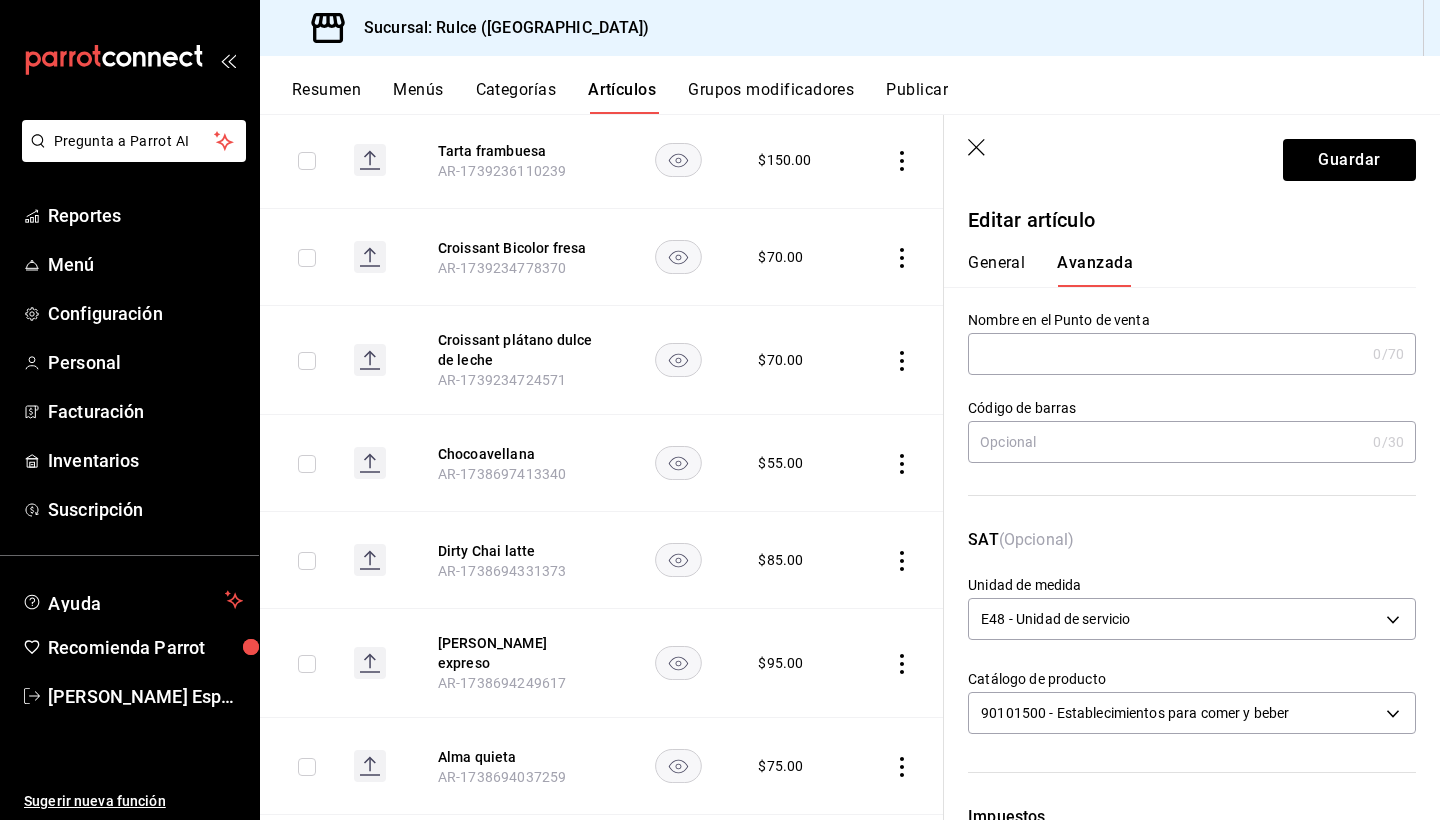 click on "General" at bounding box center [996, 270] 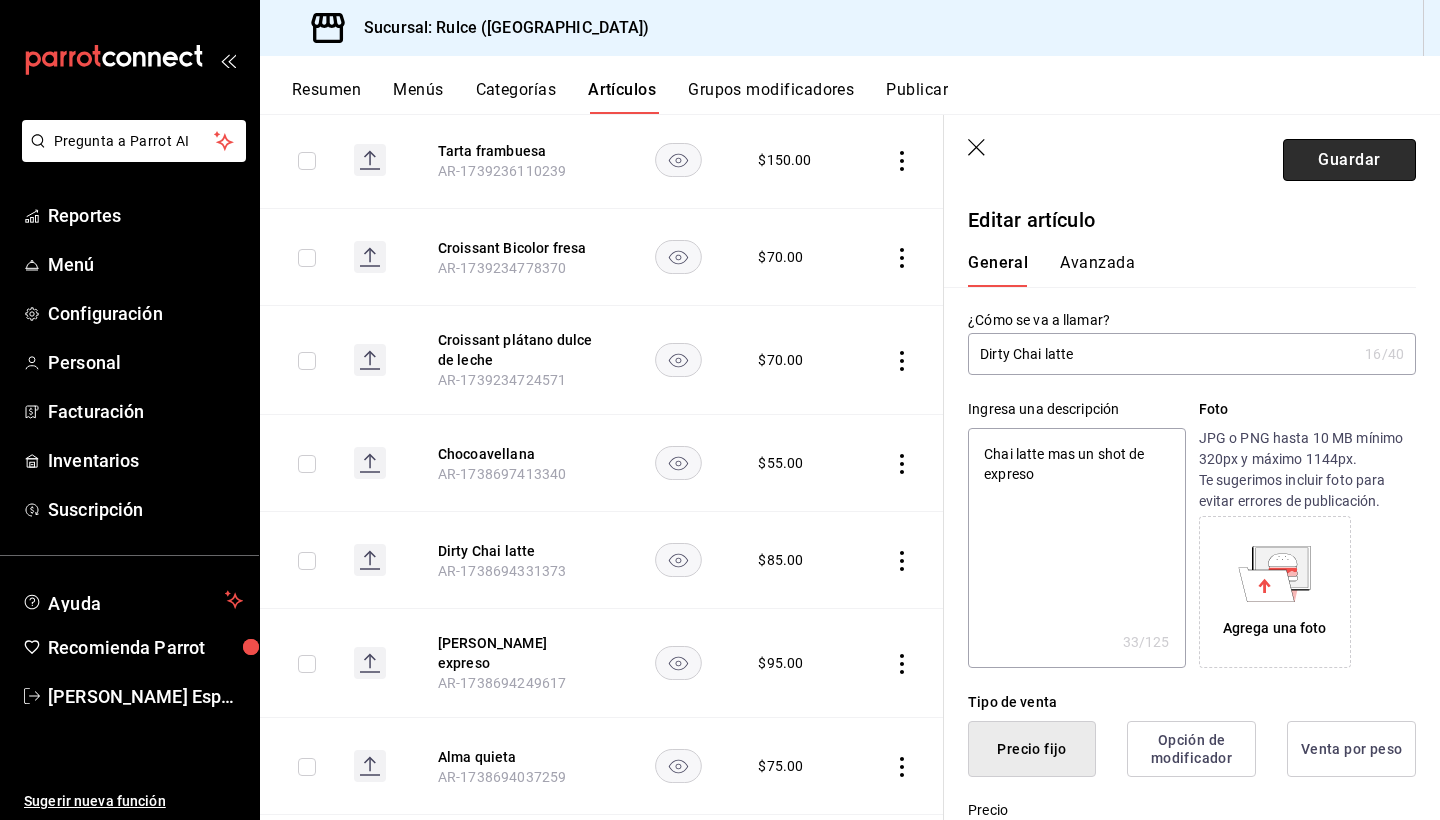 click on "Guardar" at bounding box center [1349, 160] 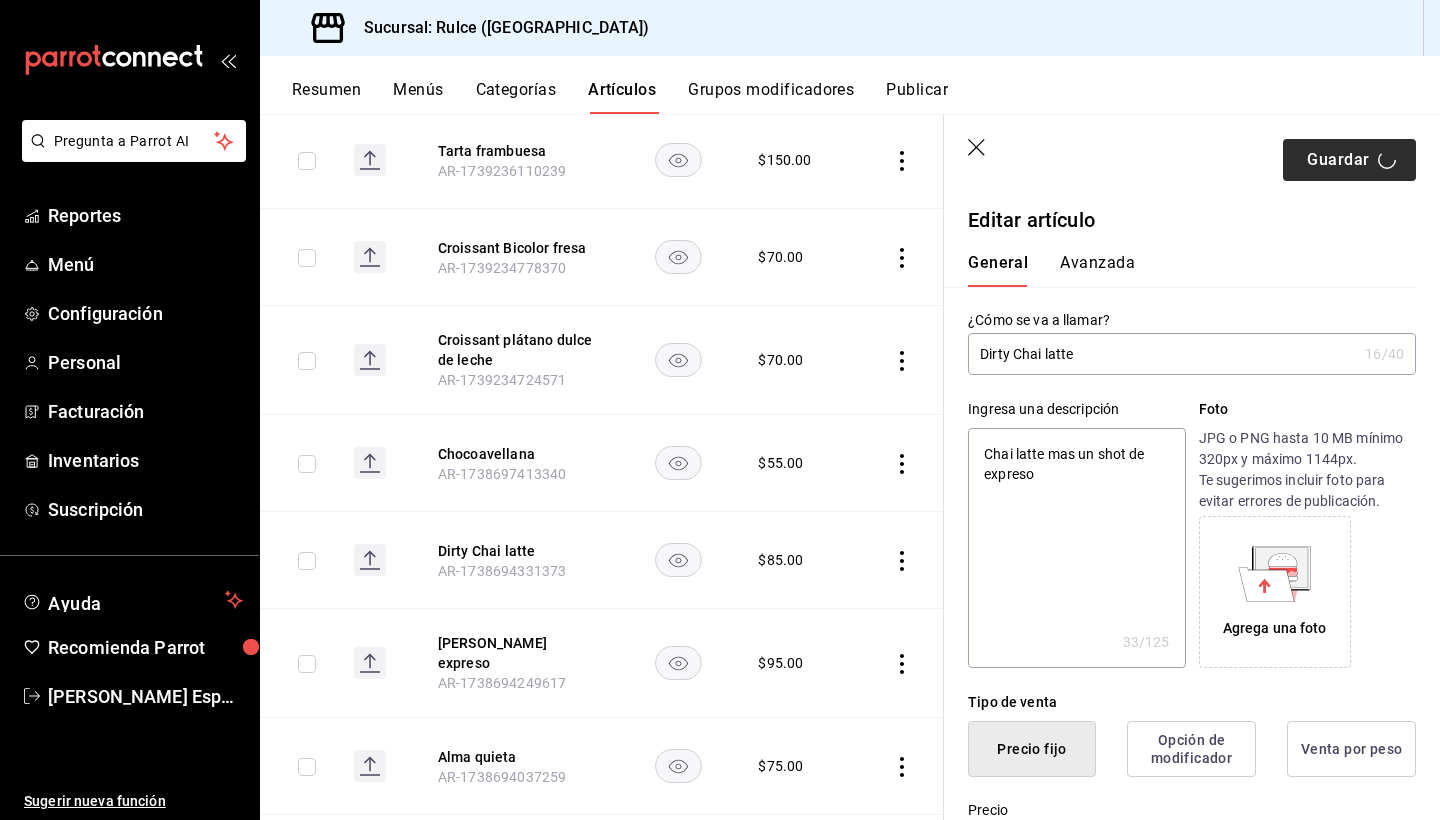 type on "x" 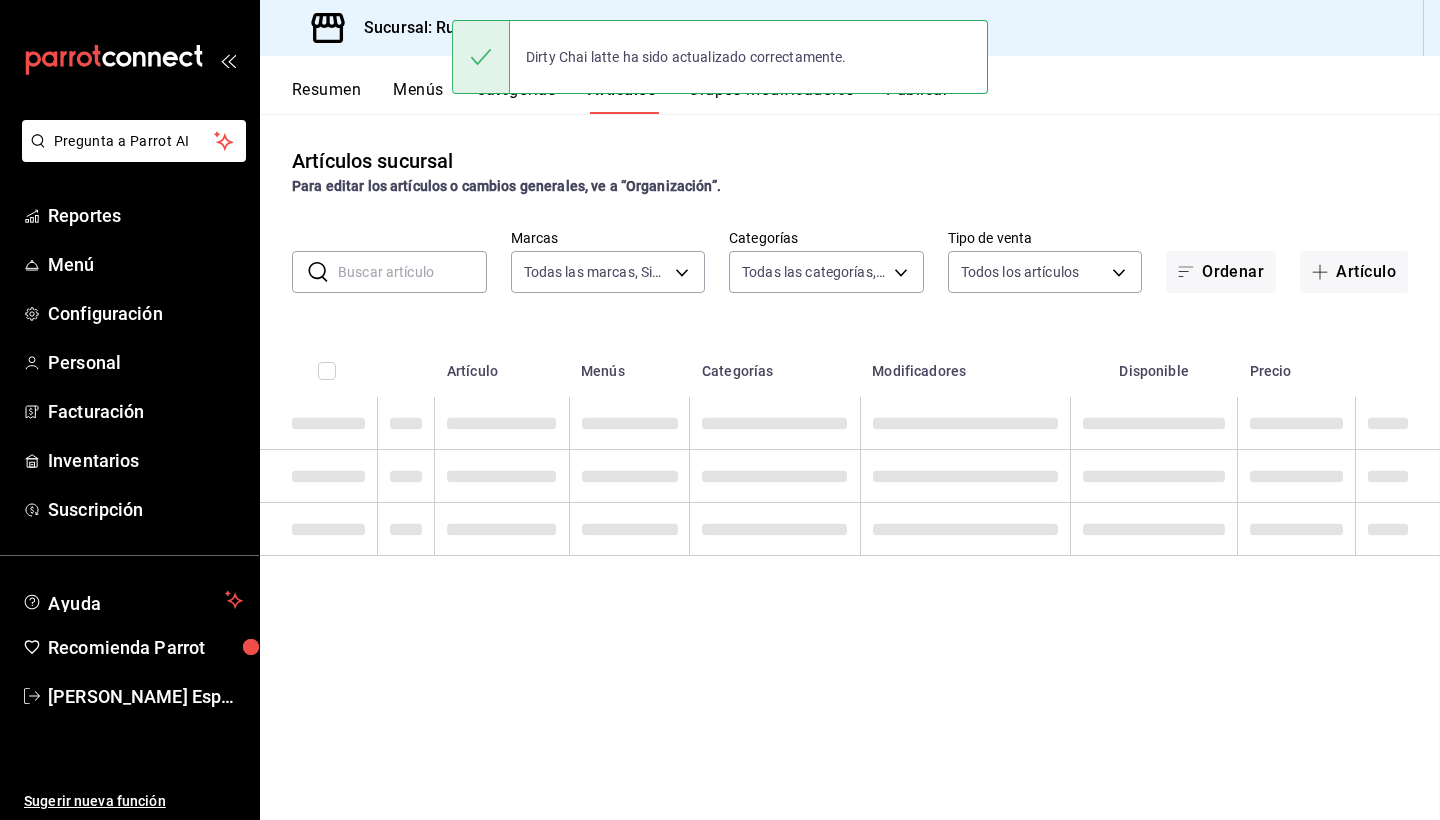 scroll, scrollTop: 0, scrollLeft: 0, axis: both 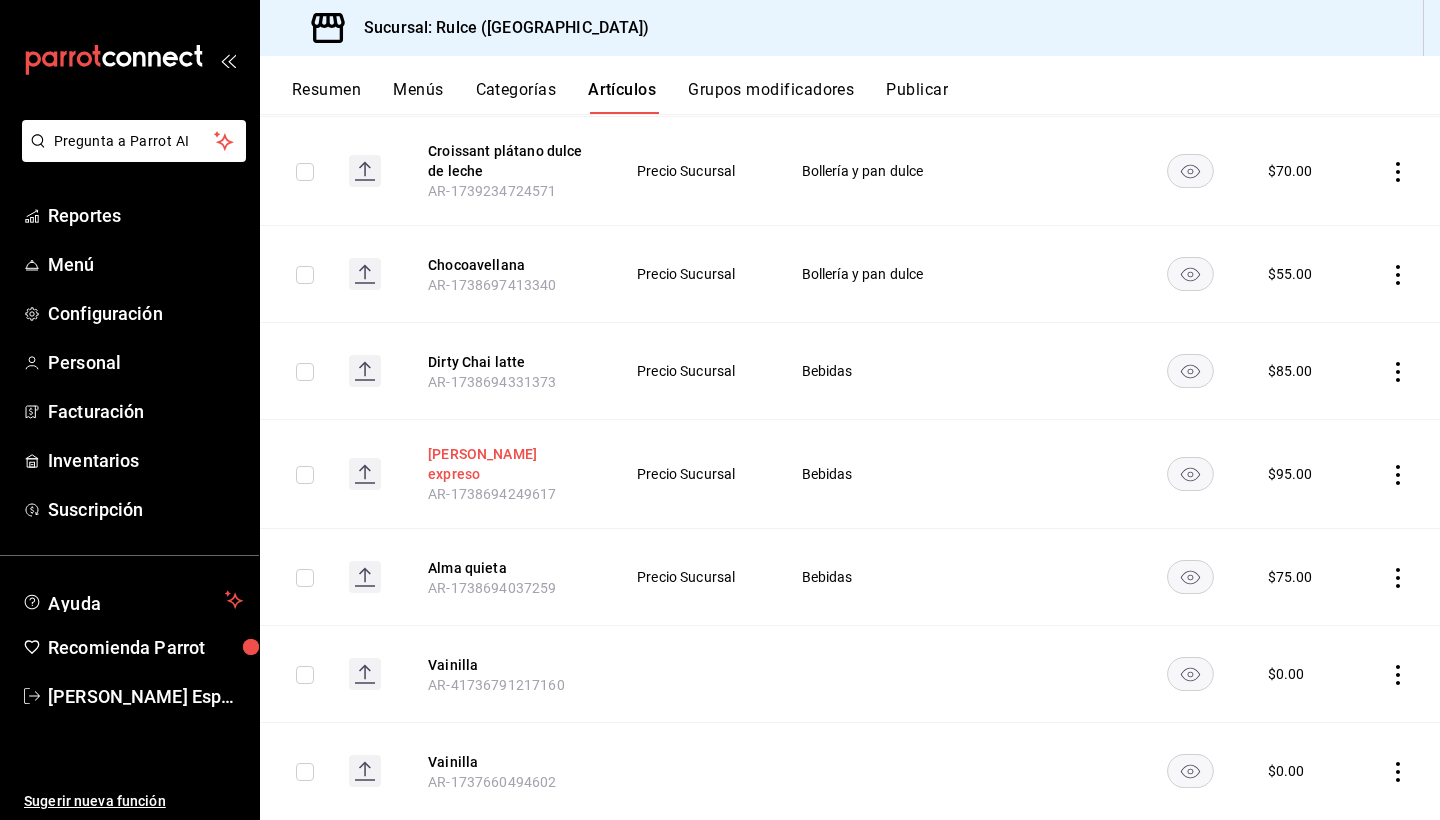 click on "Ginger expreso" at bounding box center [508, 464] 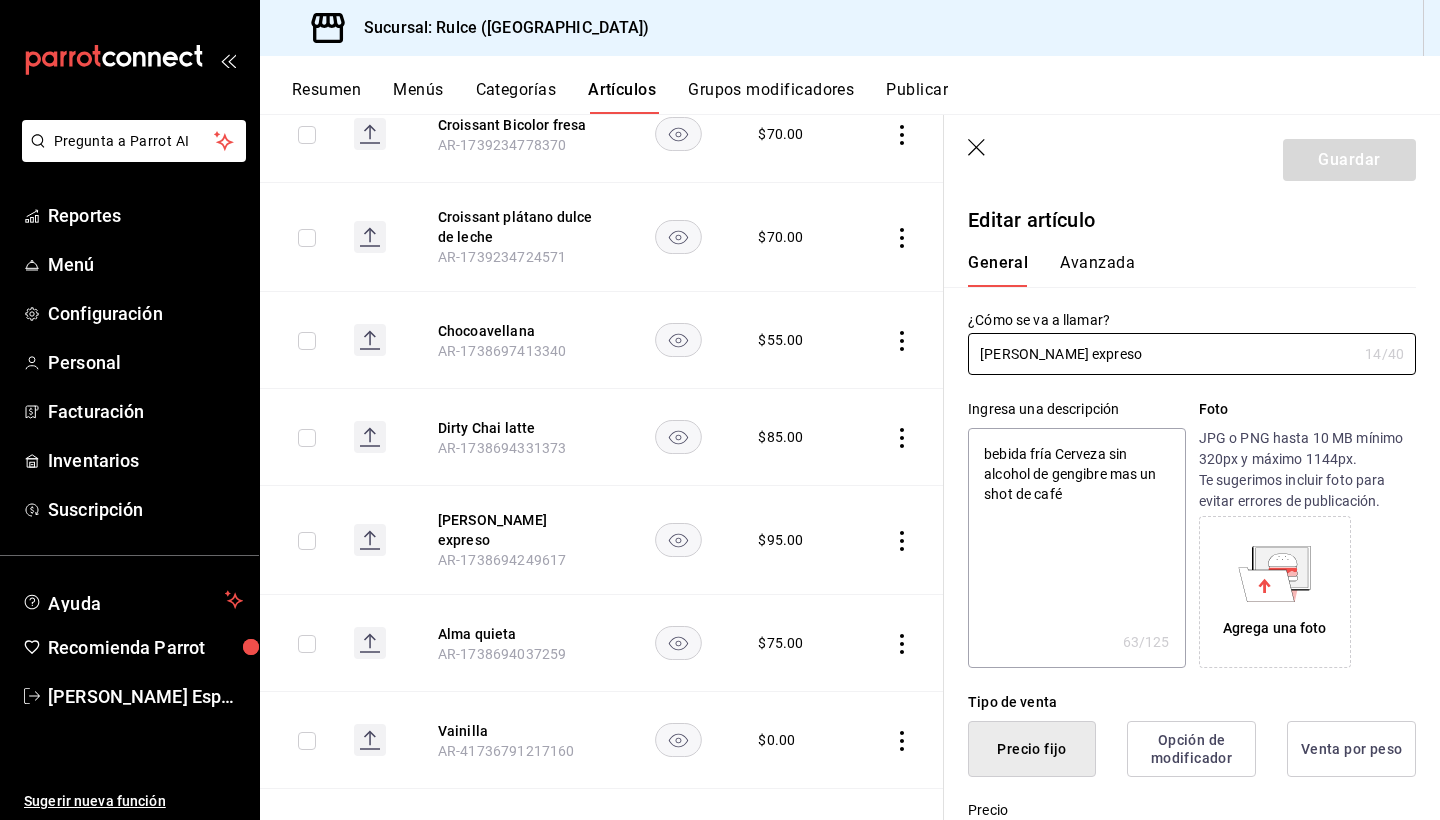 type on "x" 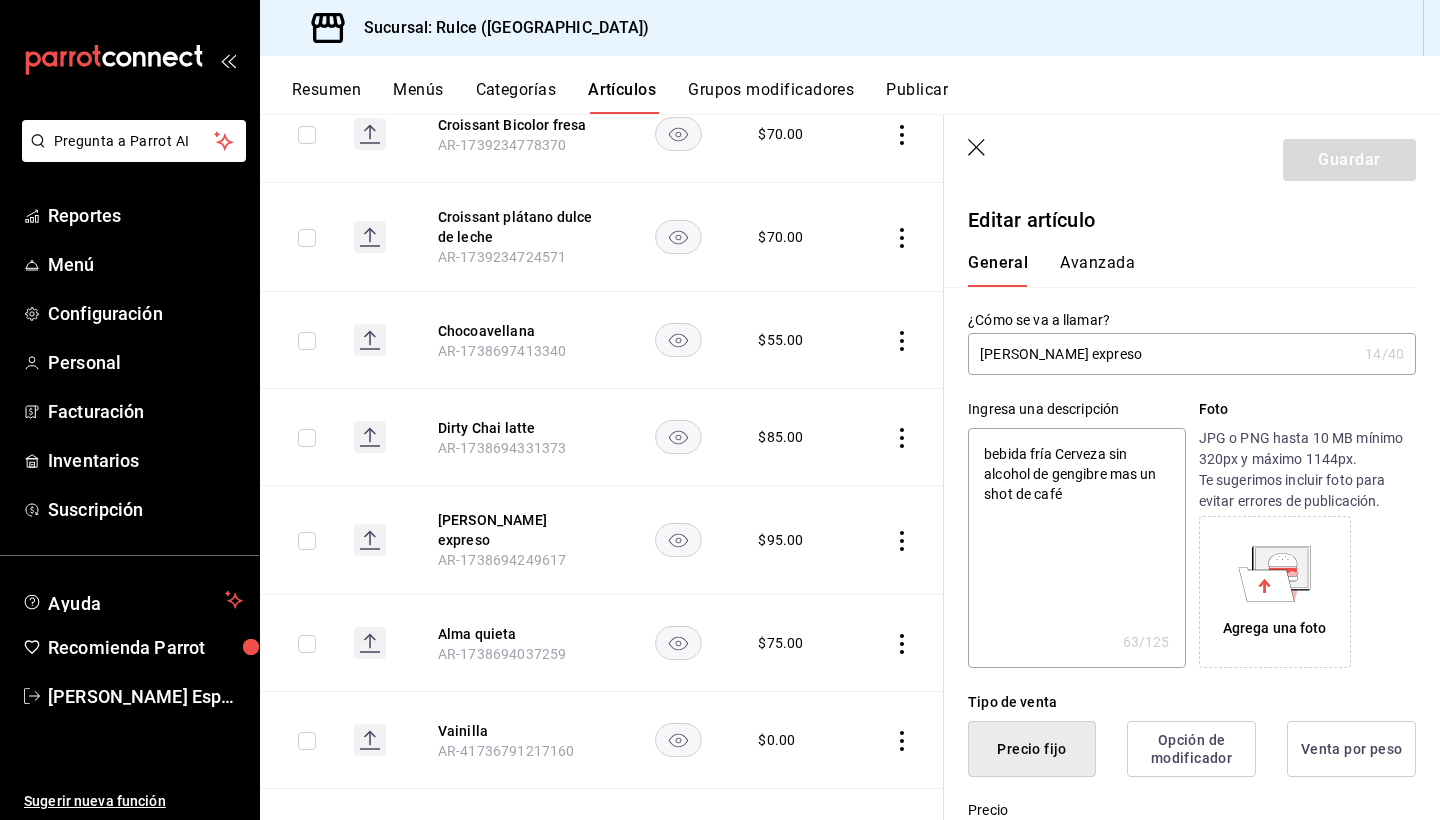 click on "Avanzada" at bounding box center [1097, 270] 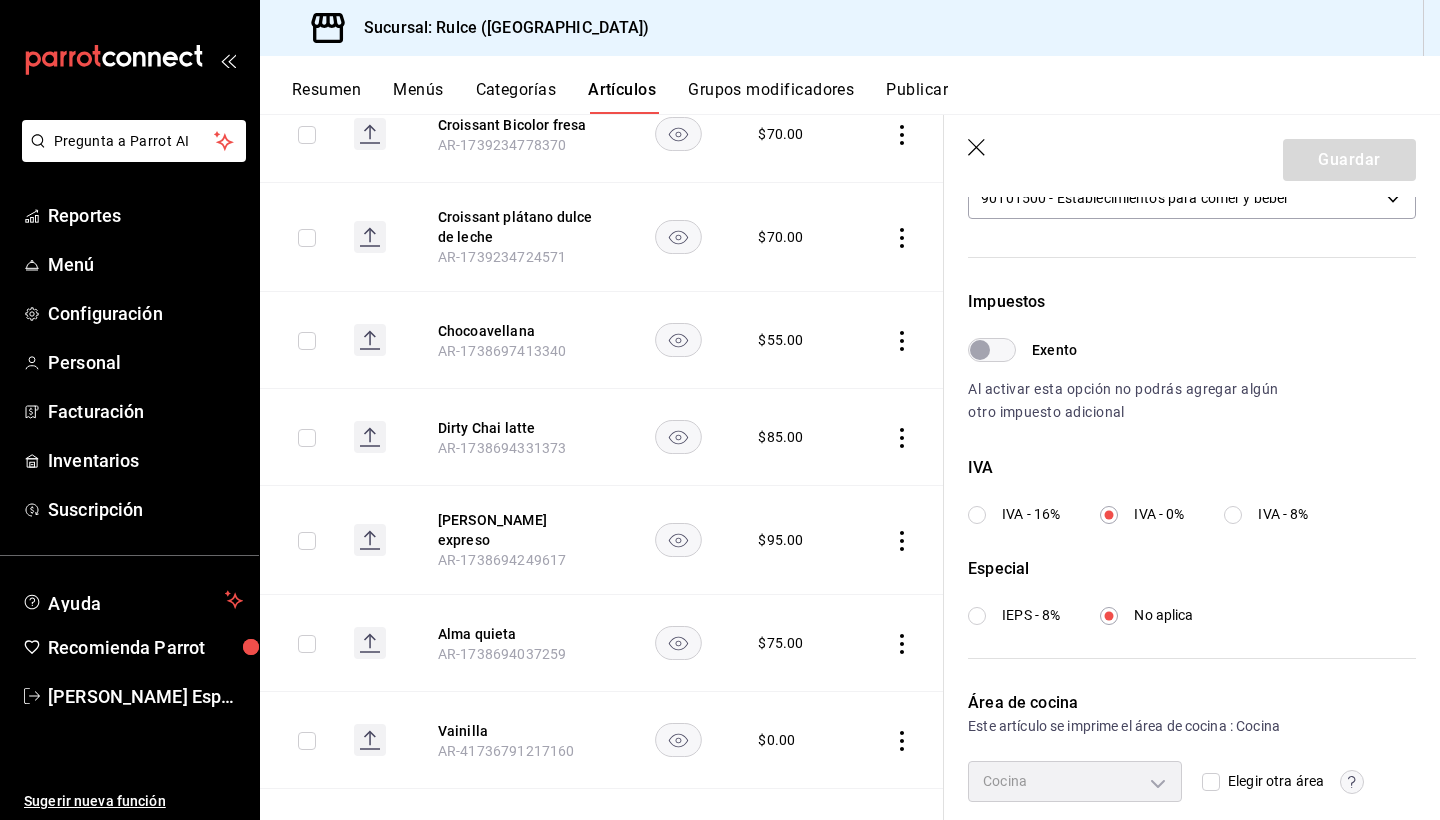 scroll, scrollTop: 552, scrollLeft: 0, axis: vertical 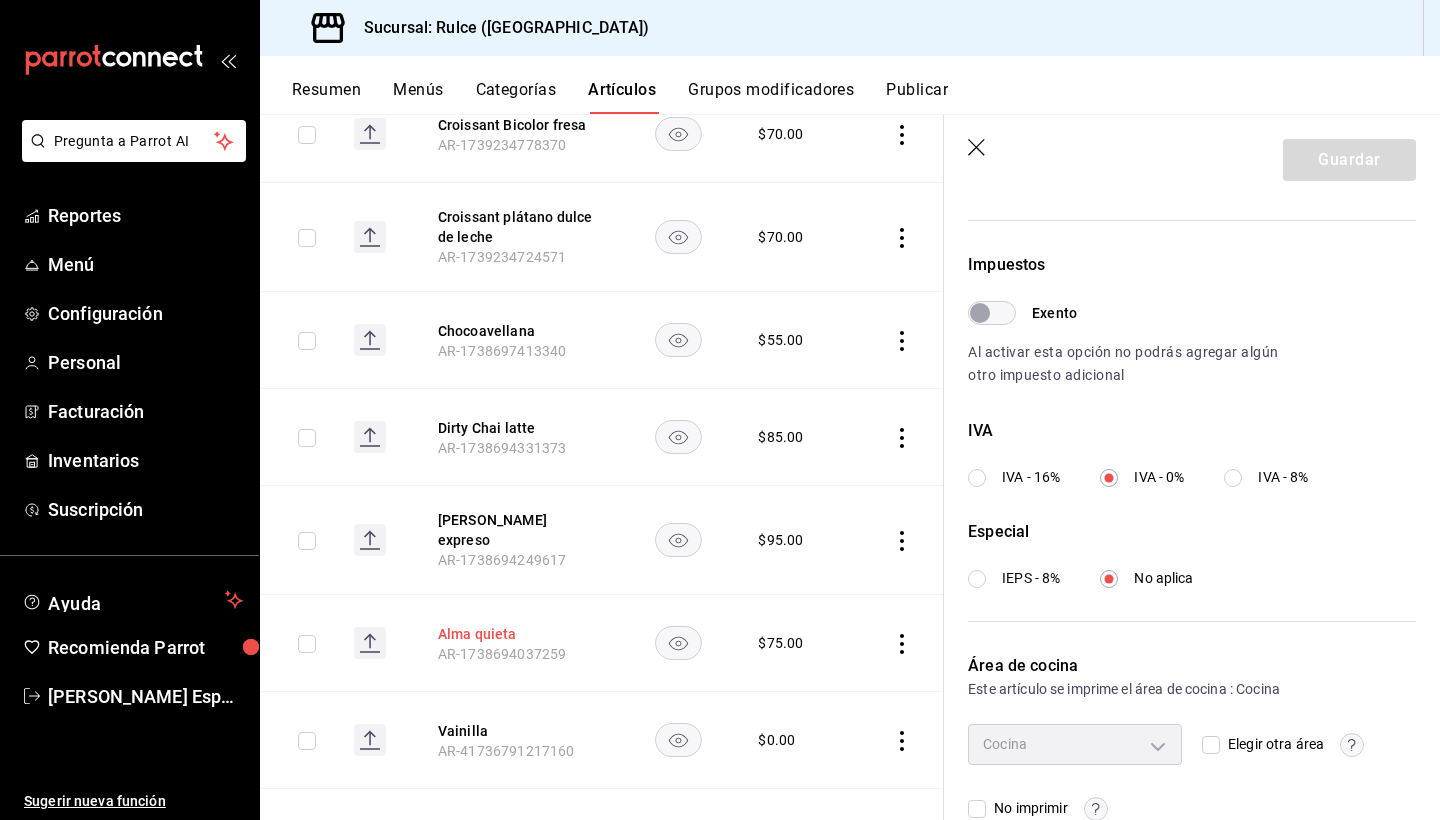 click on "Alma quieta" at bounding box center (518, 634) 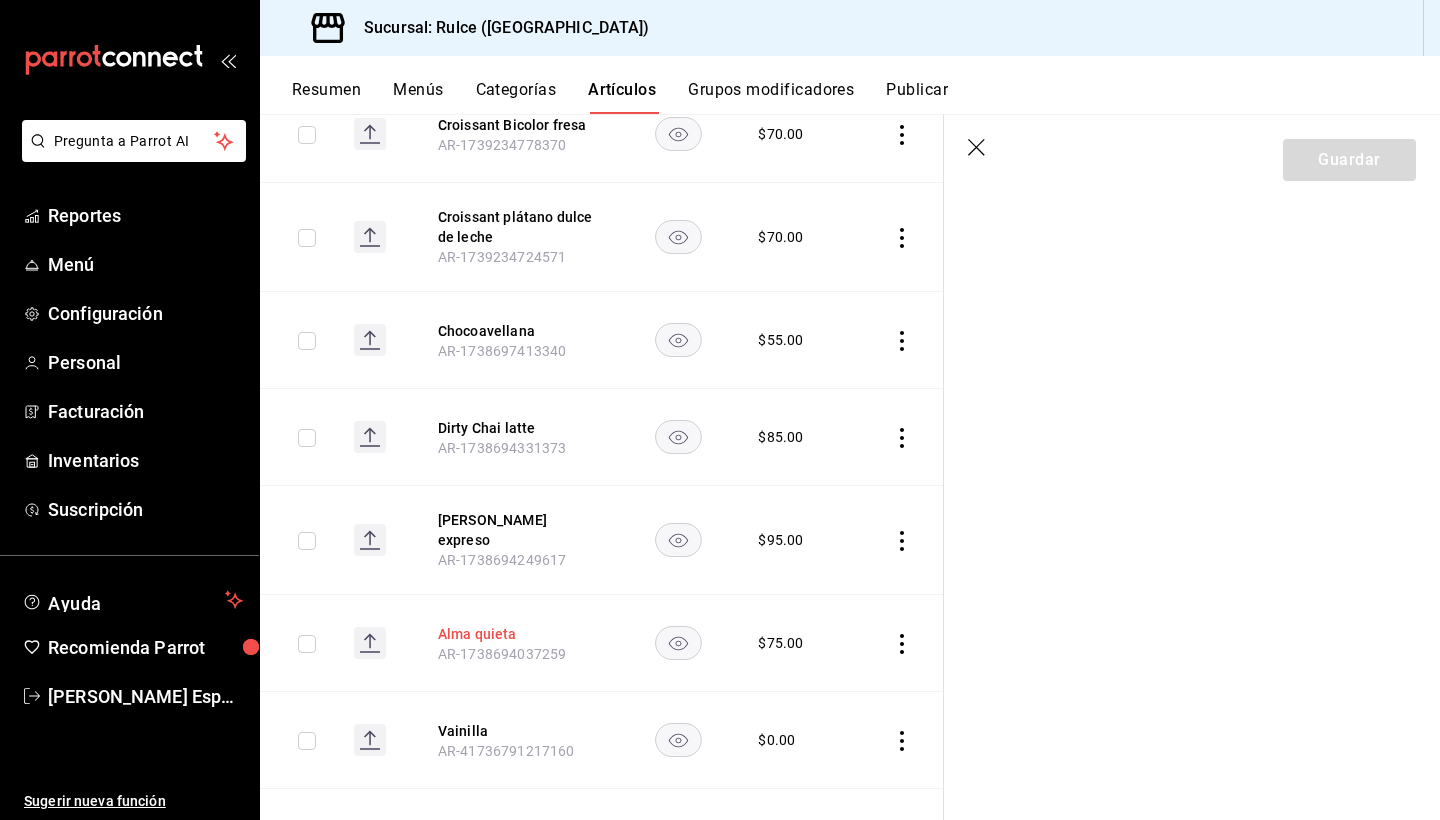 scroll, scrollTop: 0, scrollLeft: 0, axis: both 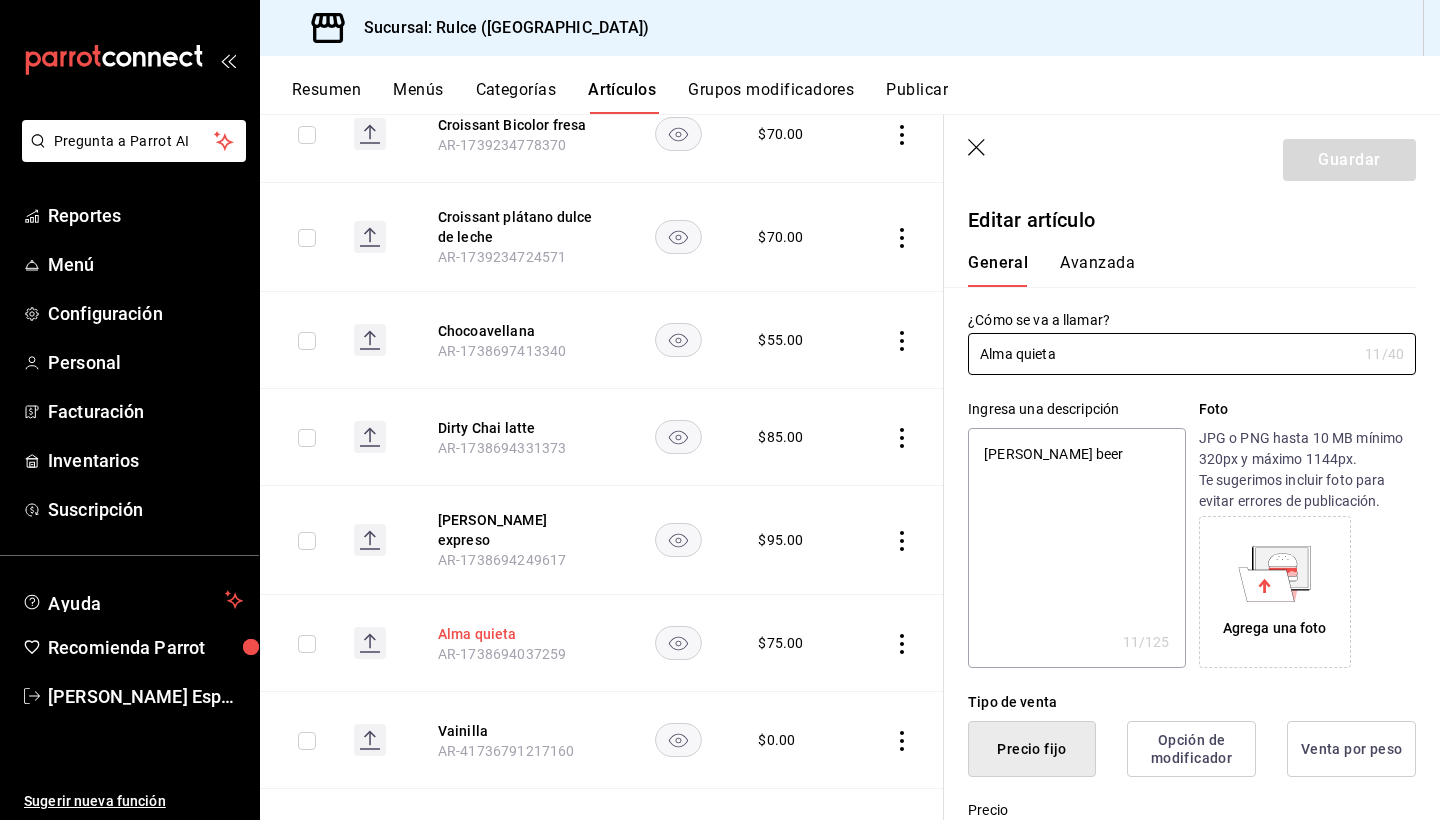 type on "x" 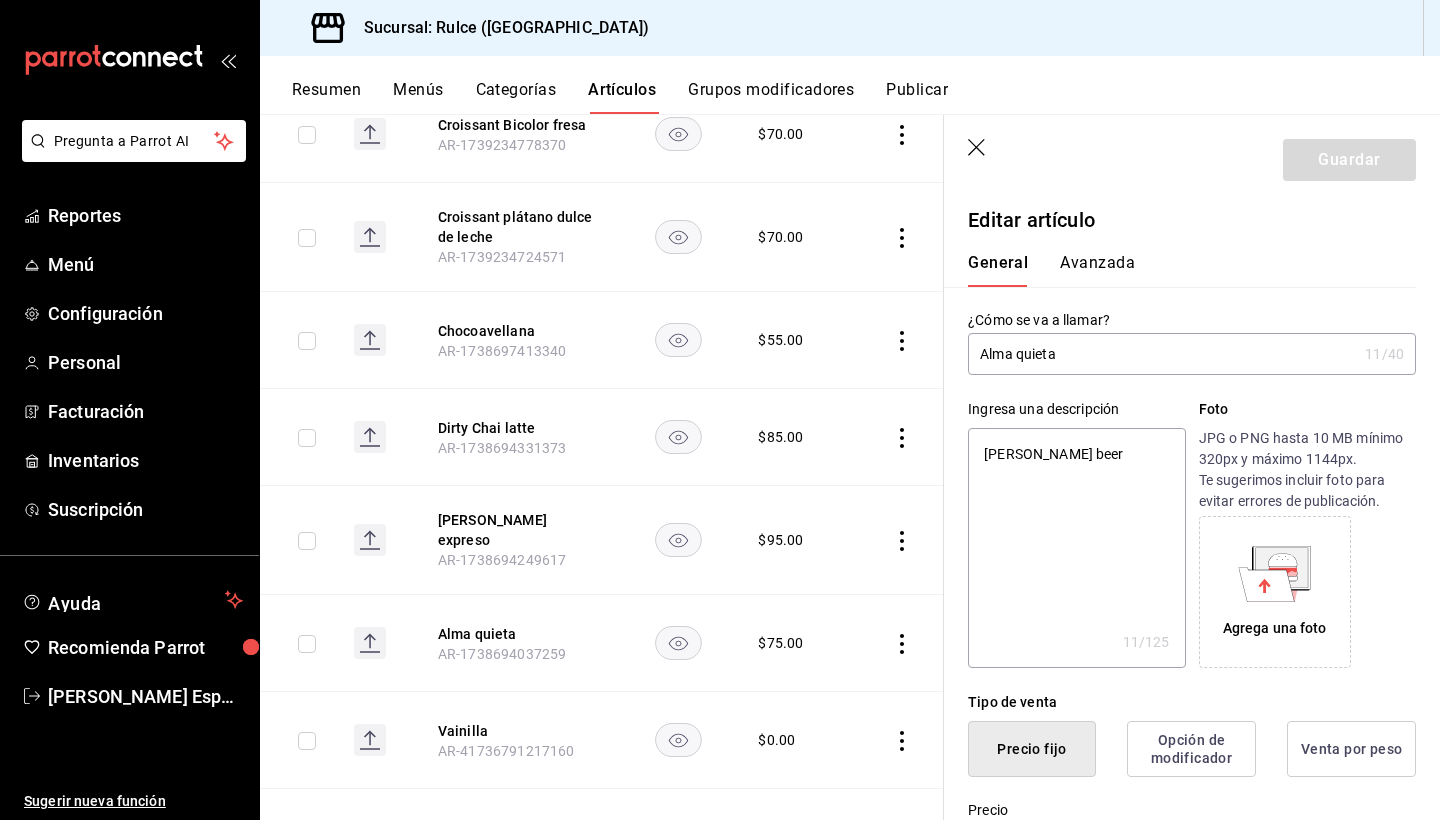 click on "Avanzada" at bounding box center (1097, 270) 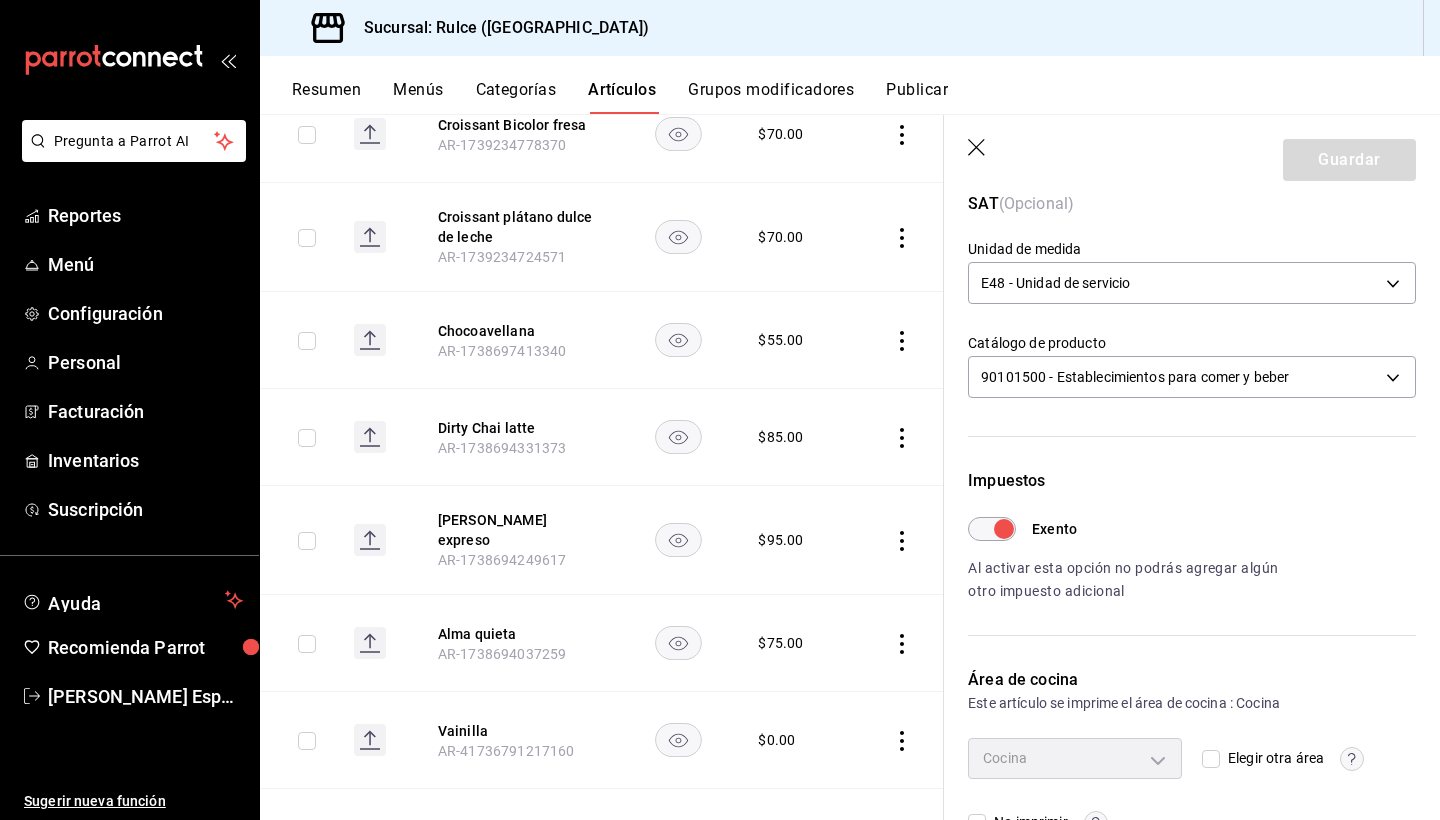 scroll, scrollTop: 351, scrollLeft: 0, axis: vertical 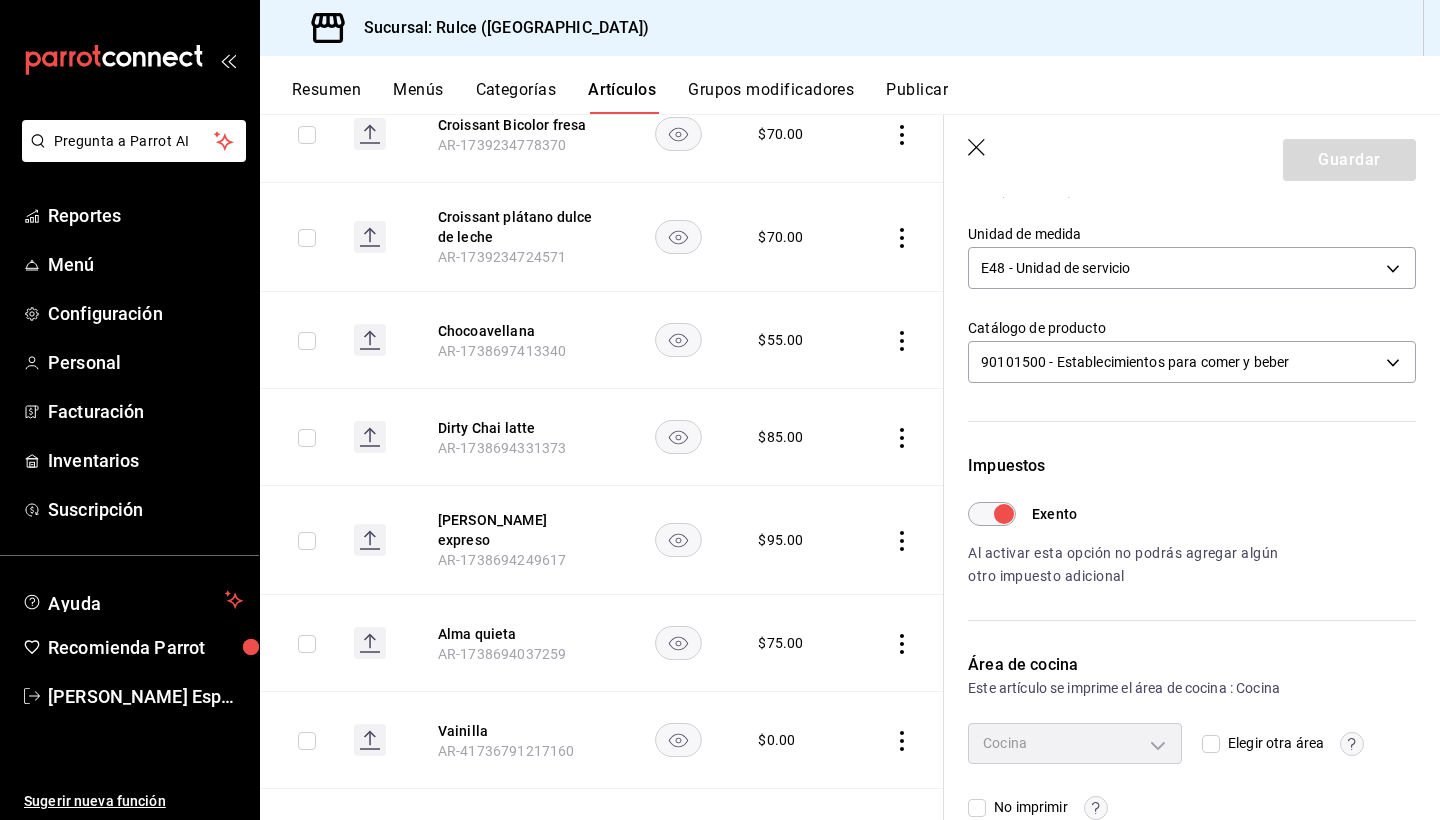 click on "Exento" at bounding box center [1004, 514] 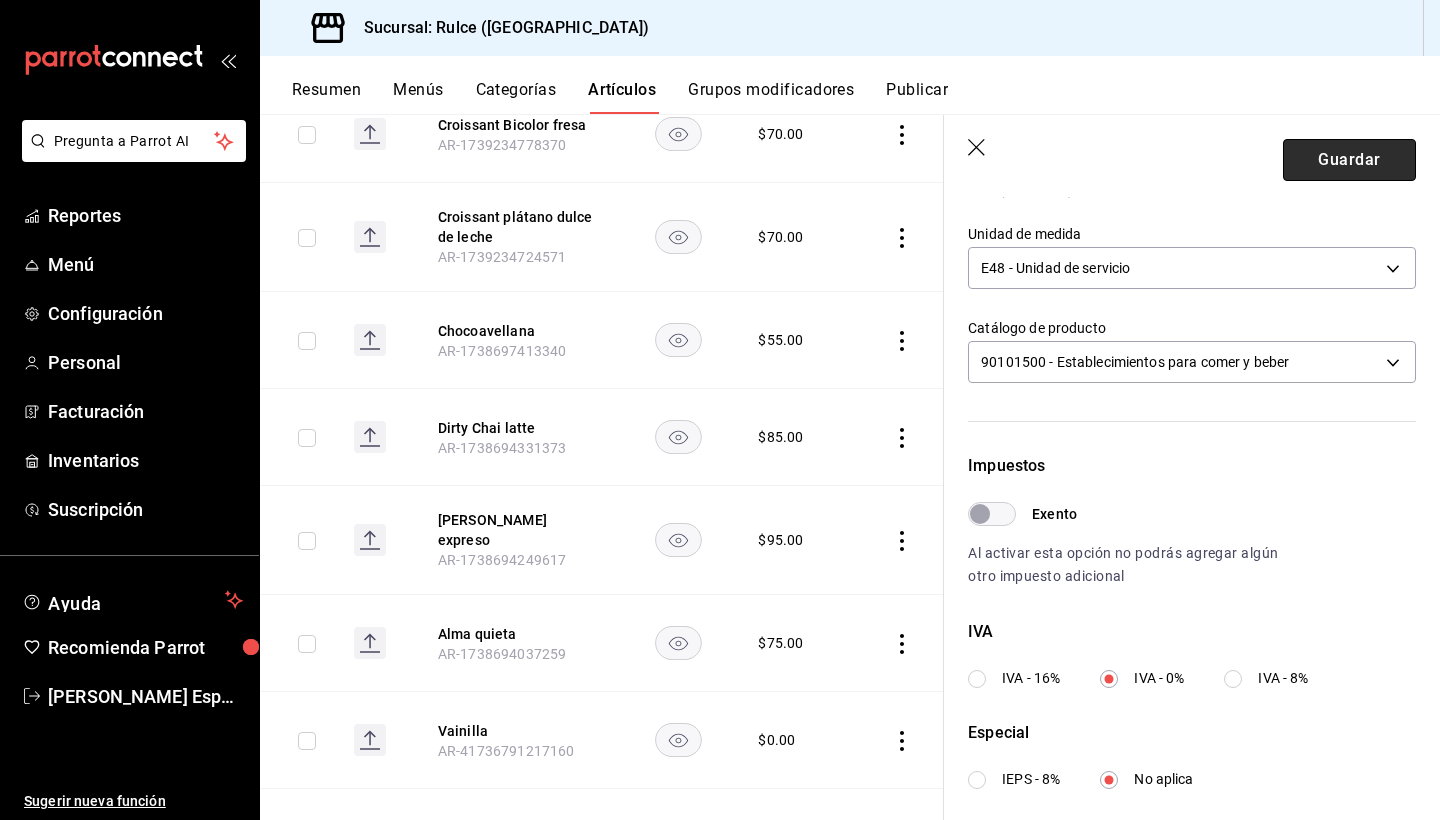 click on "Guardar" at bounding box center (1349, 160) 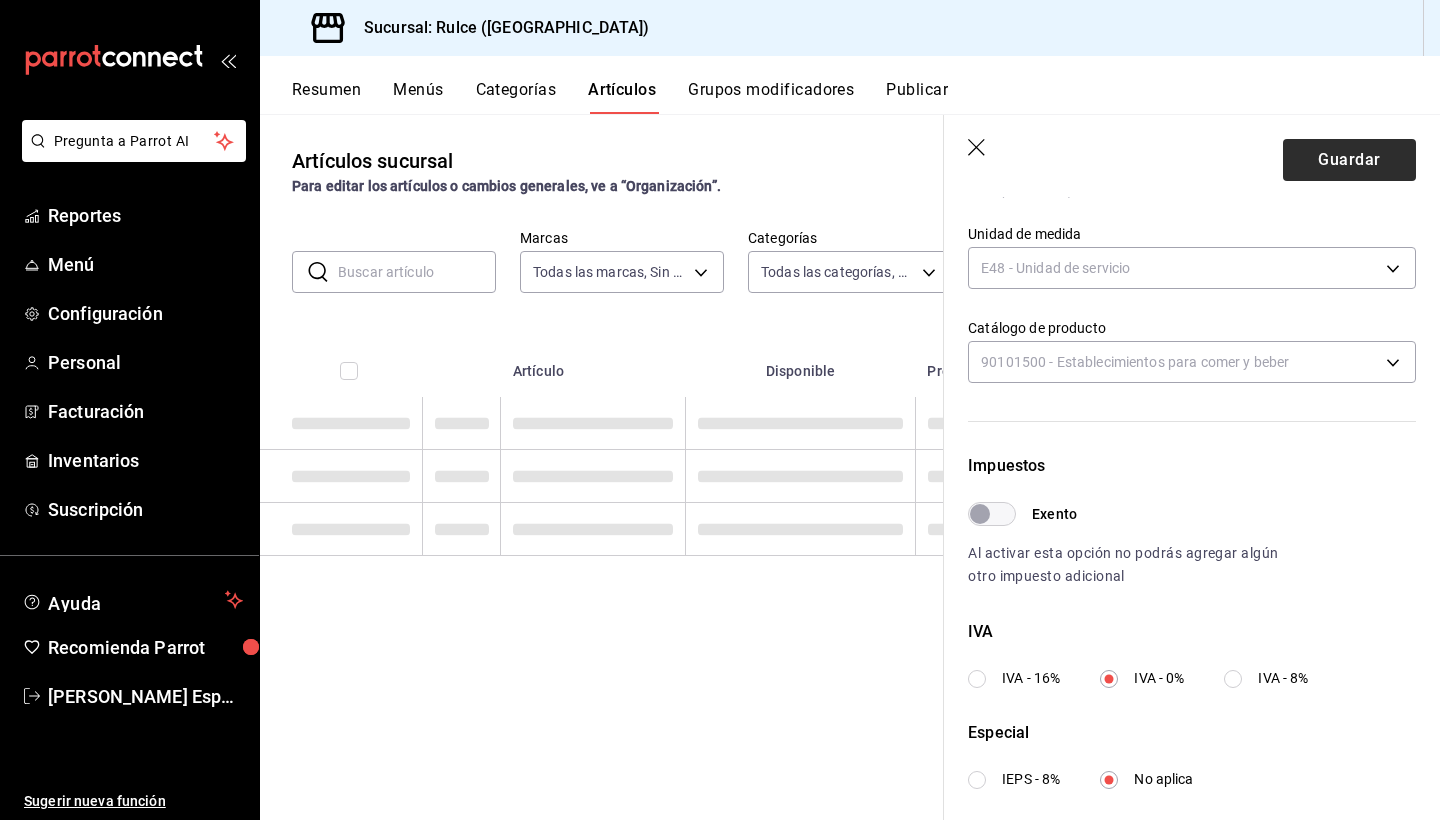 scroll, scrollTop: 0, scrollLeft: 0, axis: both 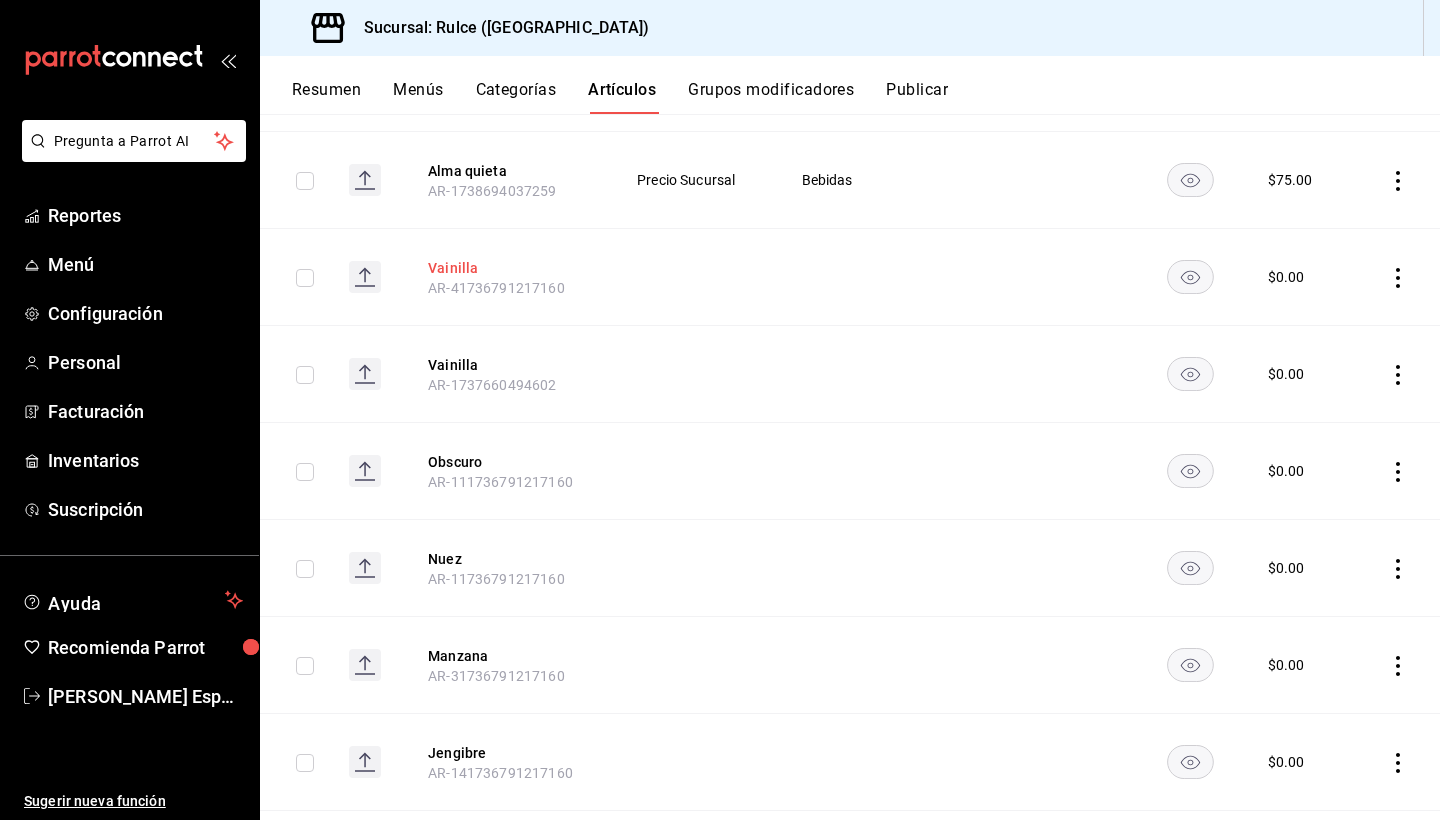 click on "Vainilla" at bounding box center [508, 268] 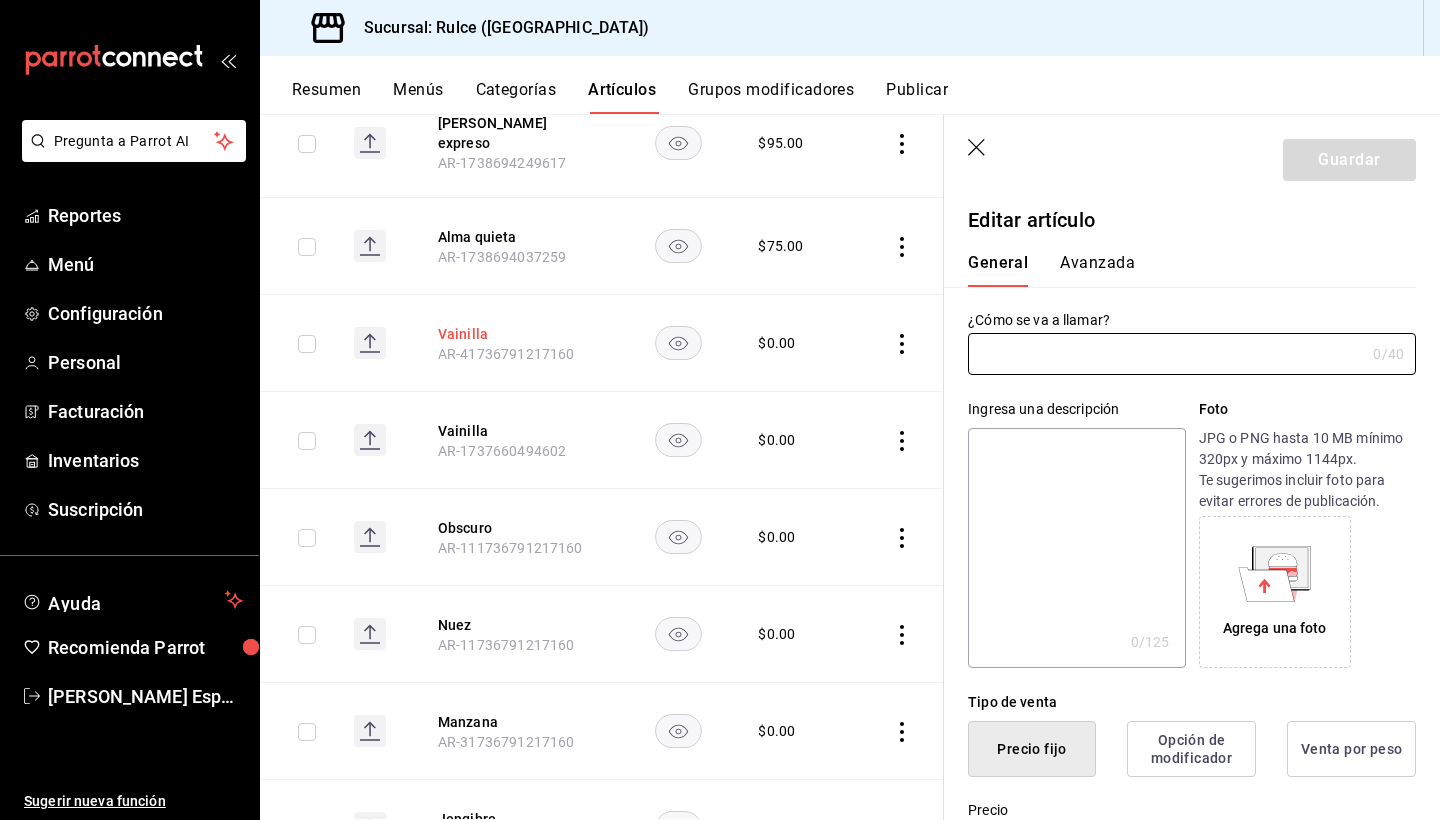 type on "Vainilla" 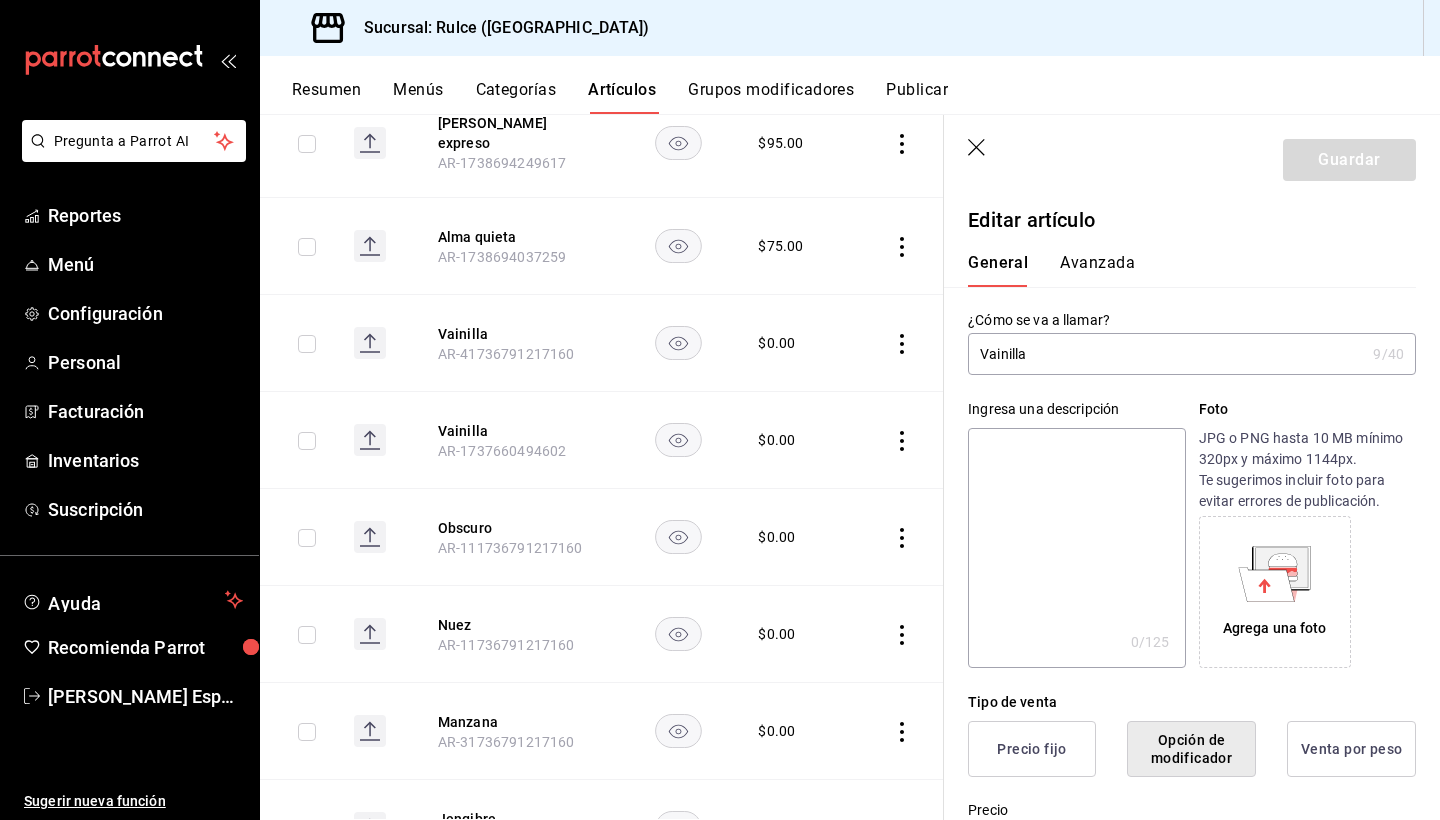 click on "Avanzada" at bounding box center (1097, 270) 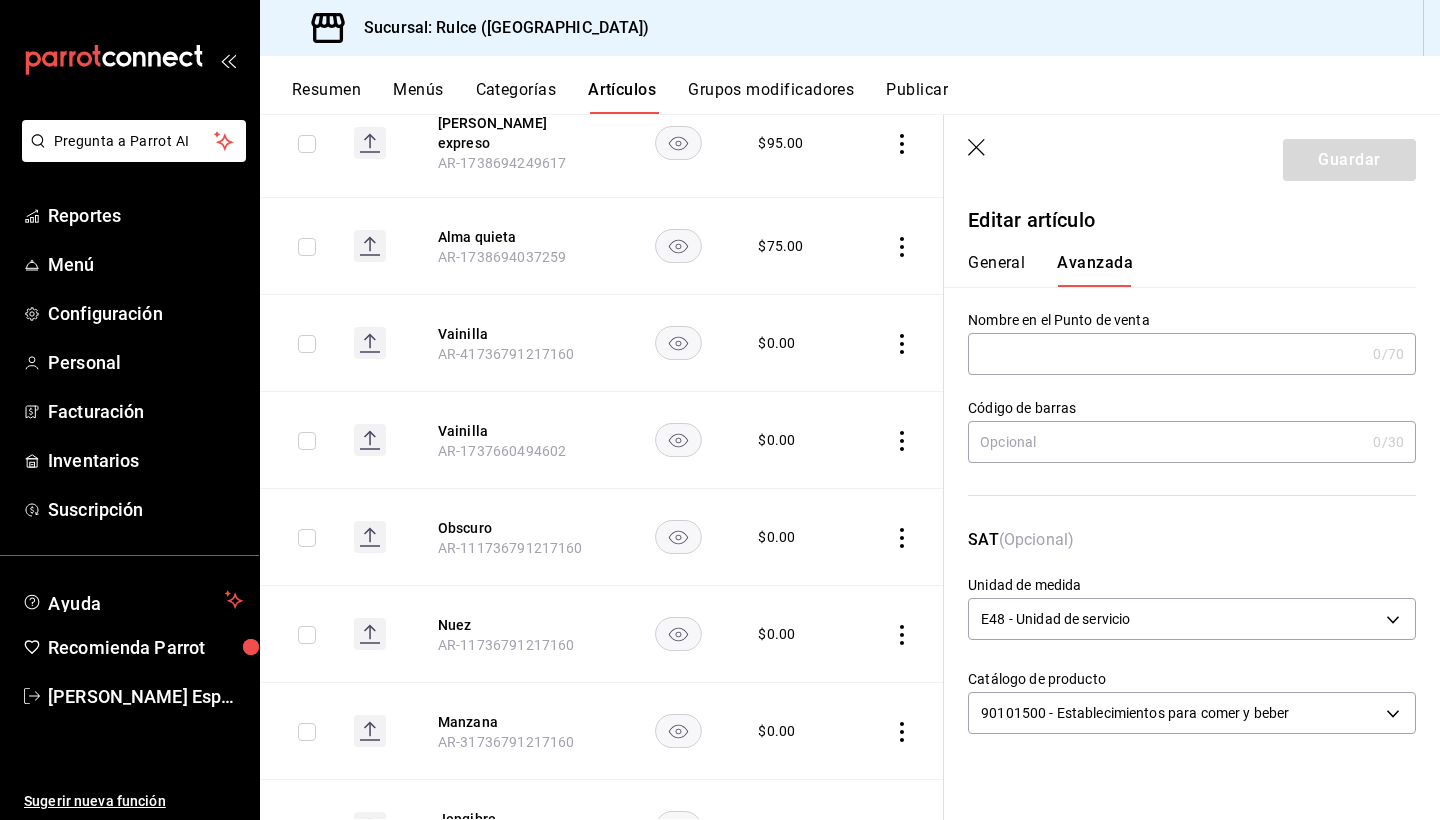 click on "Editar artículo General Avanzada ¿Cómo se va a llamar? Vainilla 9 /40 ¿Cómo se va a llamar? Ingresa una descripción x 0 /125 ​ Foto JPG o PNG hasta 10 MB mínimo 320px y máximo 1144px. Te sugerimos incluir foto para evitar errores de publicación. Agrega una foto Tipo de venta Precio fijo Opción de modificador Venta por peso Precio $0.00 Categorías Elige una categoría existente Grupos modificadores Agrega opciones de personalización a tu artículo Color Elige un color para resaltar la casilla del artículo, esto solo se verá reflejado en el punto de venta. SKU Asigna un SKU a tu artículo y así agruparlo con otros artículos dentro de tu organización. AR-41736791217160 17 / 20 ​ Asignar SKU Nombre en el Punto de venta 0 /70 Nombre en el Punto de venta Código de barras 0 /30 Código de barras SAT  (Opcional) Unidad de medida E48 - Unidad de servicio E48 Catálogo de producto 90101500 - Establecimientos para comer y beber 90101500 Impuestos Exento Área de cocina Sin área asignada" at bounding box center [1192, 488] 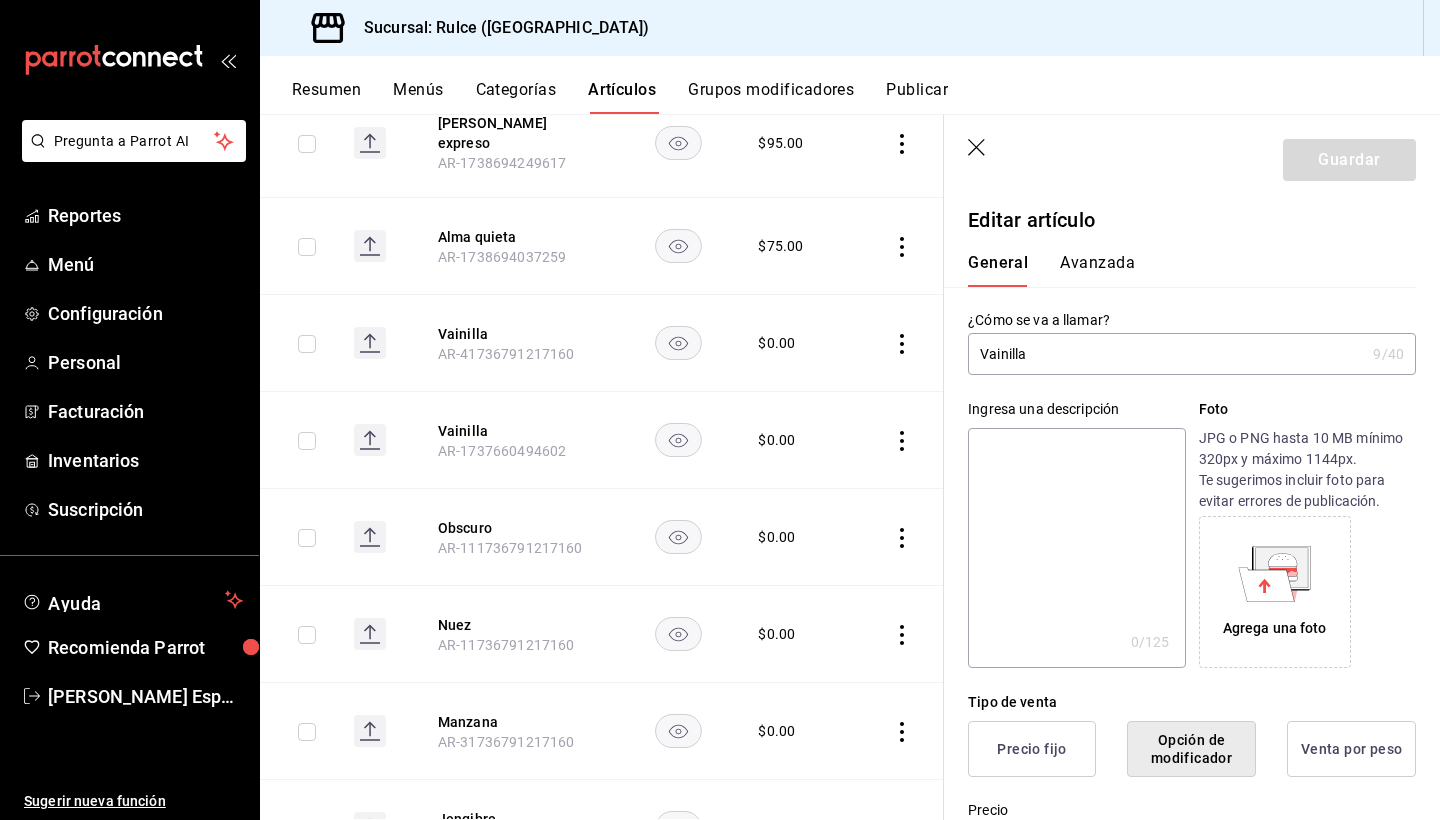 click on "General Avanzada" at bounding box center (1180, 261) 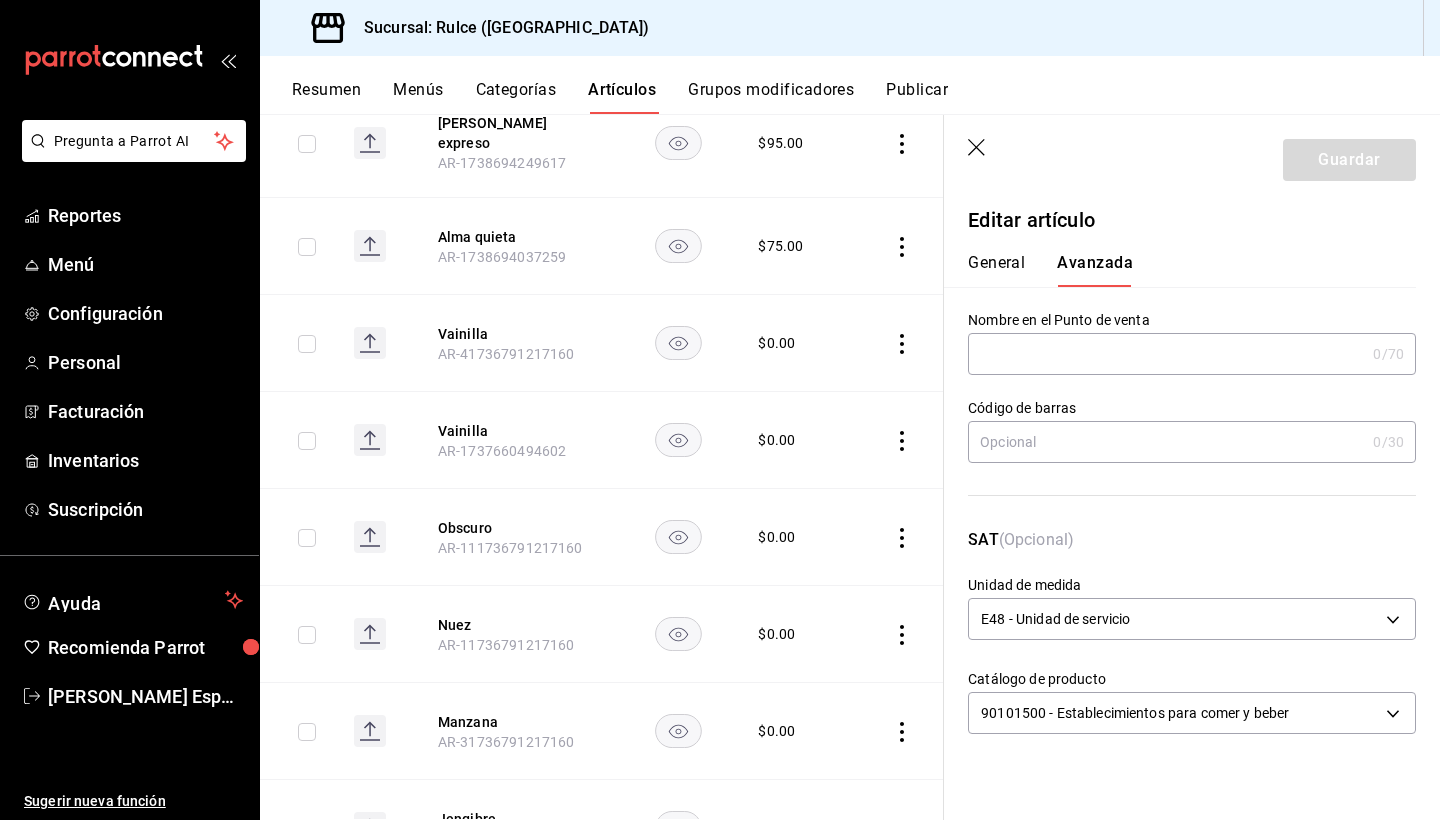 click on "Avanzada" at bounding box center [1095, 270] 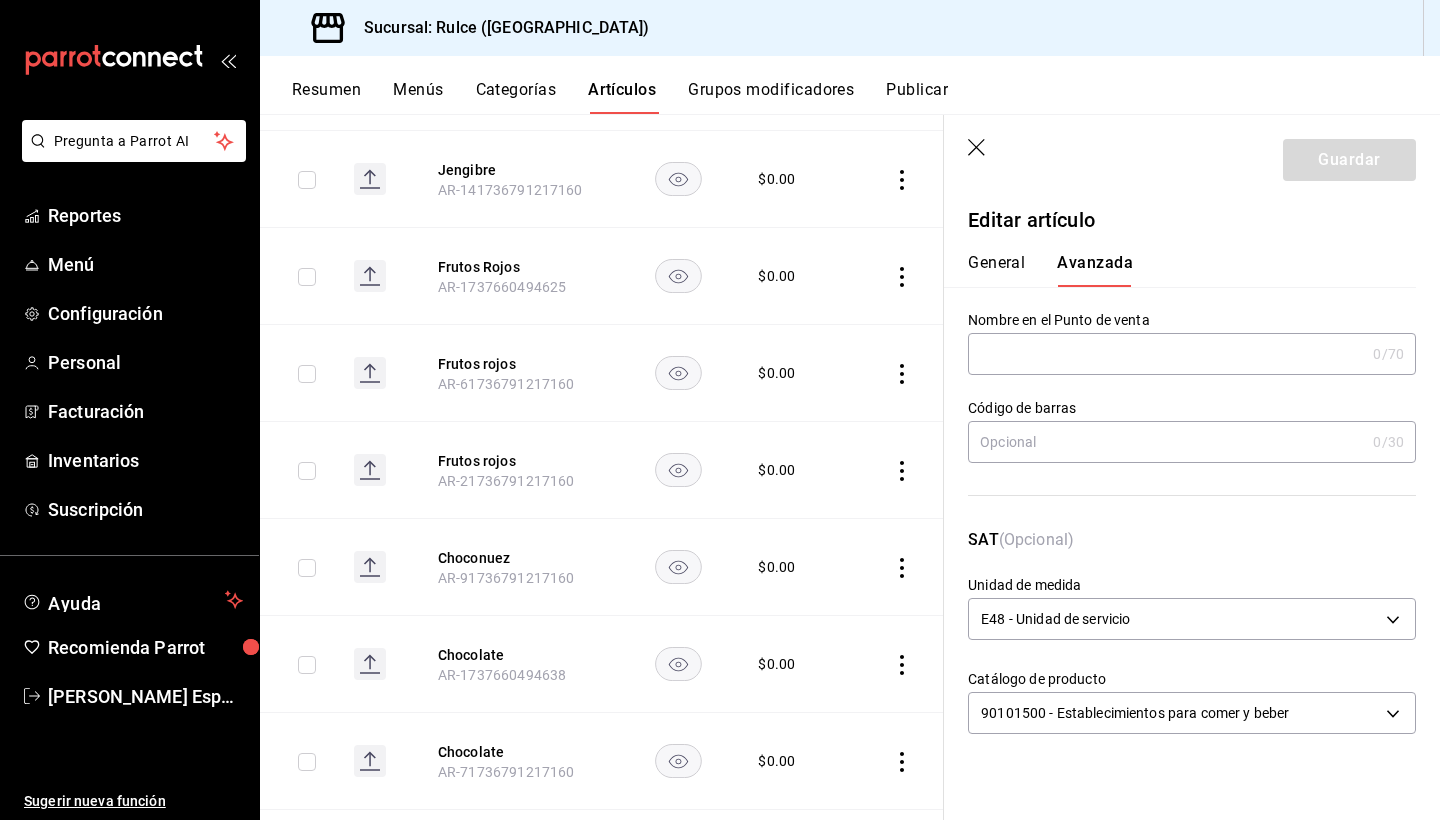 scroll, scrollTop: 4031, scrollLeft: 0, axis: vertical 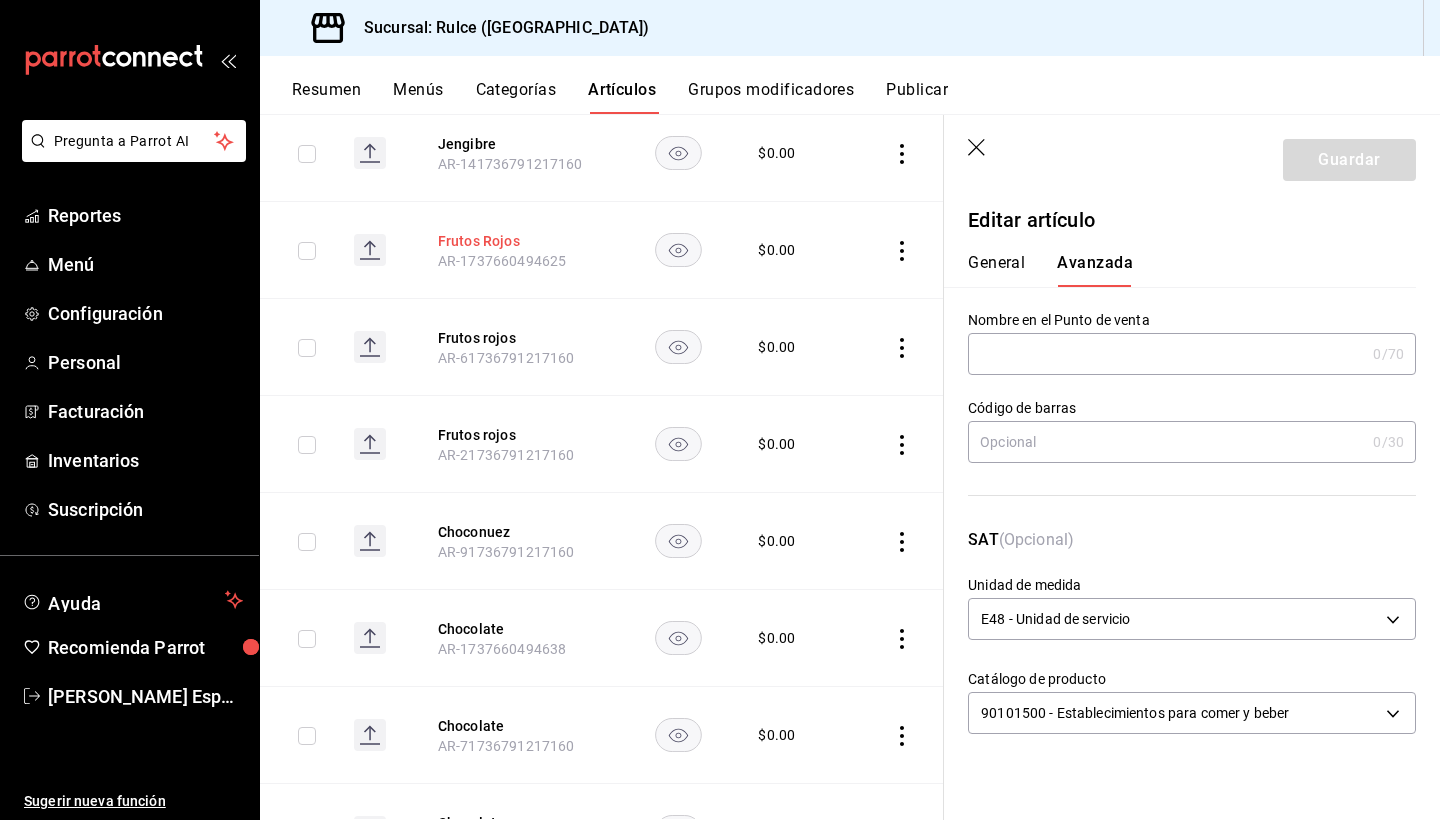 click on "Frutos Rojos" at bounding box center [518, 241] 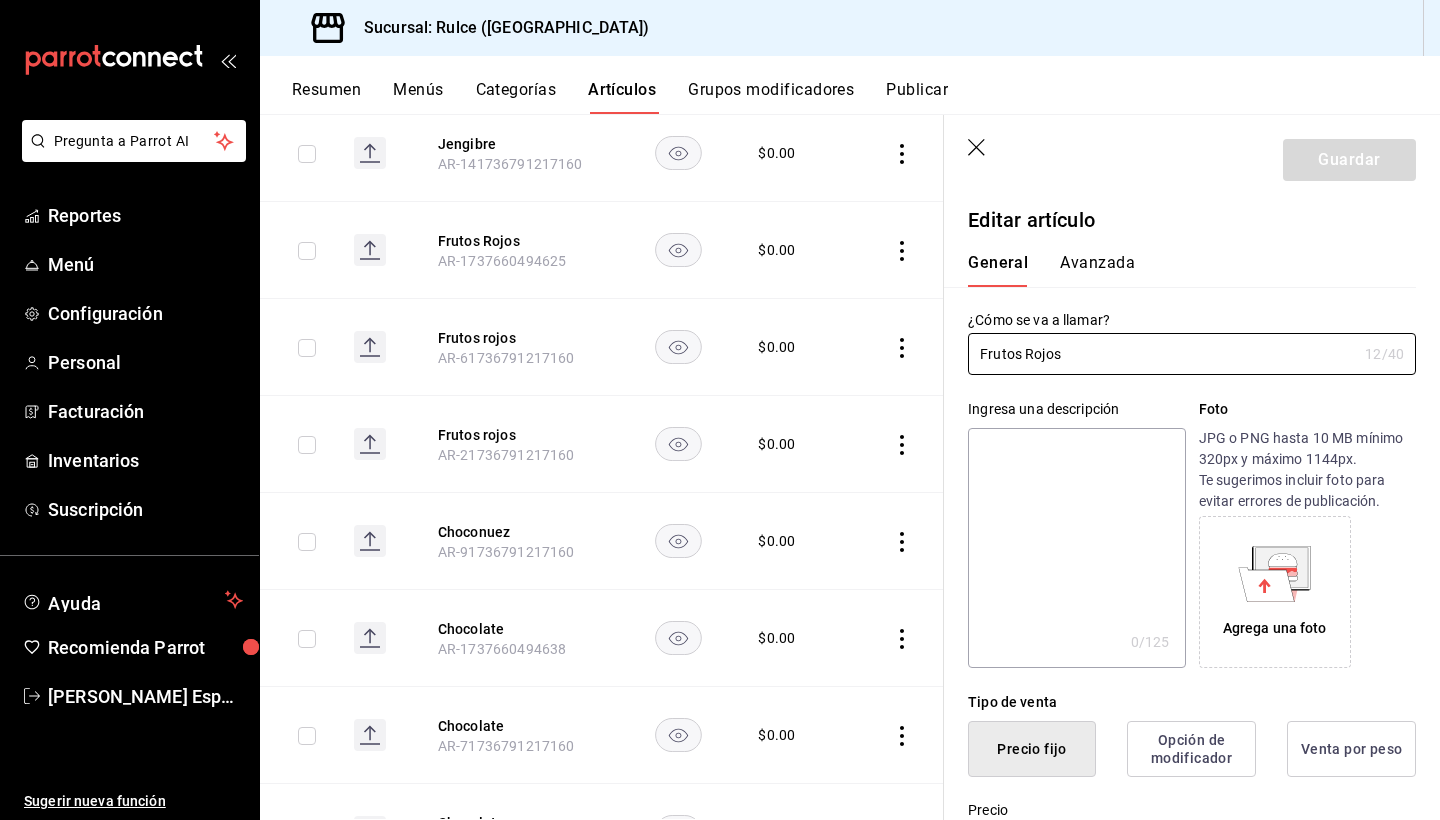 type on "$0.00" 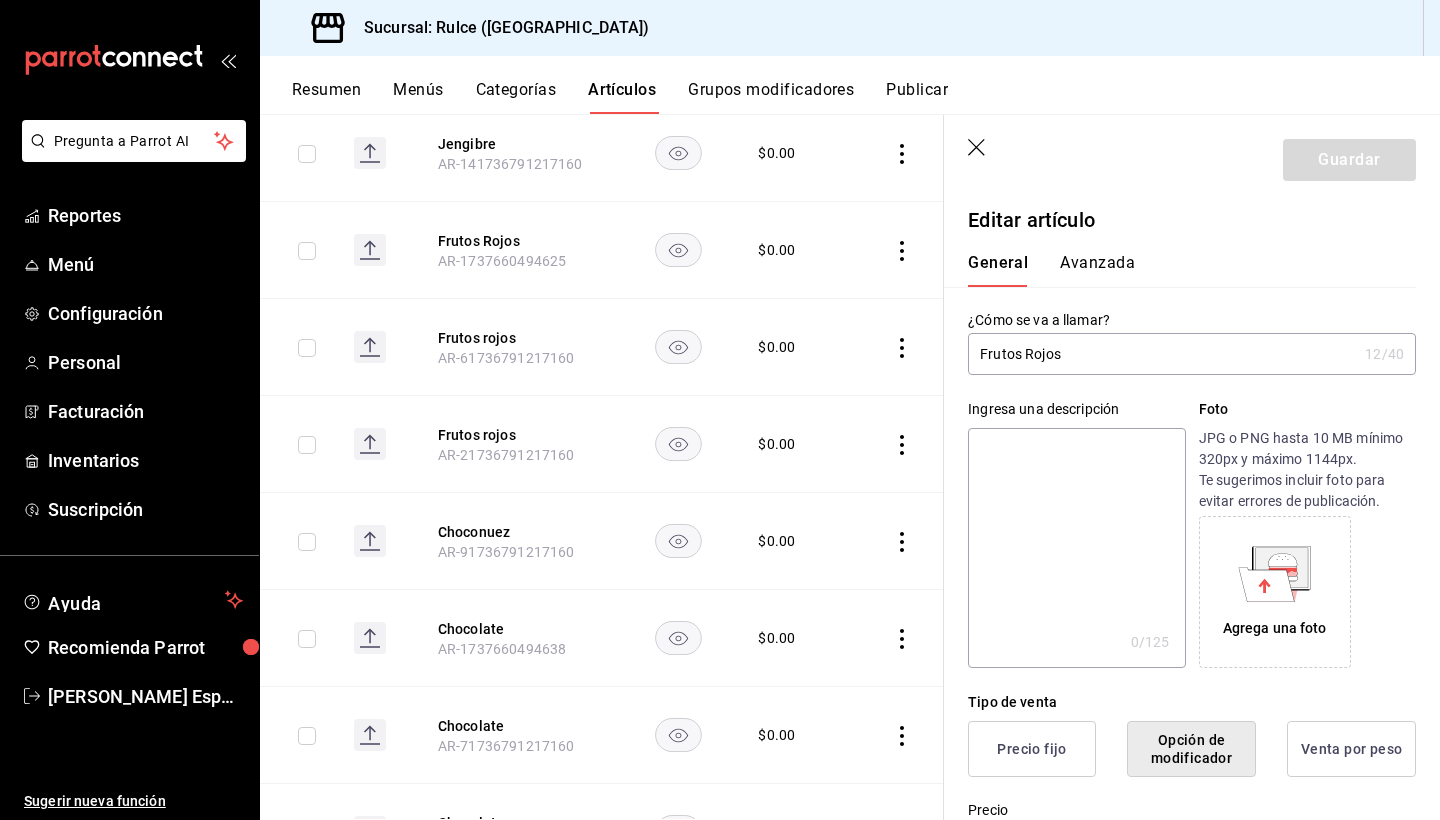 click on "Avanzada" at bounding box center (1097, 270) 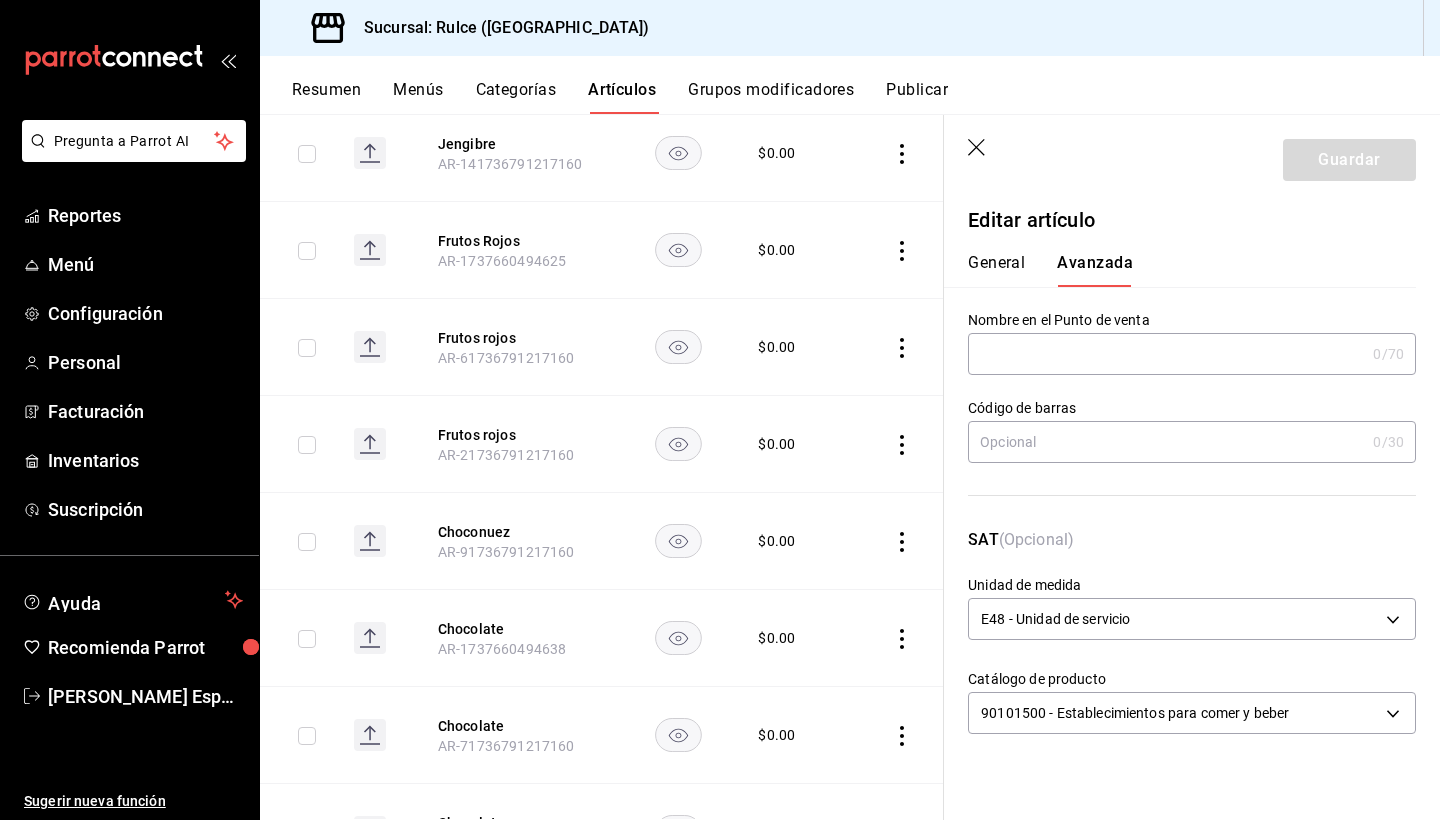 click on "Editar artículo General Avanzada ¿Cómo se va a llamar? Frutos Rojos 12 /40 ¿Cómo se va a llamar? Ingresa una descripción x 0 /125 ​ Foto JPG o PNG hasta 10 MB mínimo 320px y máximo 1144px. Te sugerimos incluir foto para evitar errores de publicación. Agrega una foto Tipo de venta Precio fijo Opción de modificador Venta por peso Precio $0.00 Categorías Elige una categoría existente Grupos modificadores Agrega opciones de personalización a tu artículo Color Elige un color para resaltar la casilla del artículo, esto solo se verá reflejado en el punto de venta. SKU Asigna un SKU a tu artículo y así agruparlo con otros artículos dentro de tu organización. AR-1737660494625 16 / 20 ​ Asignar SKU Nombre en el Punto de venta 0 /70 Nombre en el Punto de venta Código de barras 0 /30 Código de barras SAT  (Opcional) Unidad de medida E48 - Unidad de servicio E48 Catálogo de producto 90101500 - Establecimientos para comer y beber 90101500 Impuestos Exento Área de cocina Sin área asignada" at bounding box center (1192, 488) 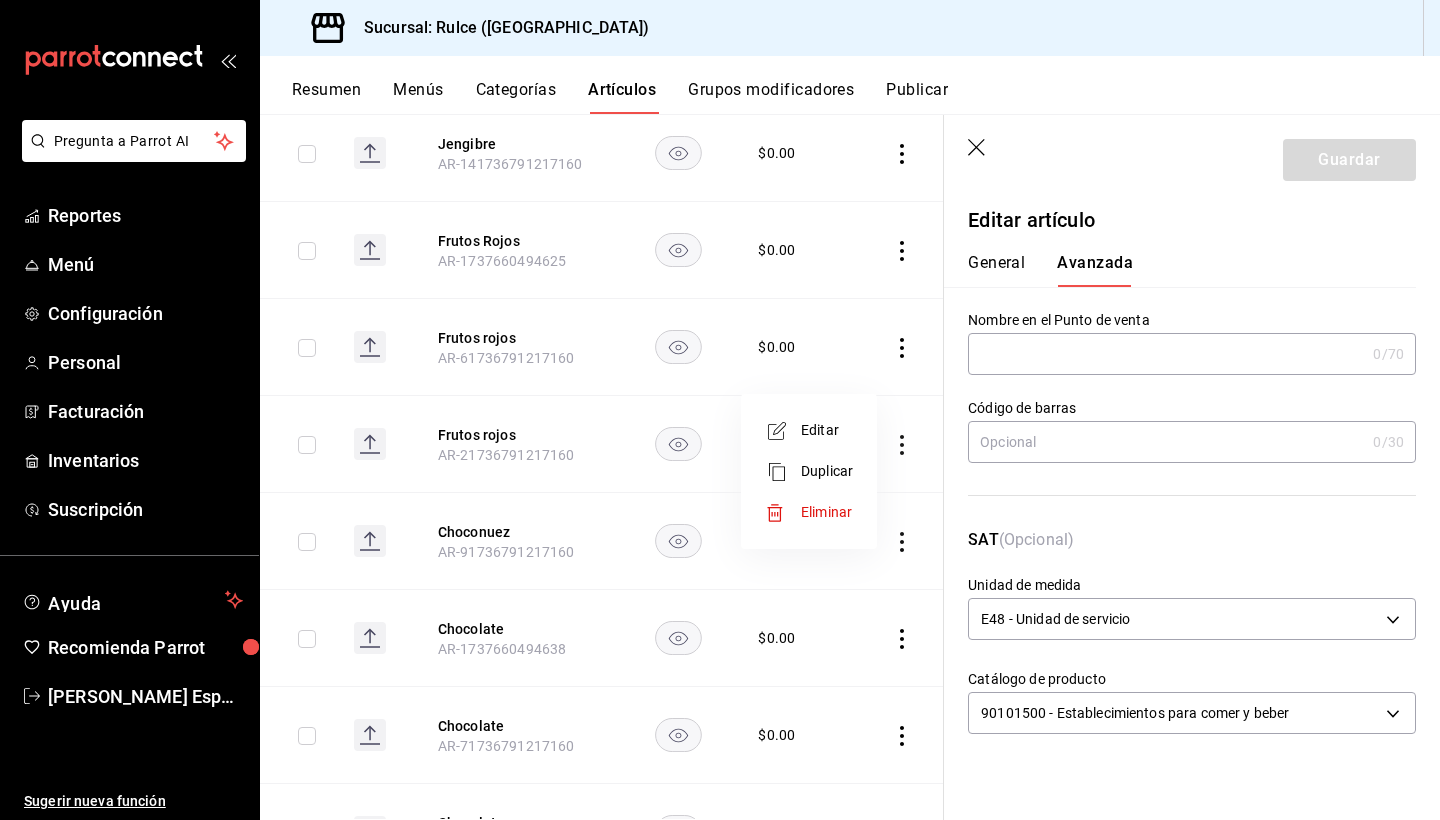click on "Editar" at bounding box center (827, 430) 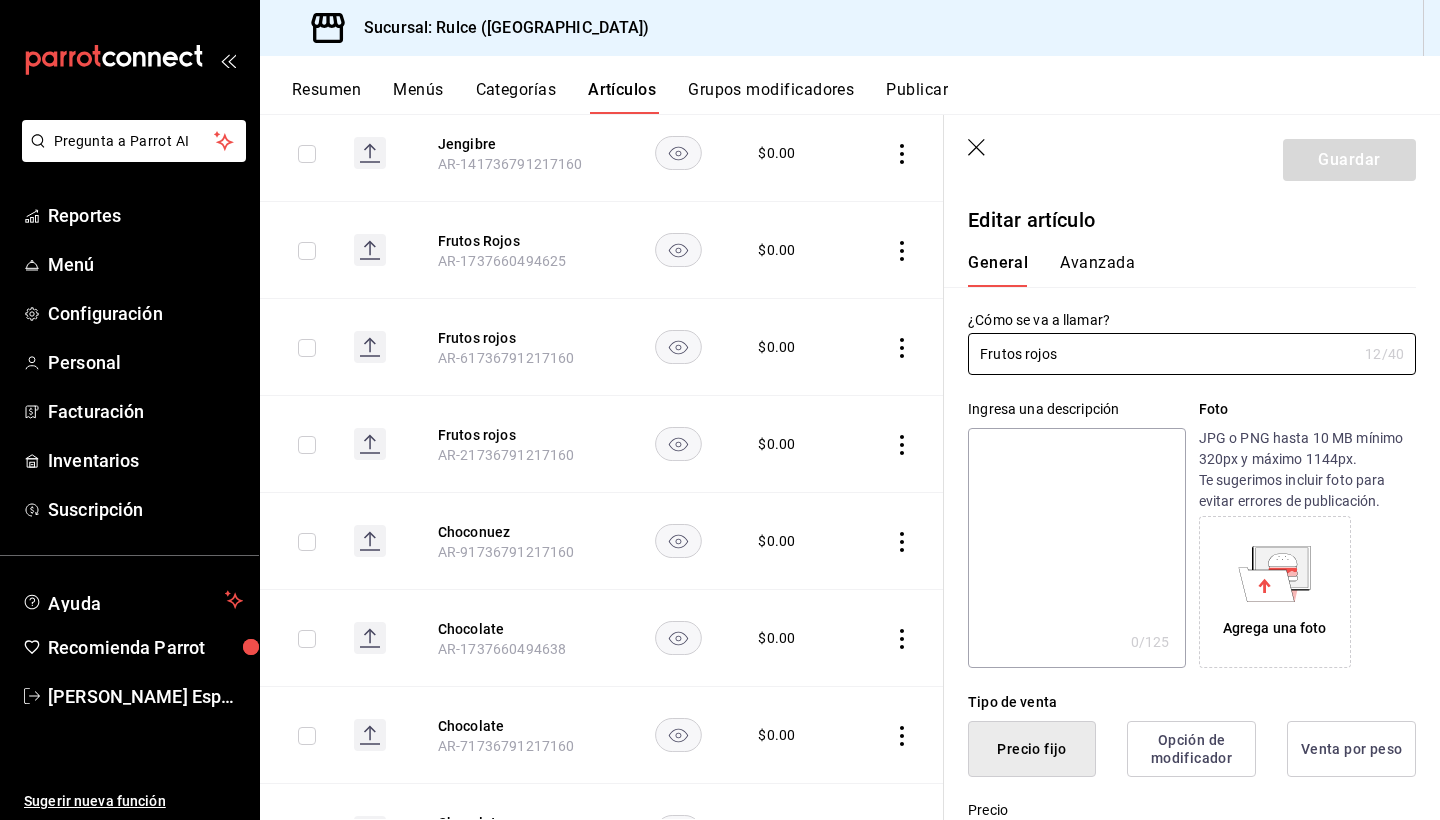 type on "$0.00" 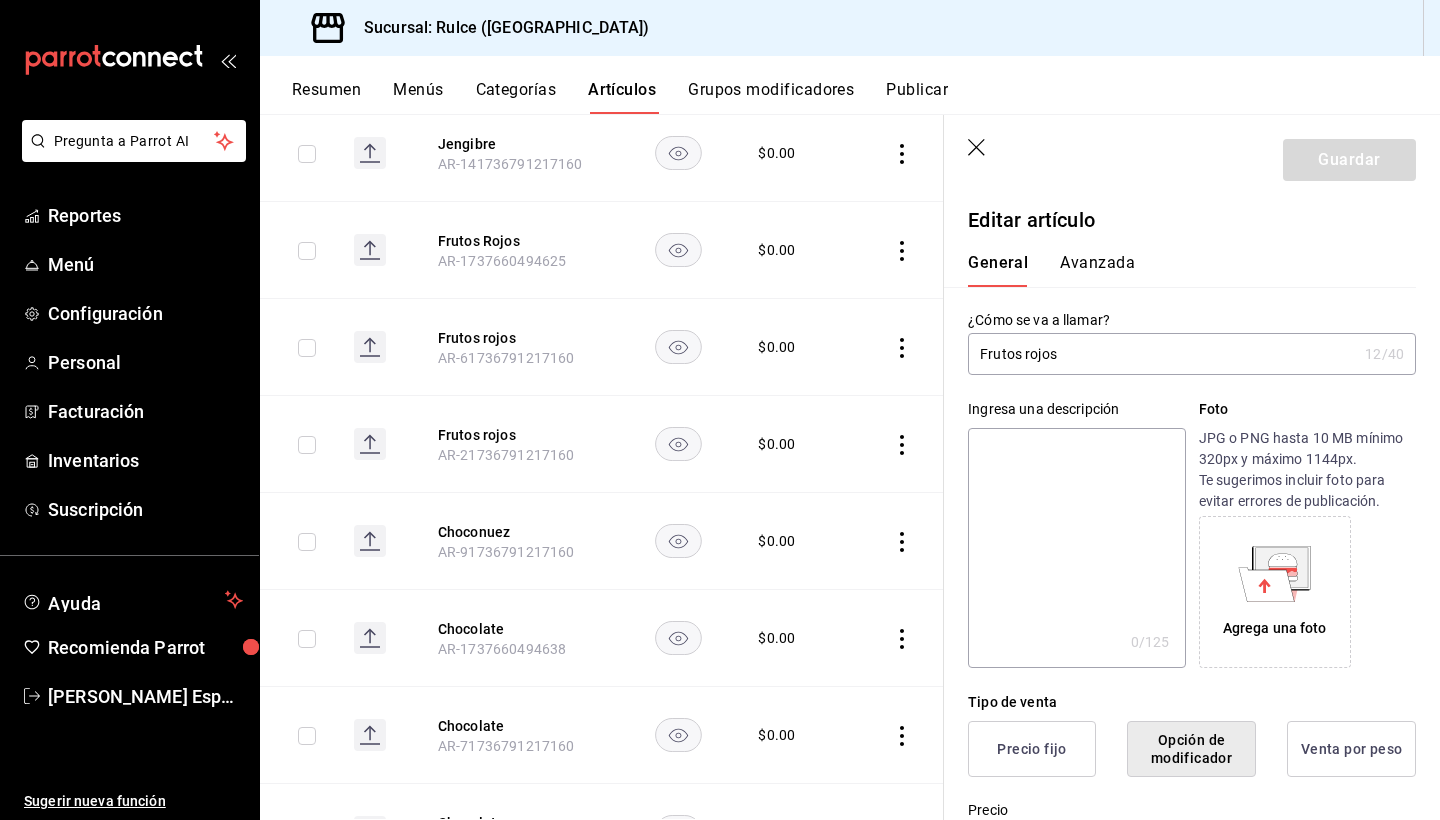 click on "Avanzada" at bounding box center (1097, 270) 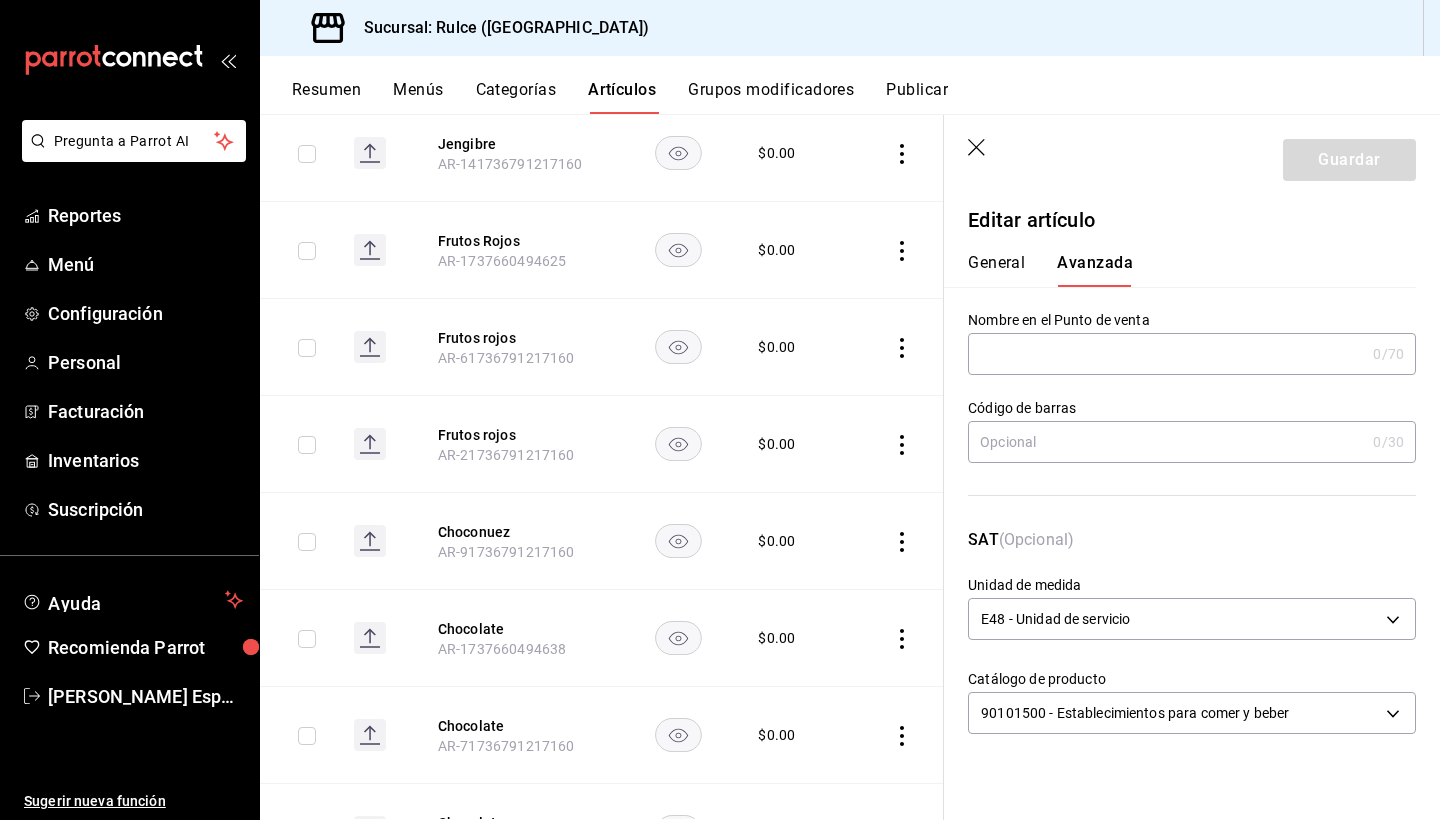 click on "Avanzada" at bounding box center (1095, 270) 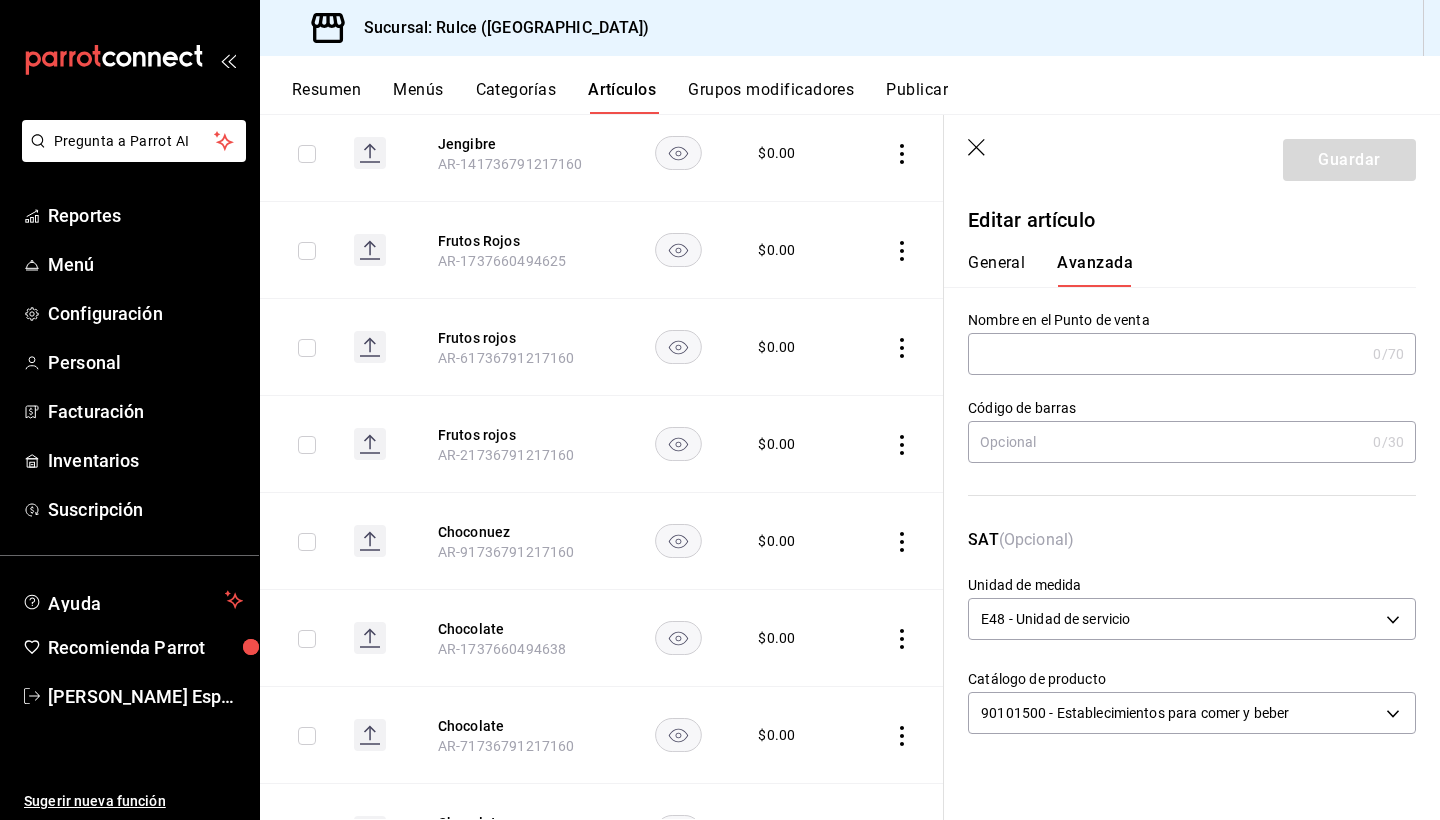 drag, startPoint x: 1433, startPoint y: 368, endPoint x: 1429, endPoint y: 547, distance: 179.0447 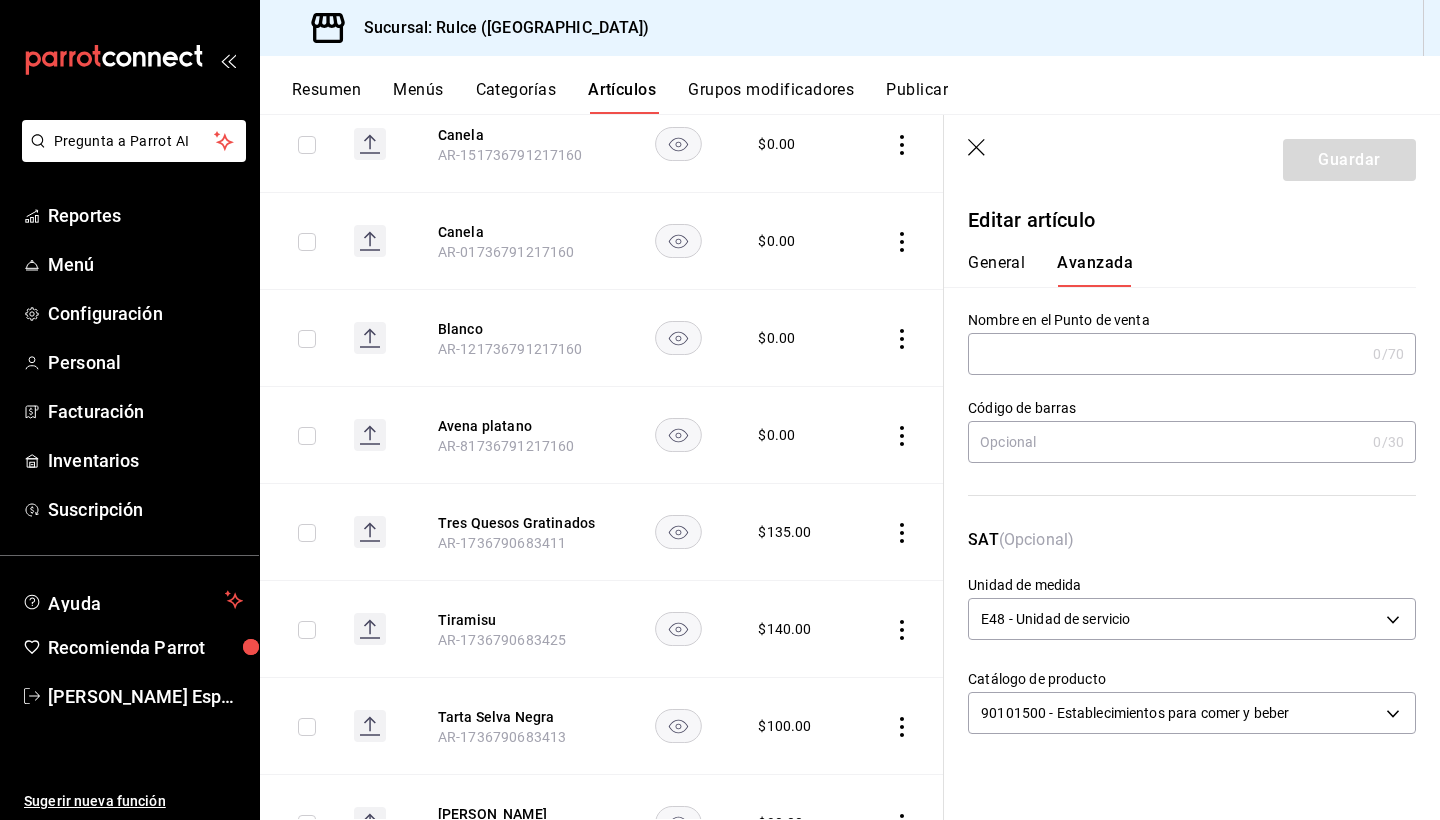 scroll, scrollTop: 5028, scrollLeft: 0, axis: vertical 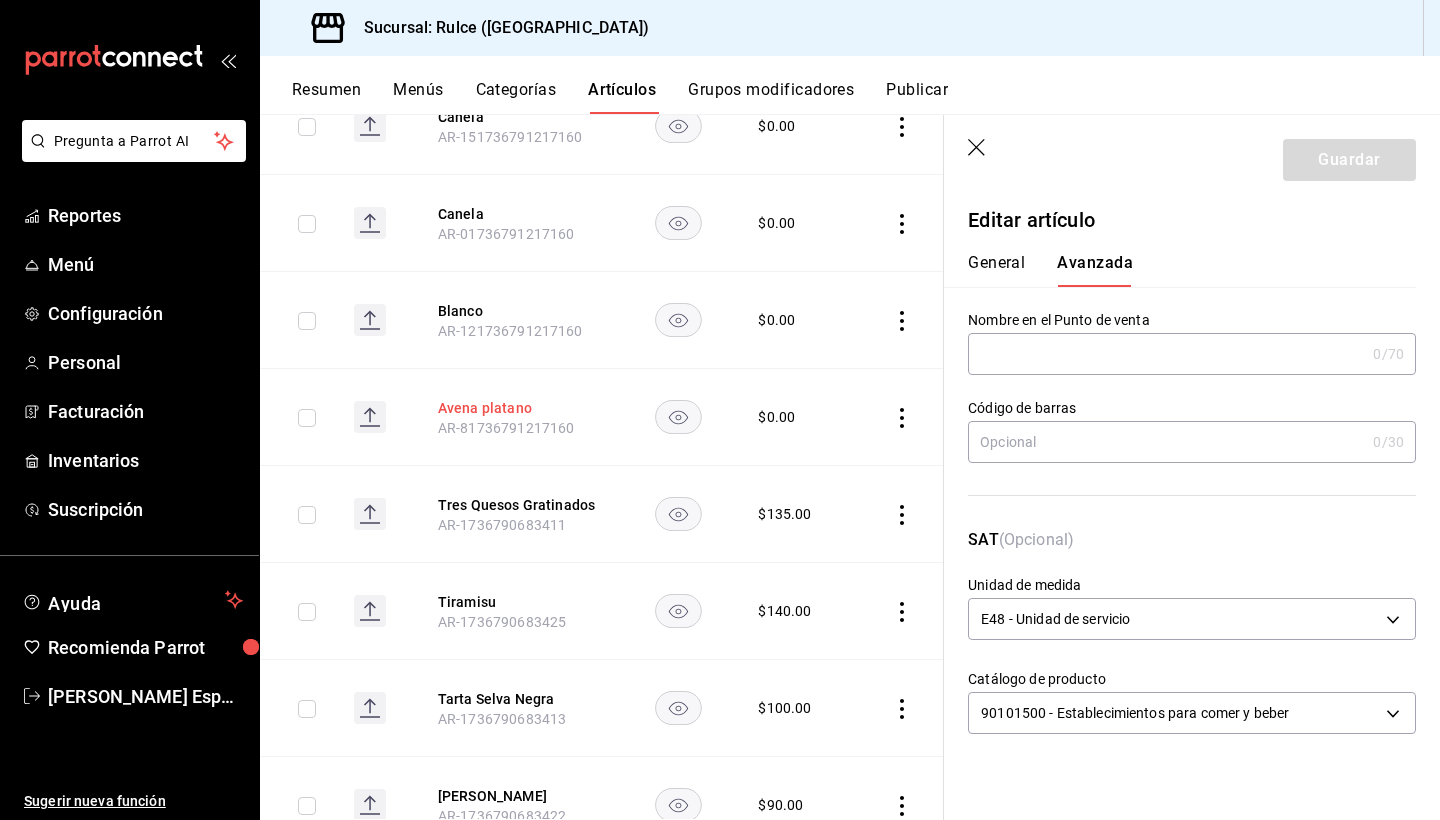 click on "Avena platano" at bounding box center [518, 408] 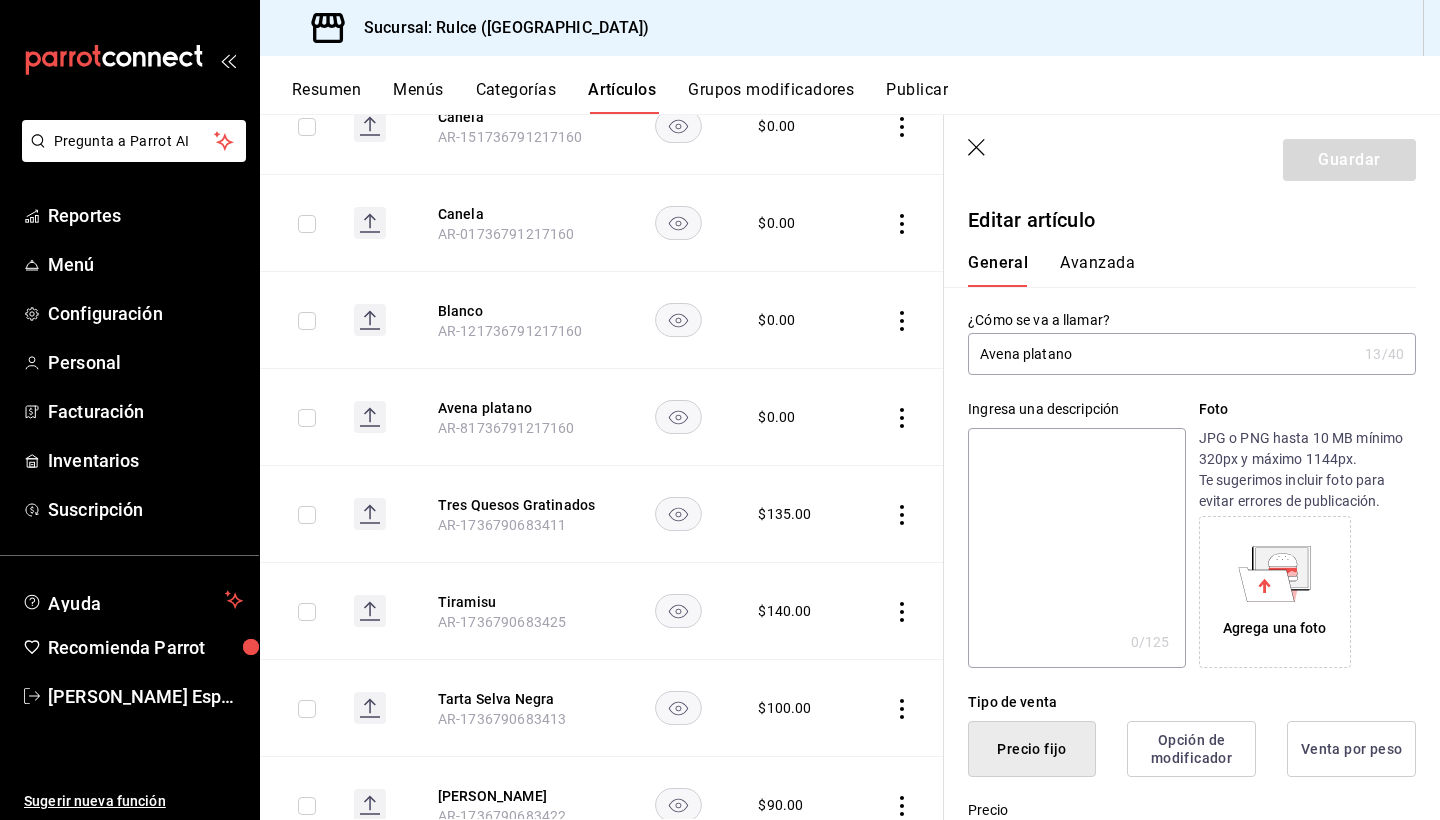 type on "$0.00" 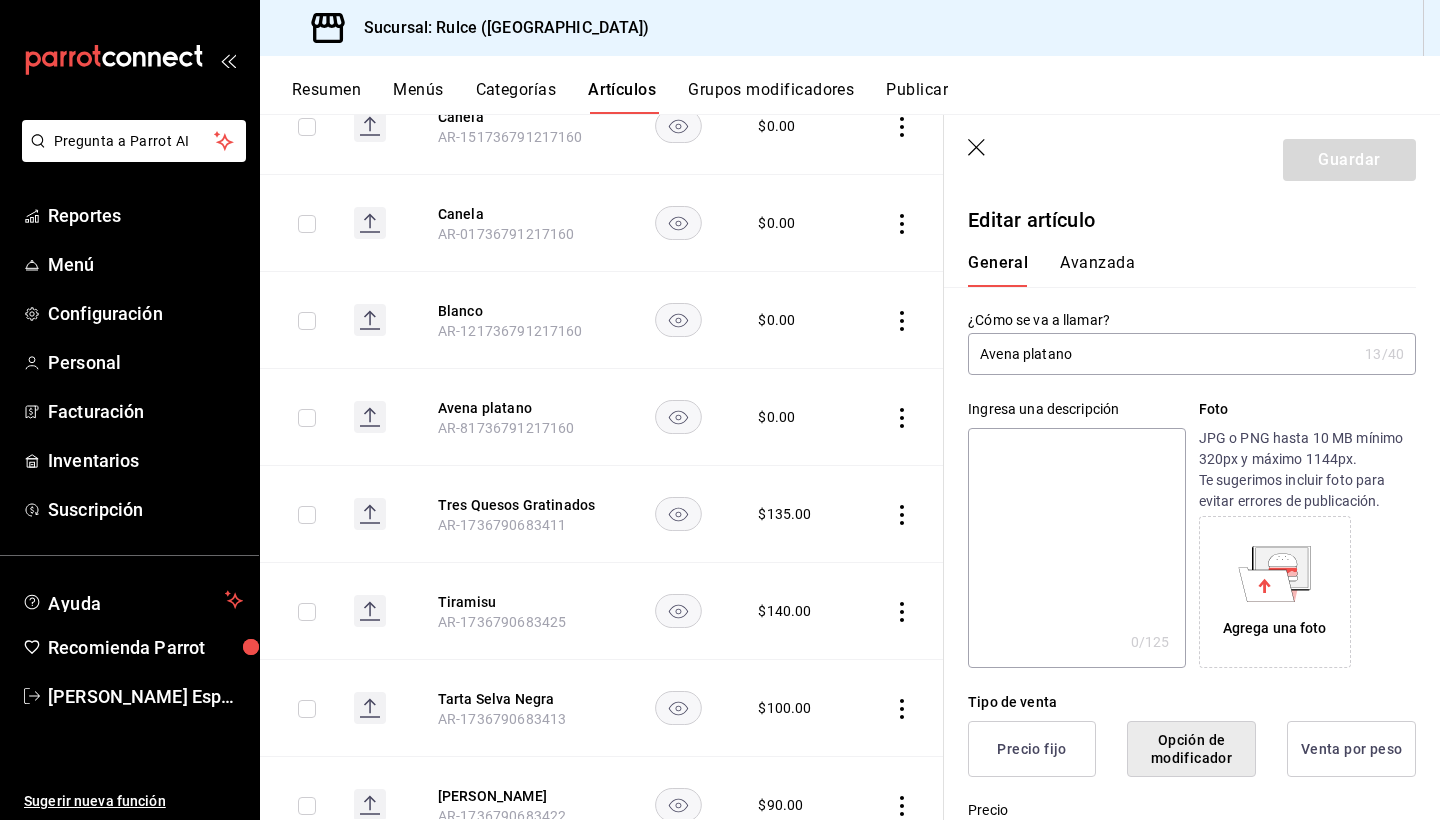 click on "Avanzada" at bounding box center (1097, 270) 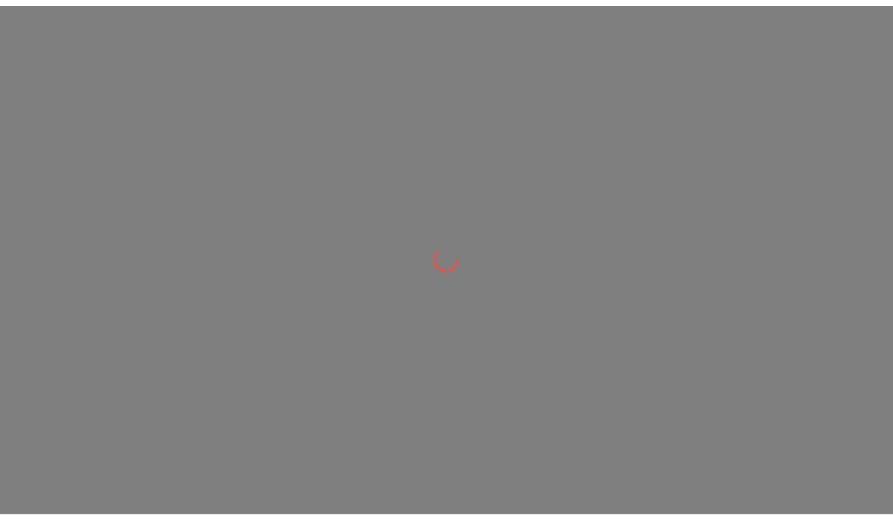 scroll, scrollTop: 0, scrollLeft: 0, axis: both 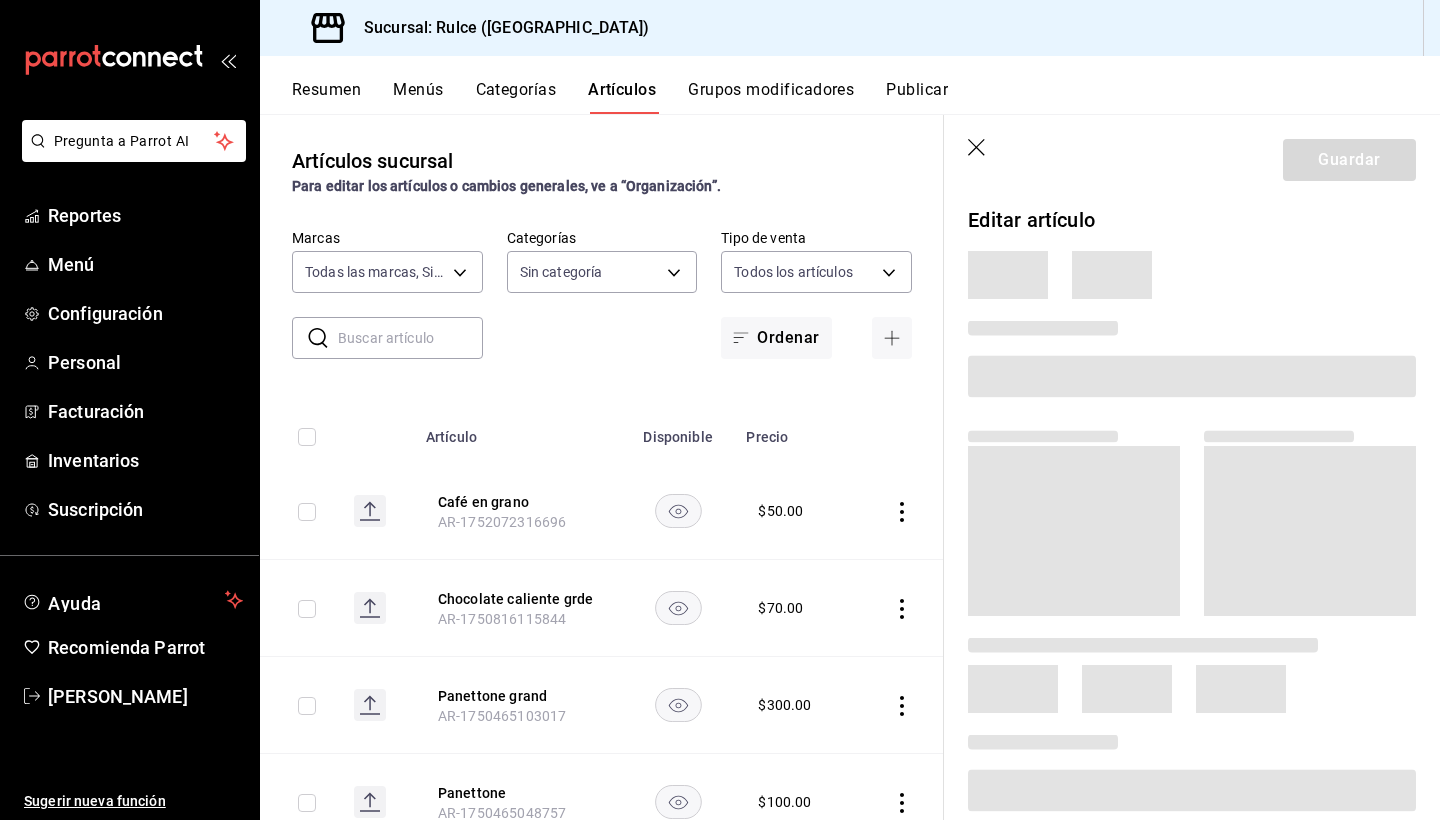 type on "386eb51a-04dc-4fdd-b20d-8fc52226cfc6" 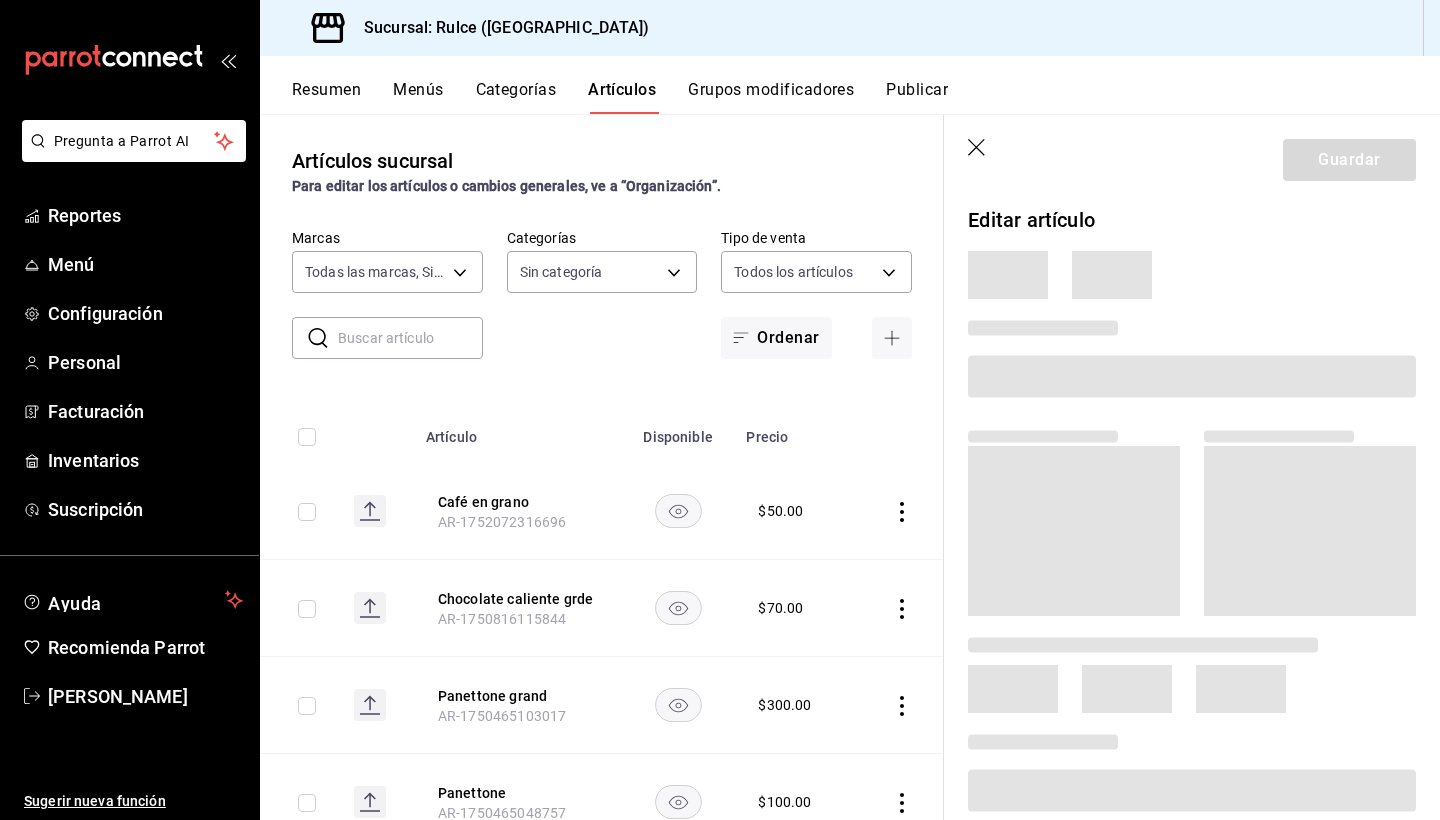 type on "162495f3-ae0c-4849-afee-ad6dc2179692,771877dd-4157-4686-9841-6092d6309f26,a8da4085-3aa8-4948-afb7-bc3cf7ad8fce,bf4fb772-ebf8-4c0a-99b7-ac5d901993a2,ec9f68fa-ad43-4f81-ab01-f9295ead98cb,3b104bc2-bb8c-4fbe-837d-8ddeb736bb7e,8934bb14-7502-42bf-a0ff-20b68ef3dd1a,6bf5eabe-cf5a-4290-a290-f909cca62fa2,b2eeba4e-a641-4543-a0b9-66f01dfa1f78" 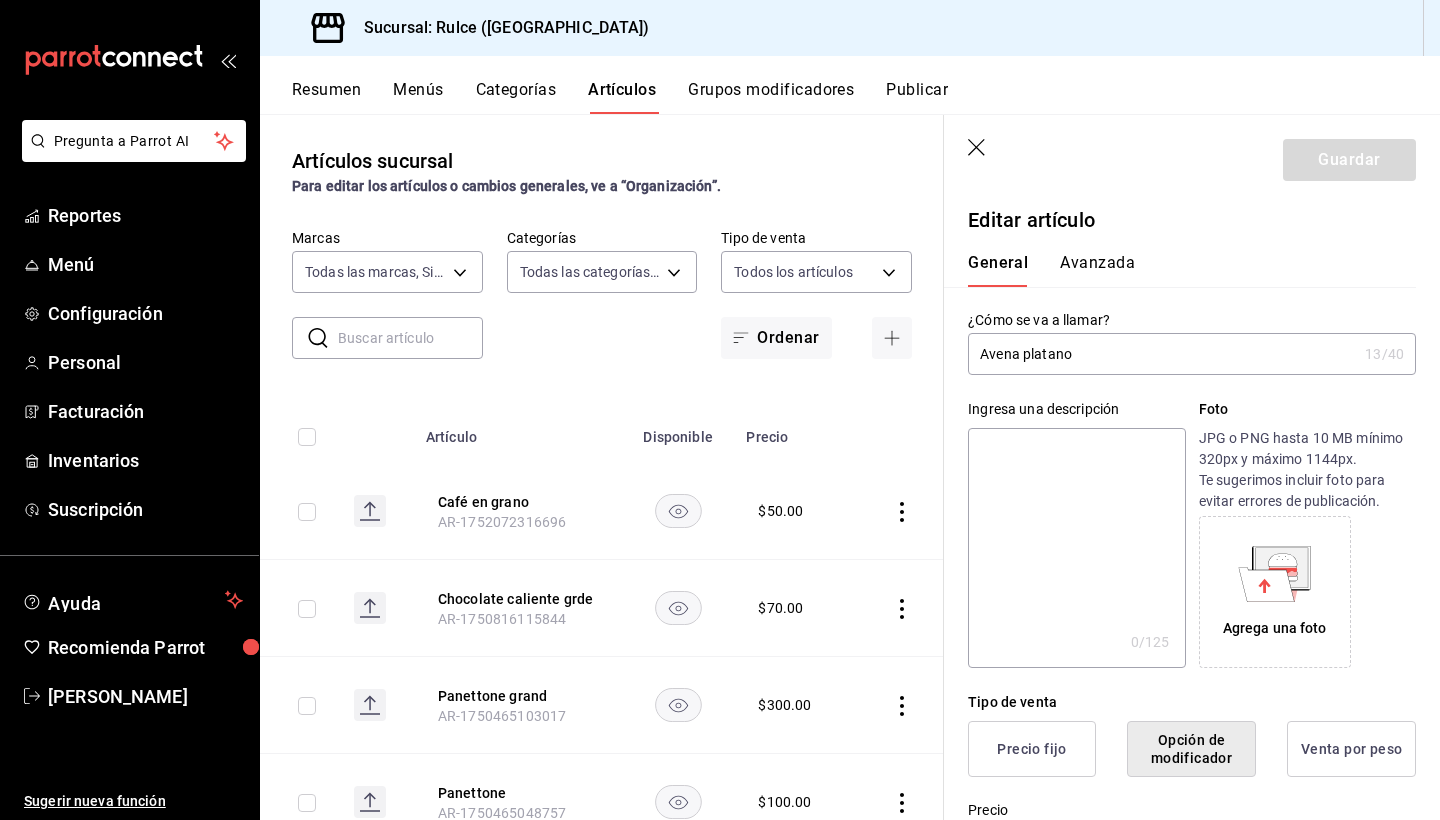 click on "General [PERSON_NAME]" at bounding box center [1180, 270] 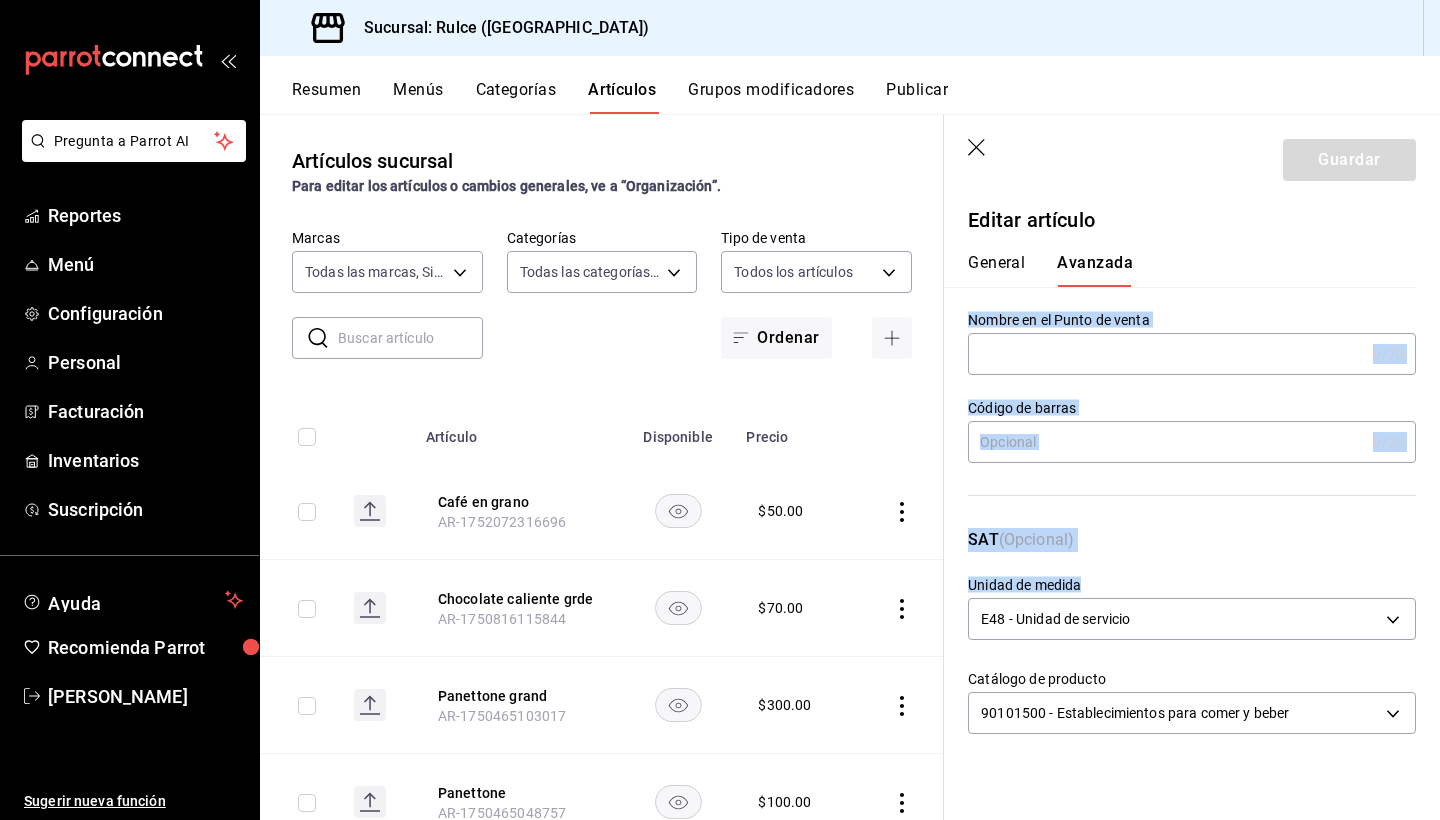 drag, startPoint x: 1435, startPoint y: 294, endPoint x: 1410, endPoint y: 591, distance: 298.05032 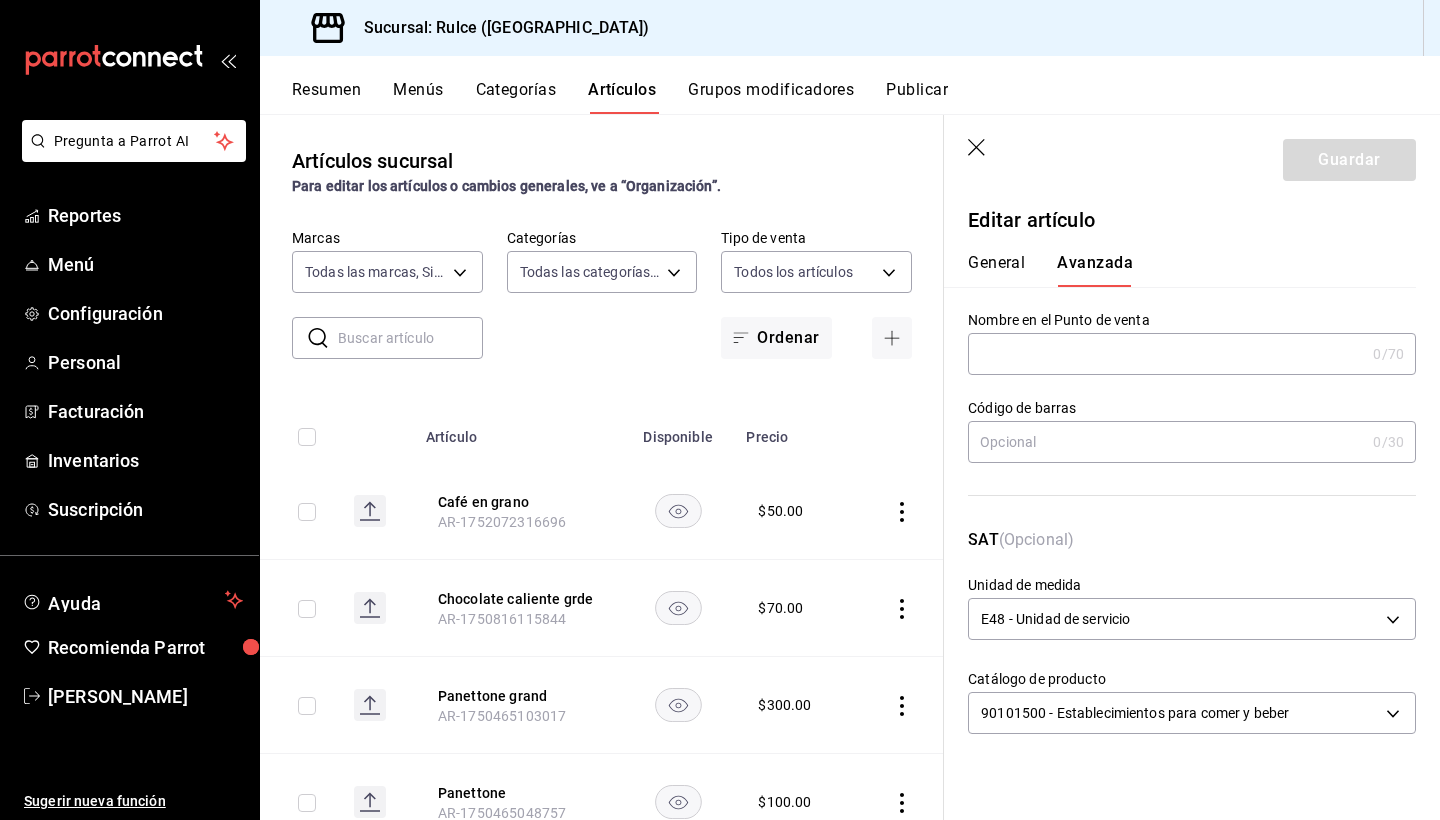 click on "General" at bounding box center [996, 270] 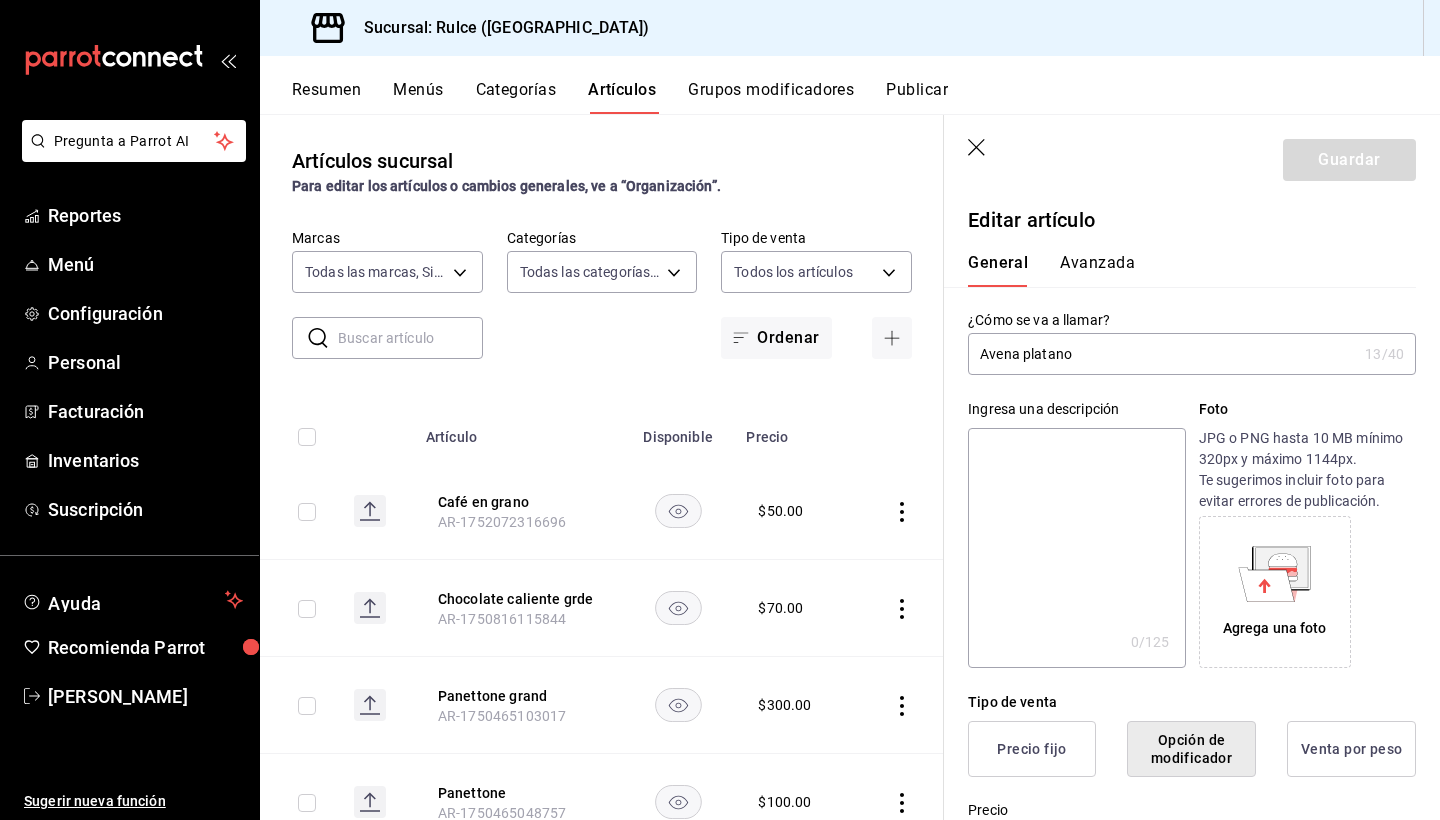 click on "Avena platano" at bounding box center [1162, 354] 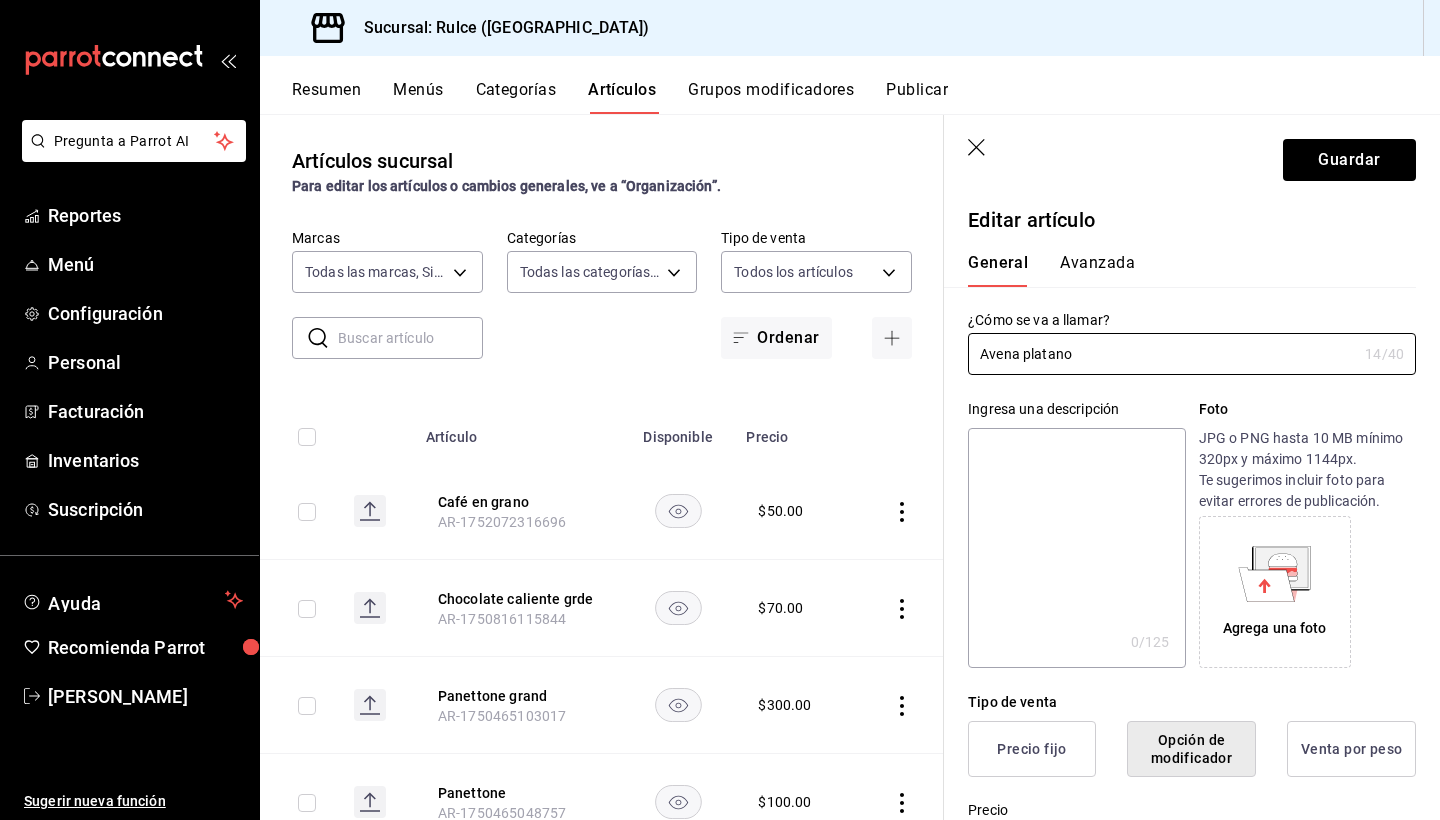 type on "Avena platano" 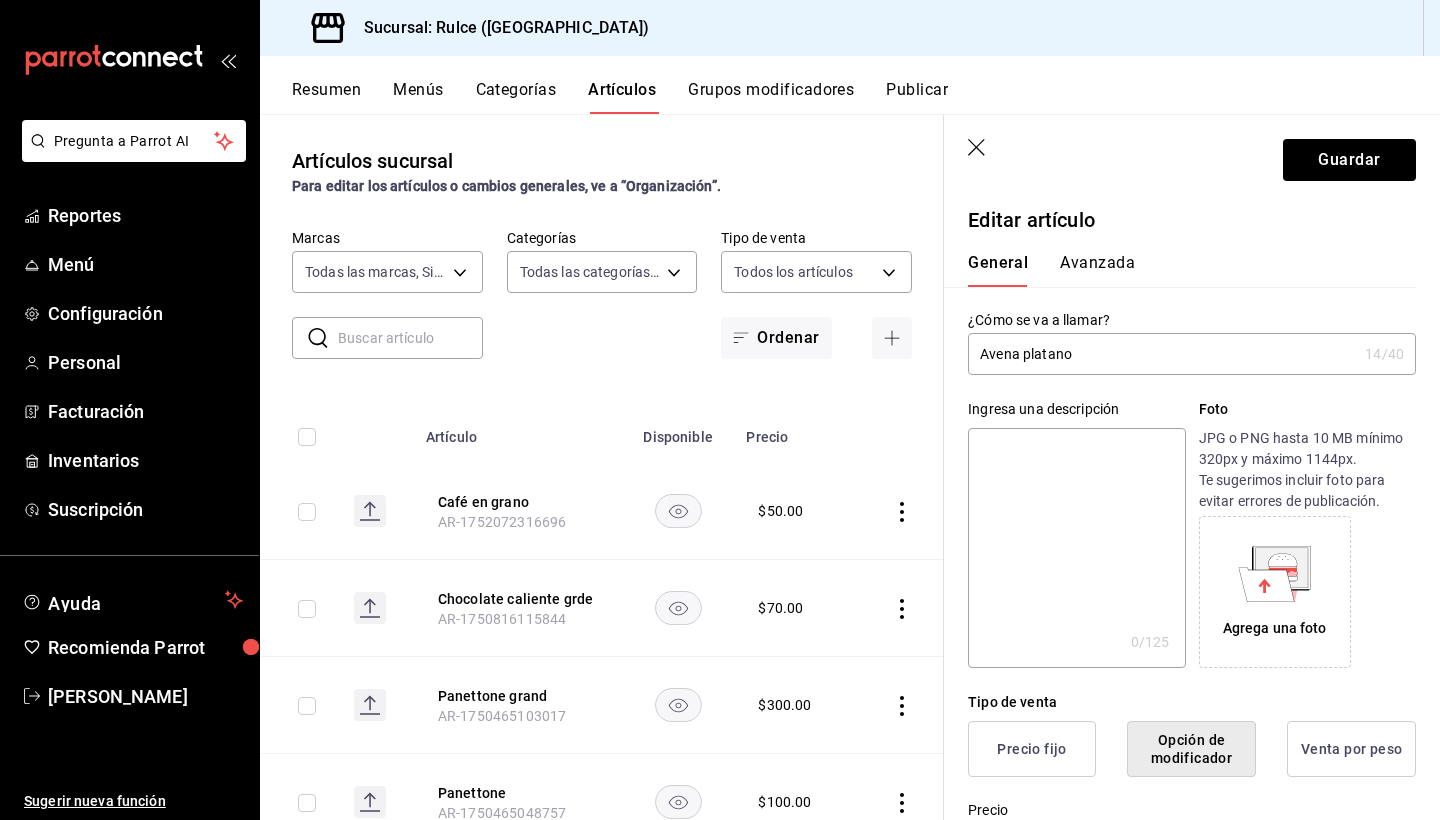 click on "General Avanzada" at bounding box center [1180, 261] 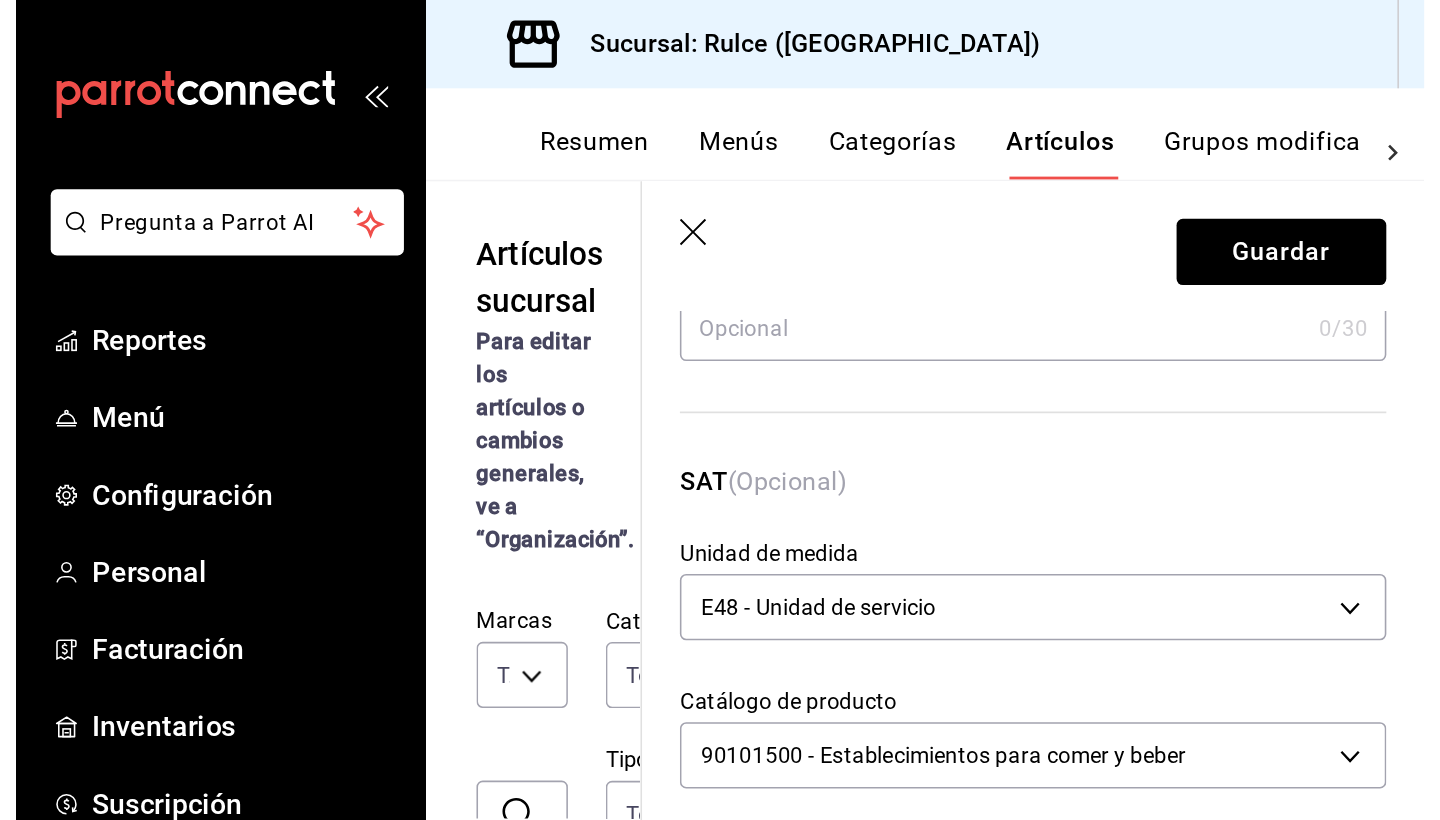 scroll, scrollTop: 260, scrollLeft: 0, axis: vertical 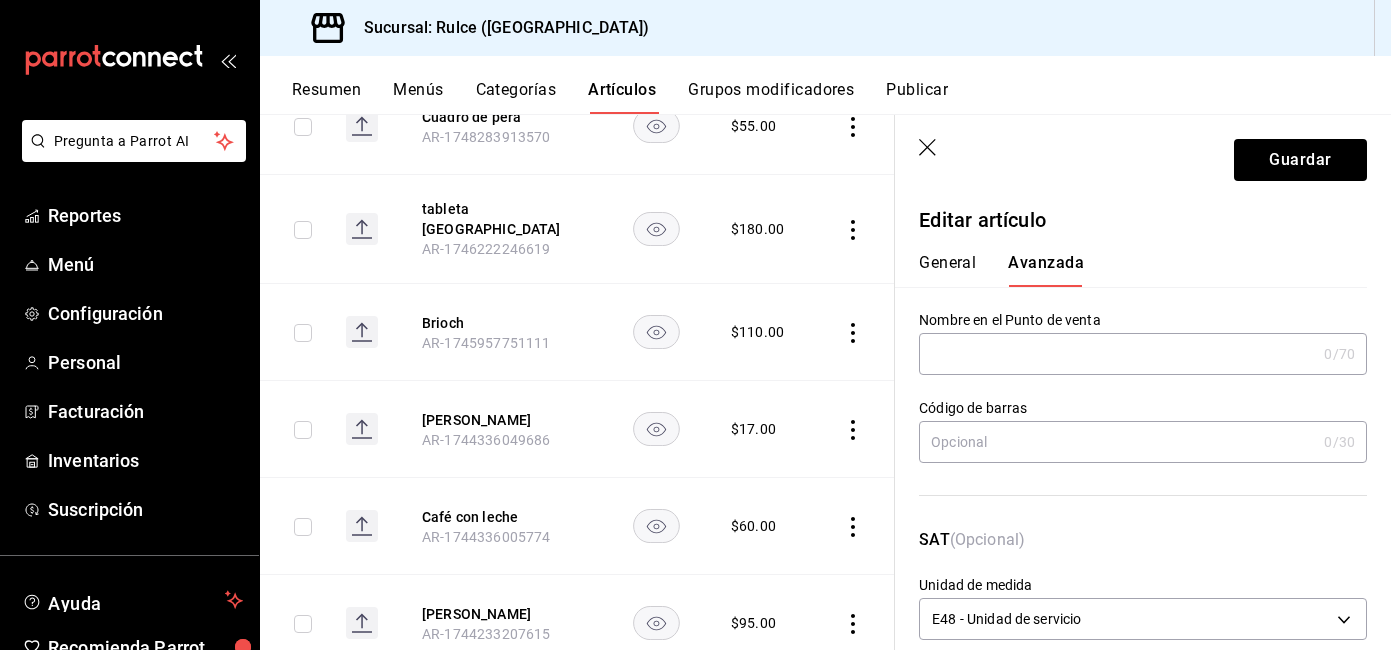 click on "General" at bounding box center [947, 270] 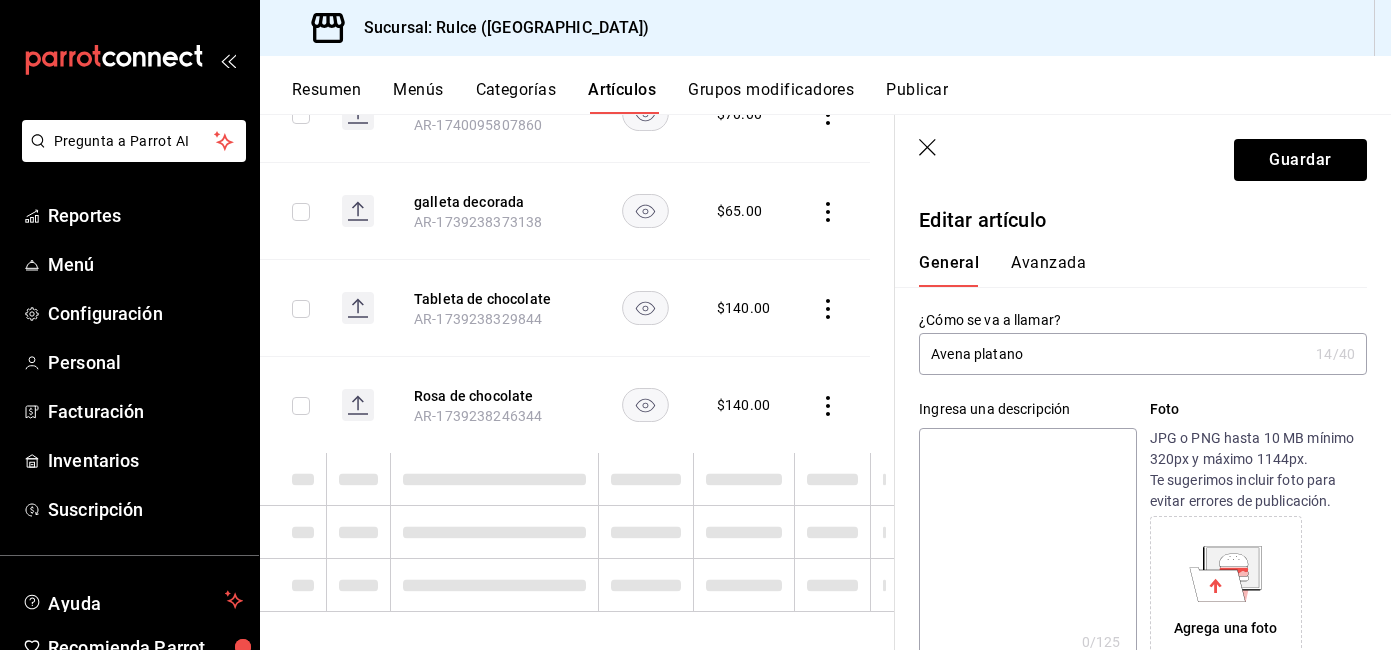 scroll, scrollTop: 1987, scrollLeft: 0, axis: vertical 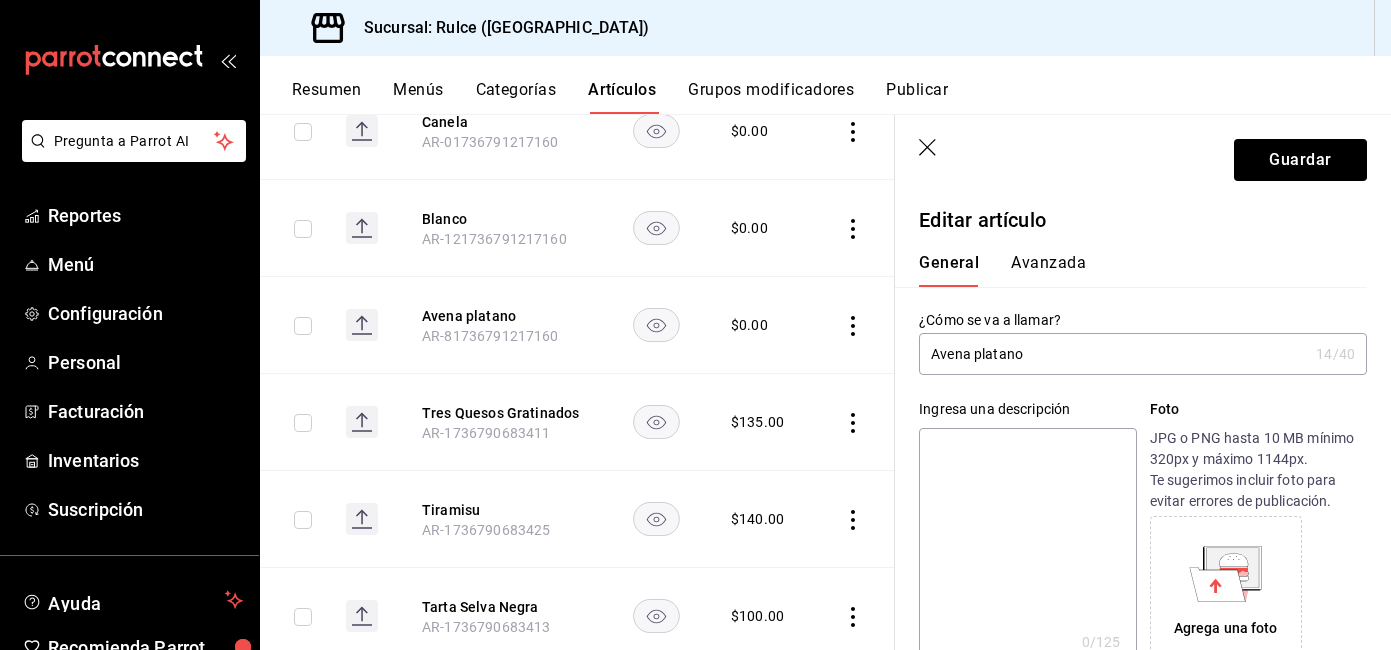 click on "Avanzada" at bounding box center (1048, 270) 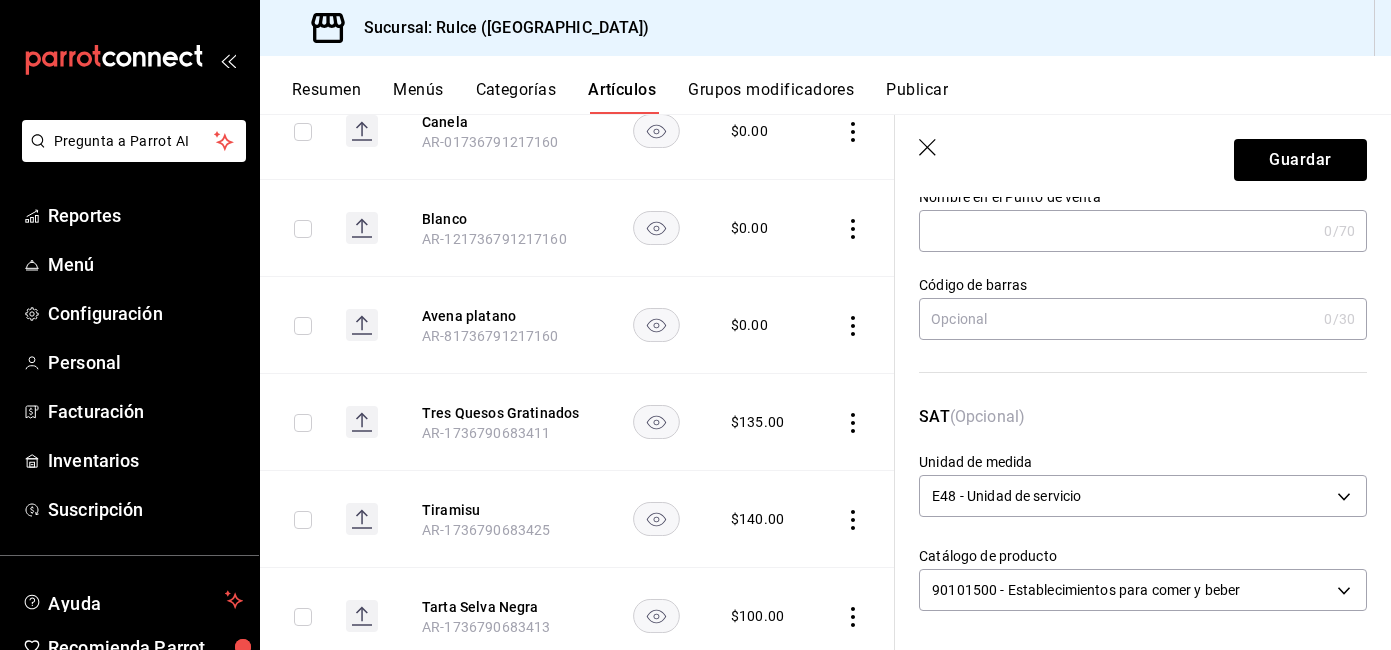 scroll, scrollTop: 130, scrollLeft: 0, axis: vertical 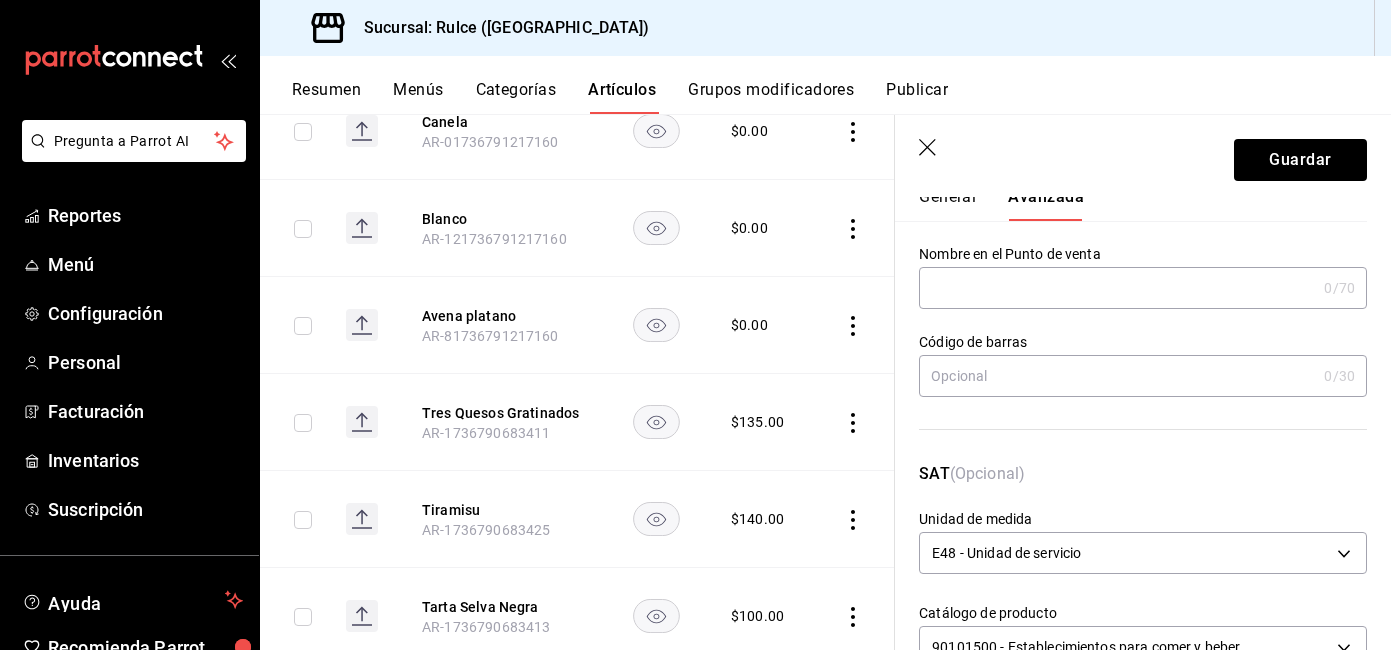 click on "General" at bounding box center (947, 204) 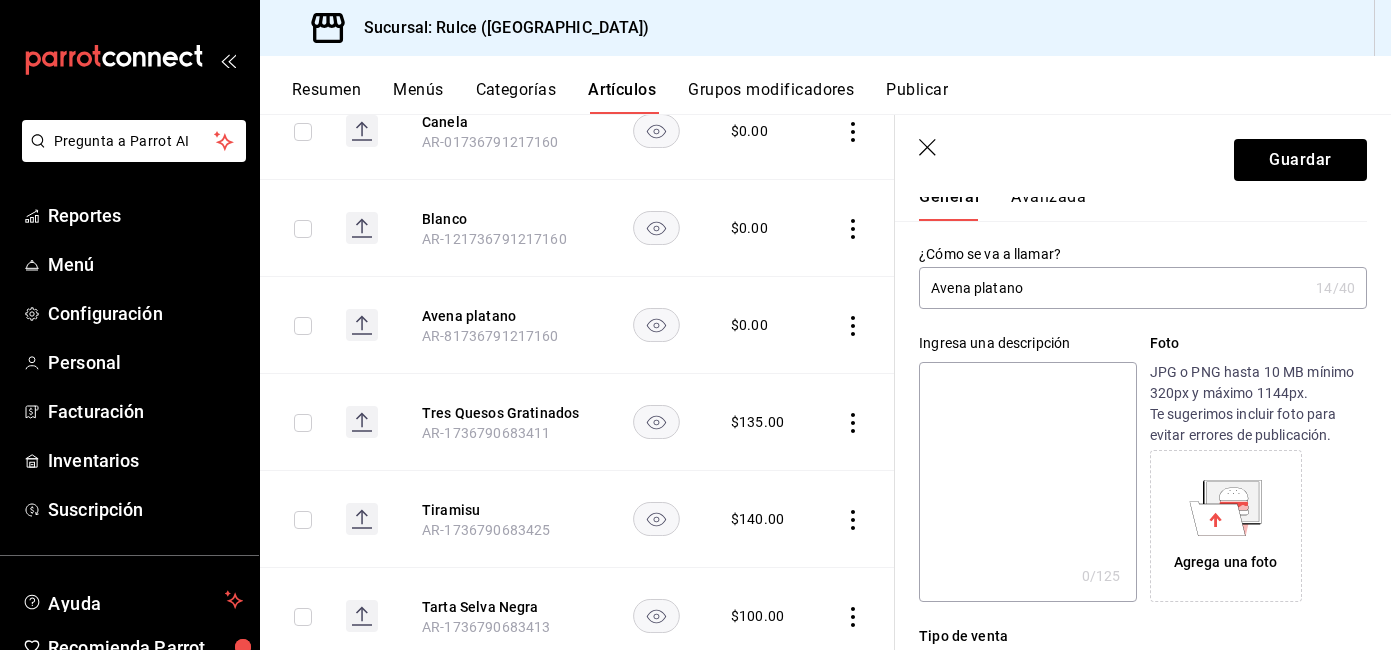 click on "Guardar" at bounding box center [1143, 156] 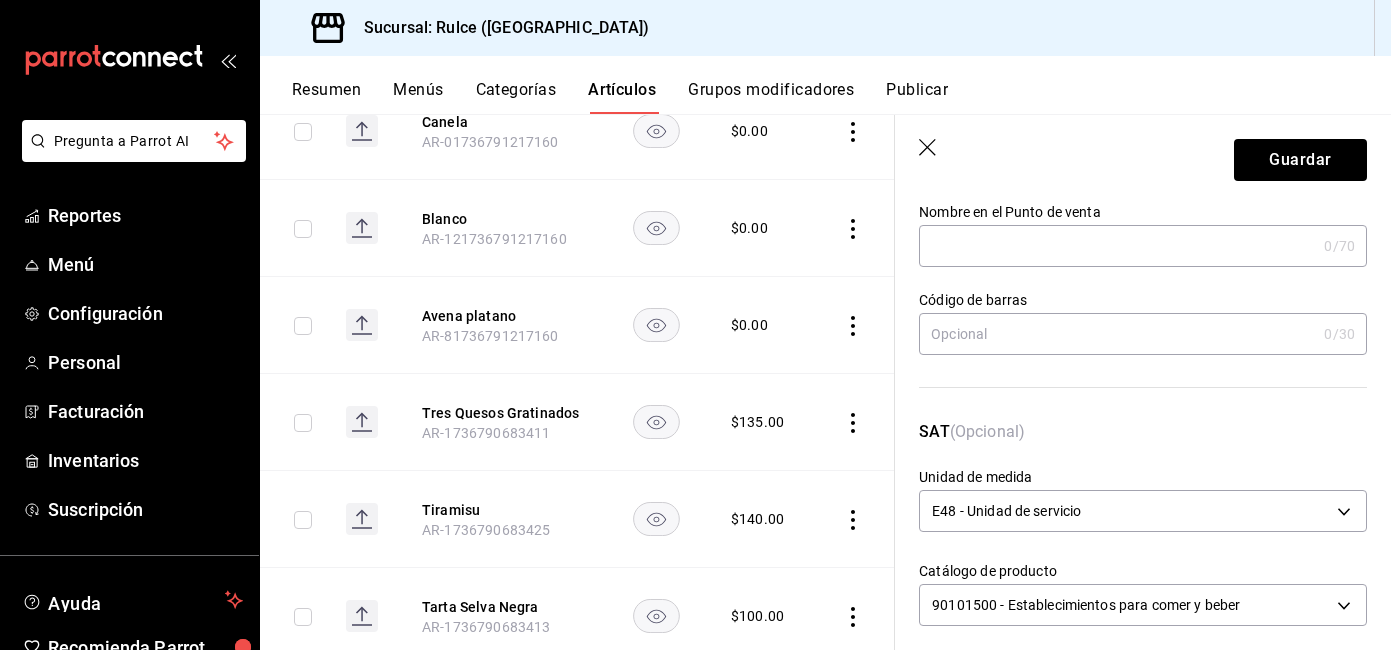 scroll, scrollTop: 130, scrollLeft: 0, axis: vertical 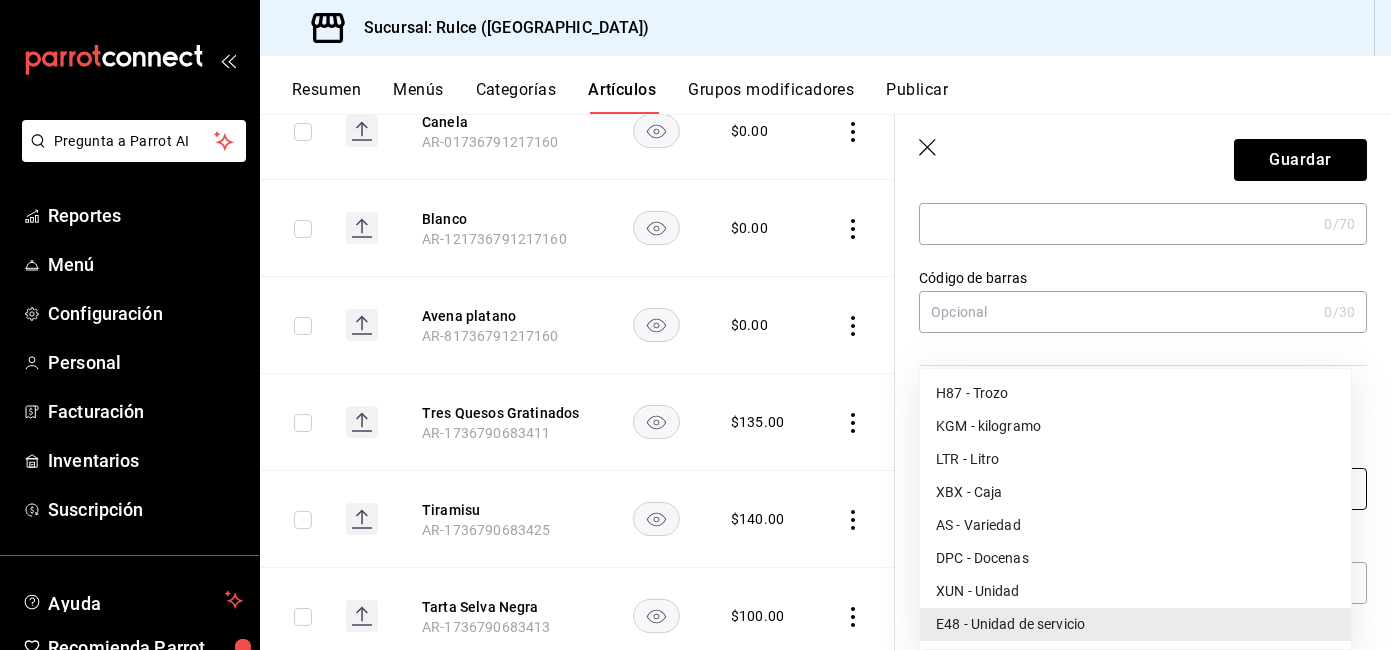 click on "Pregunta a Parrot AI Reportes   Menú   Configuración   Personal   Facturación   Inventarios   Suscripción   Ayuda Recomienda Parrot   Guadalupe Cecilia España Tenorio   Sugerir nueva función   Sucursal: Rulce (Roma Norte) Resumen Menús Categorías Artículos Grupos modificadores Publicar Artículos sucursal Para editar los artículos o cambios generales, ve a “Organización”. ​ ​ Marcas Todas las marcas, Sin marca 386eb51a-04dc-4fdd-b20d-8fc52226cfc6 Categorías Todas las categorías, Sin categoría 162495f3-ae0c-4849-afee-ad6dc2179692,771877dd-4157-4686-9841-6092d6309f26,a8da4085-3aa8-4948-afb7-bc3cf7ad8fce,bf4fb772-ebf8-4c0a-99b7-ac5d901993a2,ec9f68fa-ad43-4f81-ab01-f9295ead98cb,3b104bc2-bb8c-4fbe-837d-8ddeb736bb7e,8934bb14-7502-42bf-a0ff-20b68ef3dd1a,6bf5eabe-cf5a-4290-a290-f909cca62fa2,b2eeba4e-a641-4543-a0b9-66f01dfa1f78 Tipo de venta Todos los artículos ALL Ordenar Artículo Disponible Precio Café en grano AR-1752072316696 $ 50.00 Chocolate caliente grde AR-1750816115844 $ 70.00 $ $ $ $" at bounding box center (695, 325) 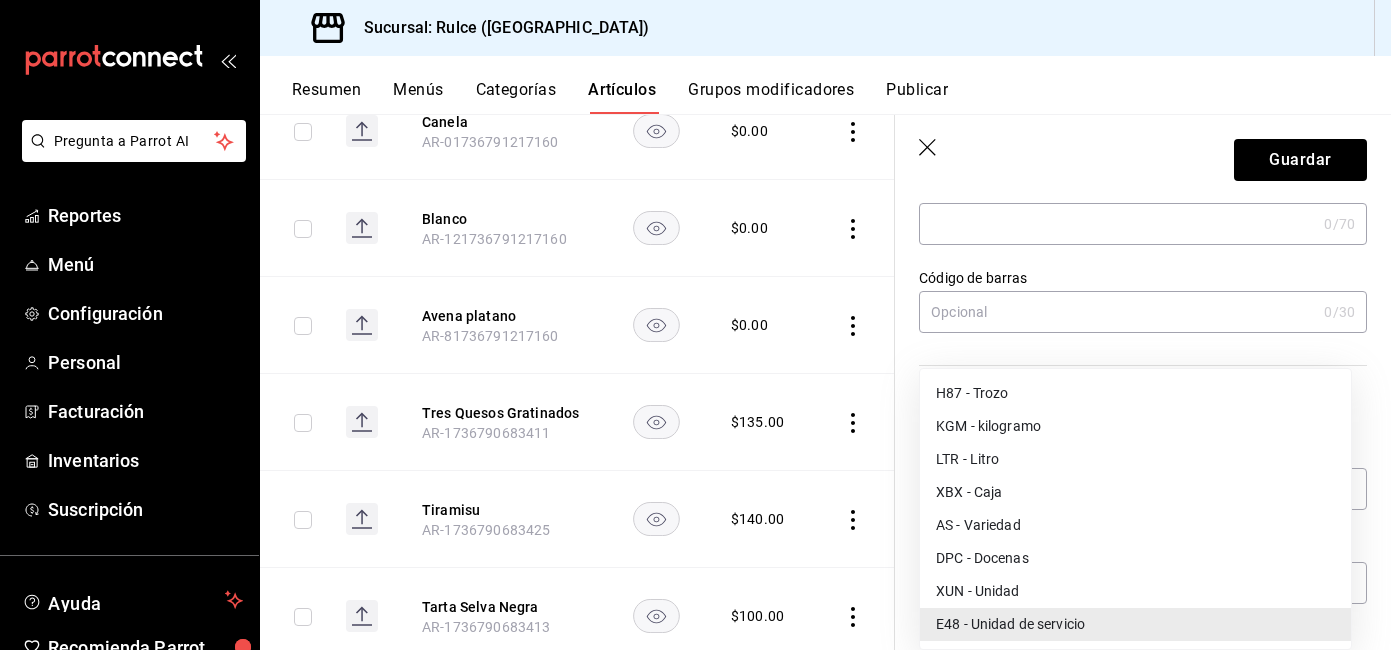 click at bounding box center [695, 325] 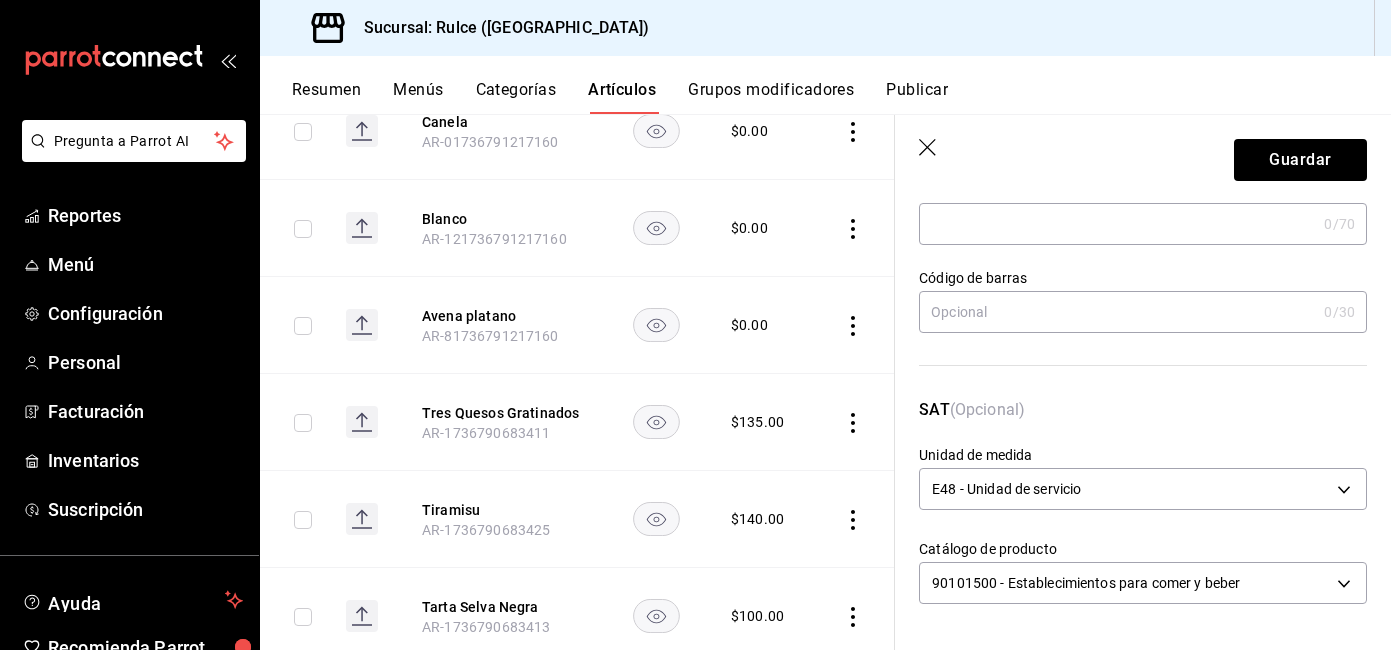 click on "Catálogo de producto" at bounding box center [1143, 549] 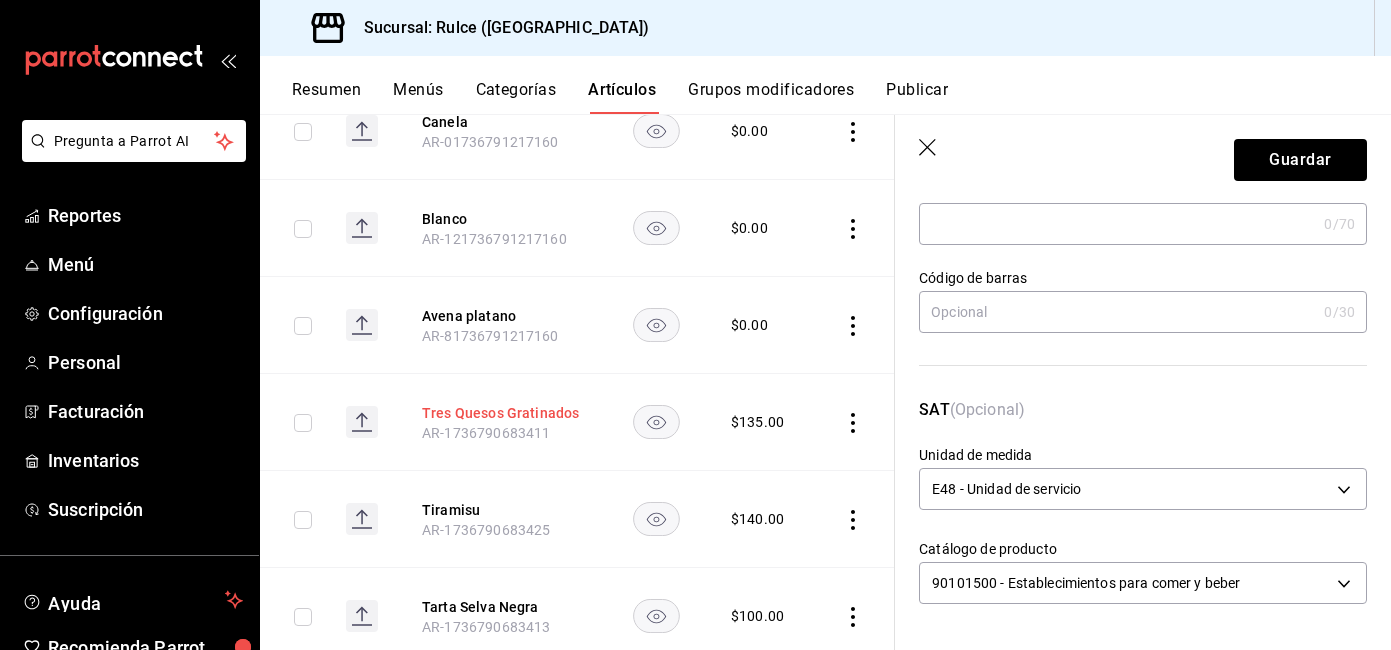 click on "Tres Quesos Gratinados" at bounding box center [502, 413] 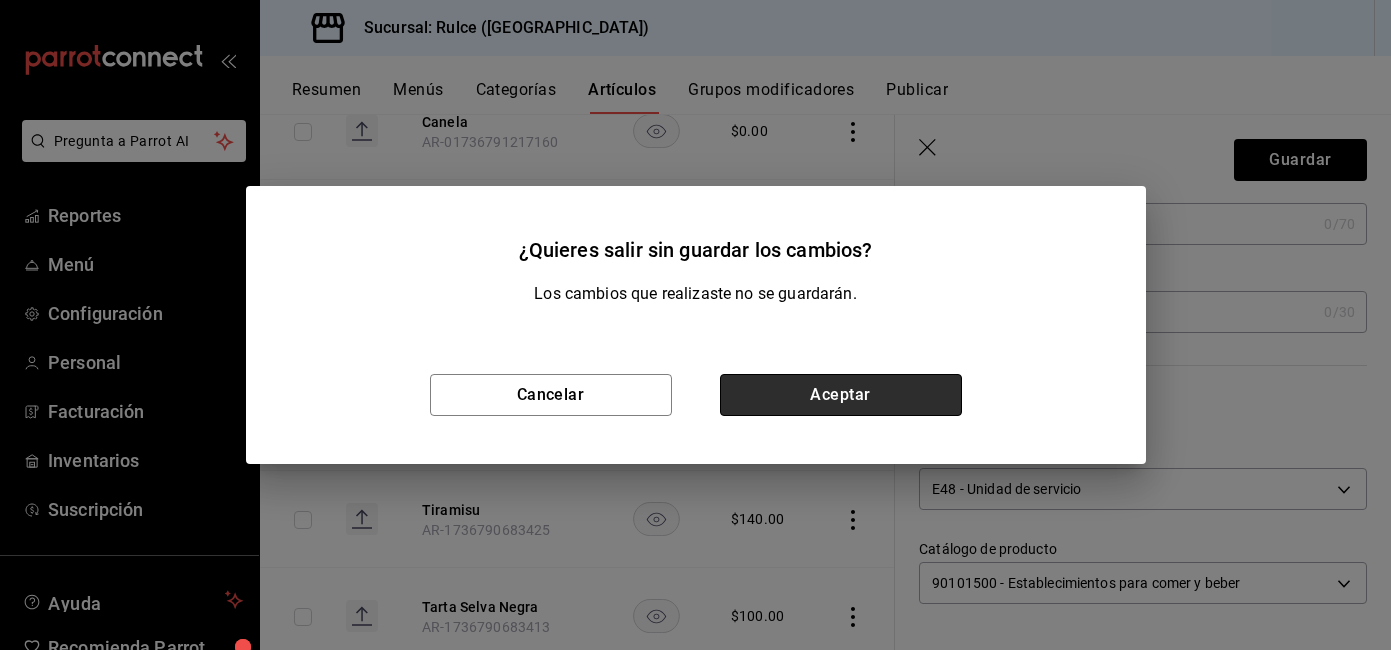 click on "Aceptar" at bounding box center [841, 395] 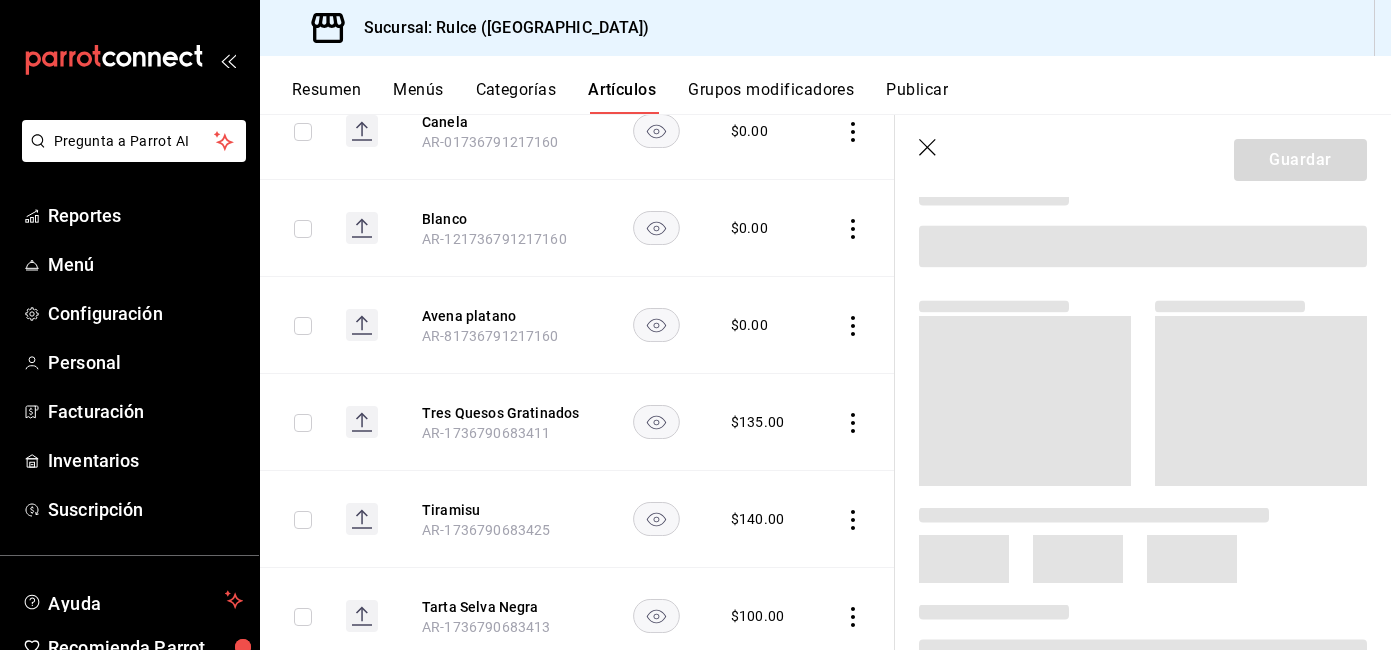 scroll, scrollTop: 0, scrollLeft: 0, axis: both 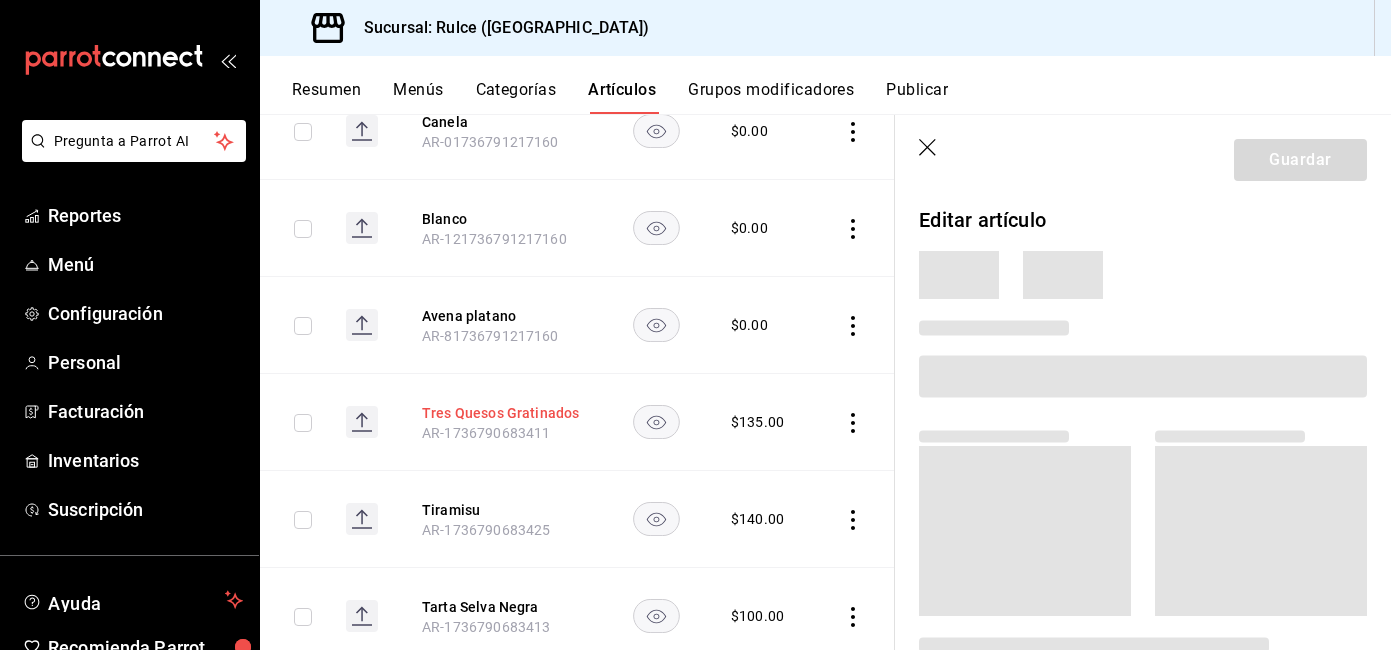 click on "Tres Quesos Gratinados" at bounding box center [502, 413] 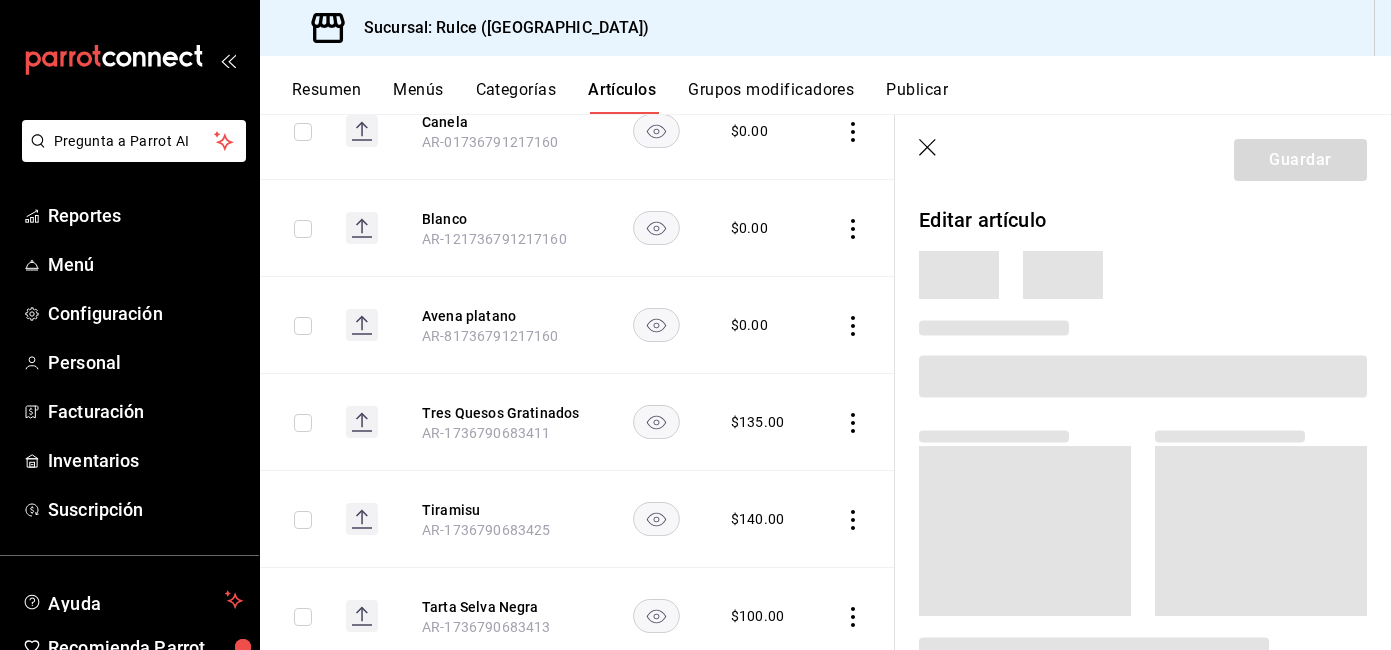 click on "Tres Quesos Gratinados AR-1736790683411" at bounding box center [502, 422] 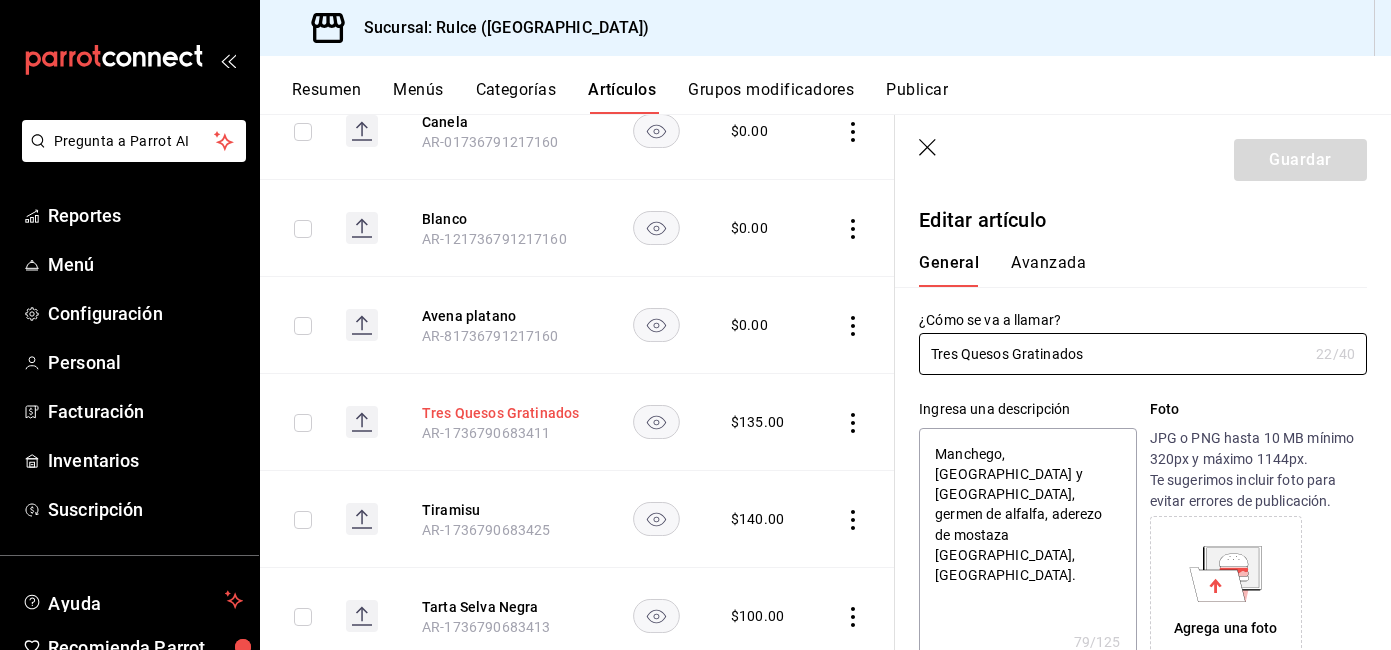 type on "x" 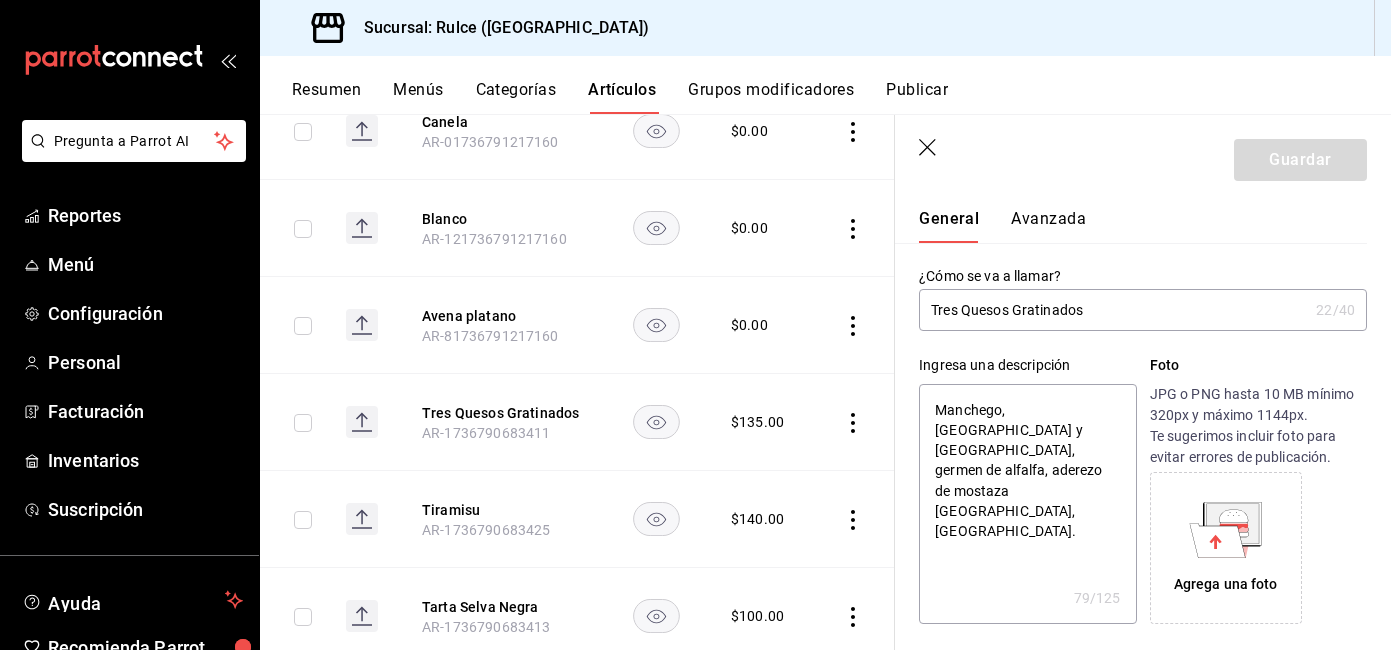 scroll, scrollTop: 61, scrollLeft: 0, axis: vertical 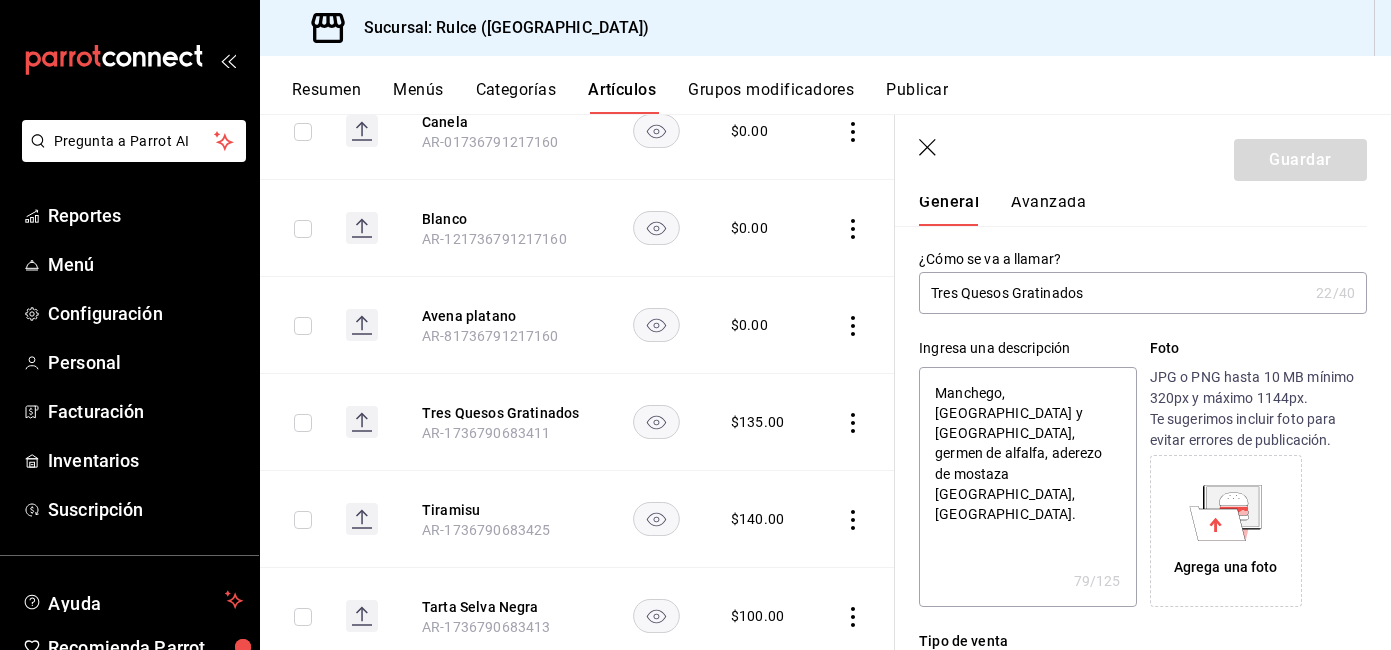 click on "Avanzada" at bounding box center [1048, 209] 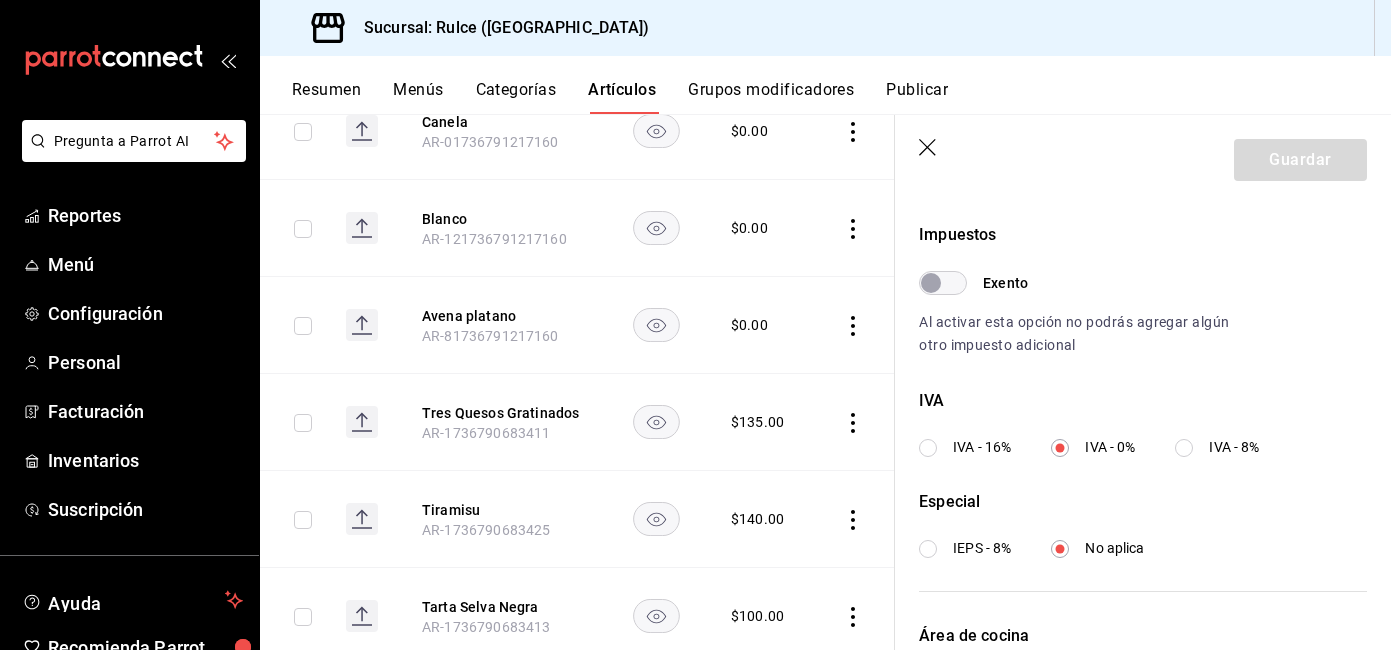 scroll, scrollTop: 609, scrollLeft: 0, axis: vertical 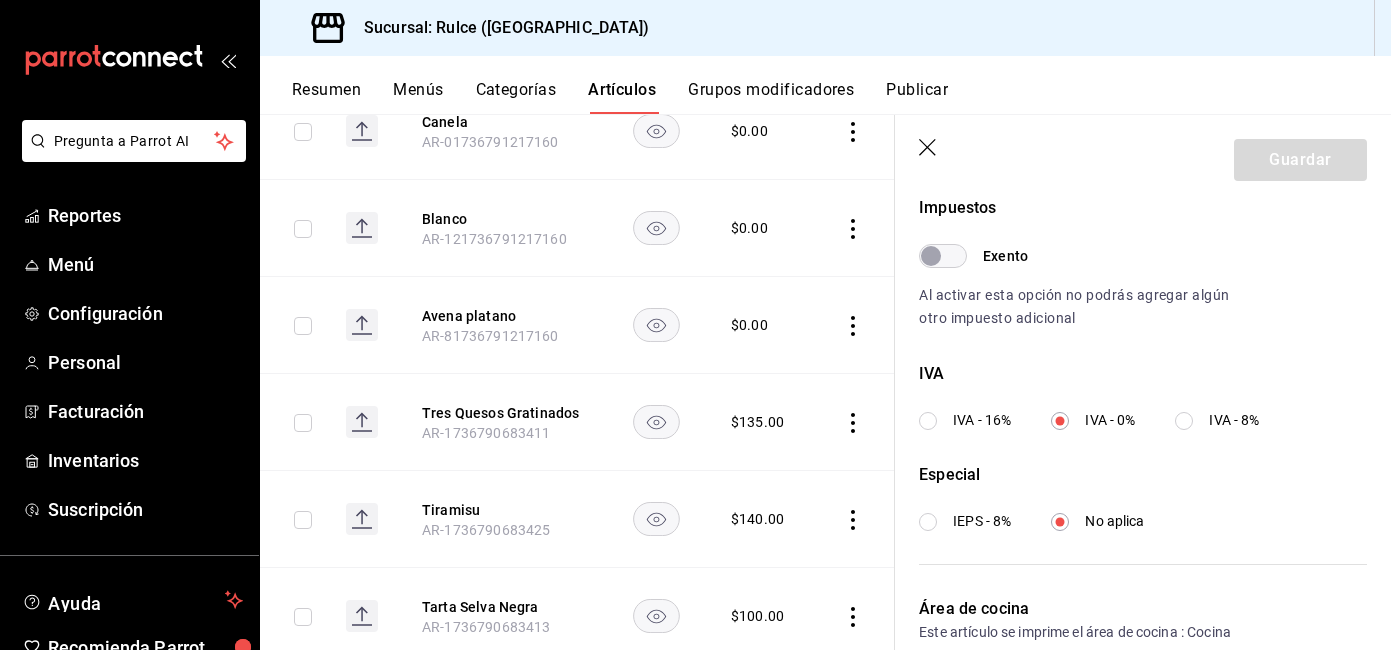 click on "Tiramisu AR-1736790683425" at bounding box center [502, 519] 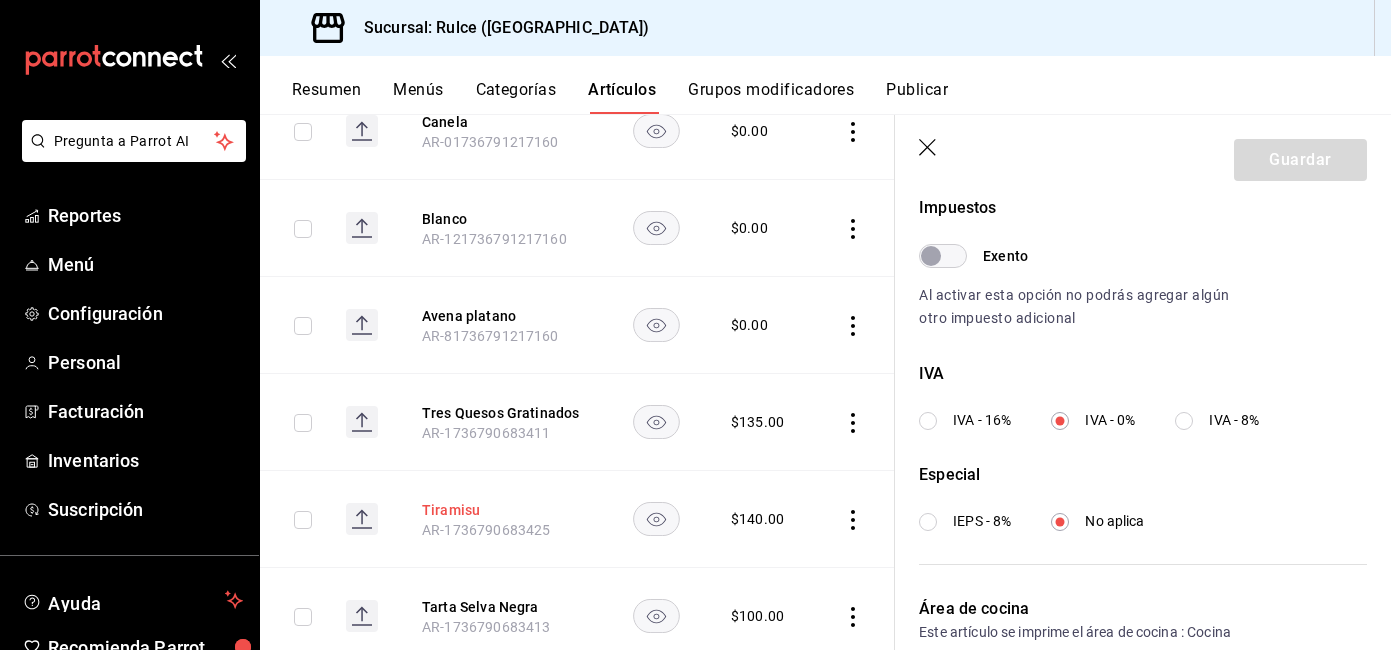 click on "Tiramisu" at bounding box center [502, 510] 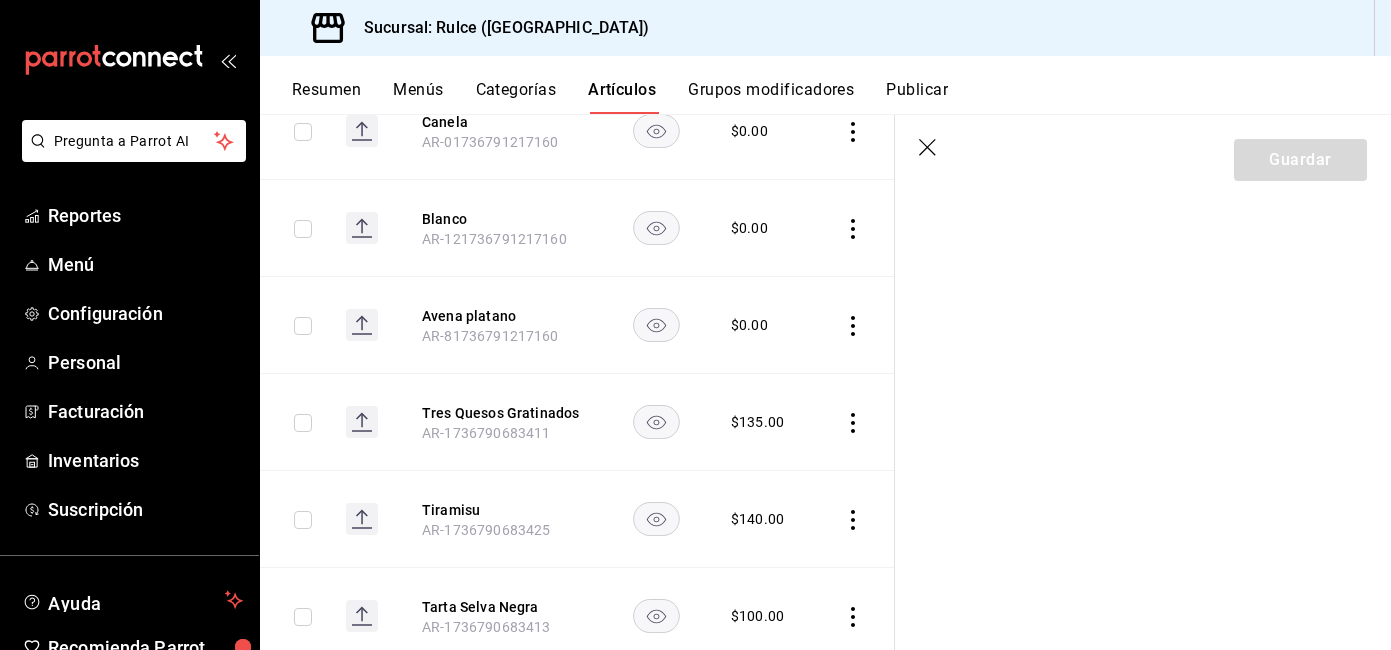 scroll, scrollTop: 0, scrollLeft: 0, axis: both 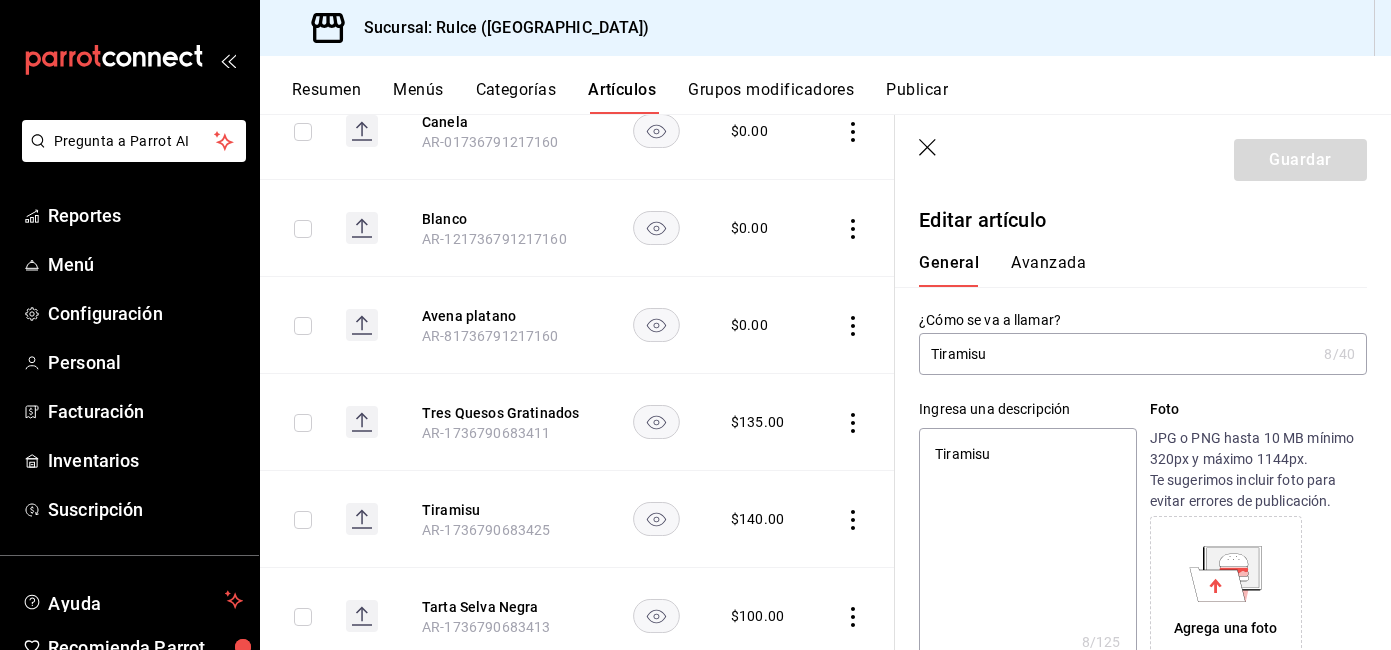 type on "x" 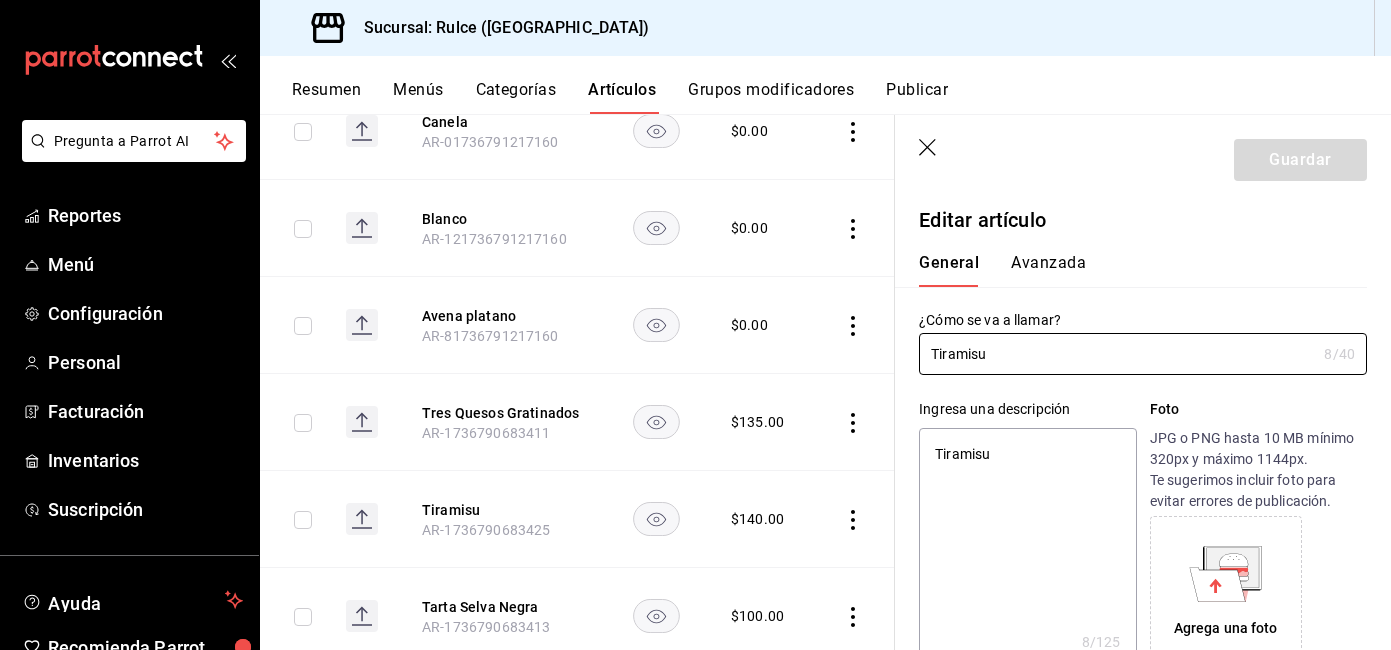 scroll, scrollTop: 6, scrollLeft: 0, axis: vertical 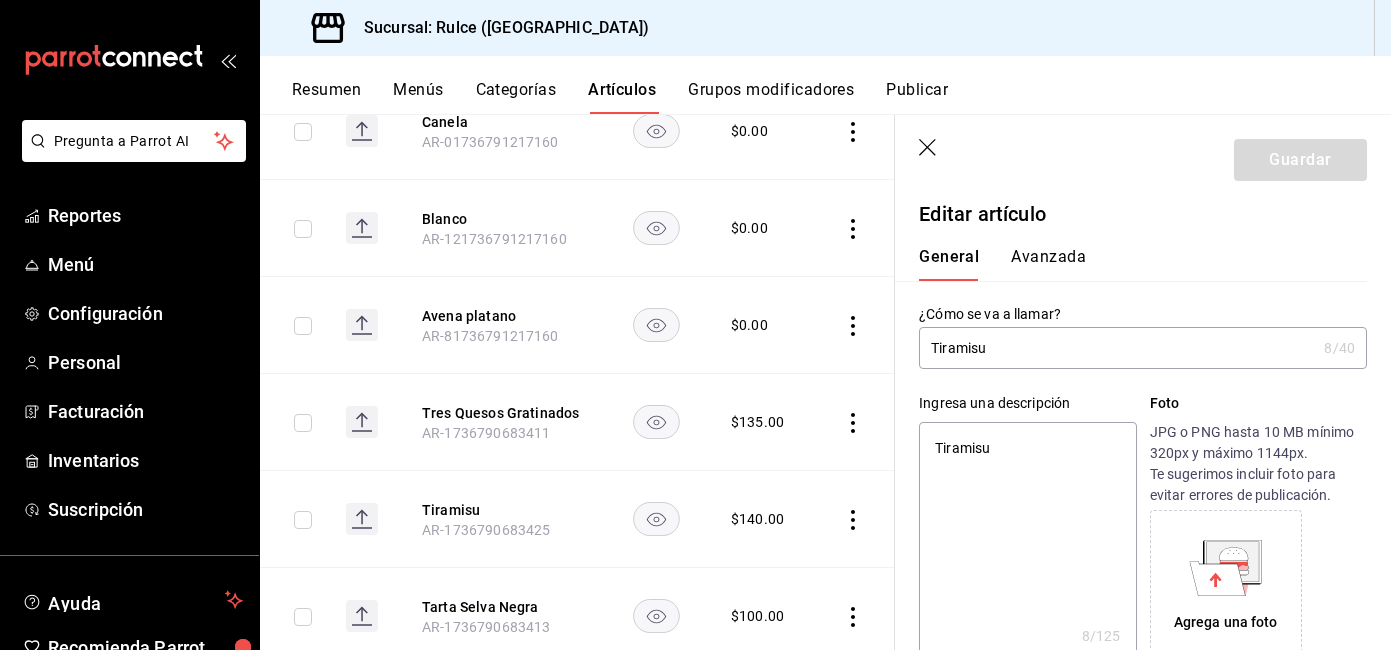 click on "¿Cómo se va a llamar? Tiramisu 8 /40 ¿Cómo se va a llamar?" at bounding box center (1131, 325) 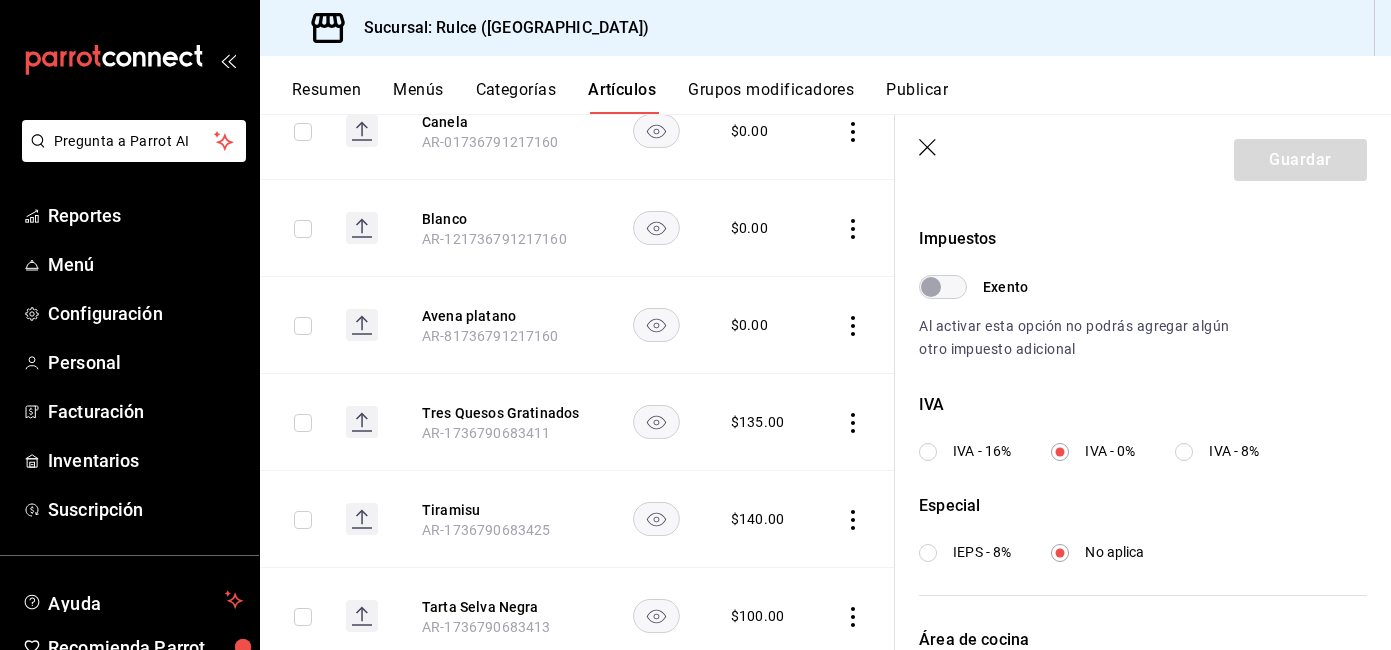 scroll, scrollTop: 578, scrollLeft: 0, axis: vertical 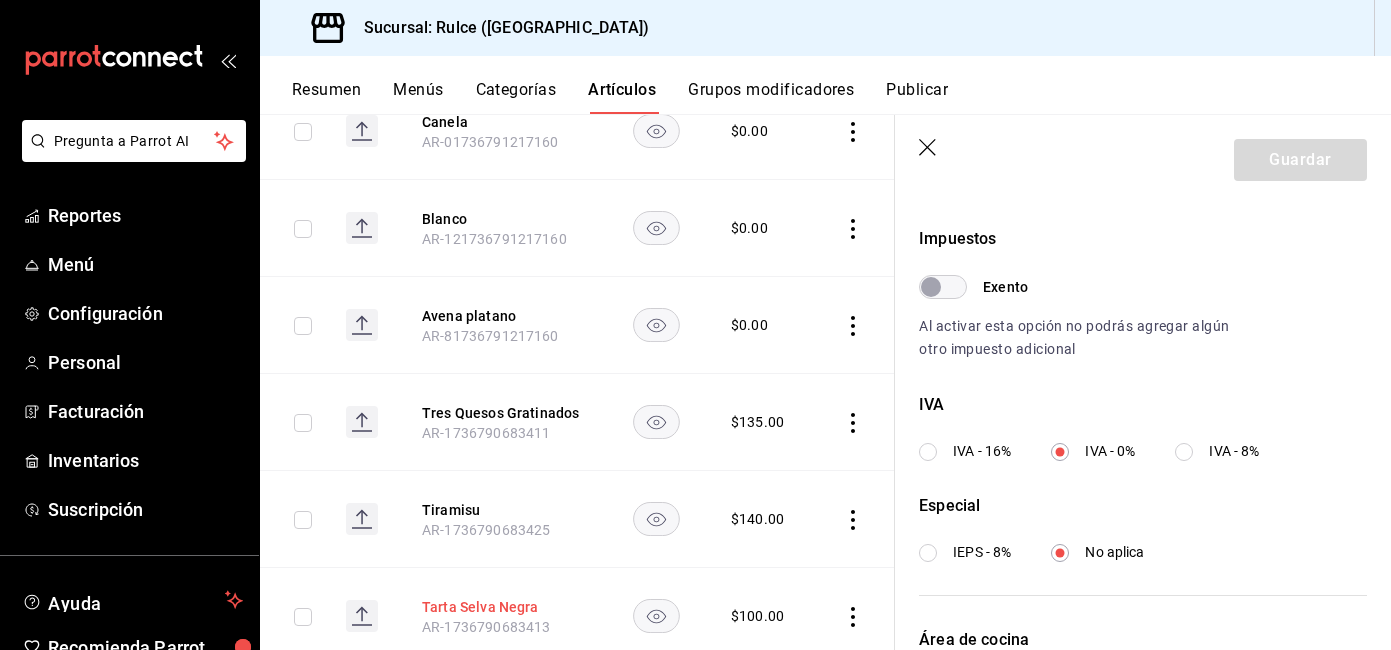 click on "Tarta Selva Negra" at bounding box center (502, 607) 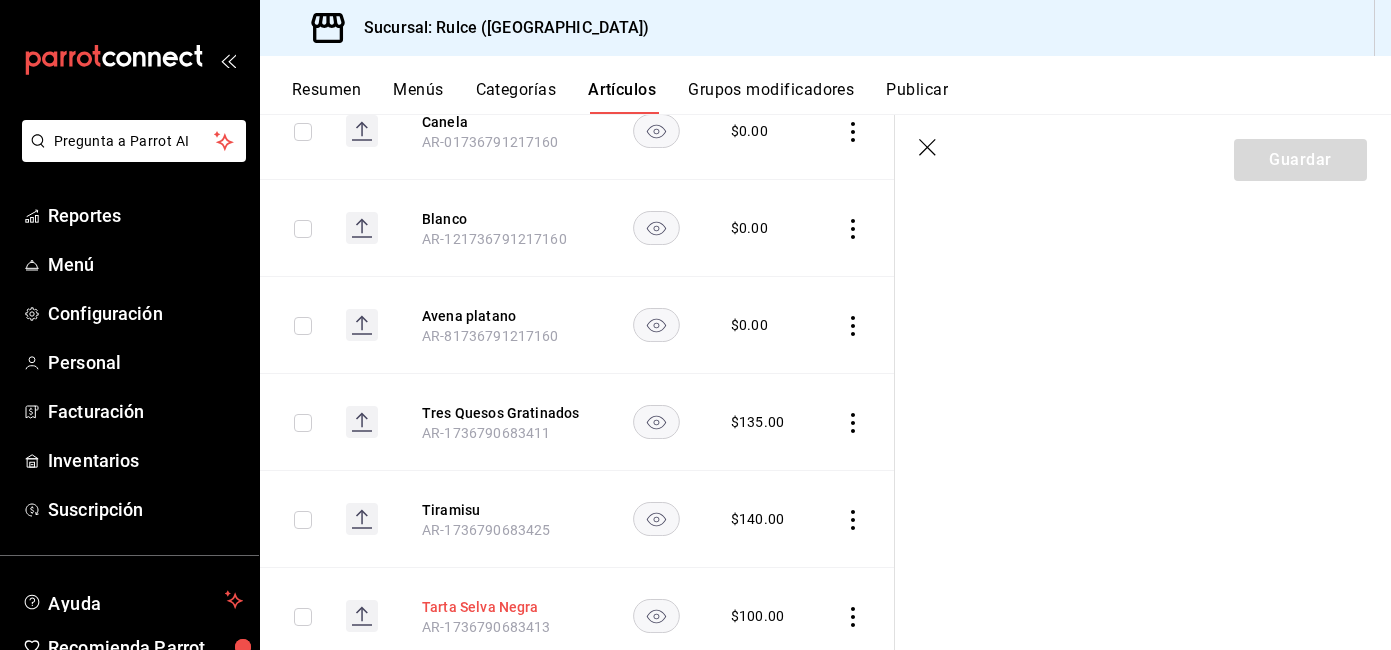 scroll, scrollTop: 0, scrollLeft: 0, axis: both 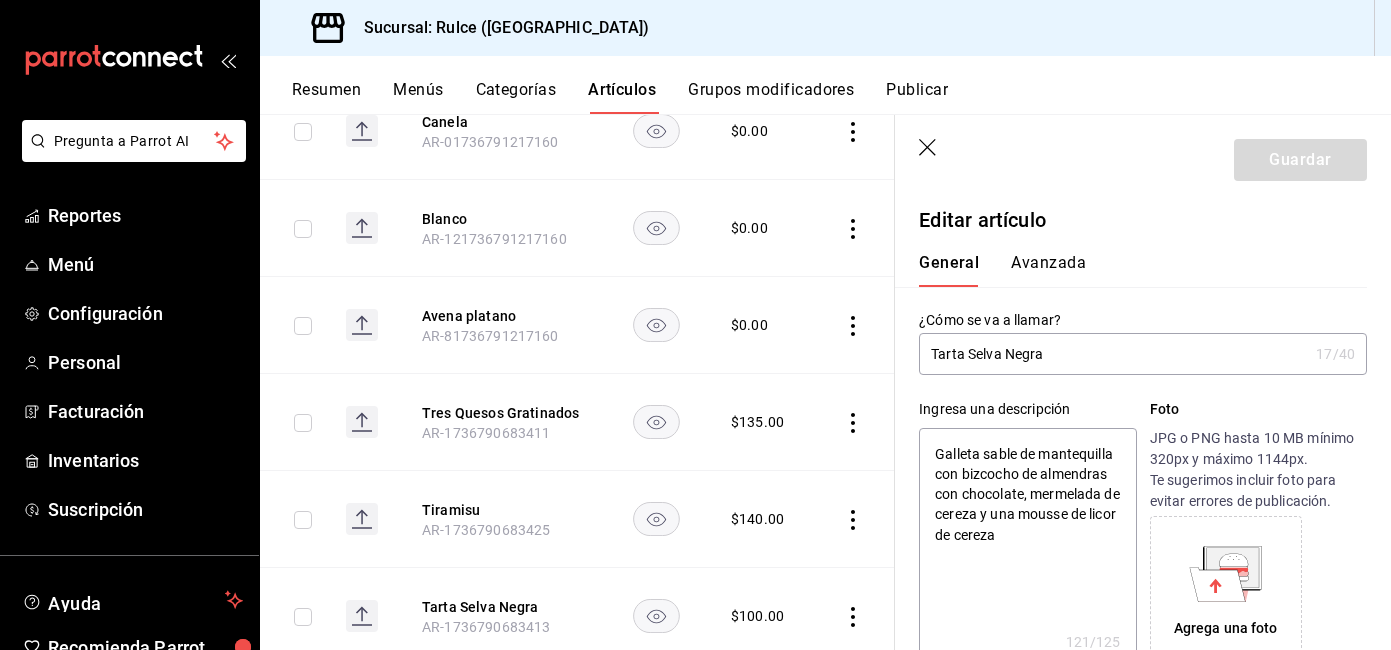 click on "Avanzada" at bounding box center [1048, 270] 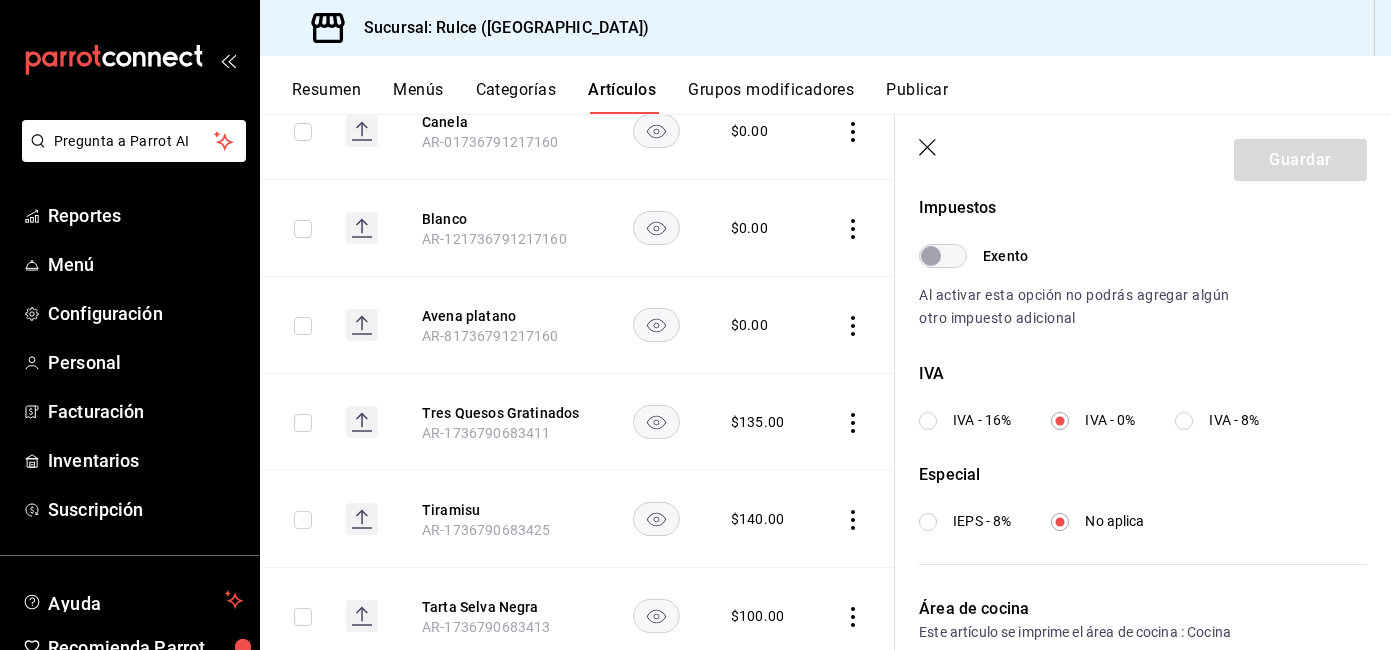 scroll, scrollTop: 633, scrollLeft: 0, axis: vertical 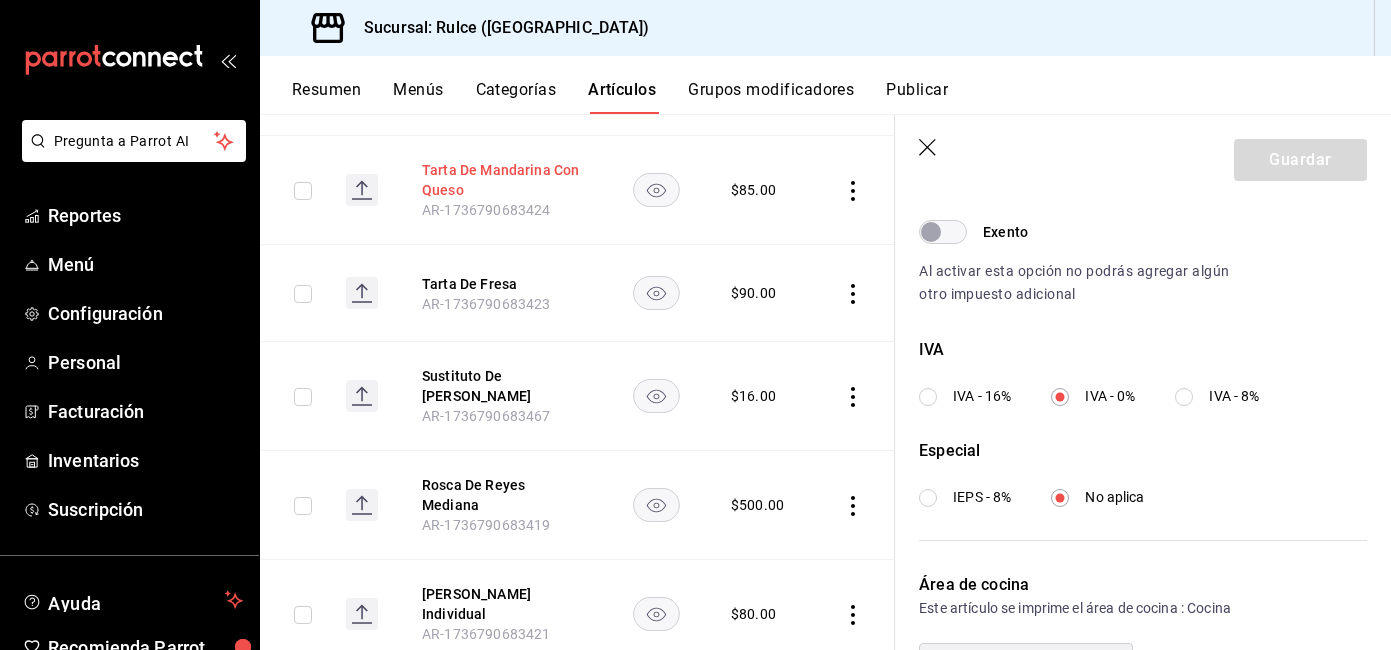 click on "Tarta De Mandarina Con Queso" at bounding box center (502, 180) 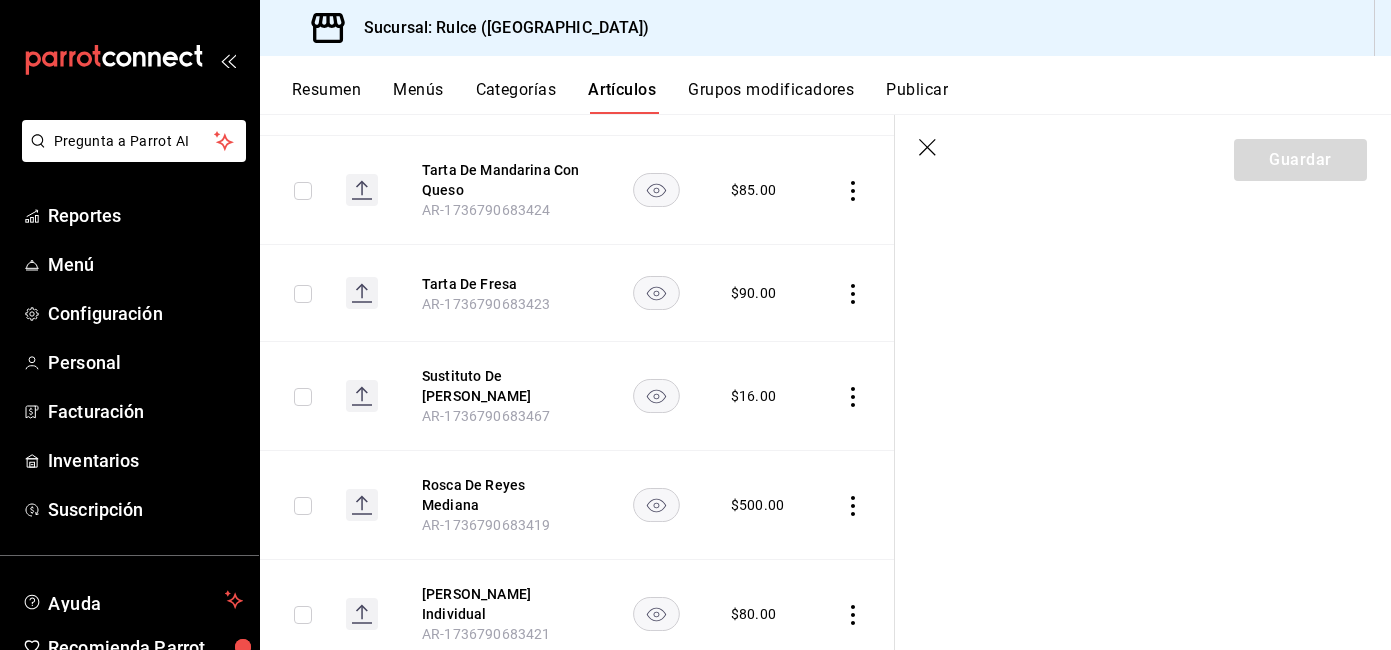 scroll, scrollTop: 0, scrollLeft: 0, axis: both 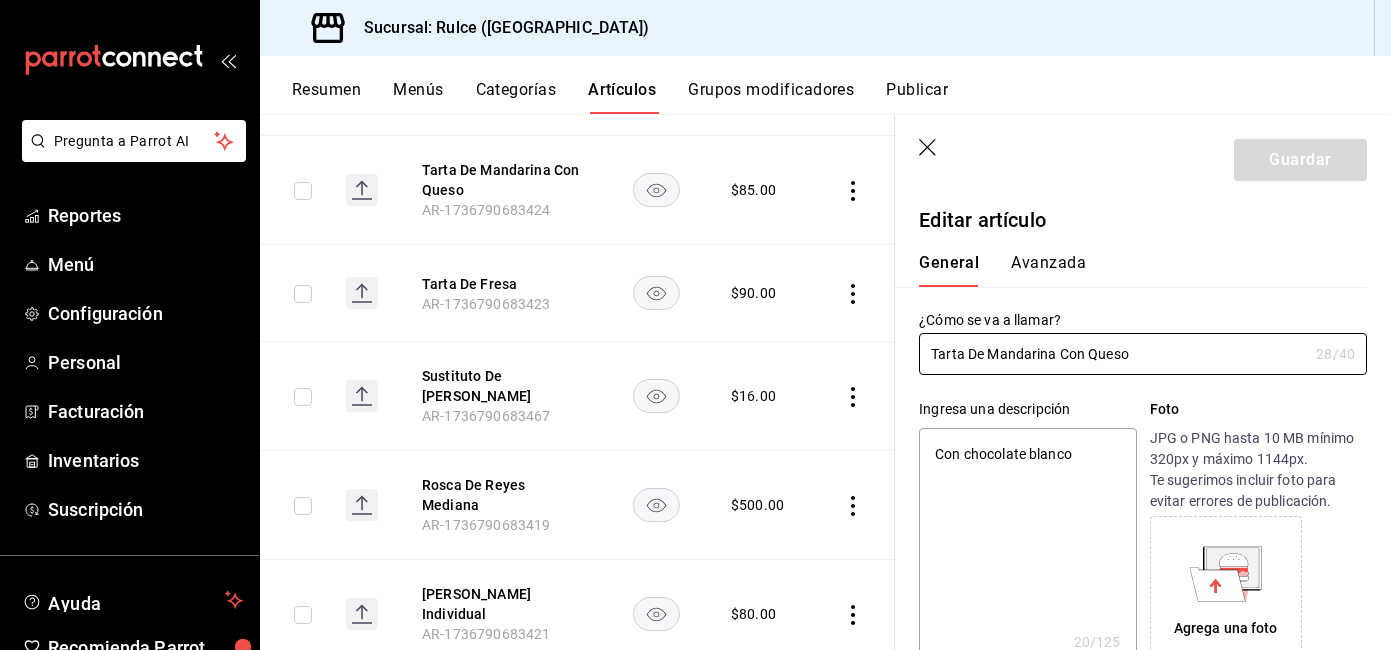 type on "x" 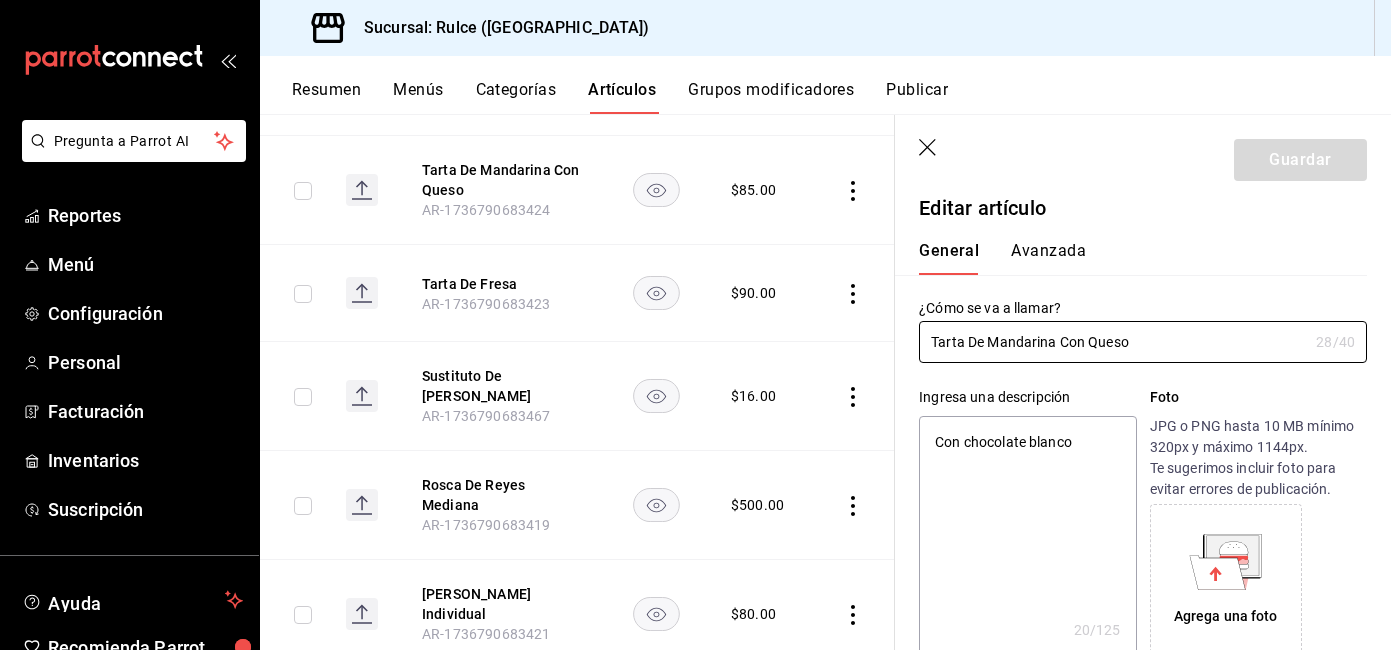 scroll, scrollTop: 0, scrollLeft: 0, axis: both 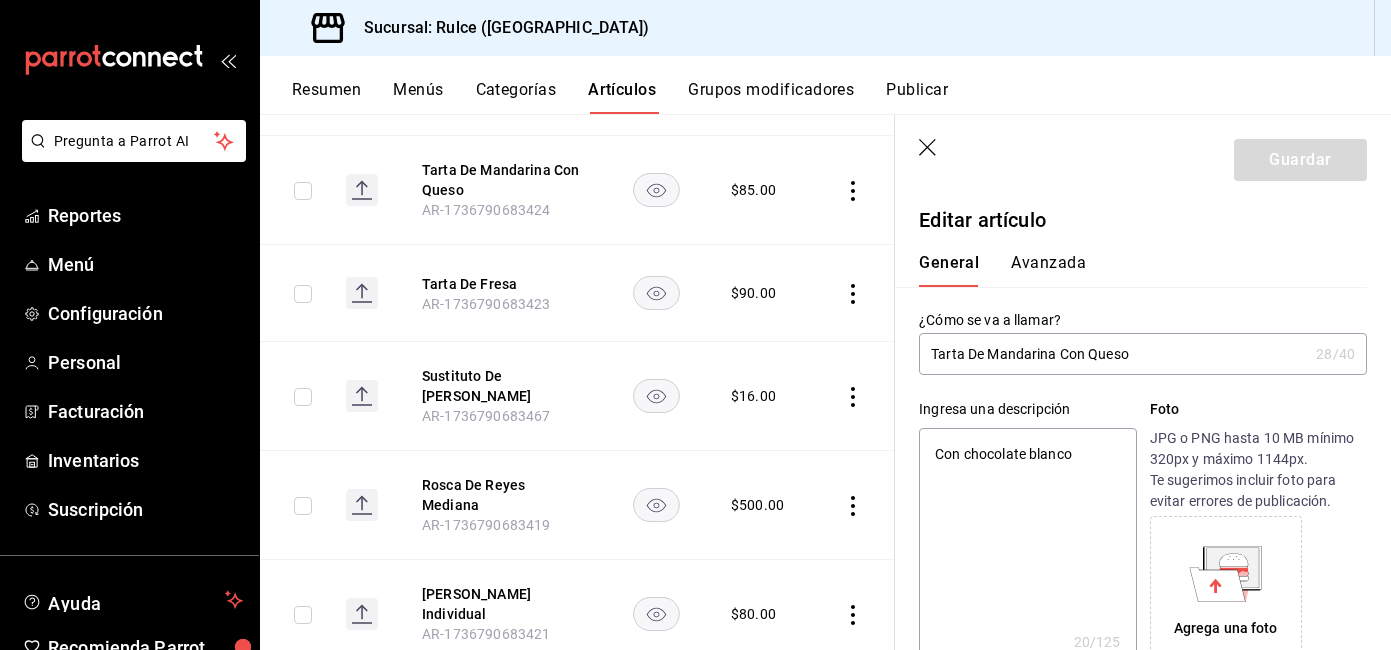 click on "Avanzada" at bounding box center [1048, 270] 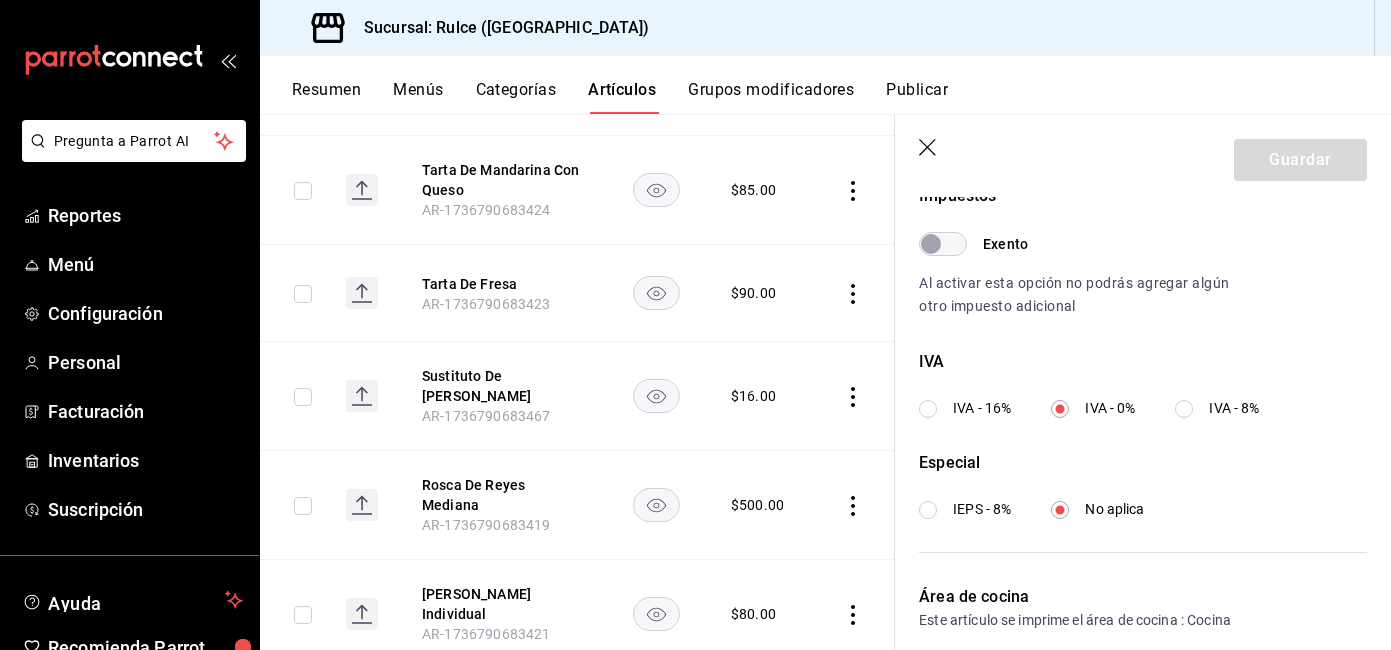 scroll, scrollTop: 624, scrollLeft: 0, axis: vertical 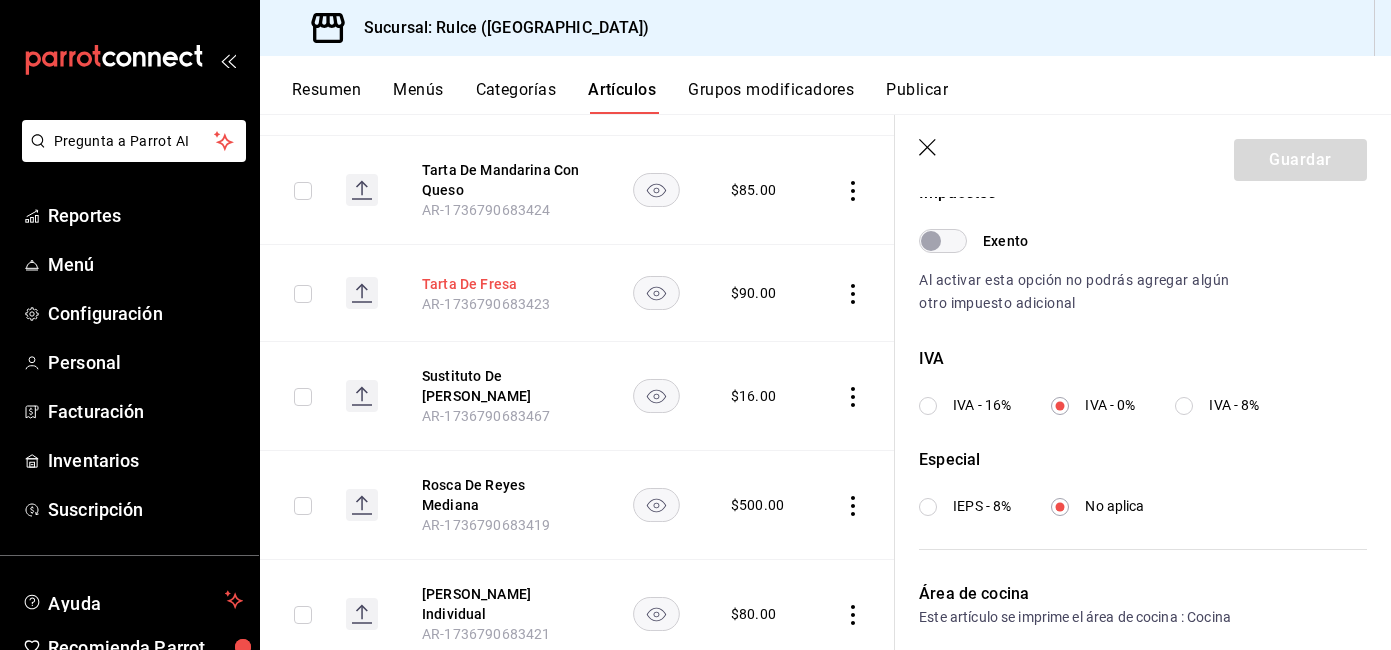 click on "Tarta De Fresa" at bounding box center [502, 284] 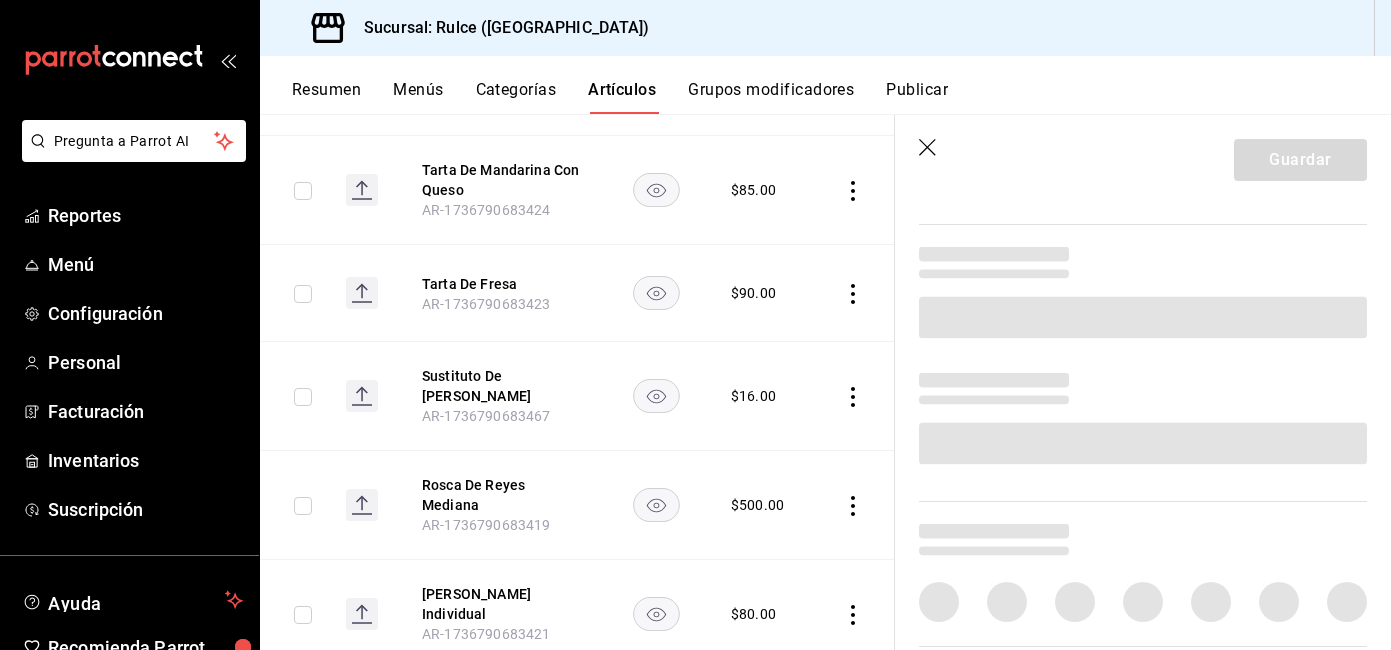 scroll, scrollTop: 0, scrollLeft: 0, axis: both 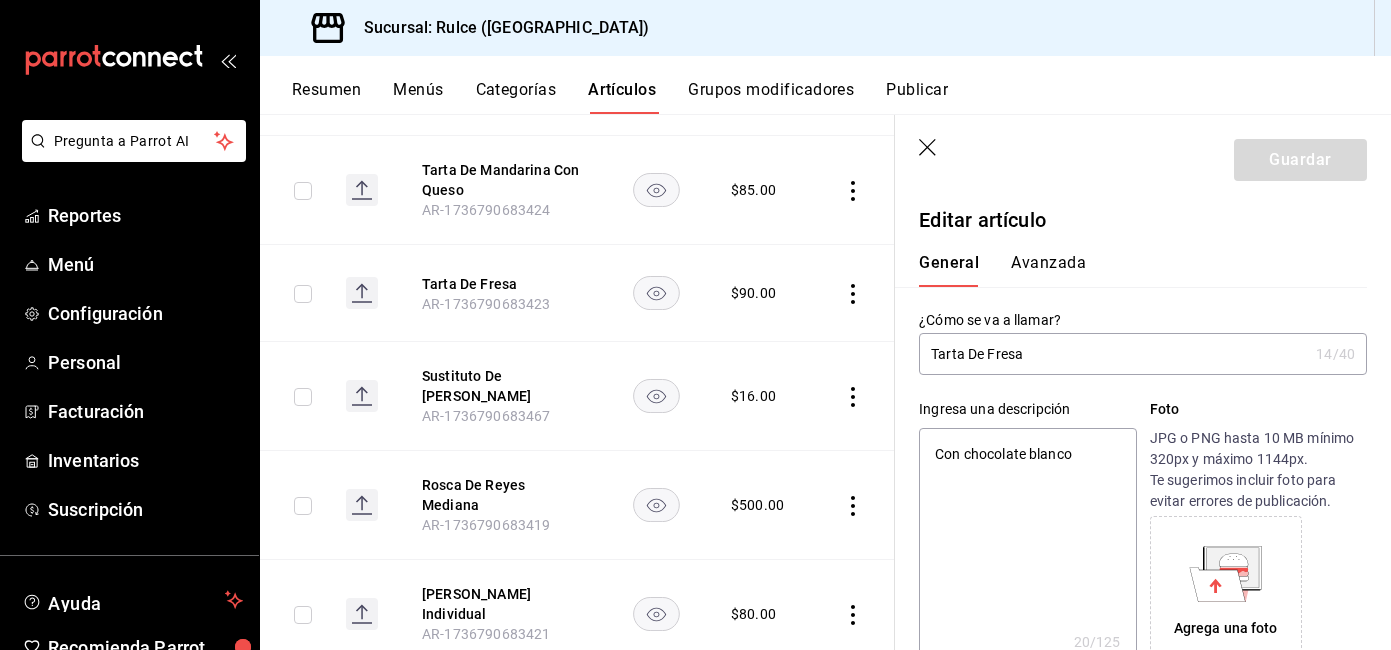 click on "Avanzada" at bounding box center [1048, 270] 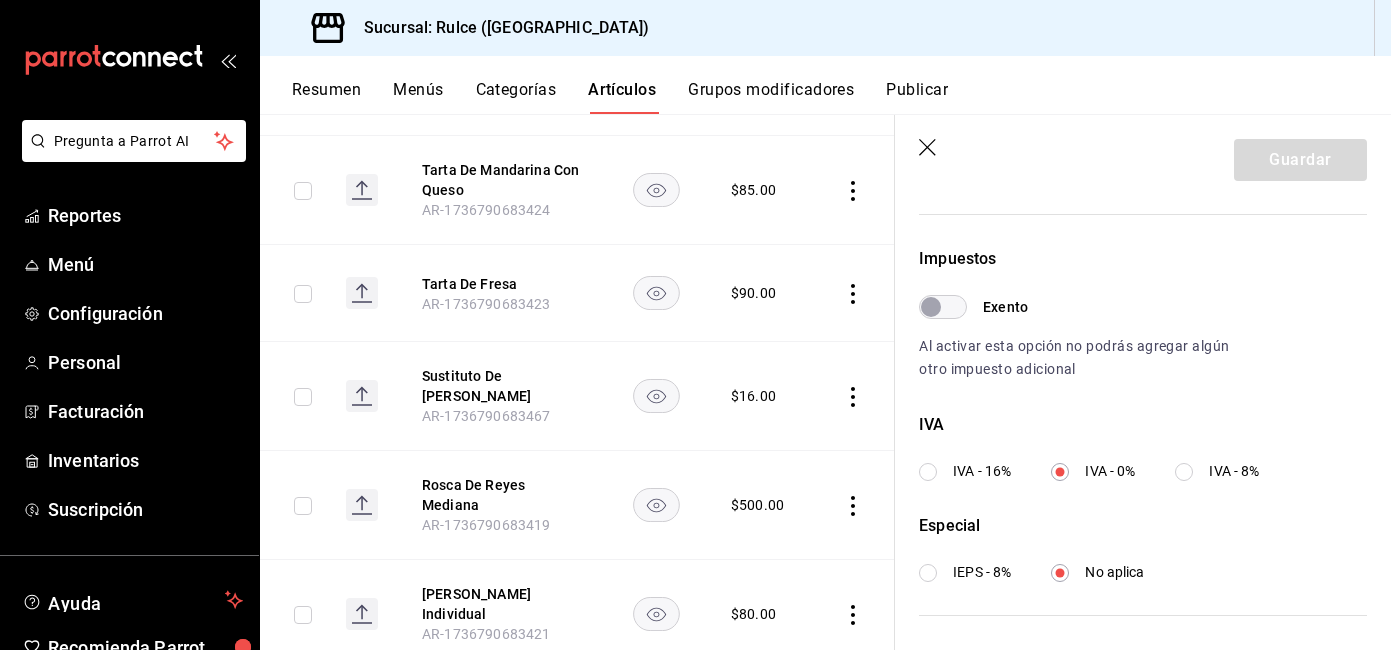 scroll, scrollTop: 553, scrollLeft: 0, axis: vertical 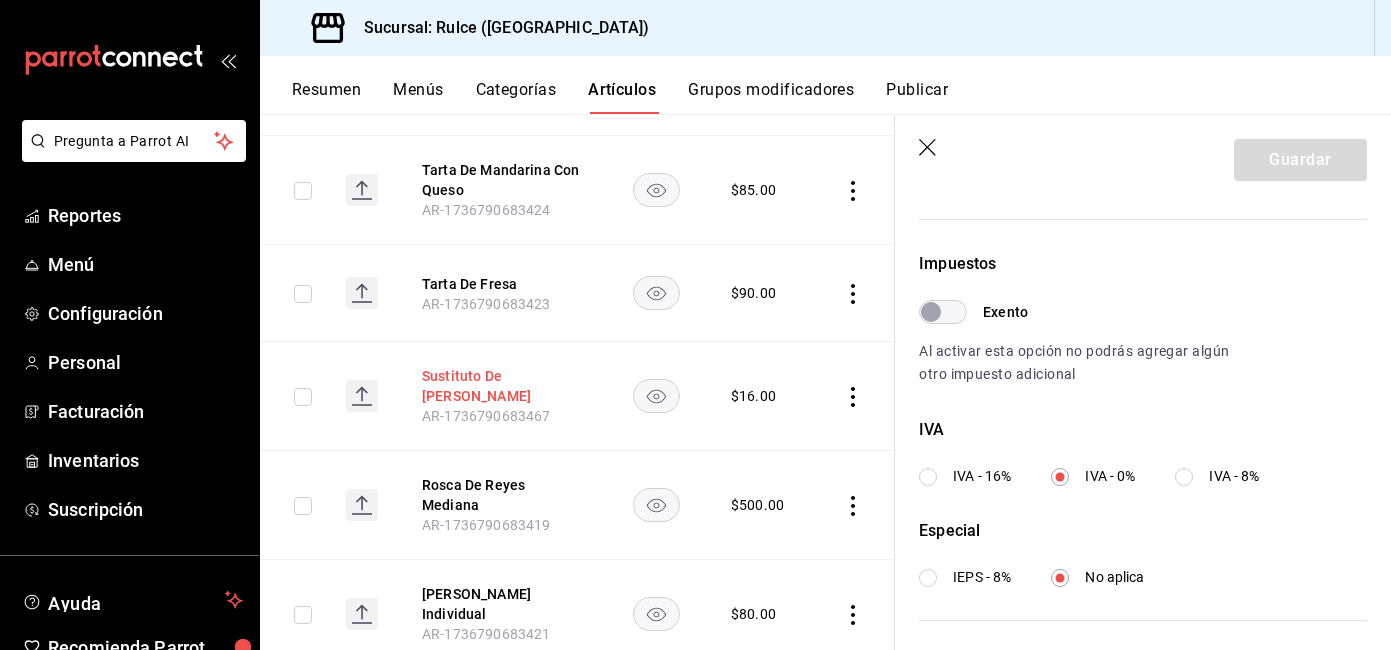 click on "Sustituto De [PERSON_NAME]" at bounding box center (502, 386) 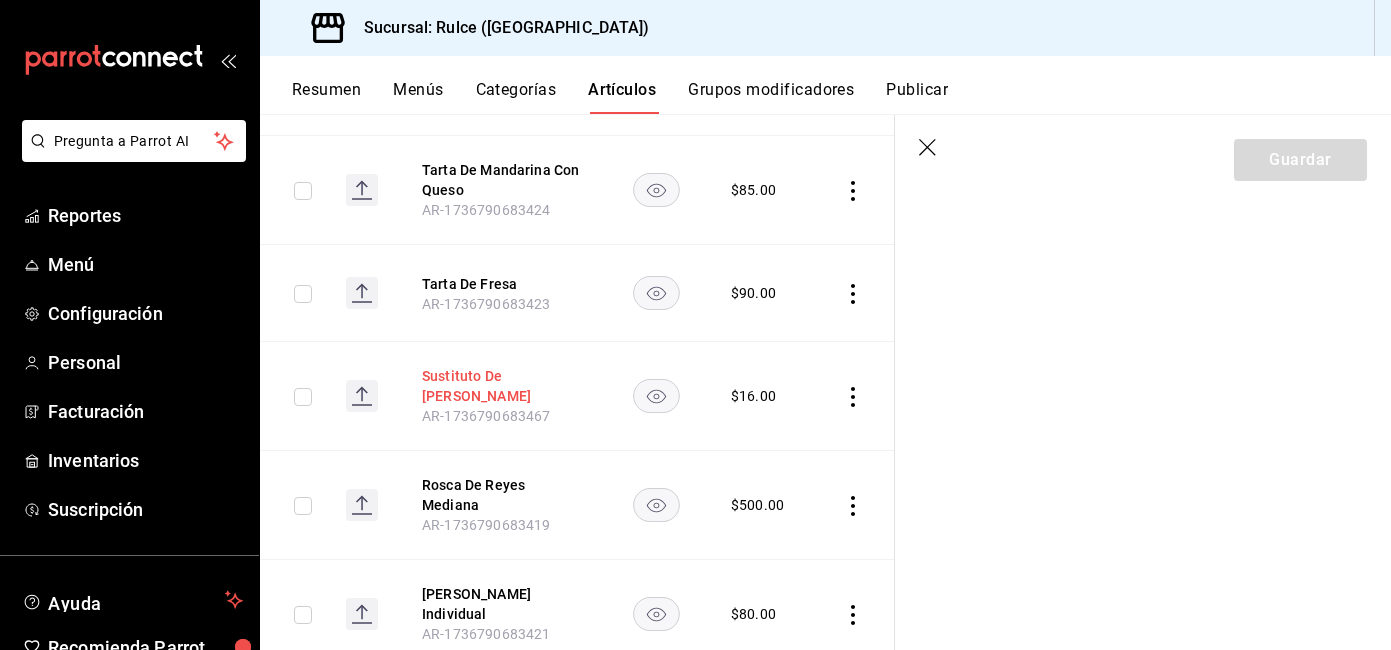 scroll, scrollTop: 0, scrollLeft: 0, axis: both 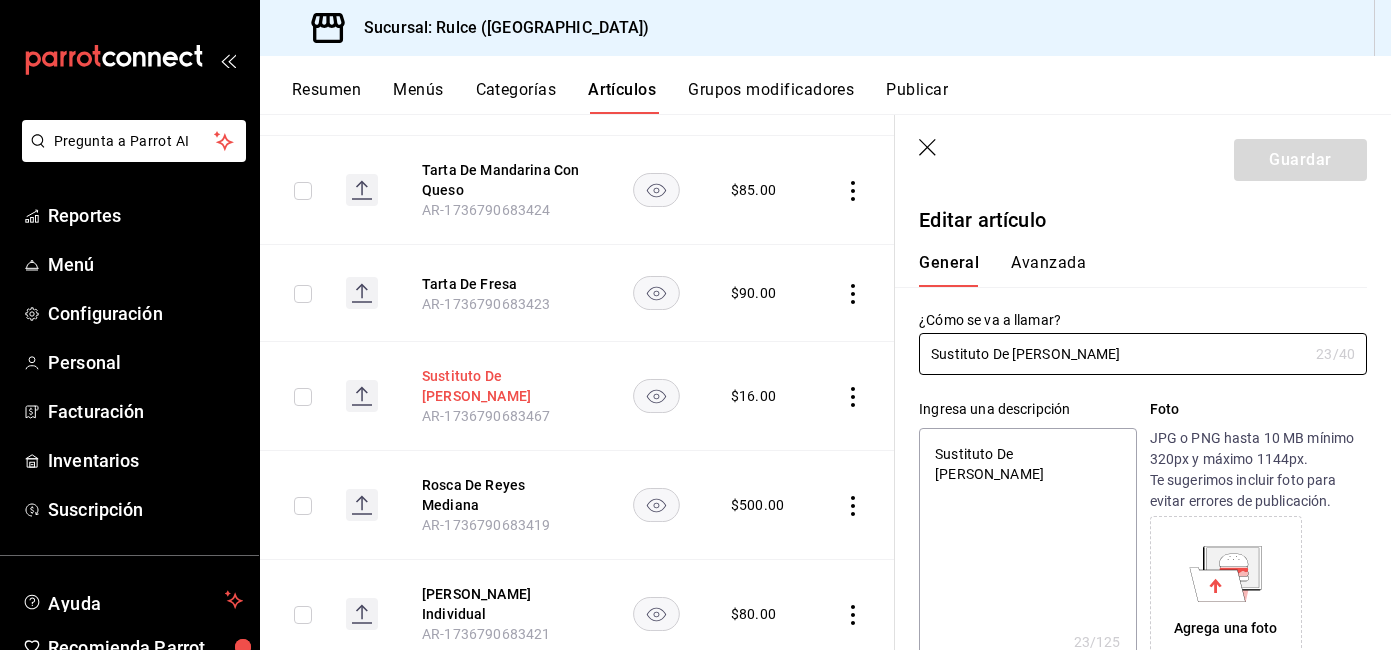 type on "x" 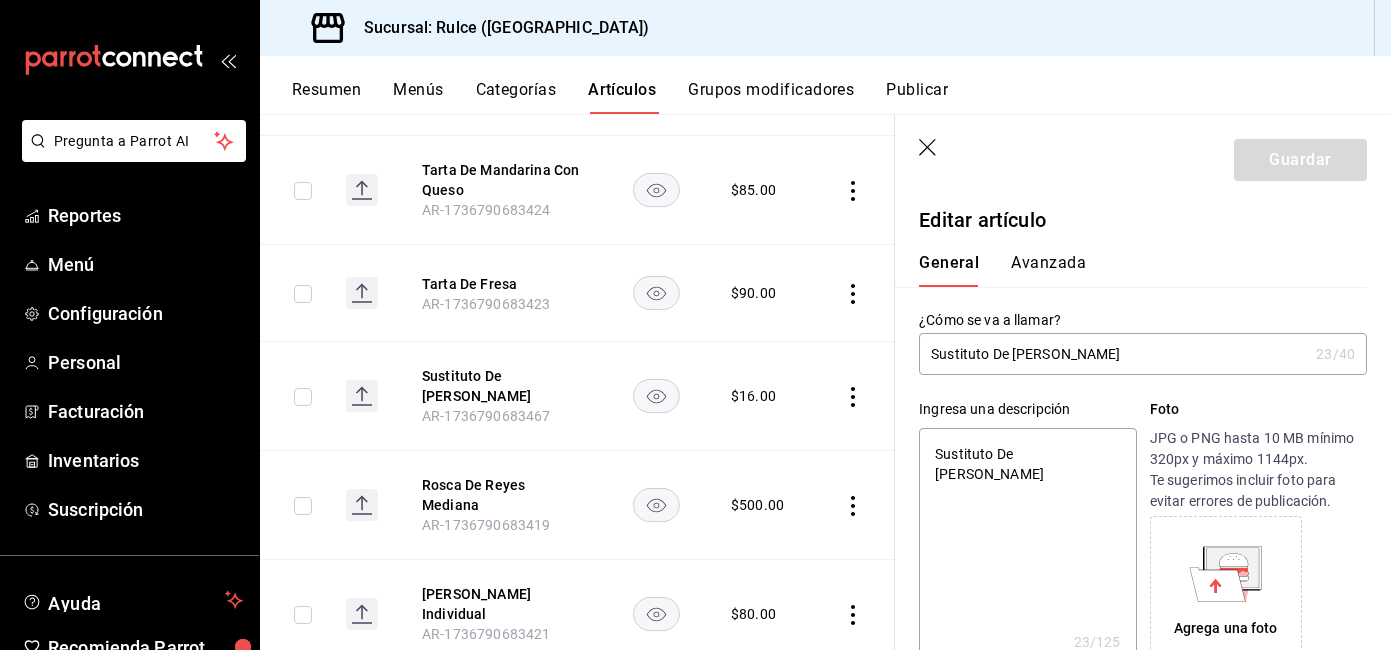 click on "General Avanzada" at bounding box center [1131, 261] 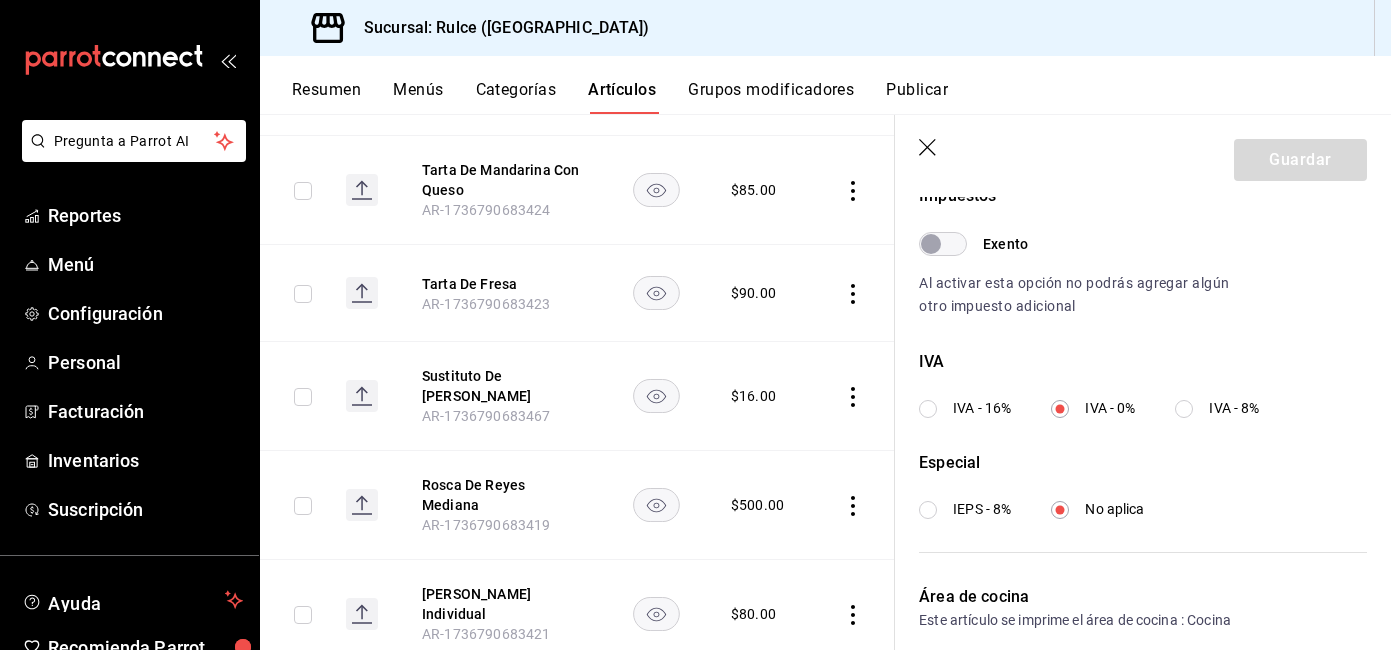 scroll, scrollTop: 629, scrollLeft: 0, axis: vertical 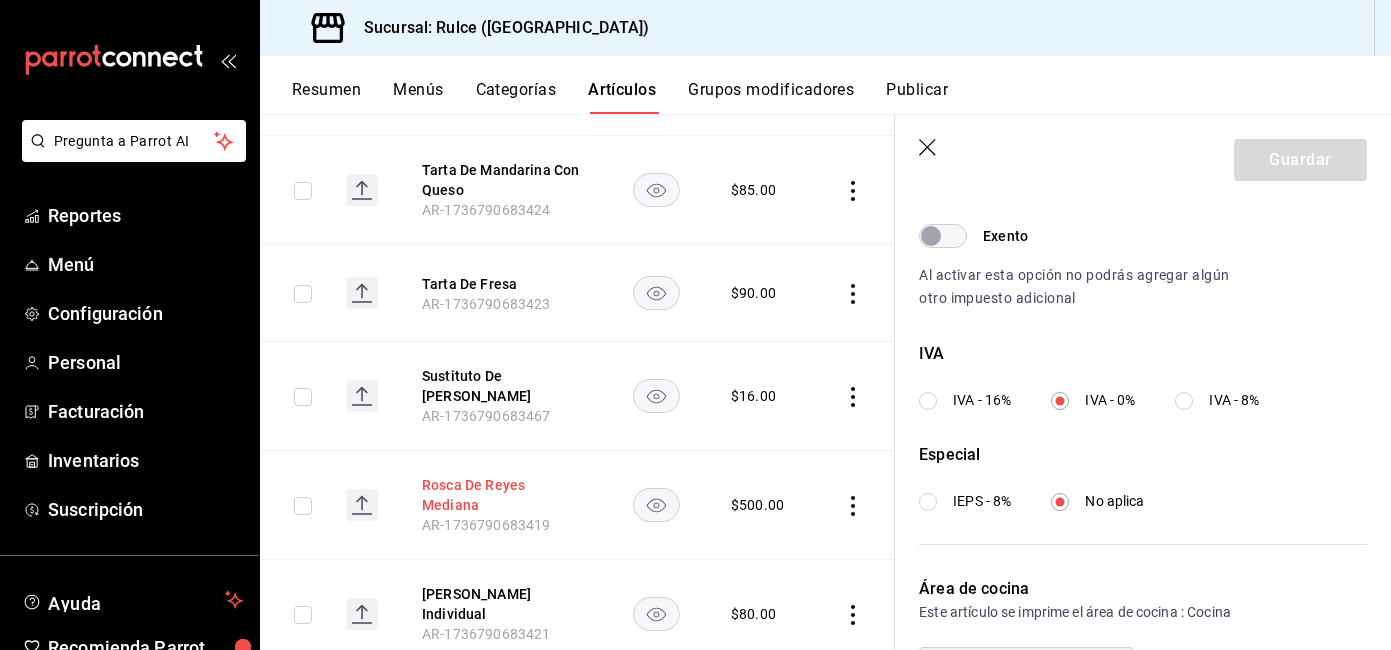 click on "Rosca De Reyes Mediana" at bounding box center [502, 495] 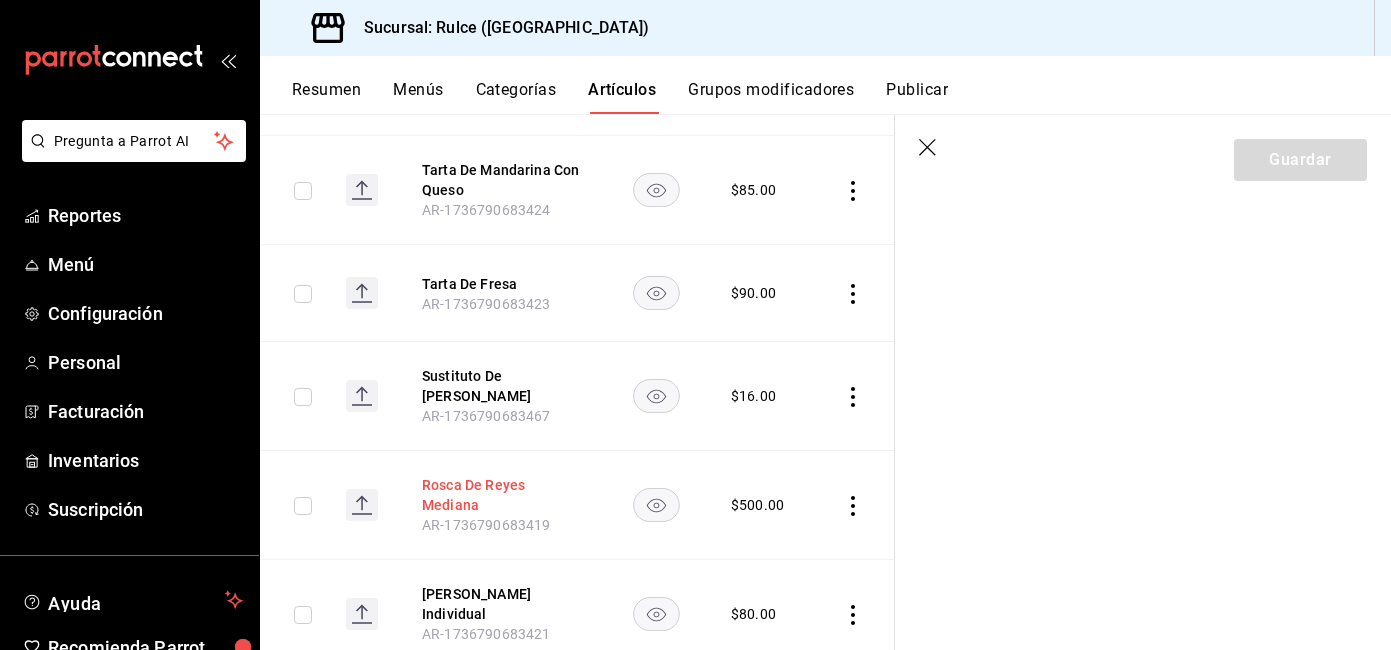 scroll, scrollTop: 0, scrollLeft: 0, axis: both 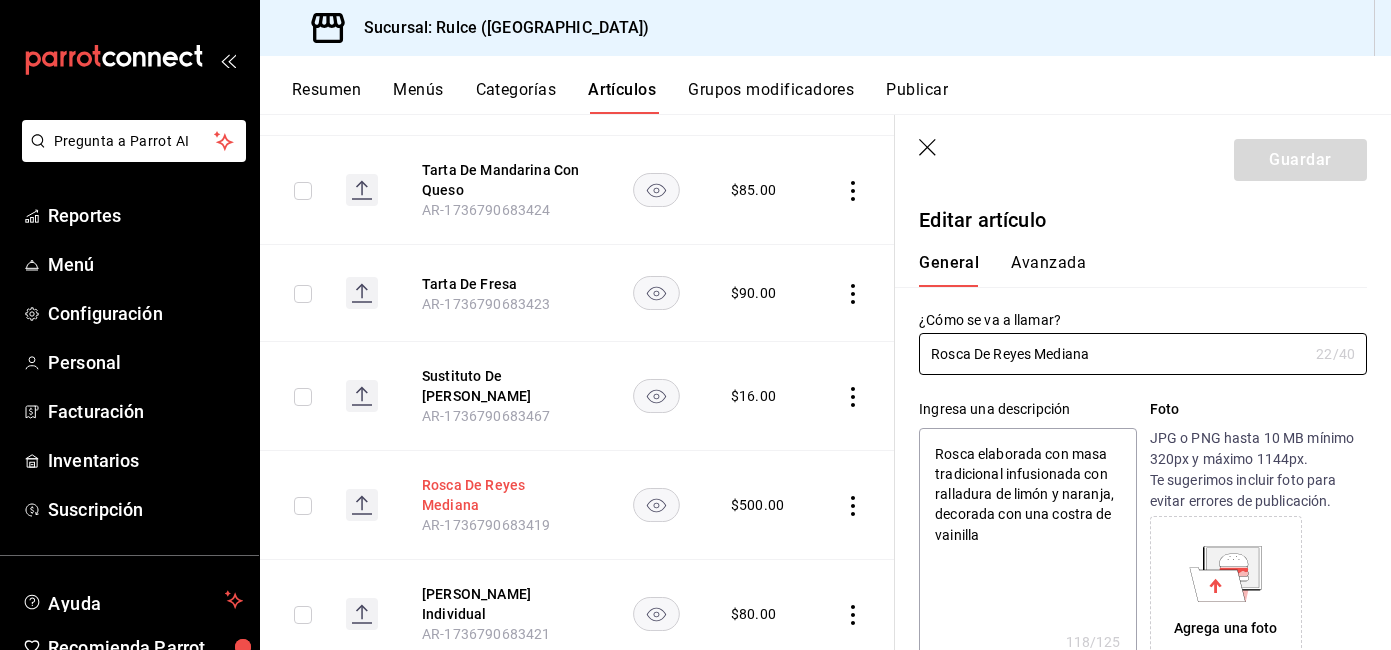 type on "x" 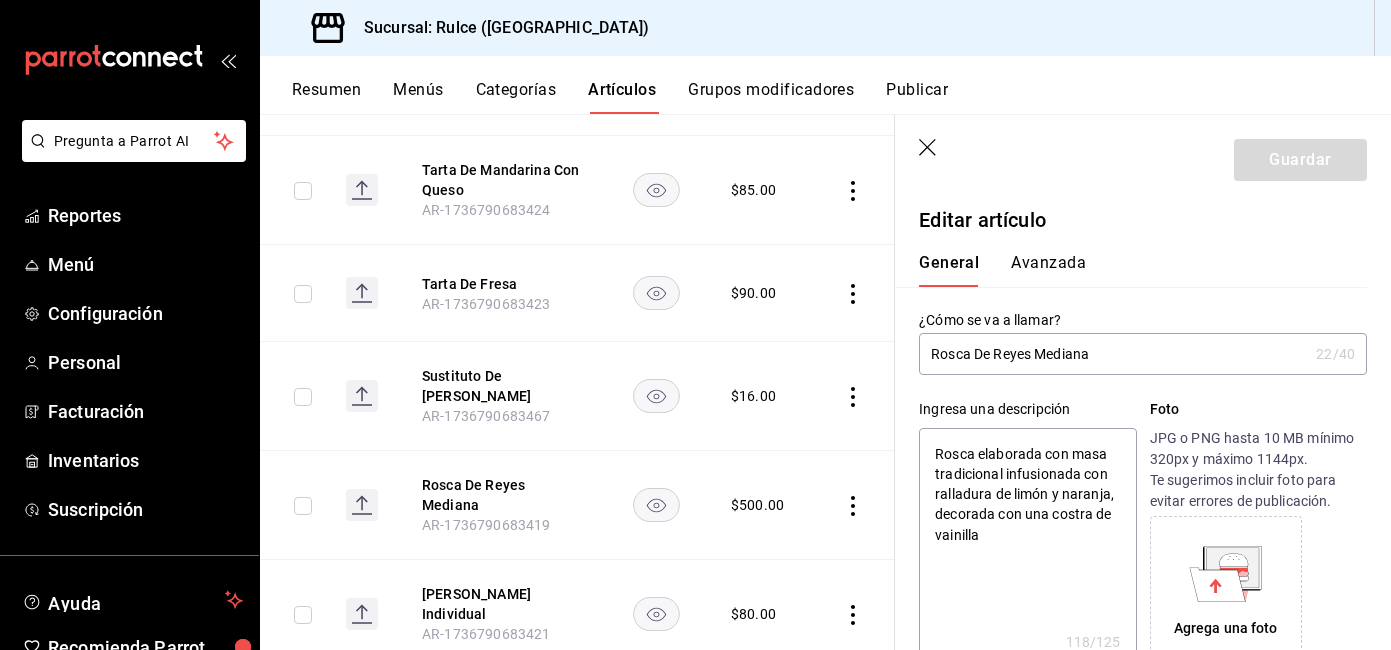 click on "Avanzada" at bounding box center [1048, 270] 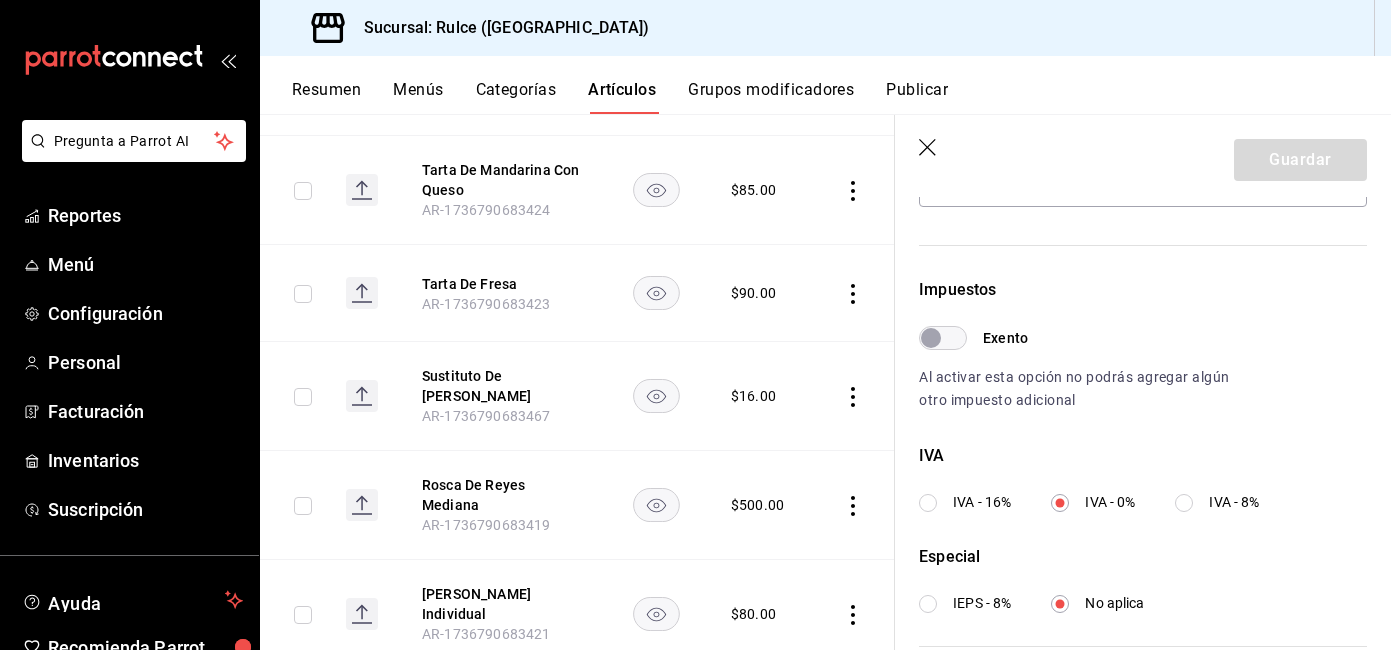 scroll, scrollTop: 541, scrollLeft: 0, axis: vertical 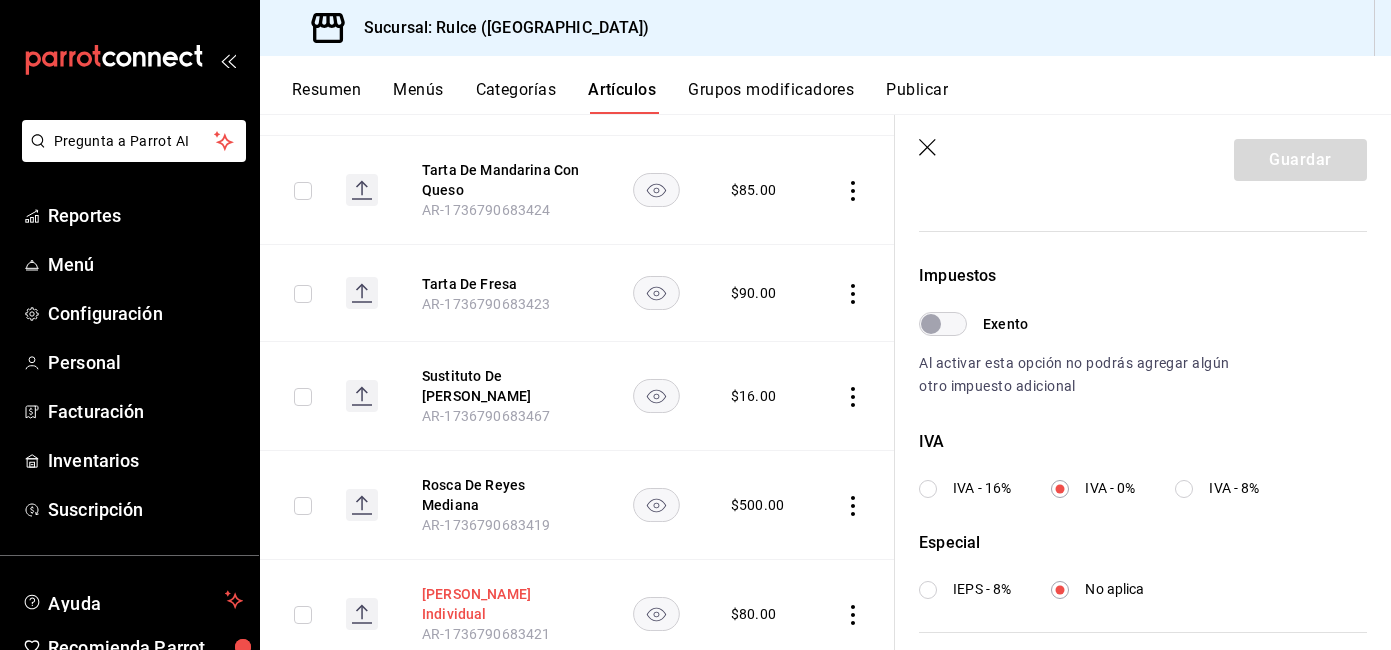 click on "[PERSON_NAME] Individual" at bounding box center [502, 604] 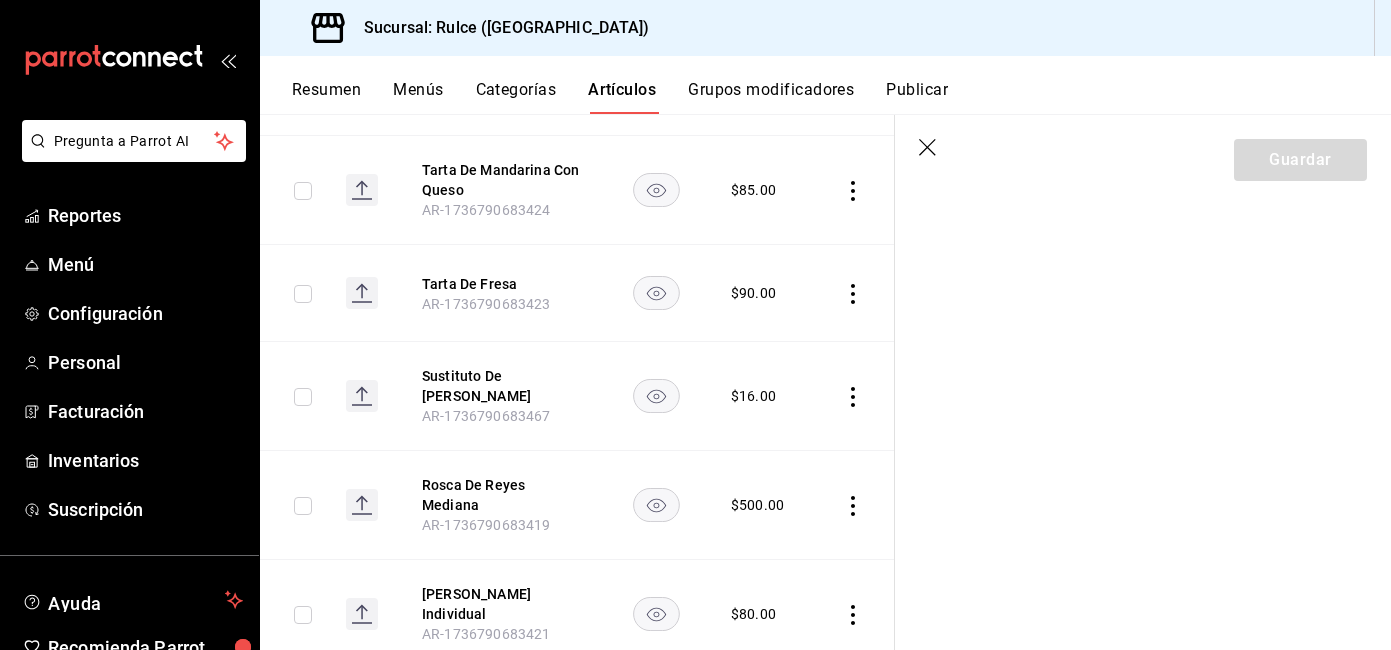 scroll, scrollTop: 0, scrollLeft: 0, axis: both 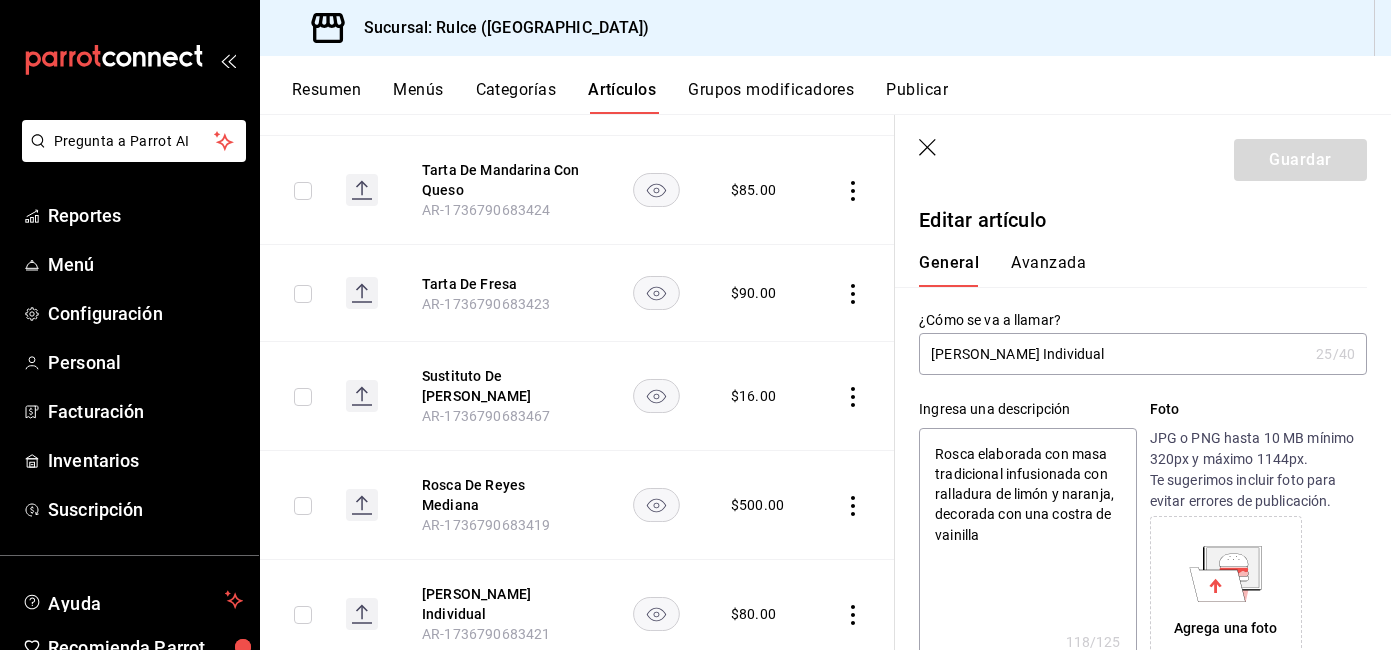 click on "Avanzada" at bounding box center [1048, 270] 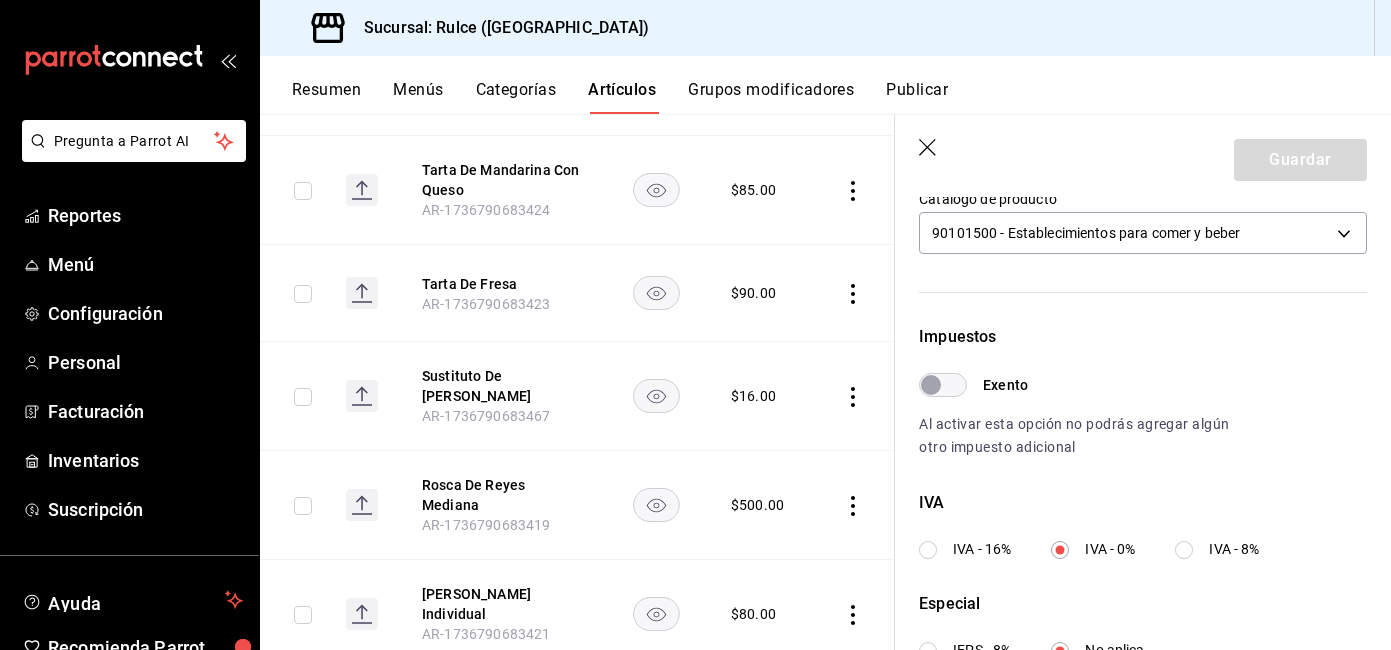 scroll, scrollTop: 514, scrollLeft: 0, axis: vertical 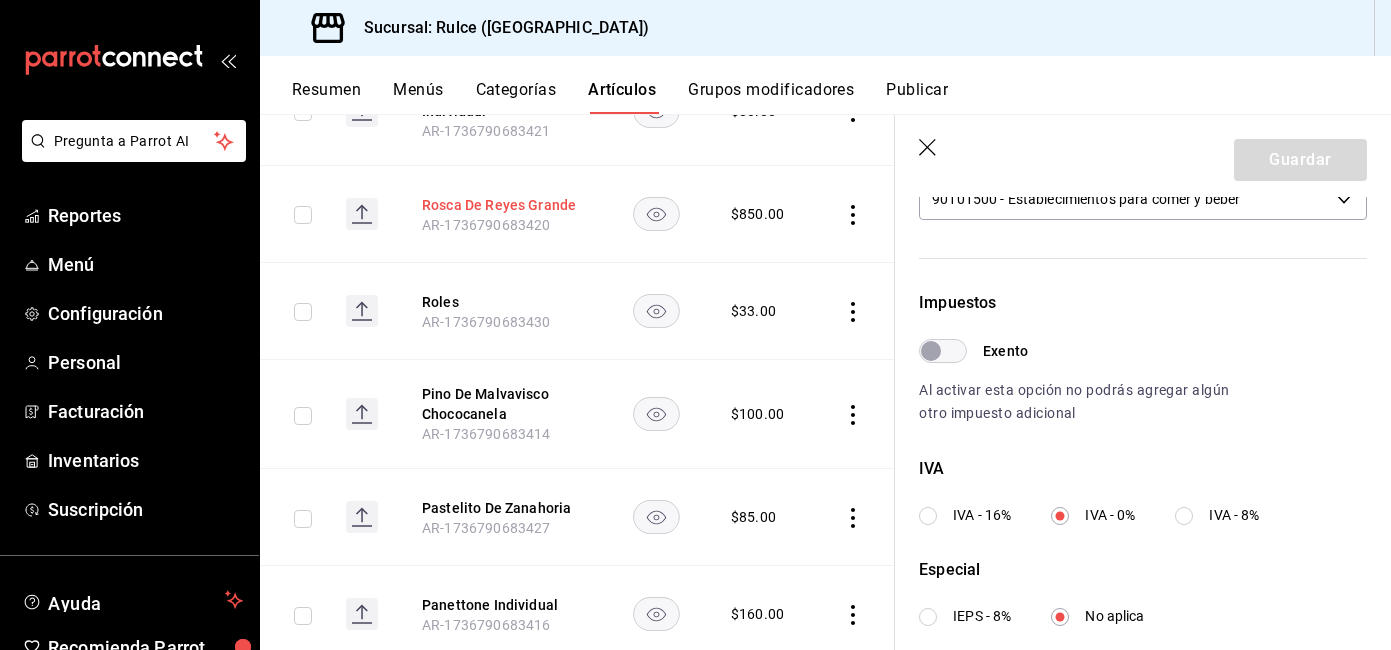 click on "Rosca De Reyes Grande" at bounding box center [502, 205] 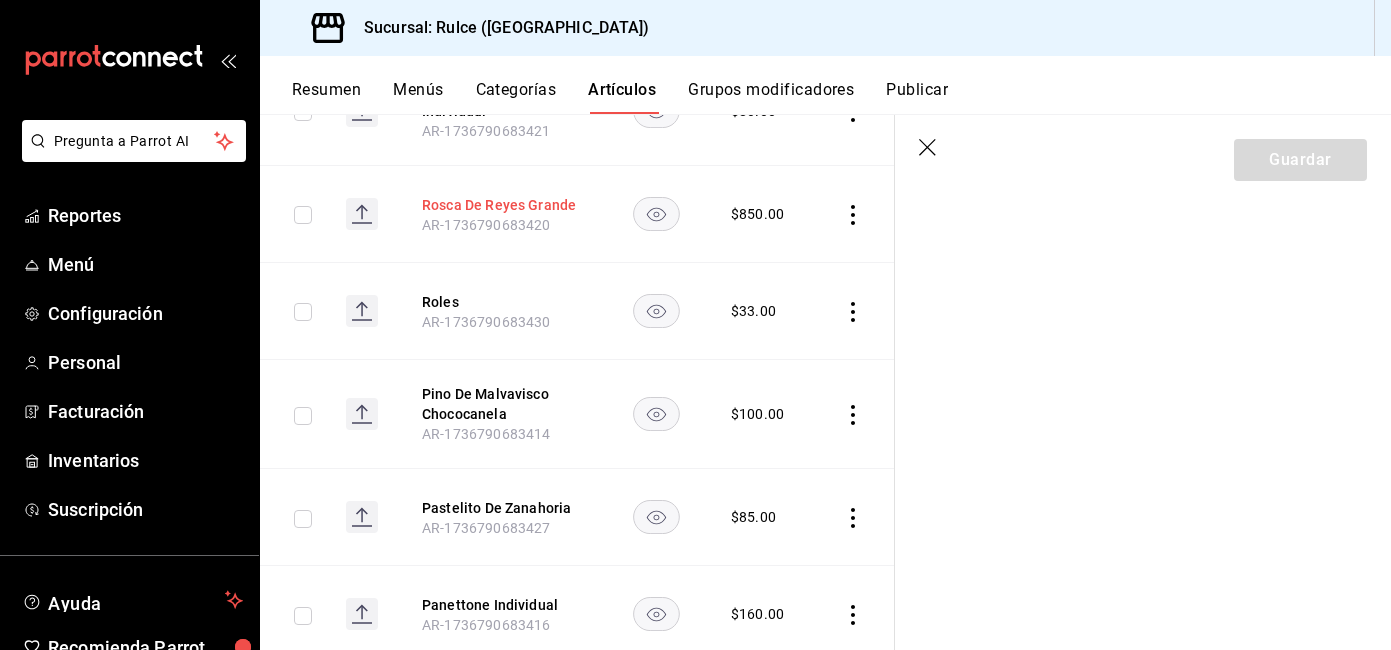 scroll, scrollTop: 0, scrollLeft: 0, axis: both 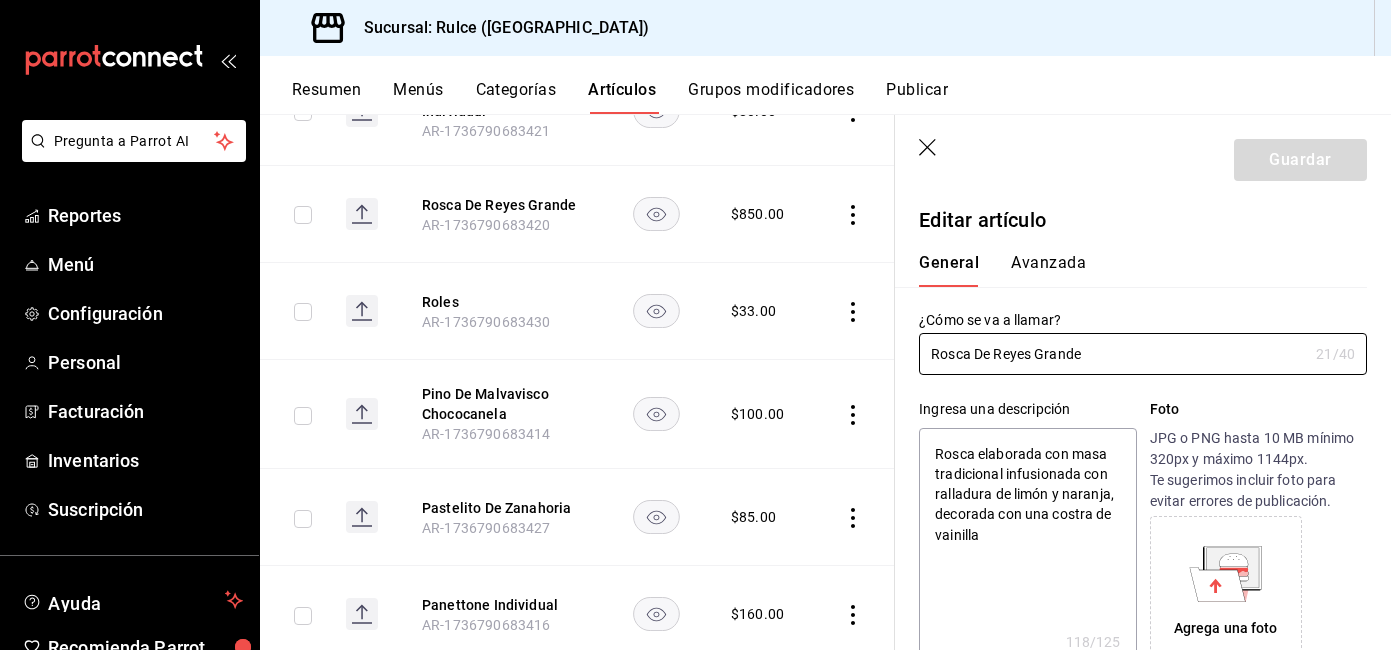 type on "x" 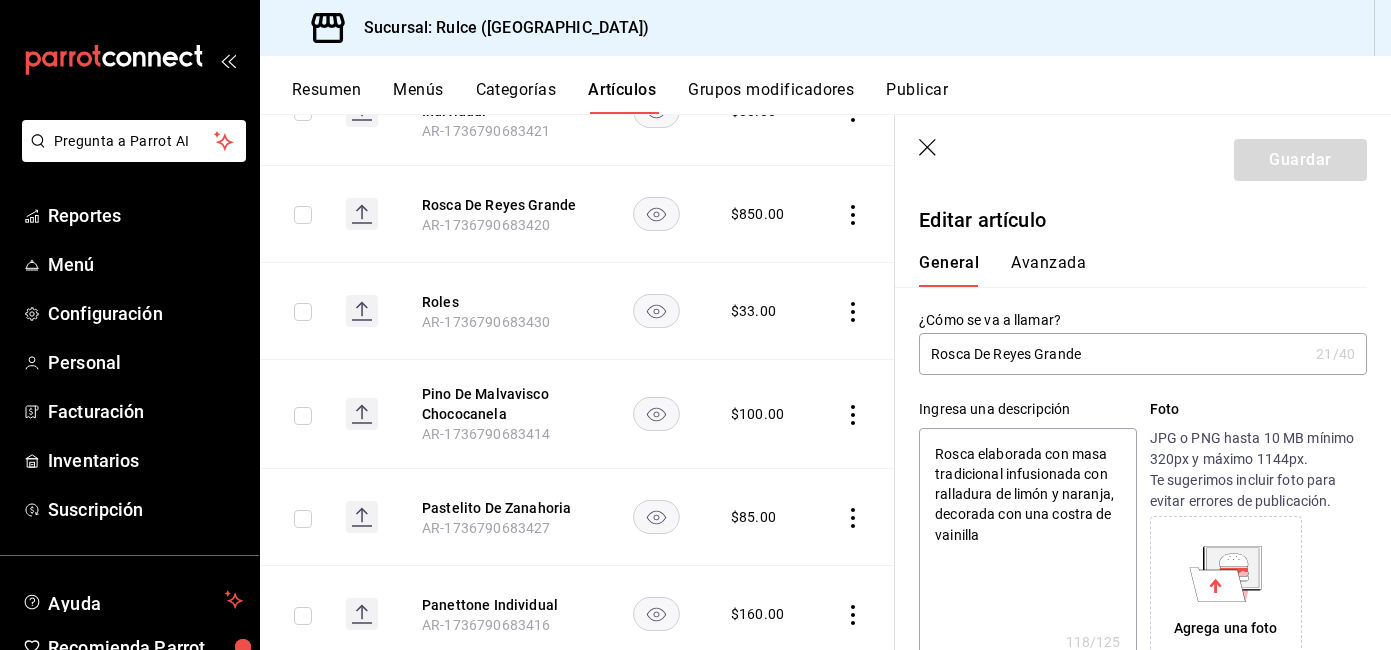 click on "Avanzada" at bounding box center [1048, 270] 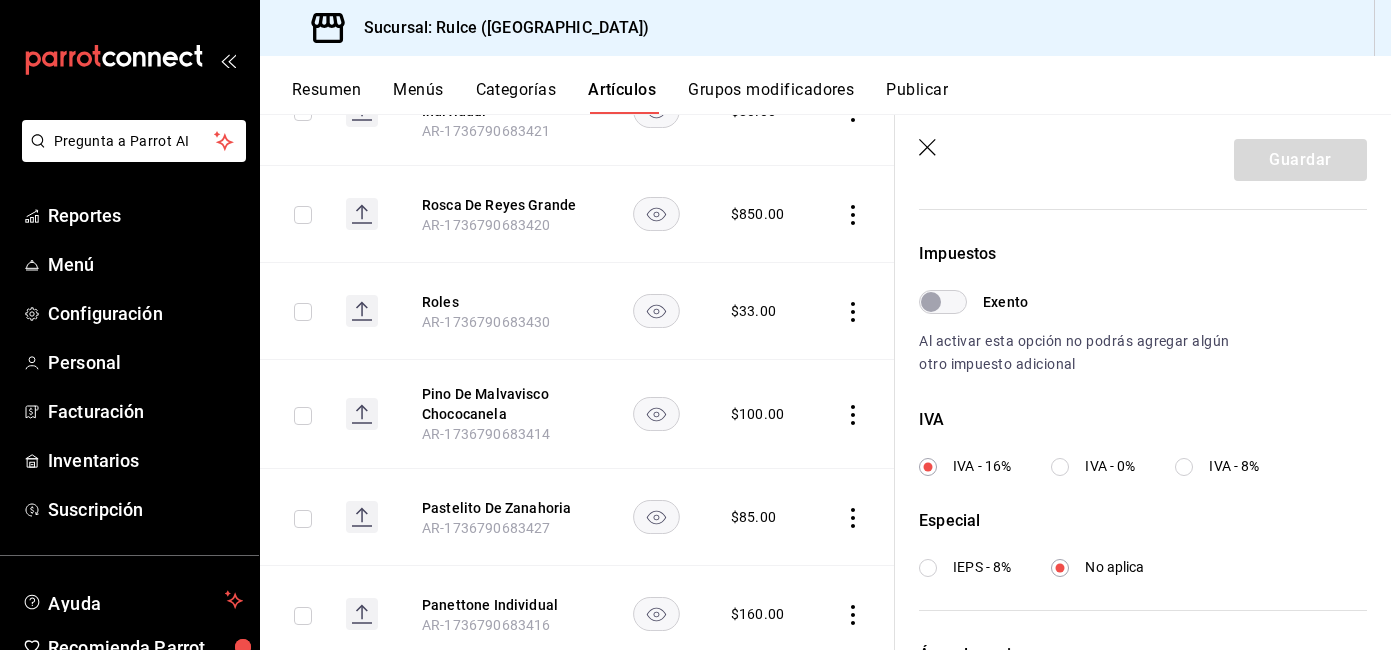scroll, scrollTop: 575, scrollLeft: 0, axis: vertical 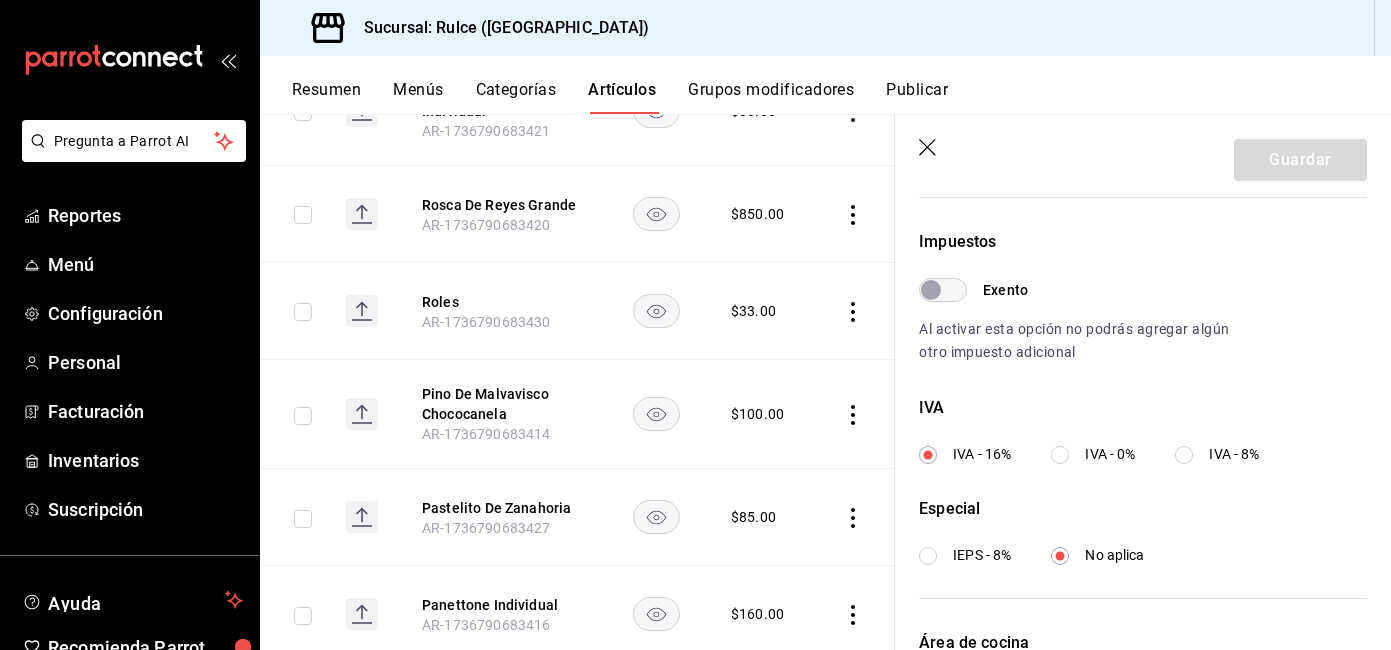 click on "IVA - 0%" at bounding box center [1060, 455] 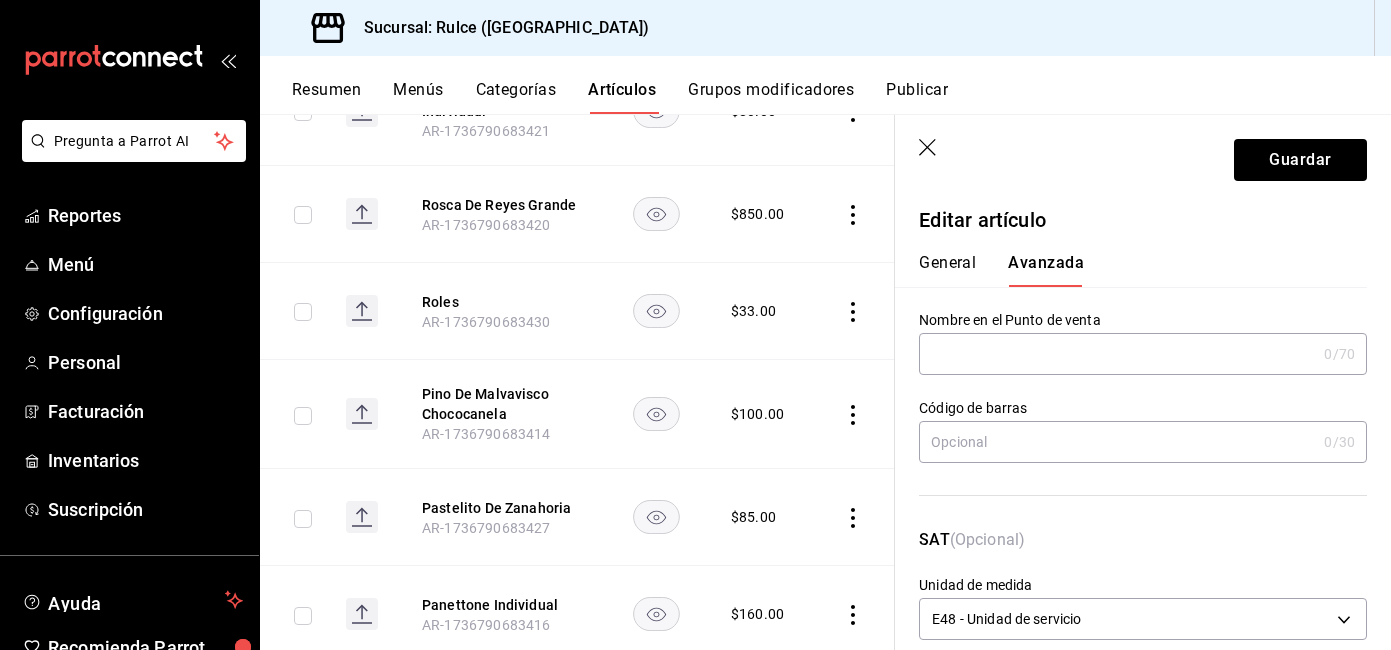 scroll, scrollTop: 0, scrollLeft: 0, axis: both 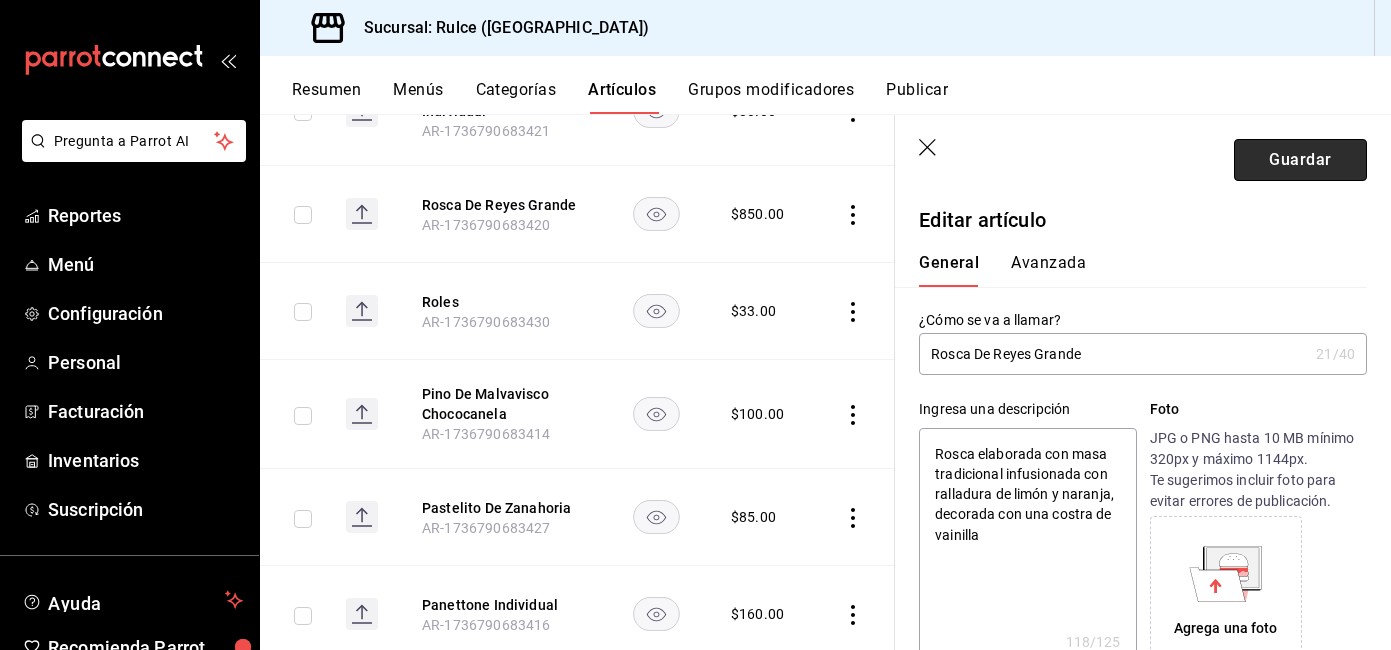 click on "Guardar" at bounding box center [1300, 160] 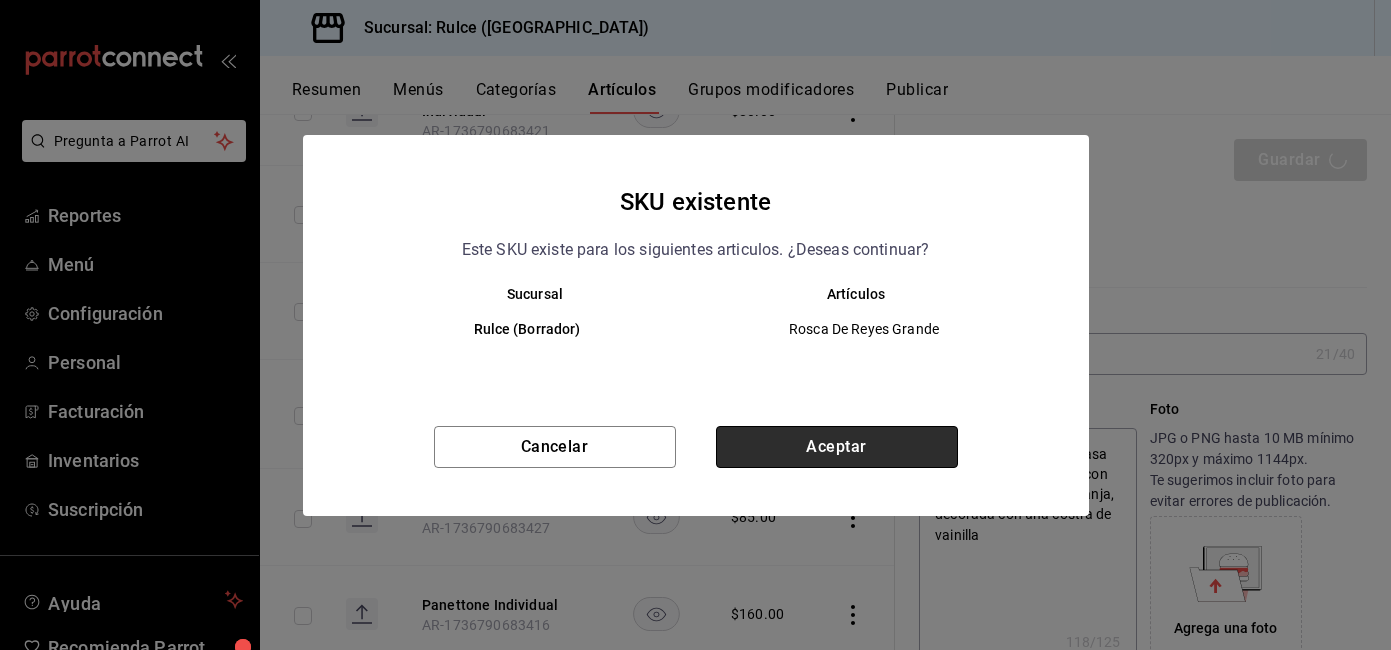 click on "Aceptar" at bounding box center [837, 447] 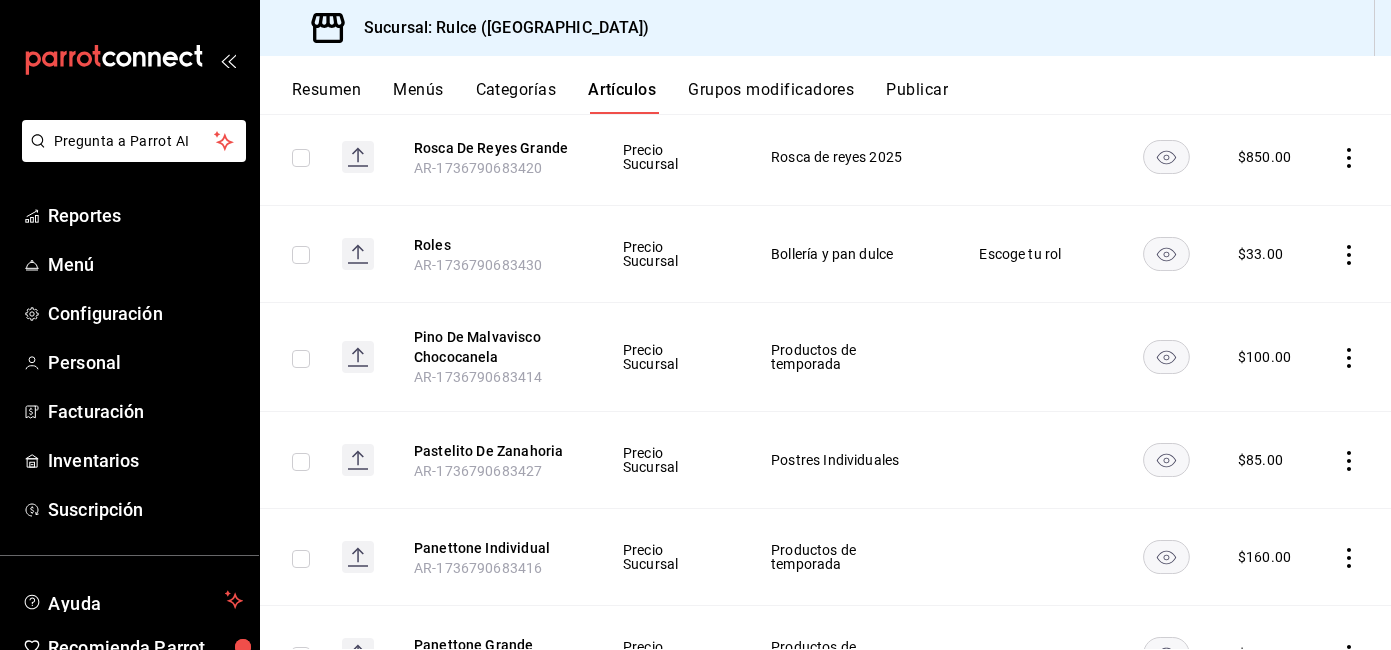 scroll, scrollTop: 6185, scrollLeft: 0, axis: vertical 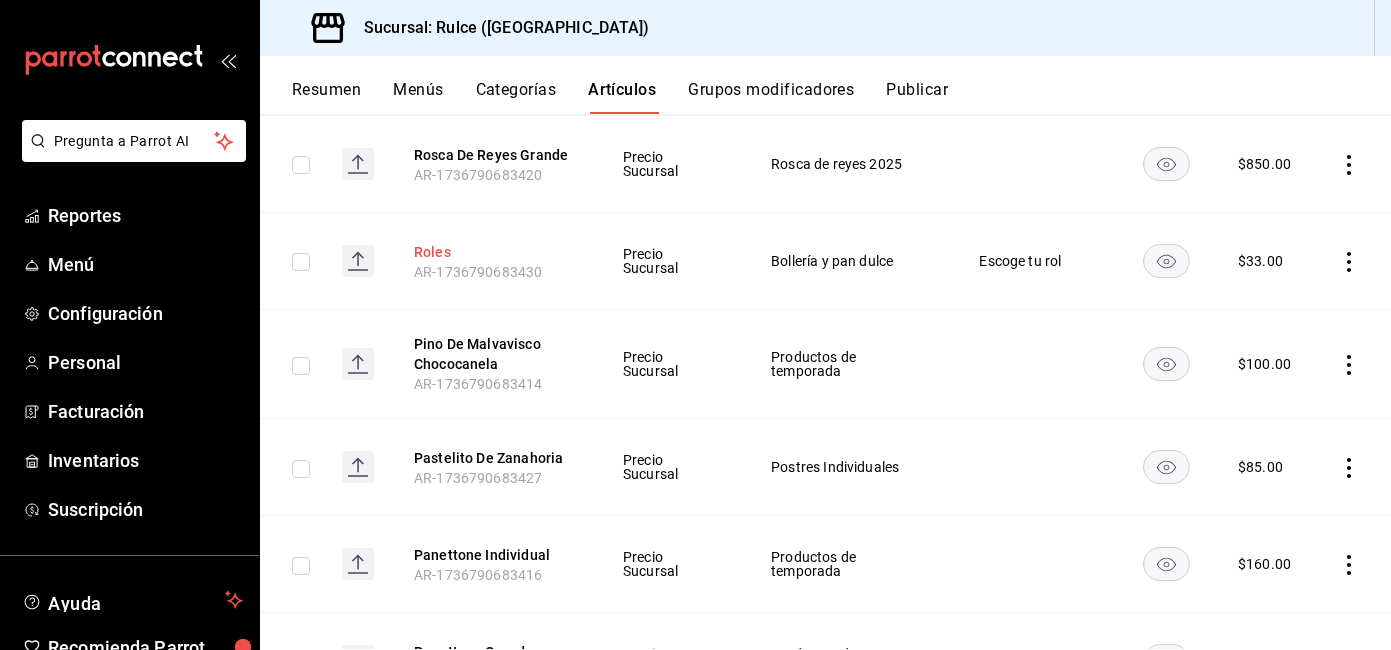 click on "Roles" at bounding box center (494, 252) 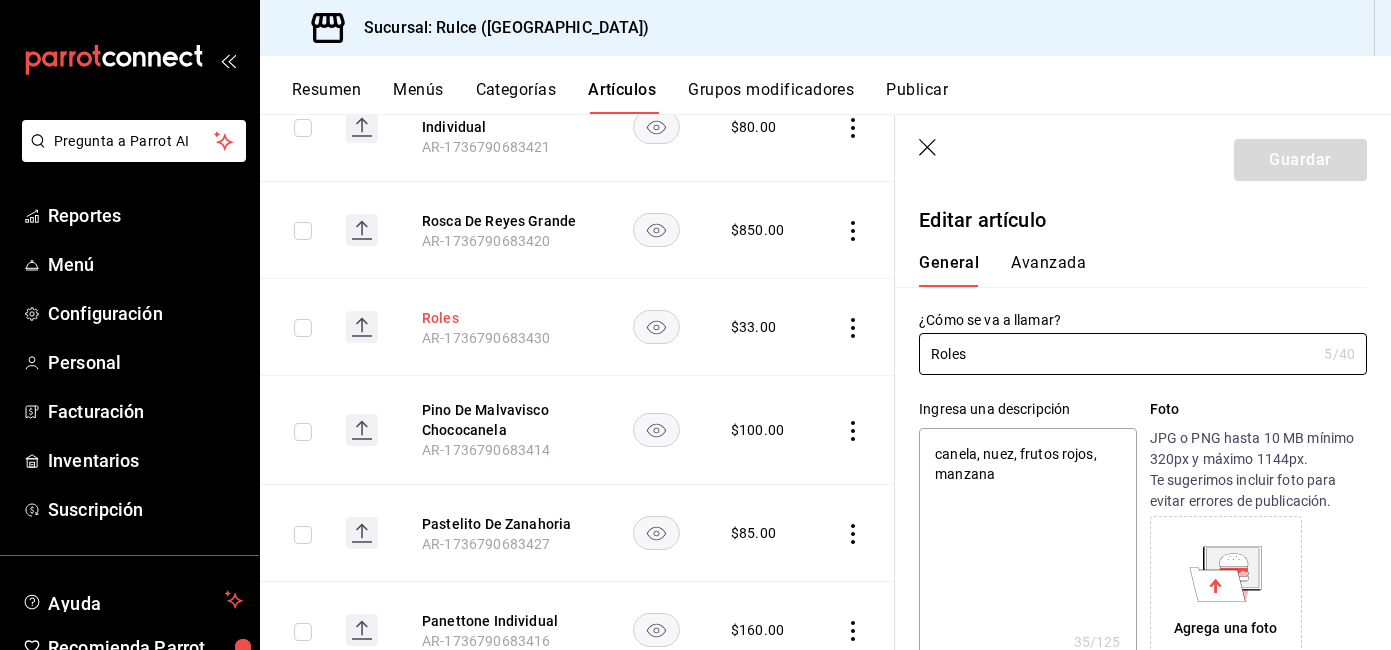 type on "x" 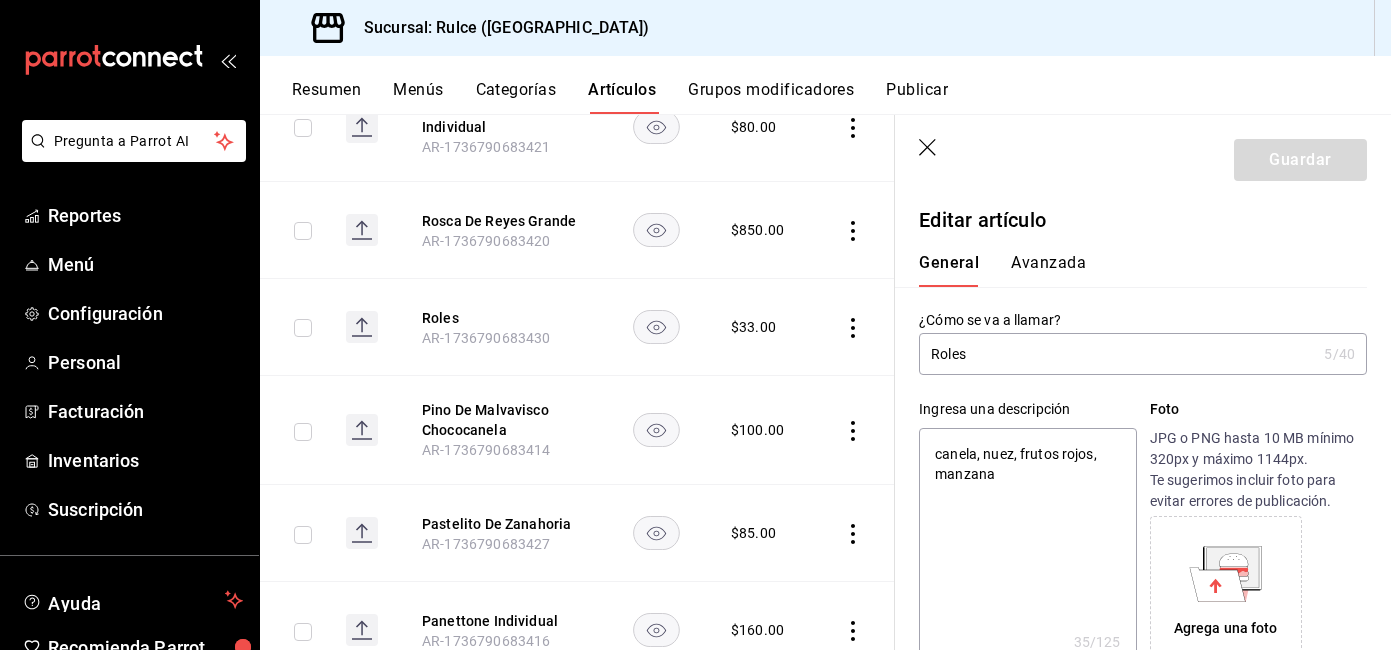 click on "Avanzada" at bounding box center (1048, 270) 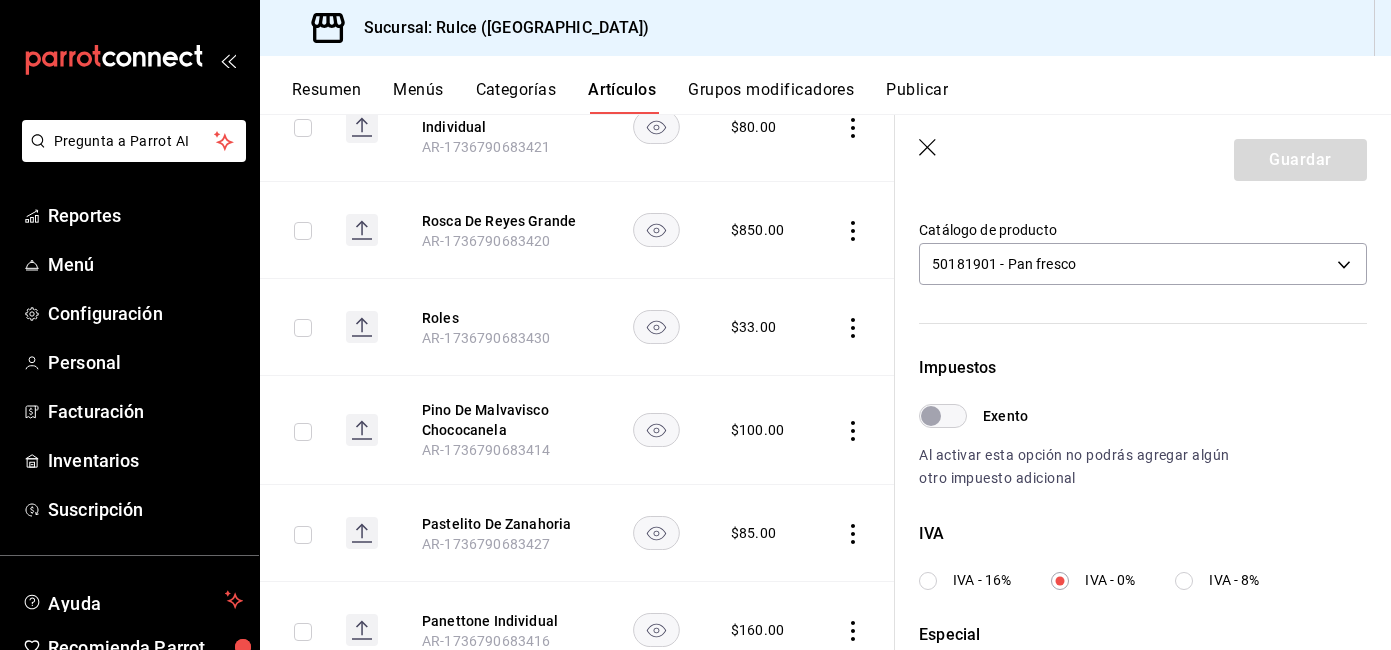 scroll, scrollTop: 558, scrollLeft: 0, axis: vertical 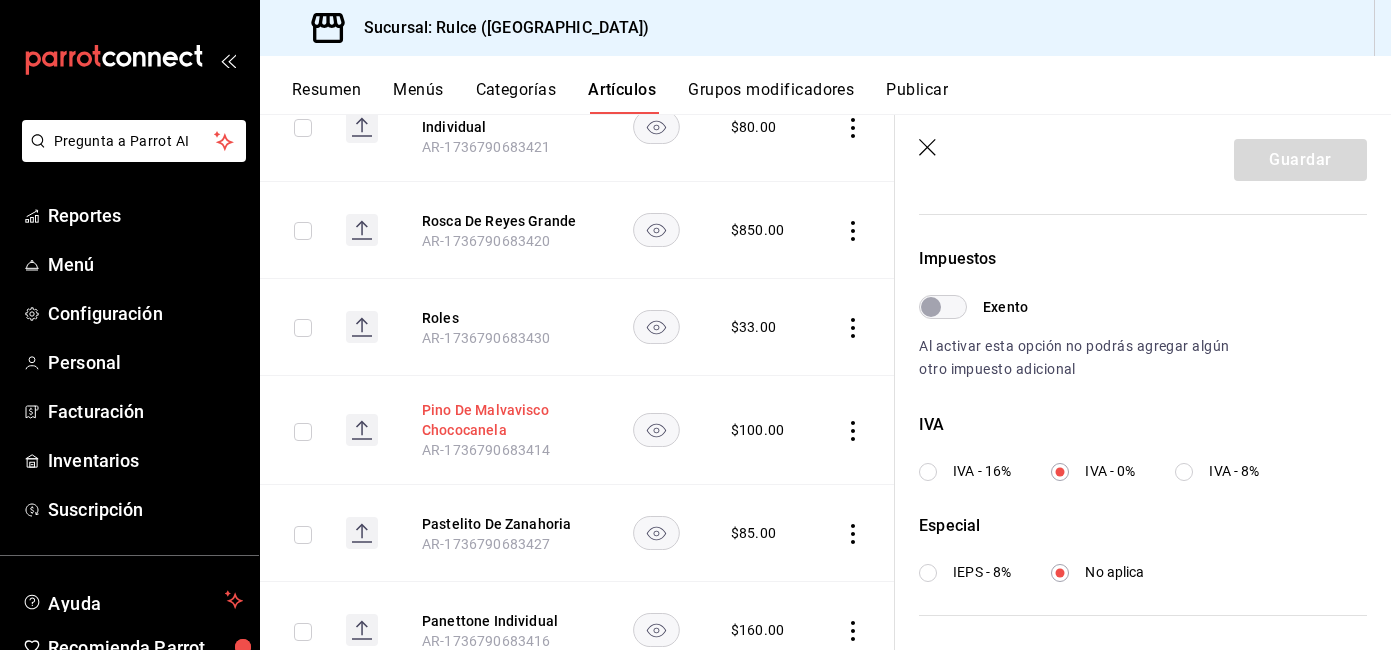 click on "Pino De Malvavisco Chococanela" at bounding box center [502, 420] 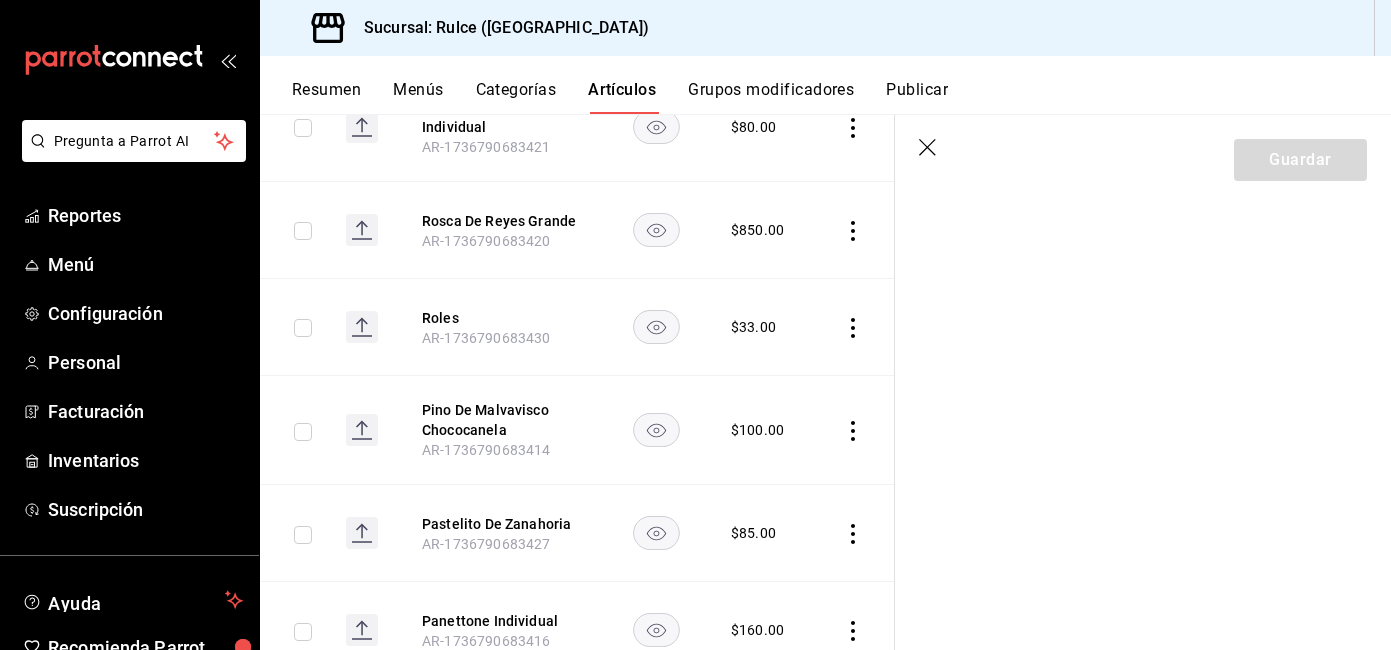 scroll, scrollTop: 0, scrollLeft: 0, axis: both 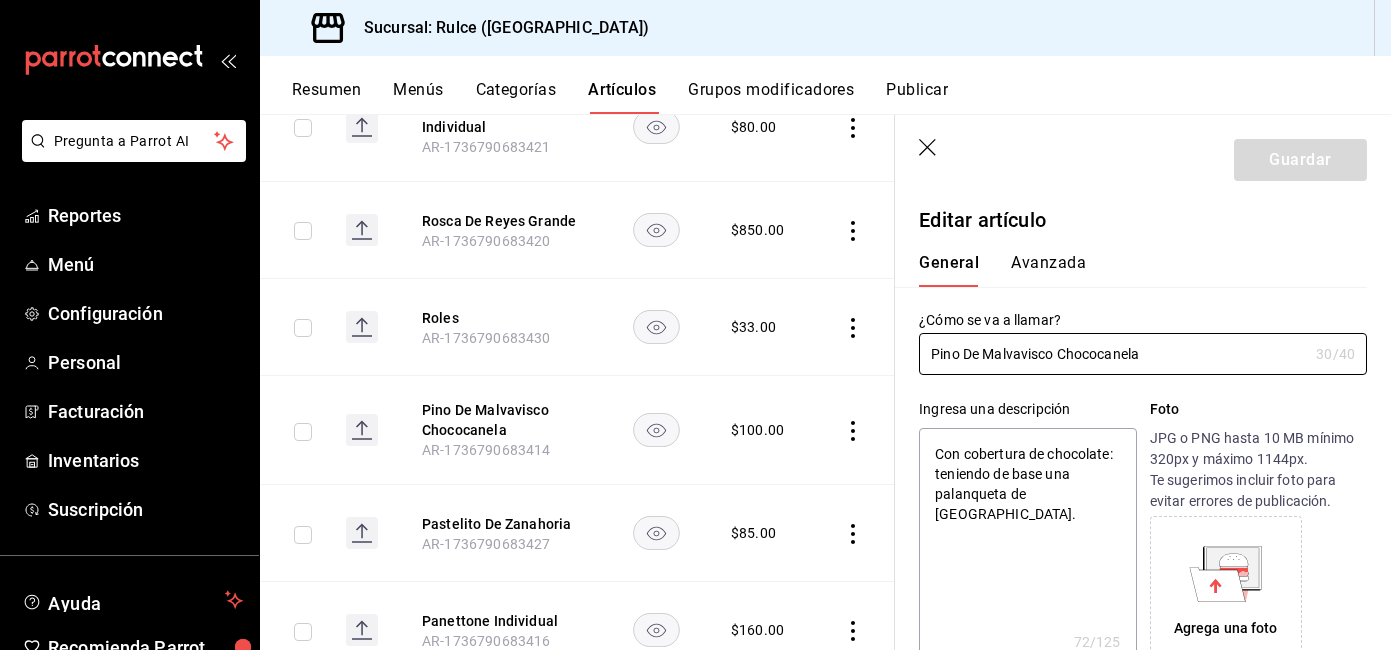 type on "x" 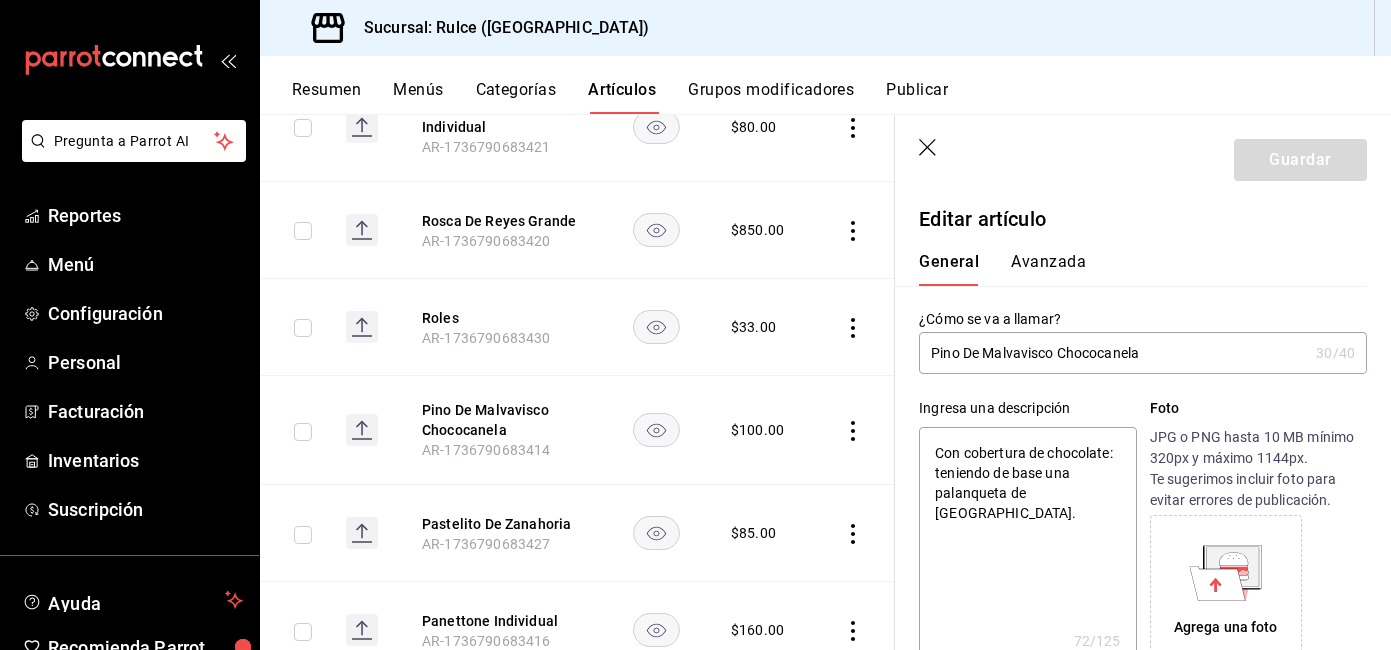 click on "Avanzada" at bounding box center [1048, 269] 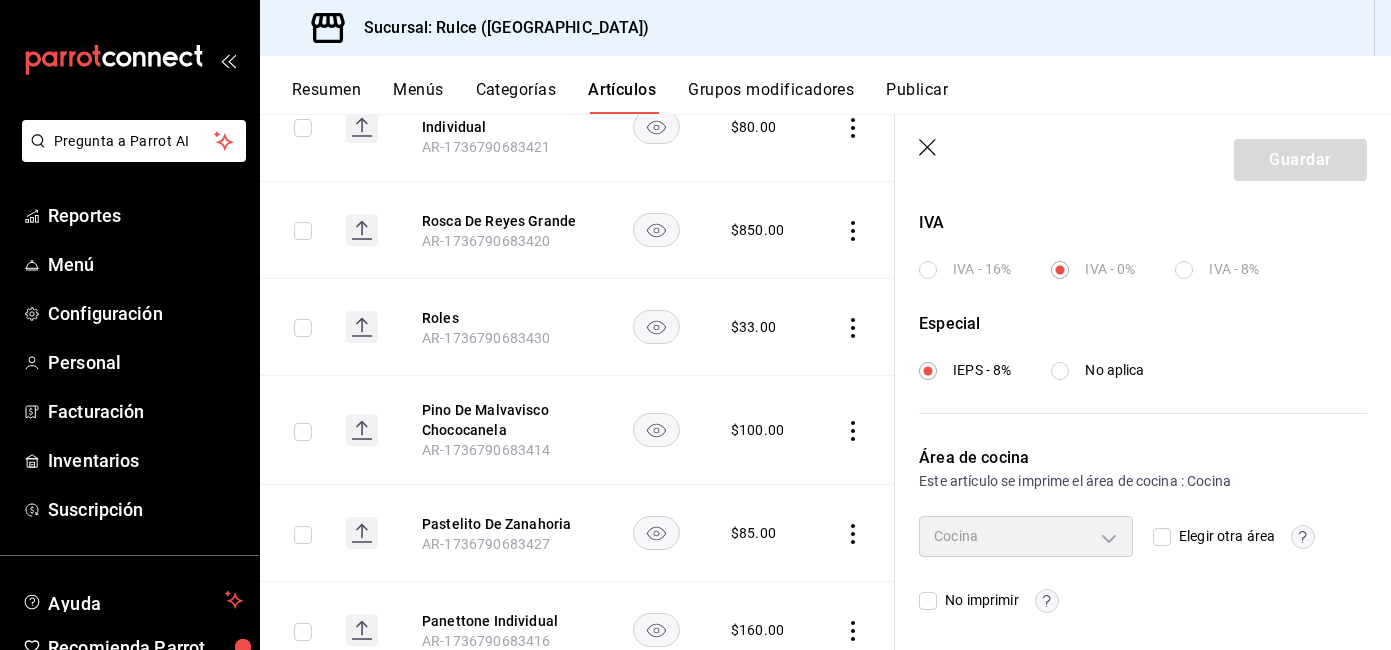 scroll, scrollTop: 760, scrollLeft: 0, axis: vertical 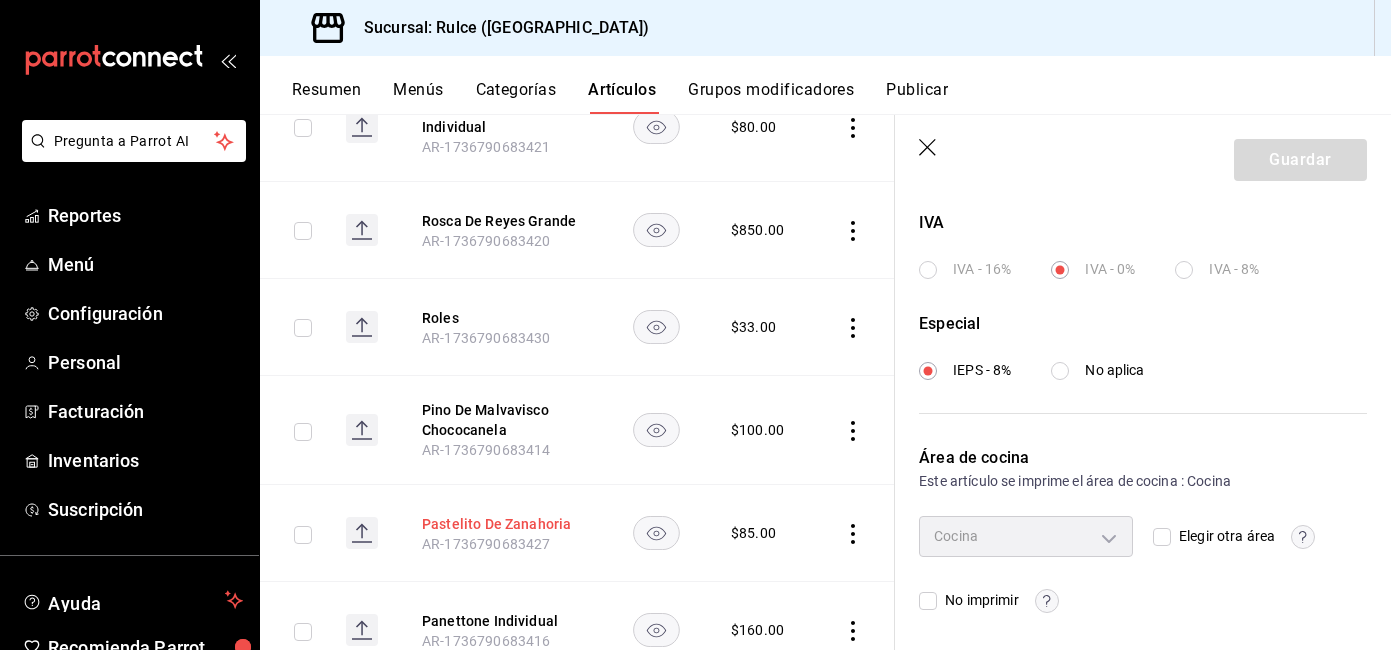 click on "Pastelito De Zanahoria" at bounding box center [502, 524] 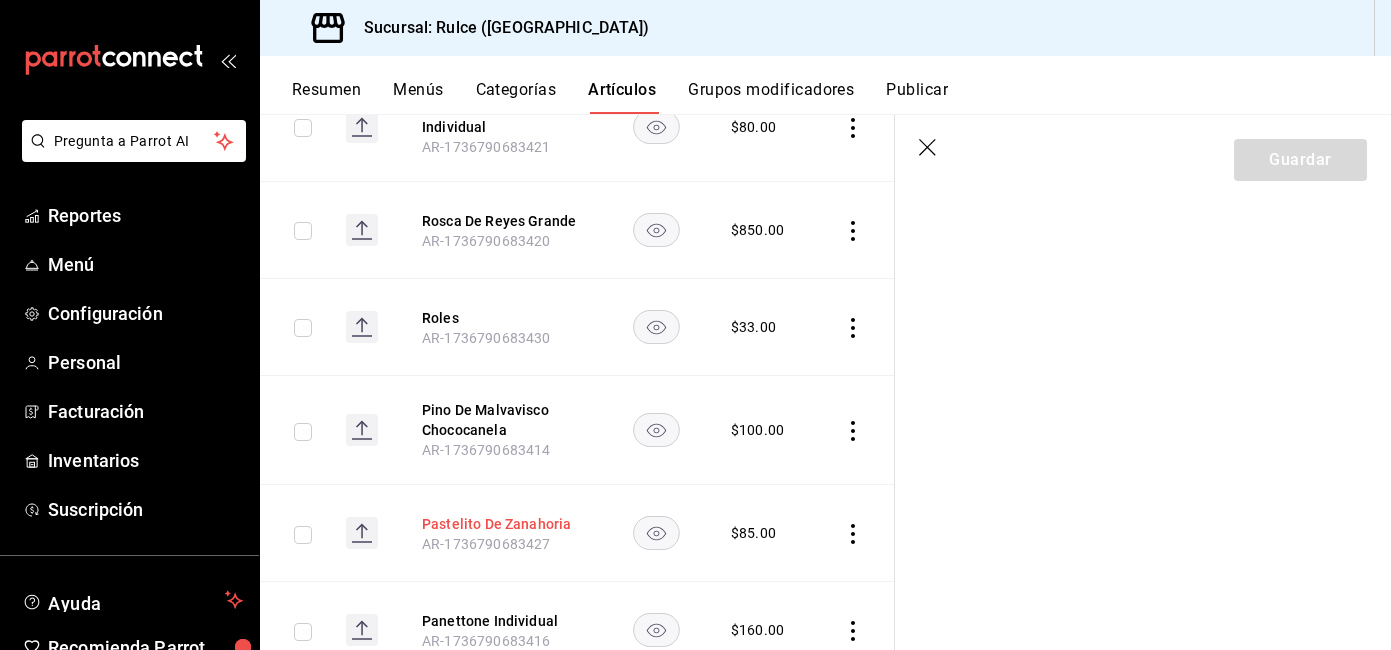 scroll, scrollTop: 0, scrollLeft: 0, axis: both 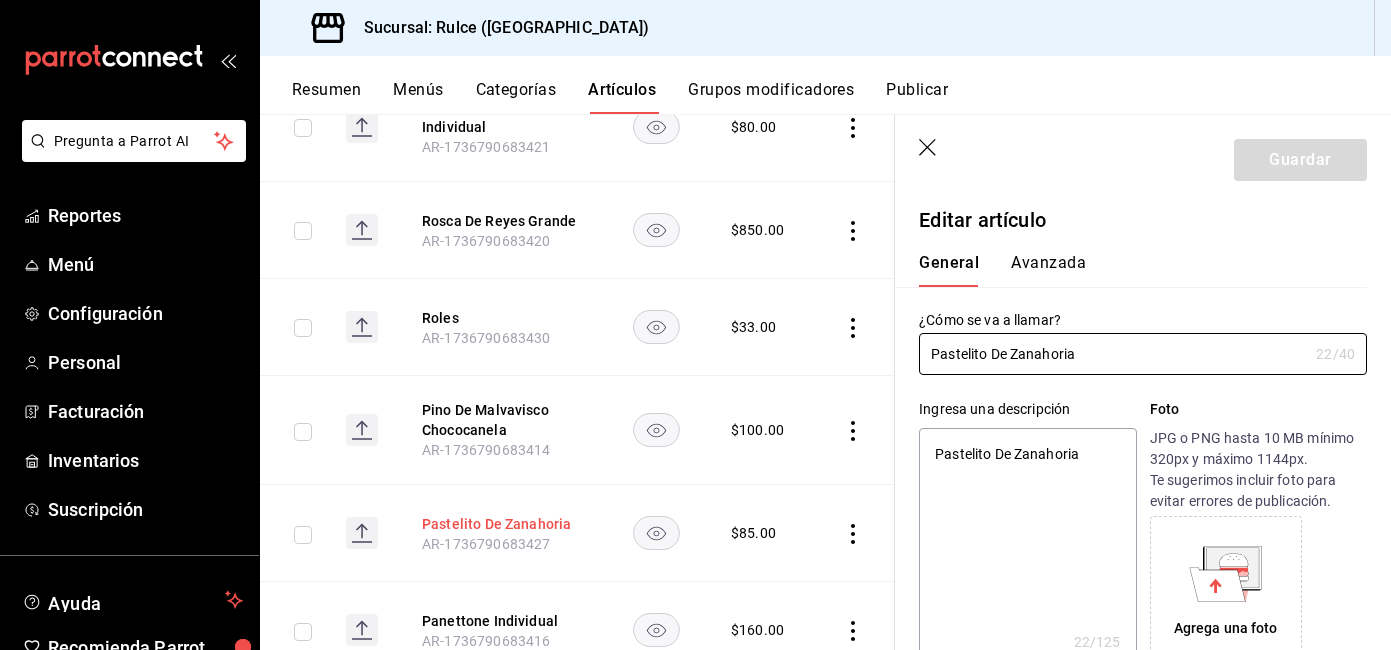 type on "x" 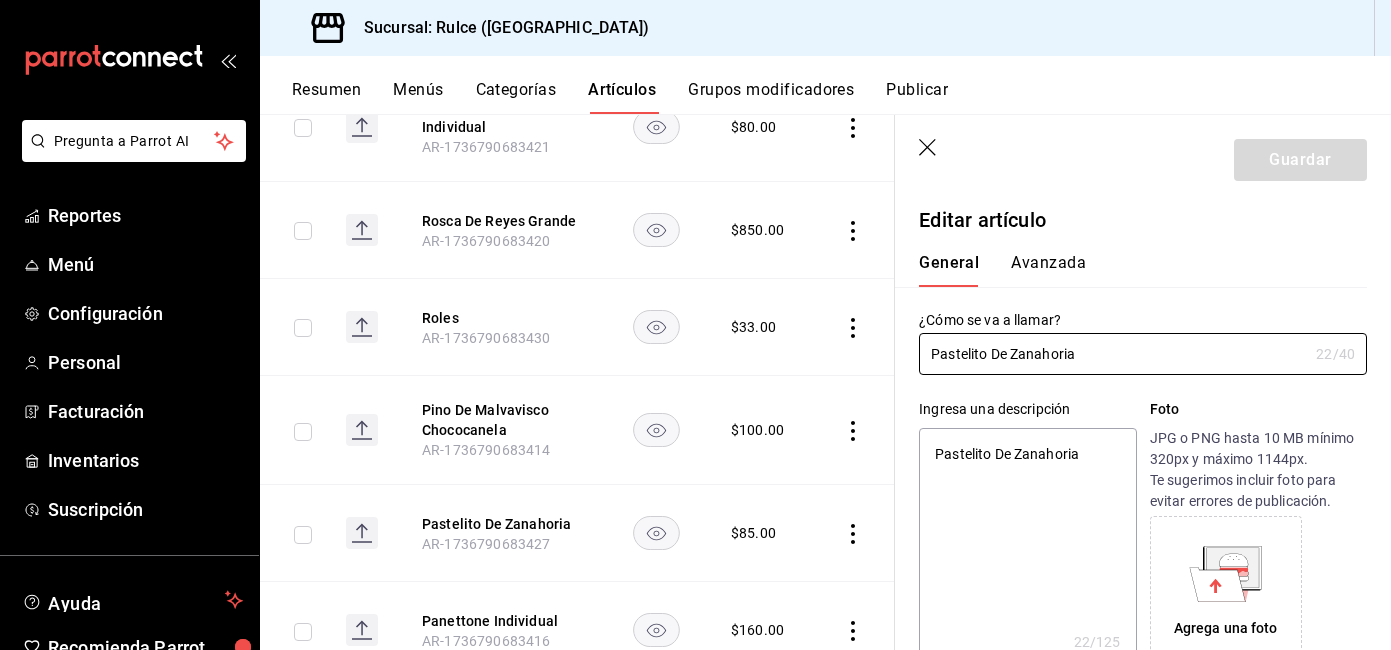click on "General Avanzada" at bounding box center [1131, 261] 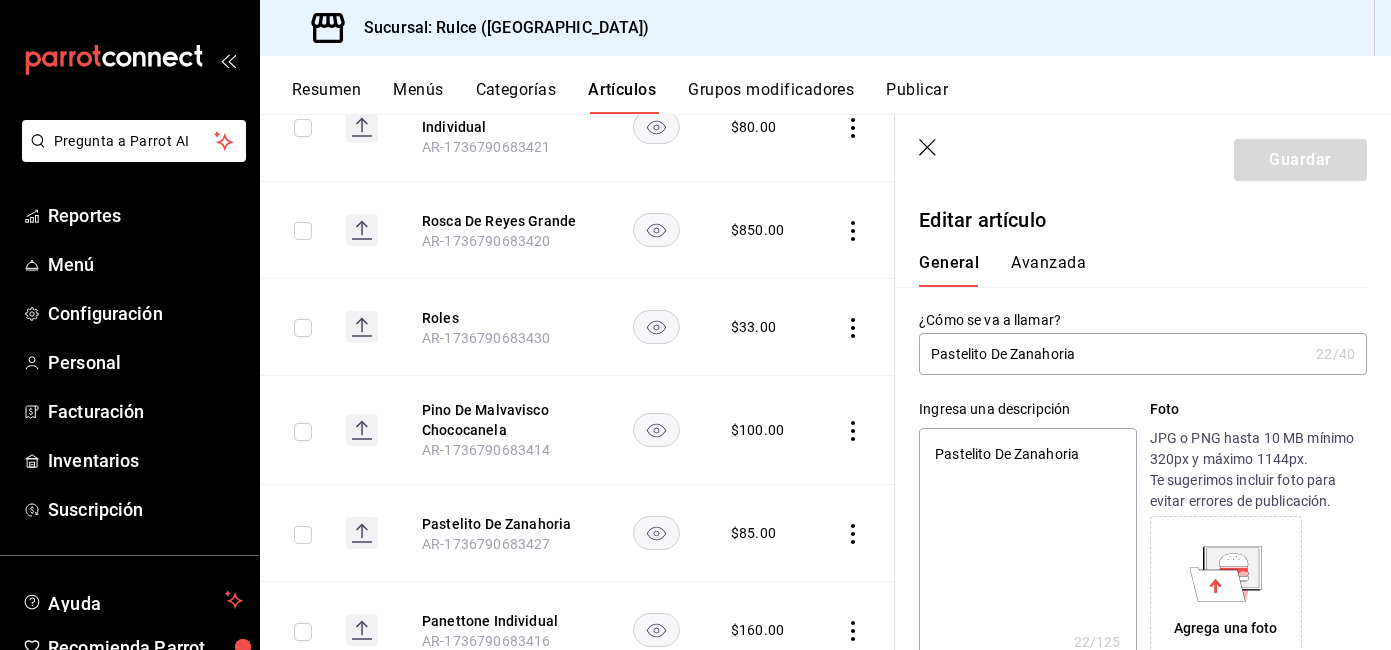 click on "Avanzada" at bounding box center [1048, 270] 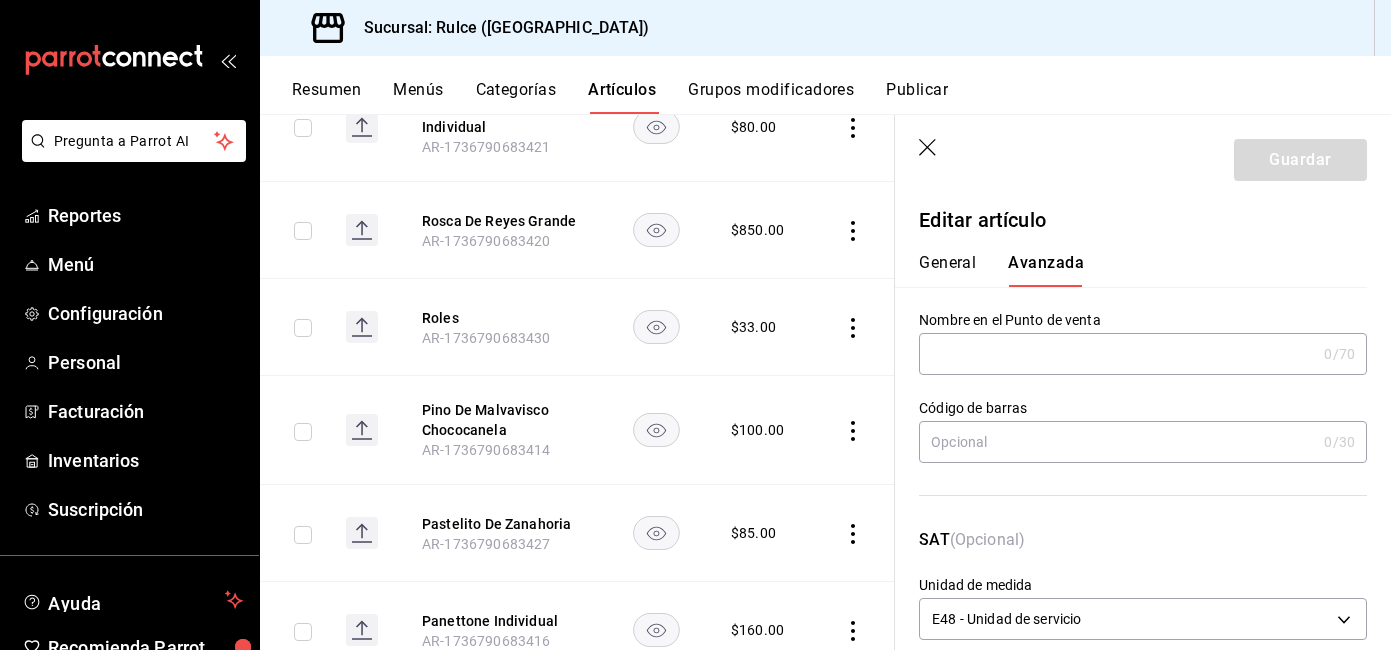 drag, startPoint x: 1388, startPoint y: 329, endPoint x: 1390, endPoint y: 396, distance: 67.02985 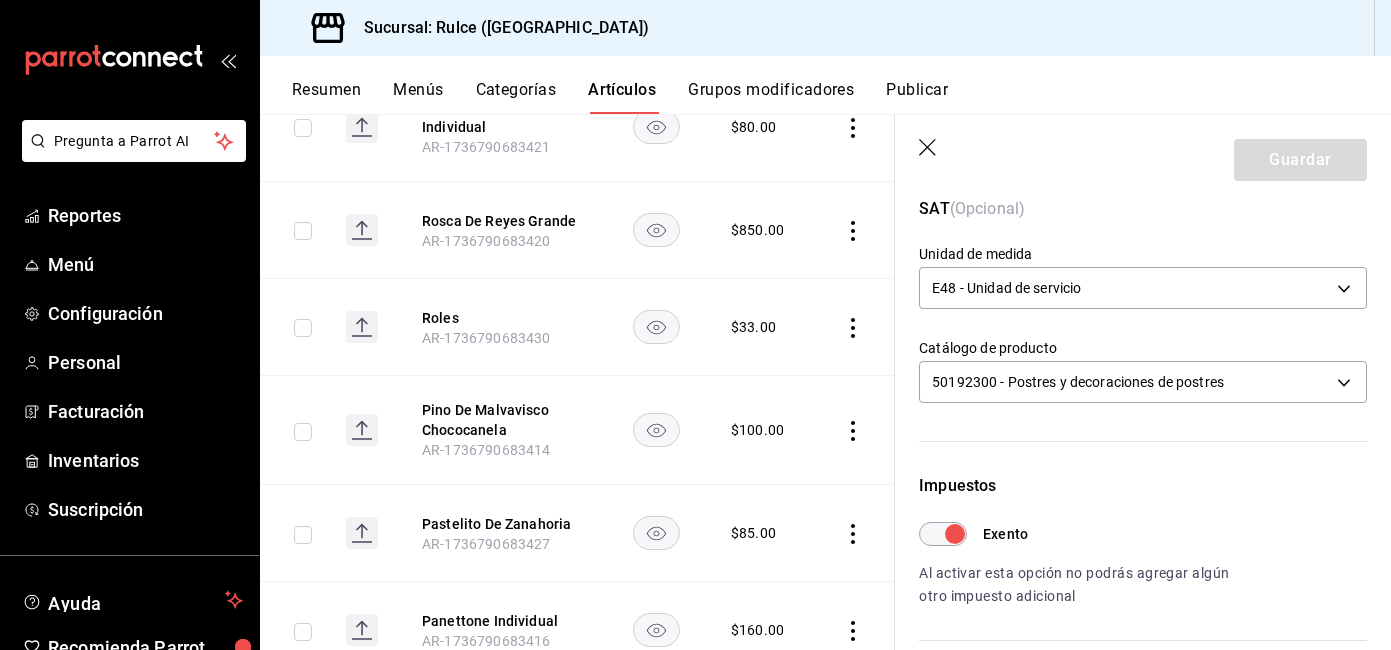 scroll, scrollTop: 349, scrollLeft: 0, axis: vertical 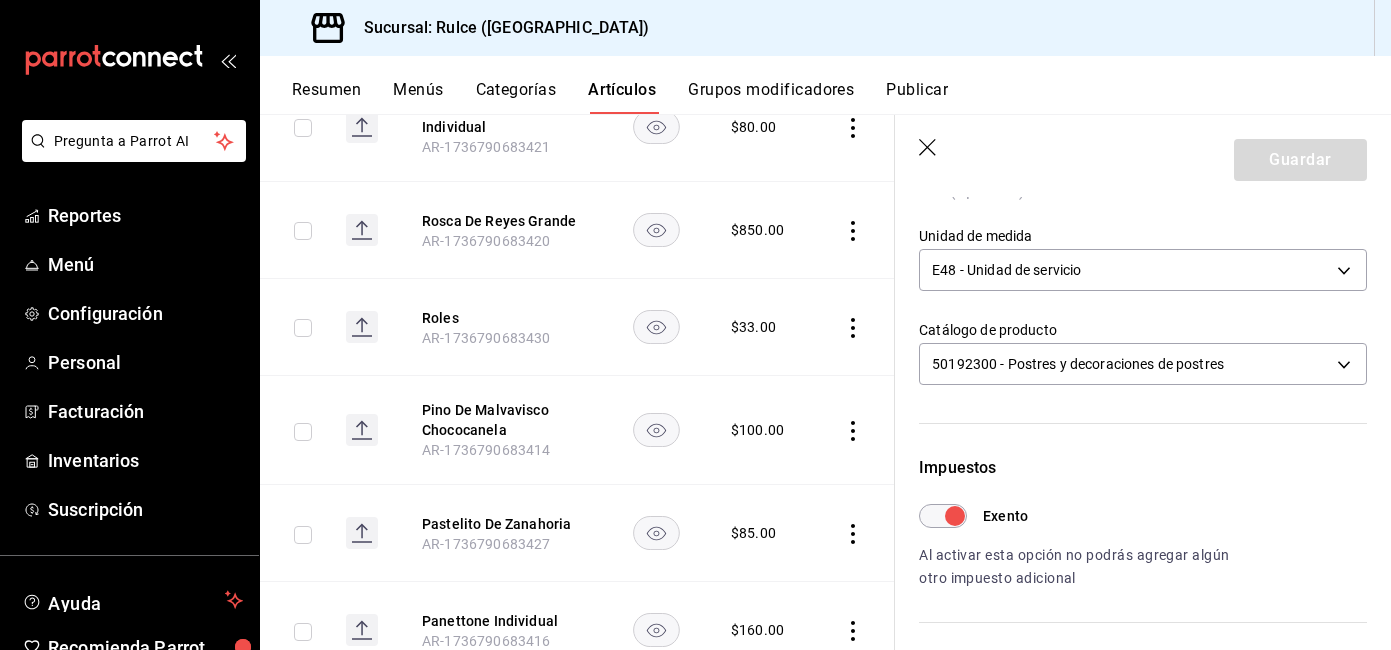 click on "Exento" at bounding box center (955, 516) 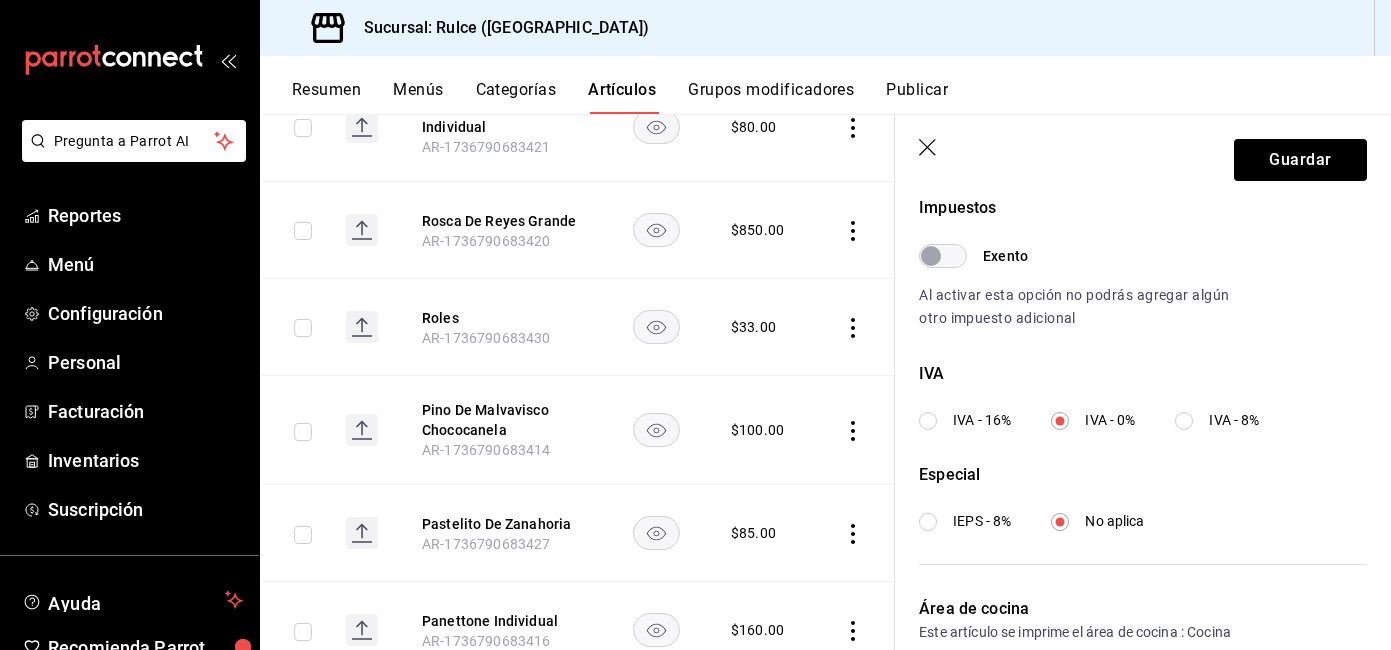 scroll, scrollTop: 612, scrollLeft: 0, axis: vertical 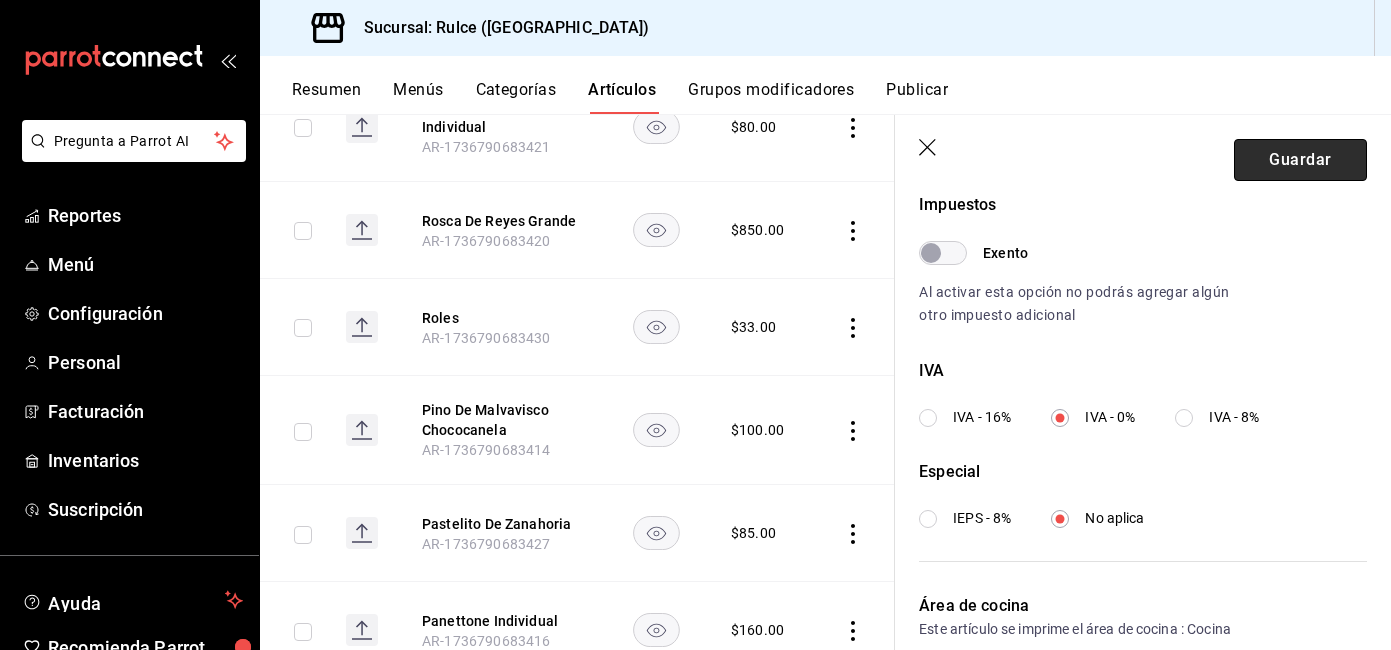 click on "Guardar" at bounding box center (1300, 160) 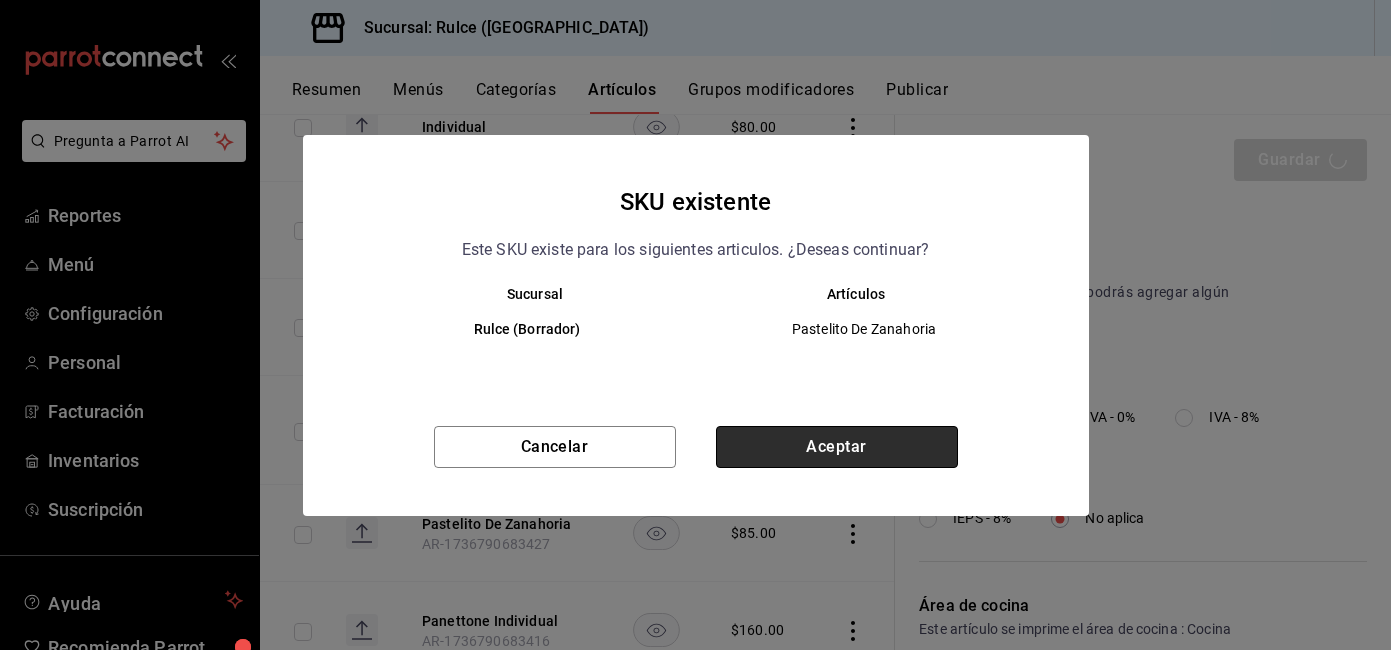 click on "Aceptar" at bounding box center [837, 447] 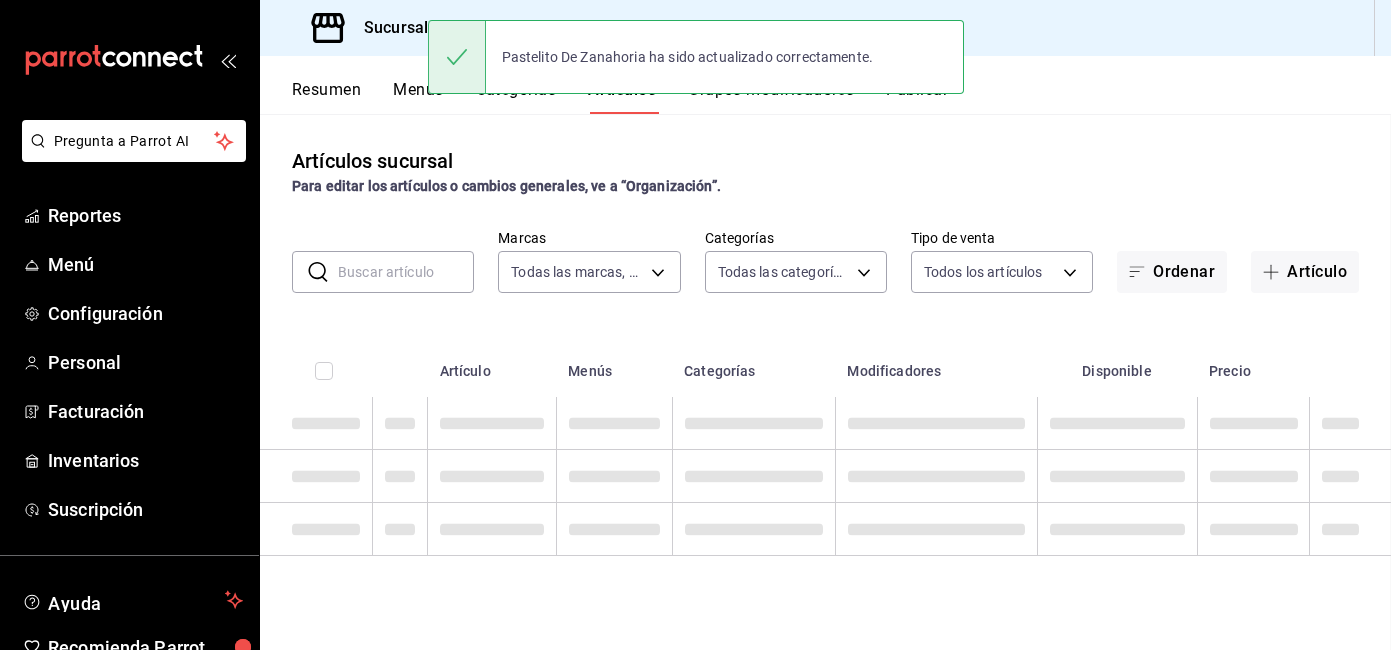 scroll, scrollTop: 0, scrollLeft: 0, axis: both 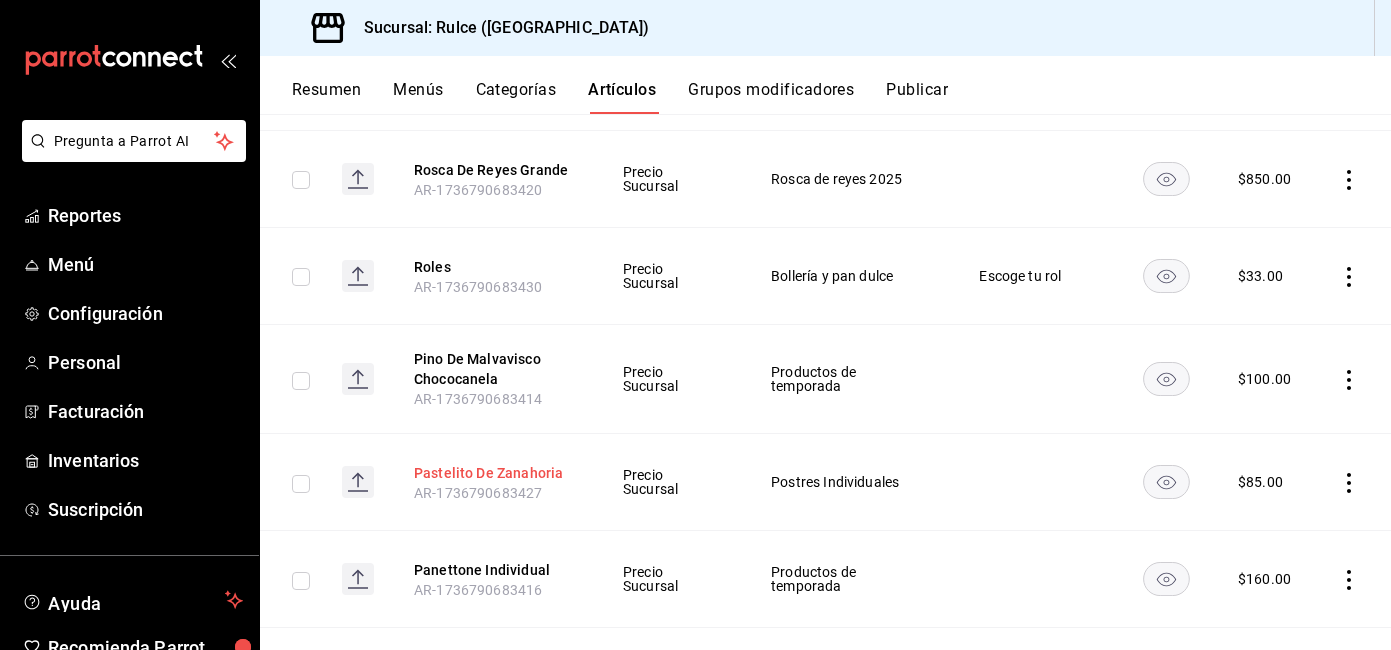 click on "Pastelito De Zanahoria" at bounding box center (494, 473) 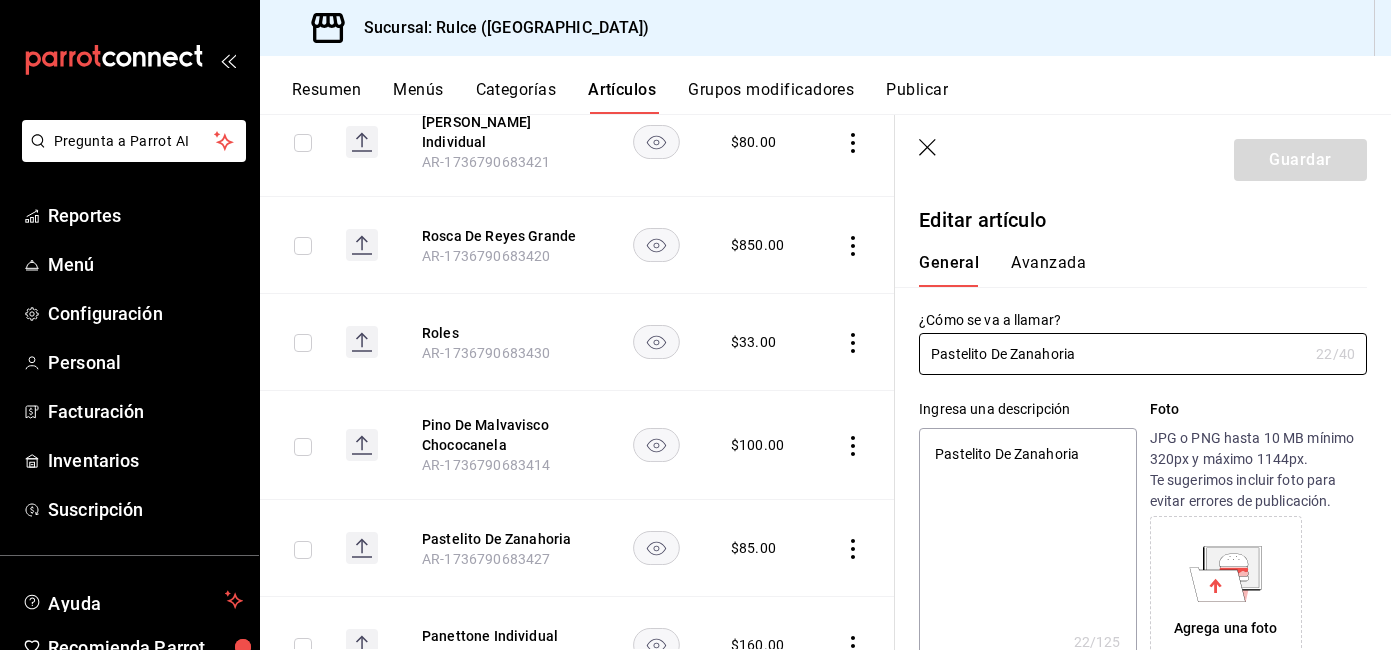 type on "x" 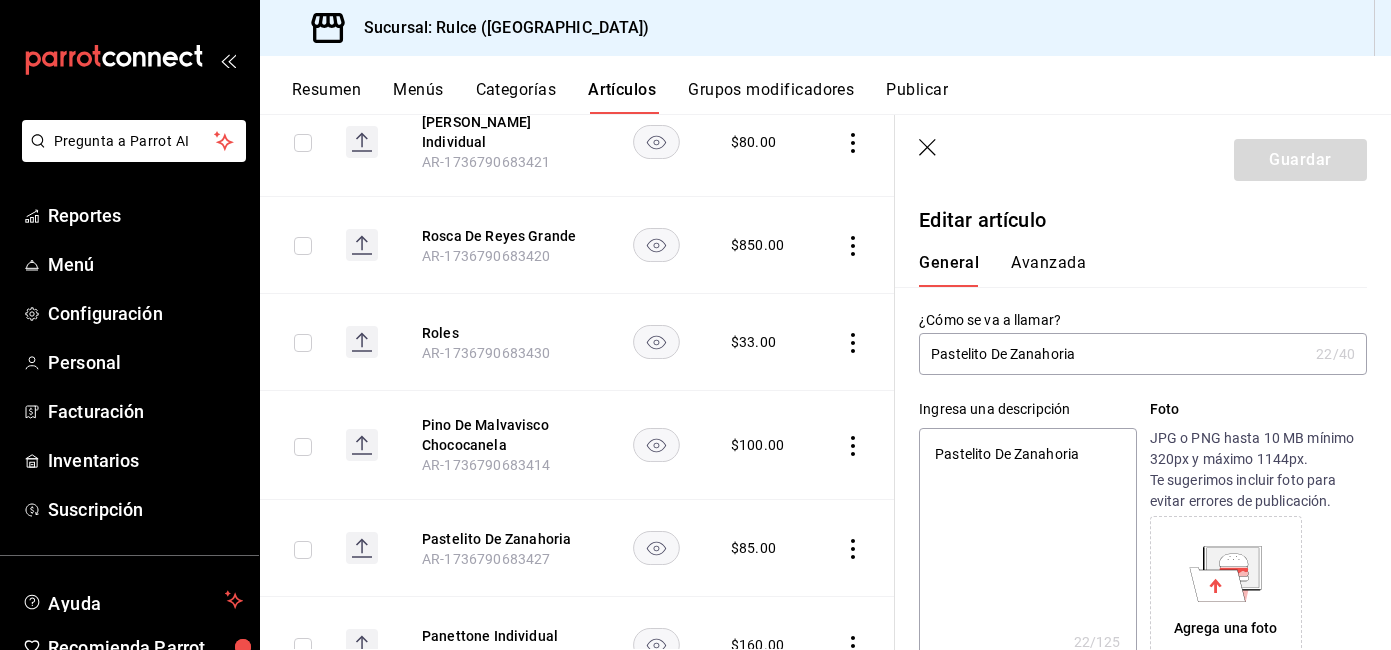 click on "Pastelito De Zanahoria" at bounding box center (1113, 354) 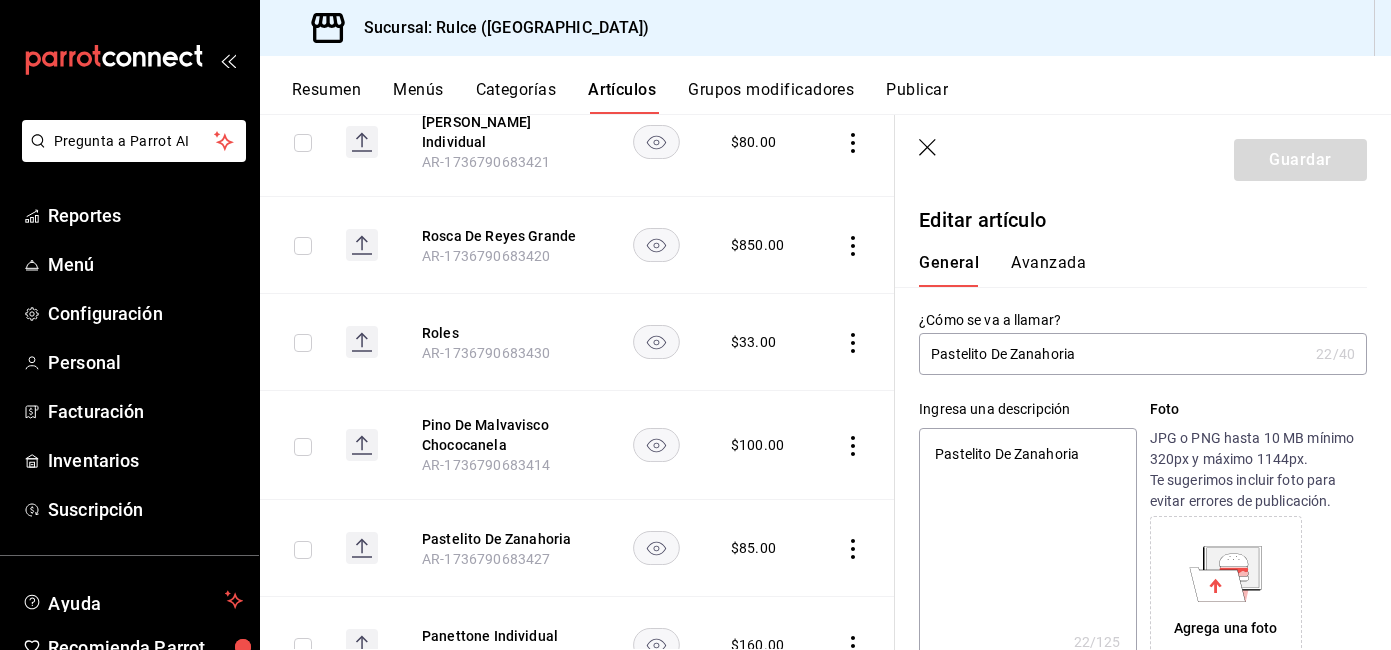 click on "Avanzada" at bounding box center (1048, 270) 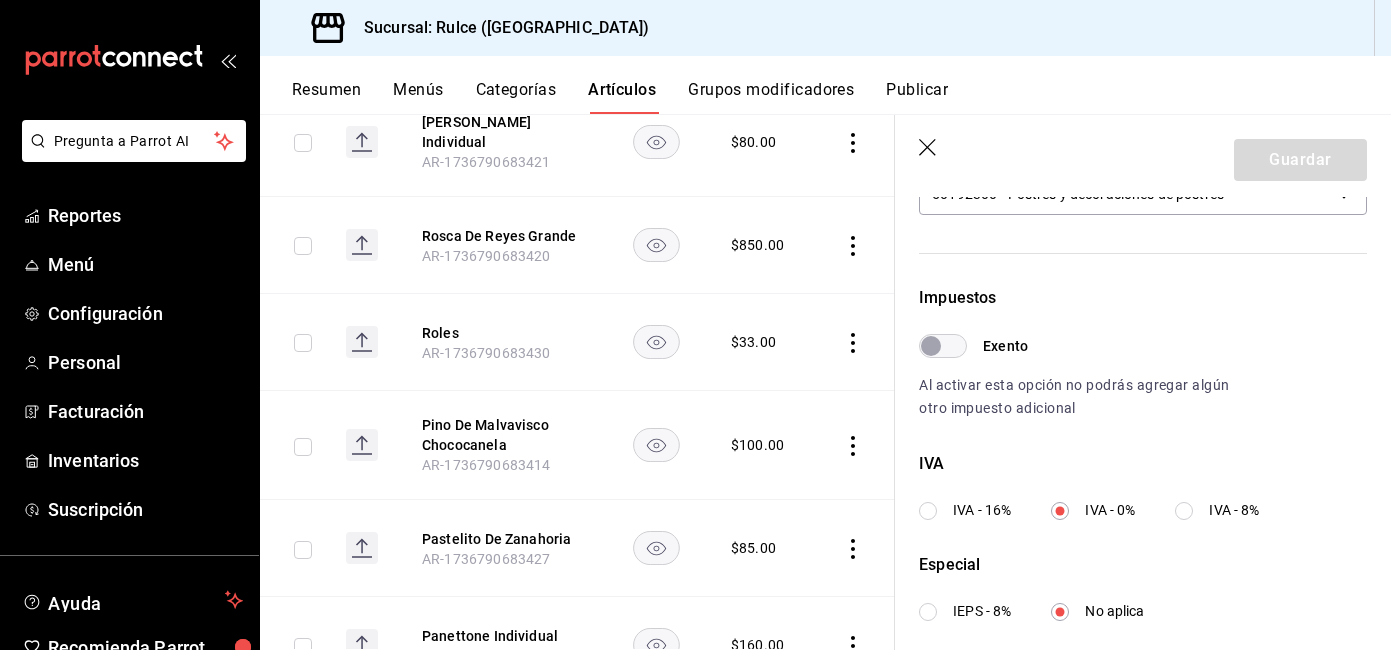 scroll, scrollTop: 561, scrollLeft: 0, axis: vertical 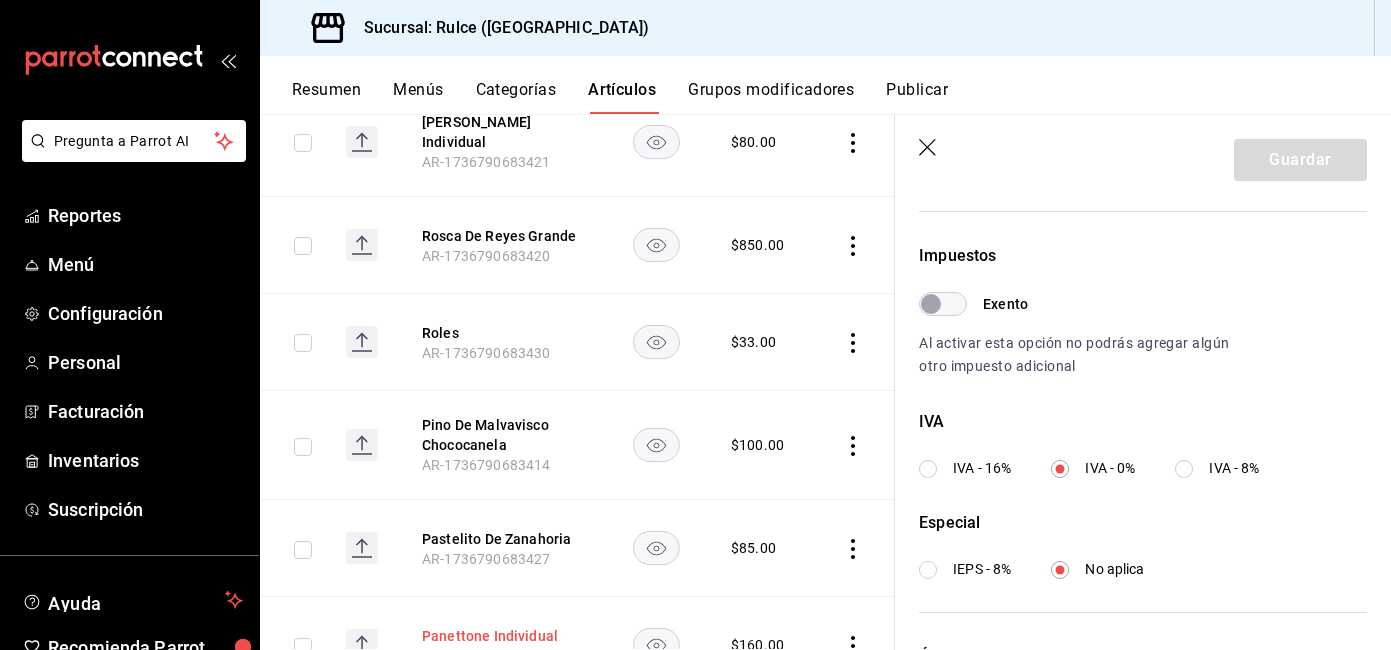click on "Panettone Individual" at bounding box center (502, 636) 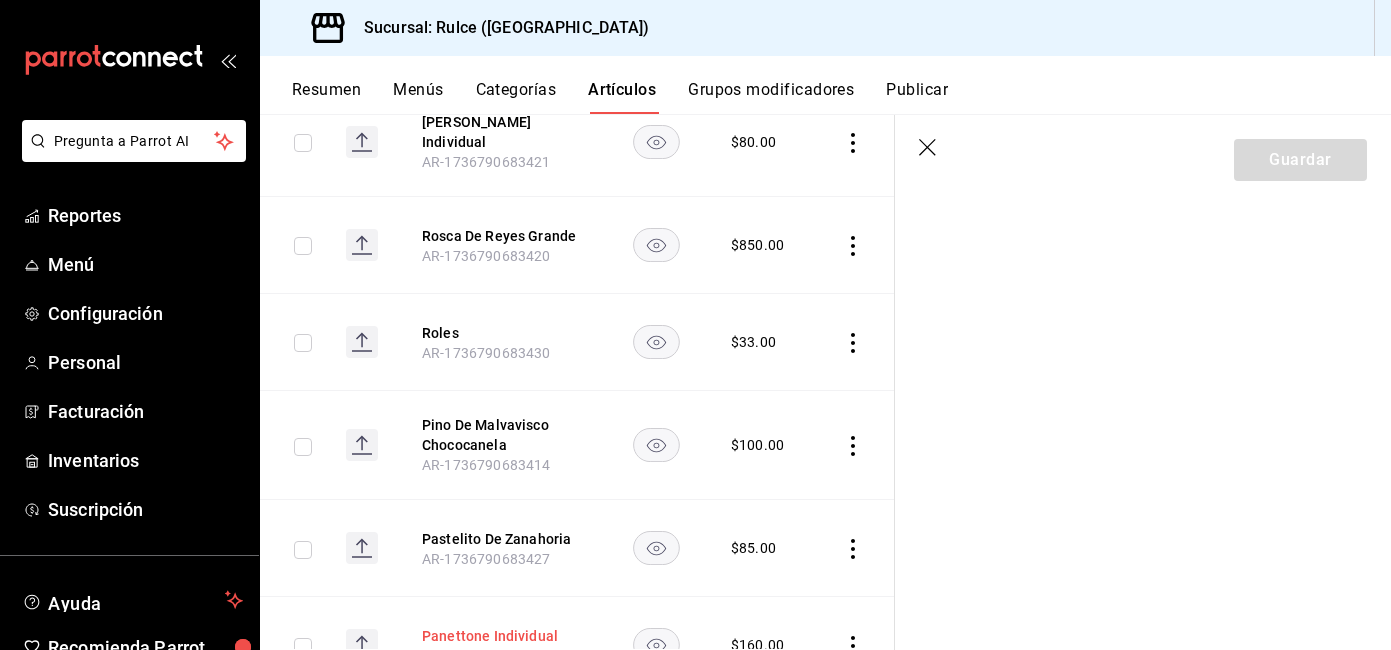 scroll, scrollTop: 0, scrollLeft: 0, axis: both 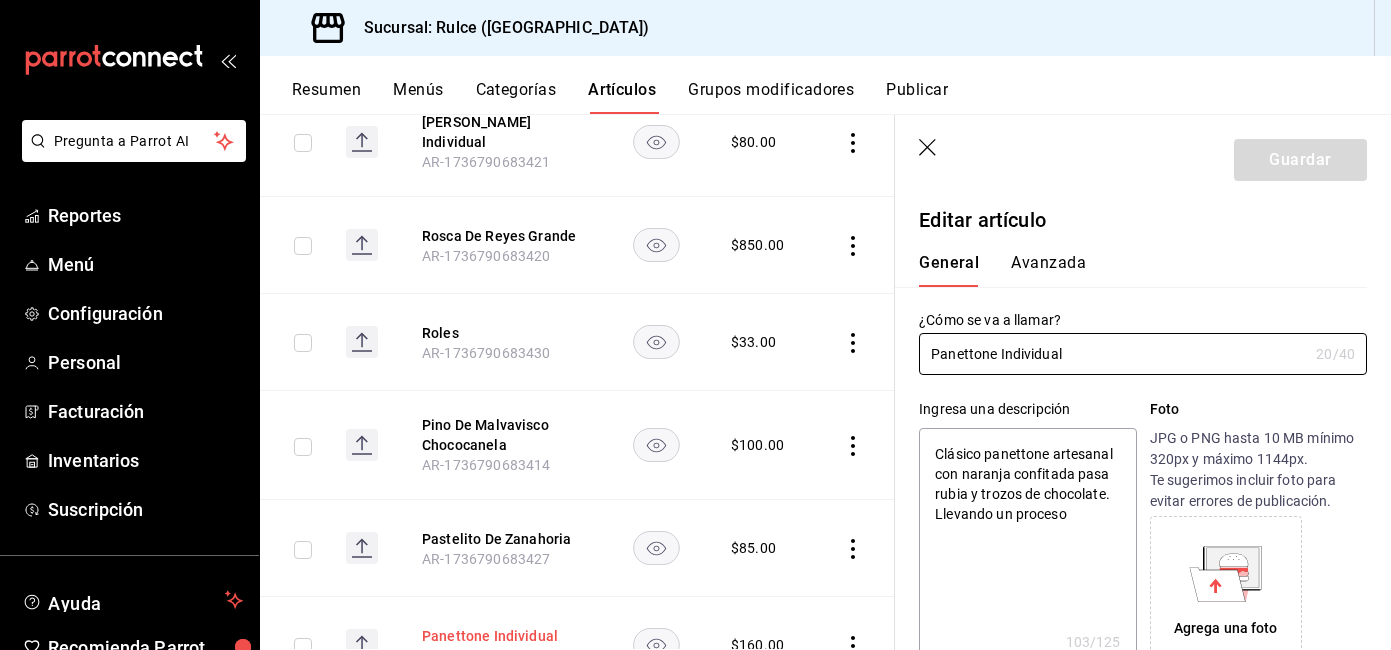 type on "x" 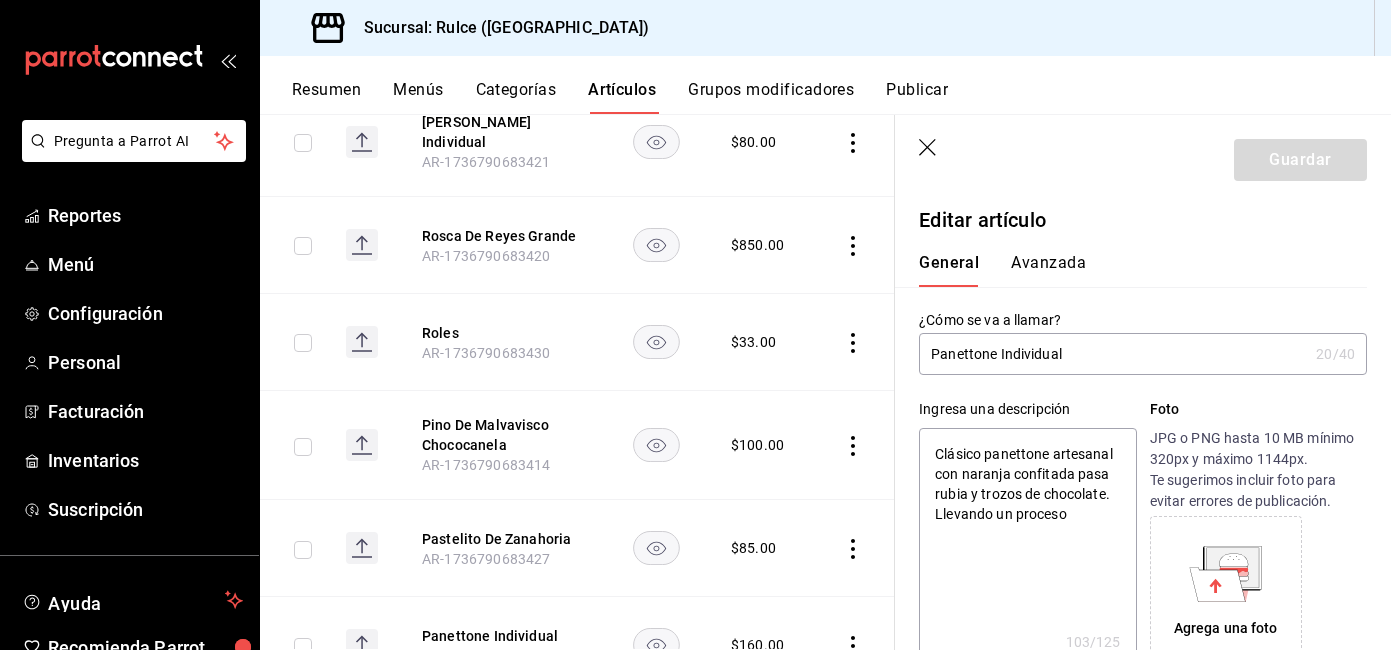 click on "Avanzada" at bounding box center [1048, 270] 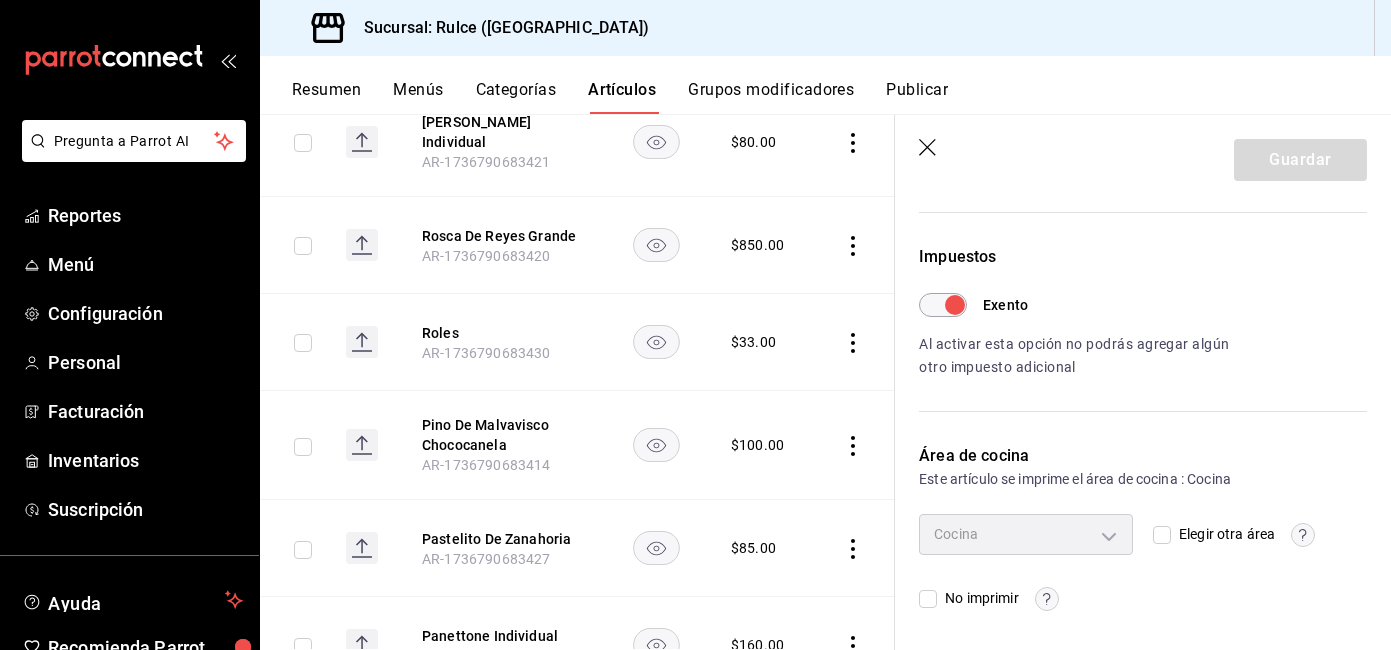 scroll, scrollTop: 560, scrollLeft: 0, axis: vertical 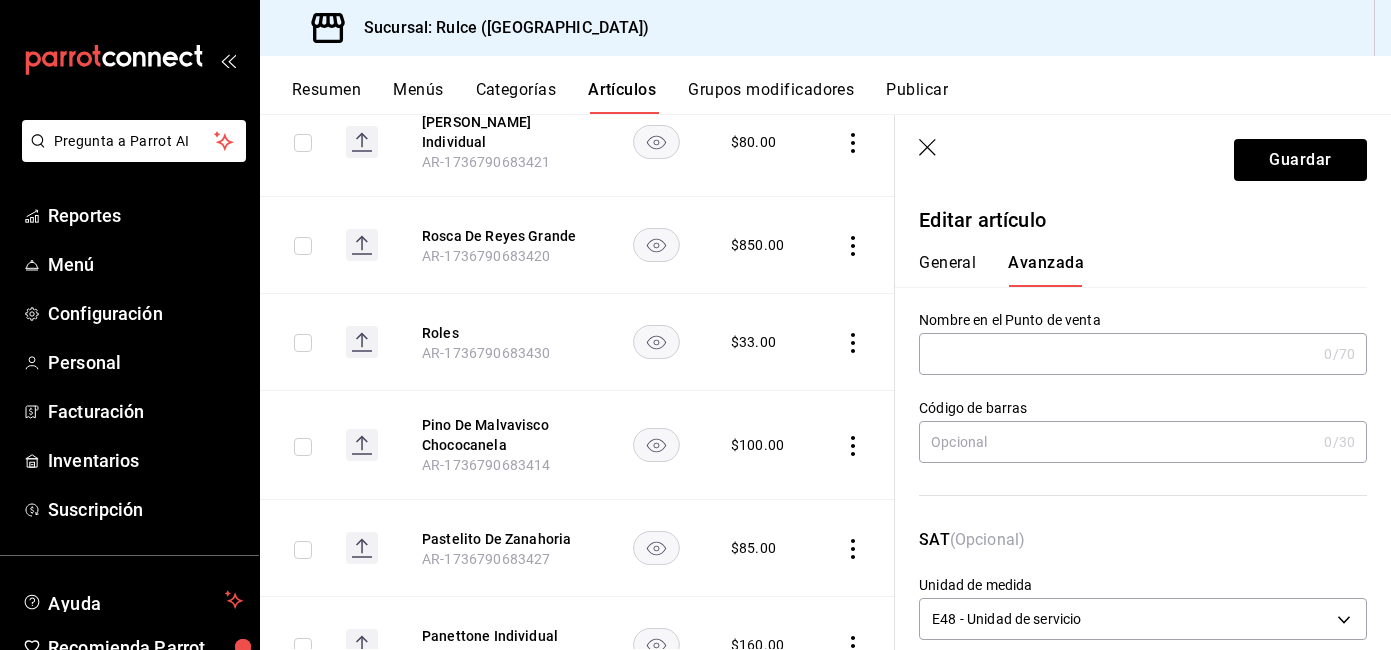 click on "General" at bounding box center (947, 270) 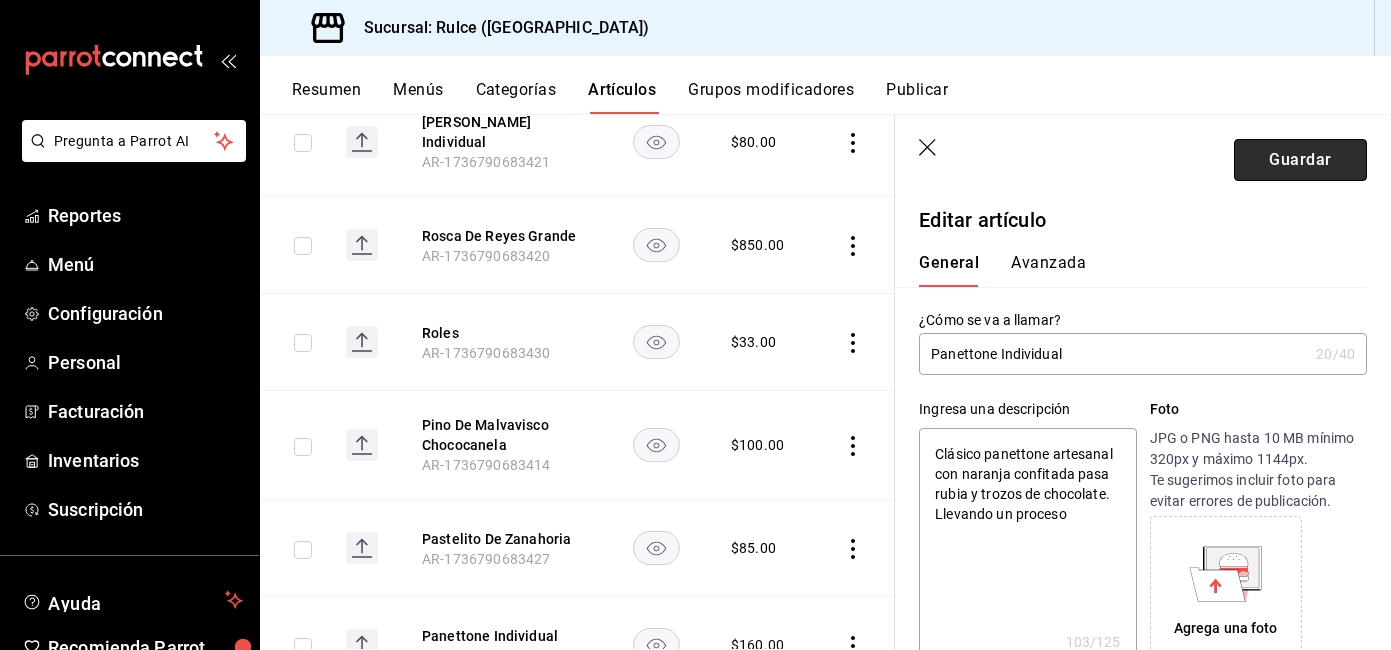click on "Guardar" at bounding box center (1300, 160) 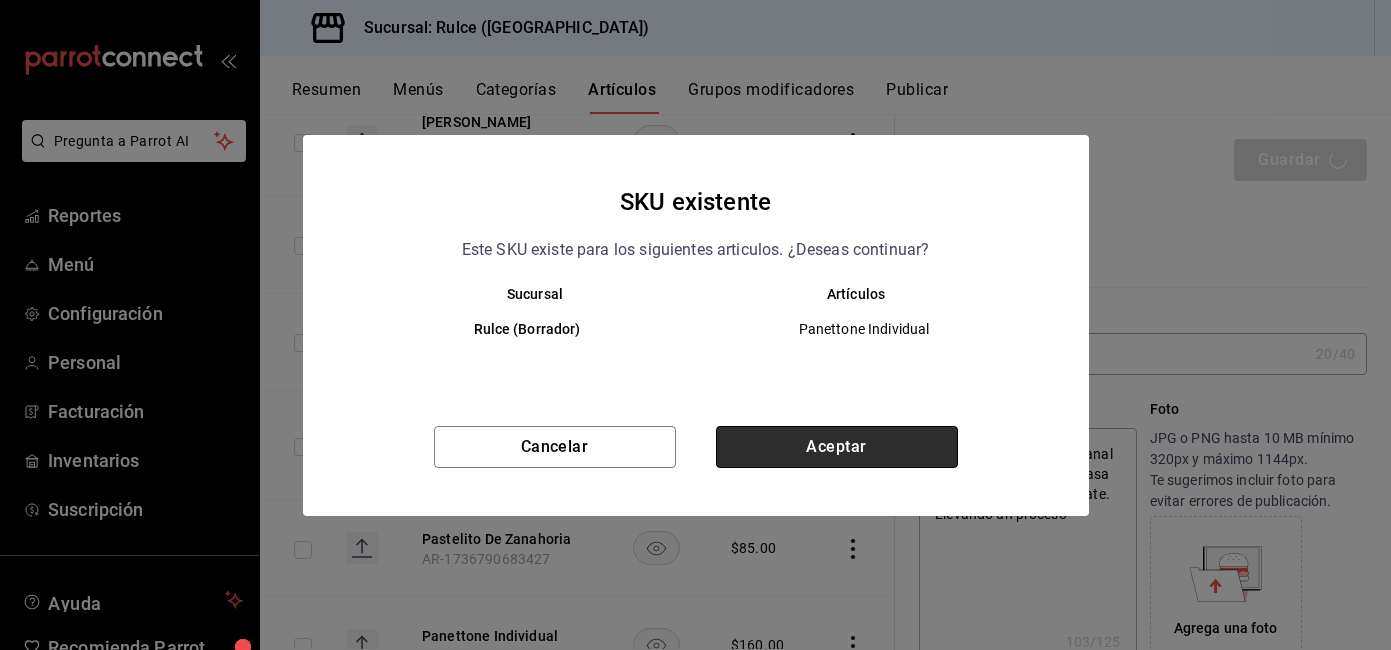 click on "Aceptar" at bounding box center (837, 447) 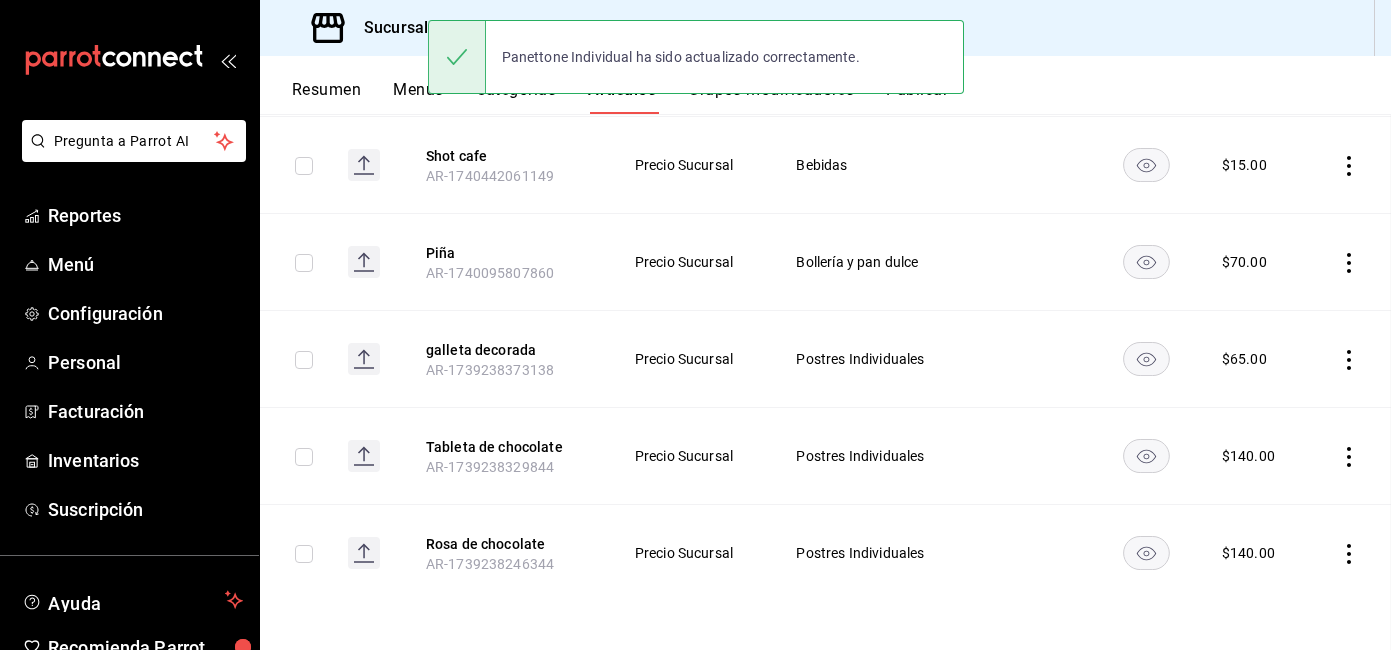 scroll, scrollTop: 0, scrollLeft: 0, axis: both 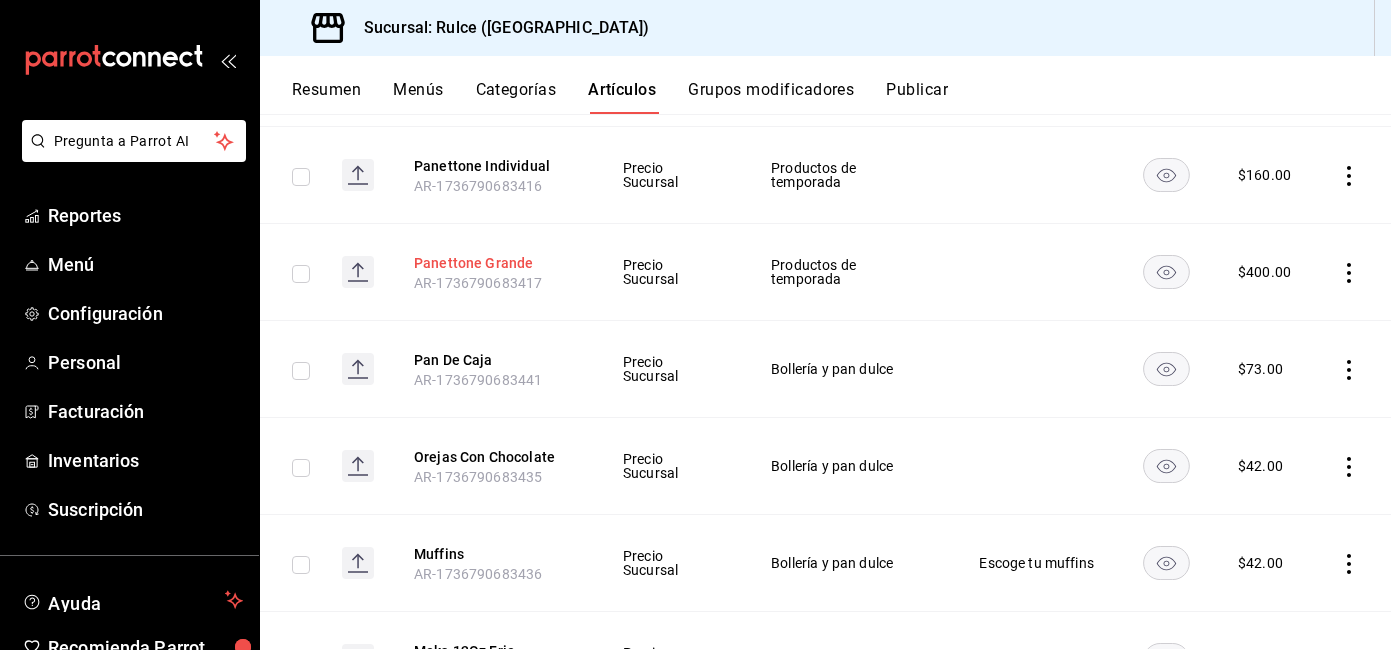 click on "Panettone Grande" at bounding box center [494, 263] 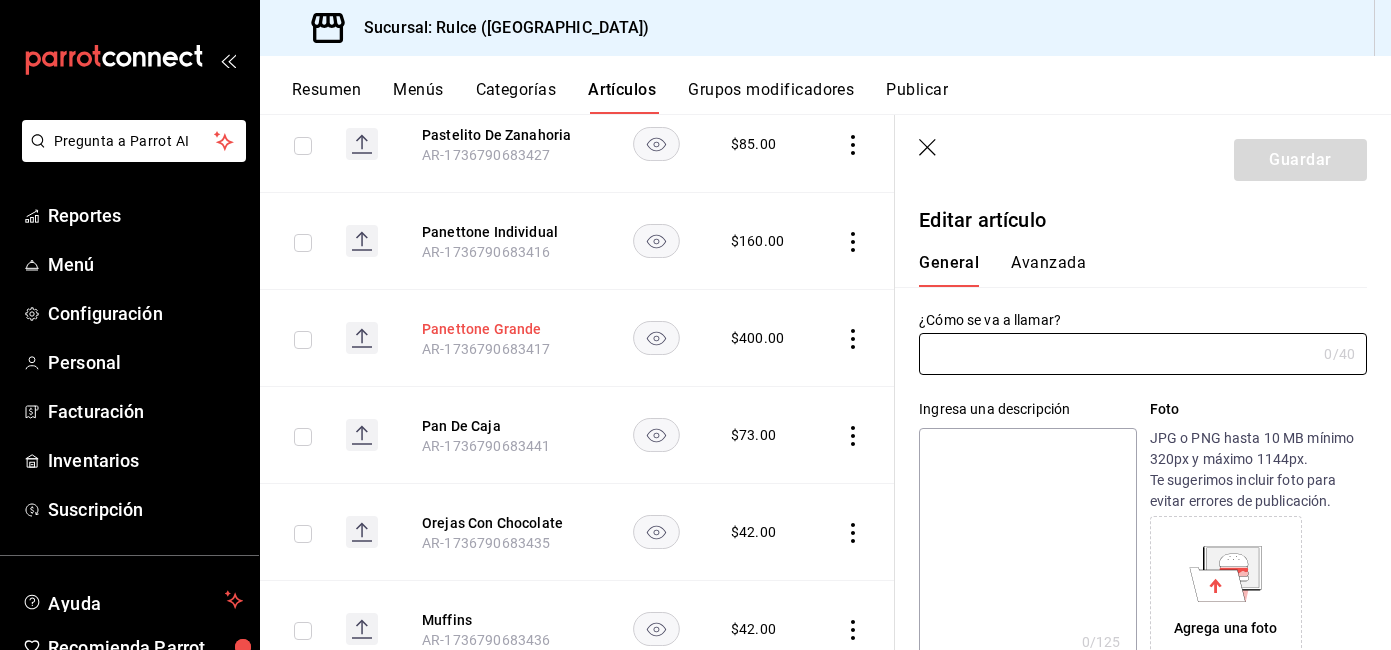 type on "Panettone Grande" 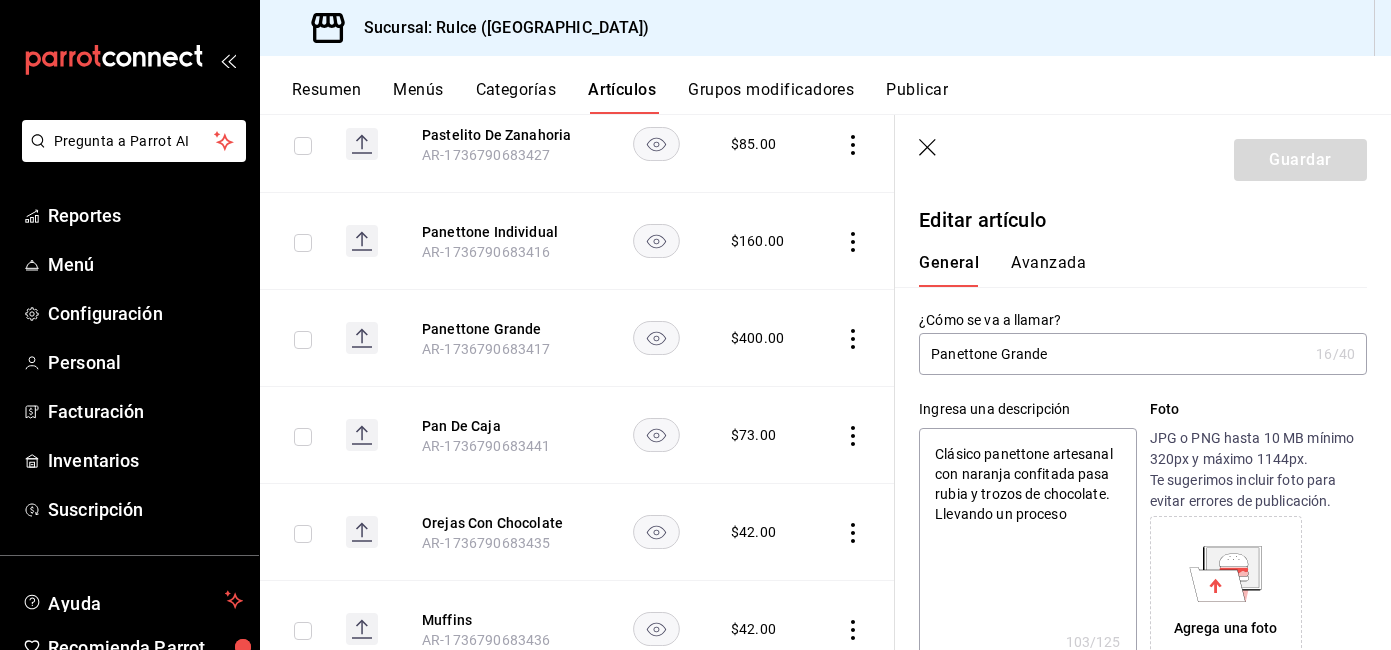 click on "Avanzada" at bounding box center (1048, 270) 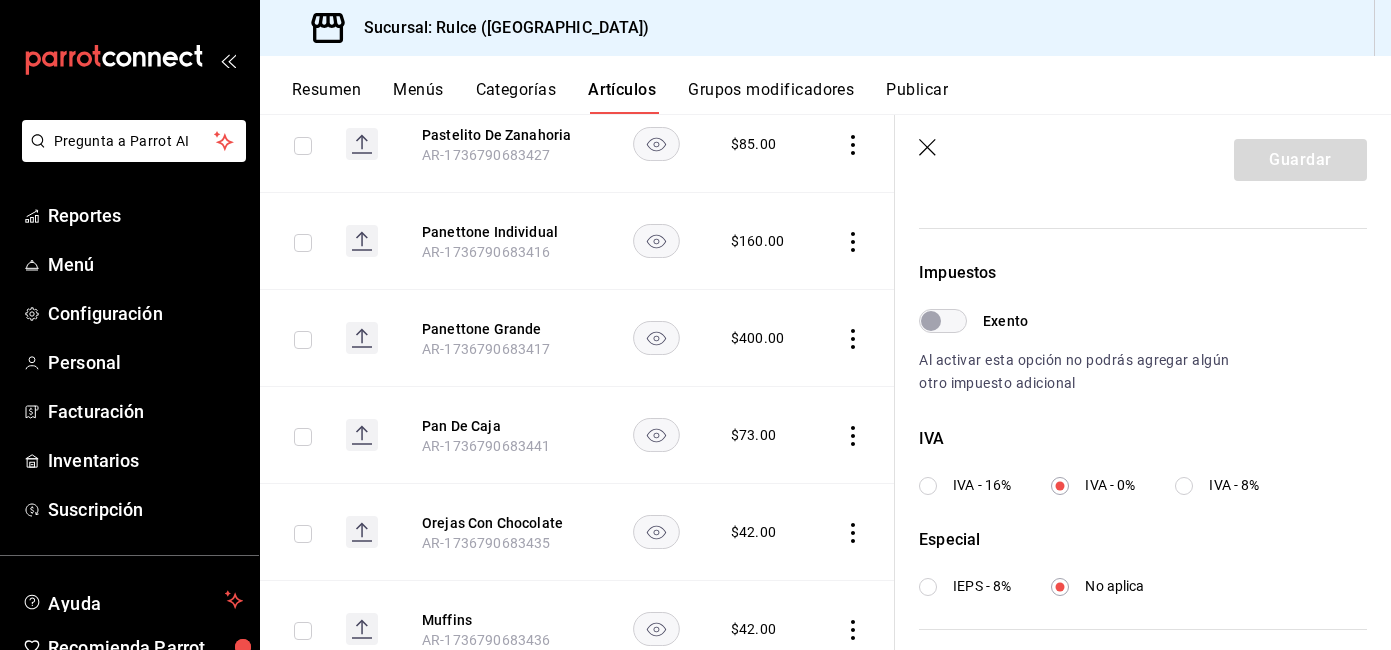 scroll, scrollTop: 578, scrollLeft: 0, axis: vertical 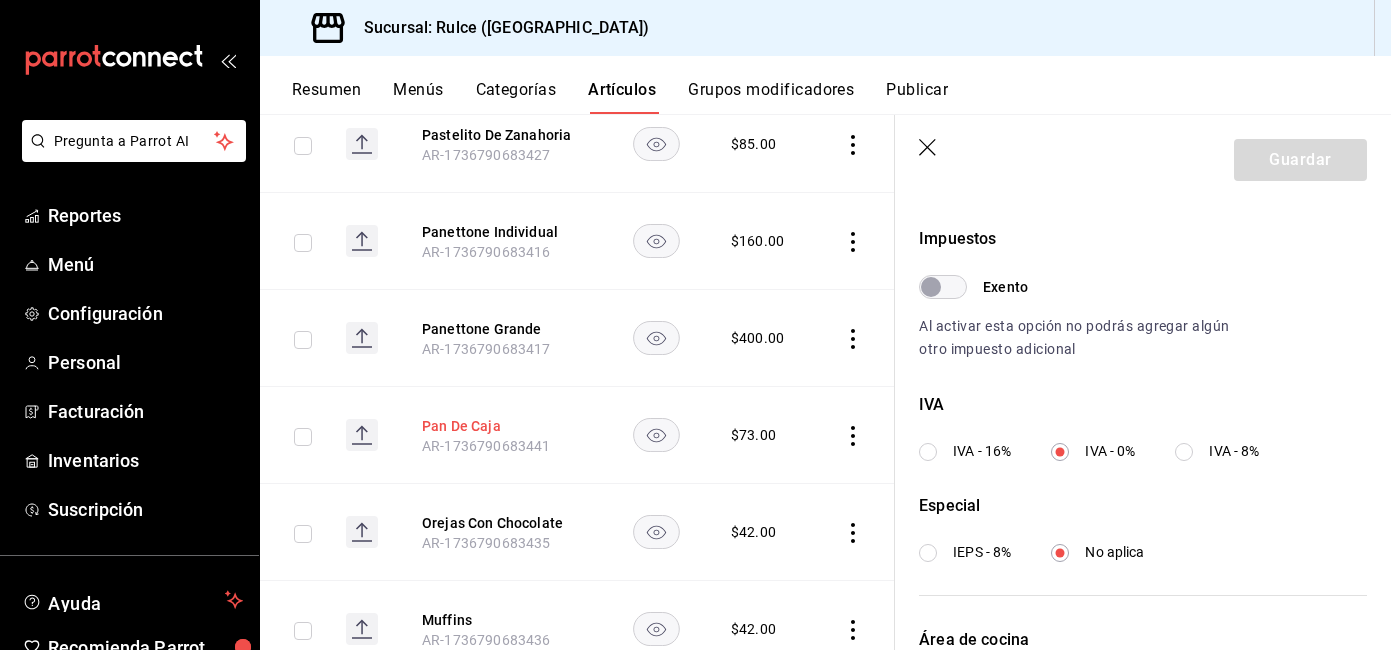 click on "Pan De Caja" at bounding box center (502, 426) 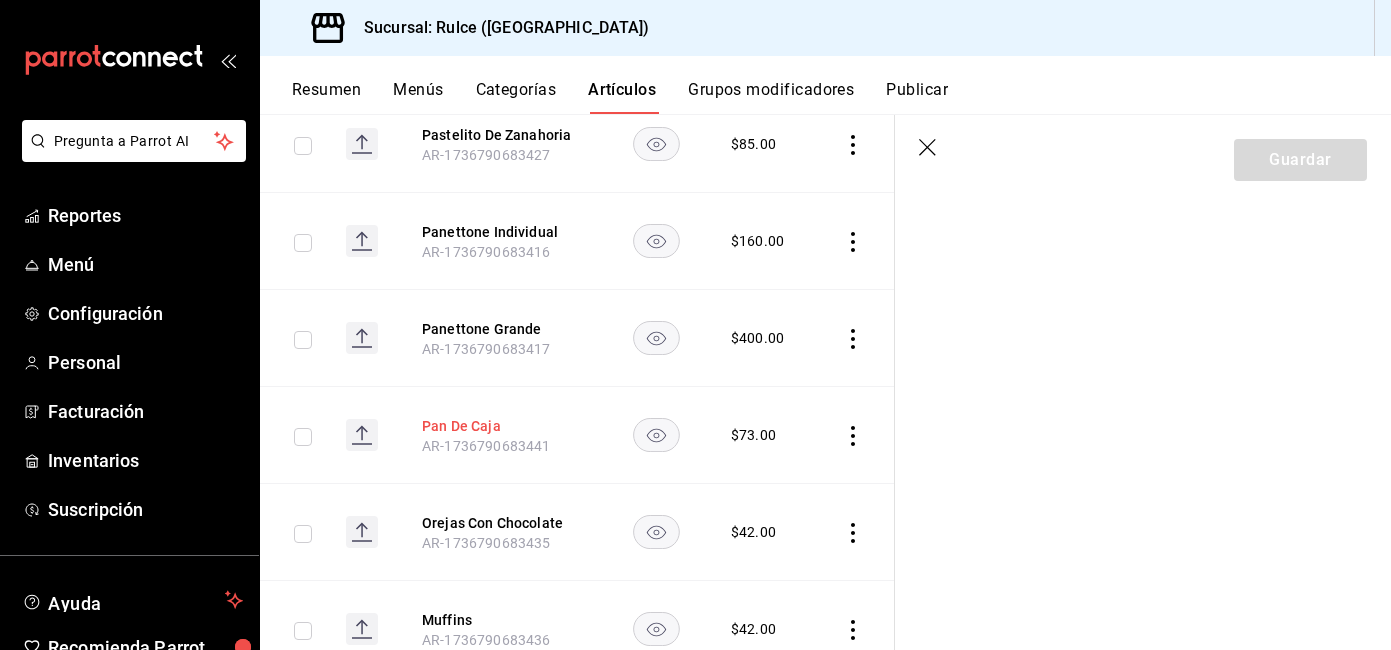 scroll, scrollTop: 0, scrollLeft: 0, axis: both 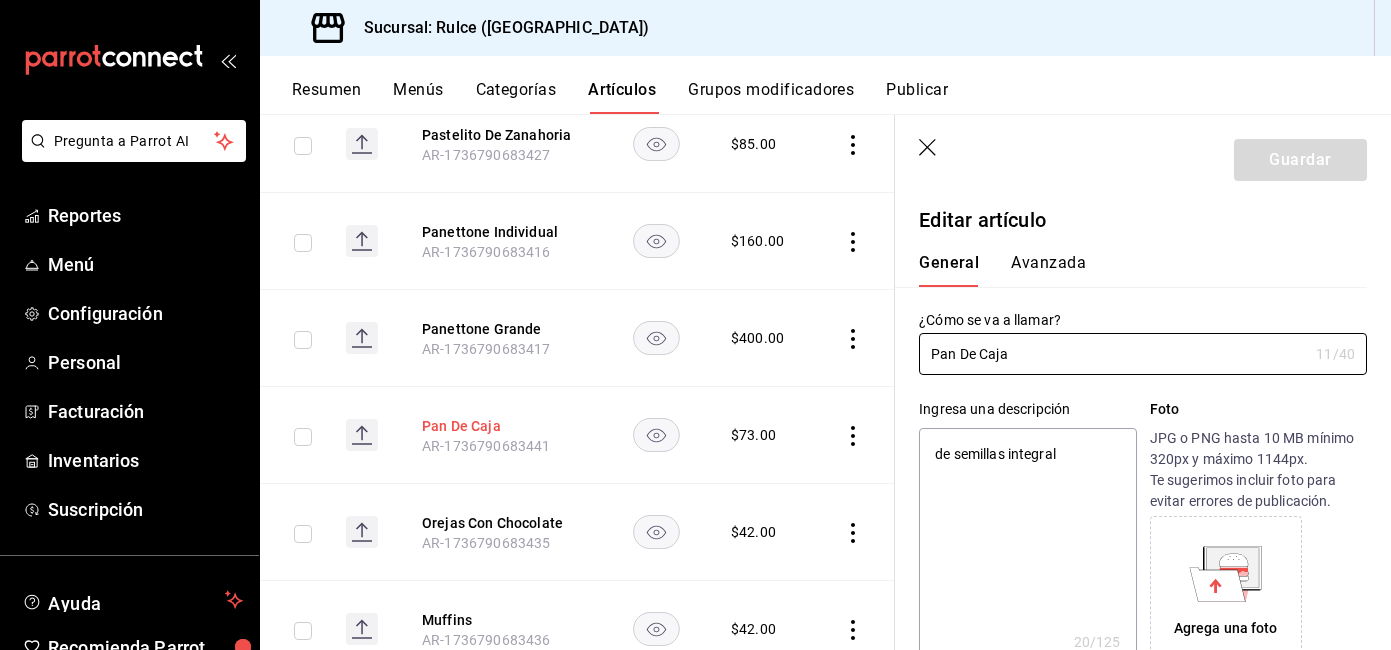type on "x" 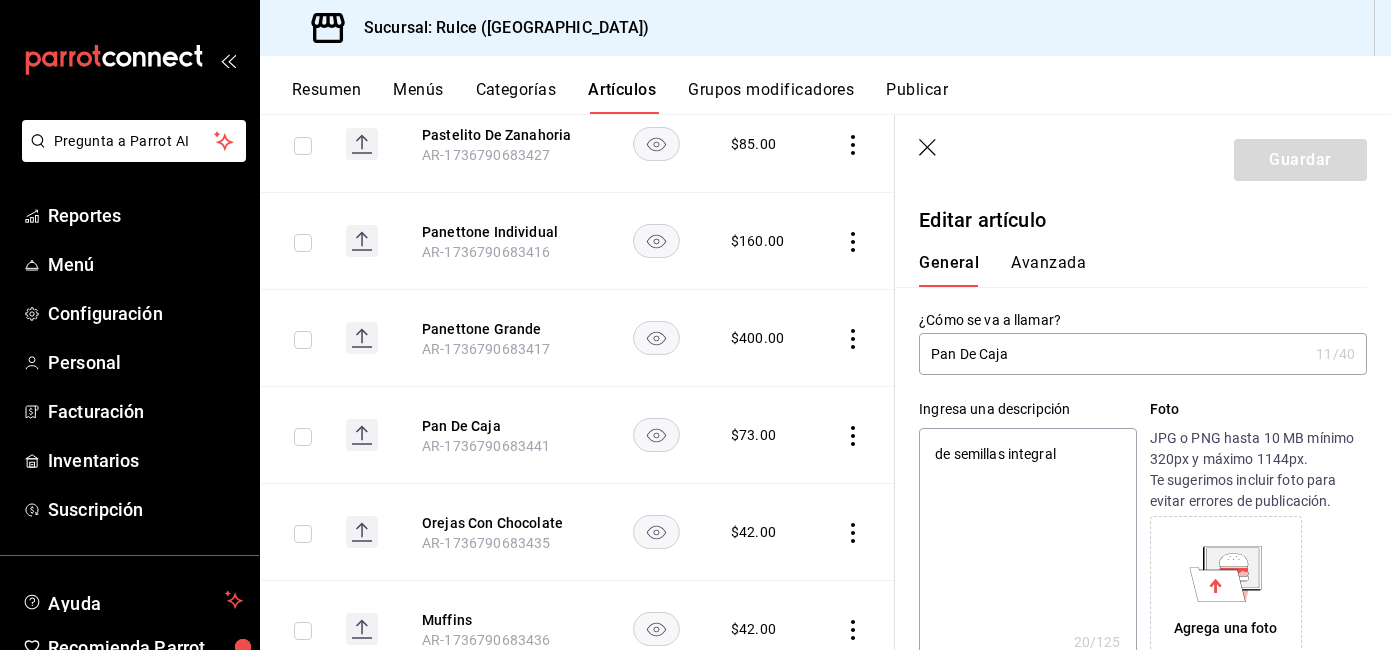 click on "Avanzada" at bounding box center (1048, 270) 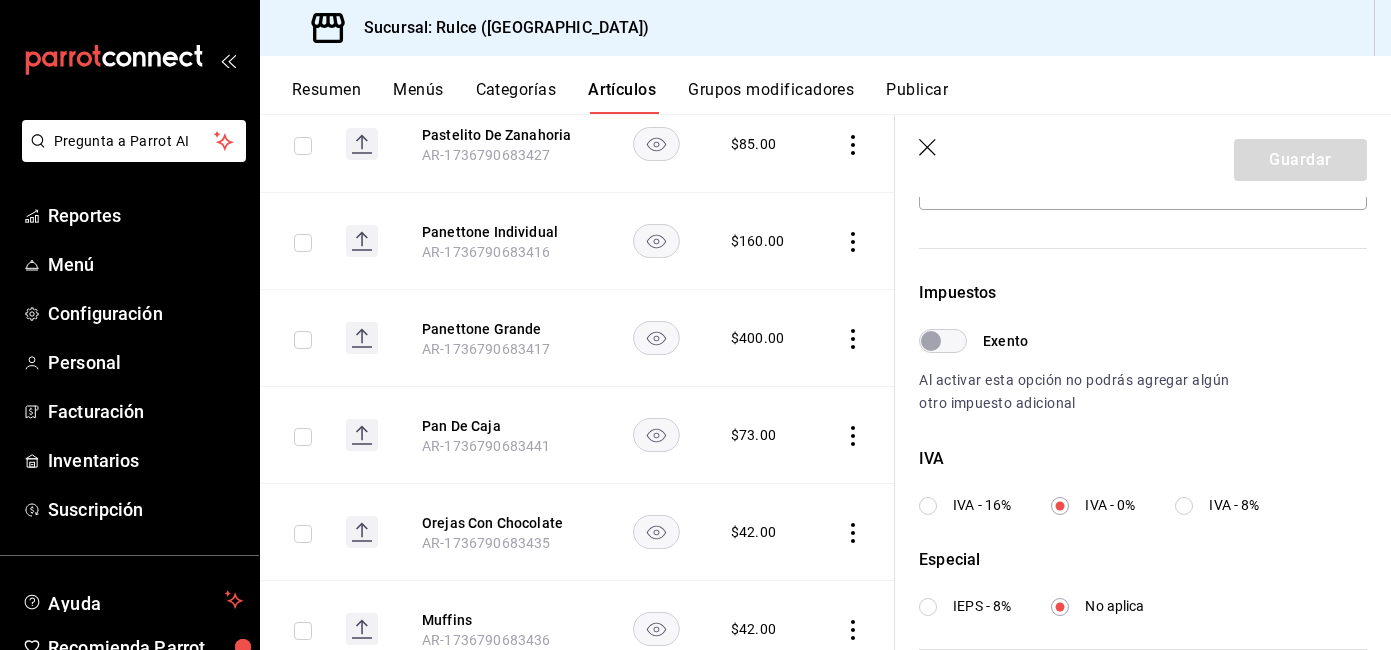 scroll, scrollTop: 524, scrollLeft: 0, axis: vertical 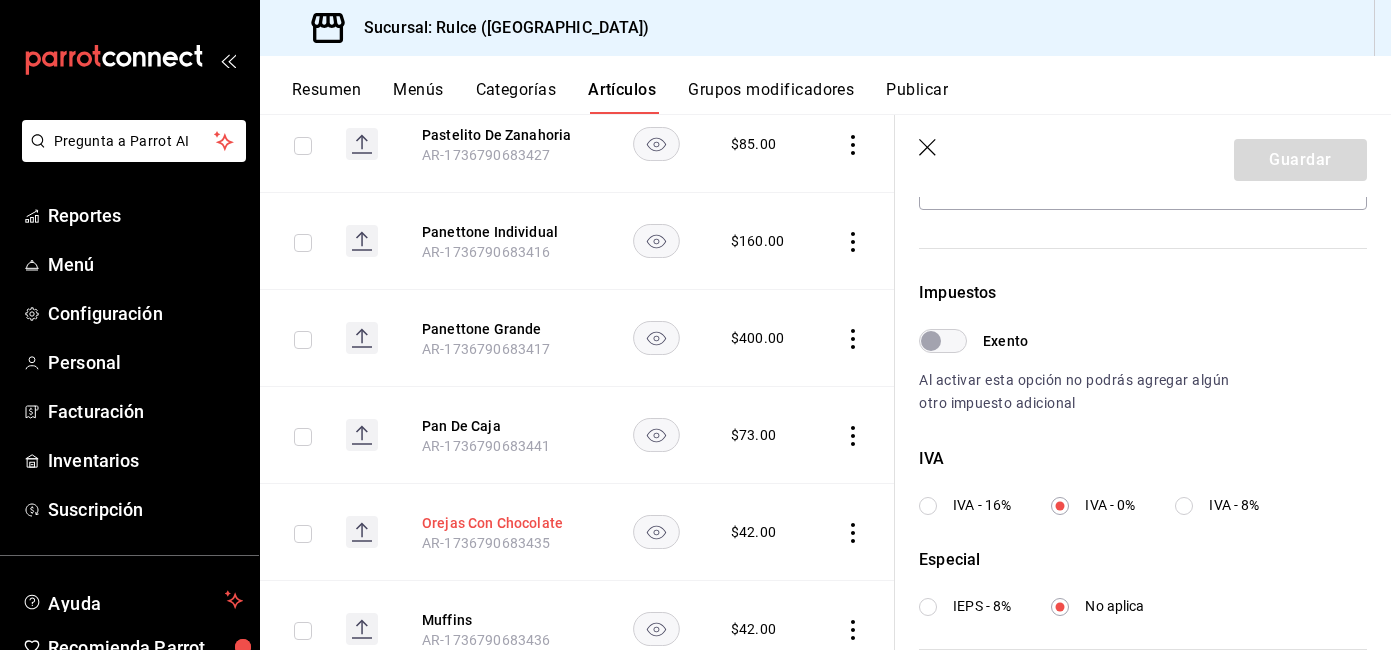 click on "Orejas Con Chocolate" at bounding box center (502, 523) 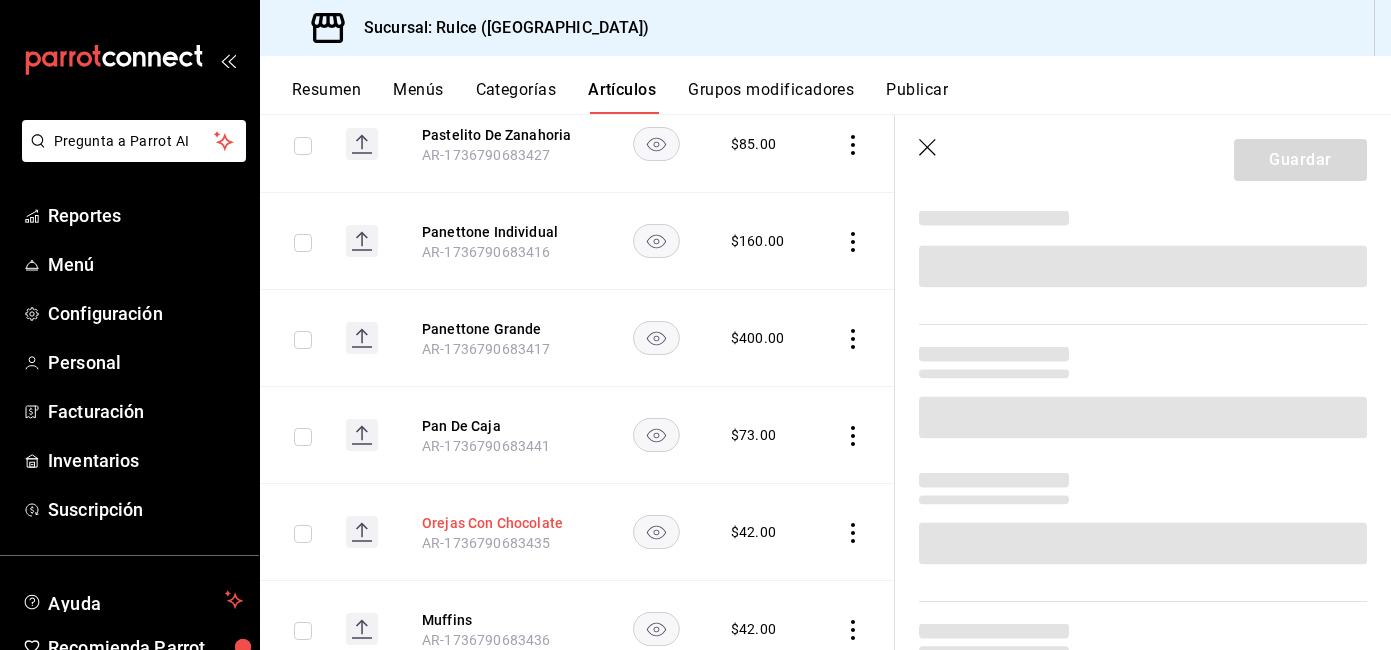 scroll, scrollTop: 0, scrollLeft: 0, axis: both 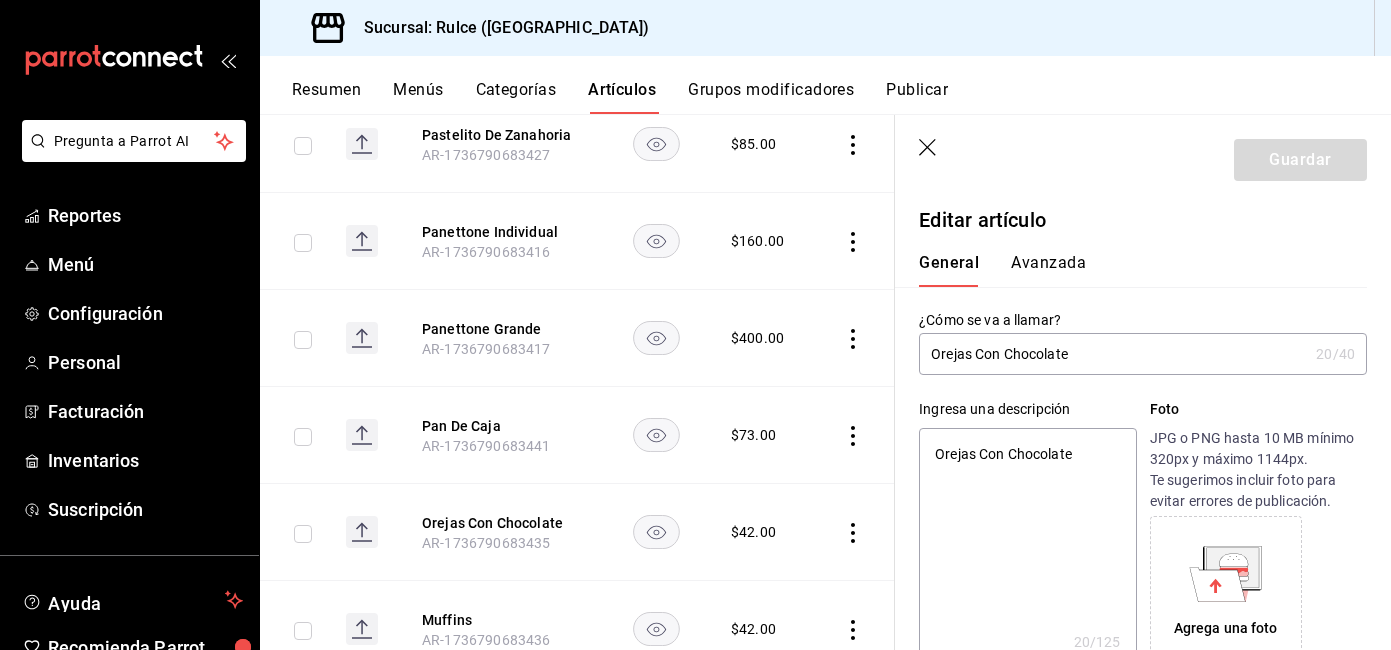 click on "Avanzada" at bounding box center (1048, 270) 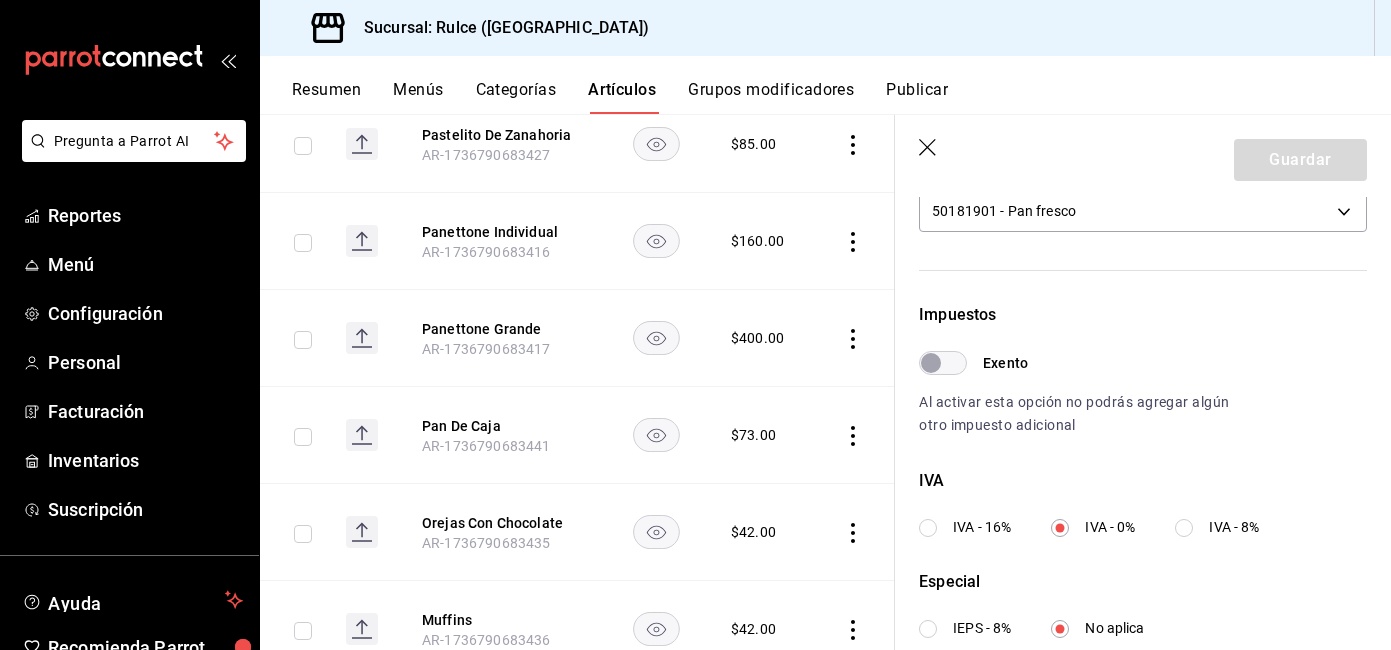 scroll, scrollTop: 505, scrollLeft: 0, axis: vertical 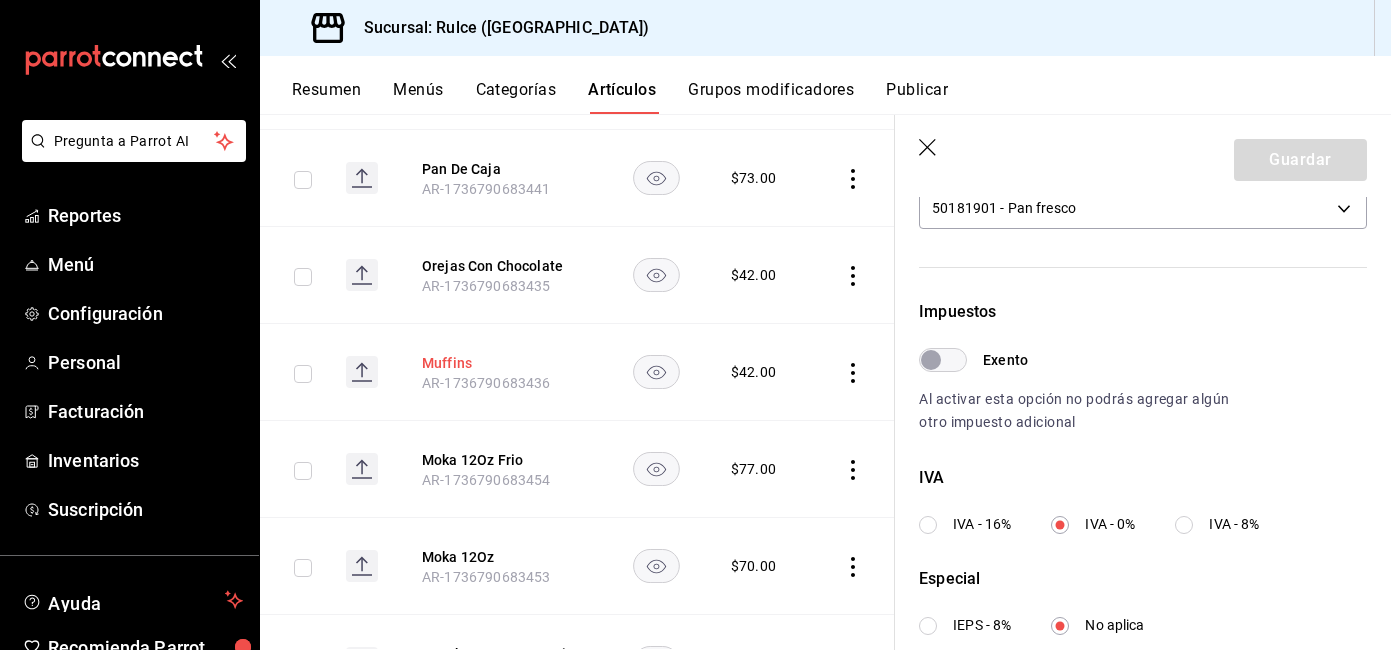 click on "Muffins" at bounding box center (502, 363) 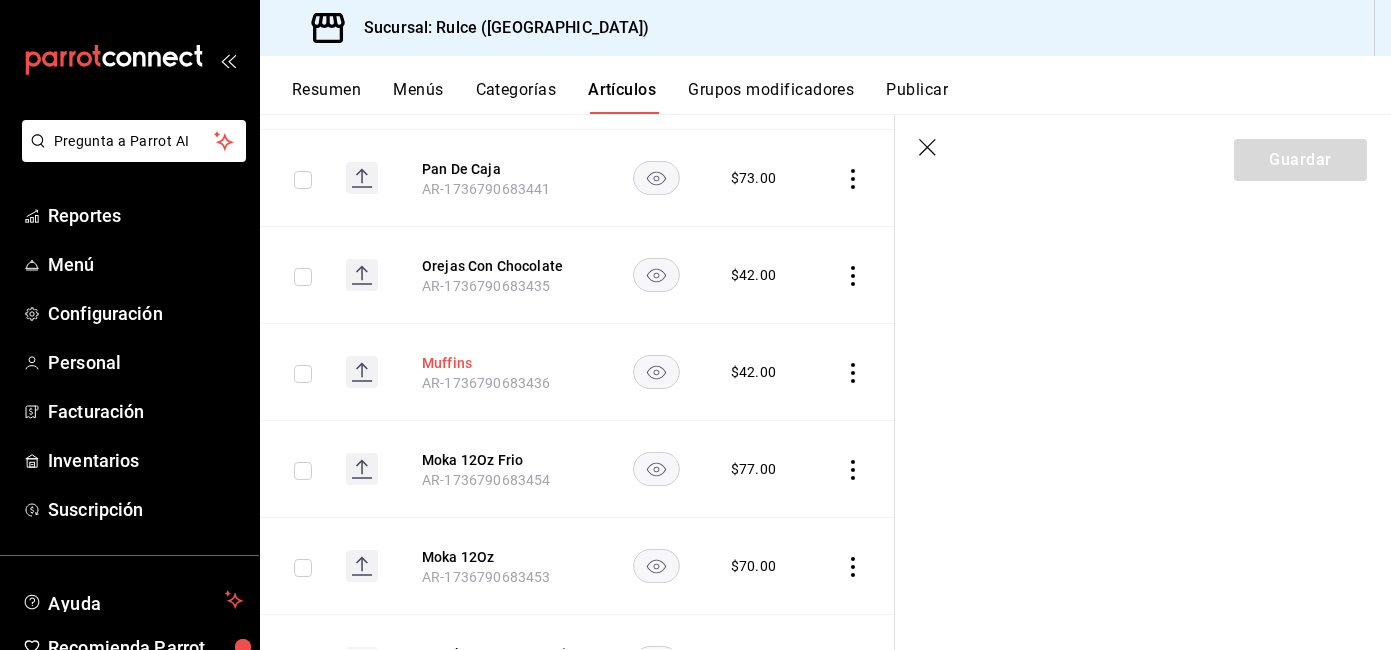 scroll, scrollTop: 0, scrollLeft: 0, axis: both 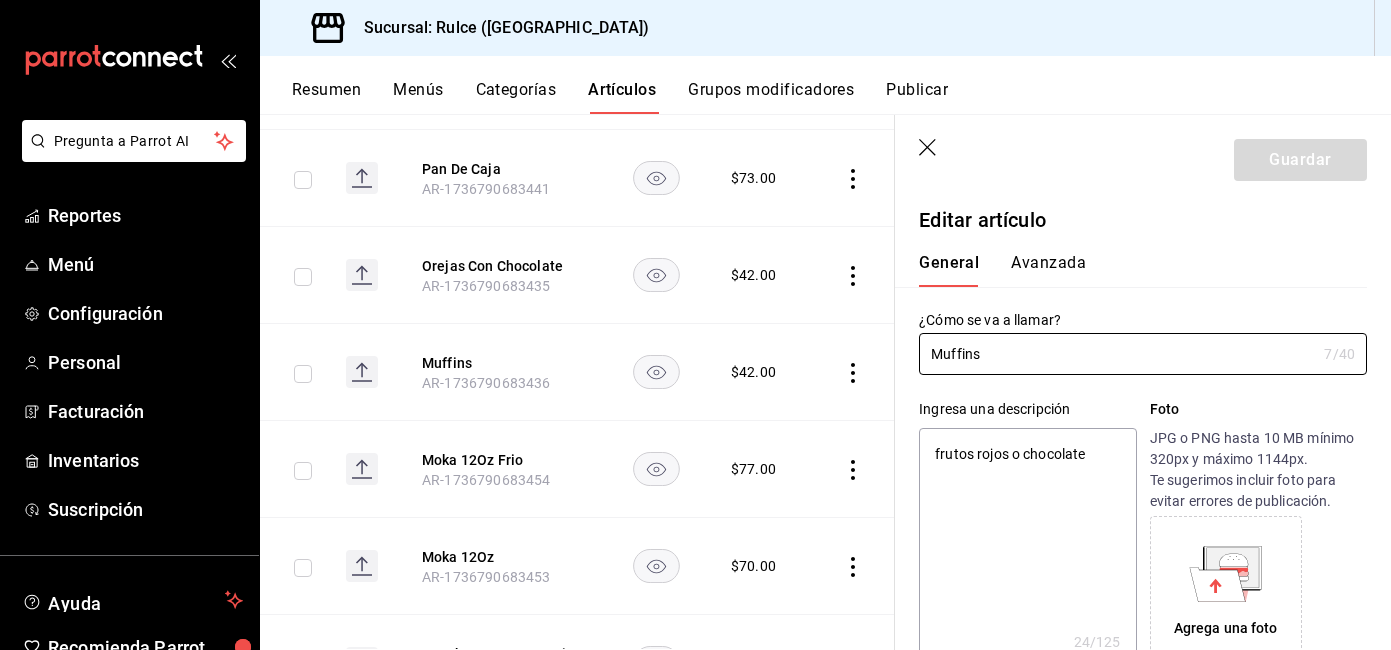 type on "x" 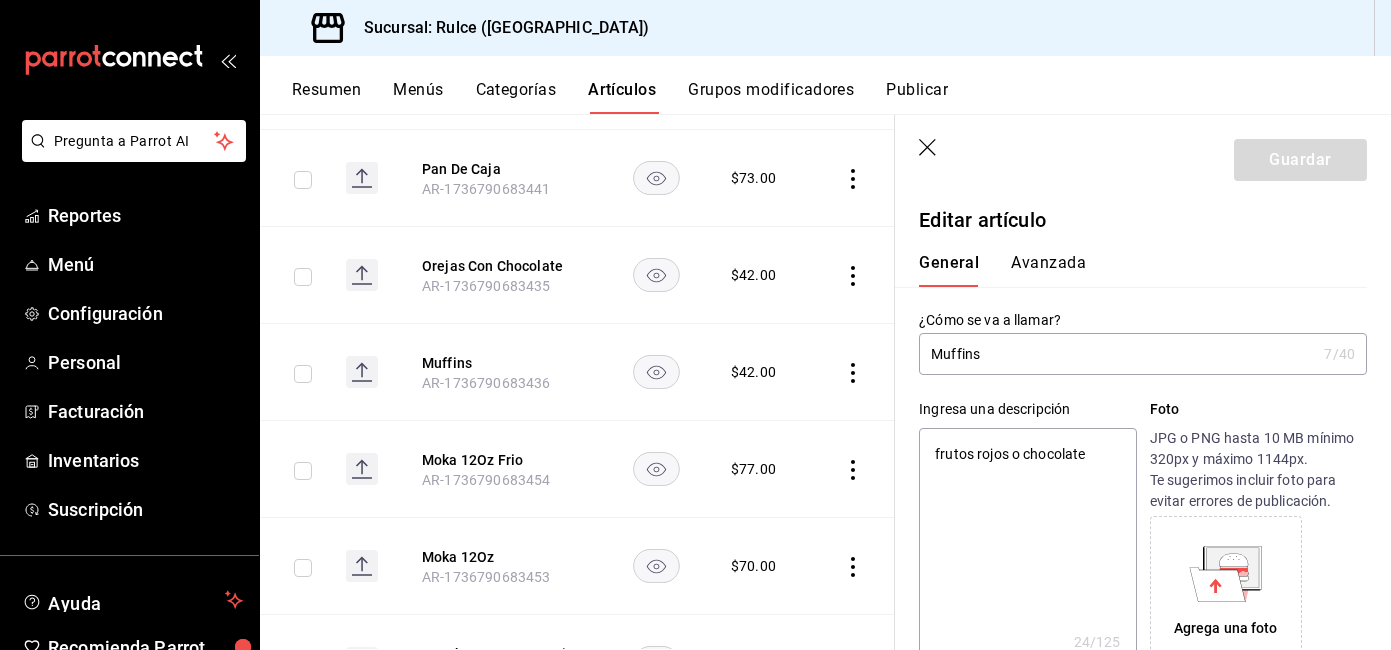 click on "Avanzada" at bounding box center (1048, 270) 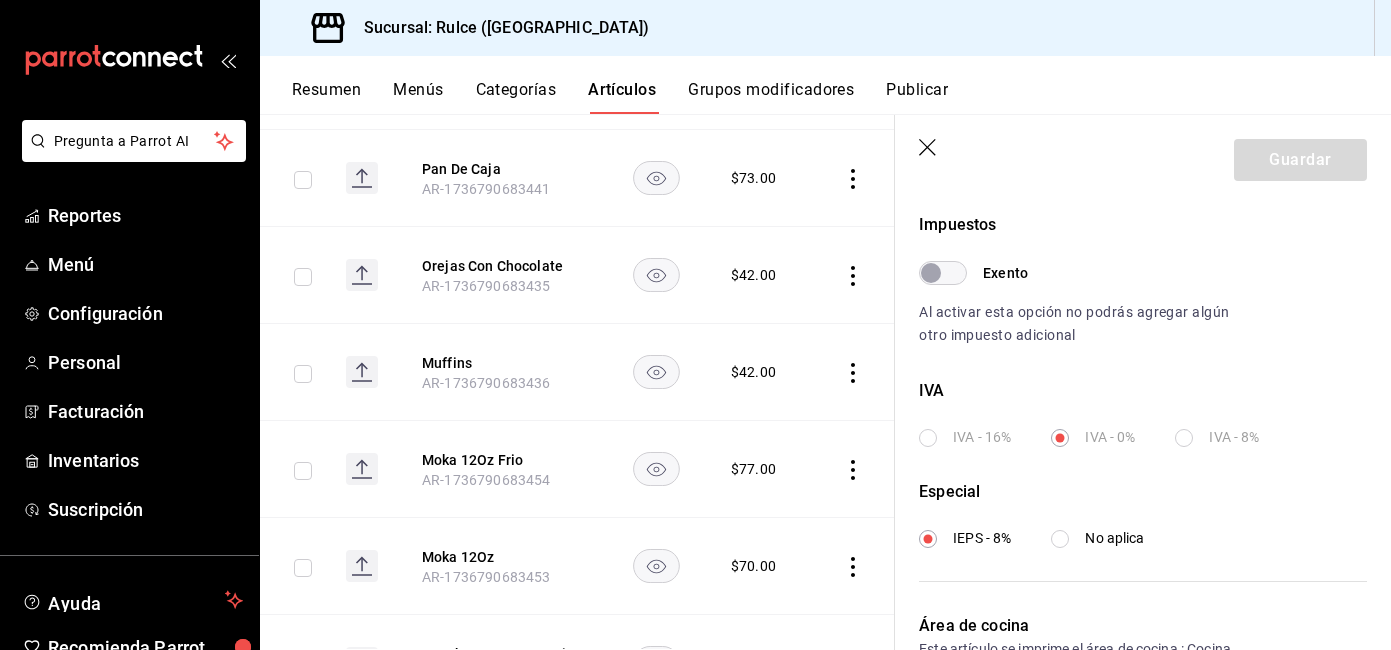 scroll, scrollTop: 609, scrollLeft: 0, axis: vertical 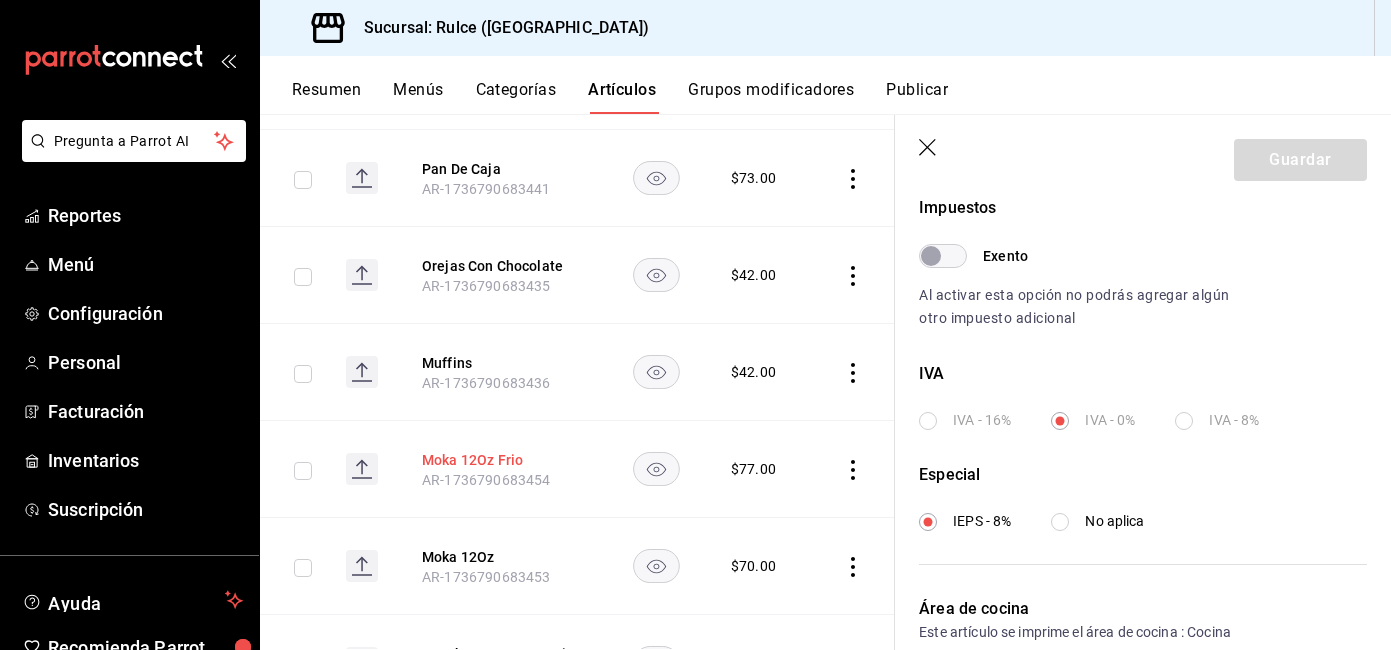 click on "Moka 12Oz Frio" at bounding box center (502, 460) 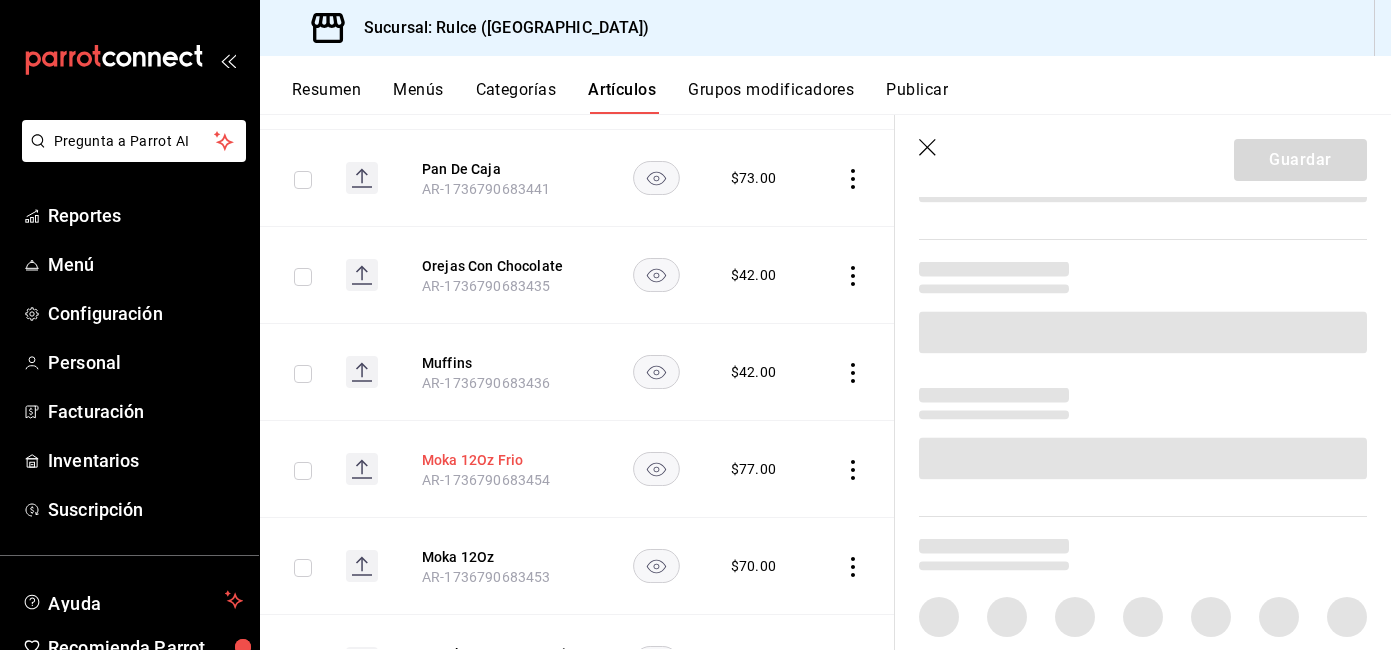 scroll, scrollTop: 0, scrollLeft: 0, axis: both 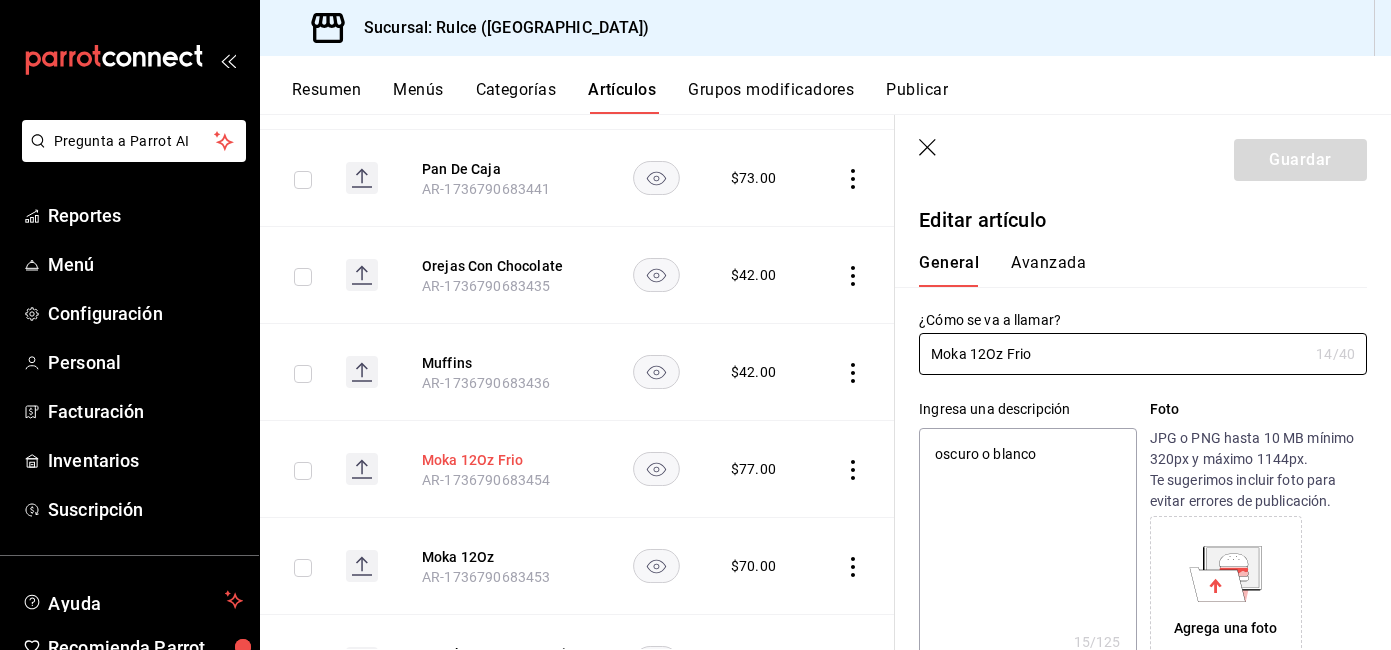 type on "x" 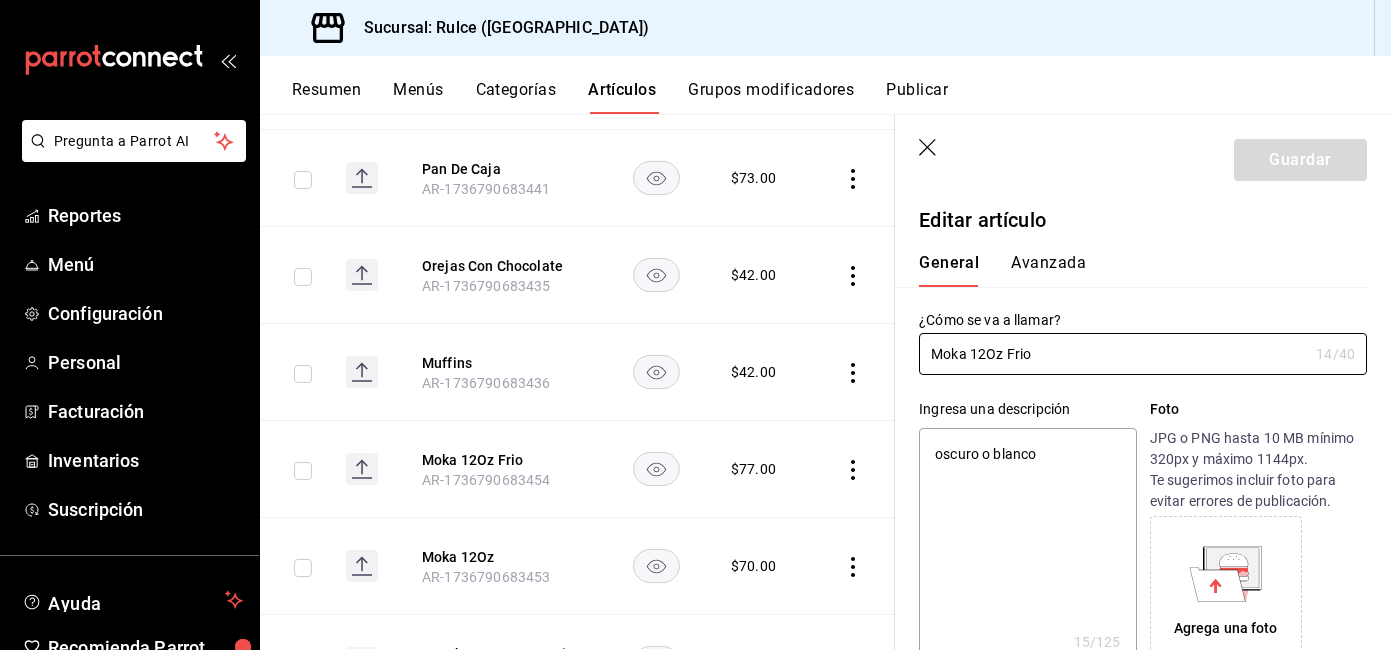 click on "Avanzada" at bounding box center (1048, 270) 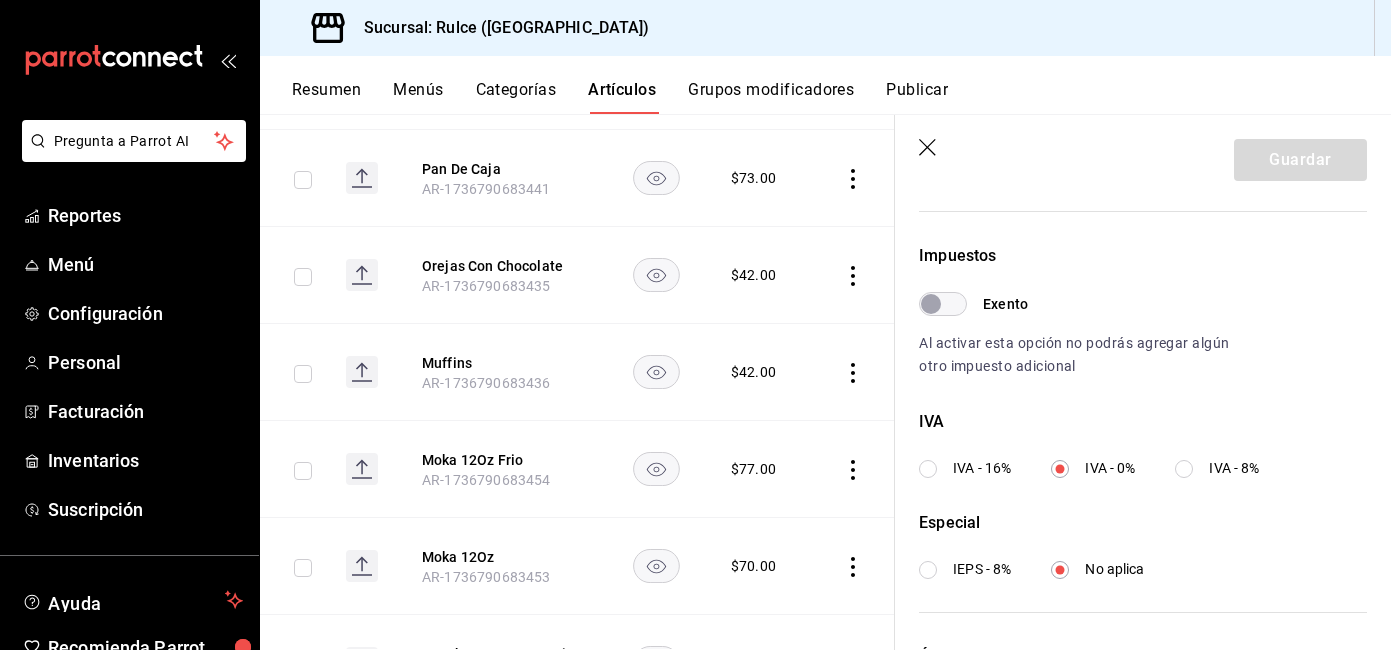 scroll, scrollTop: 599, scrollLeft: 0, axis: vertical 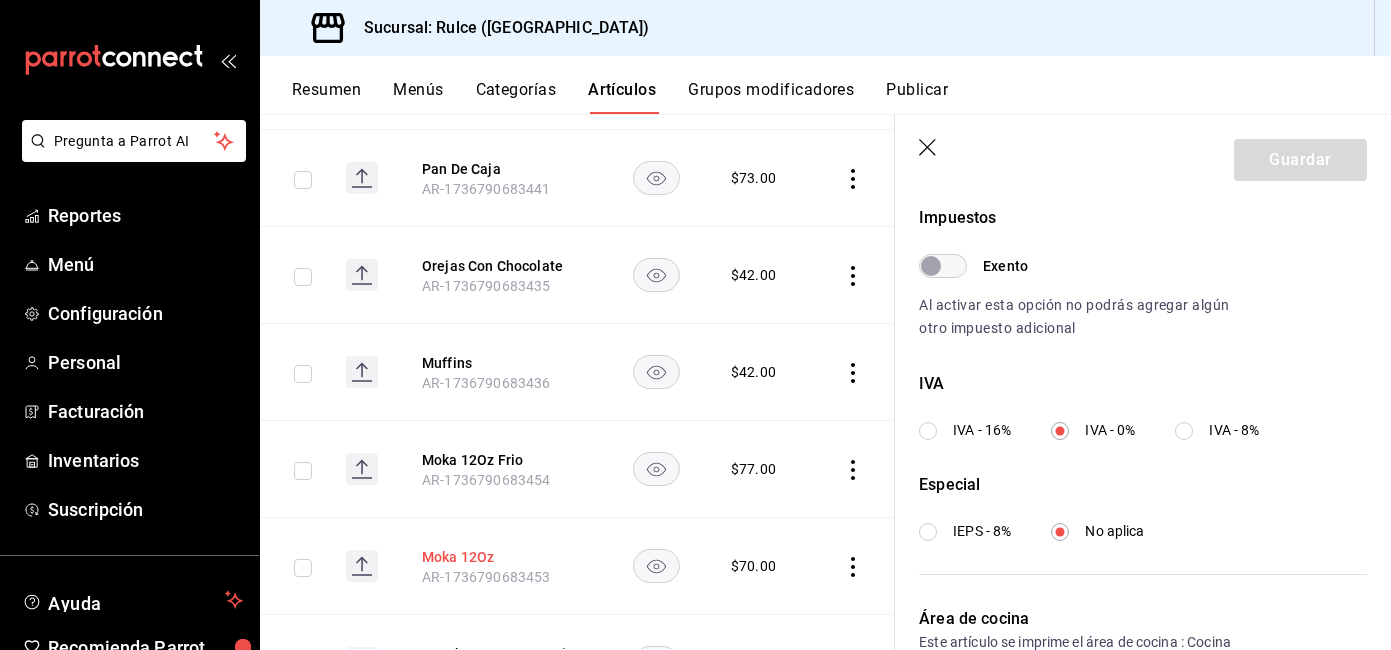 click on "Moka 12Oz" at bounding box center (502, 557) 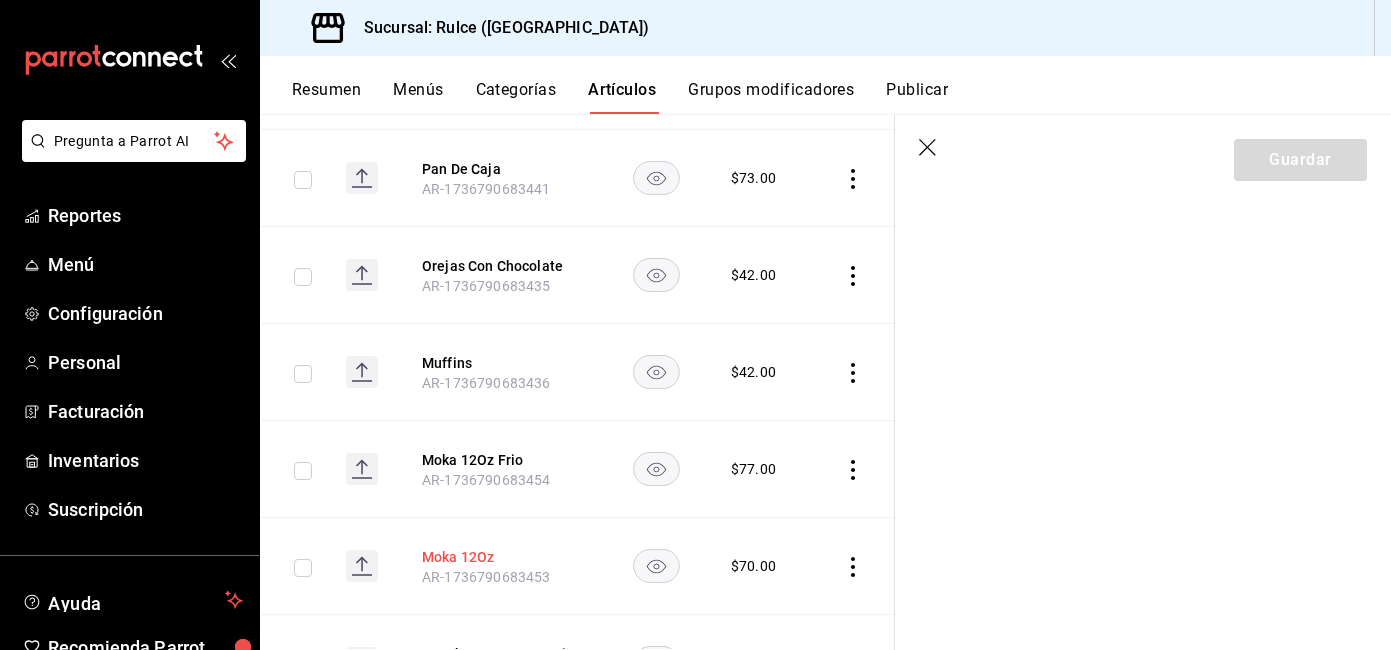 scroll, scrollTop: 0, scrollLeft: 0, axis: both 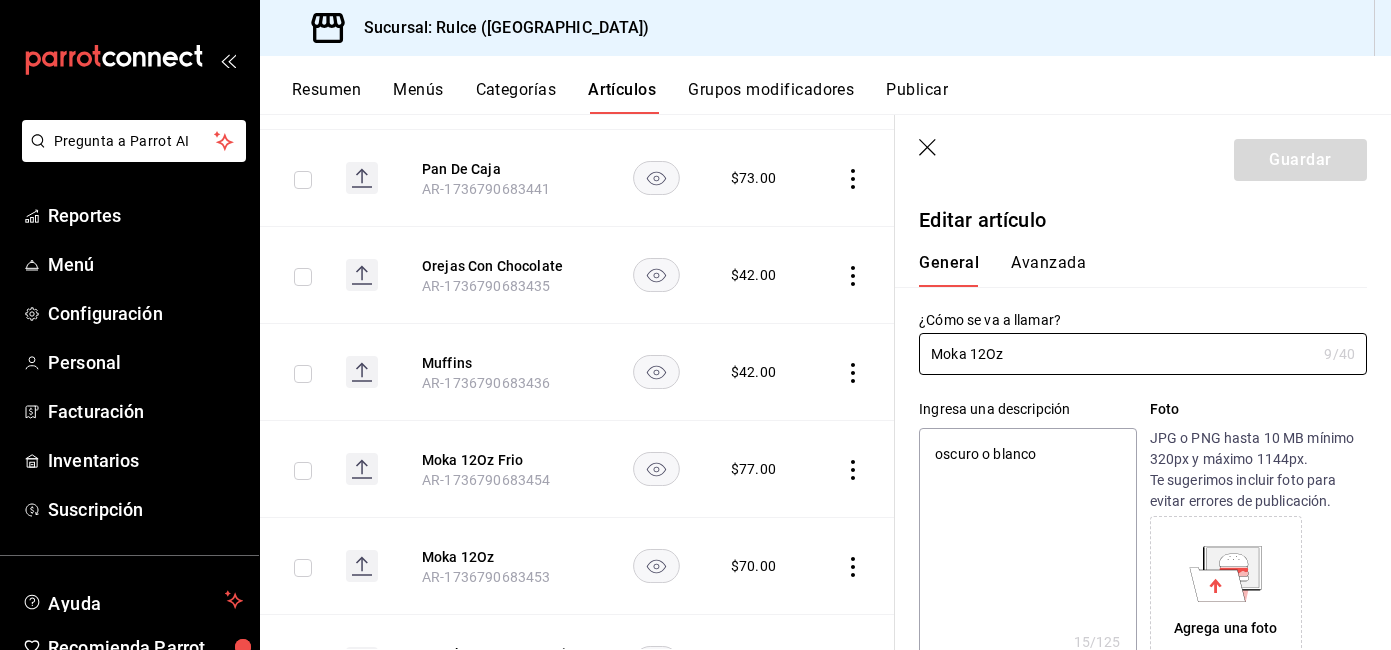 type on "x" 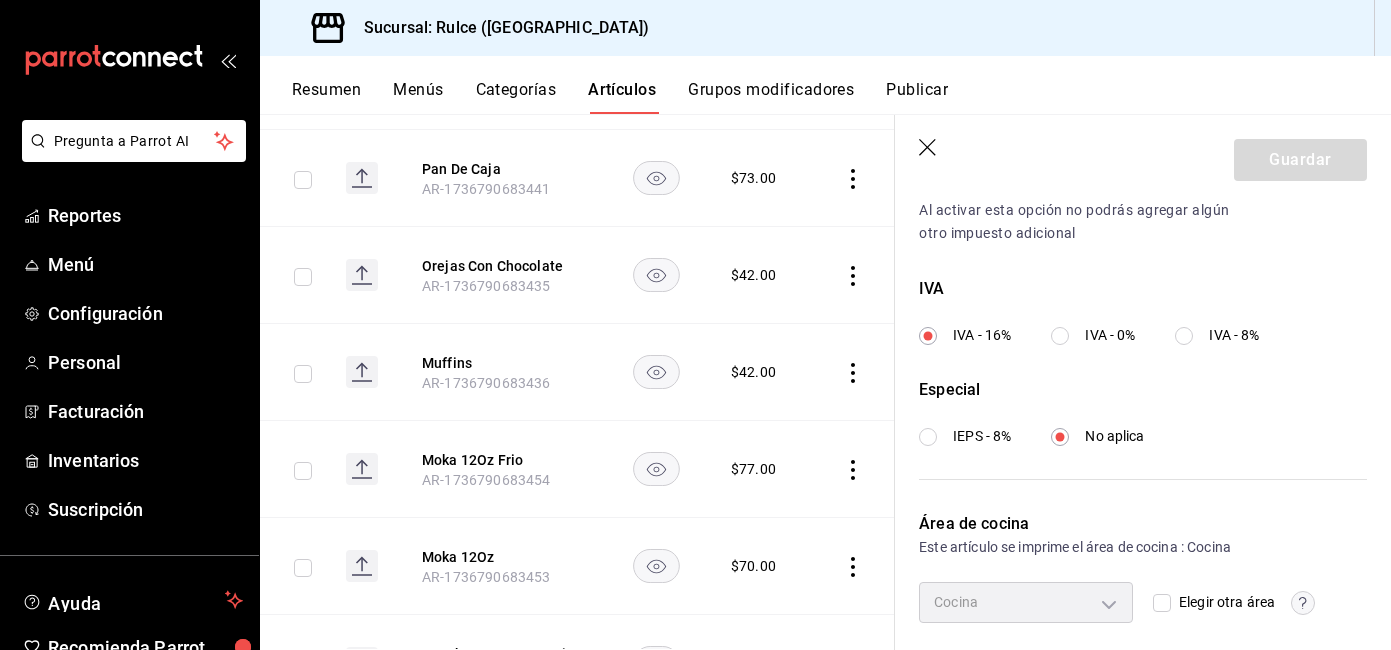 scroll, scrollTop: 679, scrollLeft: 0, axis: vertical 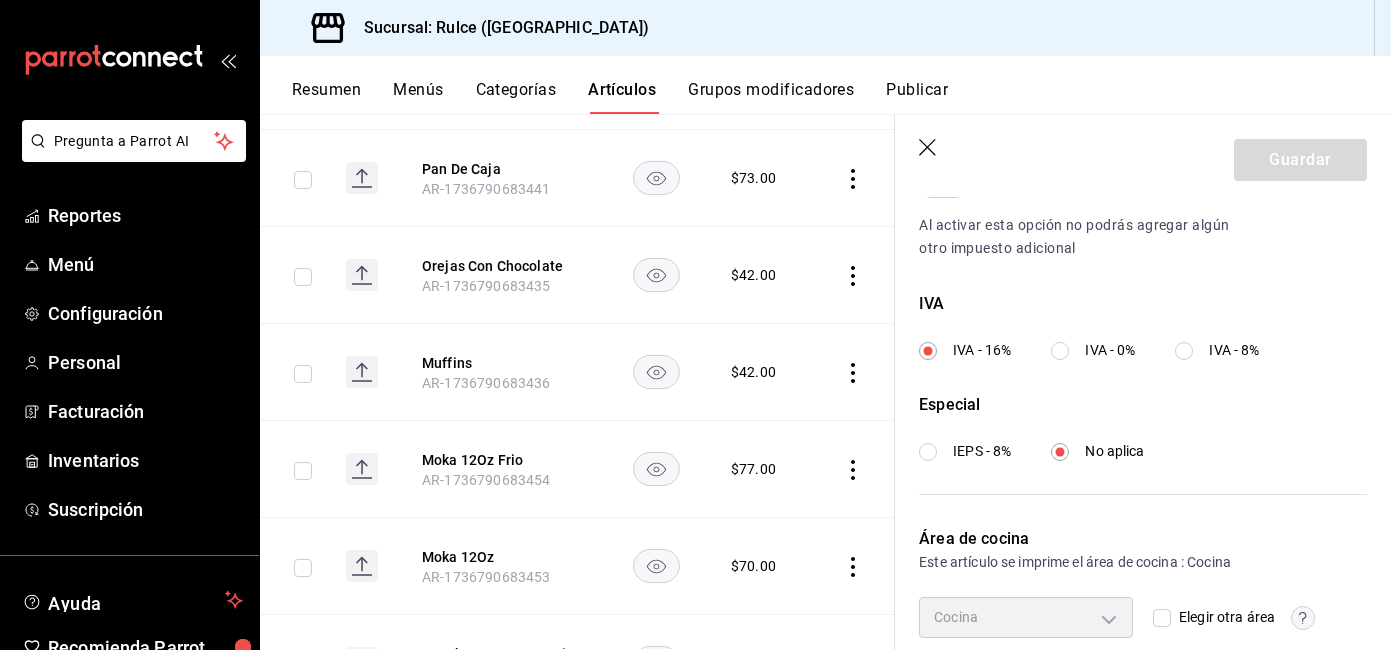 click on "IVA - 0%" at bounding box center (1110, 350) 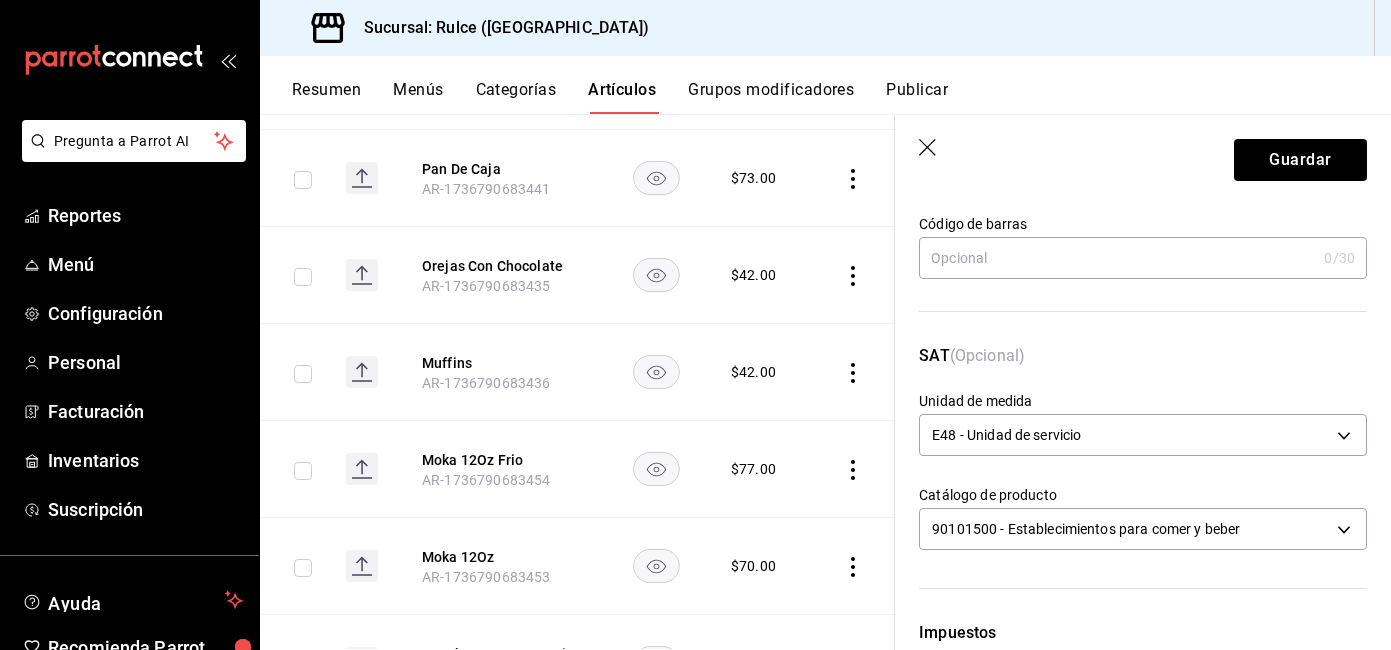 scroll, scrollTop: 0, scrollLeft: 0, axis: both 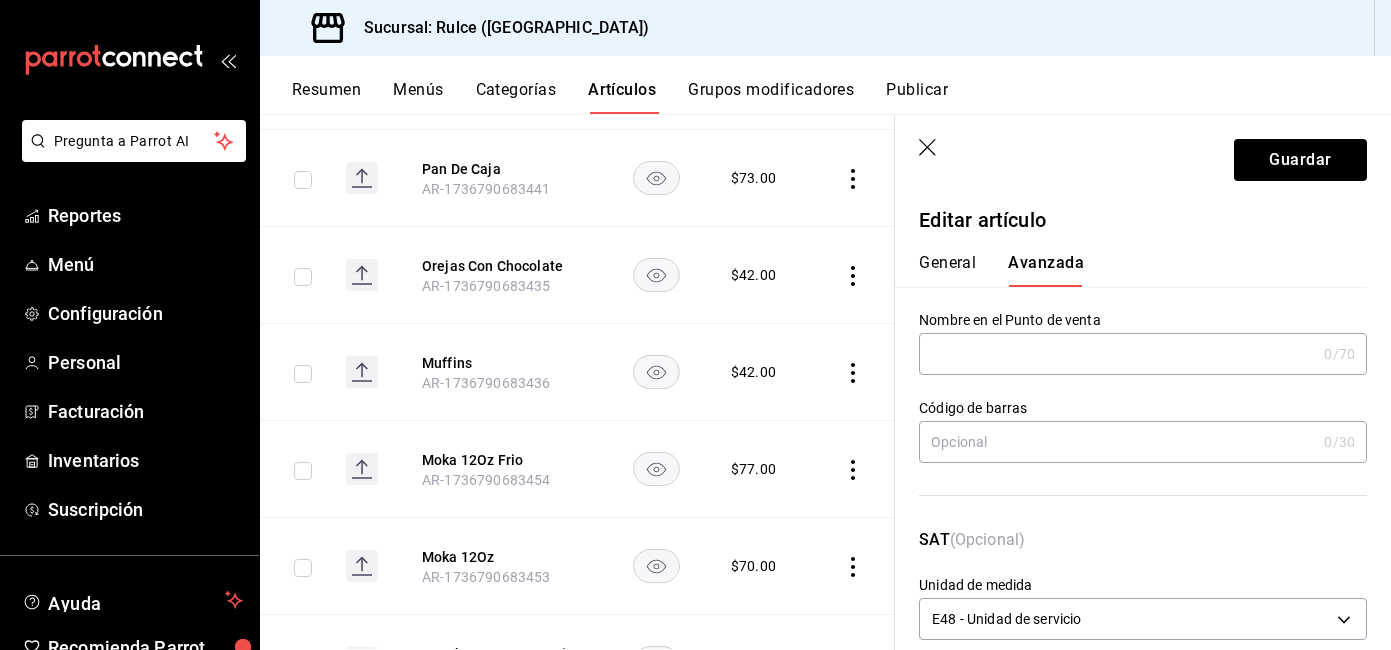 click on "General" at bounding box center [947, 270] 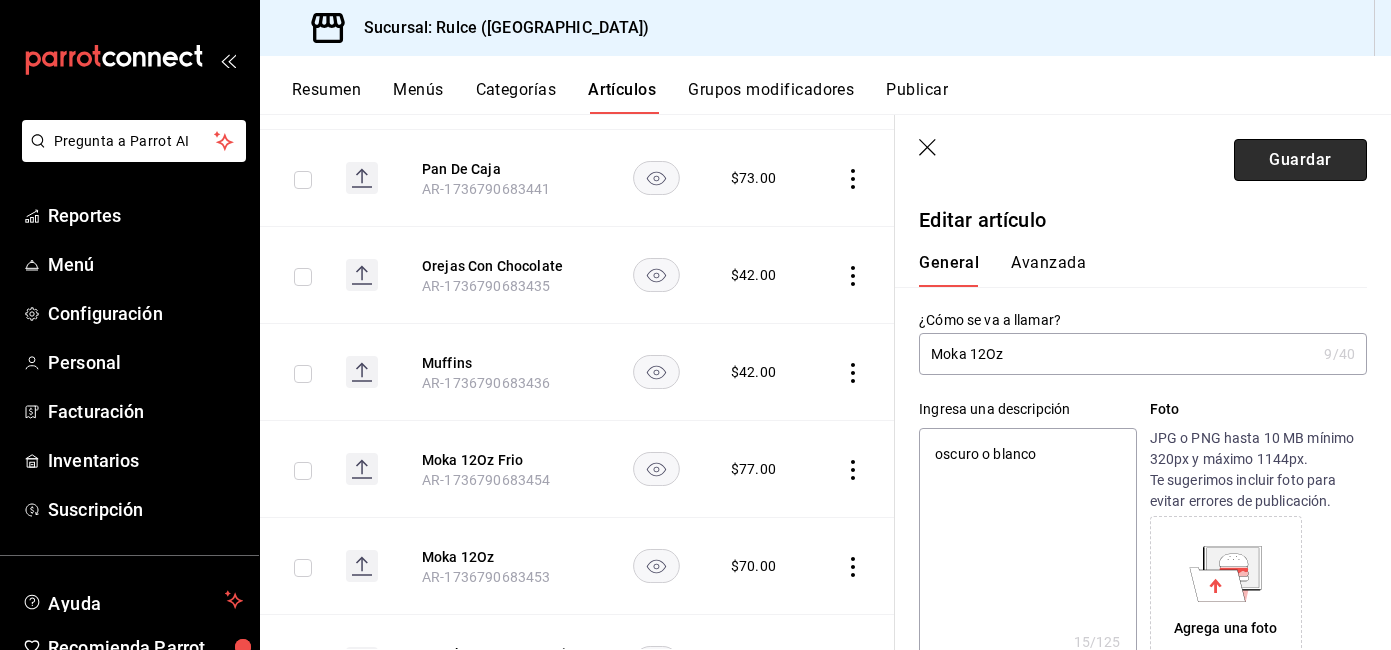 click on "Guardar" at bounding box center (1300, 160) 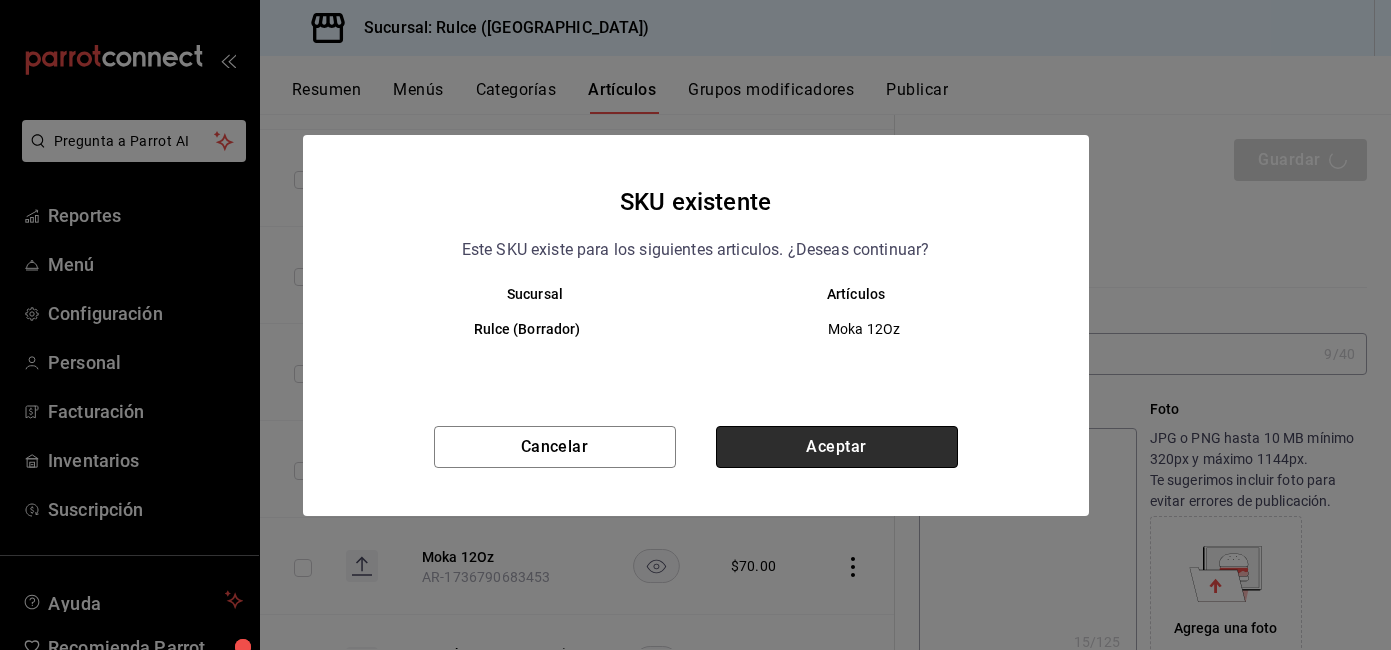 click on "Aceptar" at bounding box center (837, 447) 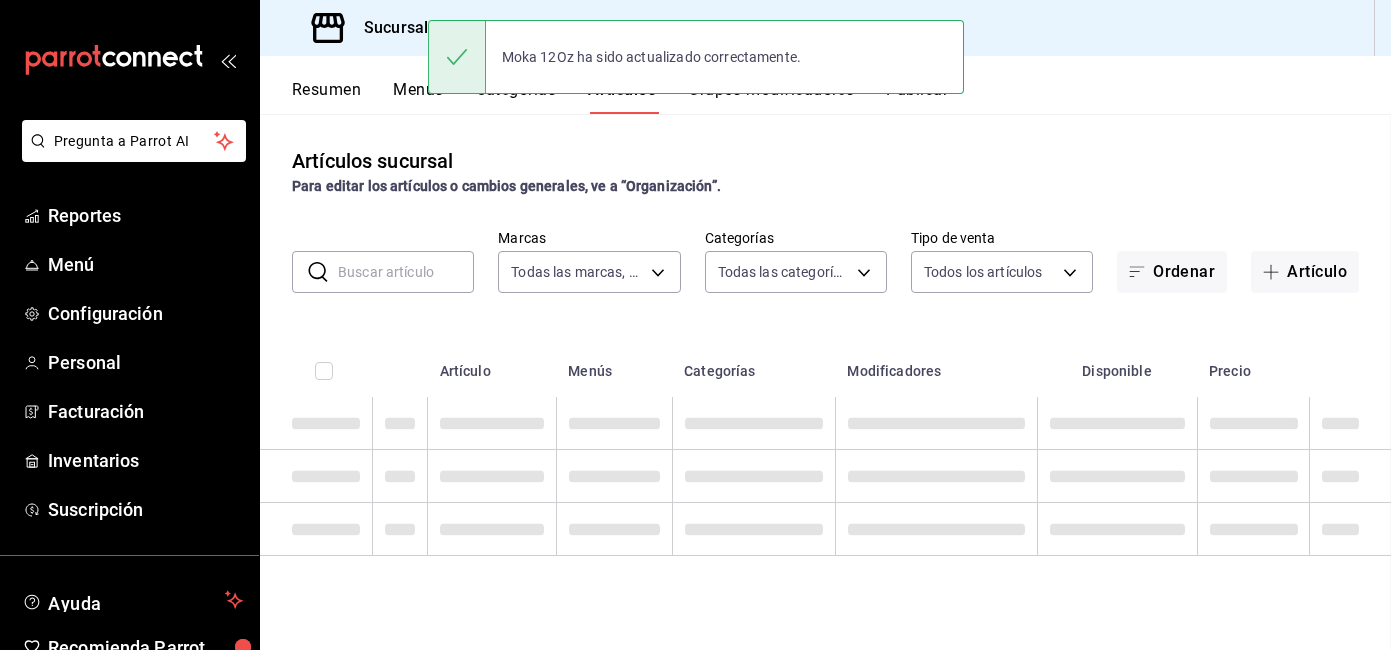 scroll, scrollTop: 0, scrollLeft: 0, axis: both 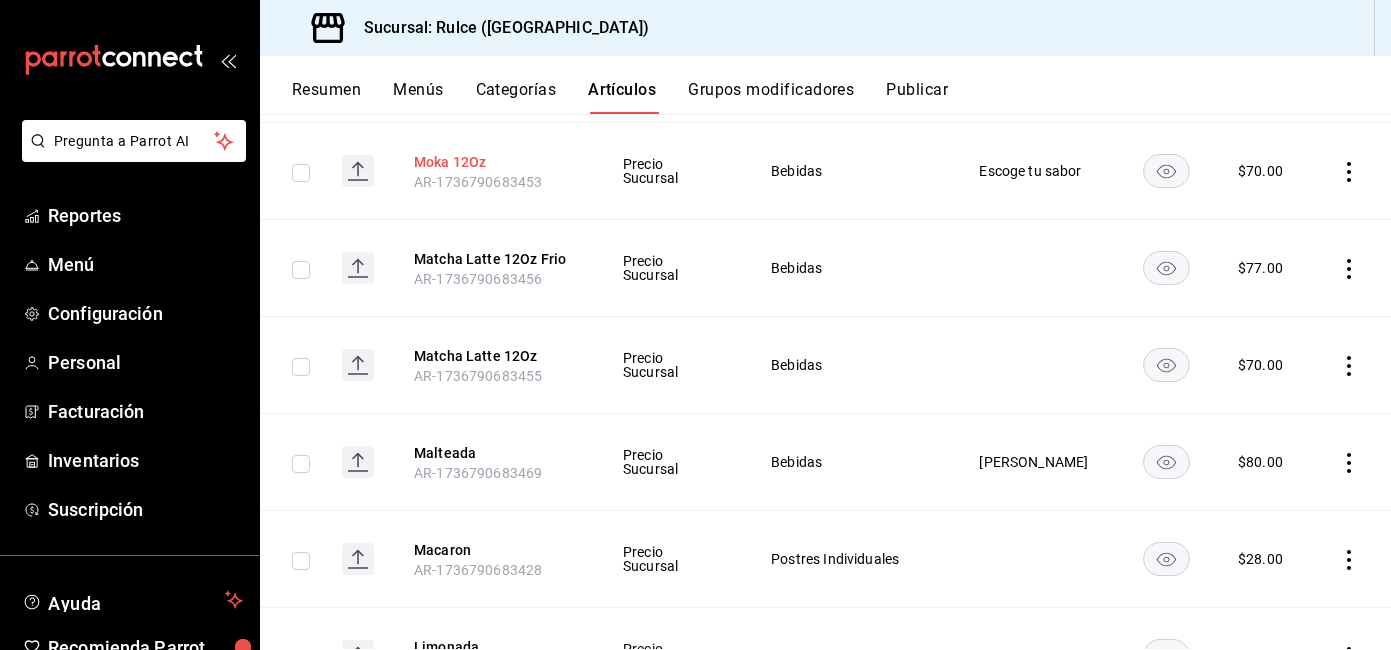 click on "Moka 12Oz" at bounding box center (494, 162) 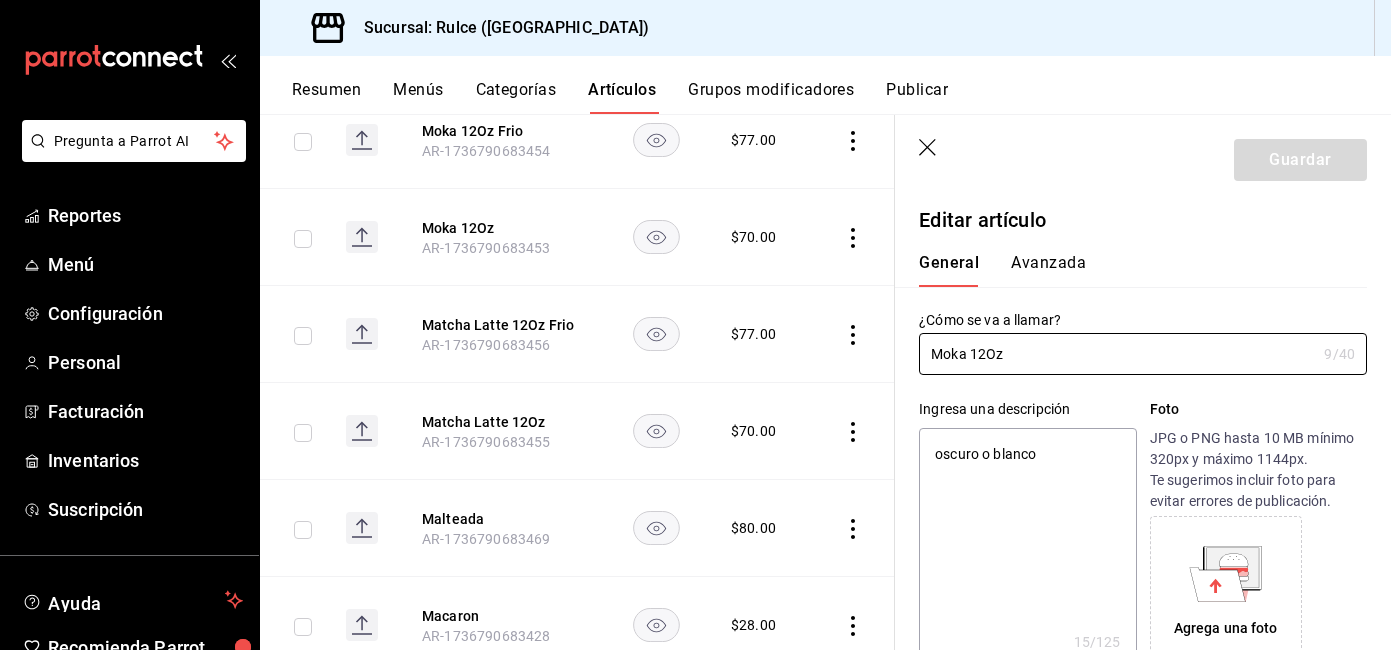 type on "x" 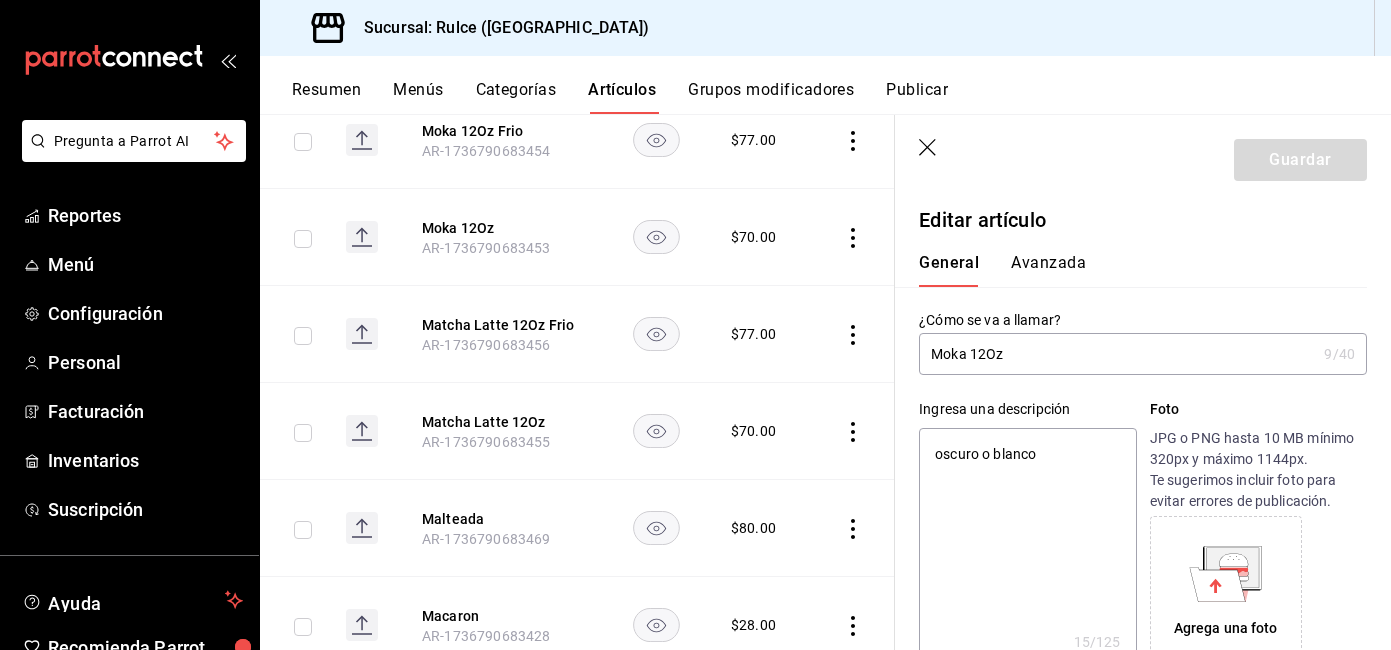 click on "Avanzada" at bounding box center [1048, 270] 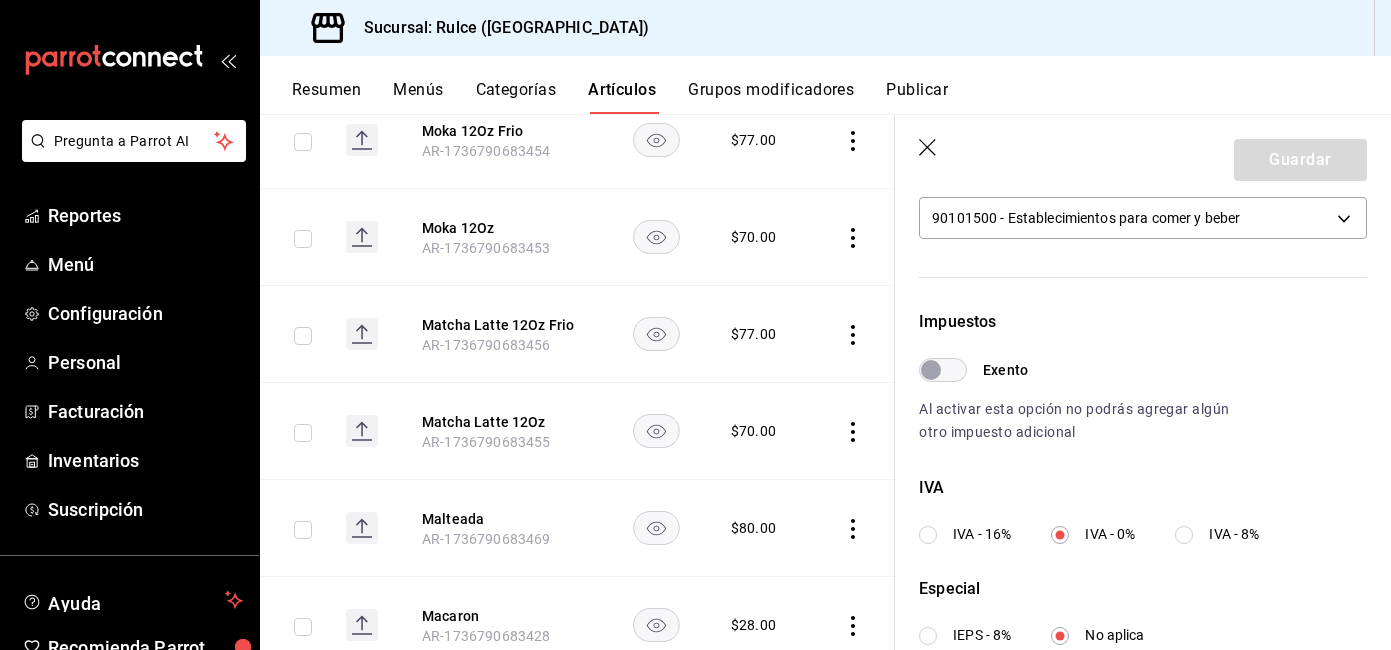 scroll, scrollTop: 451, scrollLeft: 0, axis: vertical 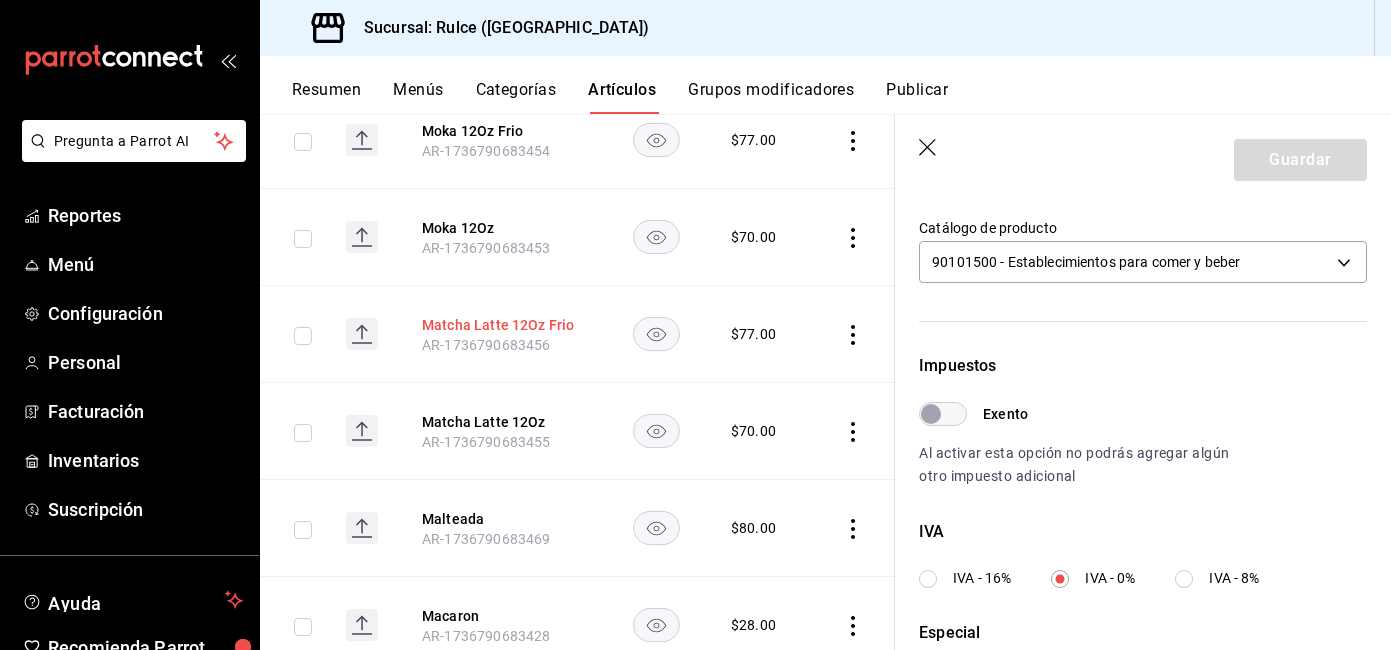 click on "Matcha Latte 12Oz Frio" at bounding box center (502, 325) 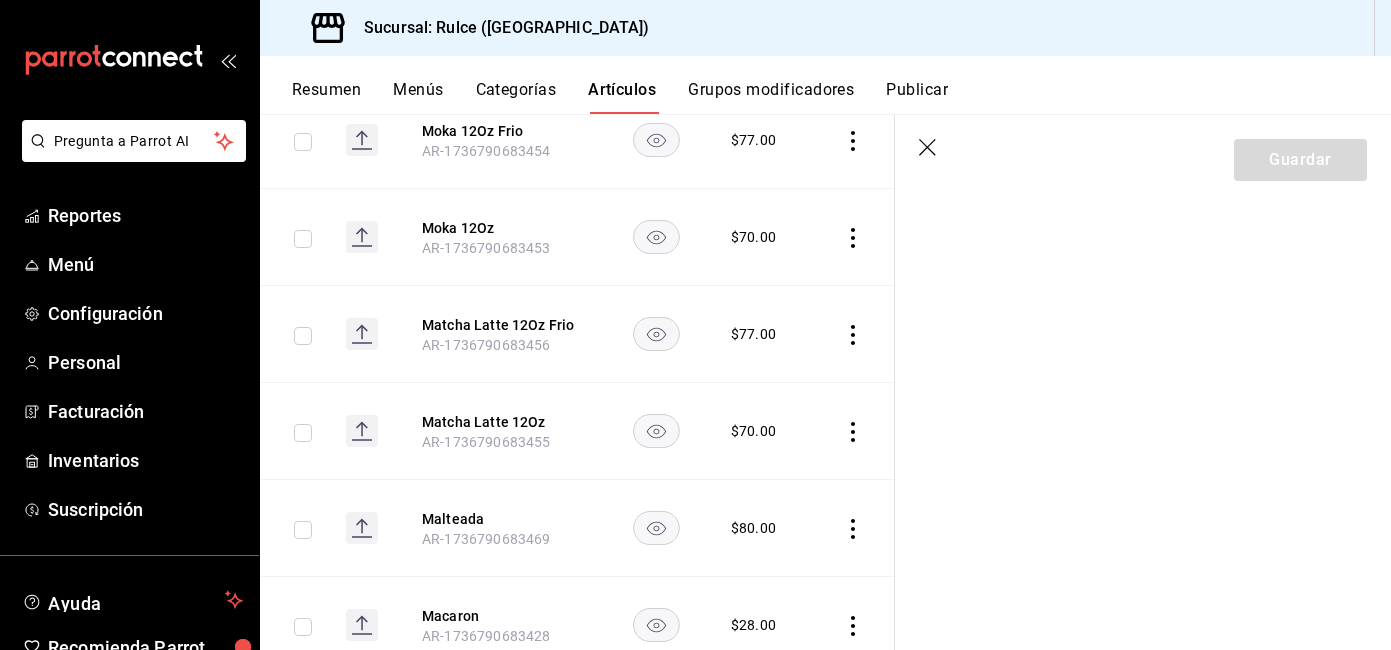scroll, scrollTop: 0, scrollLeft: 0, axis: both 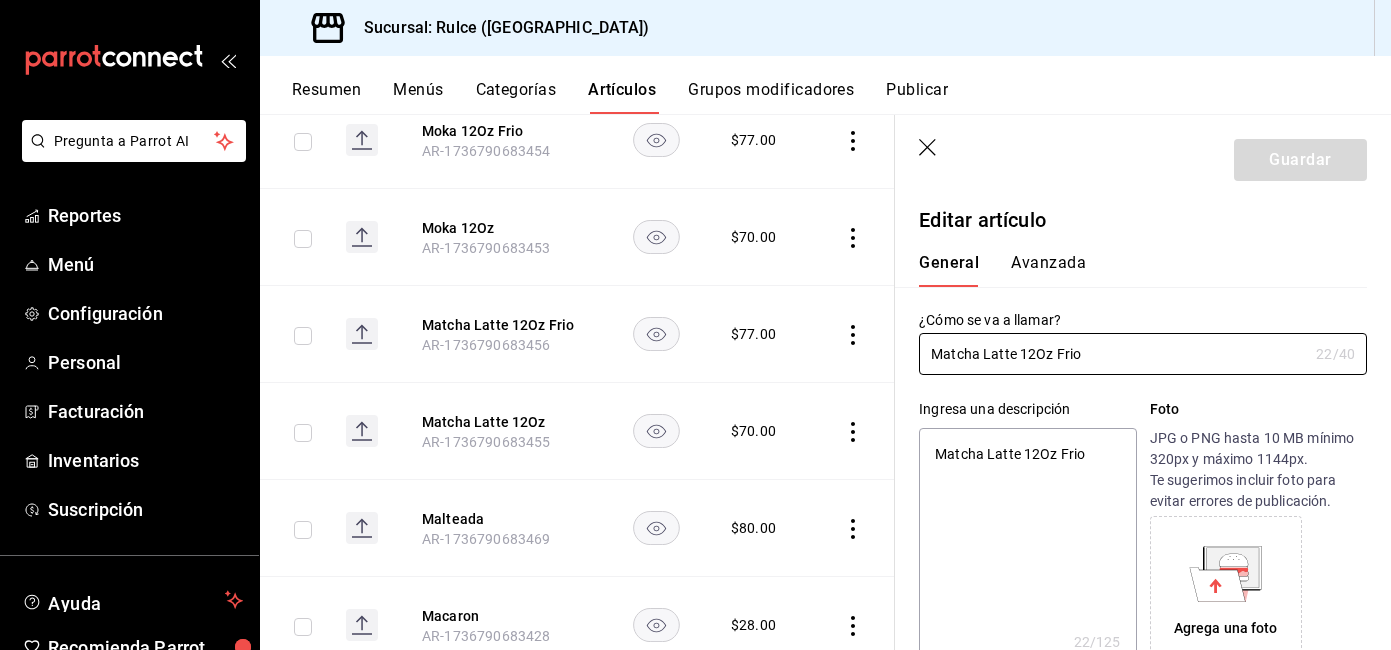 type on "x" 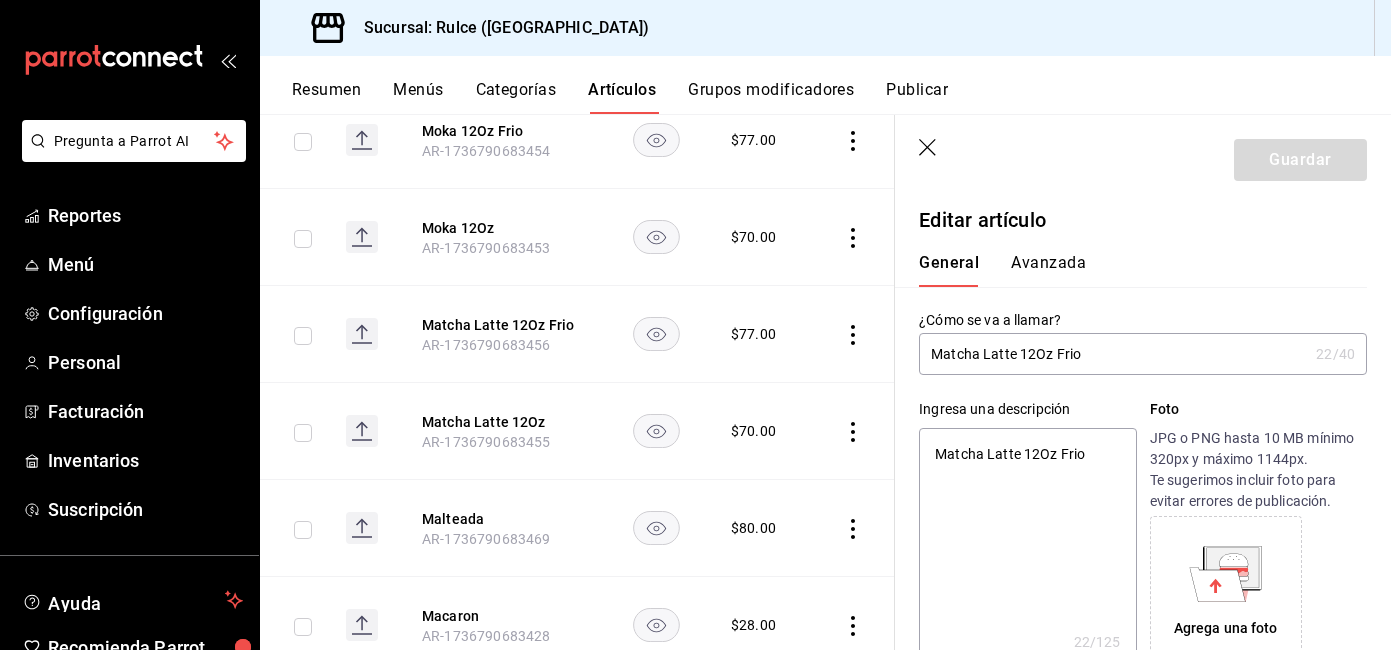 click on "Avanzada" at bounding box center [1048, 270] 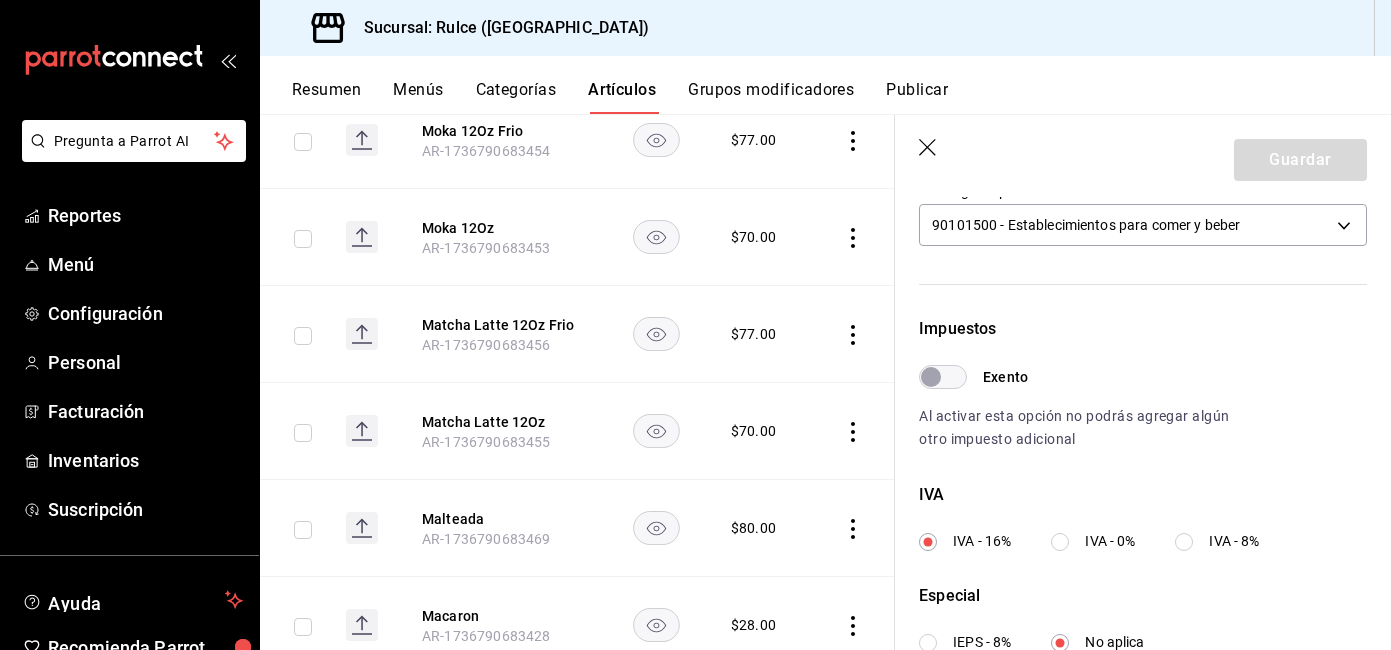 scroll, scrollTop: 546, scrollLeft: 0, axis: vertical 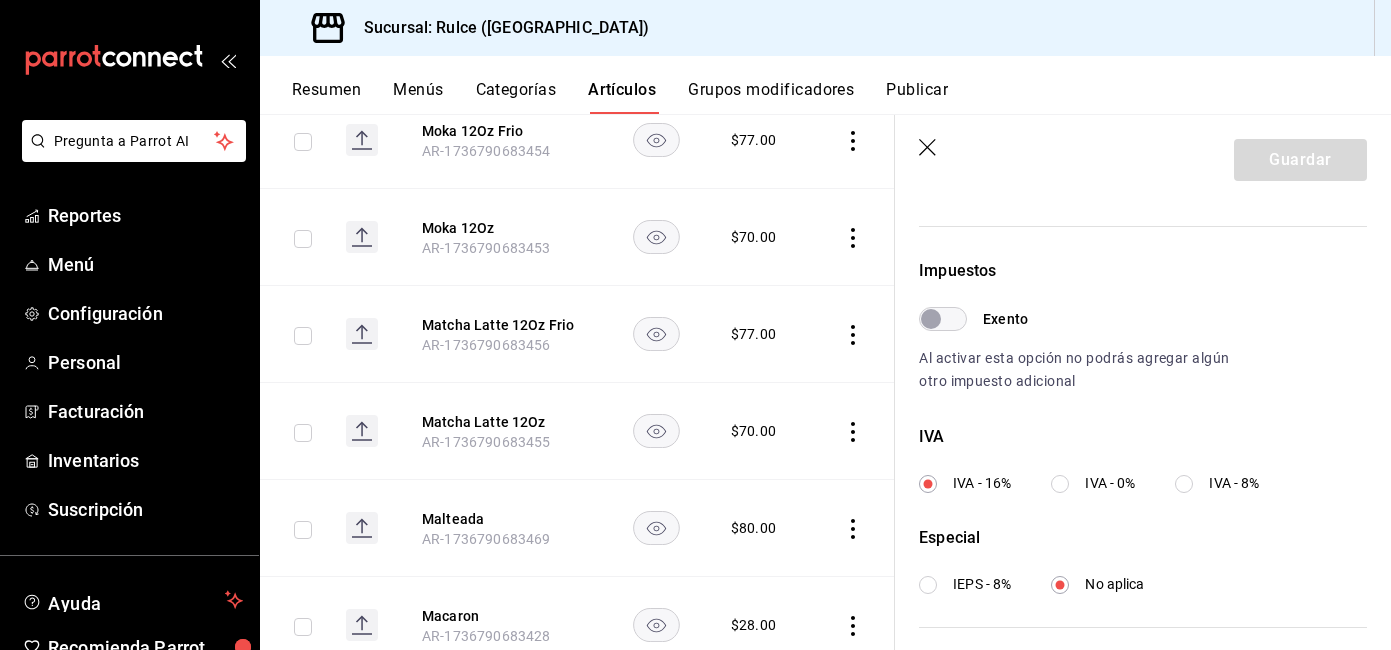 click on "IVA - 0%" at bounding box center [1110, 483] 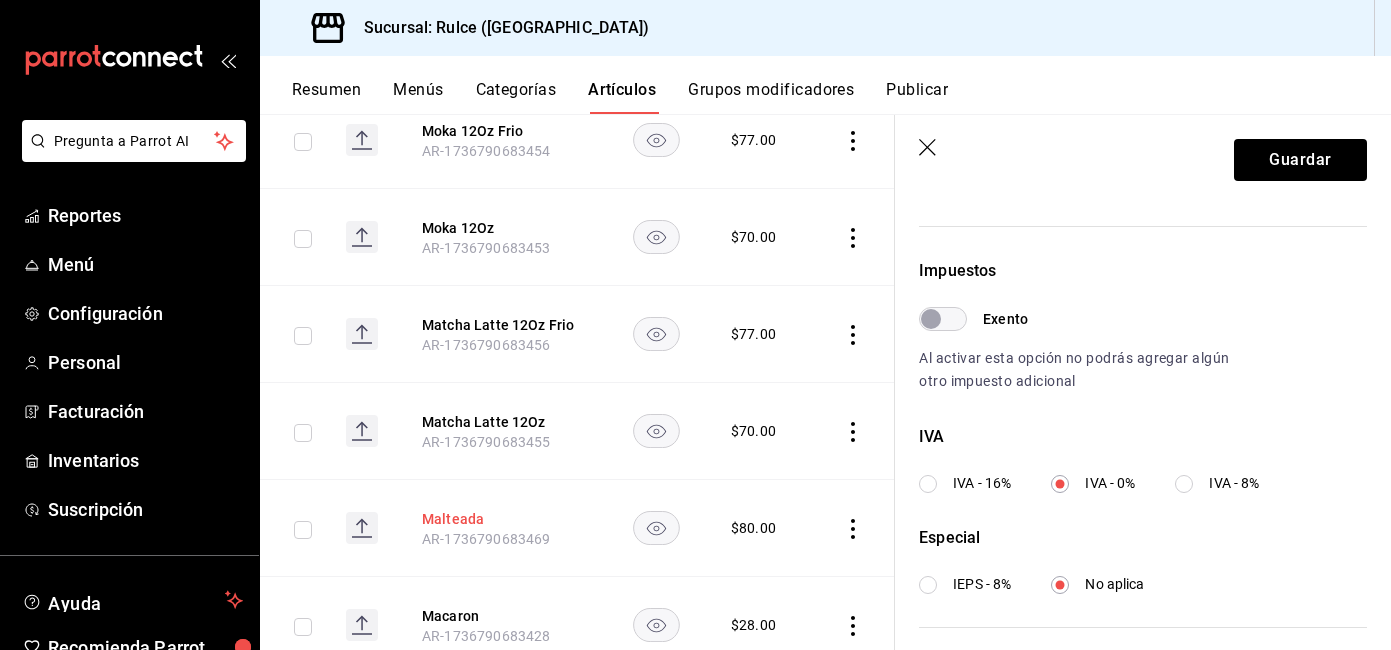 click on "Malteada" at bounding box center (502, 519) 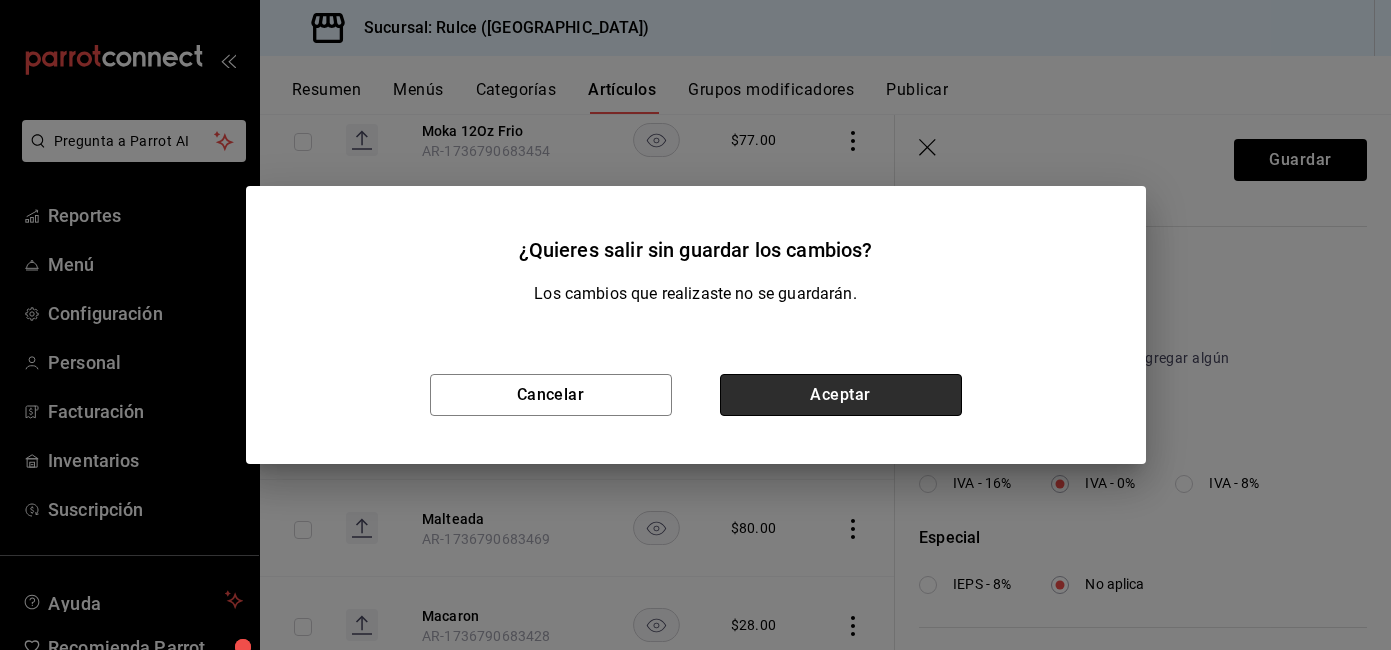 click on "Aceptar" at bounding box center [841, 395] 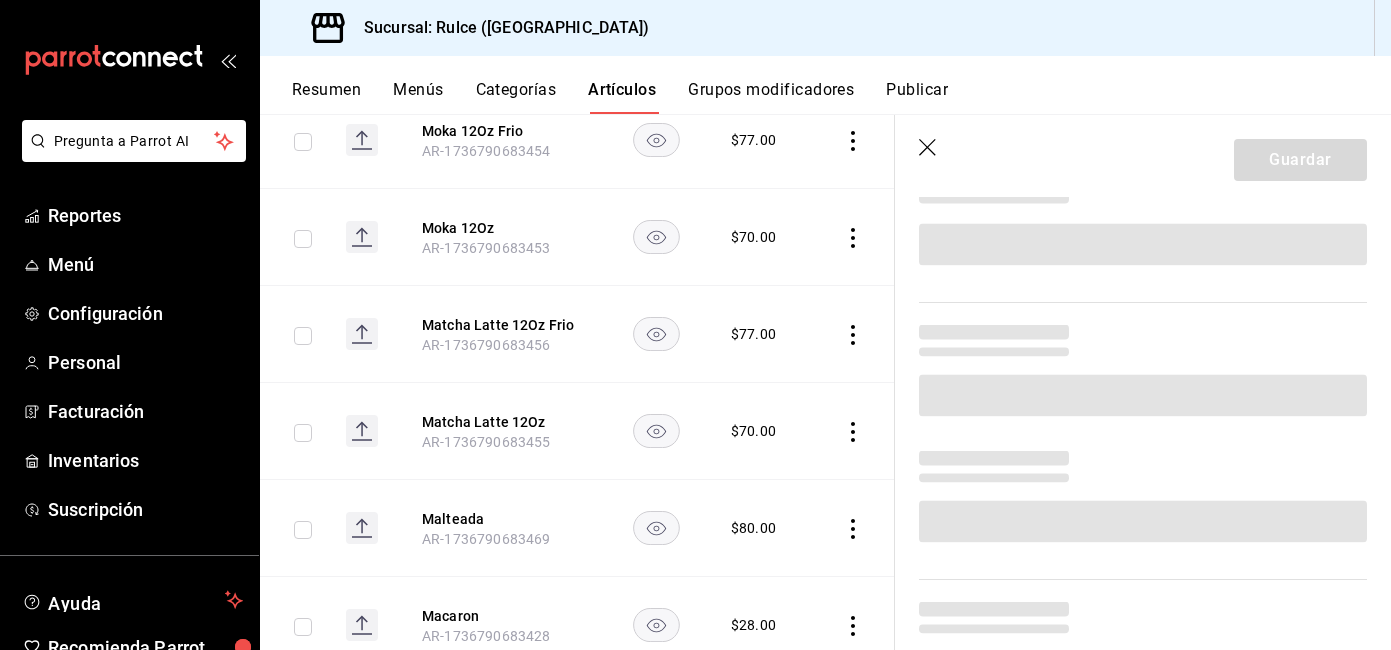 scroll, scrollTop: 0, scrollLeft: 0, axis: both 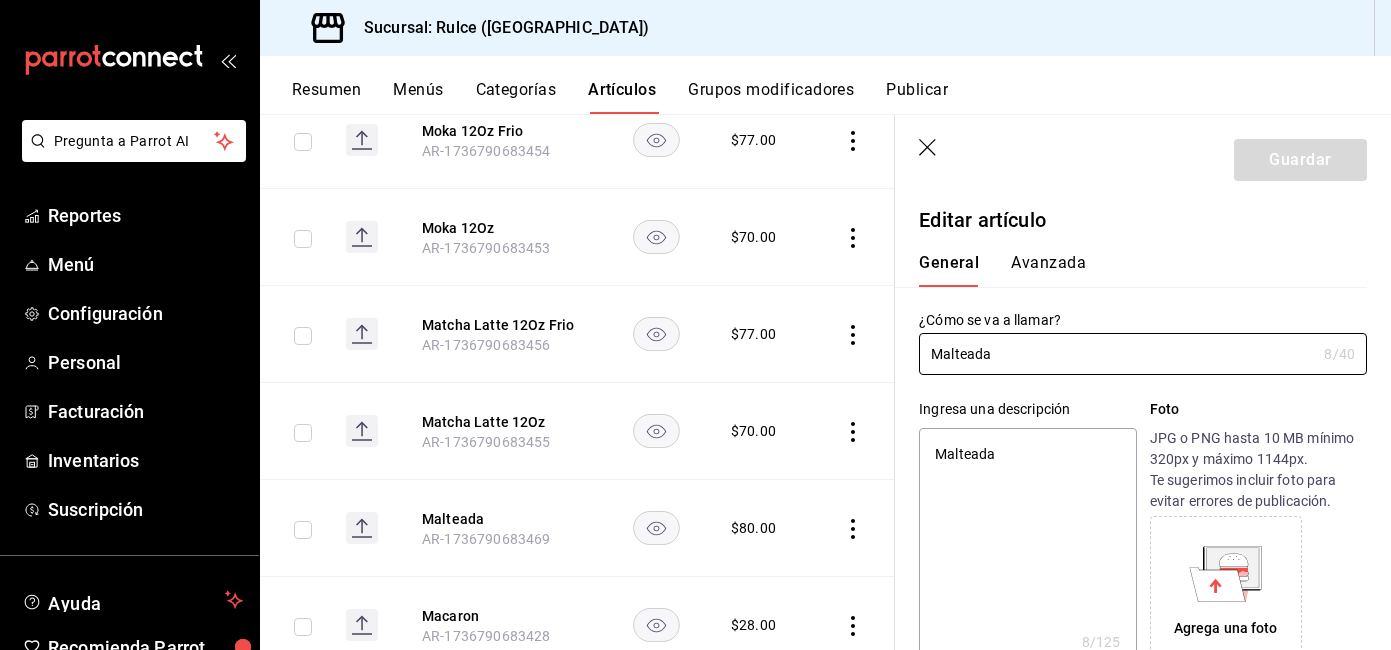type on "x" 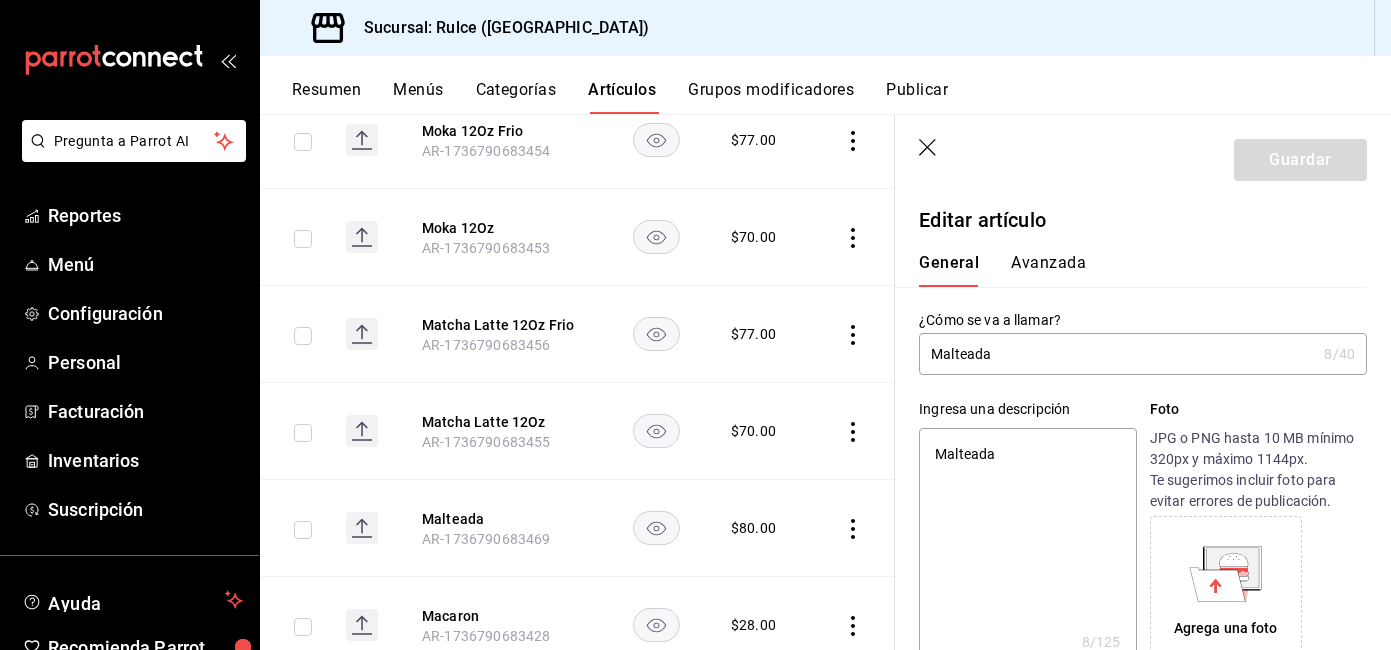 click on "Avanzada" at bounding box center (1048, 270) 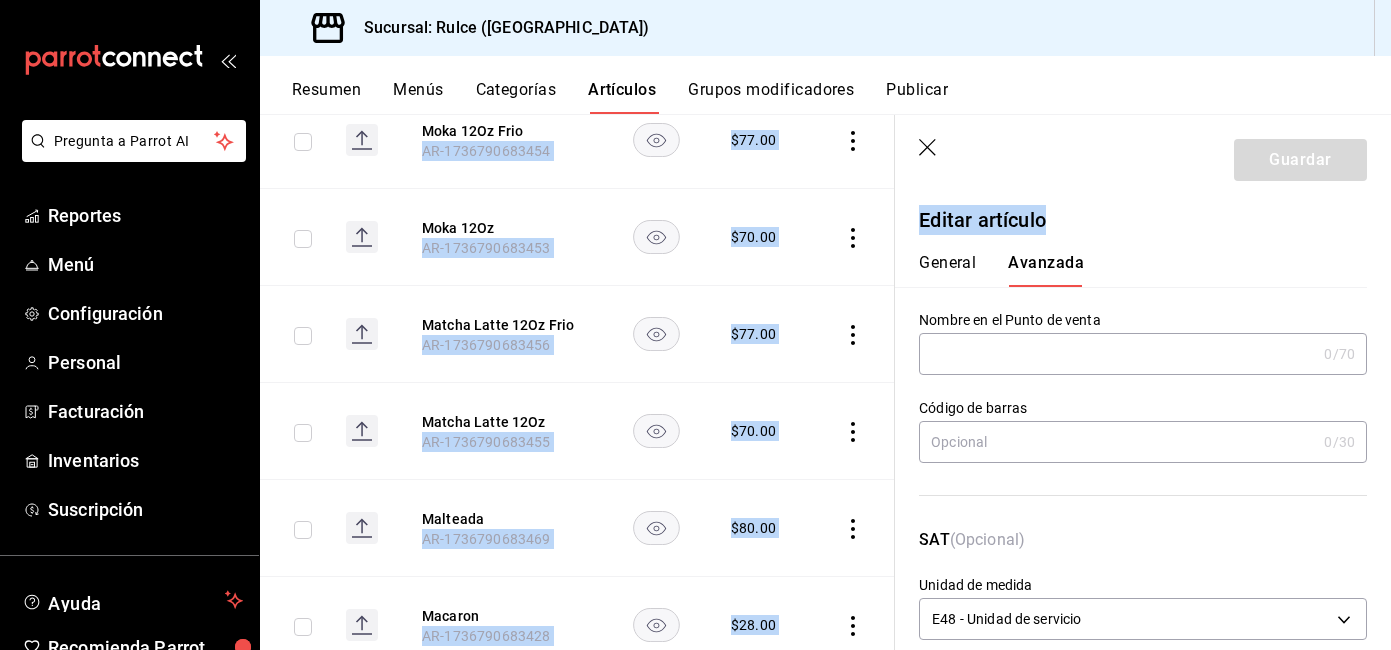 drag, startPoint x: 1373, startPoint y: 222, endPoint x: 1398, endPoint y: 419, distance: 198.57996 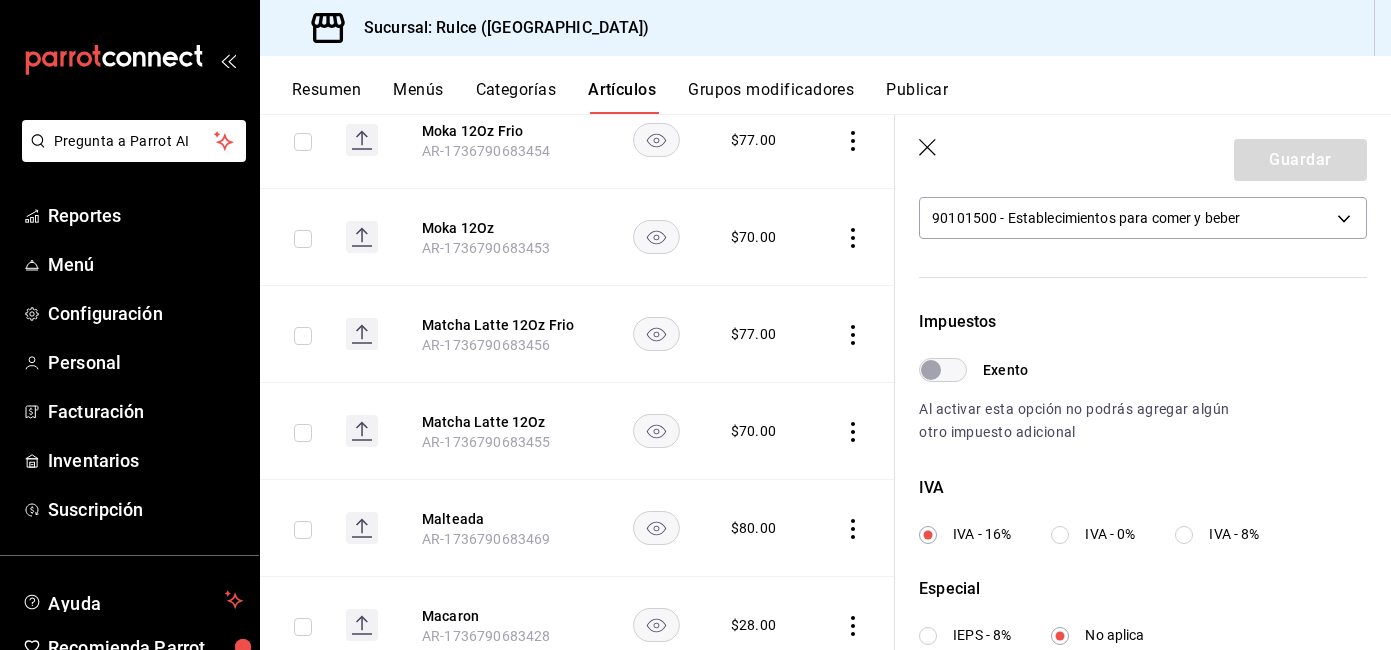 click on "IVA - 0%" at bounding box center [1110, 534] 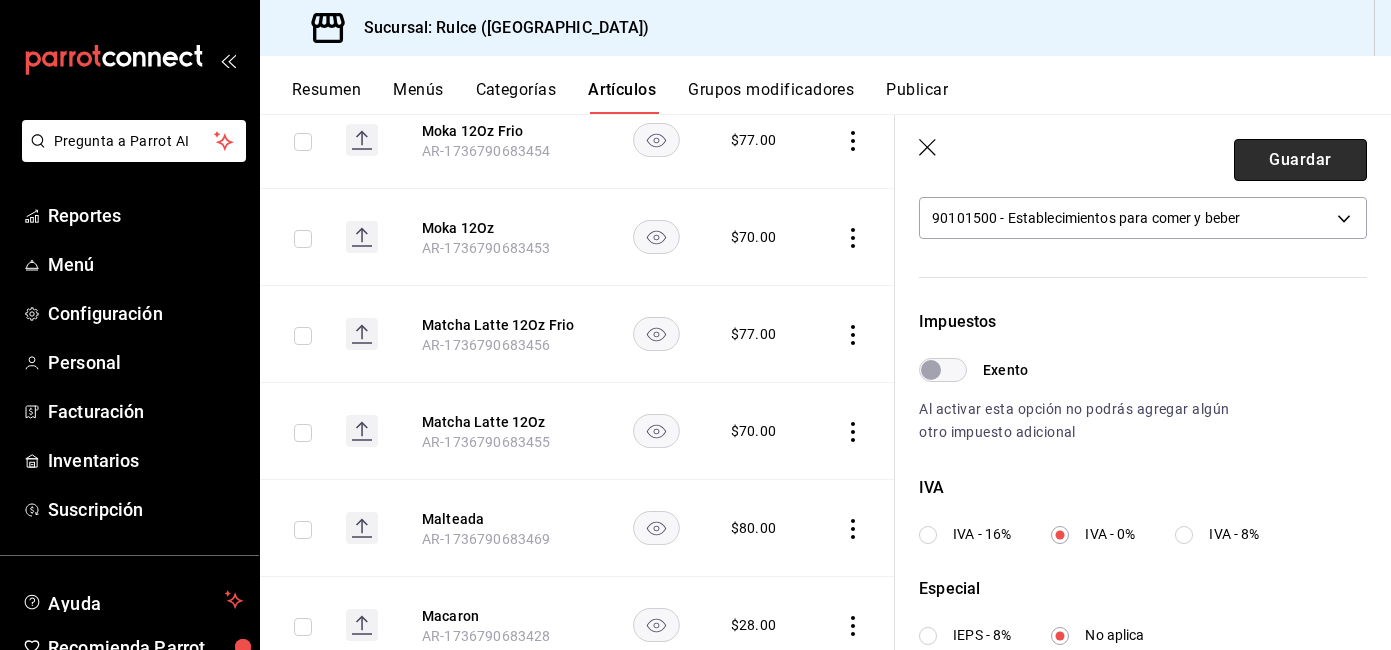 click on "Guardar" at bounding box center (1300, 160) 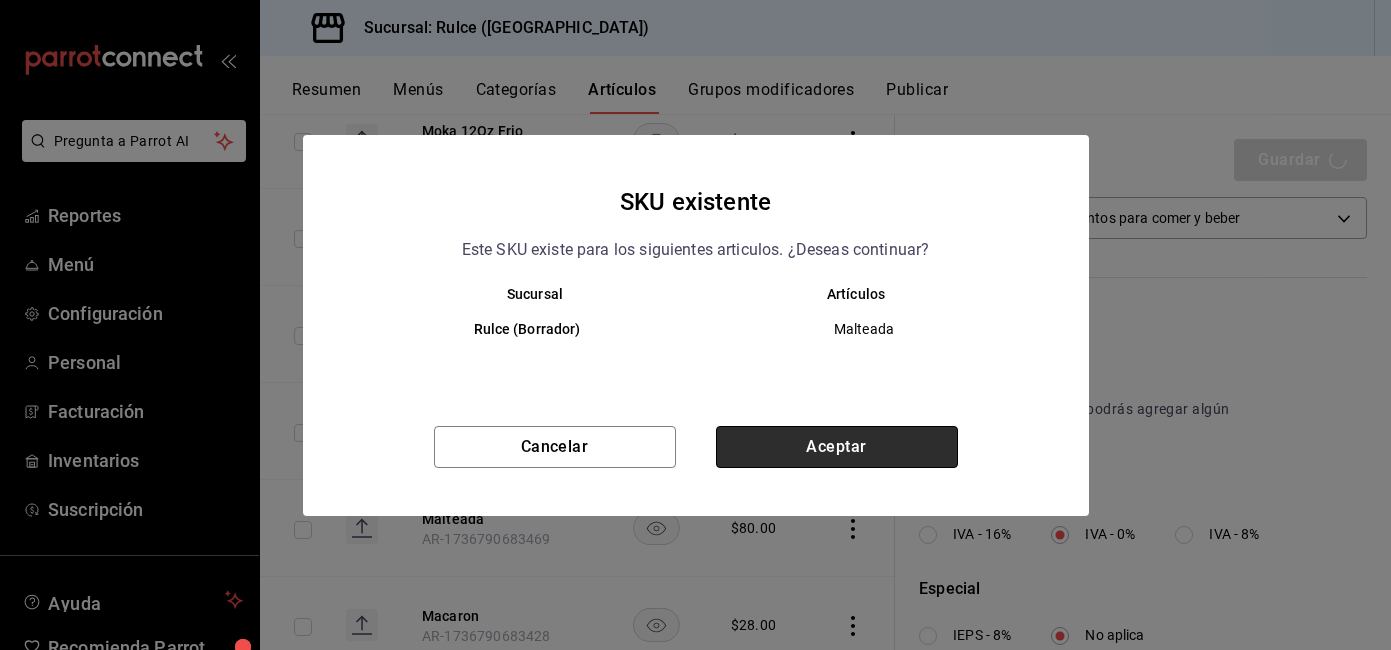 click on "Aceptar" at bounding box center [837, 447] 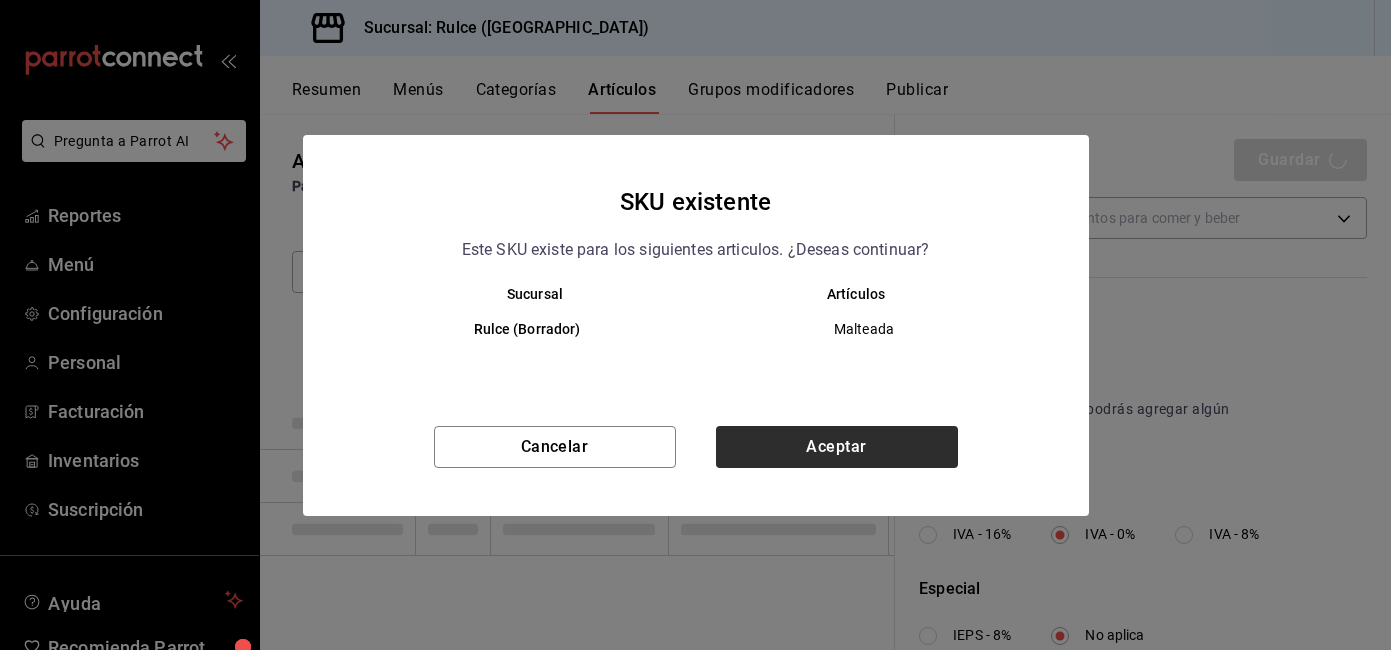 scroll, scrollTop: 0, scrollLeft: 0, axis: both 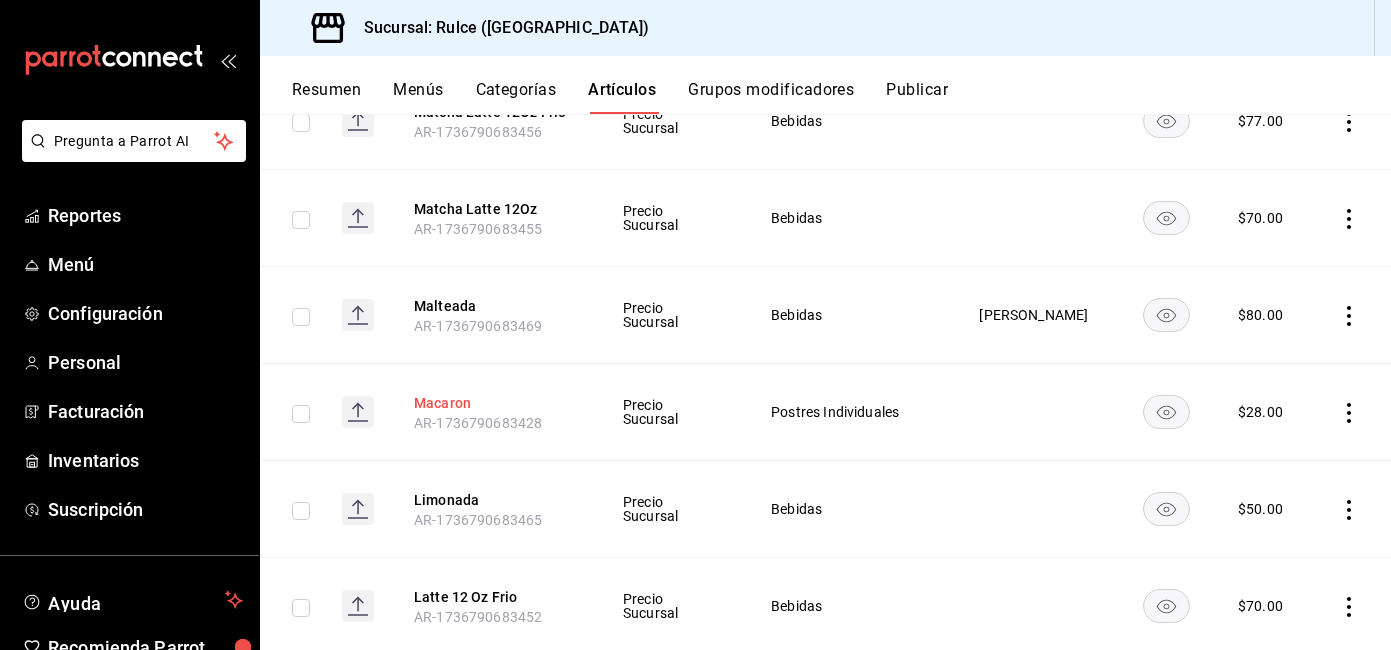 click on "Macaron" at bounding box center (494, 403) 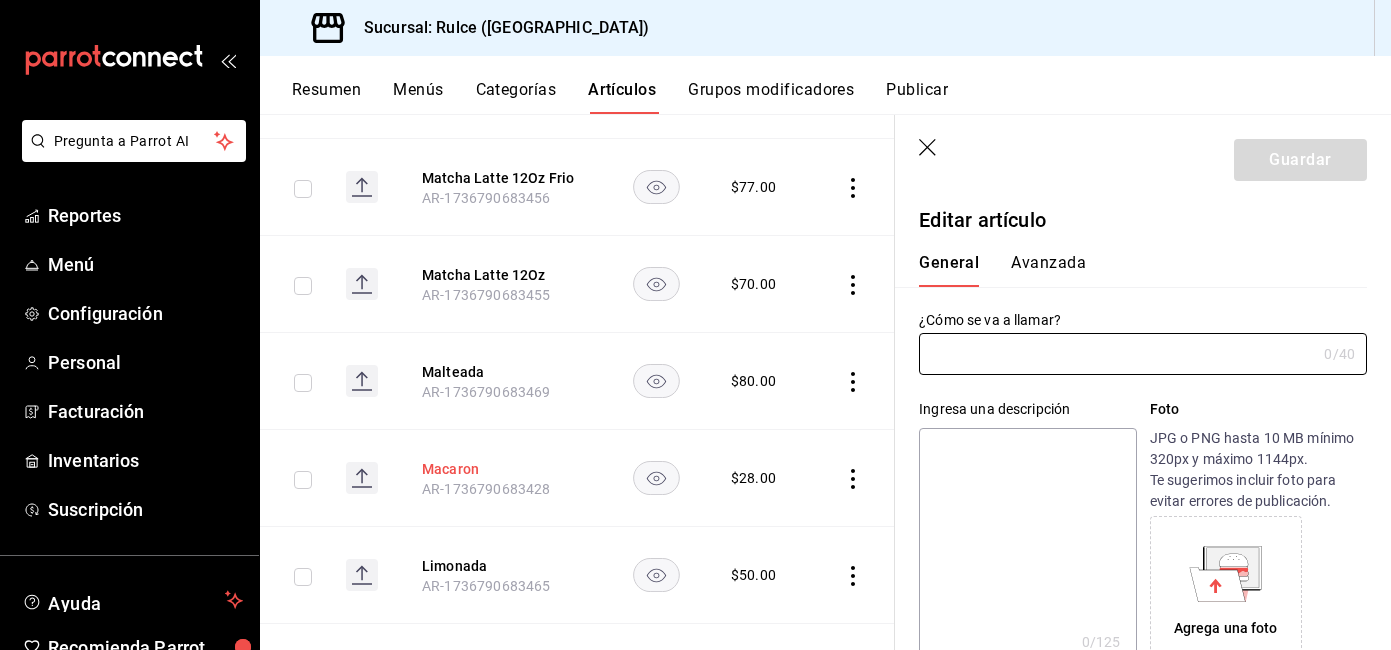 type on "Macaron" 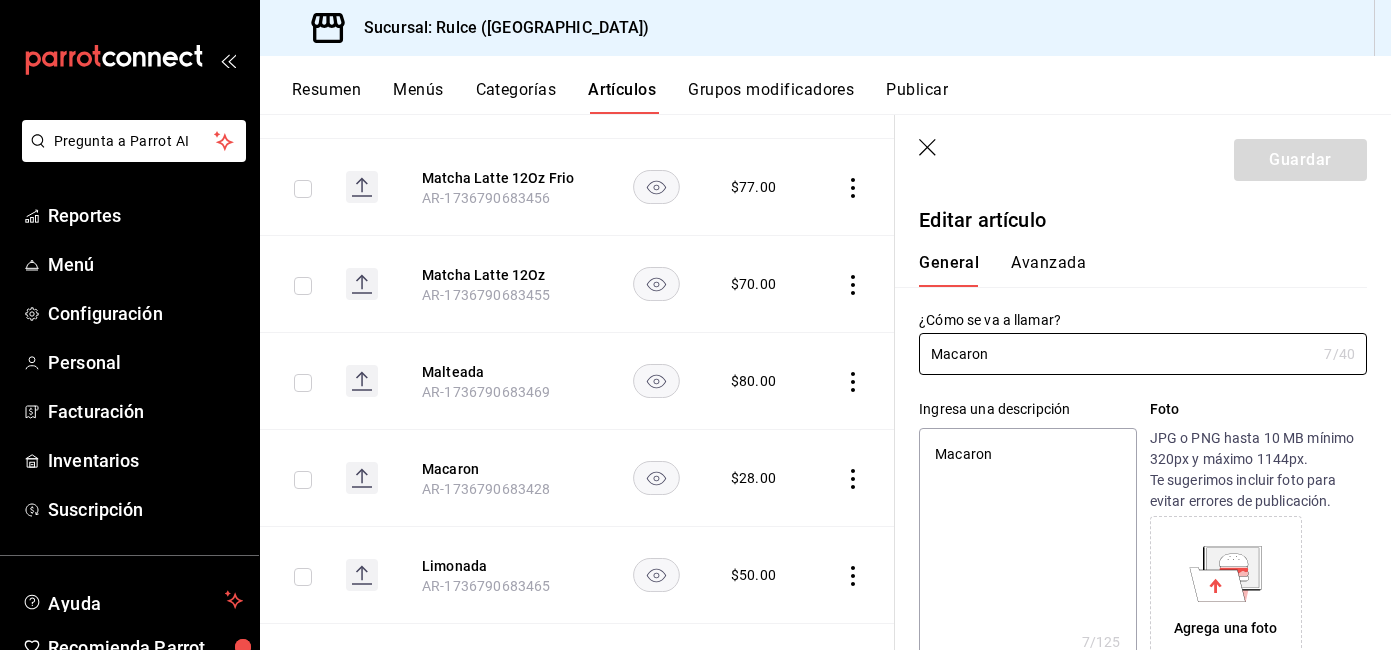 click on "Avanzada" at bounding box center (1048, 270) 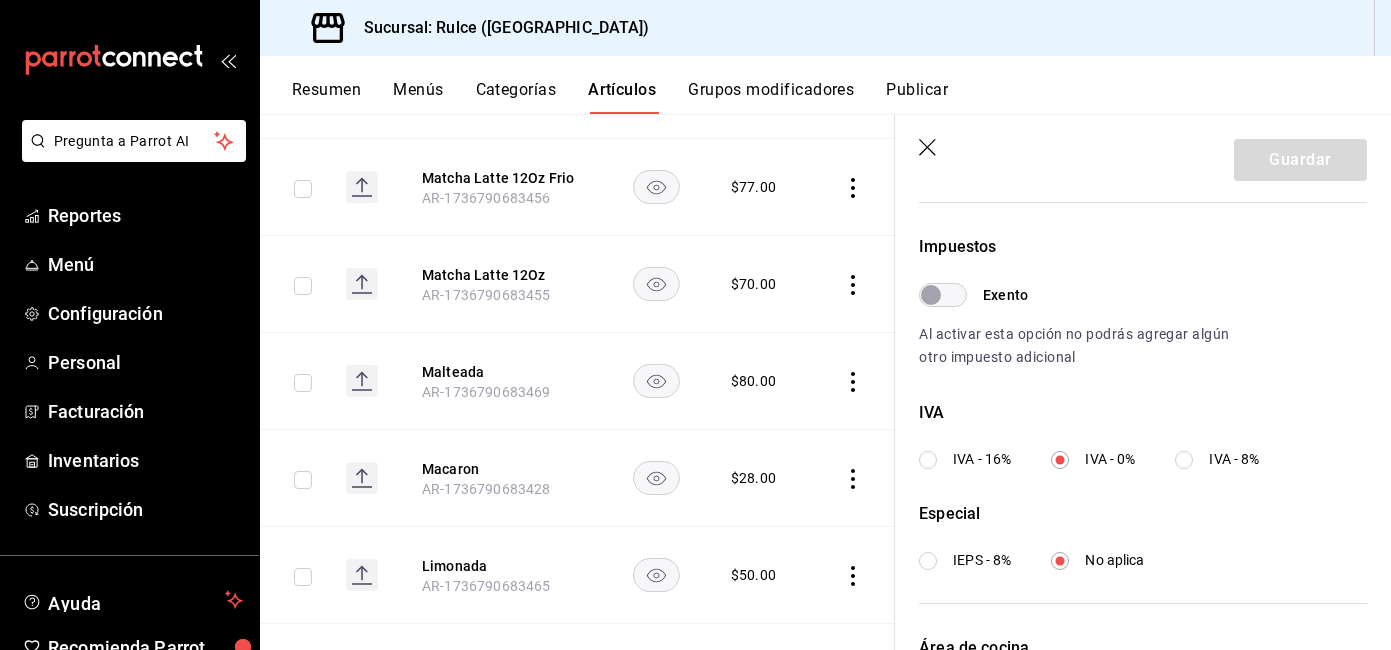 scroll, scrollTop: 573, scrollLeft: 0, axis: vertical 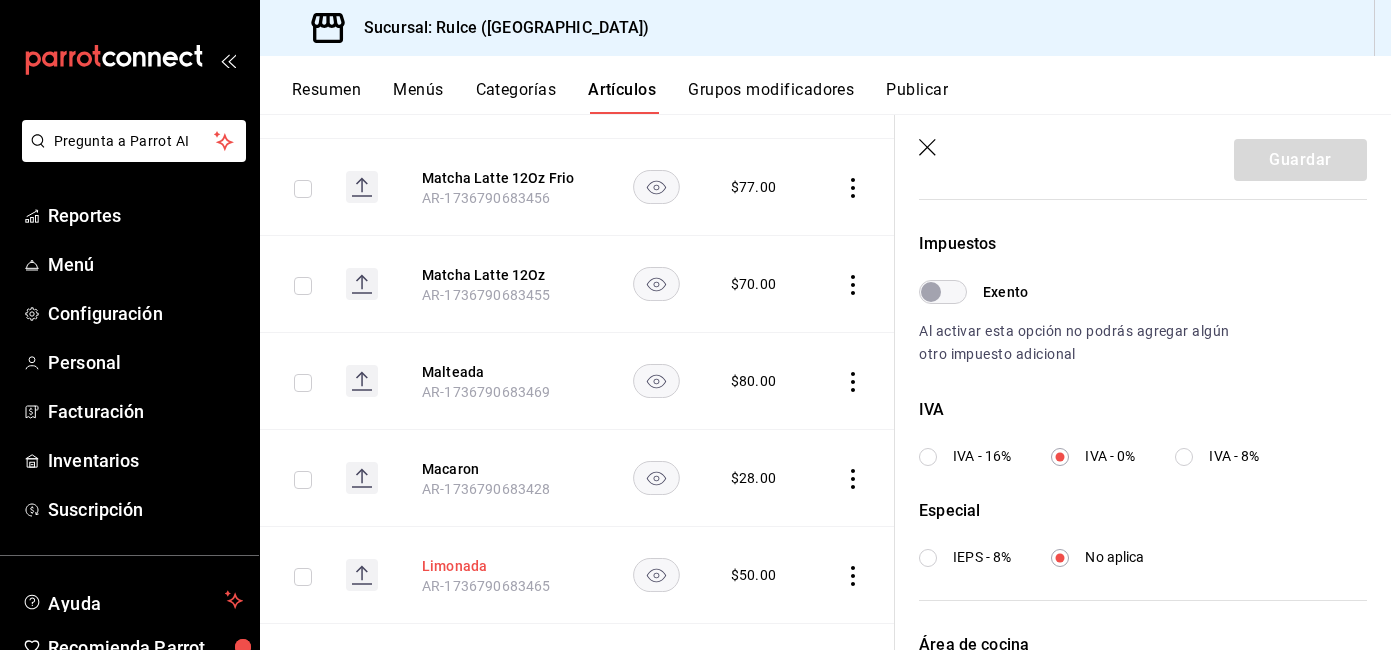 click on "Limonada" at bounding box center (502, 566) 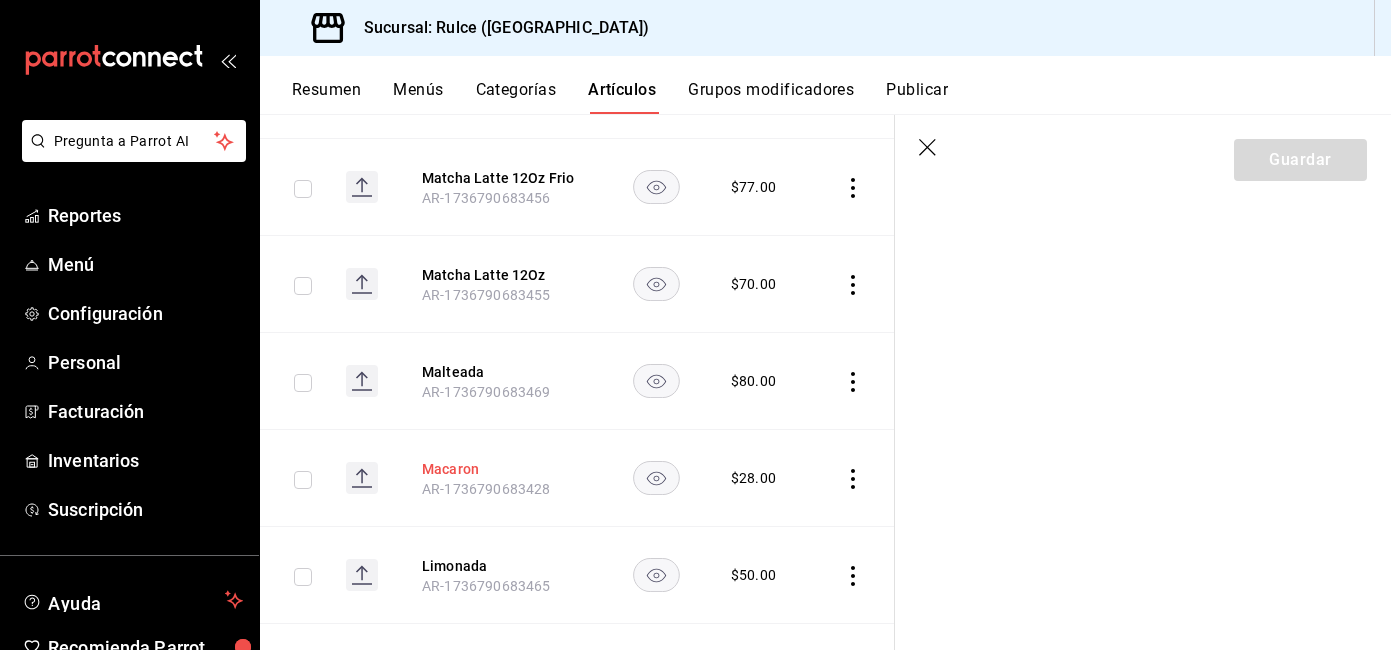 scroll, scrollTop: 0, scrollLeft: 0, axis: both 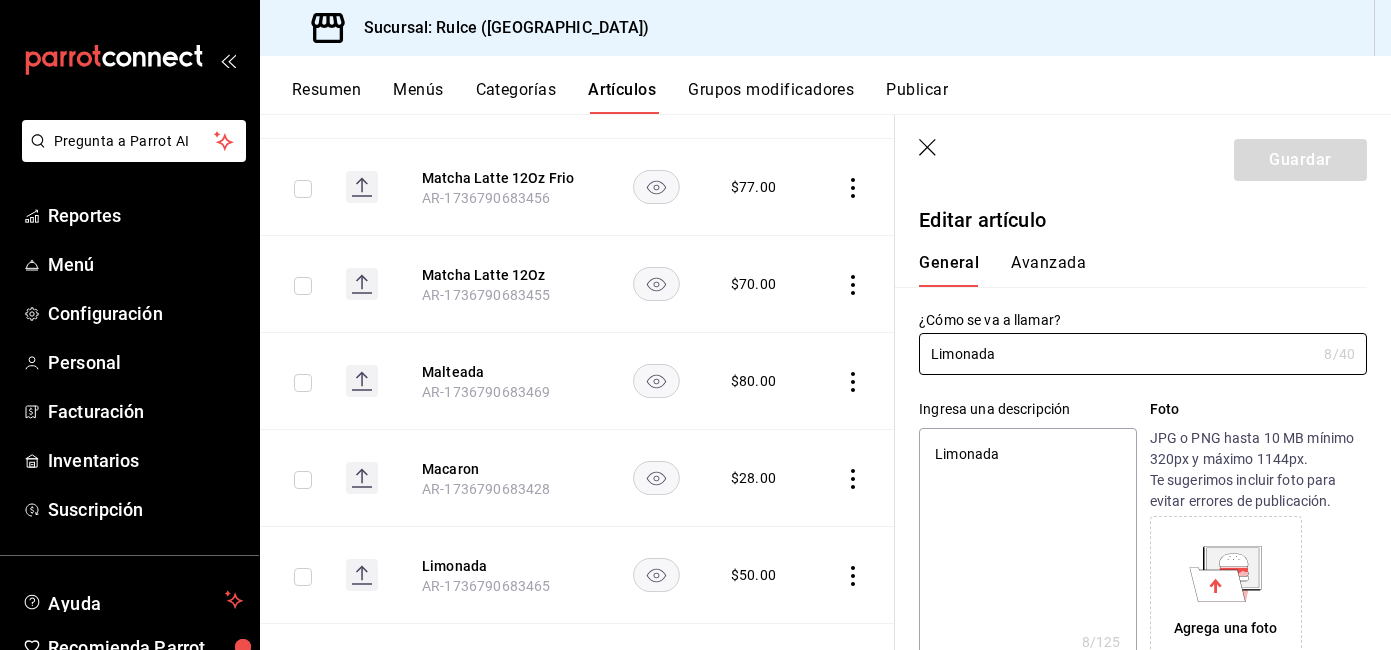 type on "x" 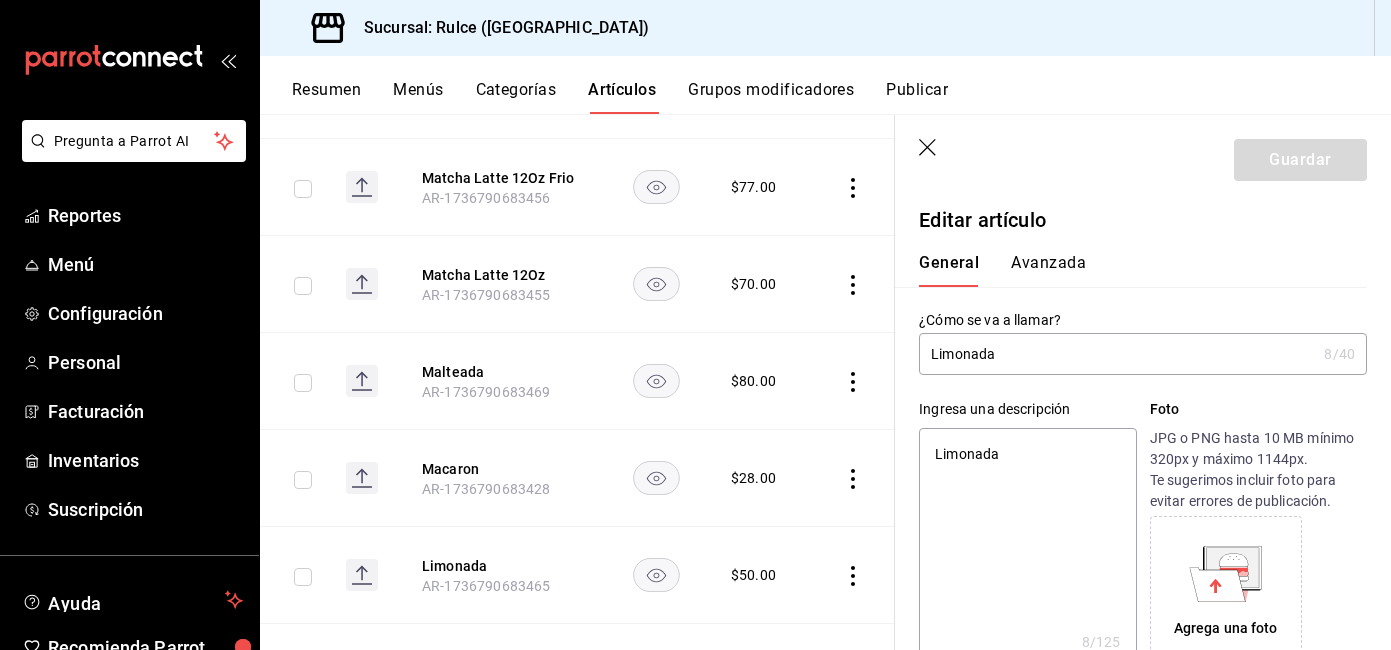 click on "Avanzada" at bounding box center [1048, 270] 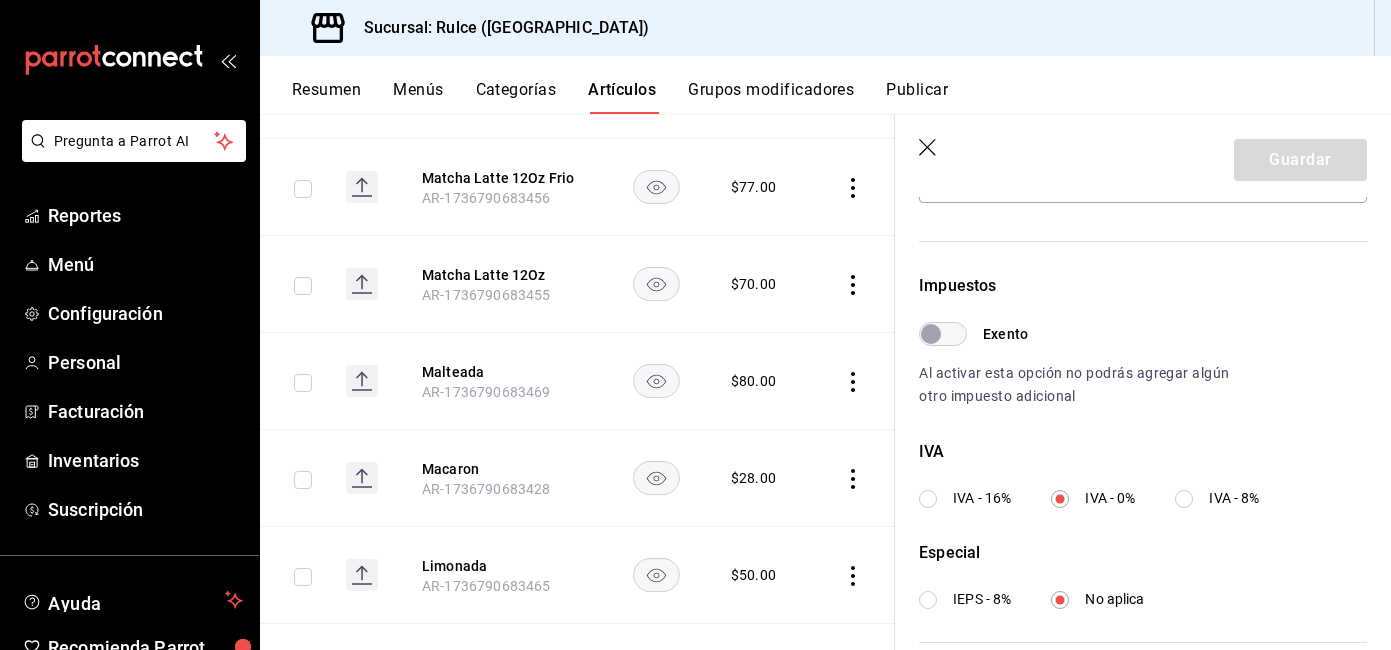 scroll, scrollTop: 541, scrollLeft: 0, axis: vertical 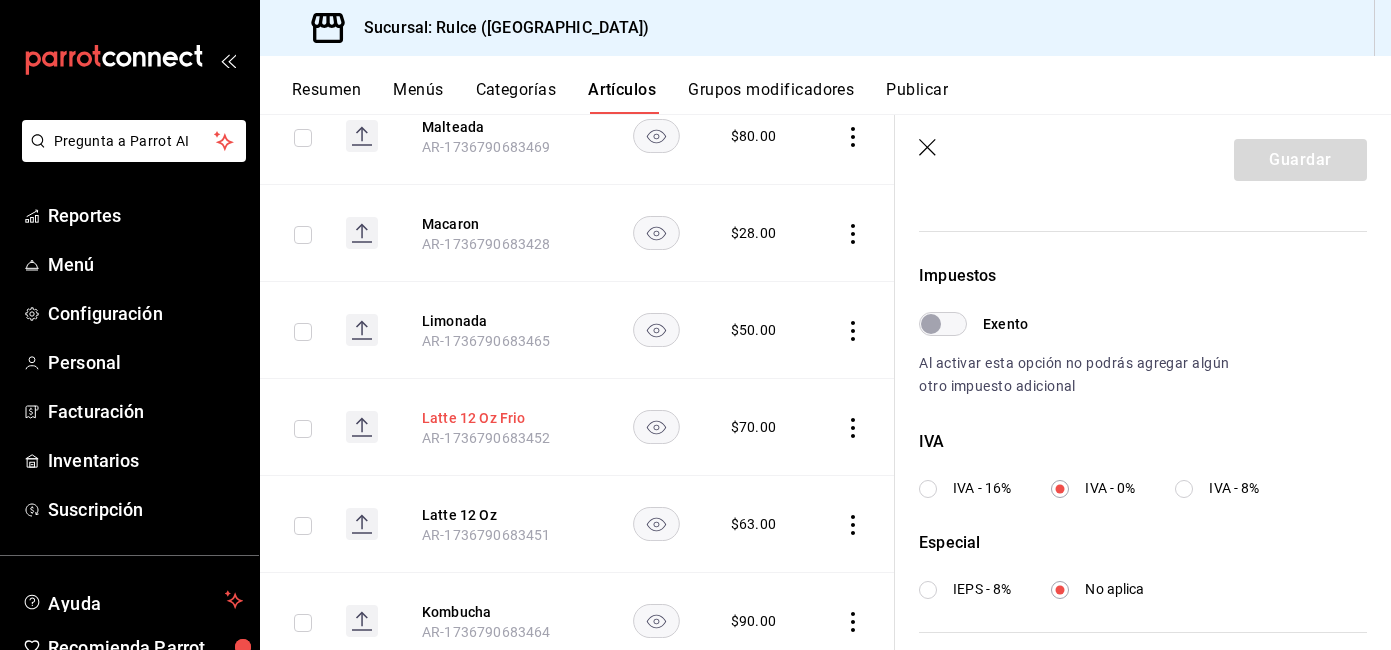 click on "Latte 12 Oz Frio" at bounding box center [502, 418] 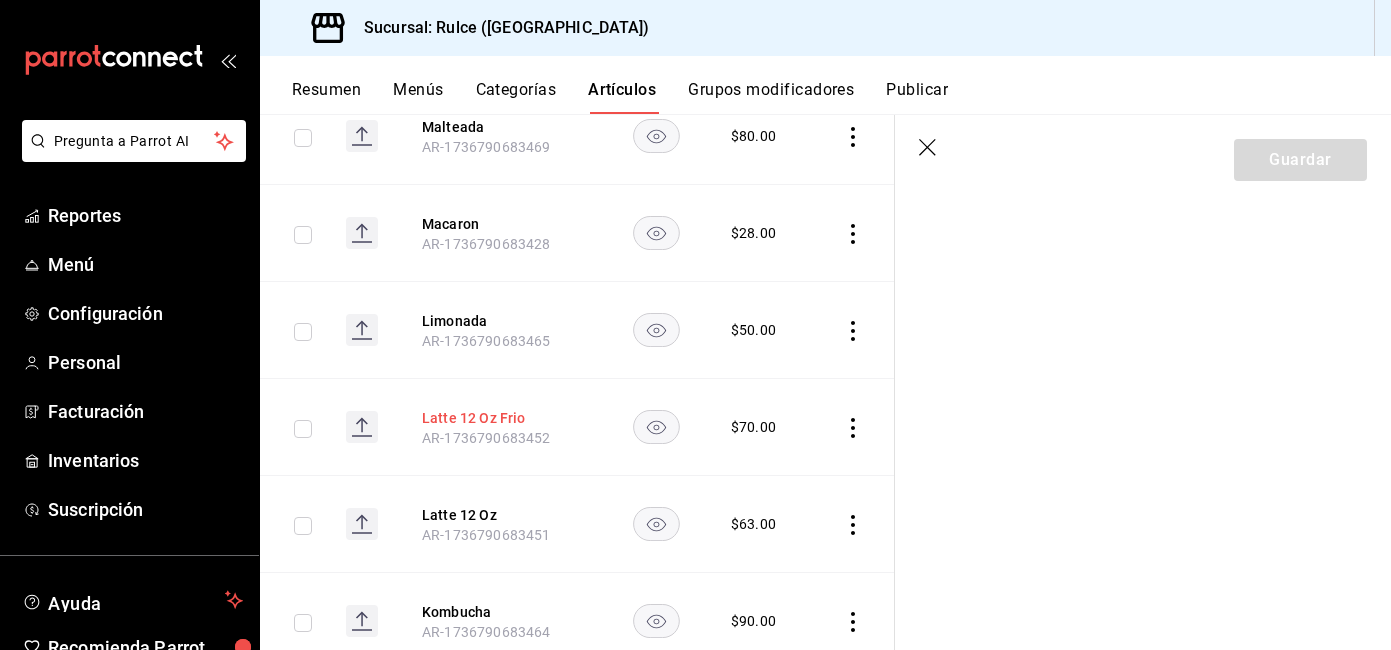 scroll, scrollTop: 0, scrollLeft: 0, axis: both 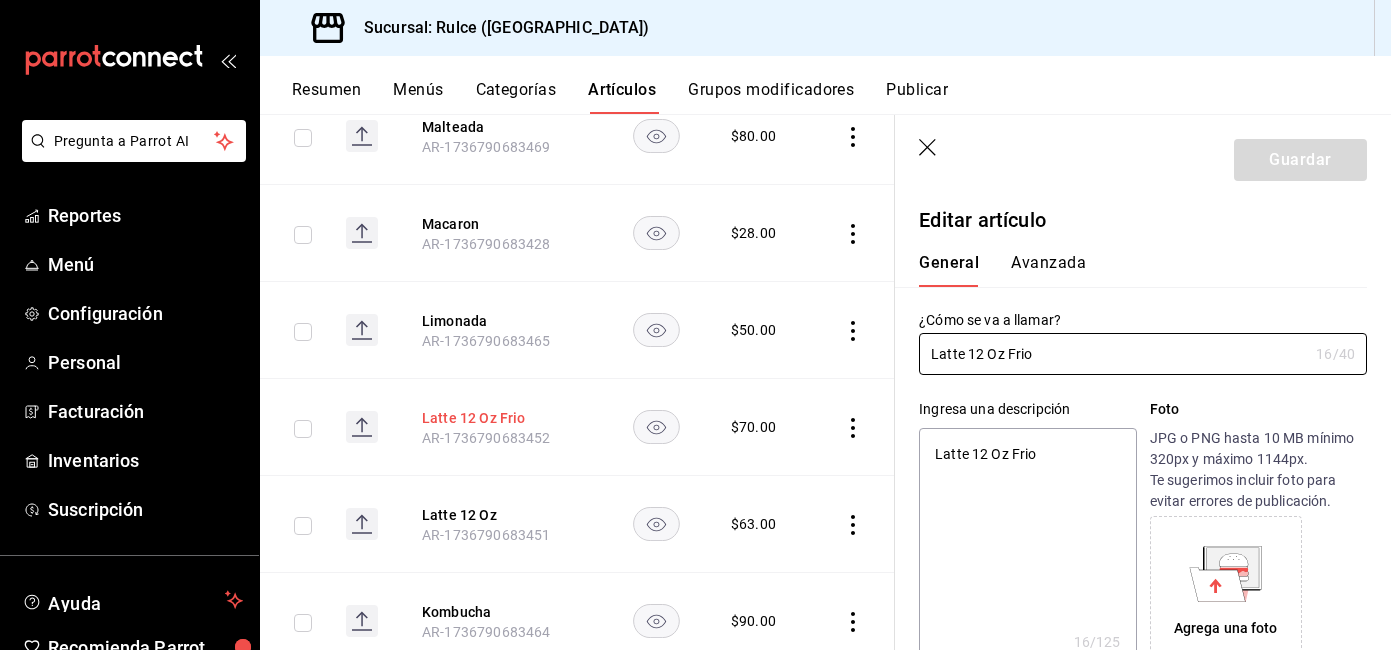 type on "x" 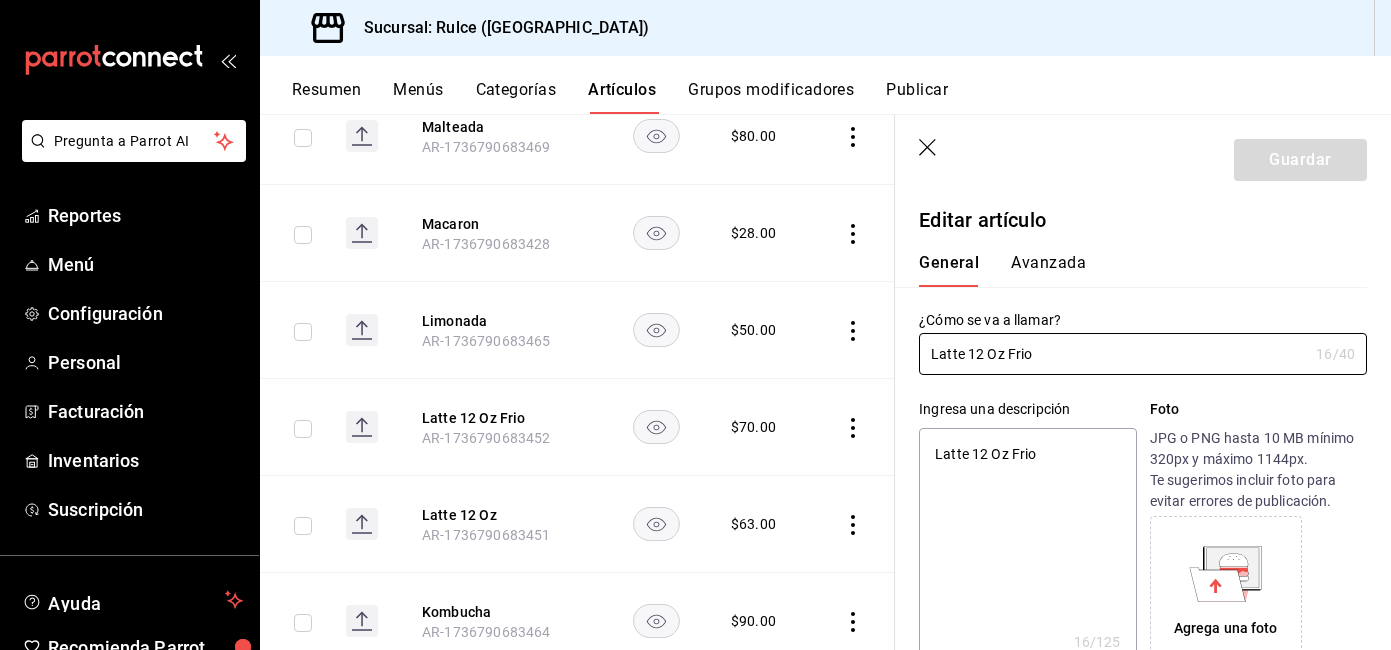 click on "Avanzada" at bounding box center [1048, 270] 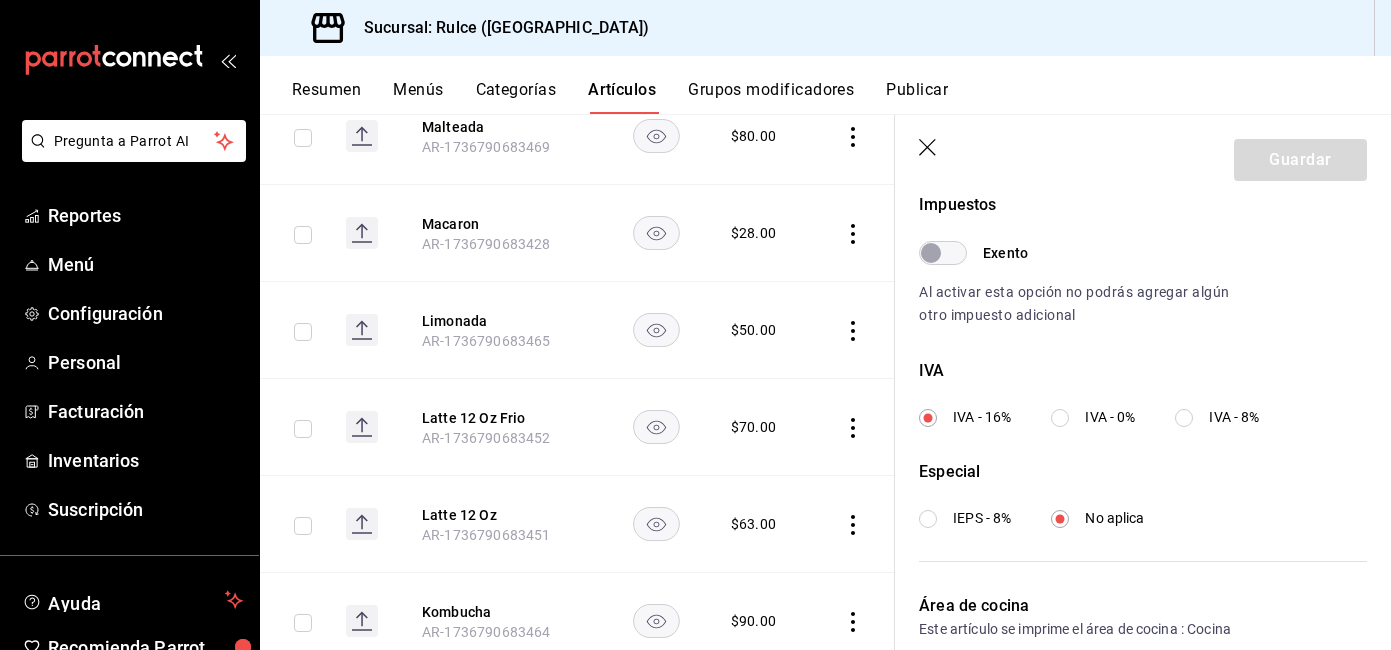 scroll, scrollTop: 762, scrollLeft: 0, axis: vertical 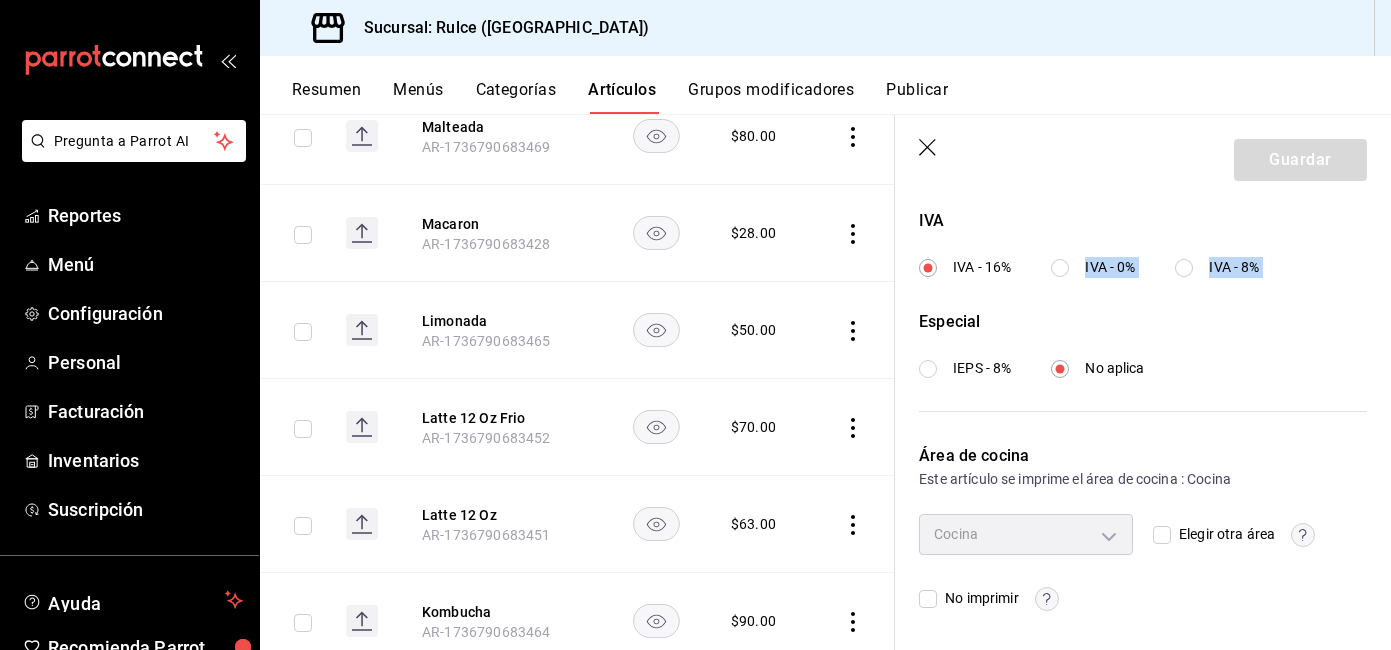 drag, startPoint x: 1080, startPoint y: 274, endPoint x: 1107, endPoint y: 299, distance: 36.796738 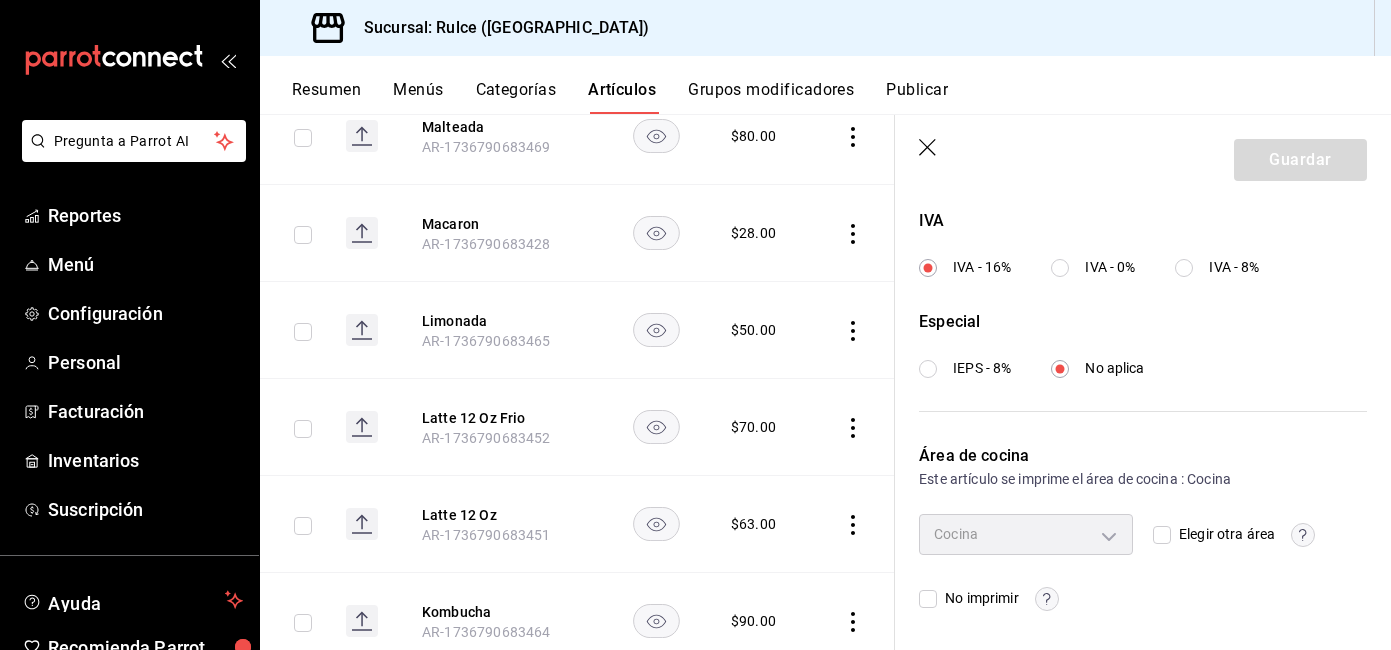 click on "Impuestos Exento Al activar esta opción no podrás agregar algún otro impuesto adicional IVA IVA - 16% IVA - 0% IVA - 8% Especial IEPS - 8% No aplica" at bounding box center (1143, 211) 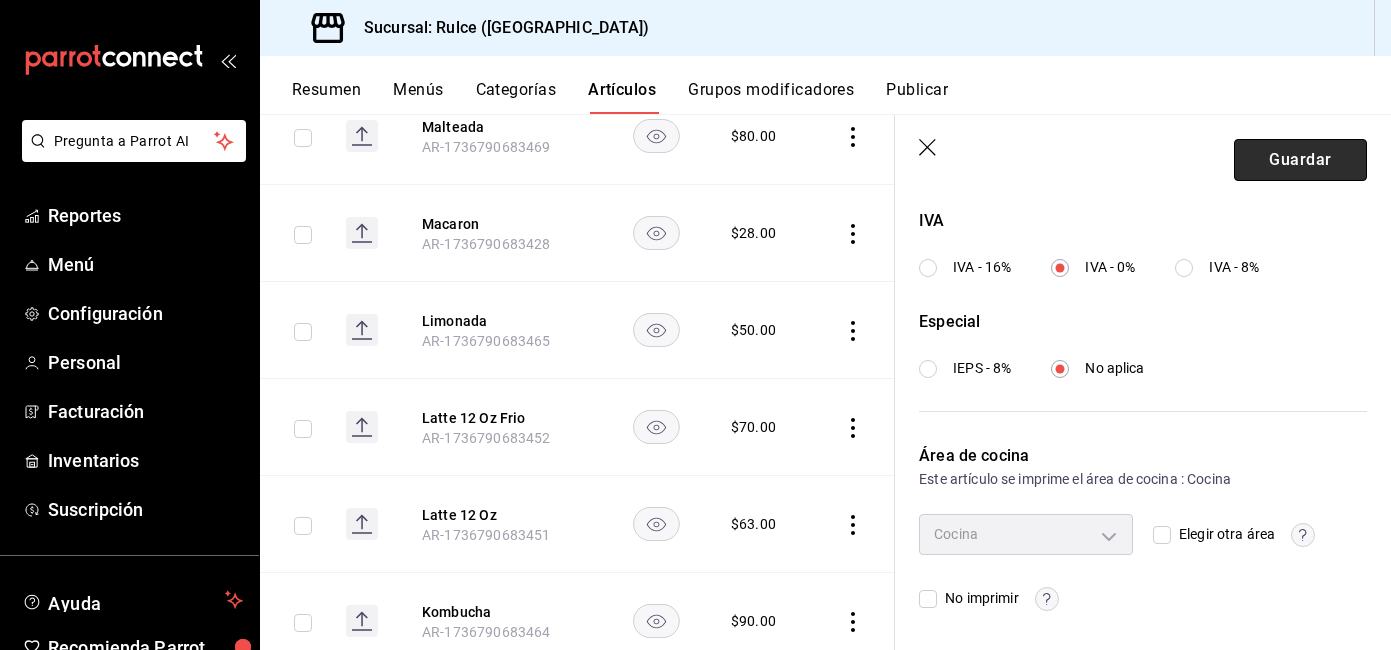 click on "Guardar" at bounding box center (1300, 160) 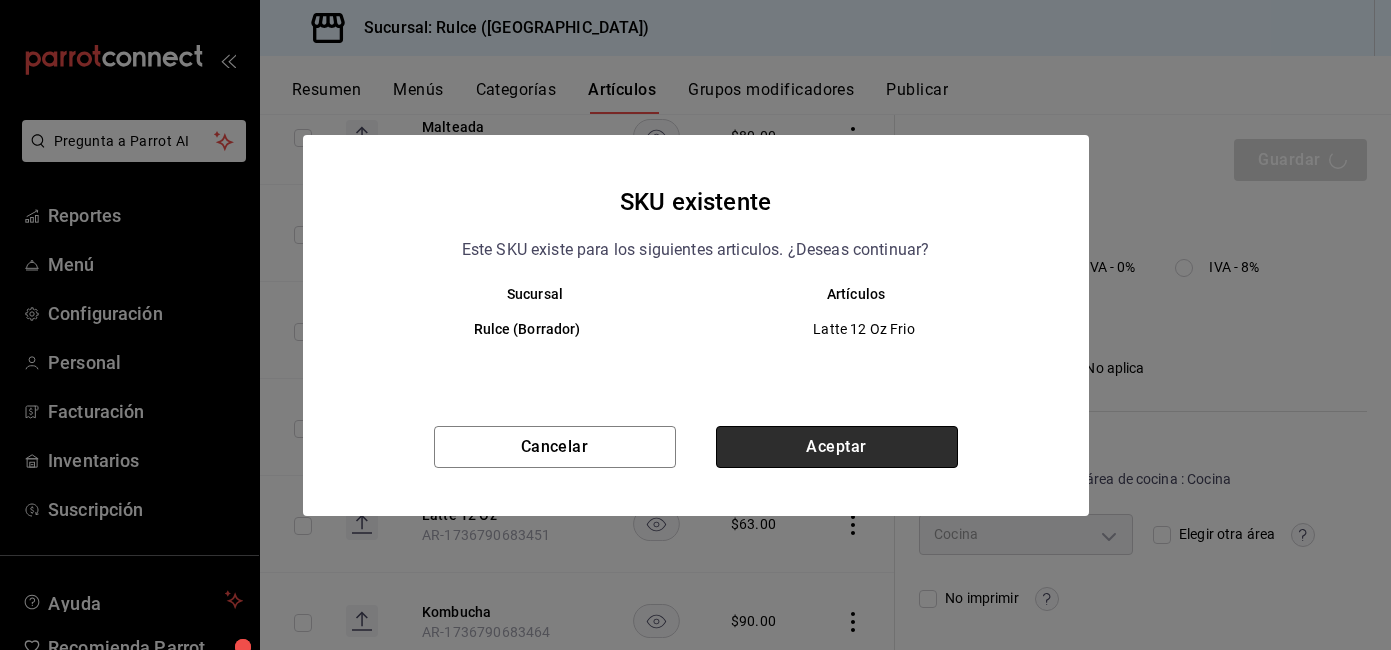 click on "Aceptar" at bounding box center (837, 447) 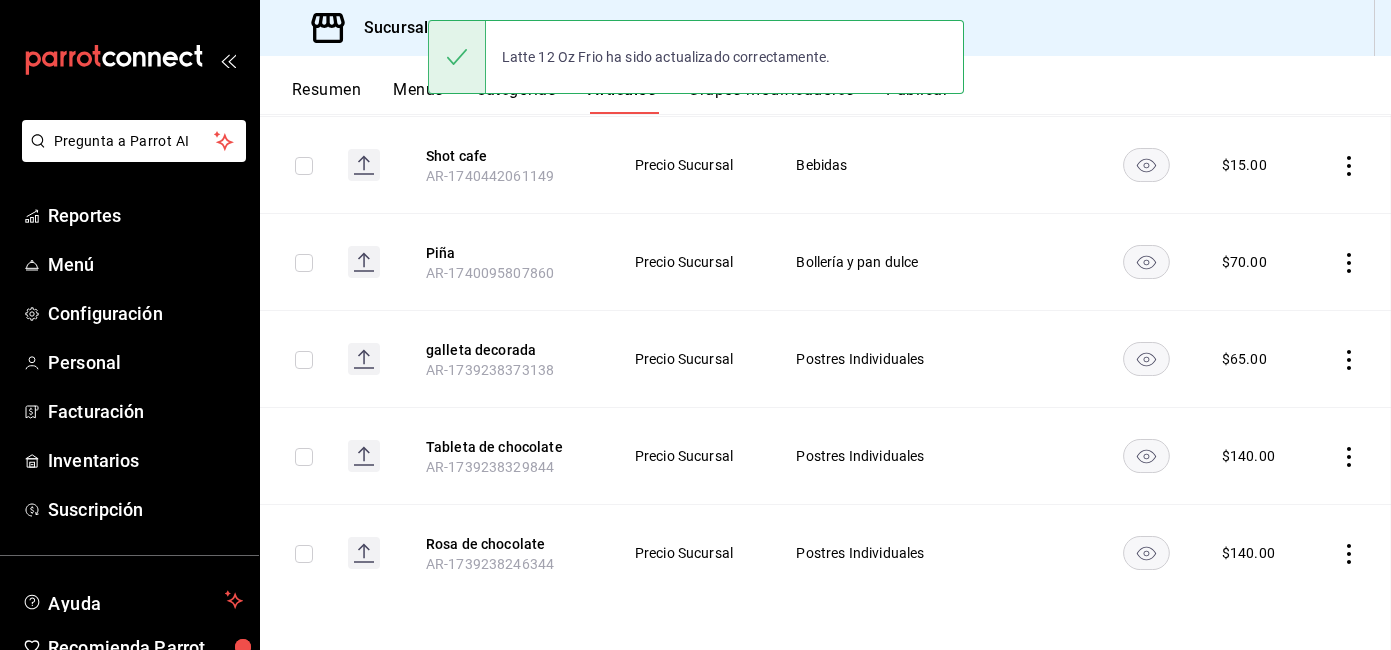 scroll, scrollTop: 0, scrollLeft: 0, axis: both 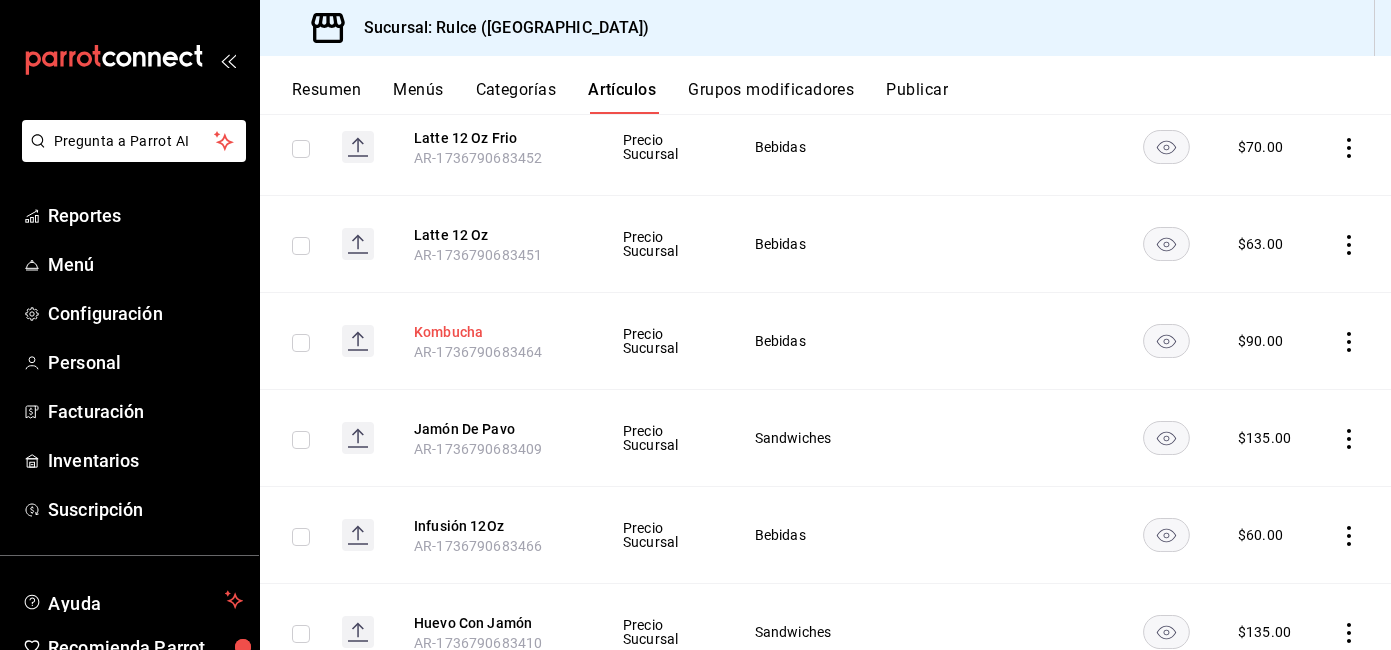 click on "Kombucha" at bounding box center [494, 332] 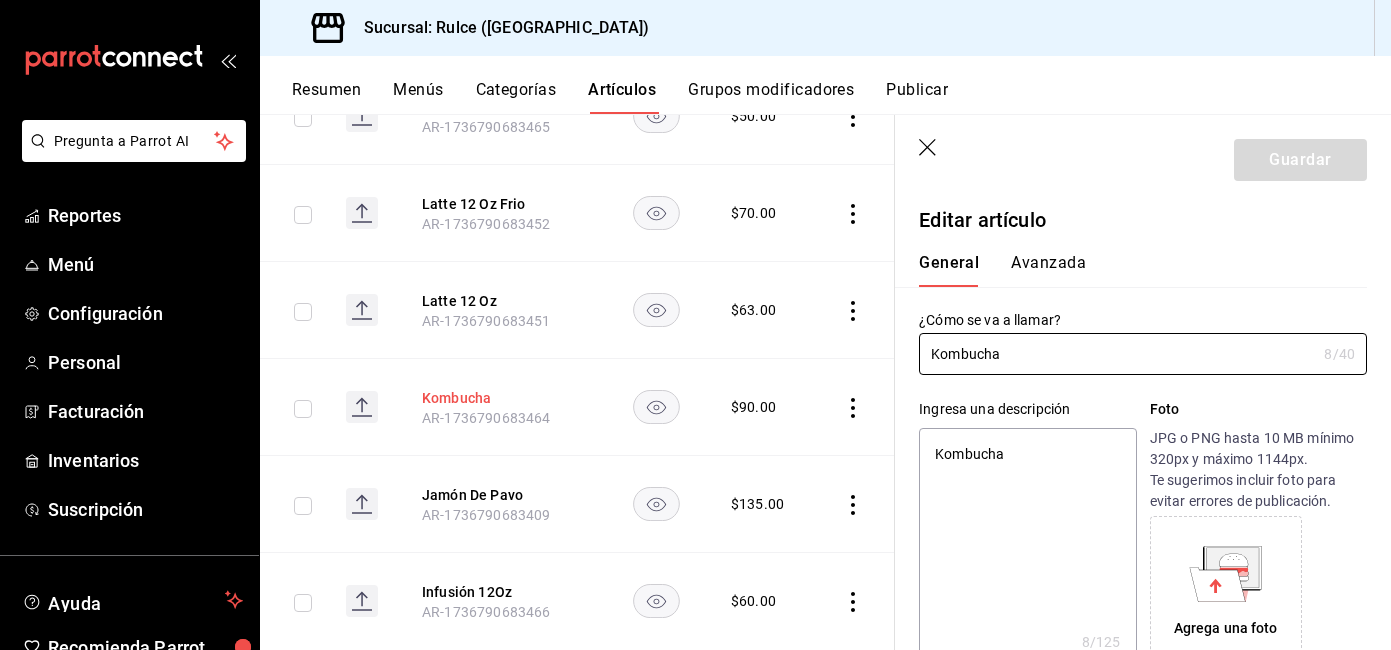 type on "x" 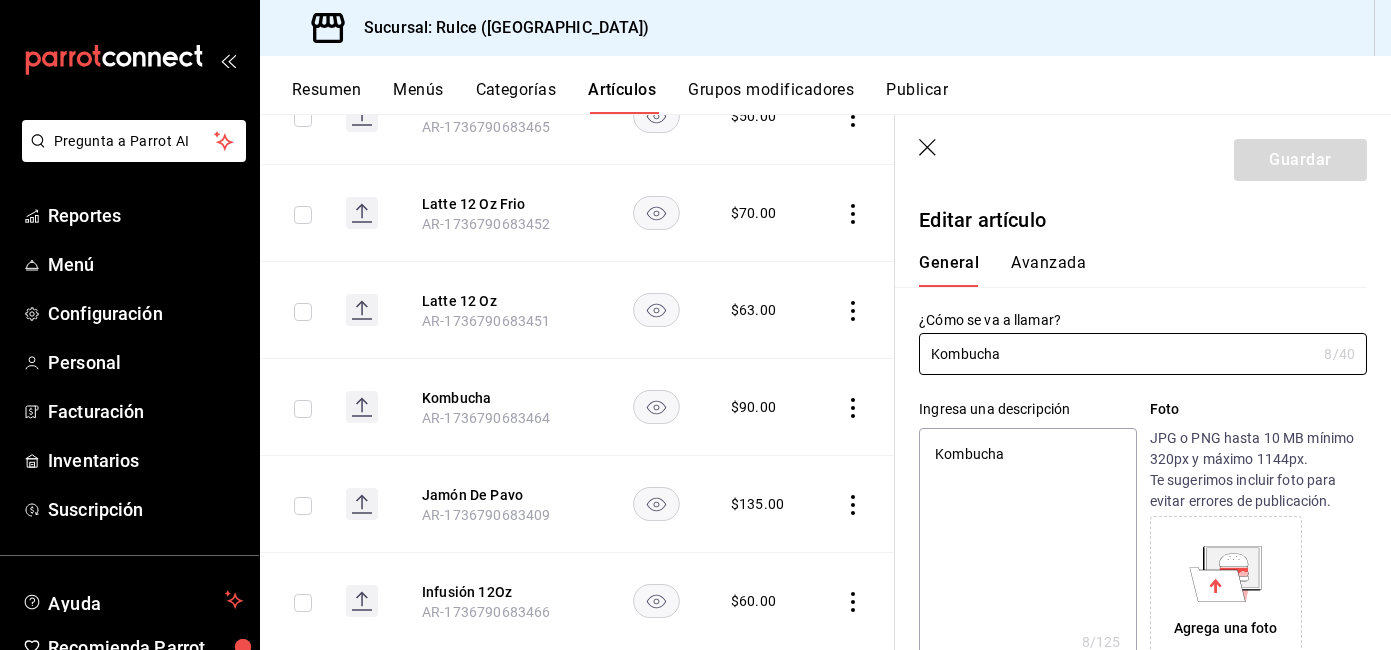 click on "General Avanzada" at bounding box center (1131, 261) 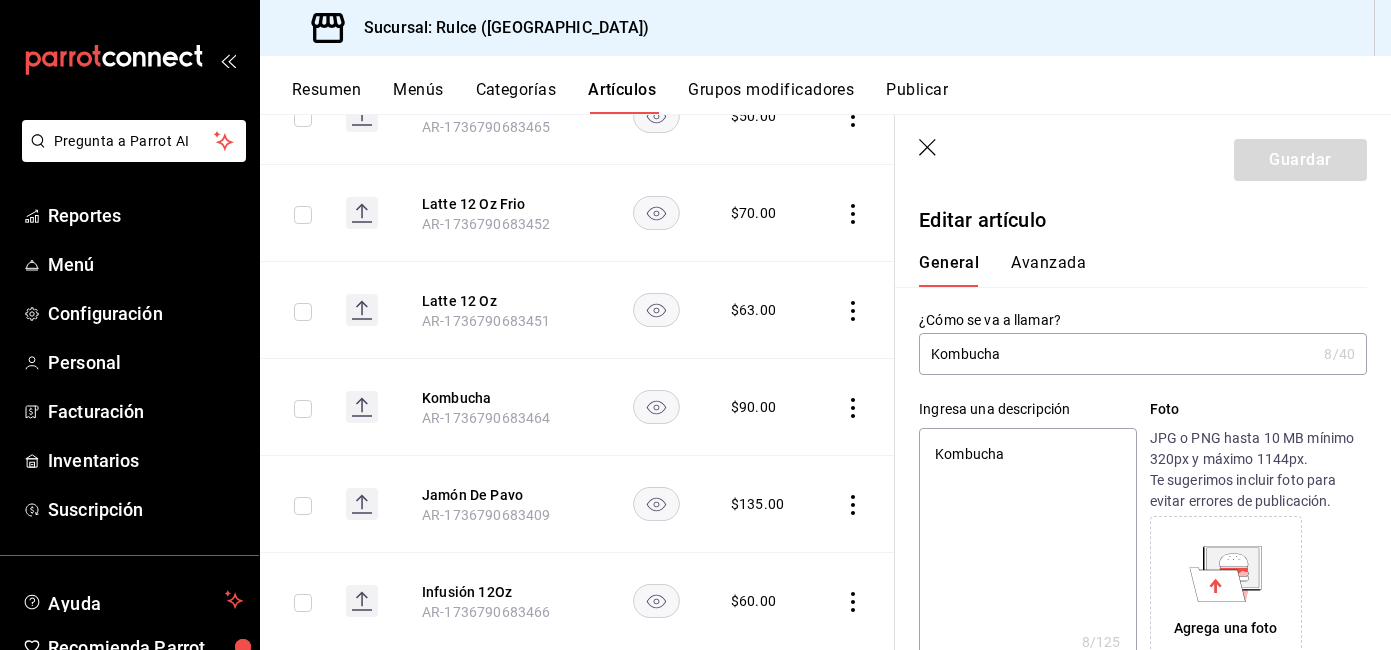 click on "Avanzada" at bounding box center [1048, 270] 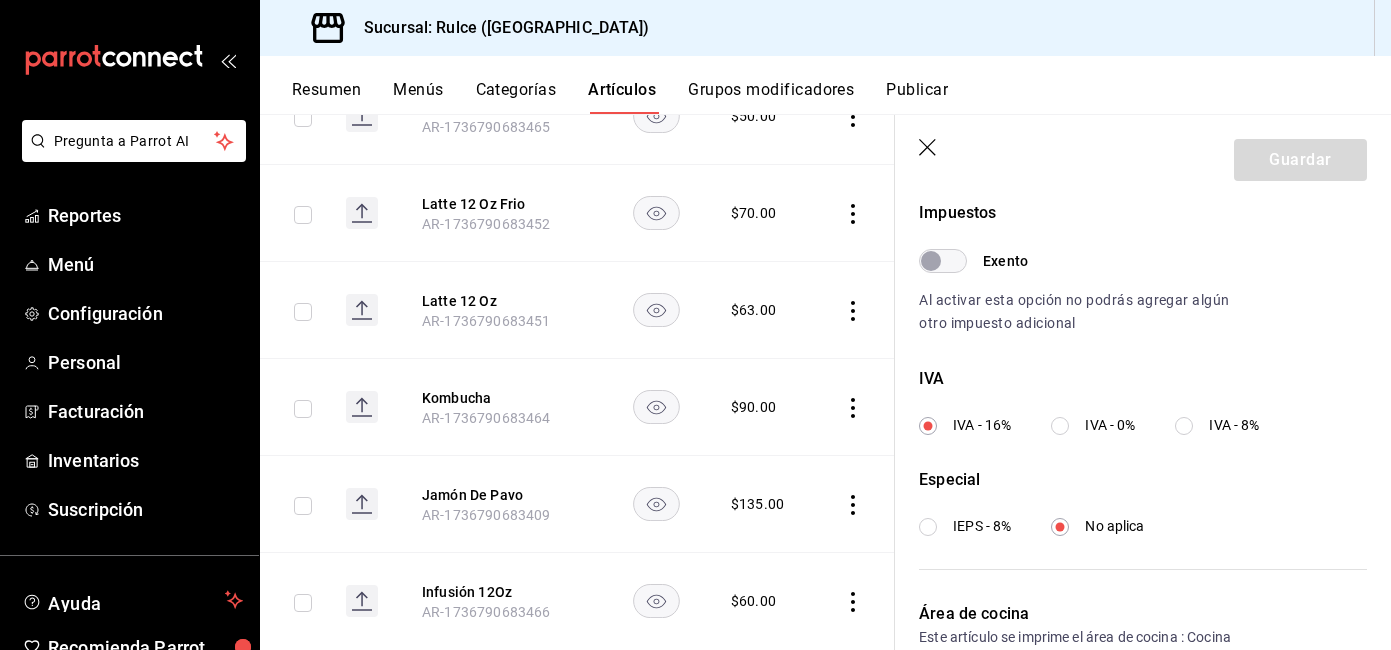 scroll, scrollTop: 646, scrollLeft: 0, axis: vertical 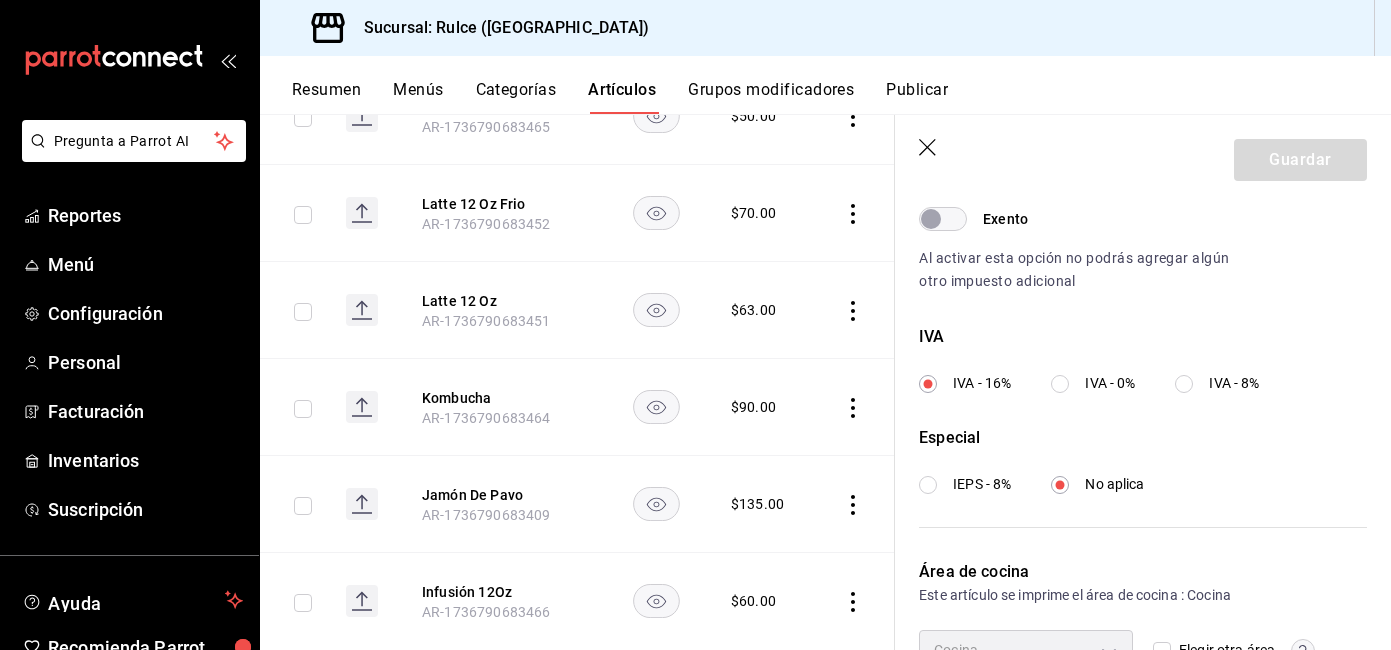 click on "IVA - 0%" at bounding box center [1093, 383] 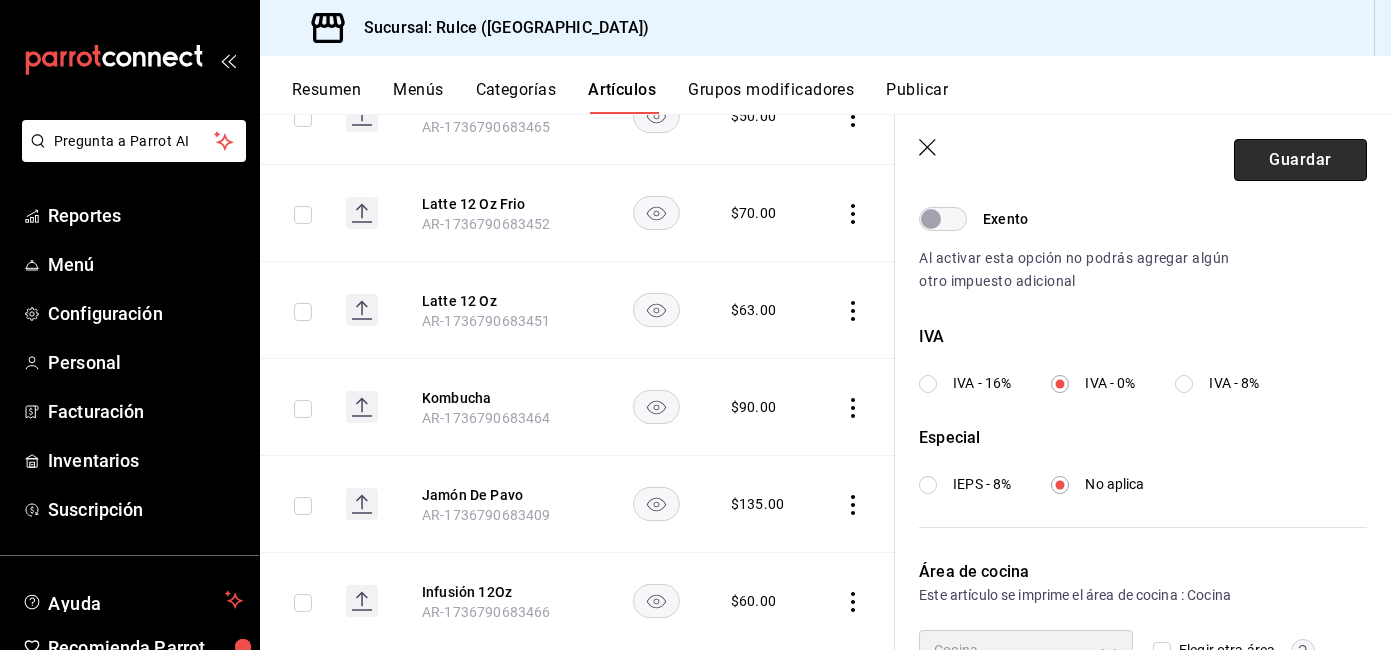 click on "Guardar" at bounding box center (1300, 160) 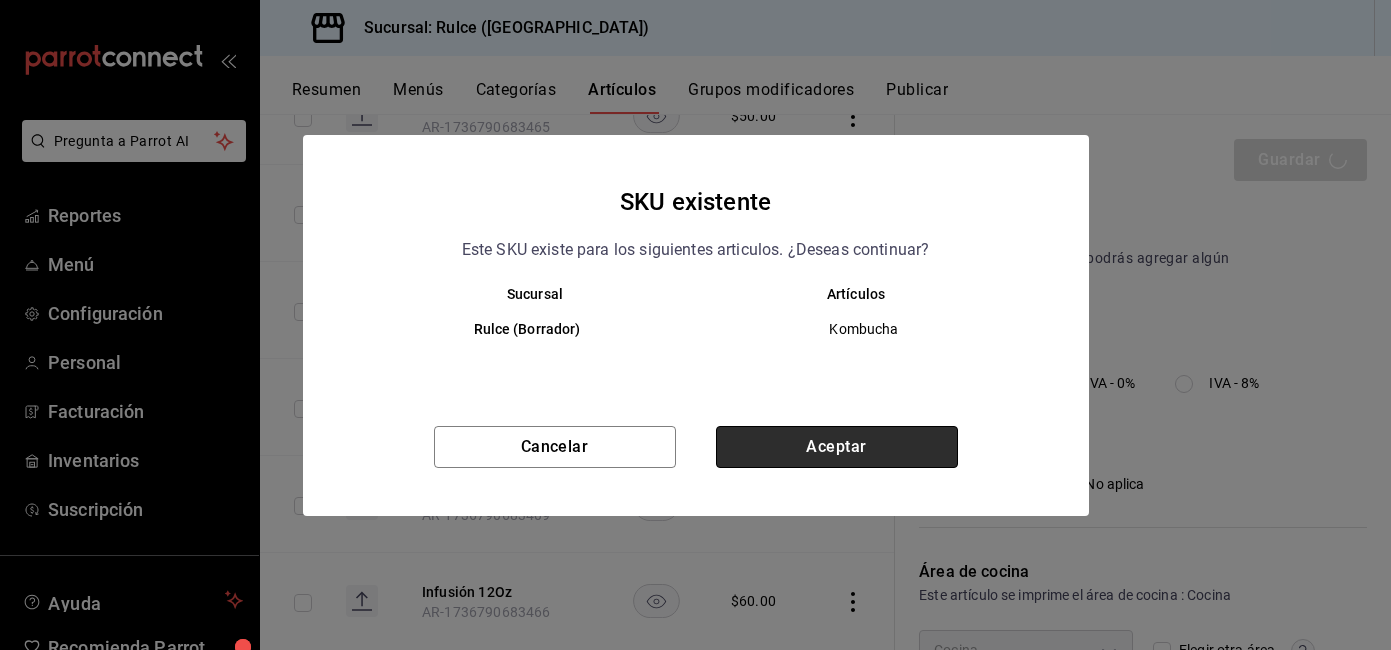 click on "Aceptar" at bounding box center (837, 447) 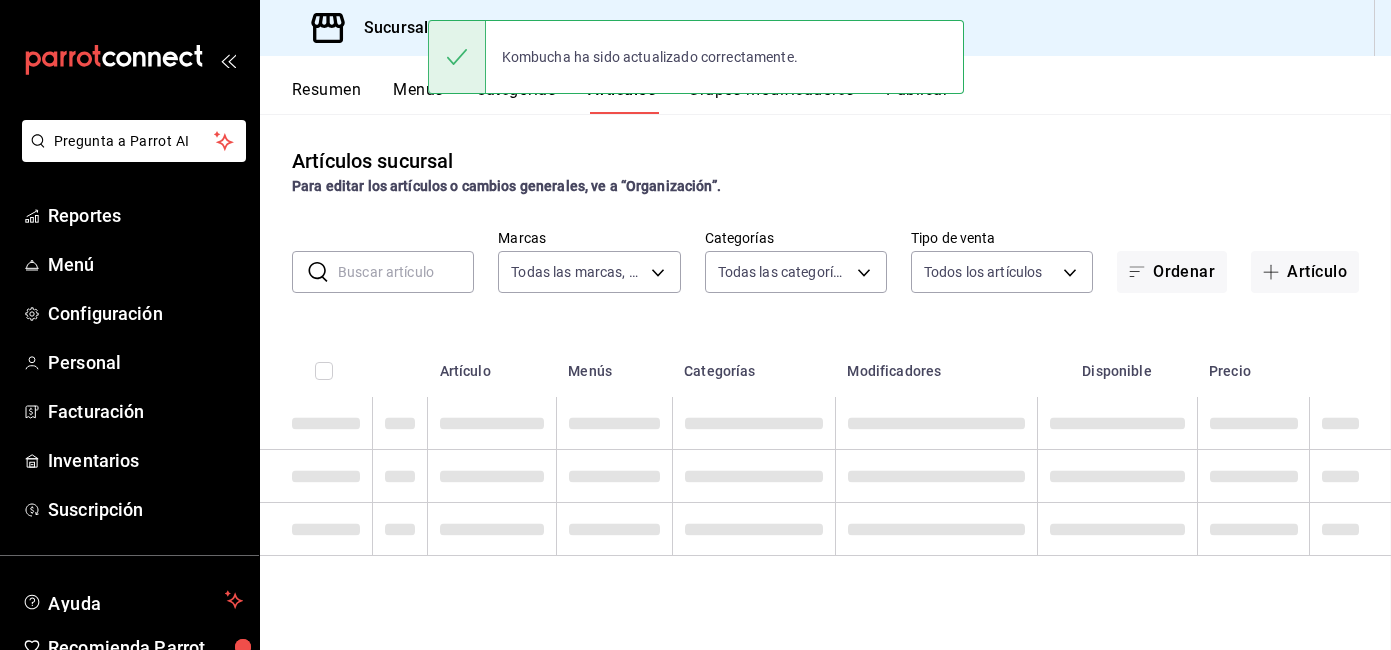 scroll, scrollTop: 0, scrollLeft: 0, axis: both 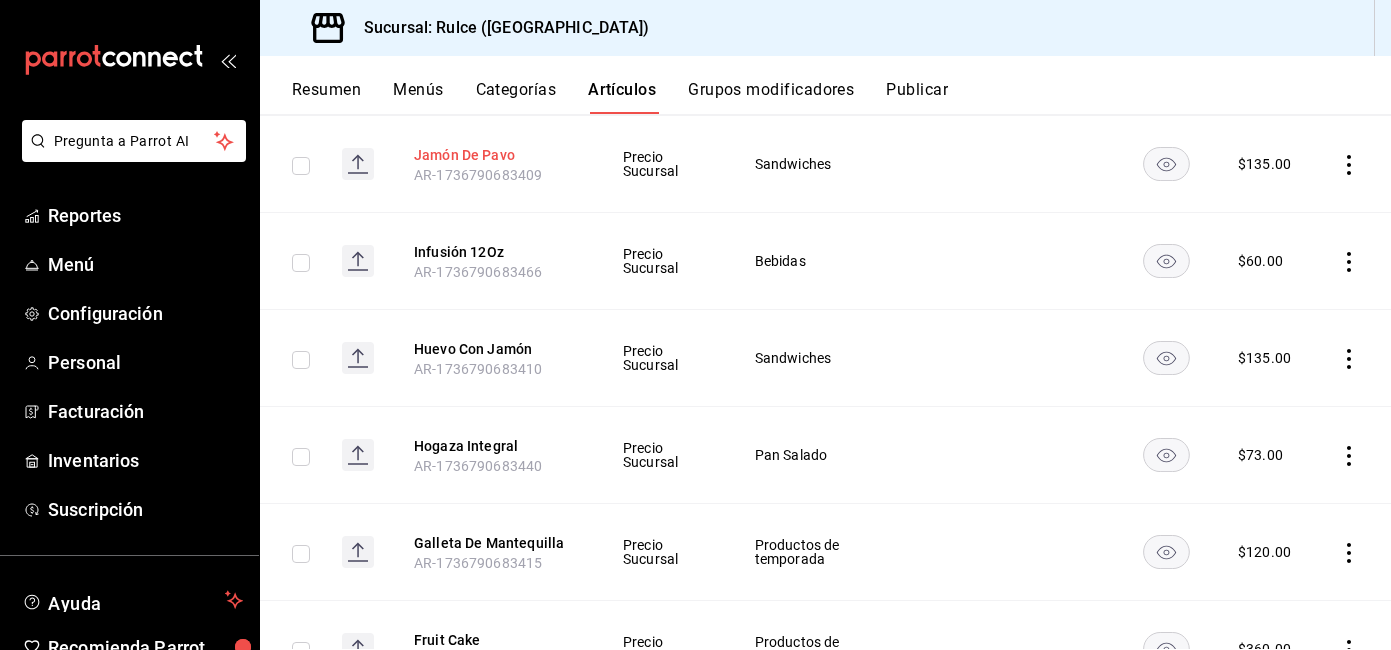click on "Jamón De Pavo" at bounding box center [494, 155] 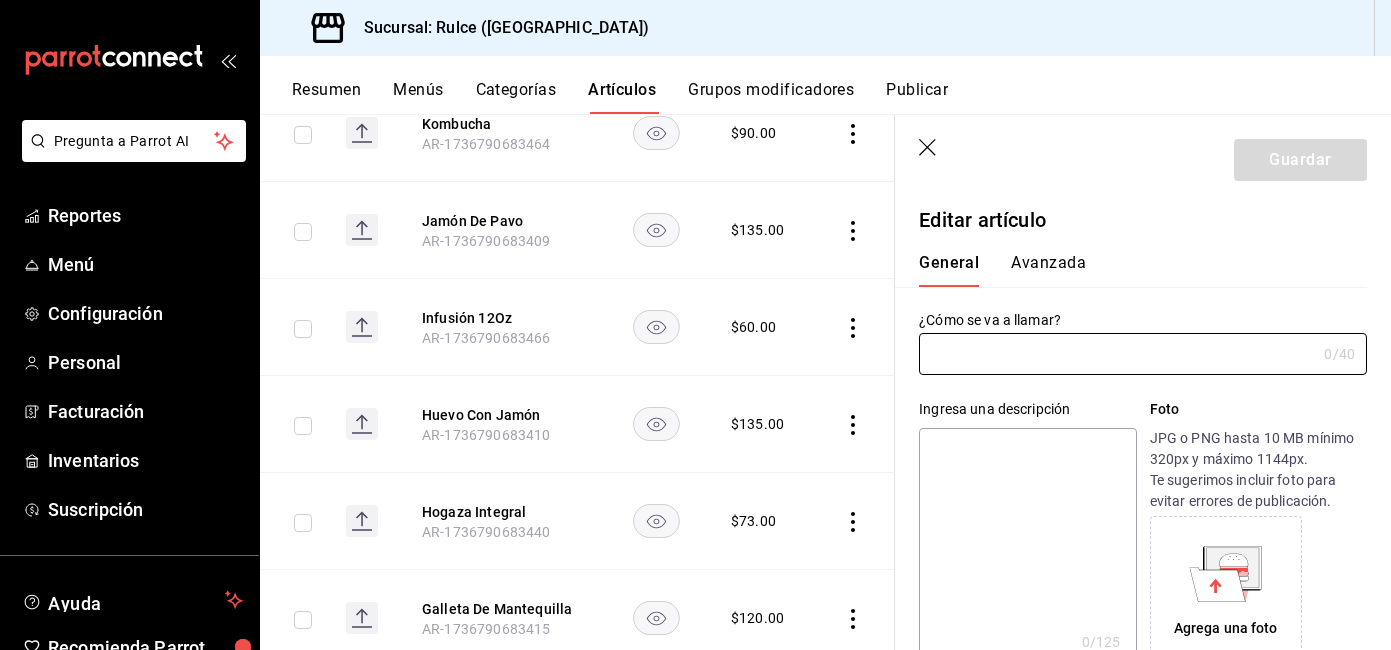 type on "Jamón De Pavo" 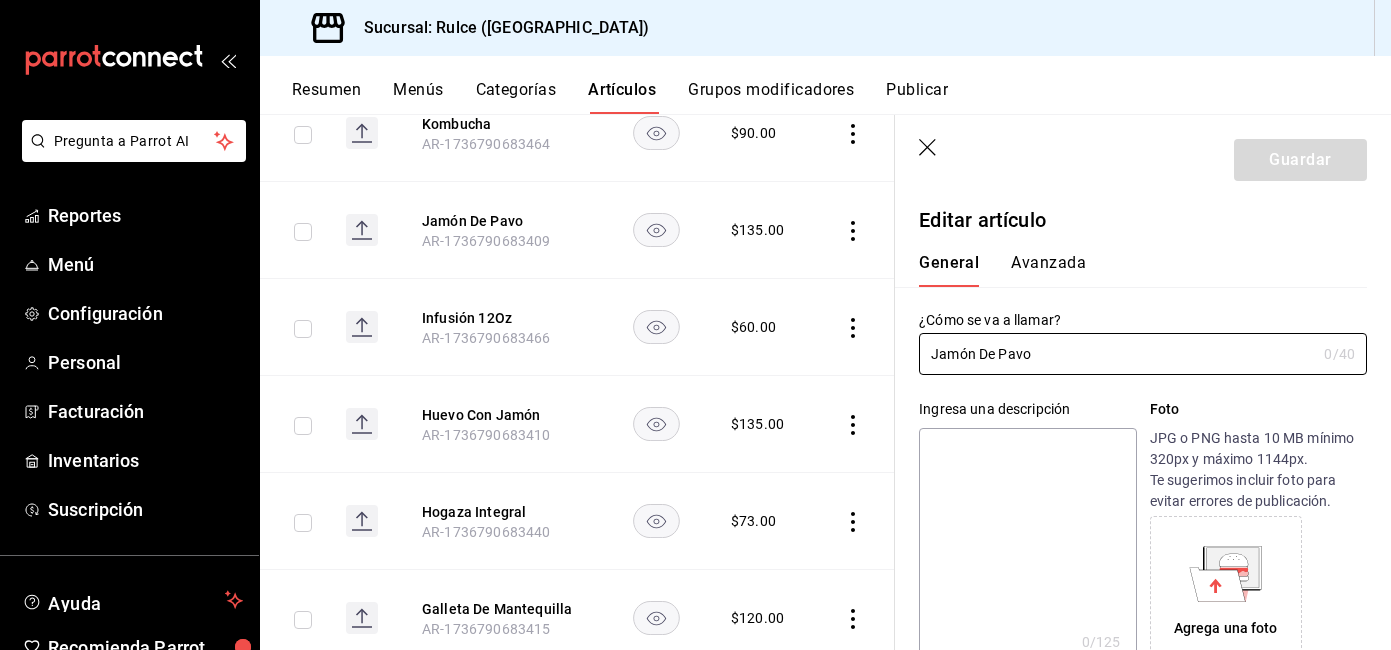 type on "Queso manchego gratinado, germen de alfalfa, aderezo de mostaza dijon, rajas." 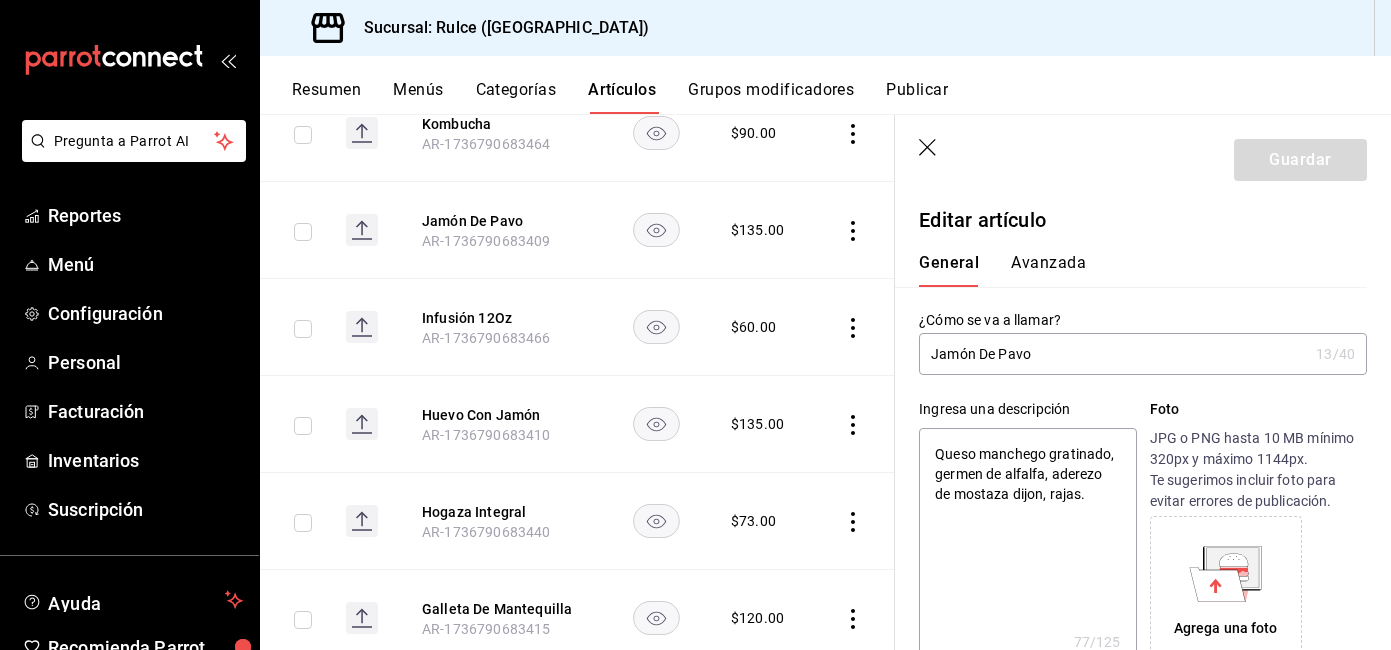 click on "Avanzada" at bounding box center (1048, 270) 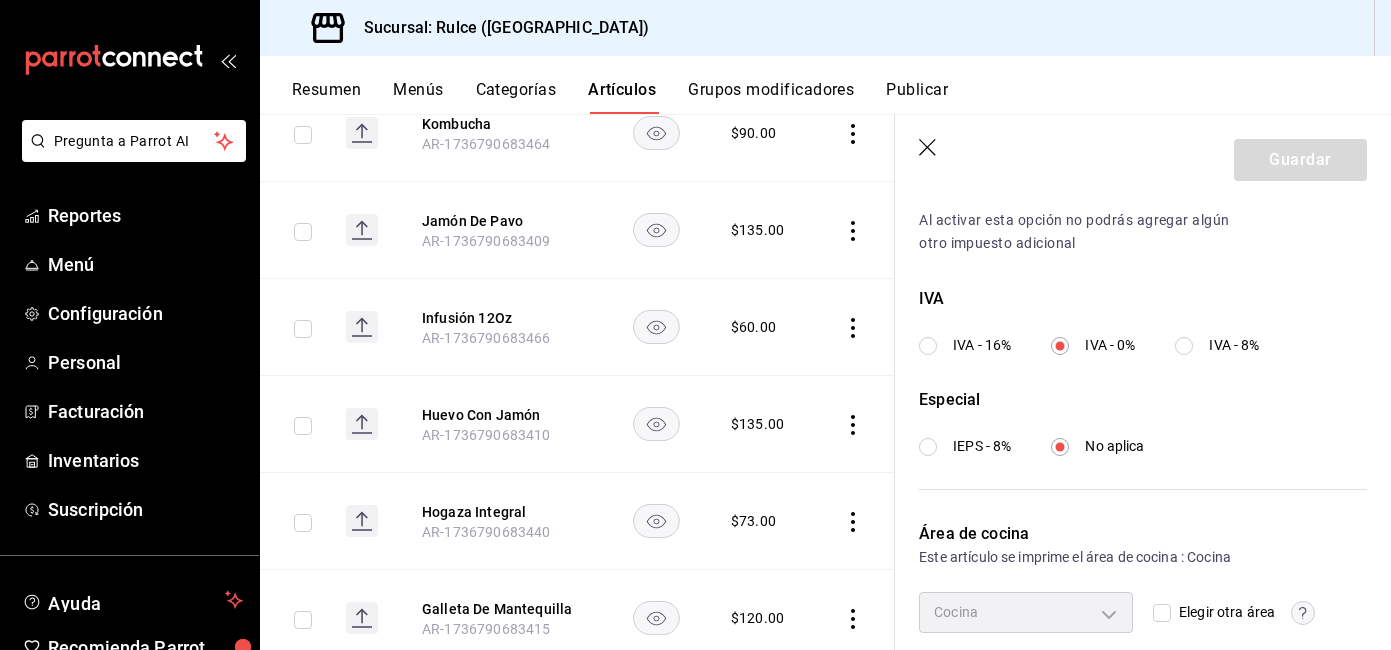 scroll, scrollTop: 762, scrollLeft: 0, axis: vertical 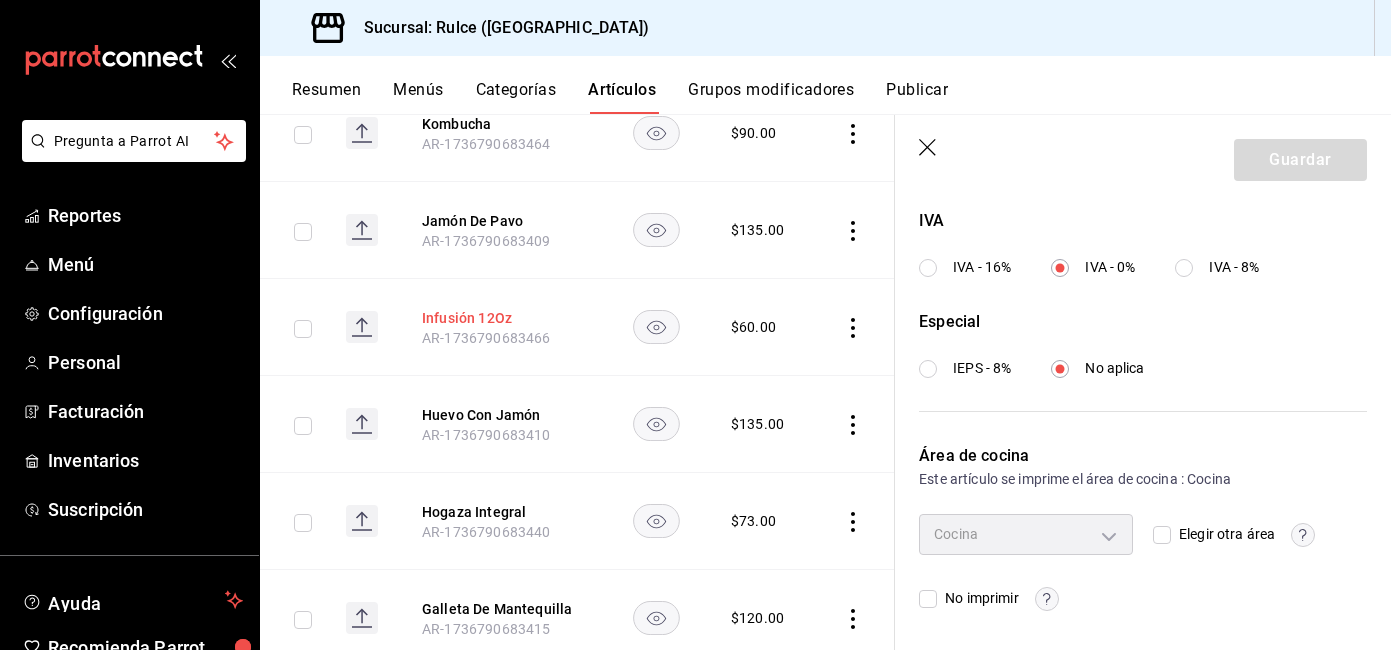 click on "Infusión 12Oz" at bounding box center [502, 318] 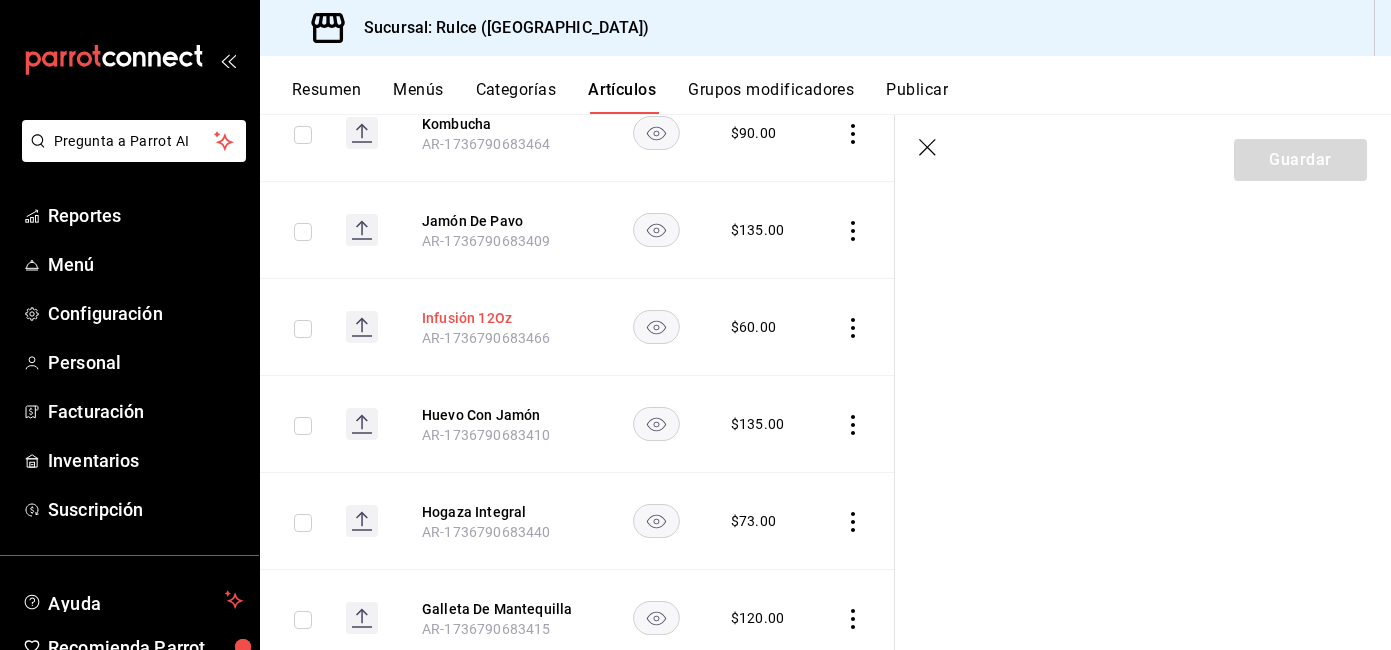 scroll, scrollTop: 0, scrollLeft: 0, axis: both 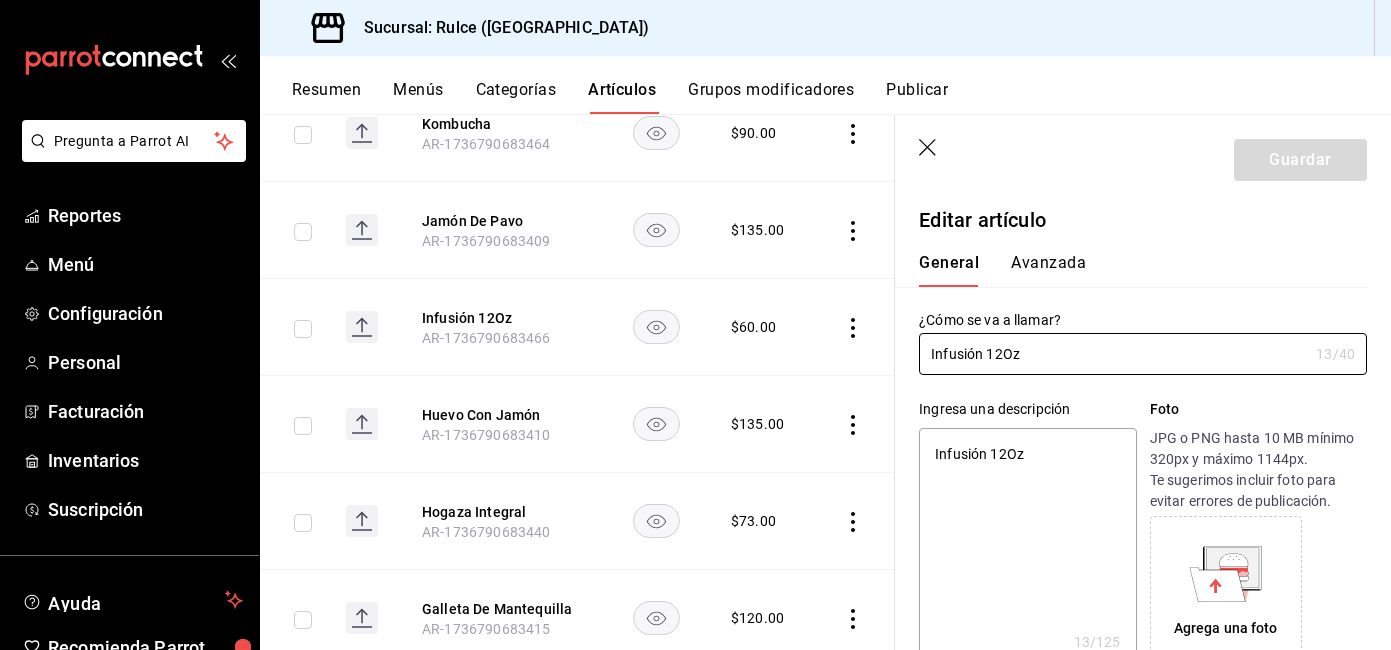 type on "x" 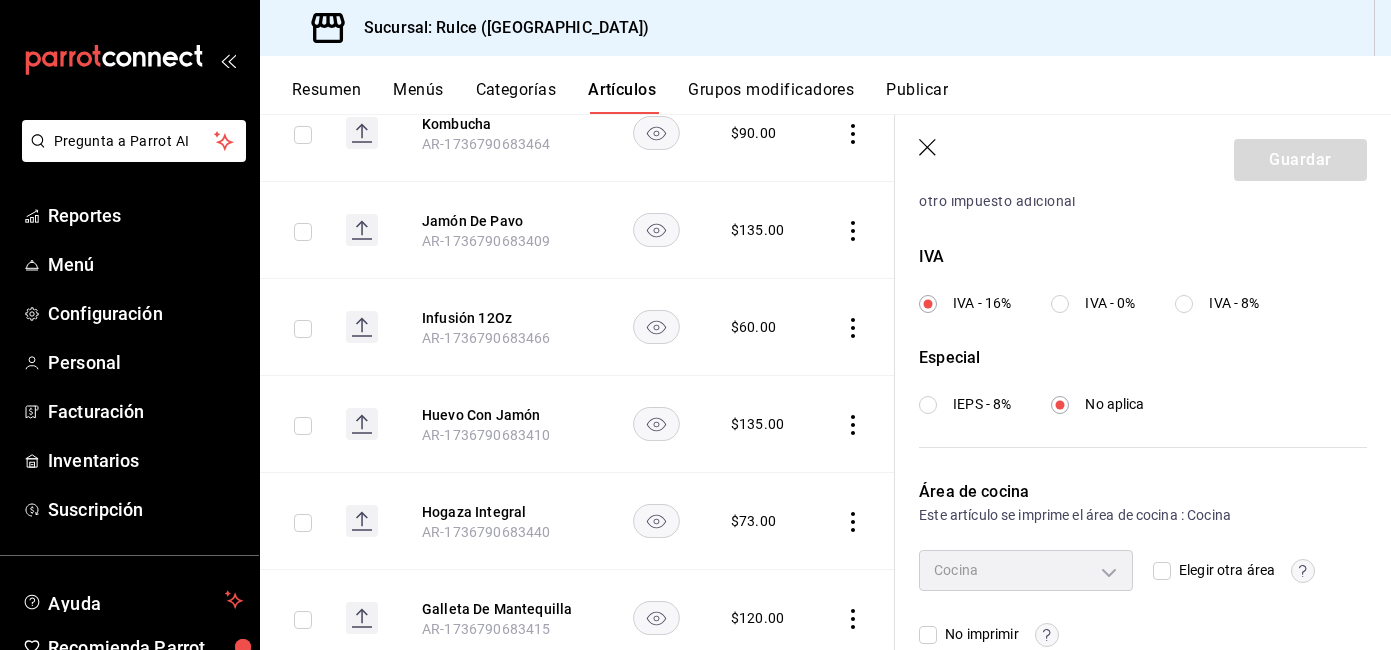 scroll, scrollTop: 728, scrollLeft: 0, axis: vertical 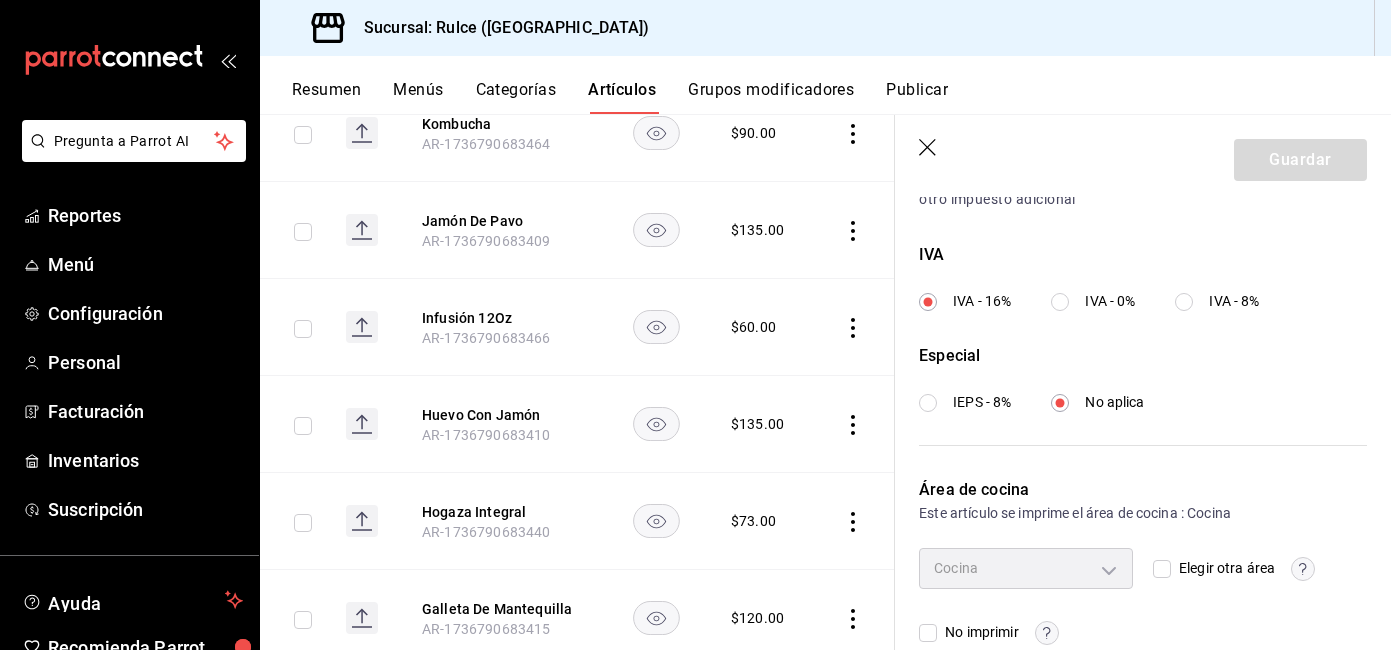 click on "IVA - 0%" at bounding box center [1093, 301] 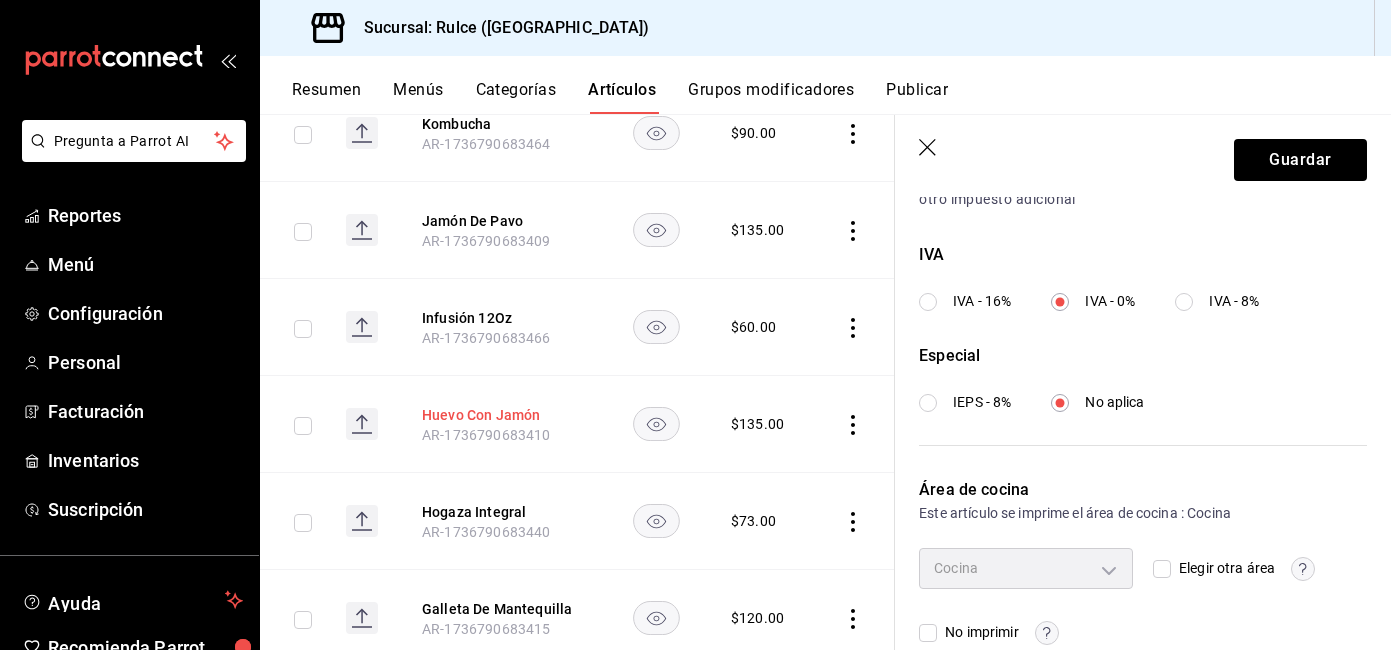 click on "Huevo Con Jamón" at bounding box center (502, 415) 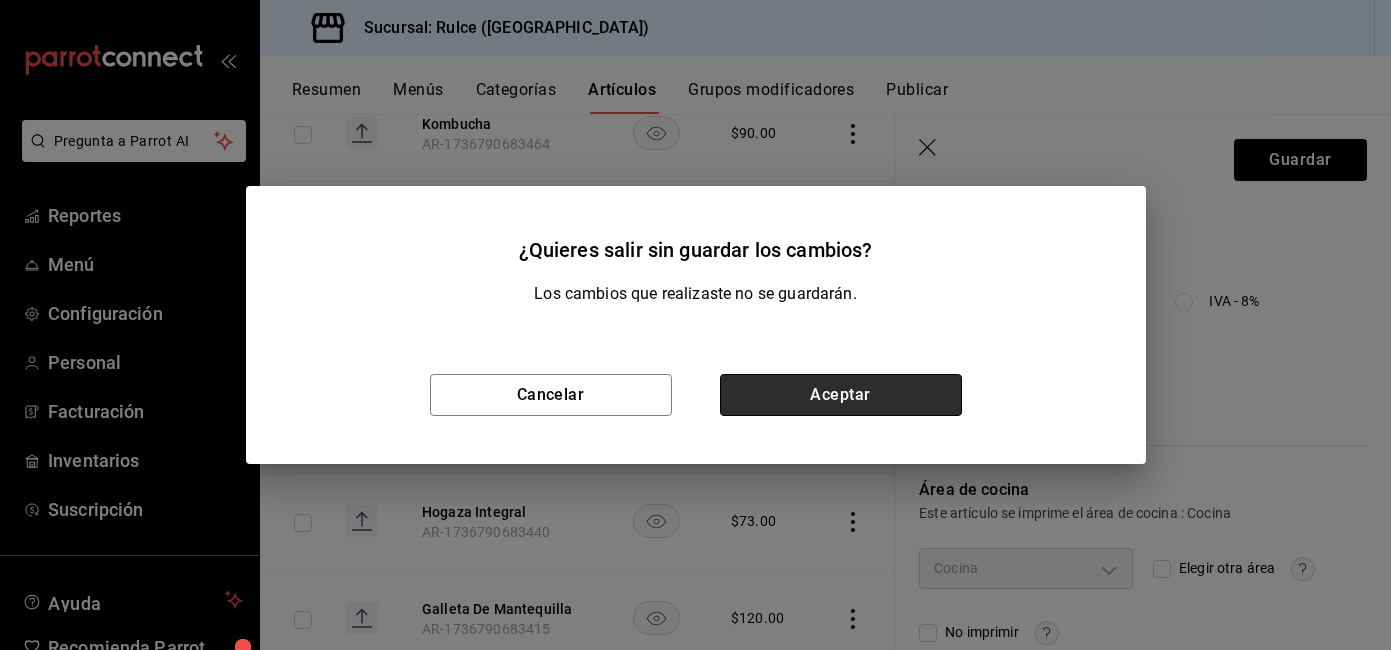 click on "Aceptar" at bounding box center [841, 395] 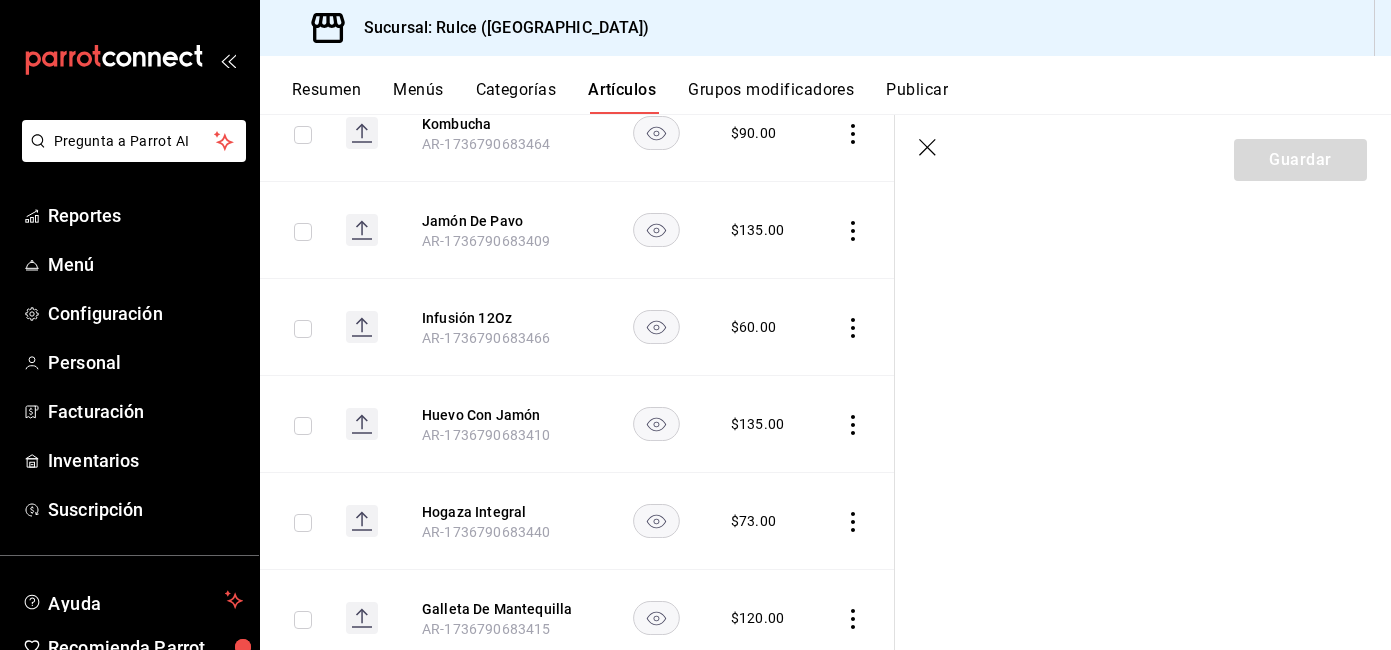 scroll, scrollTop: 0, scrollLeft: 0, axis: both 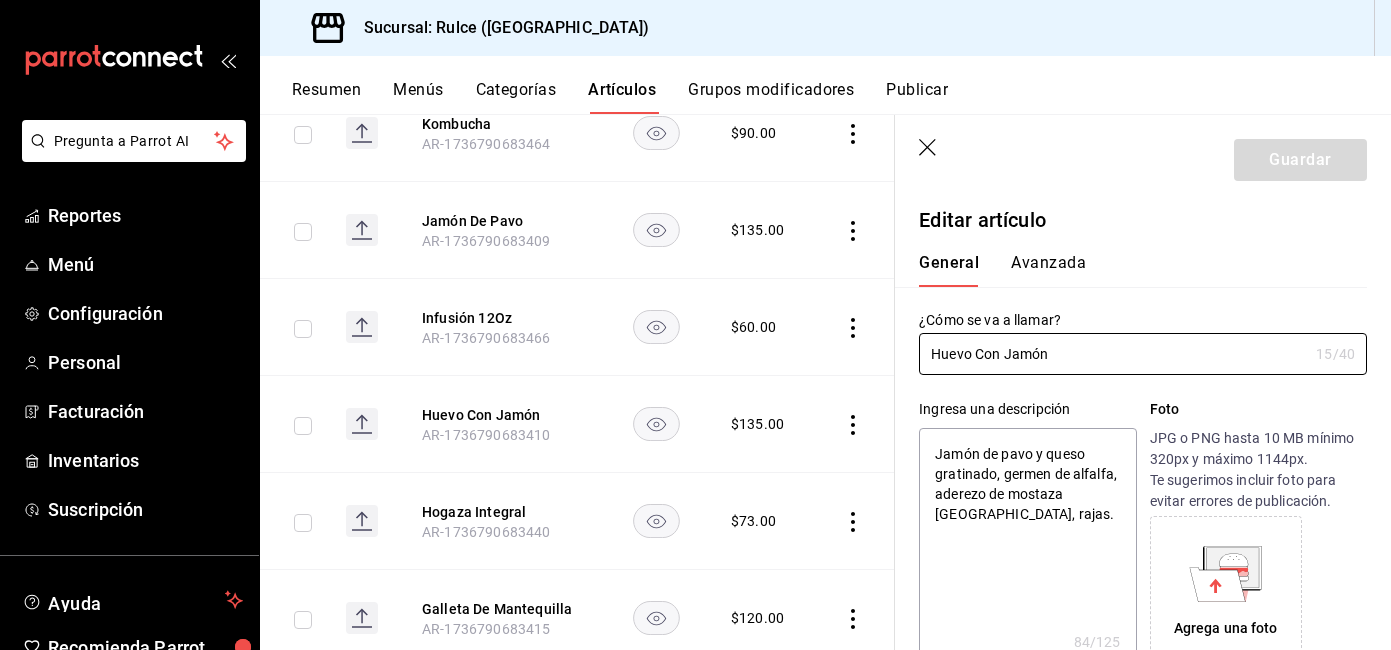 type on "x" 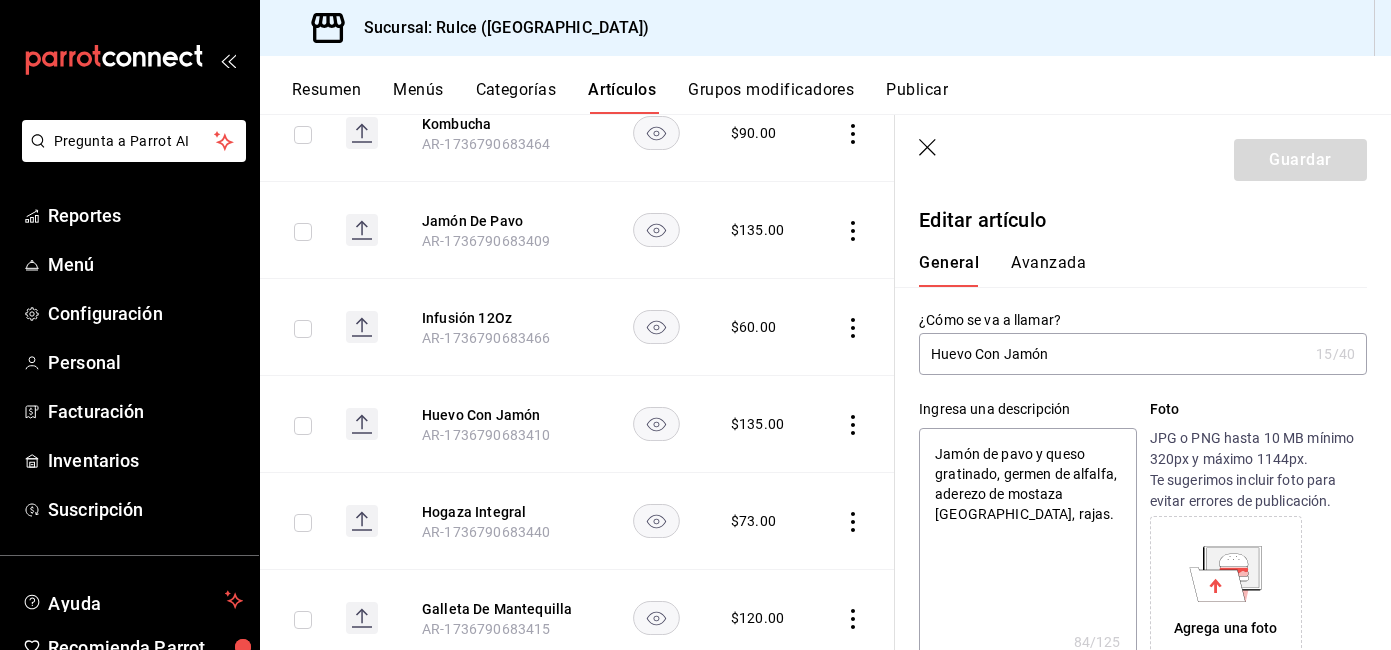 click on "Avanzada" at bounding box center (1048, 270) 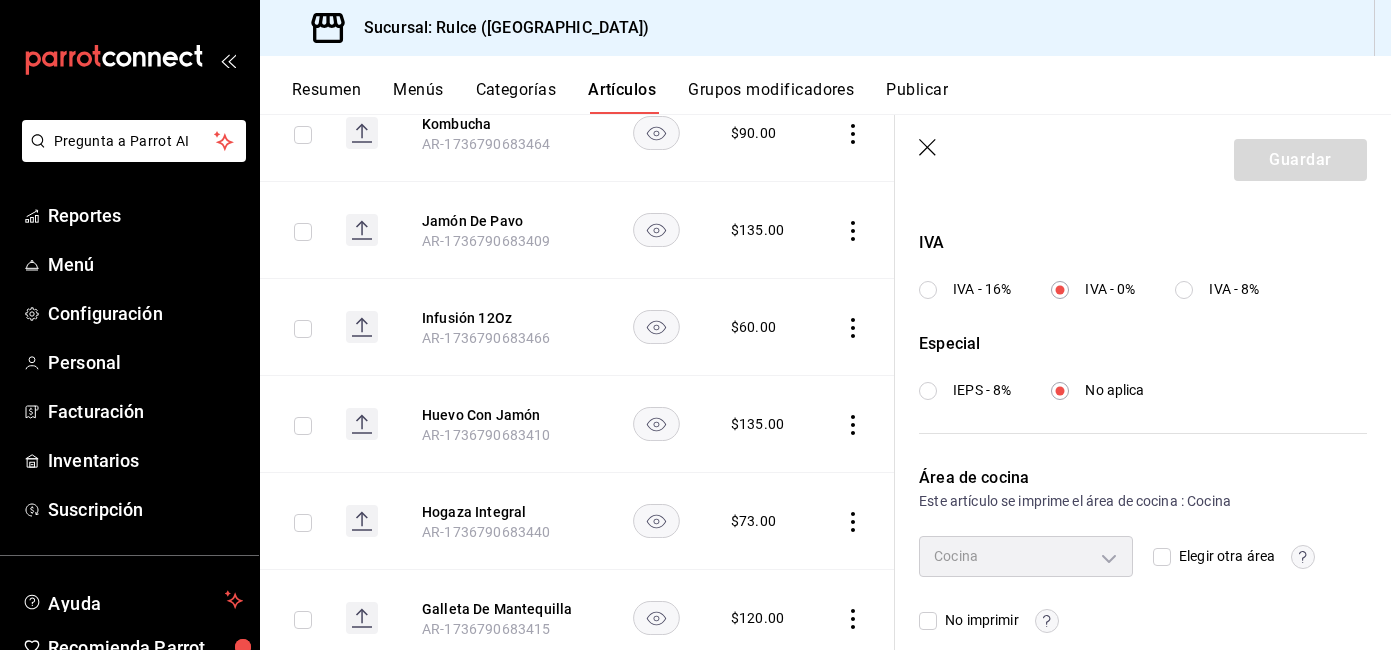 scroll, scrollTop: 745, scrollLeft: 0, axis: vertical 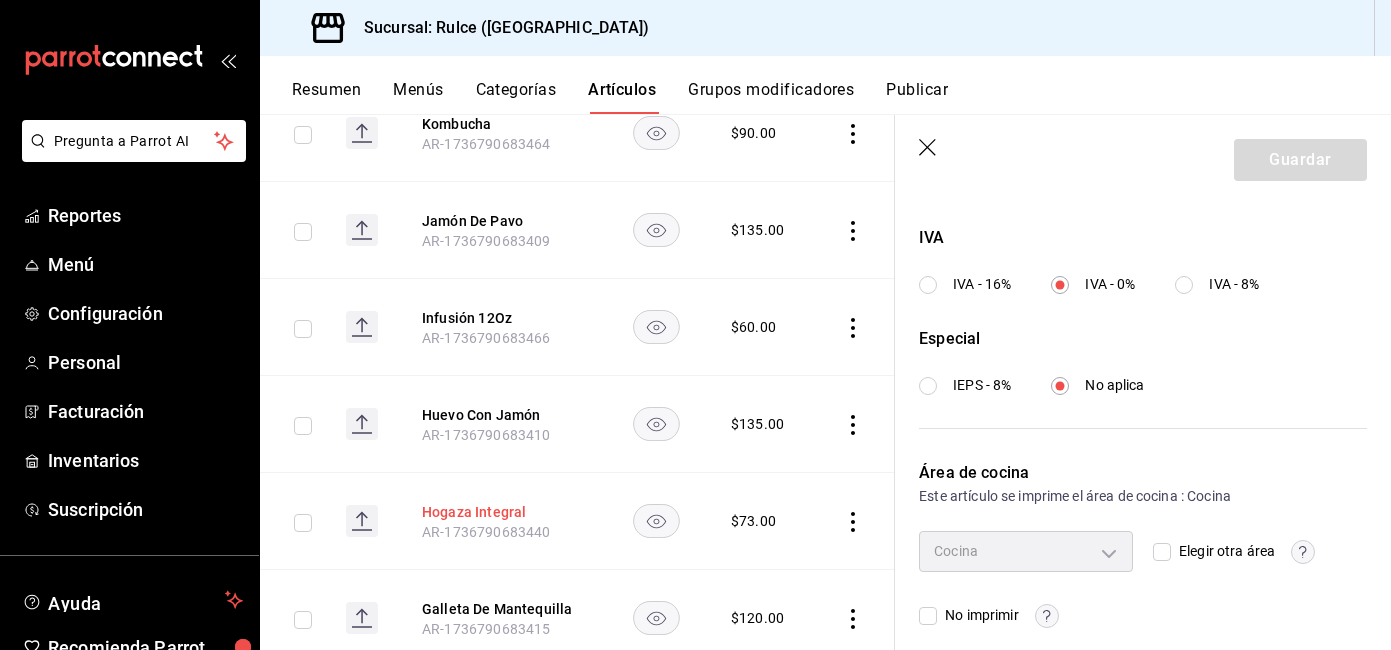 click on "Hogaza Integral" at bounding box center [502, 512] 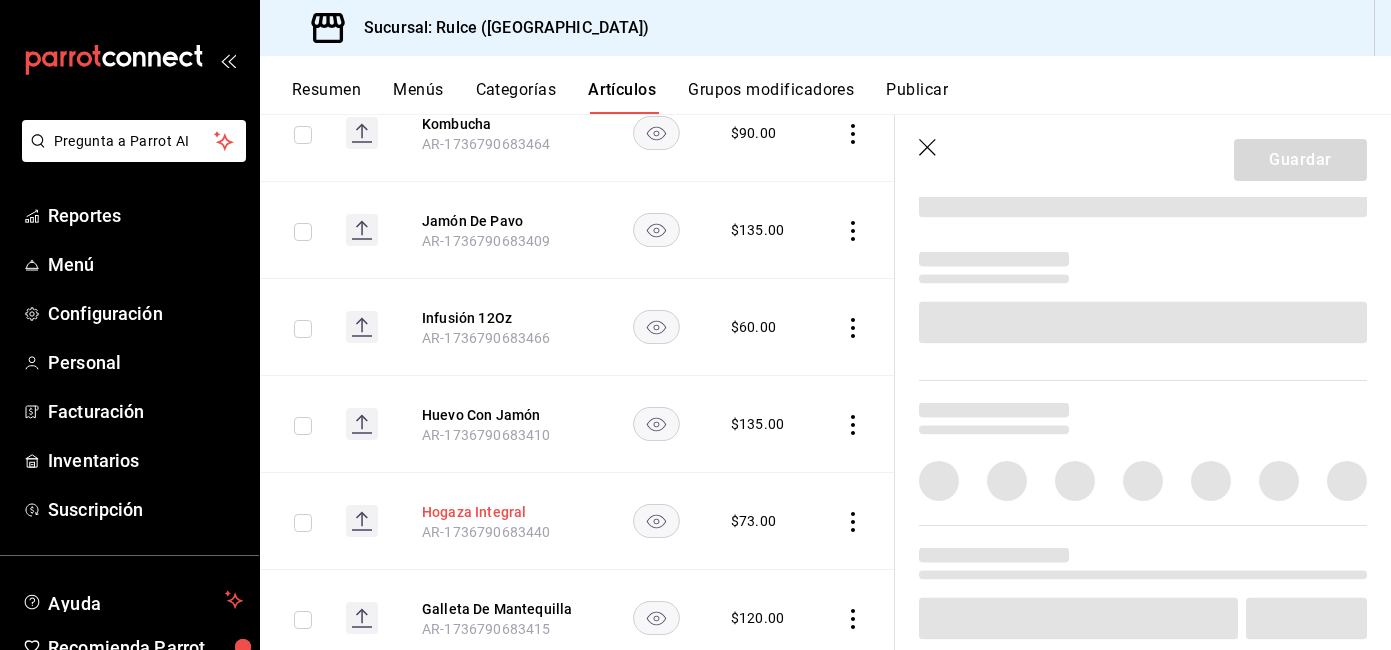 scroll, scrollTop: 0, scrollLeft: 0, axis: both 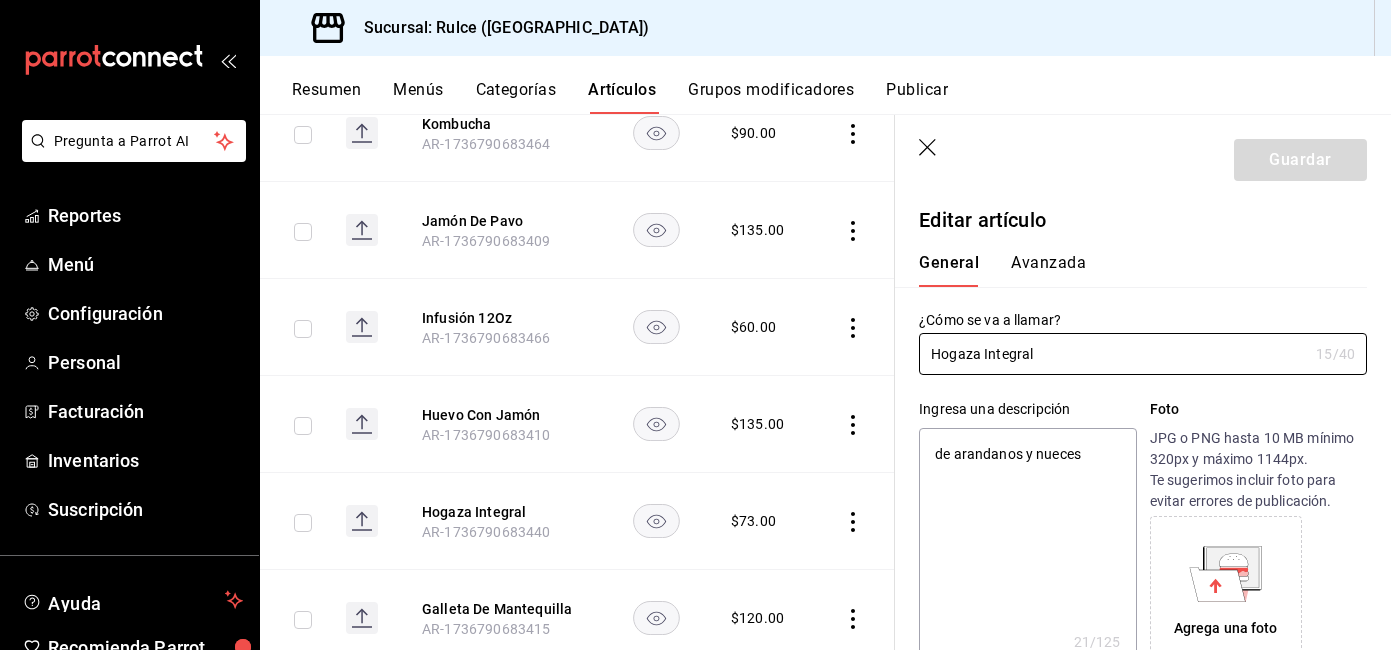 type on "x" 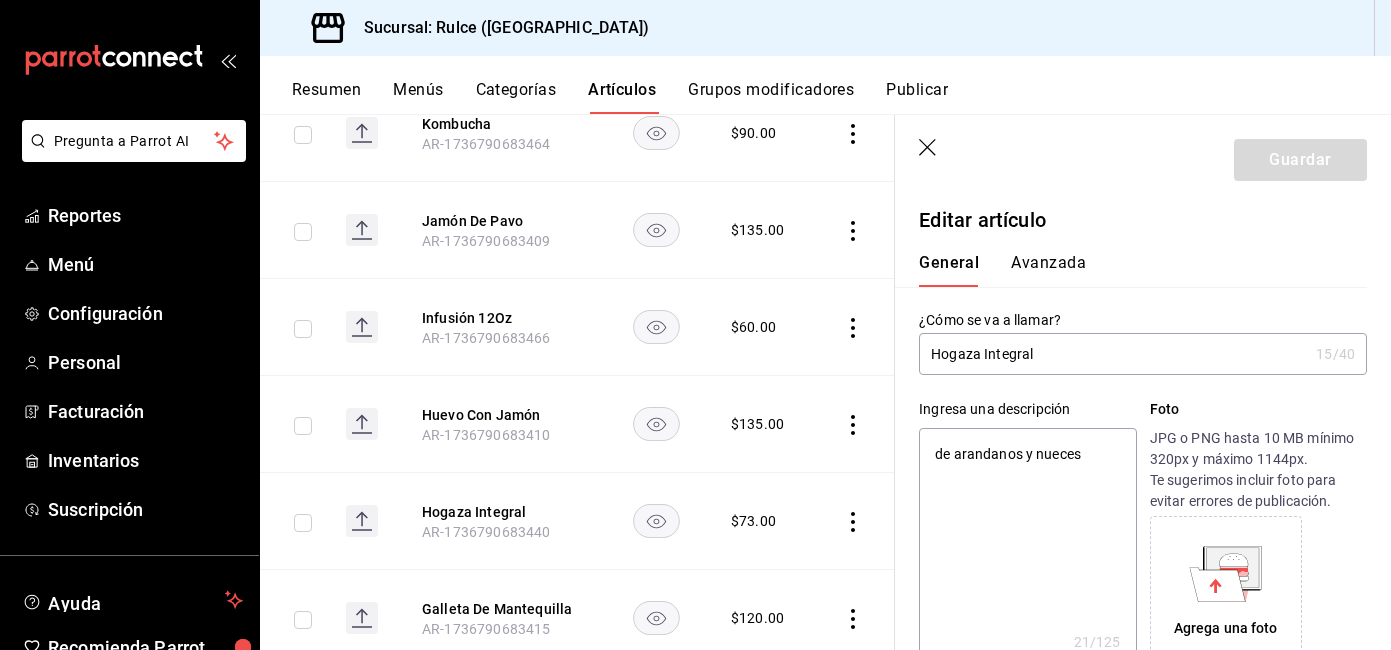 click on "Avanzada" at bounding box center [1048, 270] 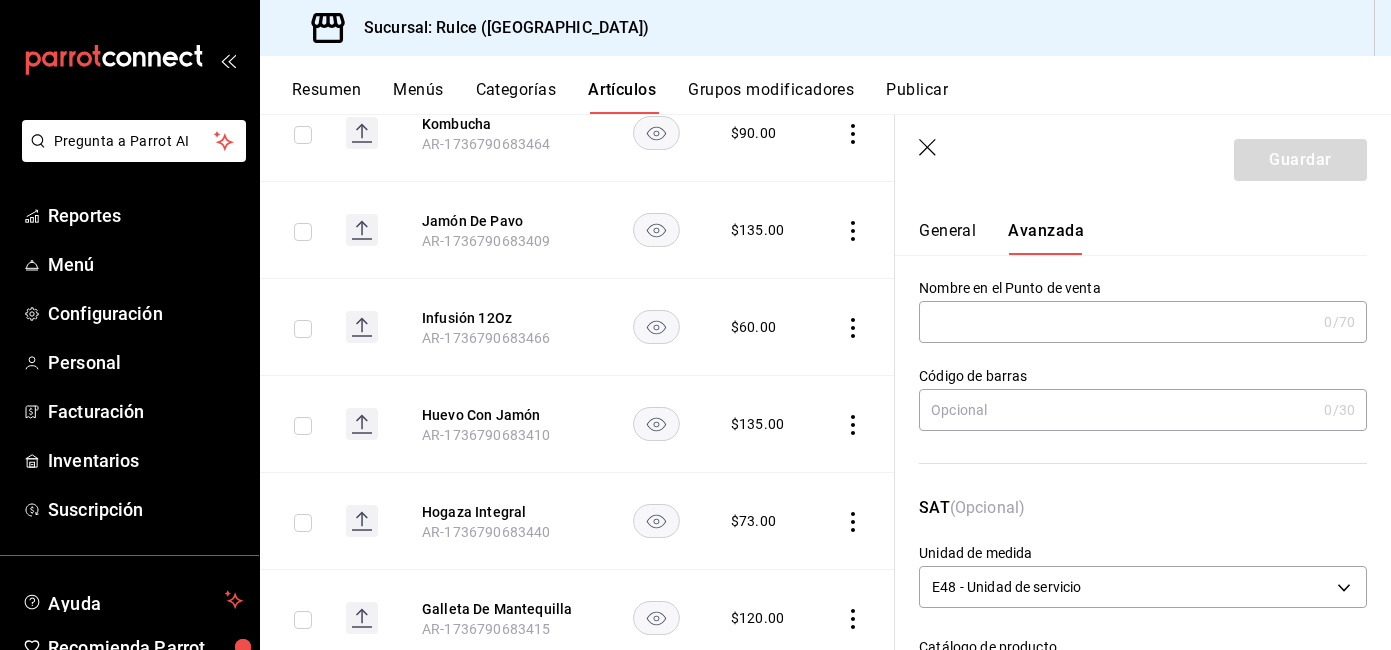 scroll, scrollTop: 0, scrollLeft: 0, axis: both 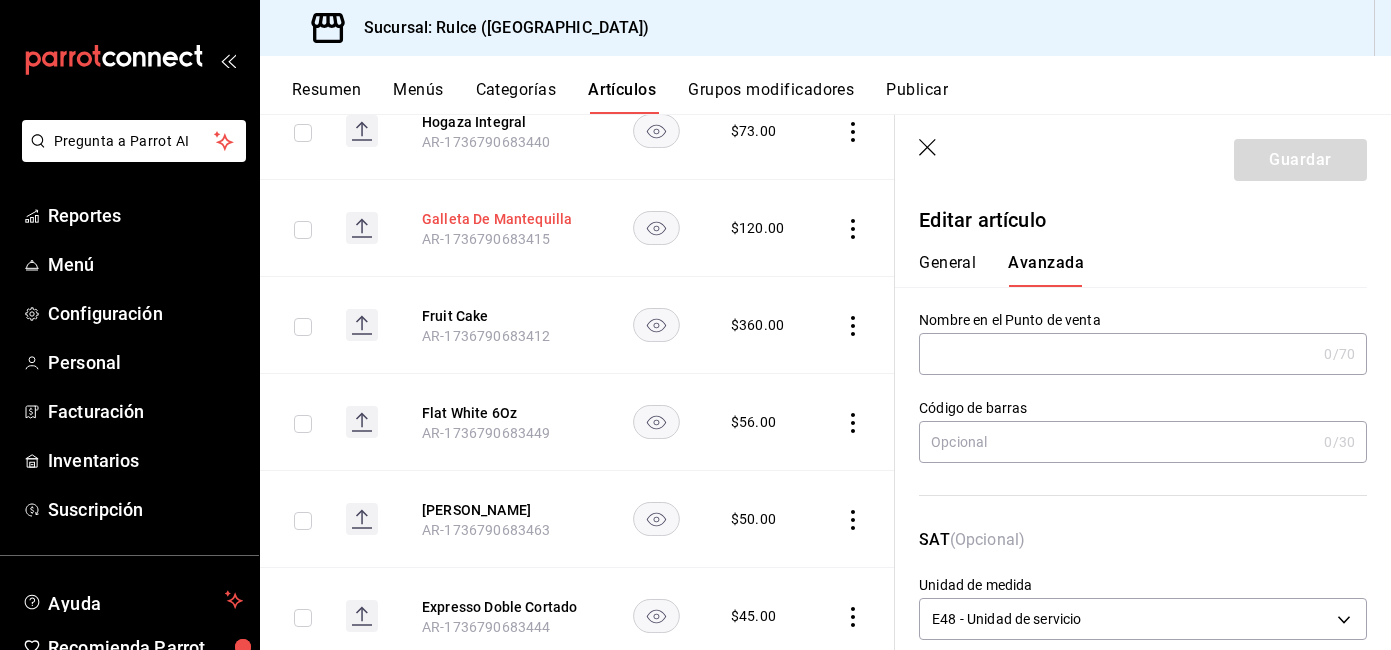 click on "Galleta De Mantequilla" at bounding box center (502, 219) 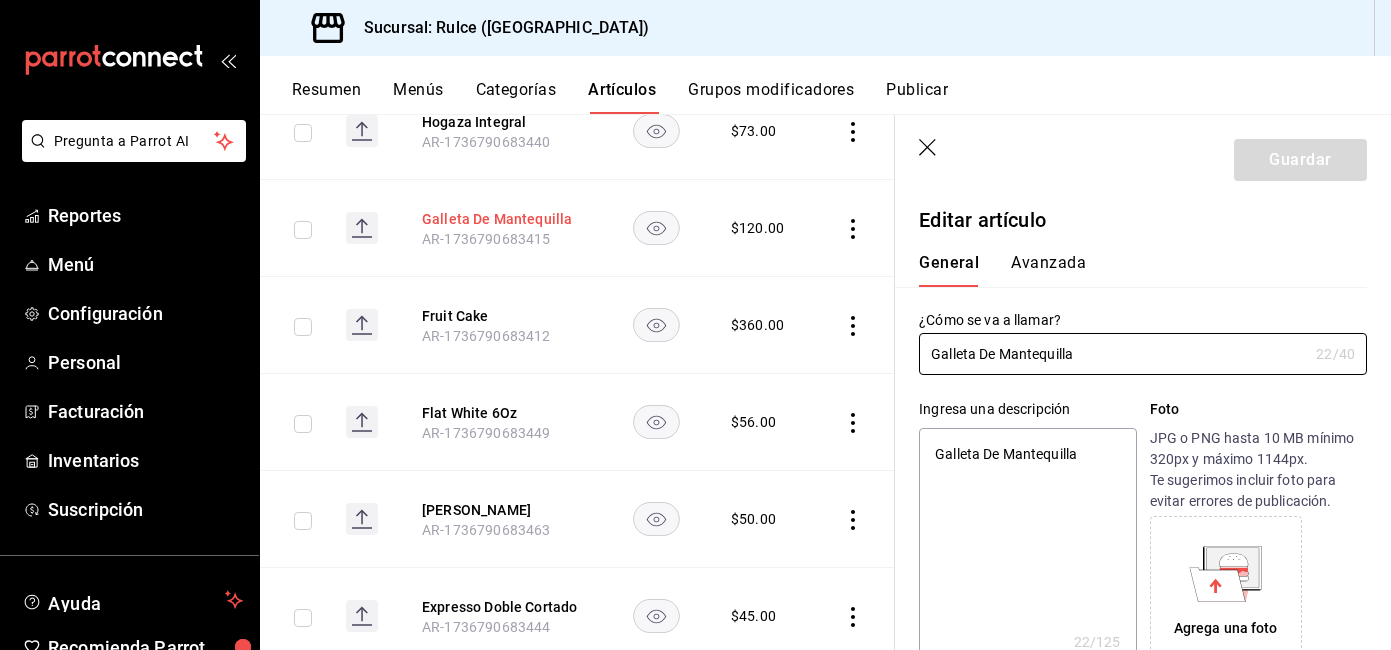 type on "x" 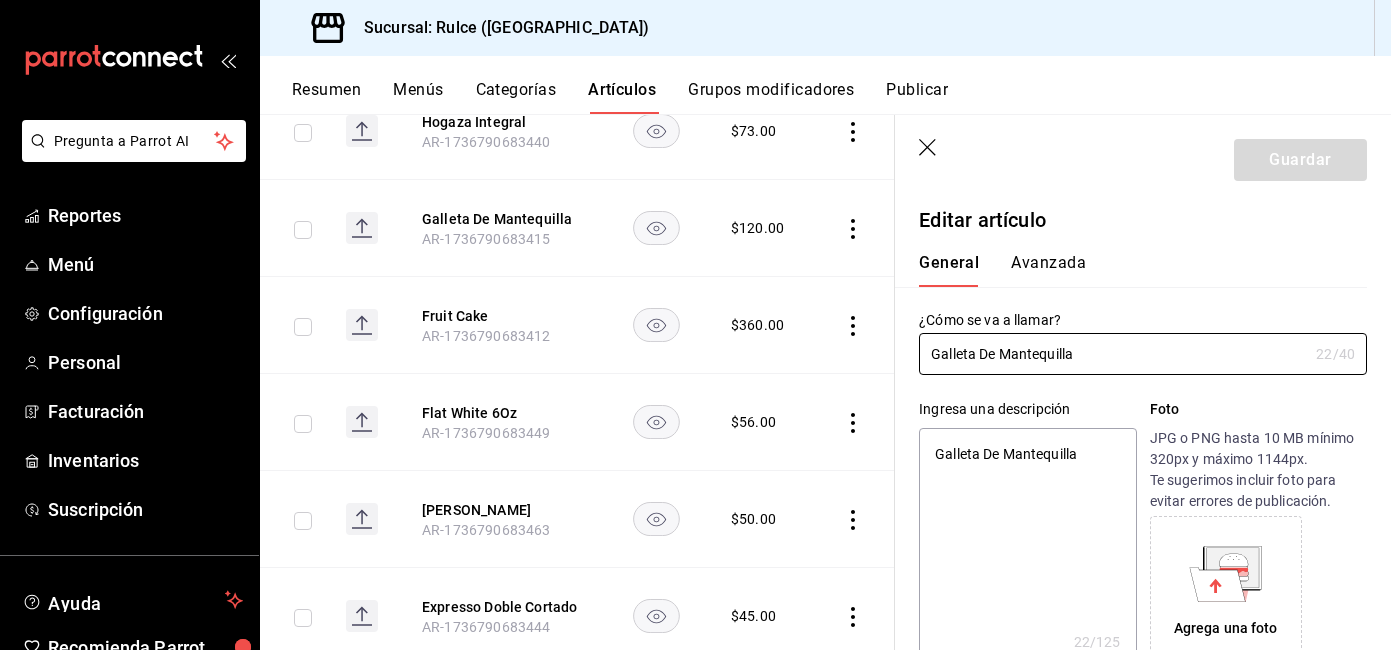 click on "Avanzada" at bounding box center [1048, 270] 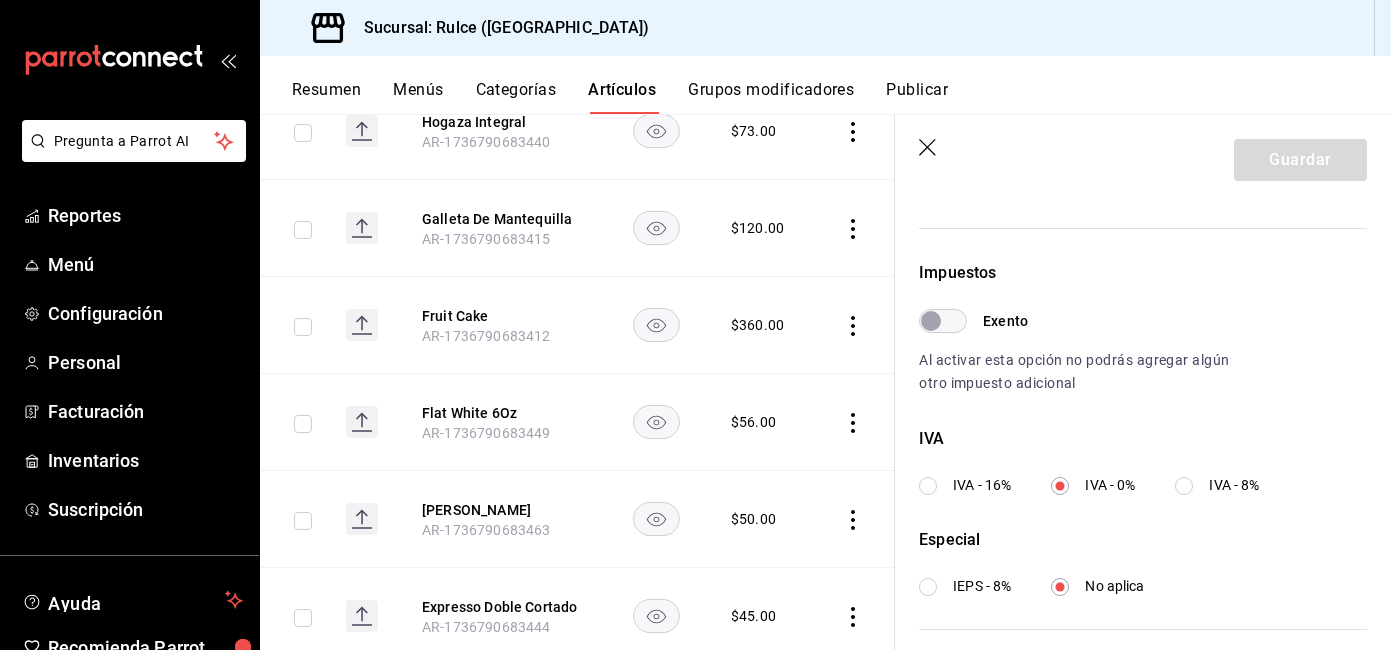 scroll, scrollTop: 565, scrollLeft: 0, axis: vertical 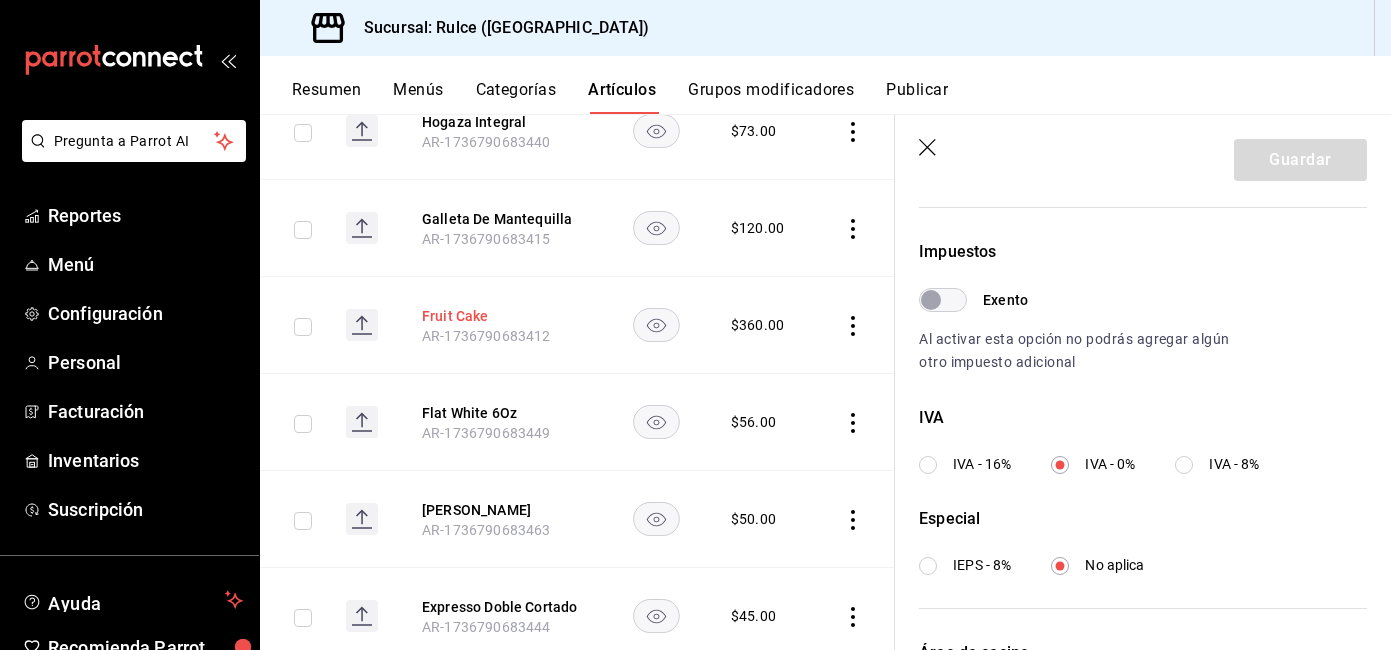click on "Fruit Cake" at bounding box center (502, 316) 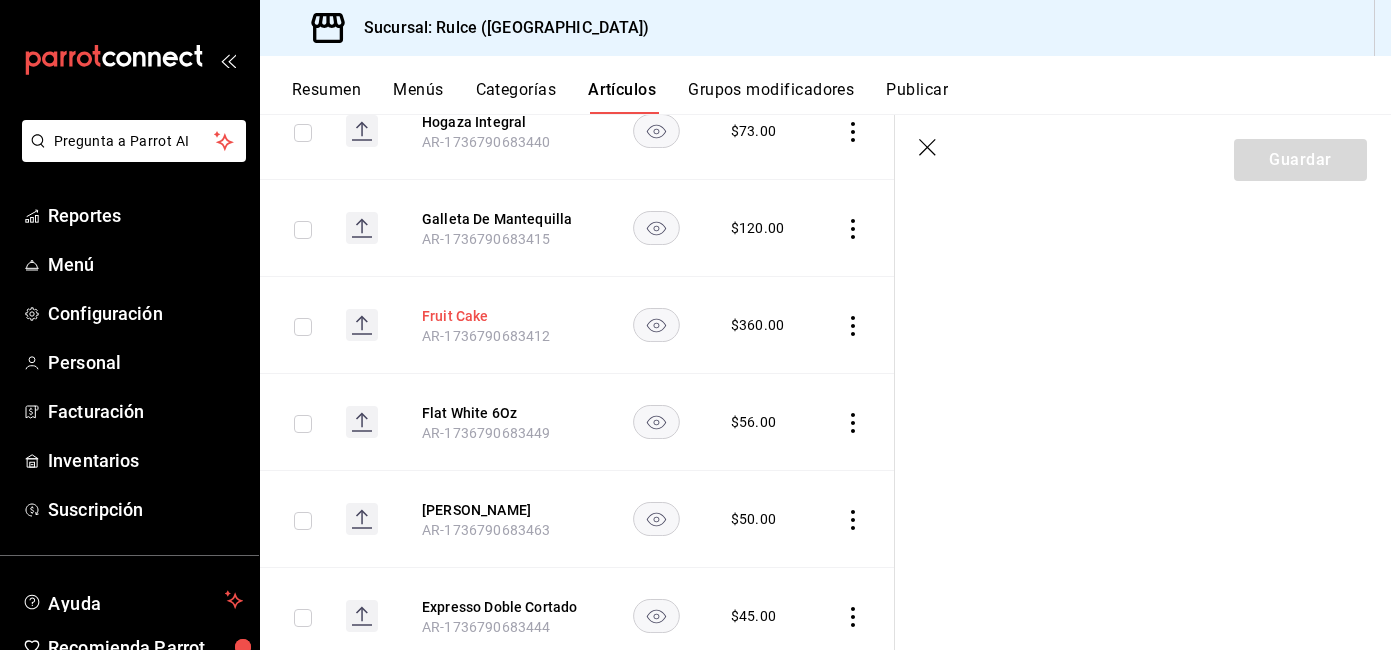 scroll, scrollTop: 0, scrollLeft: 0, axis: both 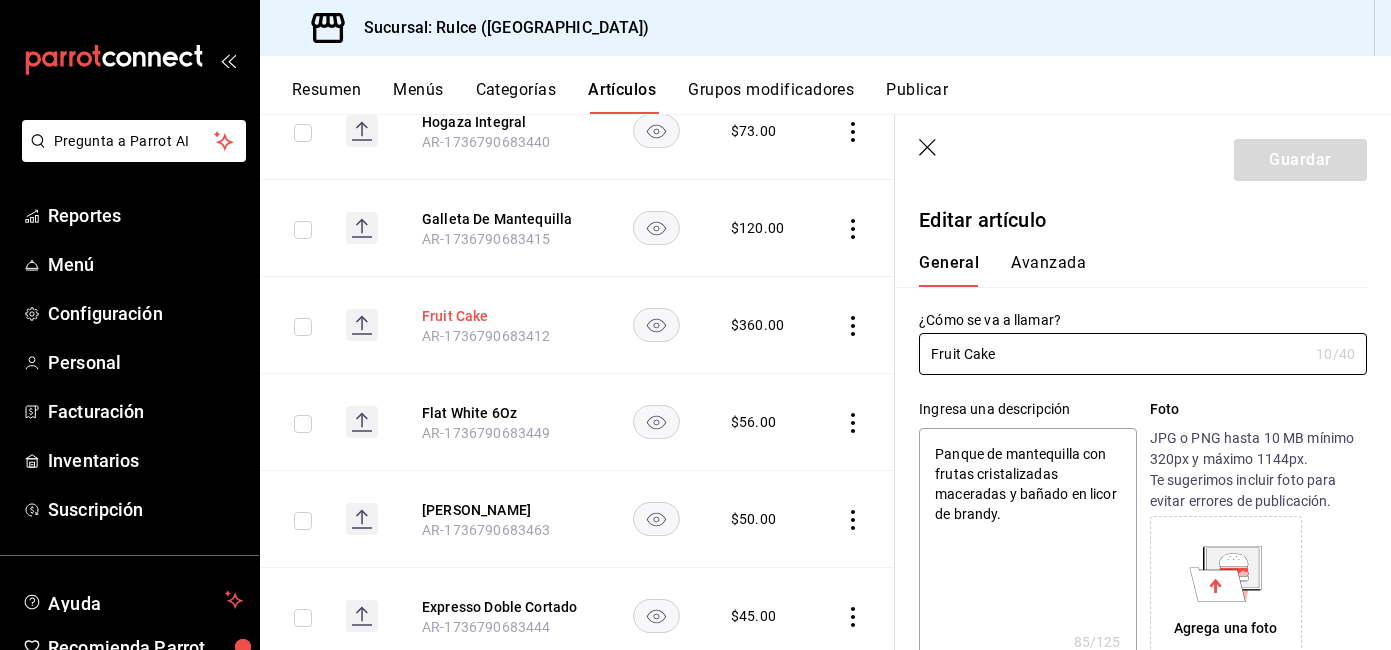 type on "x" 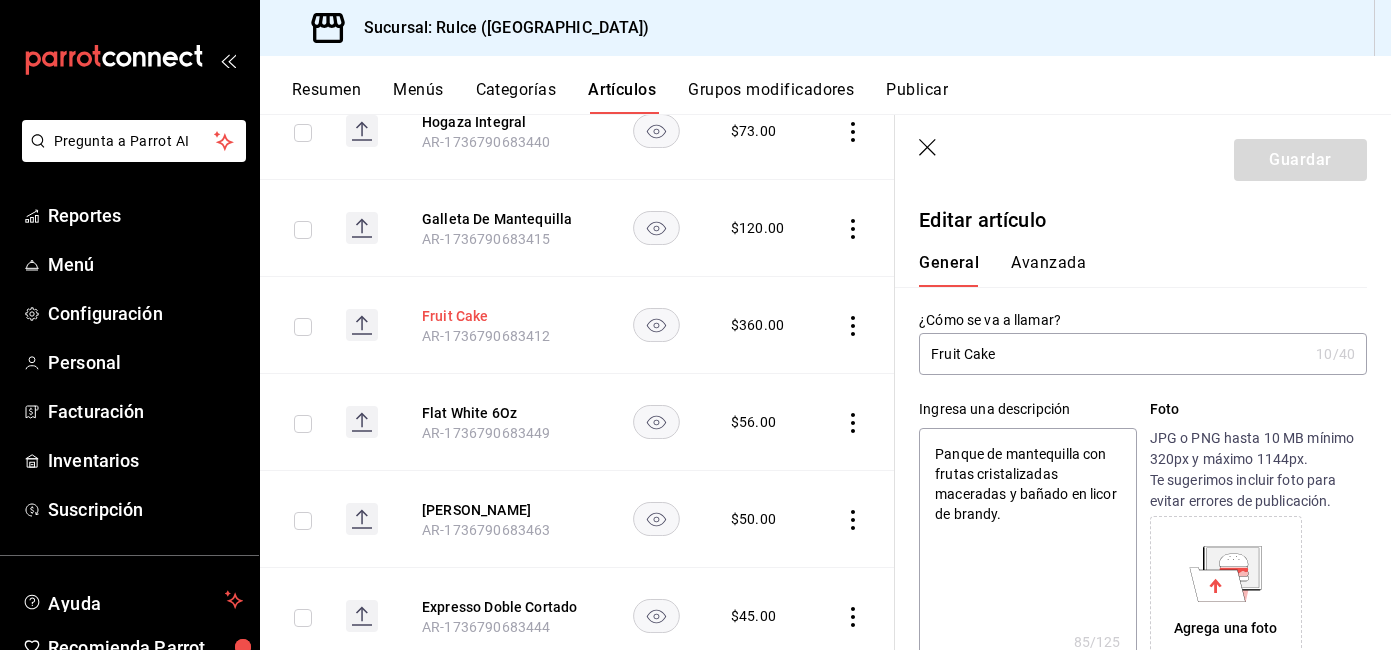 click on "Fruit Cake" at bounding box center (502, 316) 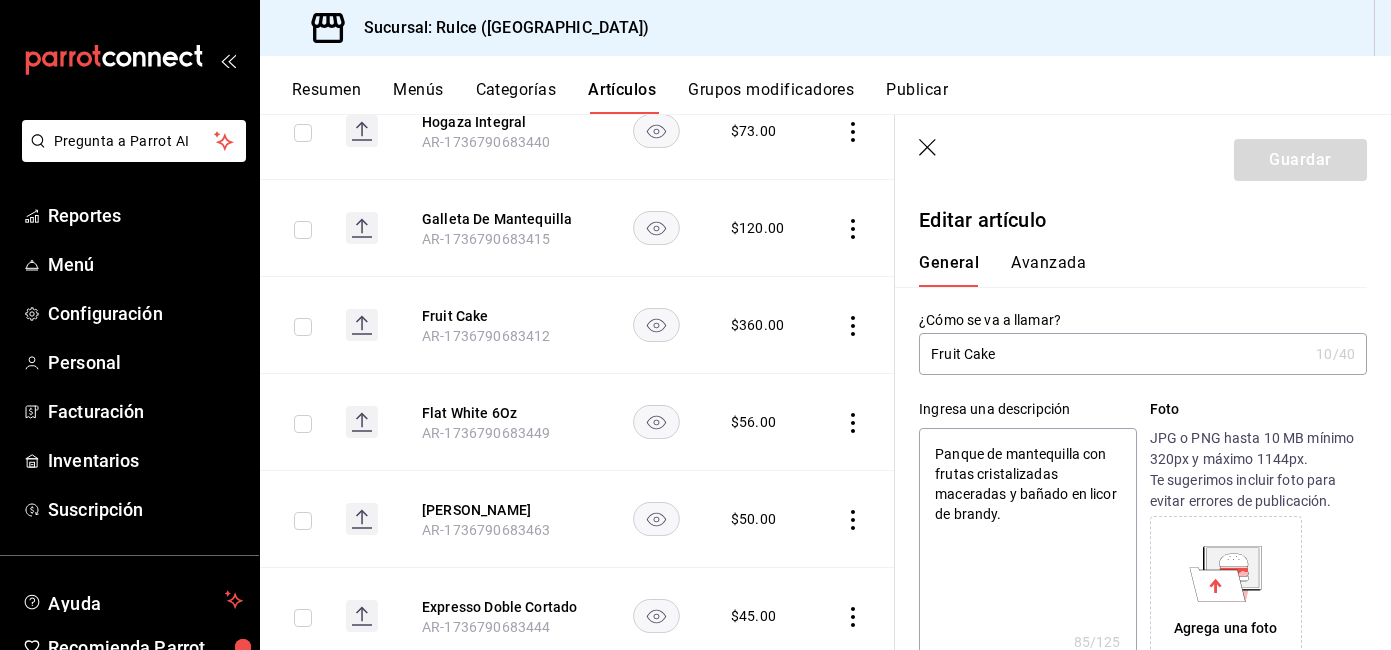 click on "Avanzada" at bounding box center (1048, 270) 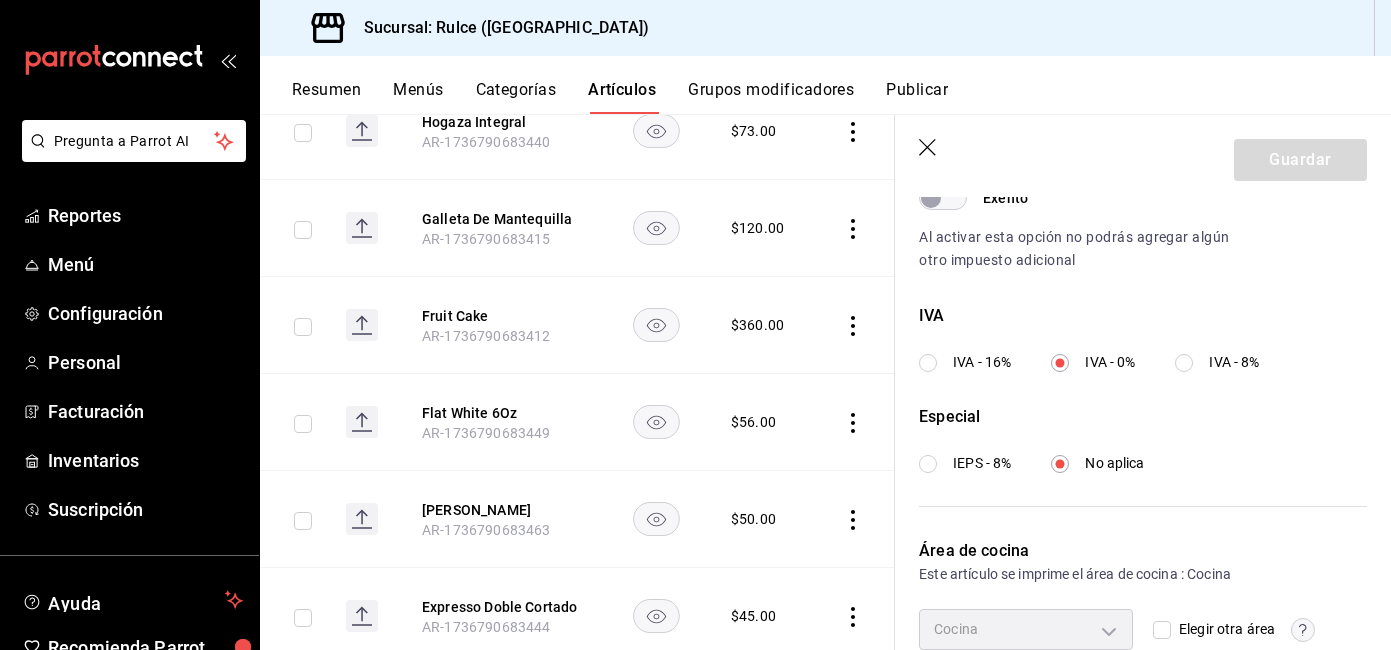 scroll, scrollTop: 670, scrollLeft: 0, axis: vertical 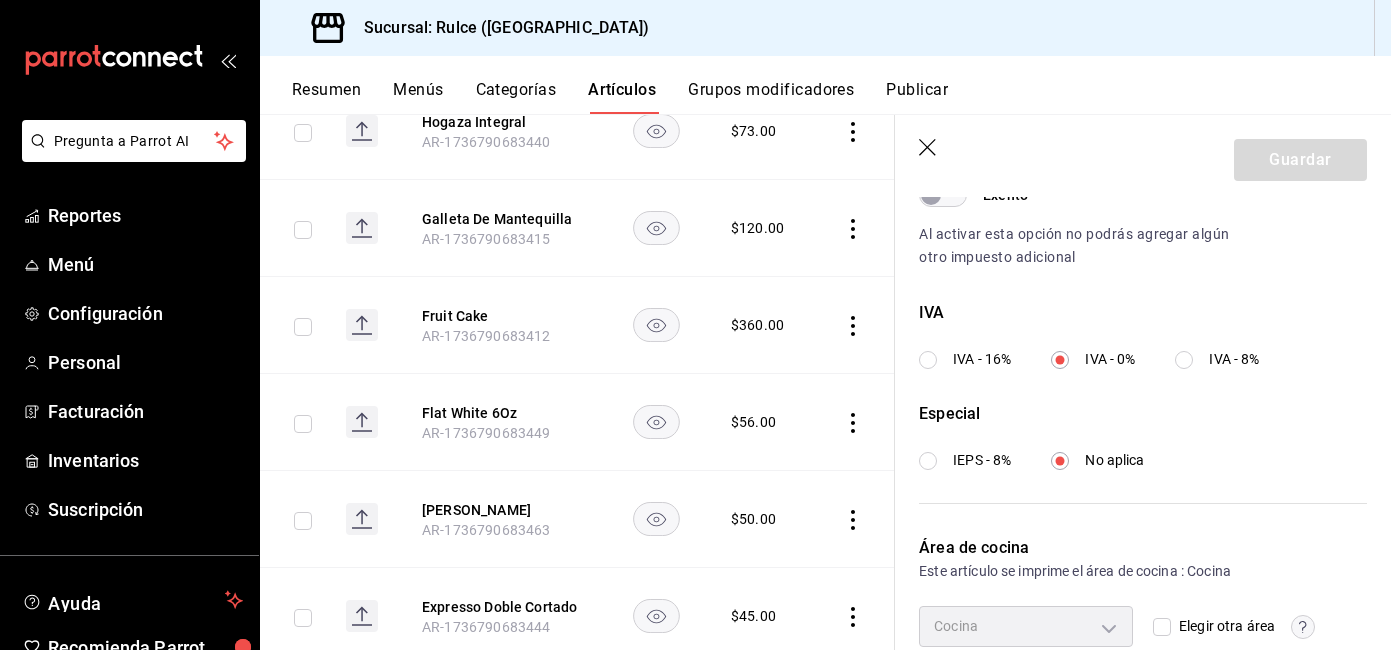 click on "Flat White 6Oz AR-1736790683449" at bounding box center [502, 422] 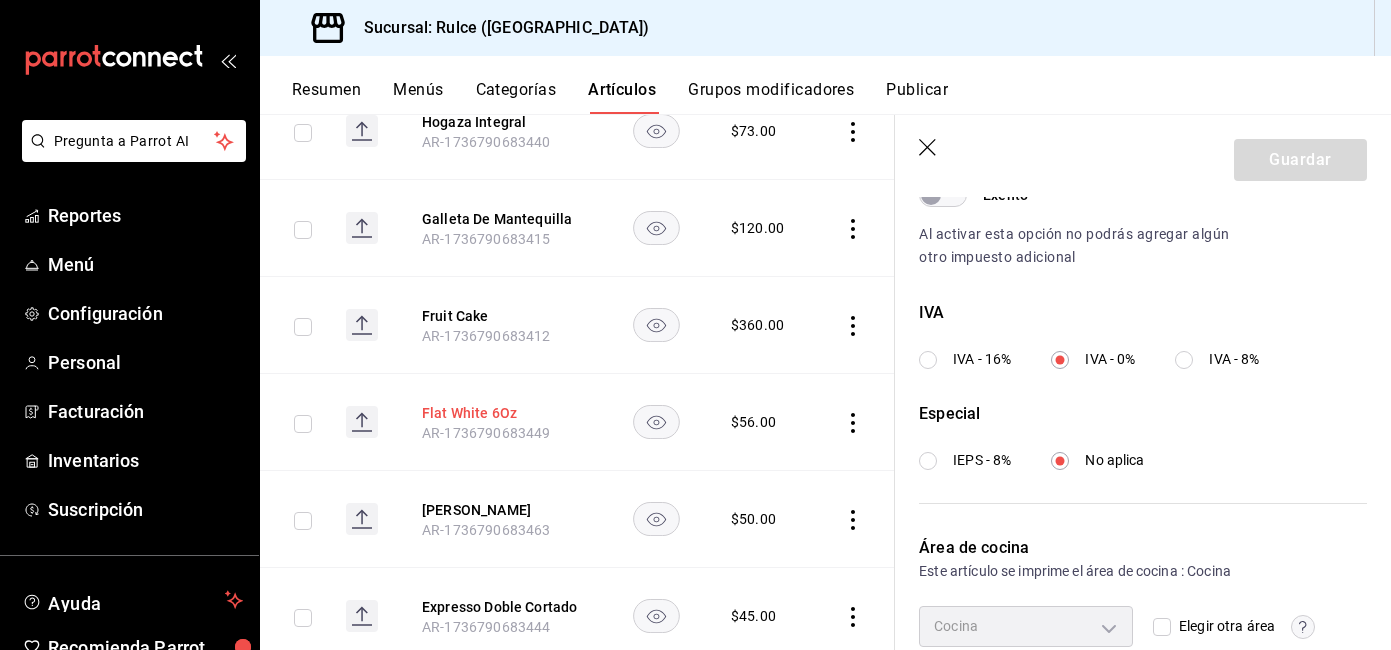 click on "Flat White 6Oz" at bounding box center (502, 413) 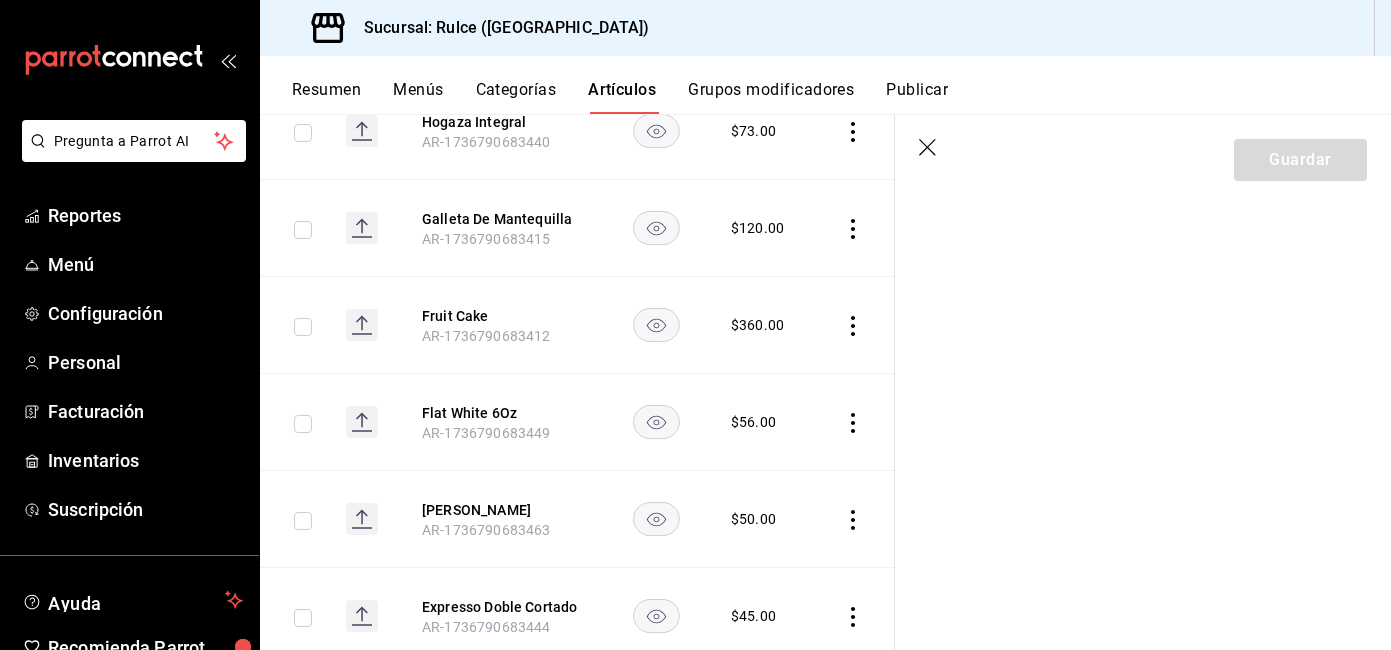 scroll, scrollTop: 0, scrollLeft: 0, axis: both 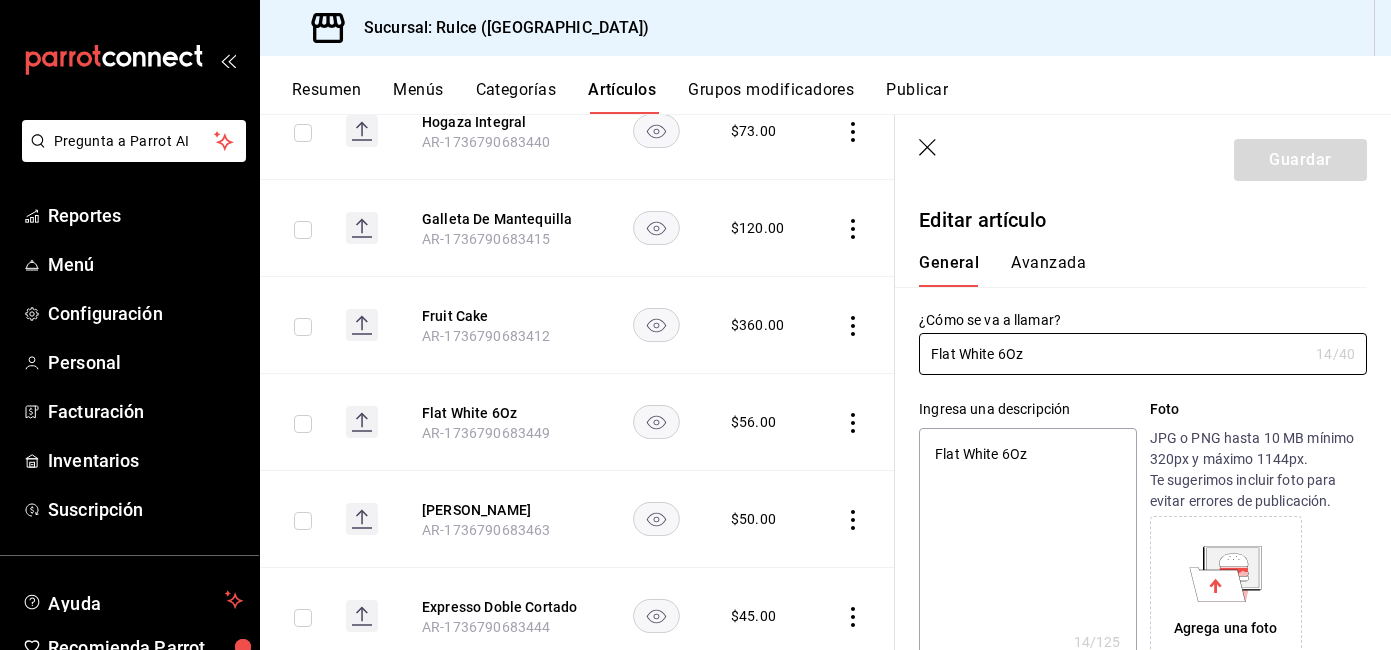 type on "x" 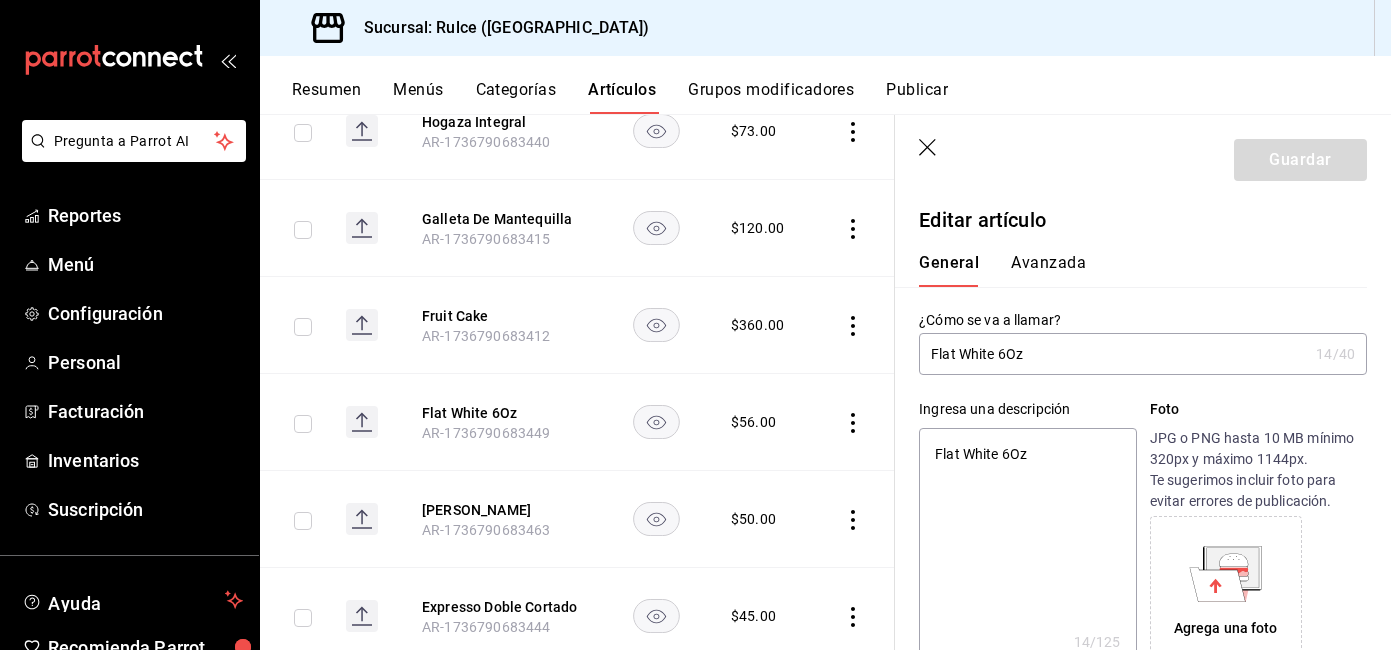 click on "Avanzada" at bounding box center [1048, 270] 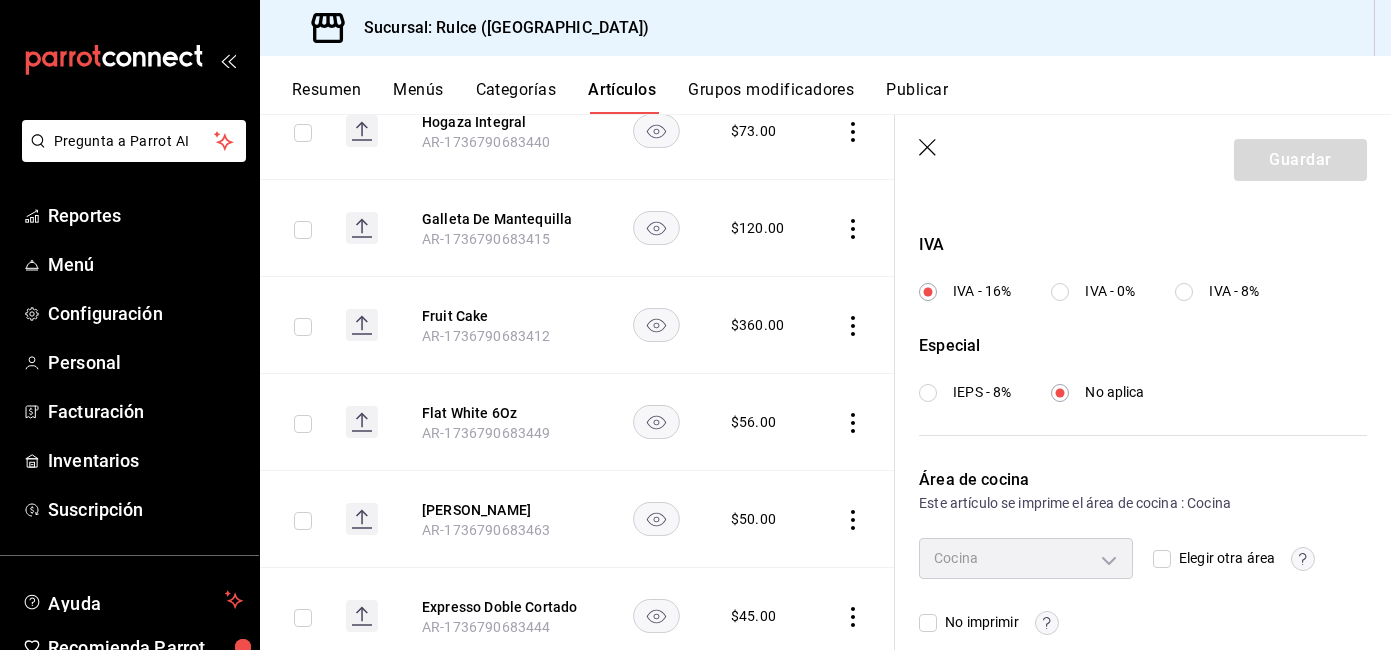 scroll, scrollTop: 743, scrollLeft: 0, axis: vertical 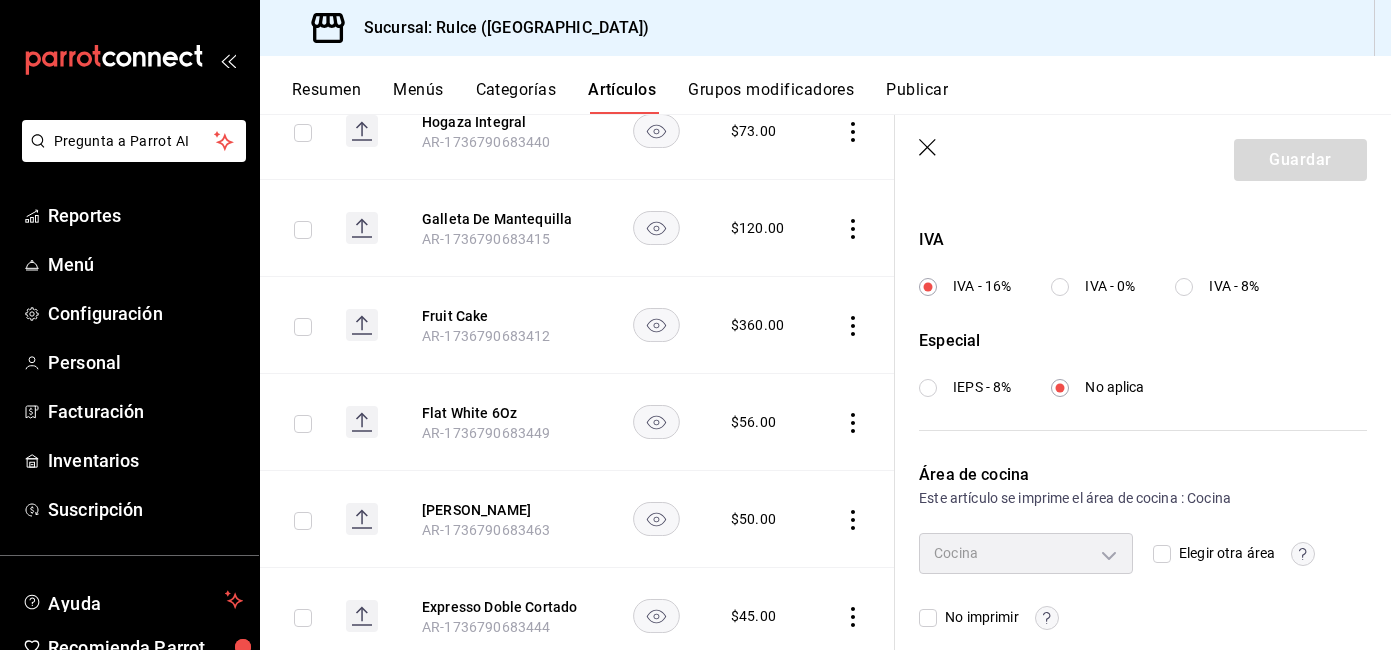 click on "IVA - 0%" at bounding box center [1110, 286] 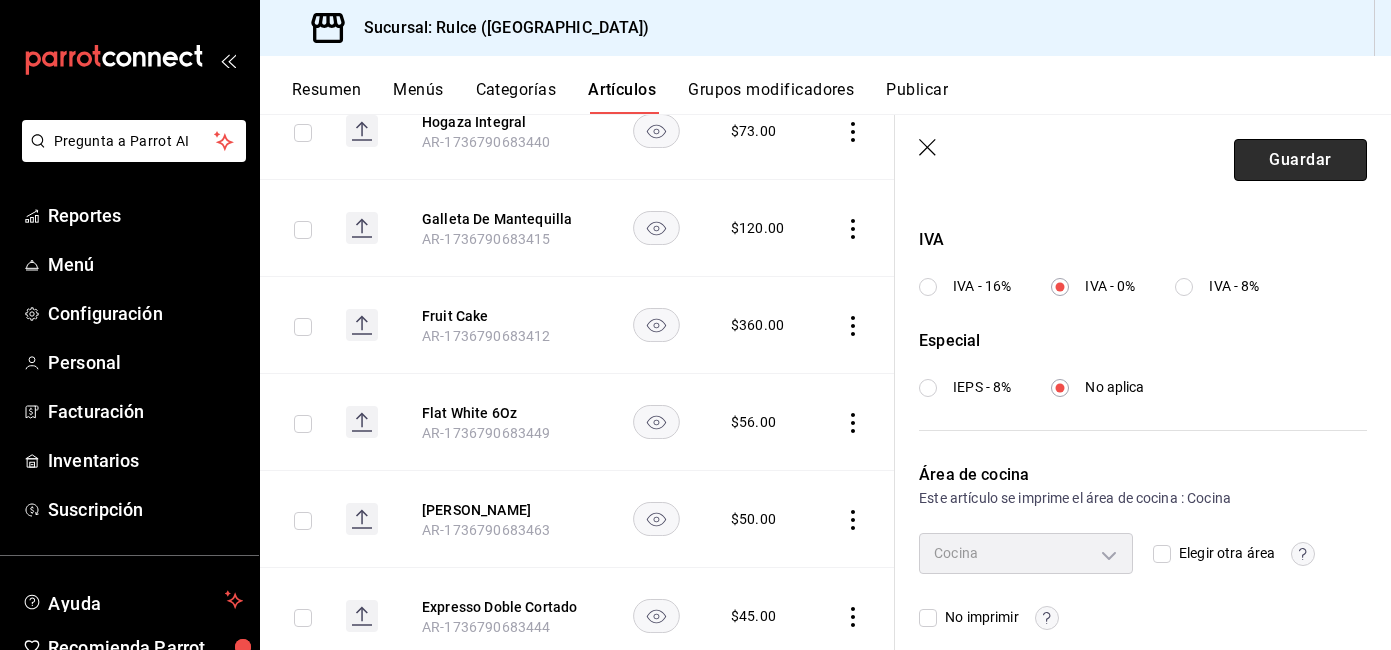 click on "Guardar" at bounding box center [1300, 160] 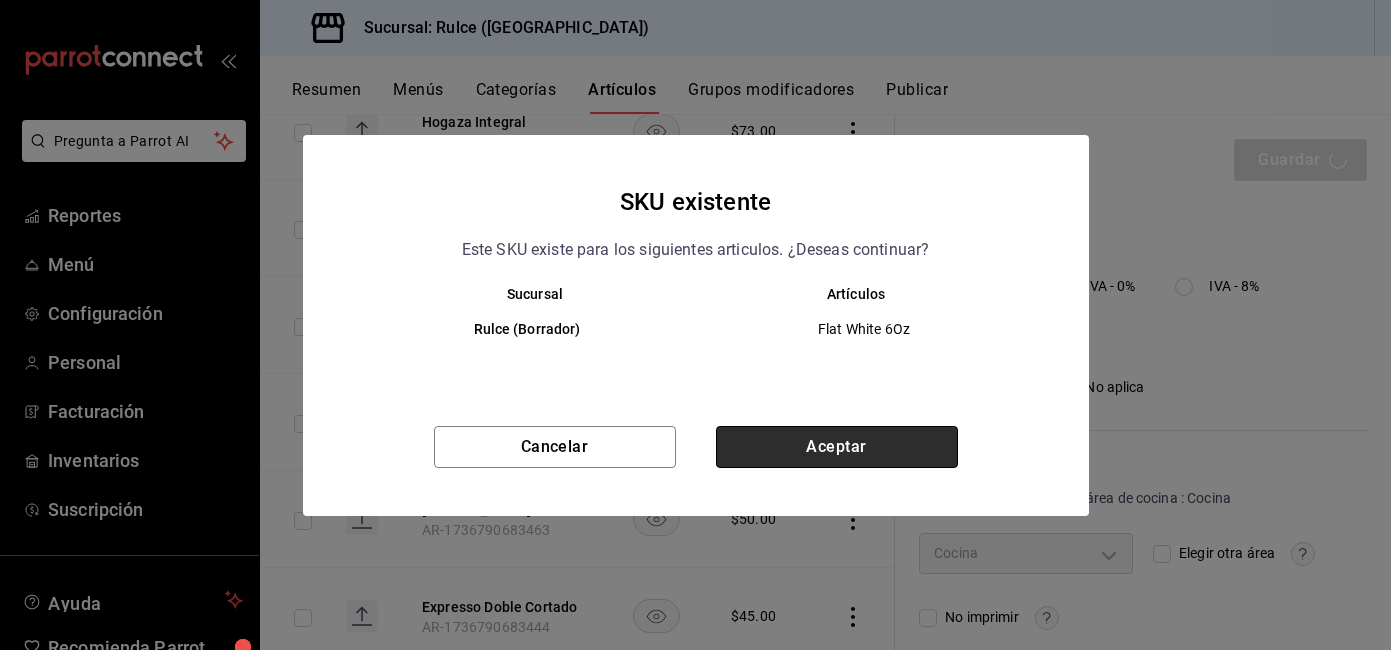 click on "Aceptar" at bounding box center (837, 447) 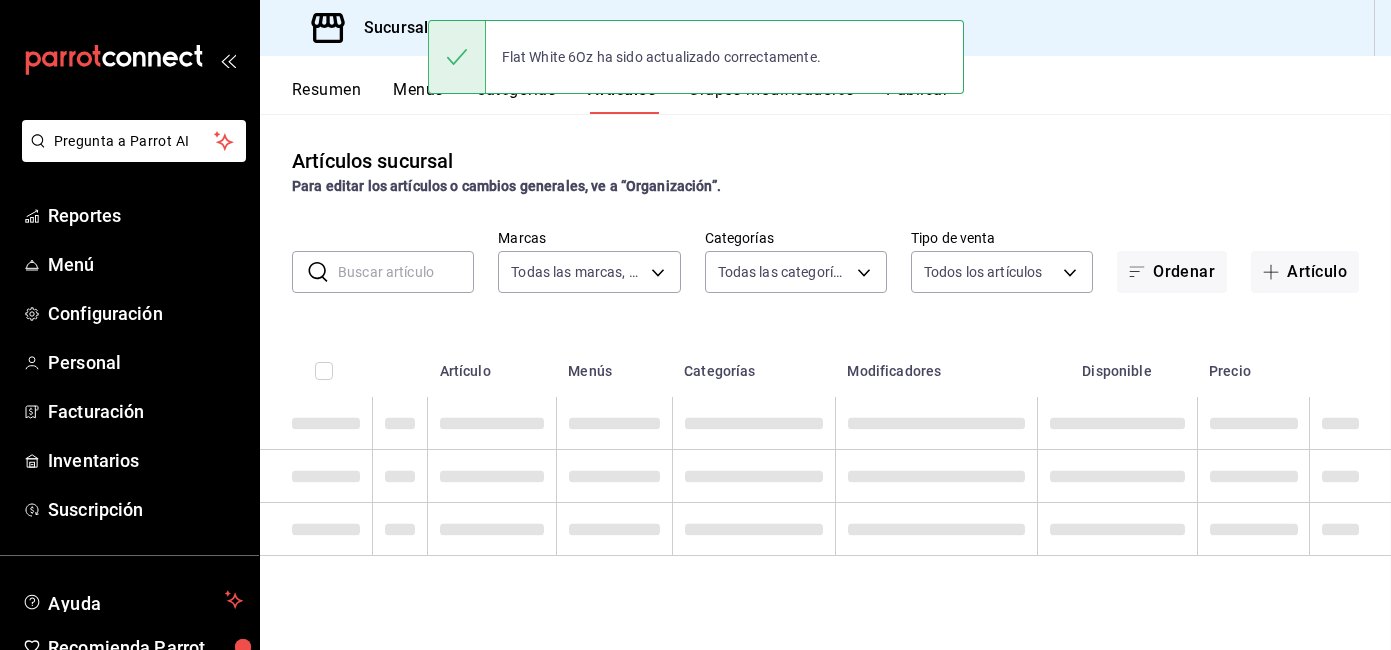 scroll, scrollTop: 0, scrollLeft: 0, axis: both 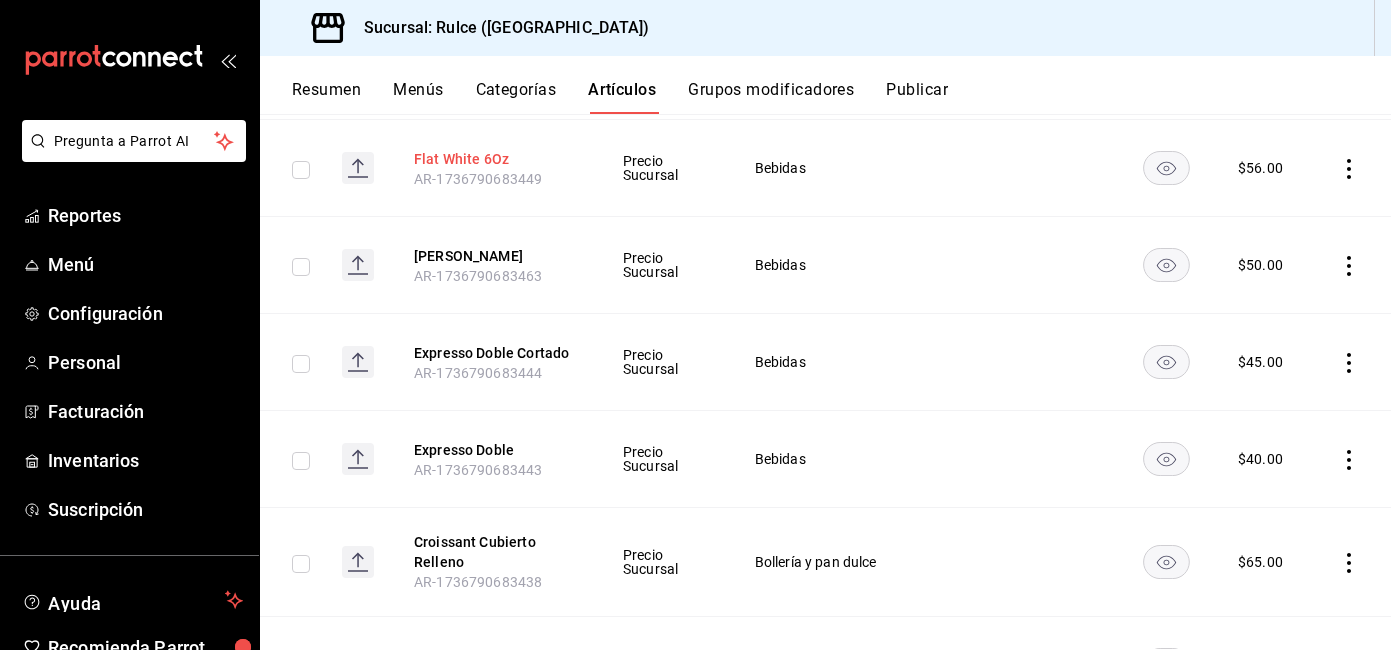 click on "Flat White 6Oz" at bounding box center [494, 159] 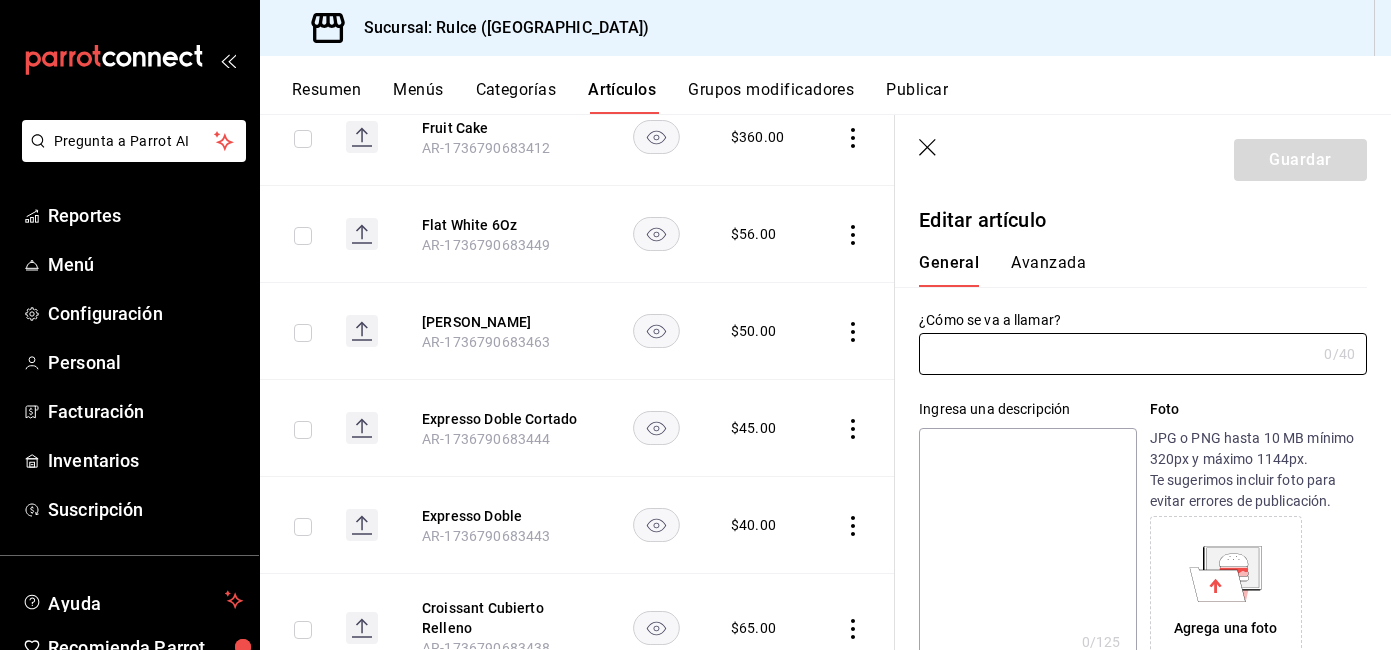 type on "Flat White 6Oz" 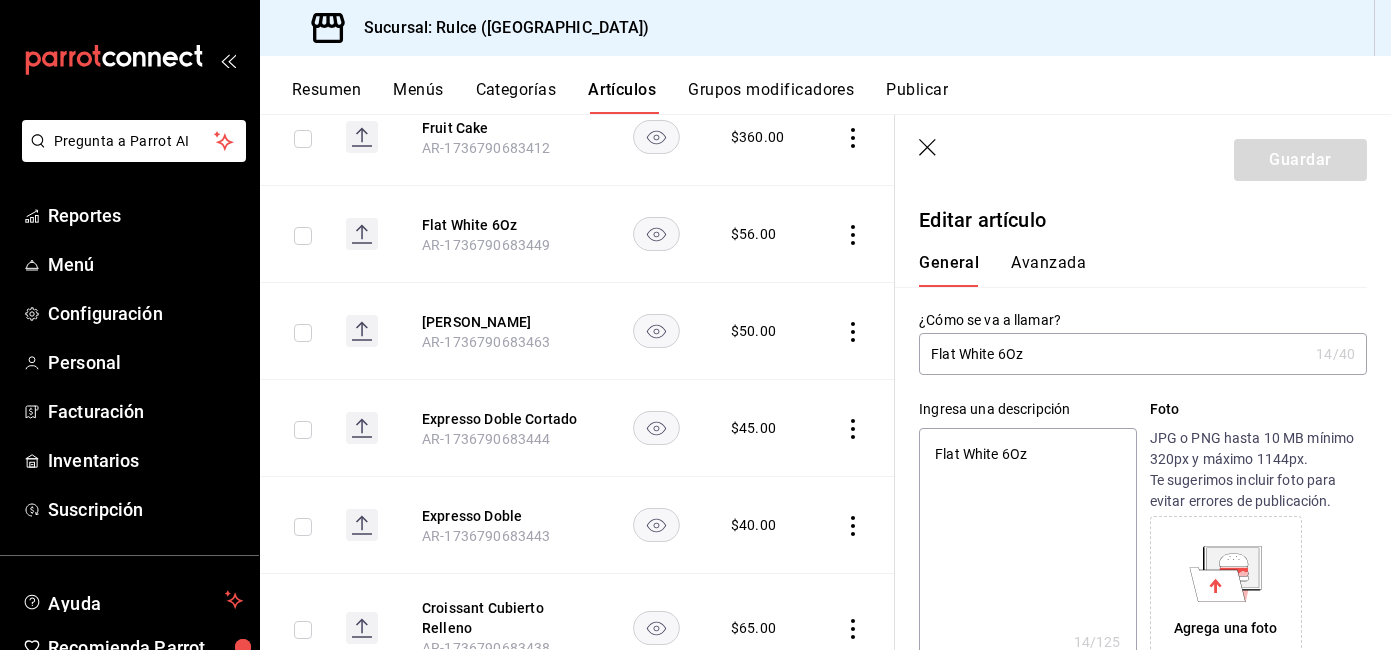 click on "Avanzada" at bounding box center (1048, 270) 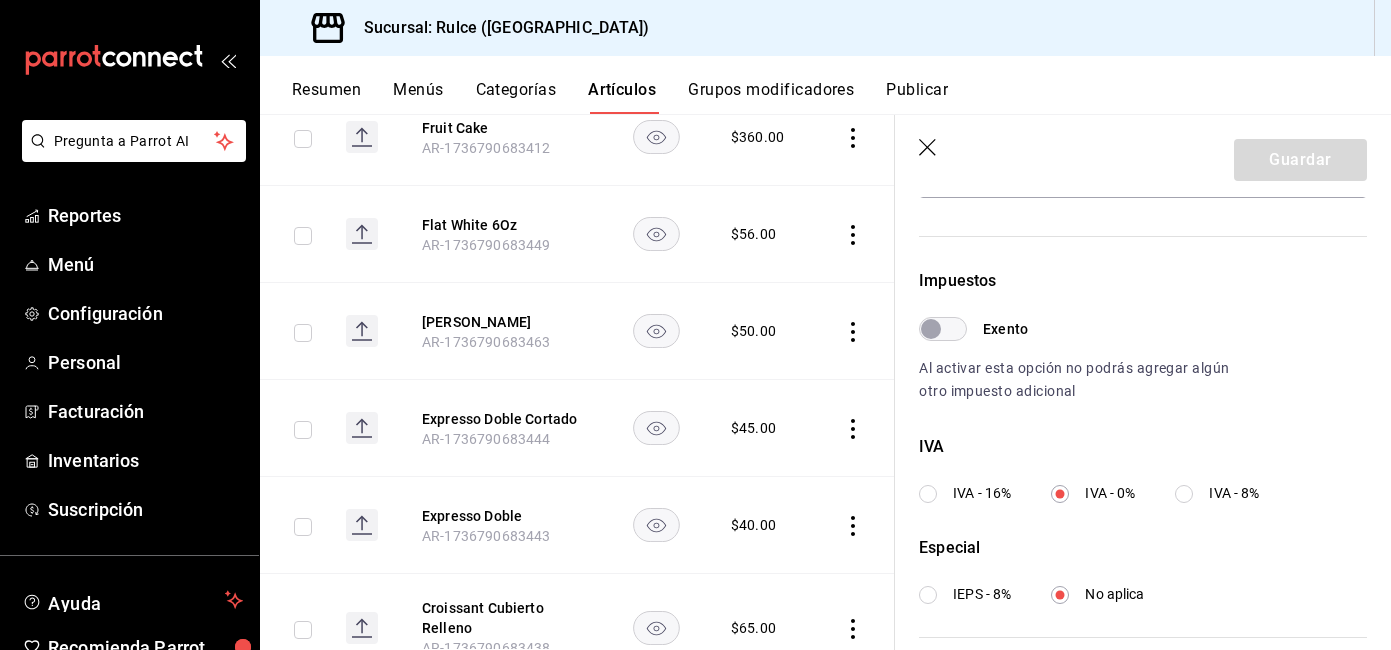 scroll, scrollTop: 563, scrollLeft: 0, axis: vertical 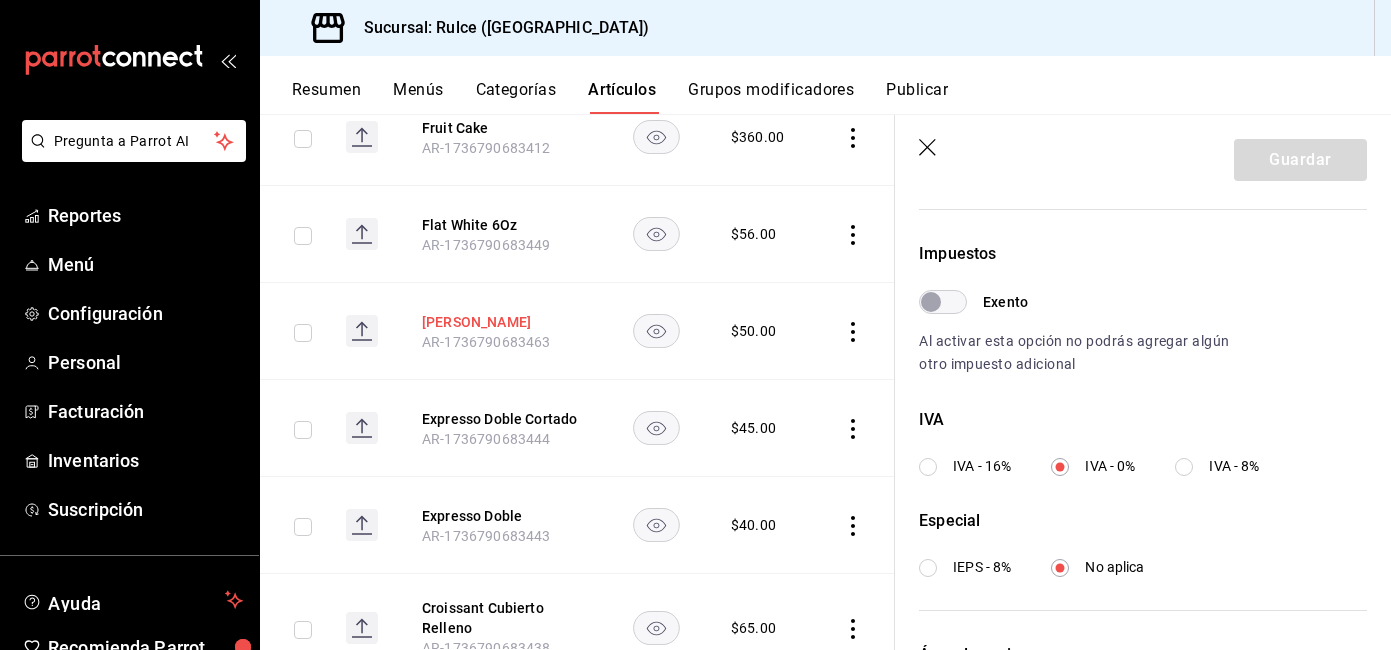 click on "[PERSON_NAME]" at bounding box center (502, 322) 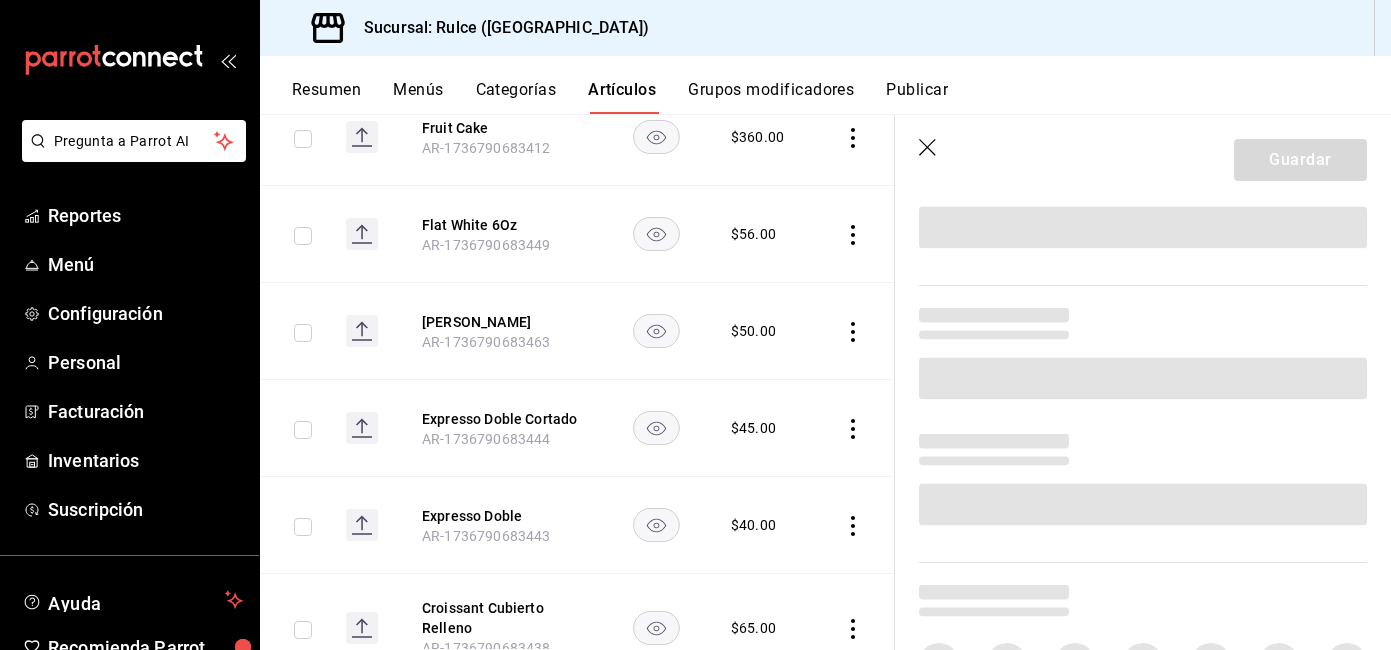 scroll, scrollTop: 0, scrollLeft: 0, axis: both 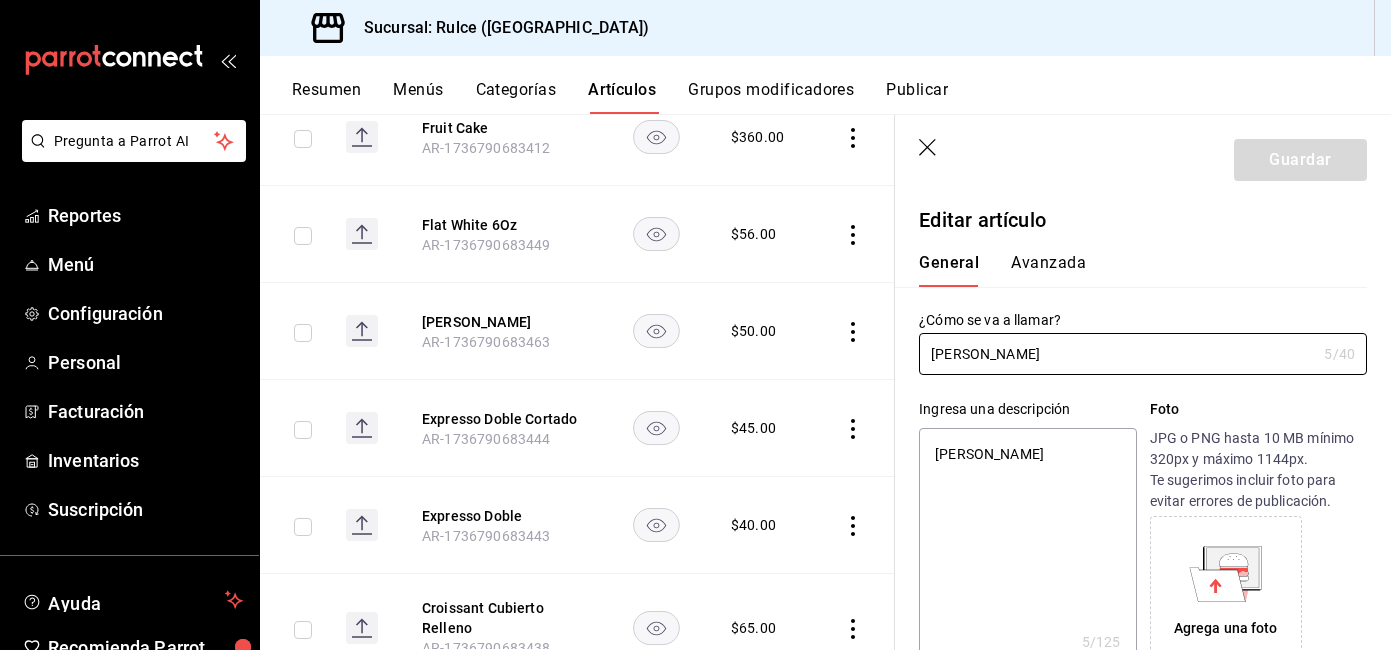 type on "x" 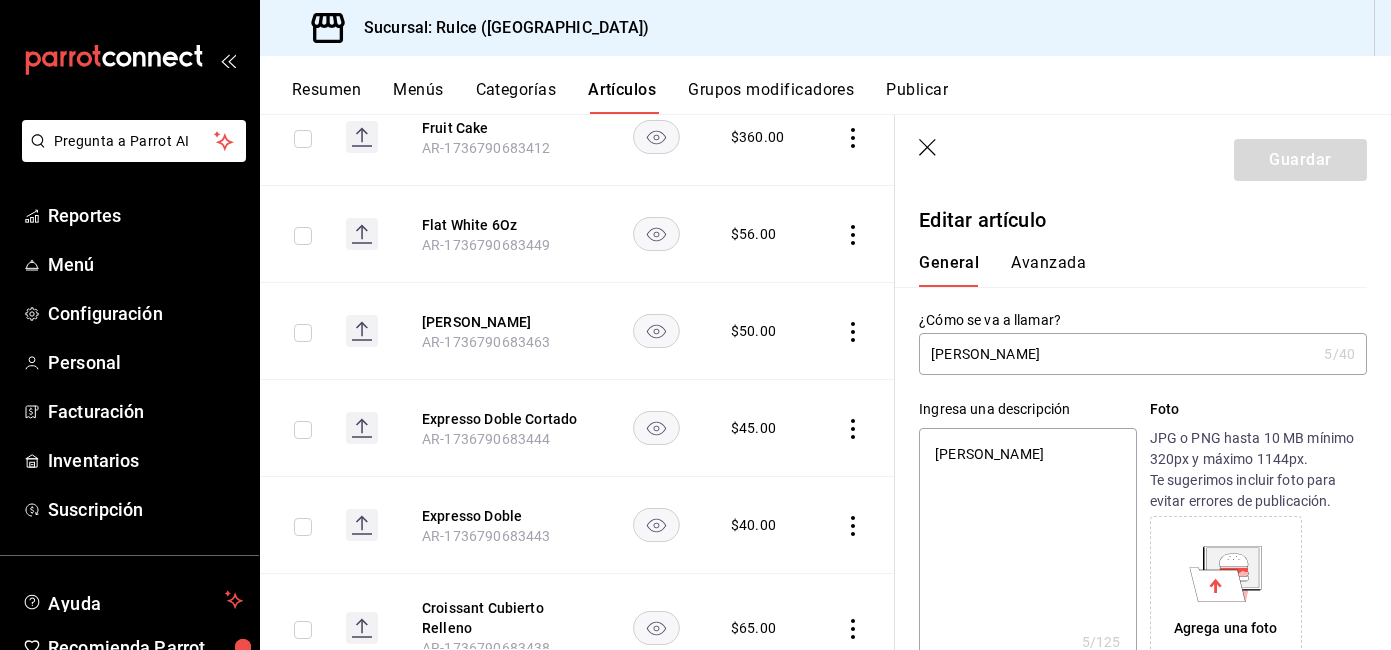 click on "Avanzada" at bounding box center (1048, 270) 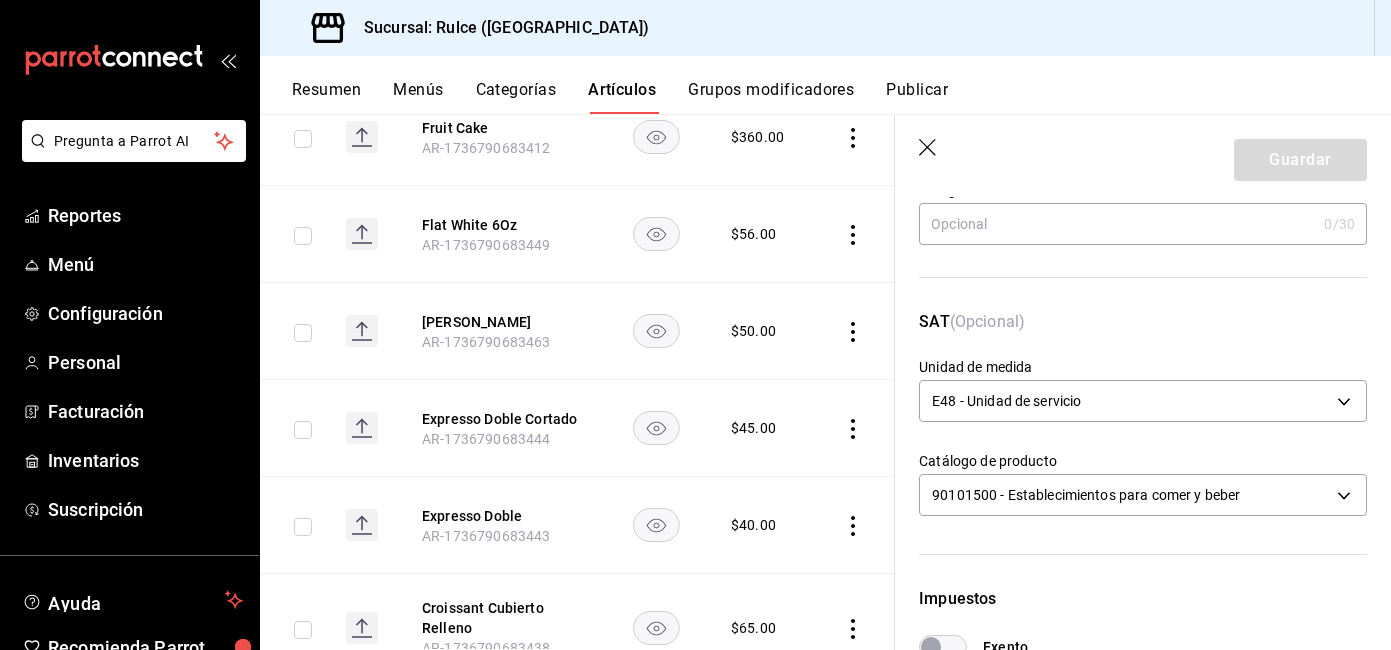 scroll, scrollTop: 0, scrollLeft: 0, axis: both 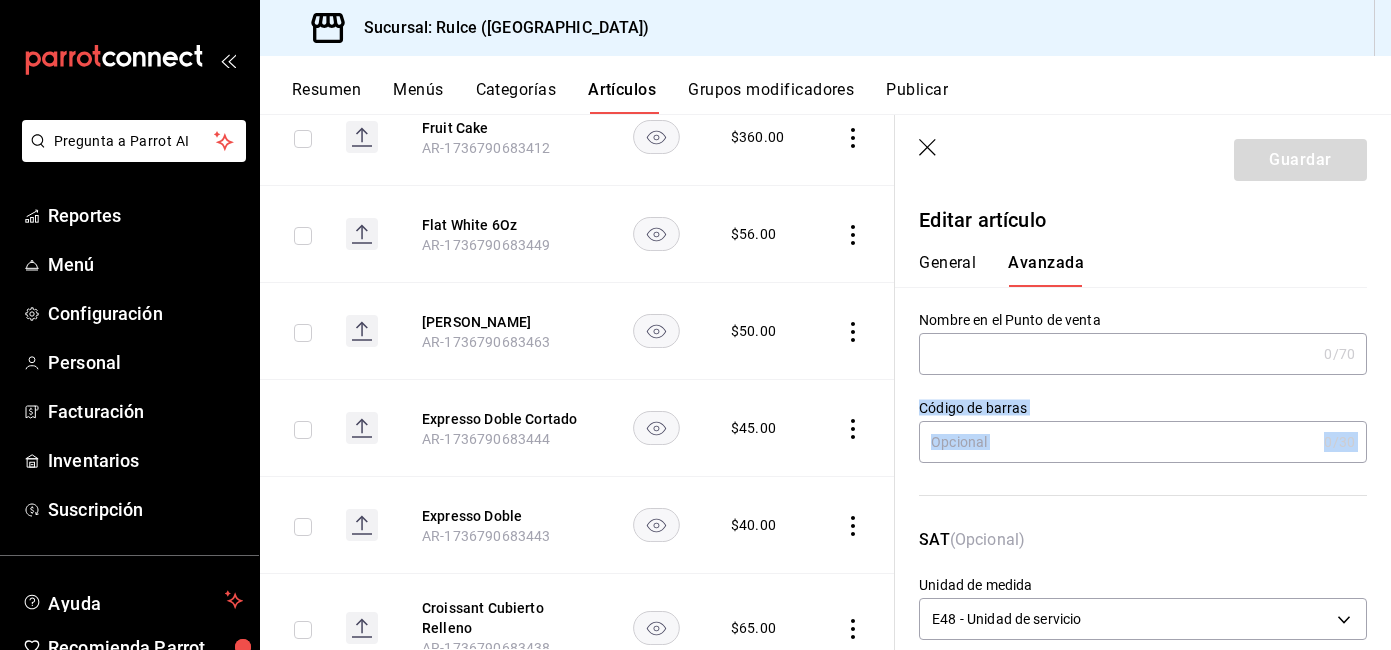 drag, startPoint x: 1097, startPoint y: 340, endPoint x: 1330, endPoint y: 515, distance: 291.40005 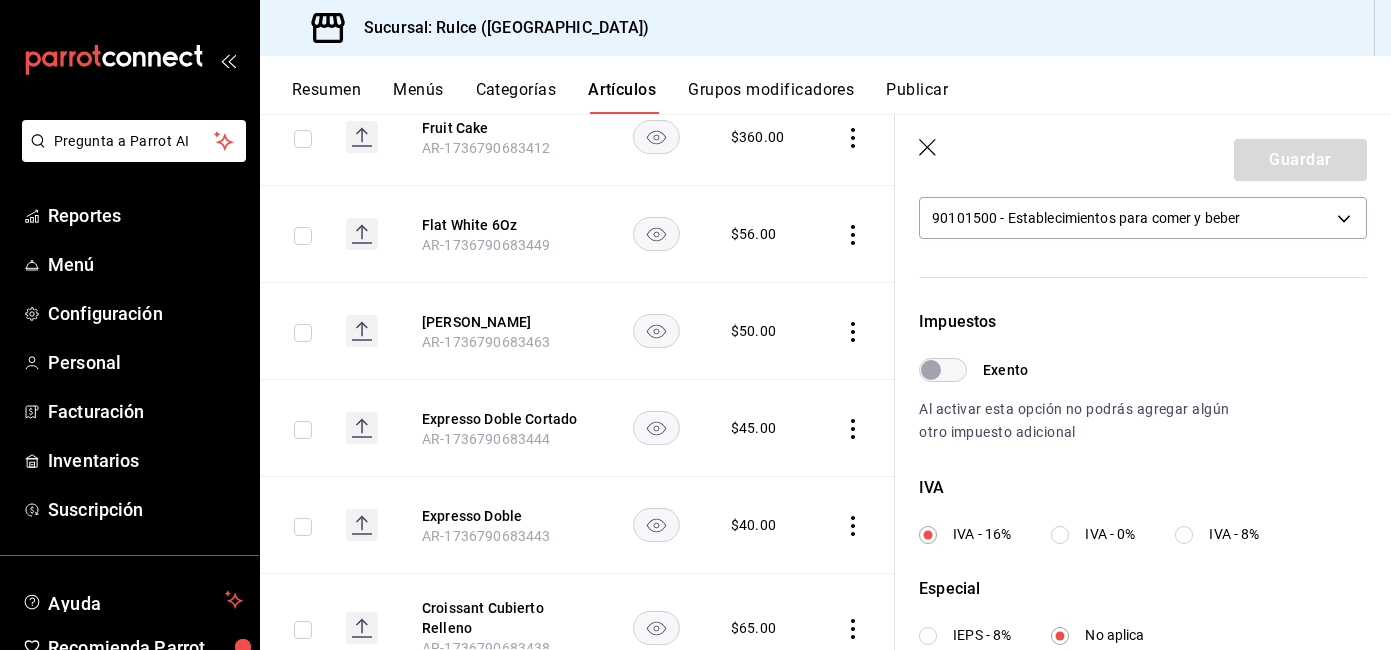 click on "IVA - 0%" at bounding box center [1110, 534] 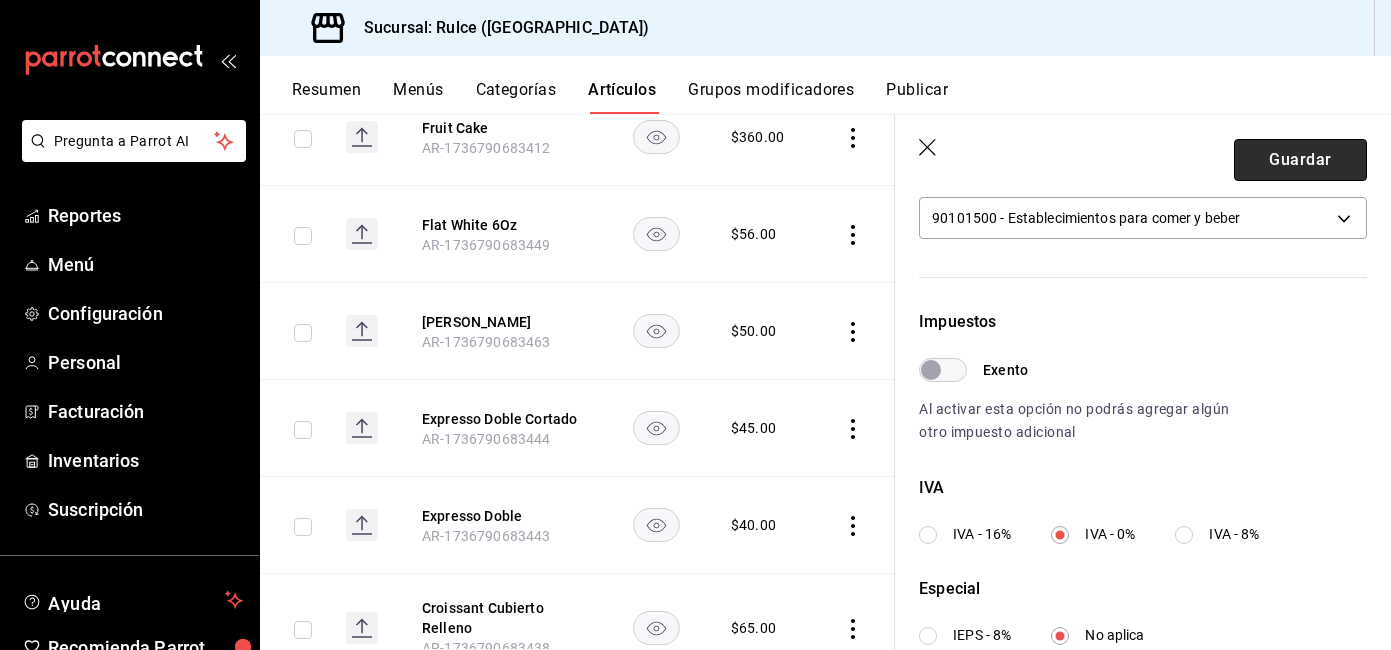 click on "Guardar" at bounding box center [1300, 160] 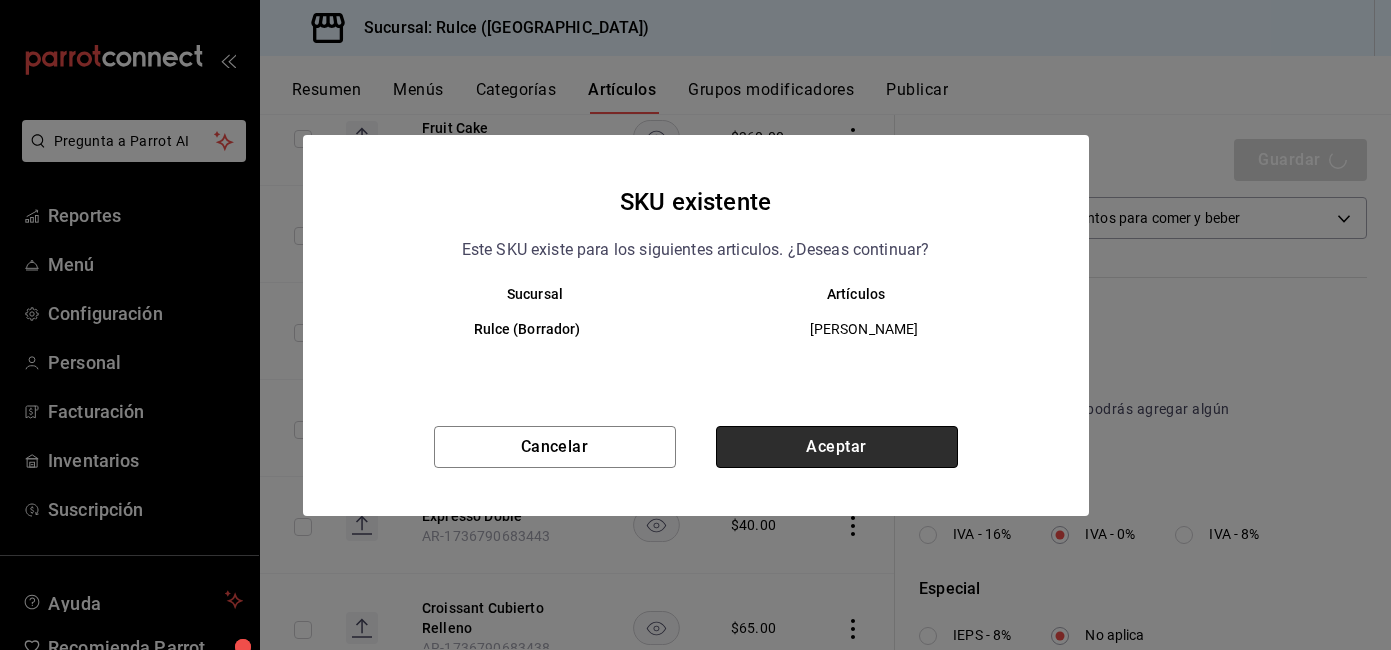 click on "Aceptar" at bounding box center [837, 447] 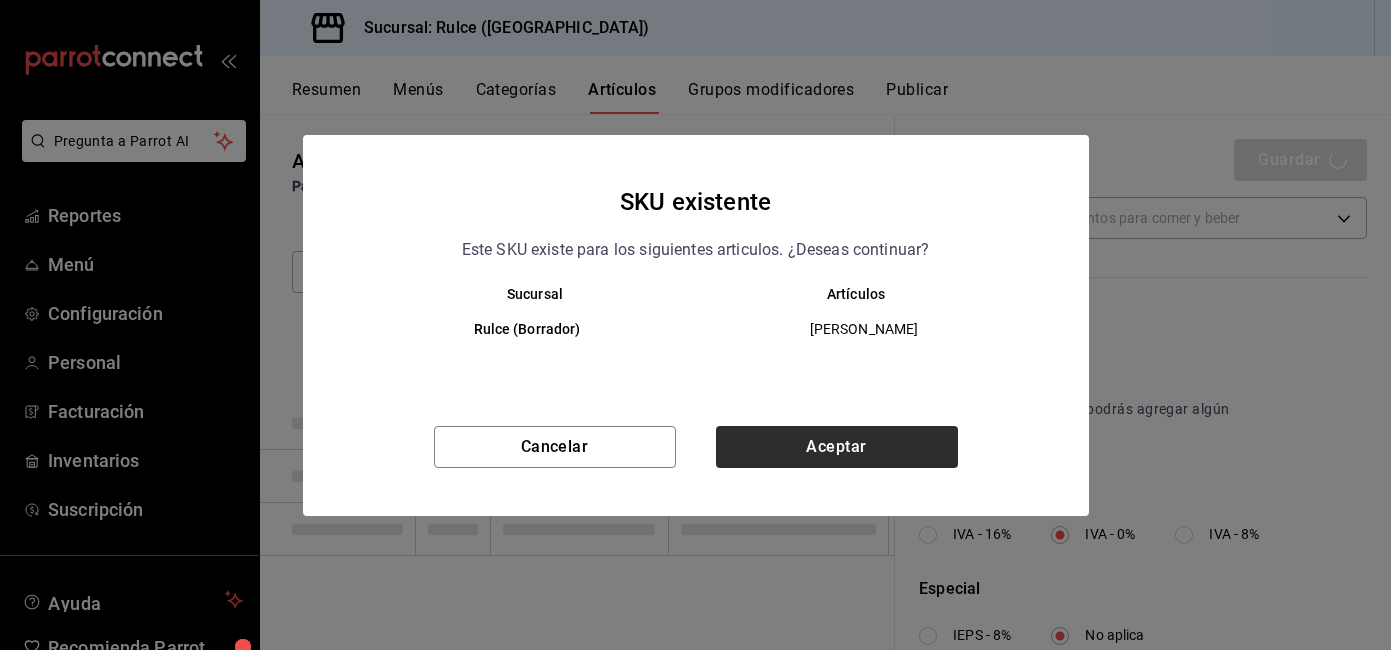 scroll, scrollTop: 0, scrollLeft: 0, axis: both 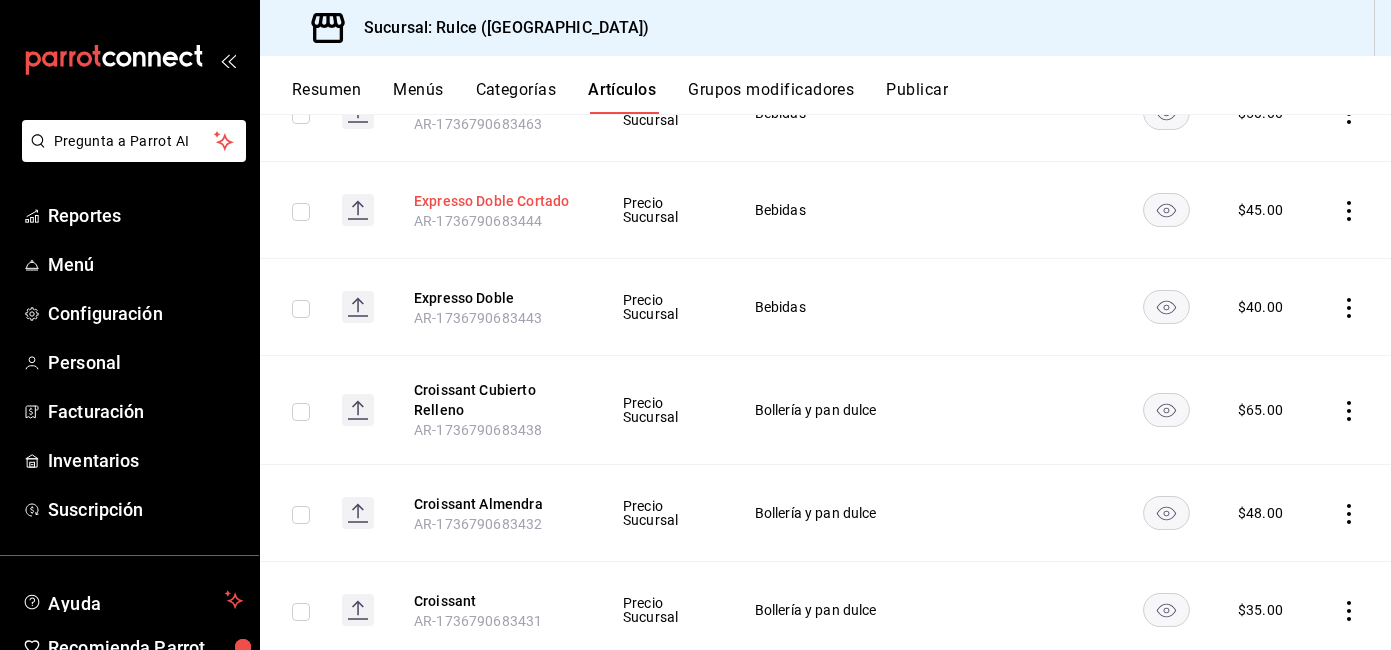 click on "Expresso Doble Cortado" at bounding box center (494, 201) 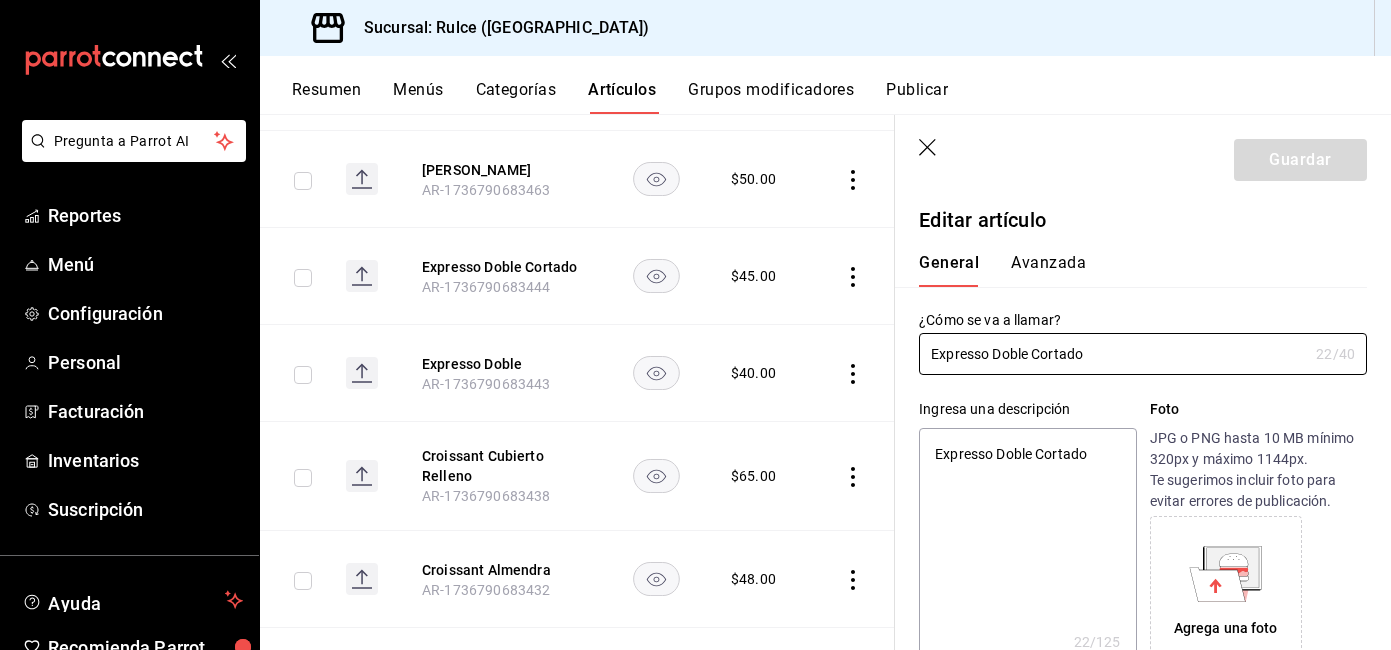 type on "x" 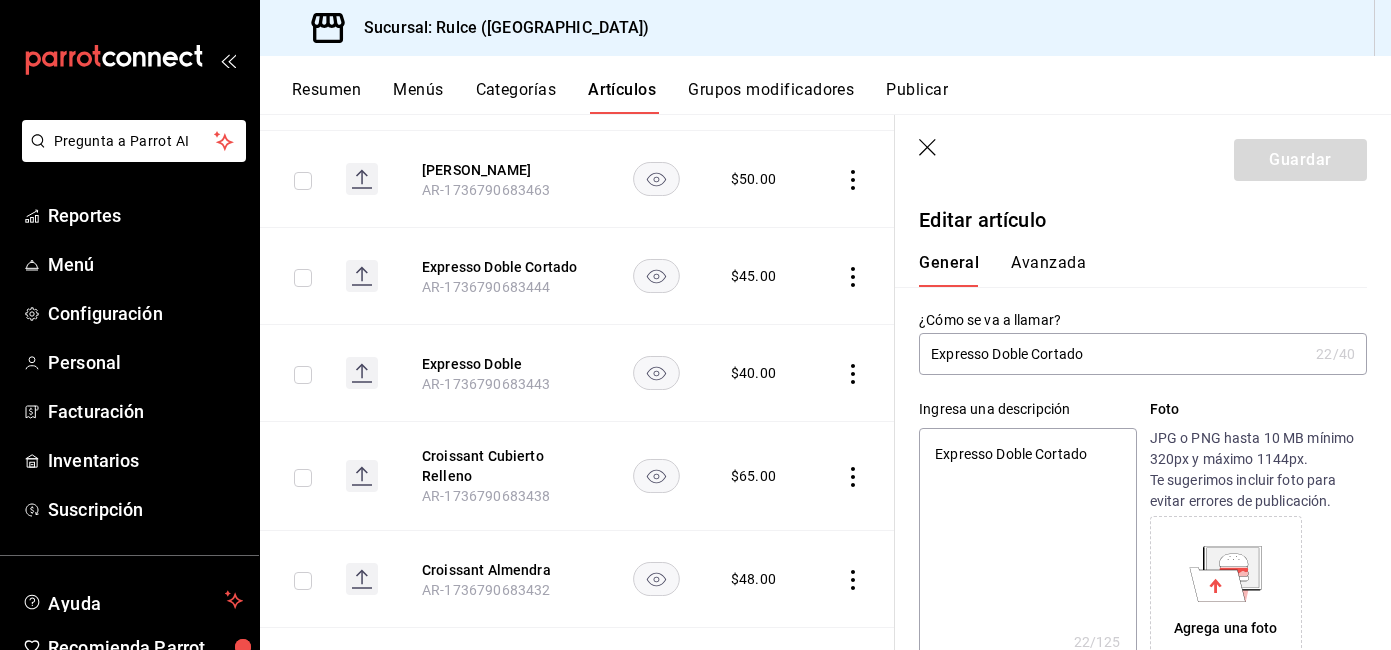 click on "Avanzada" at bounding box center (1048, 270) 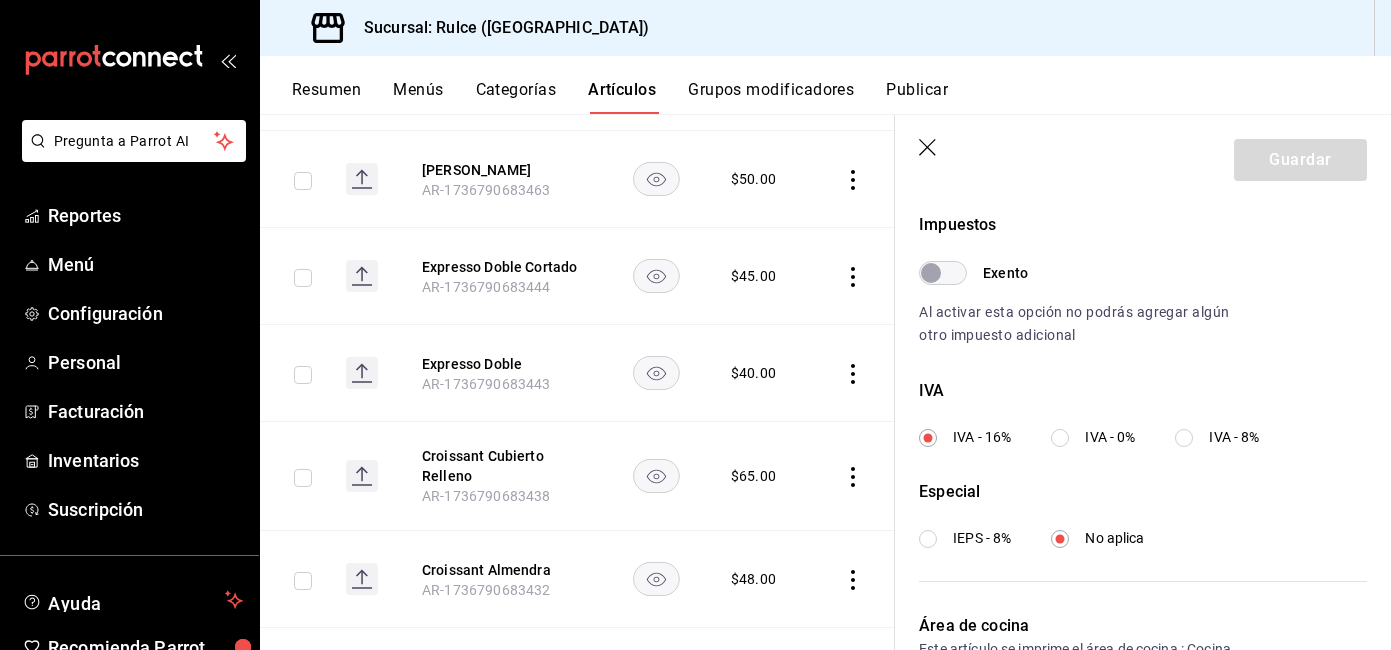scroll, scrollTop: 599, scrollLeft: 0, axis: vertical 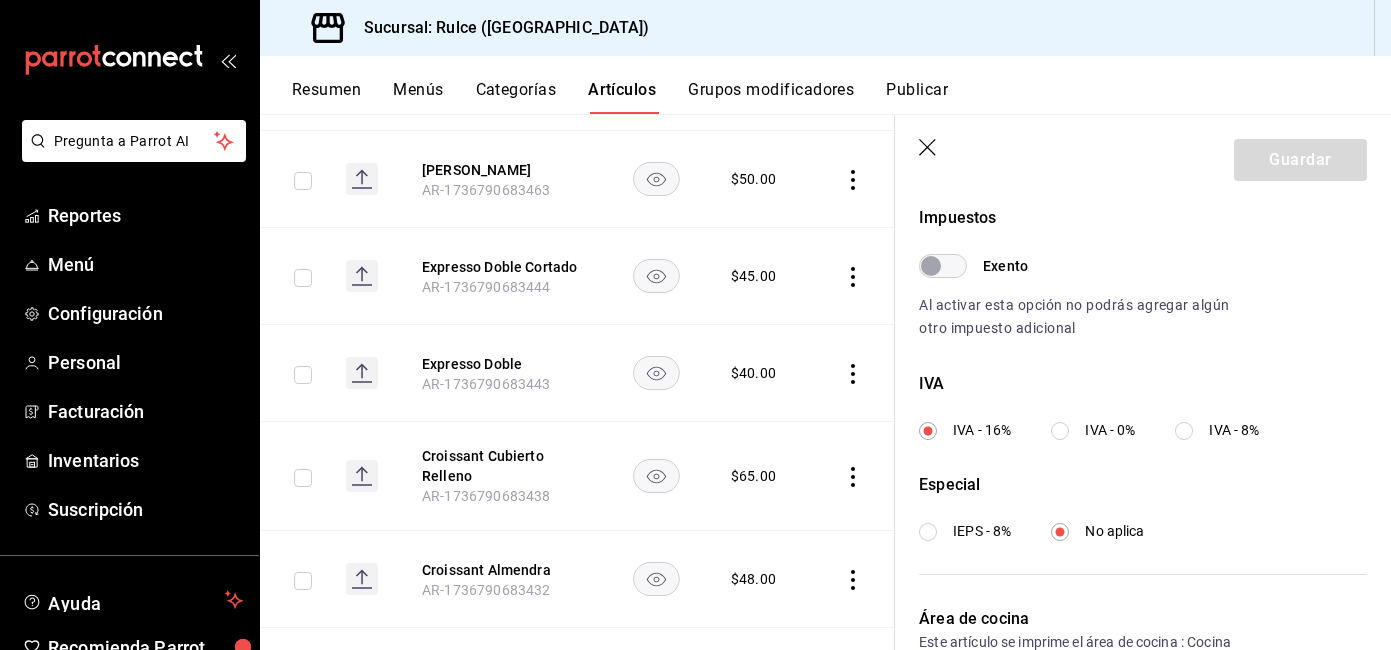 click on "IVA - 0%" at bounding box center [1093, 430] 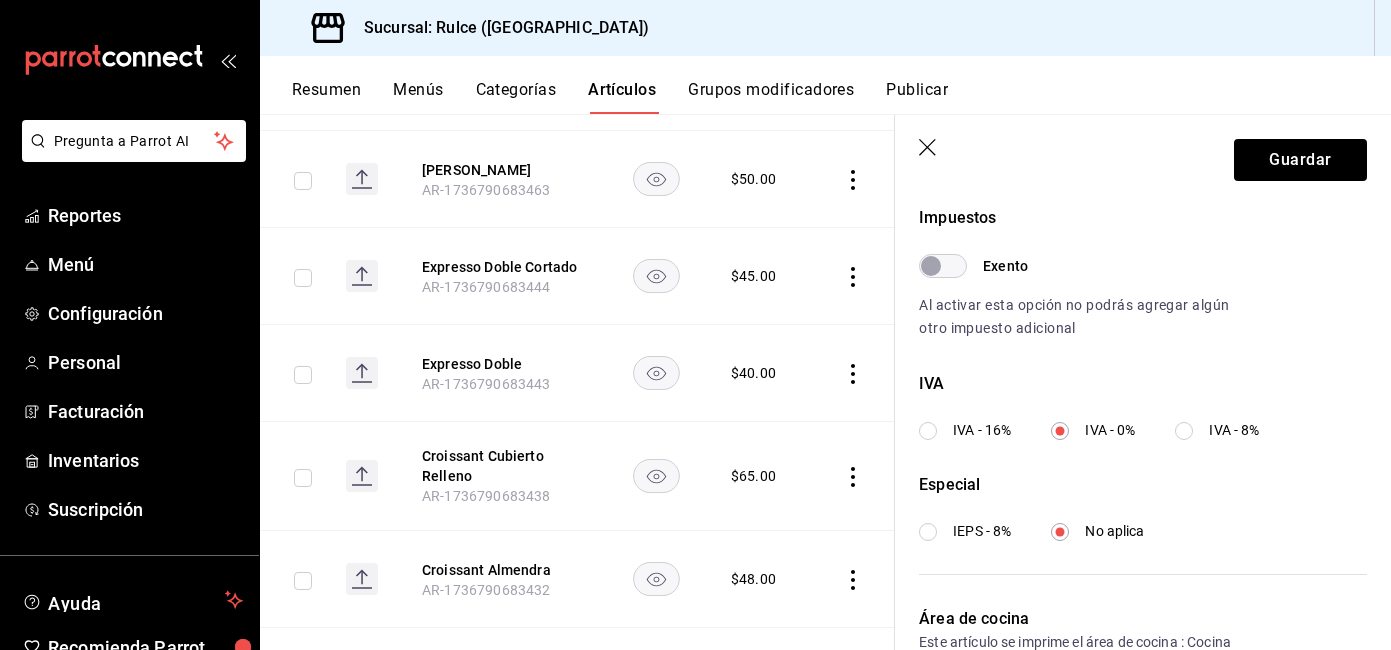 scroll, scrollTop: 8769, scrollLeft: 0, axis: vertical 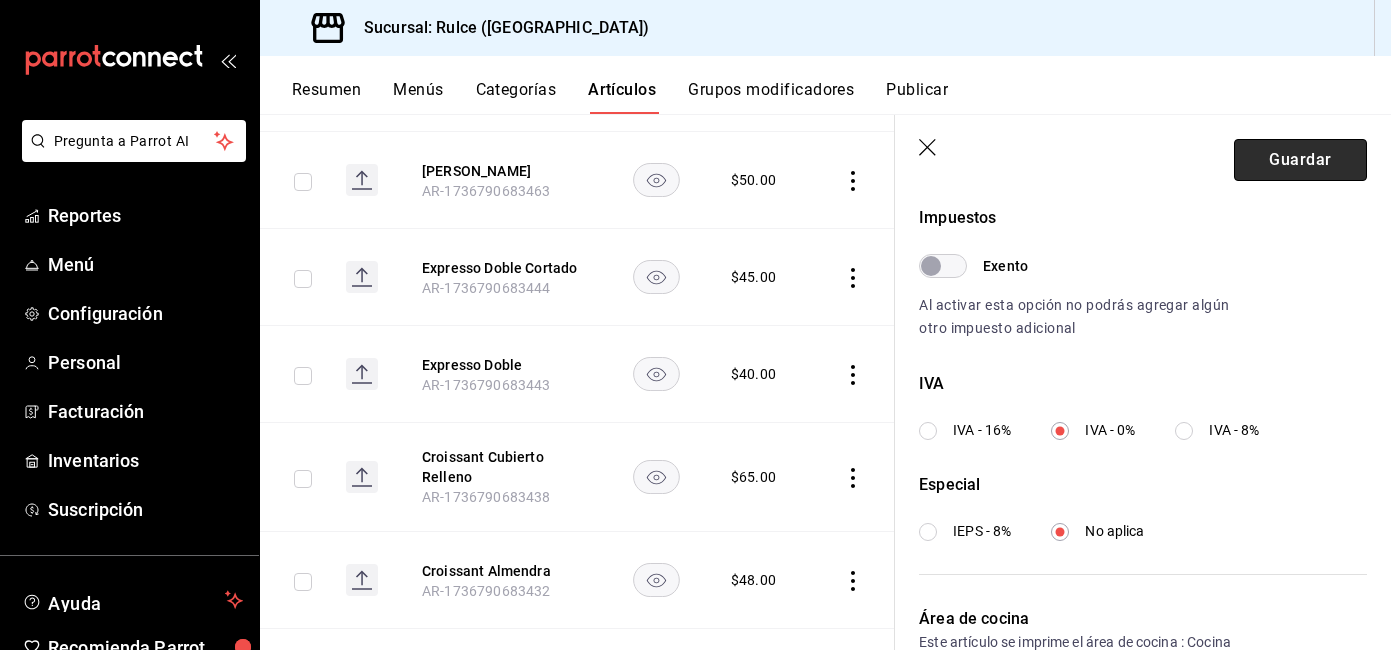 click on "Guardar" at bounding box center (1300, 160) 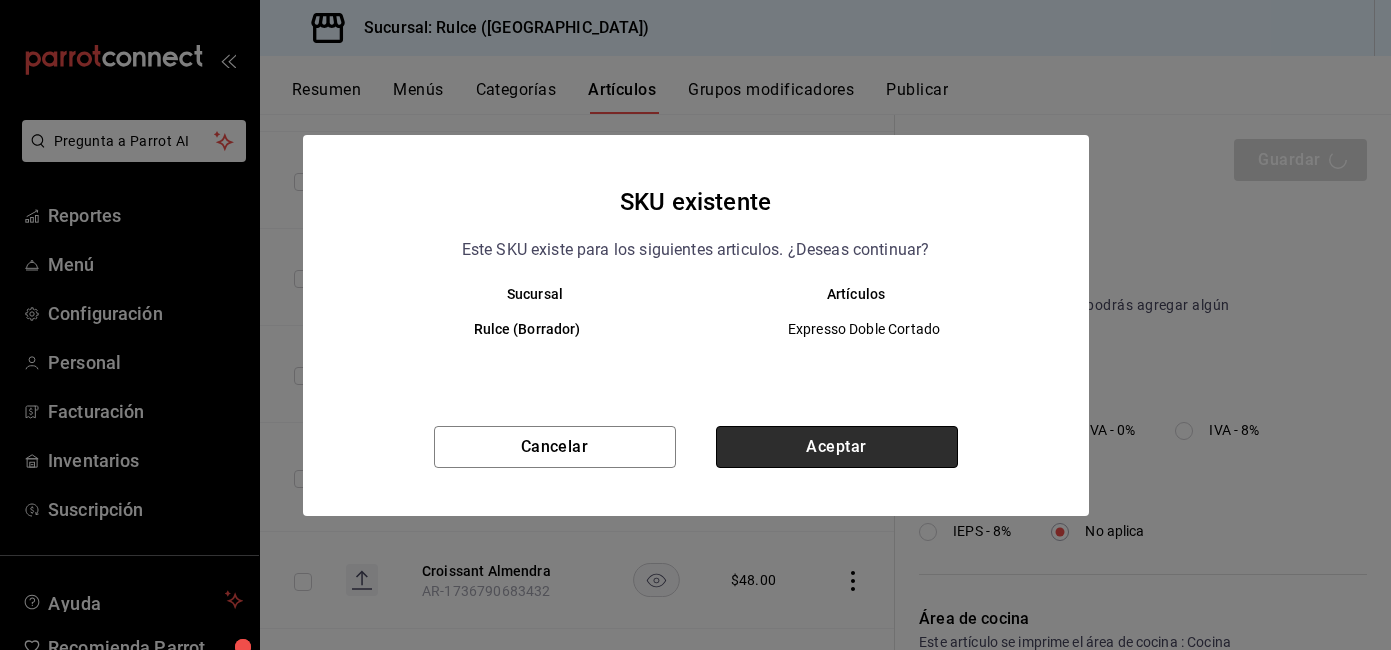 click on "Aceptar" at bounding box center [837, 447] 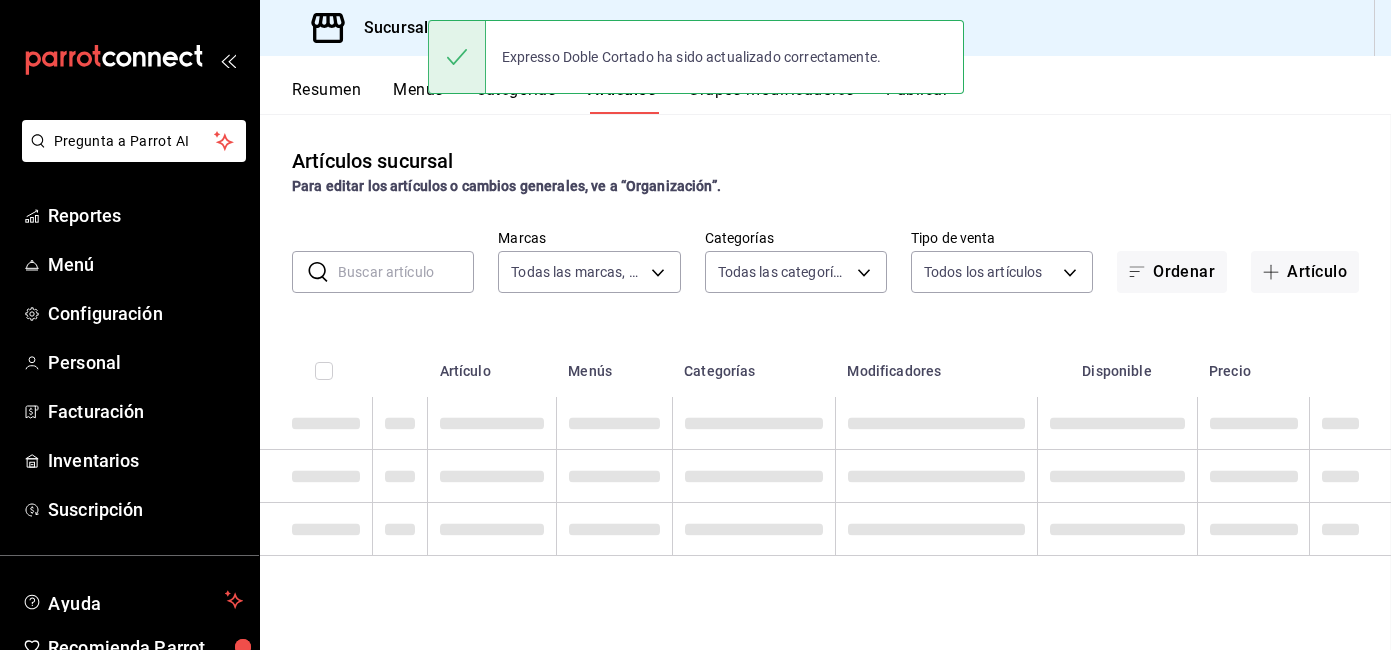 scroll, scrollTop: 0, scrollLeft: 0, axis: both 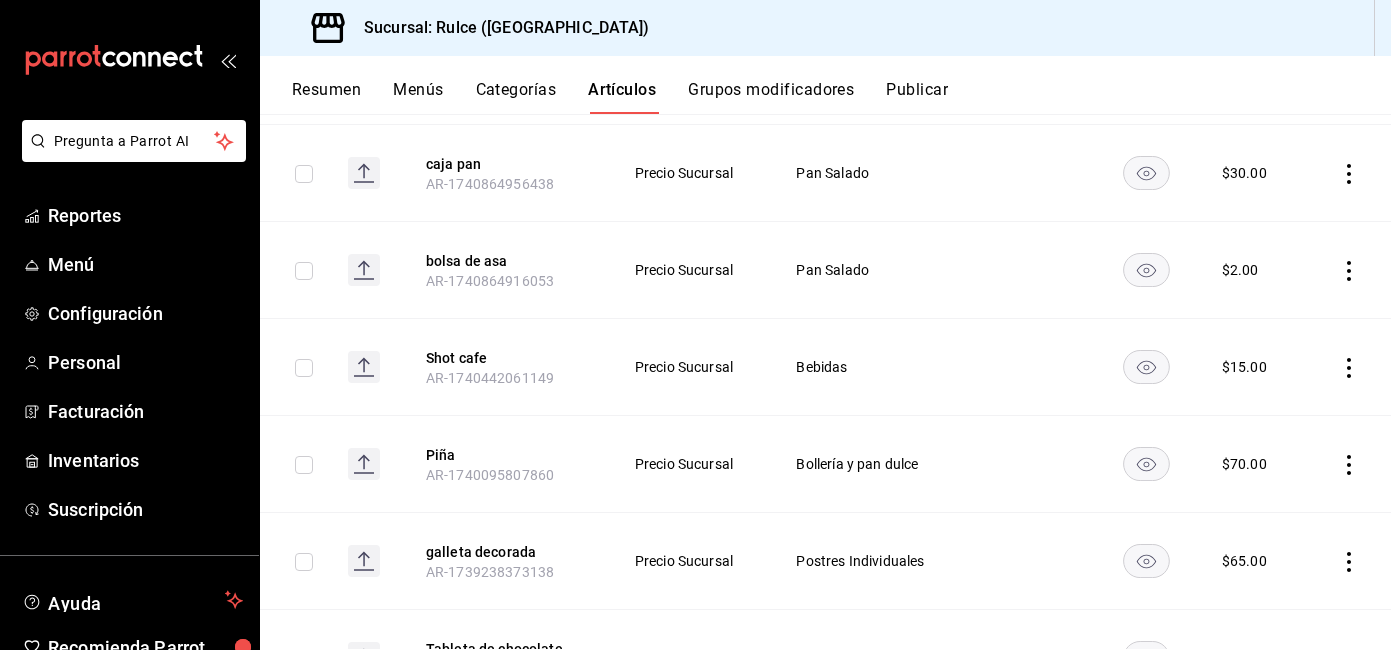click at bounding box center [1349, 464] 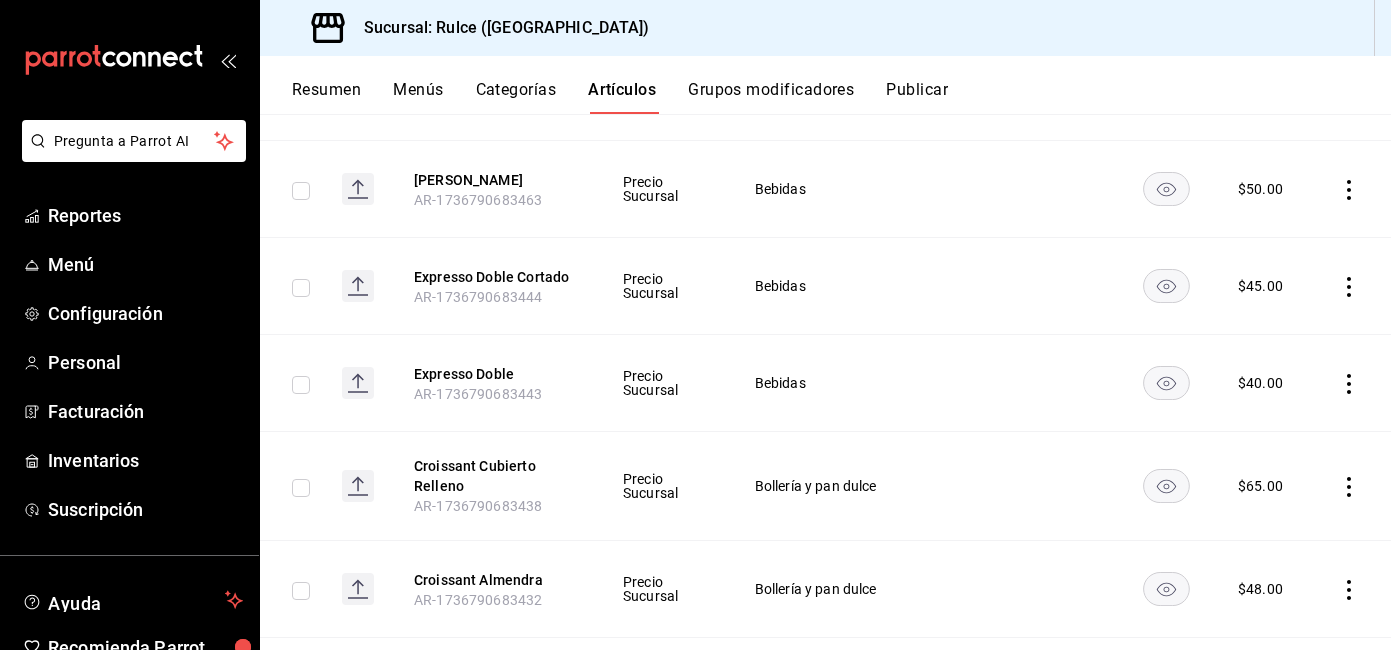 scroll, scrollTop: 8845, scrollLeft: 0, axis: vertical 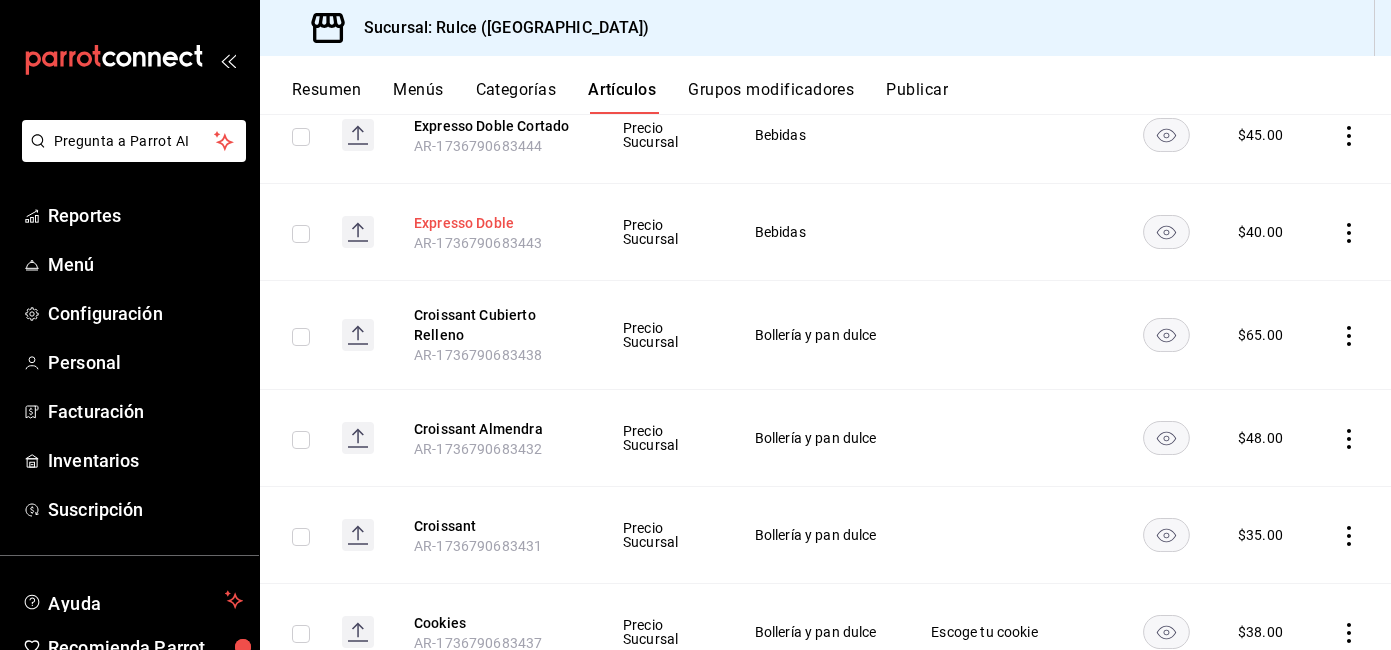 click on "Expresso Doble" at bounding box center [494, 223] 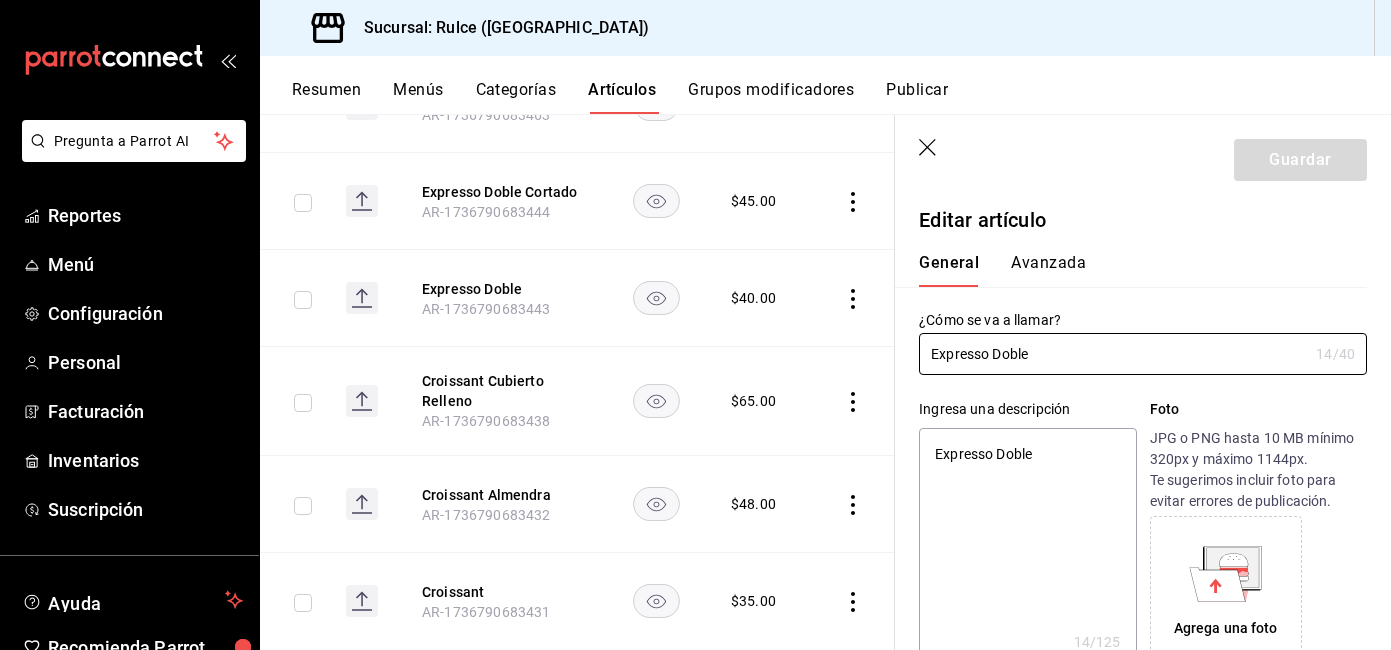 type on "x" 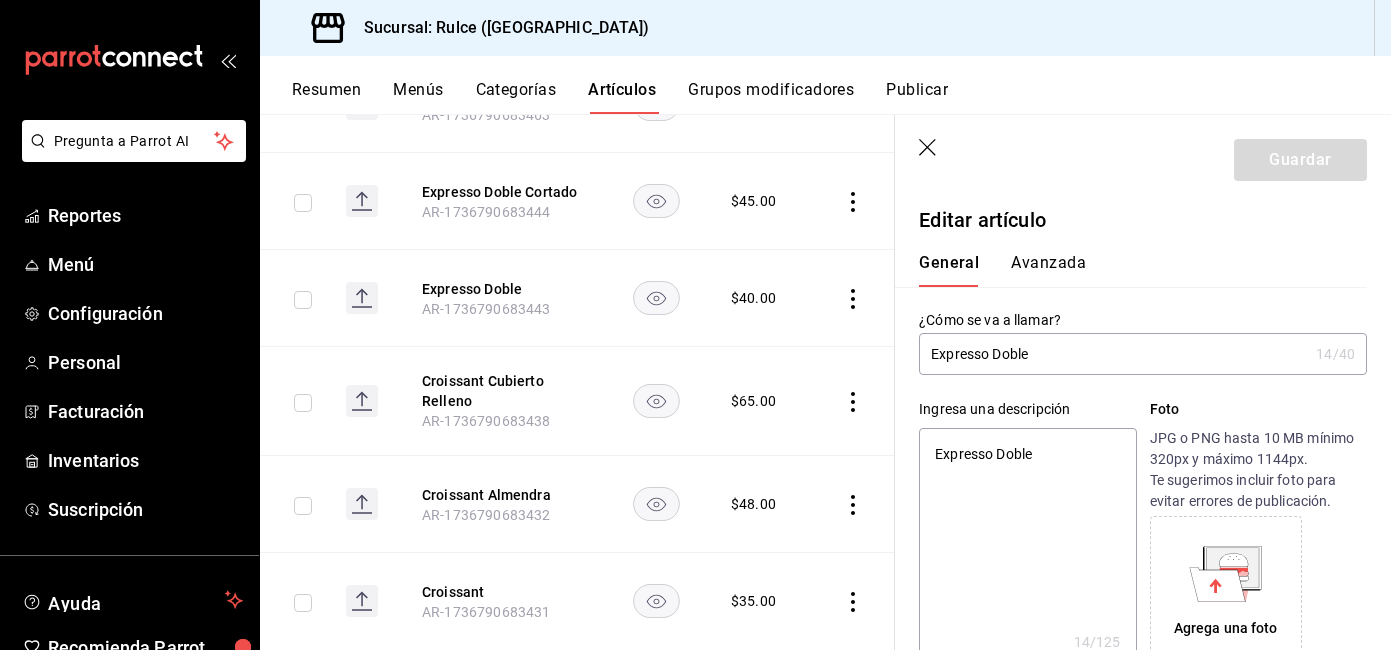 click on "Avanzada" at bounding box center (1048, 270) 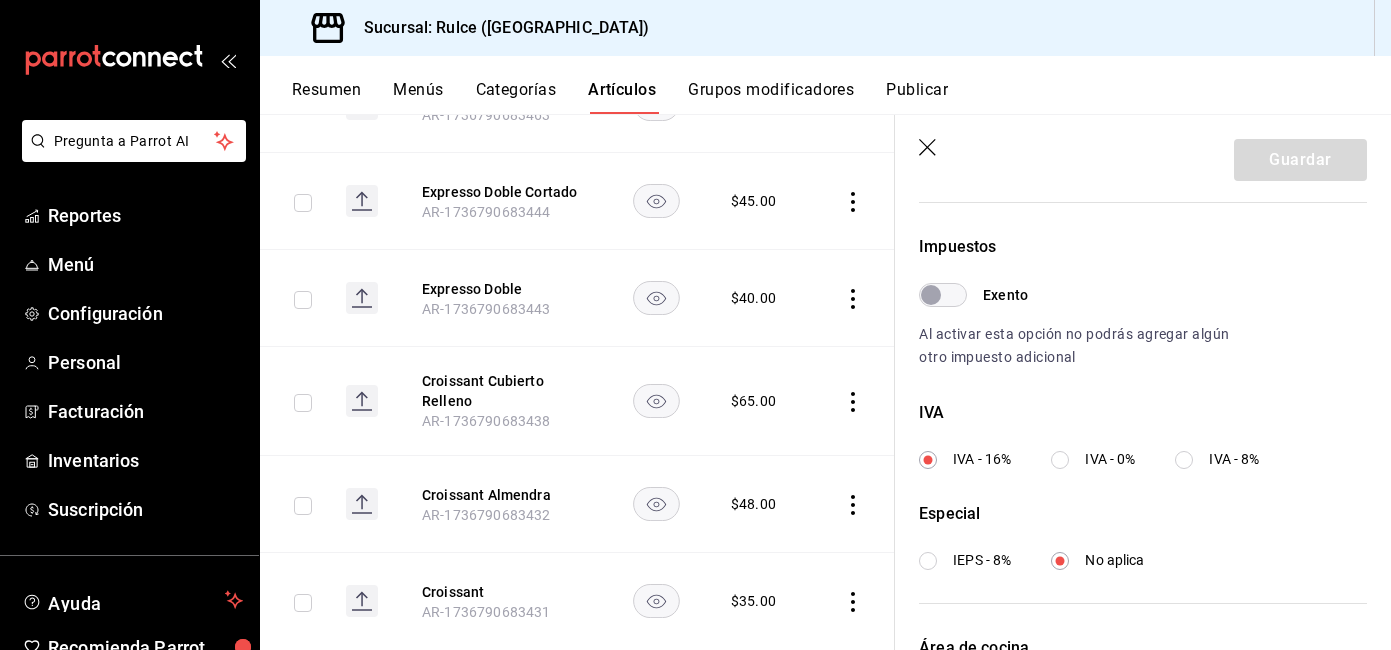 scroll, scrollTop: 575, scrollLeft: 0, axis: vertical 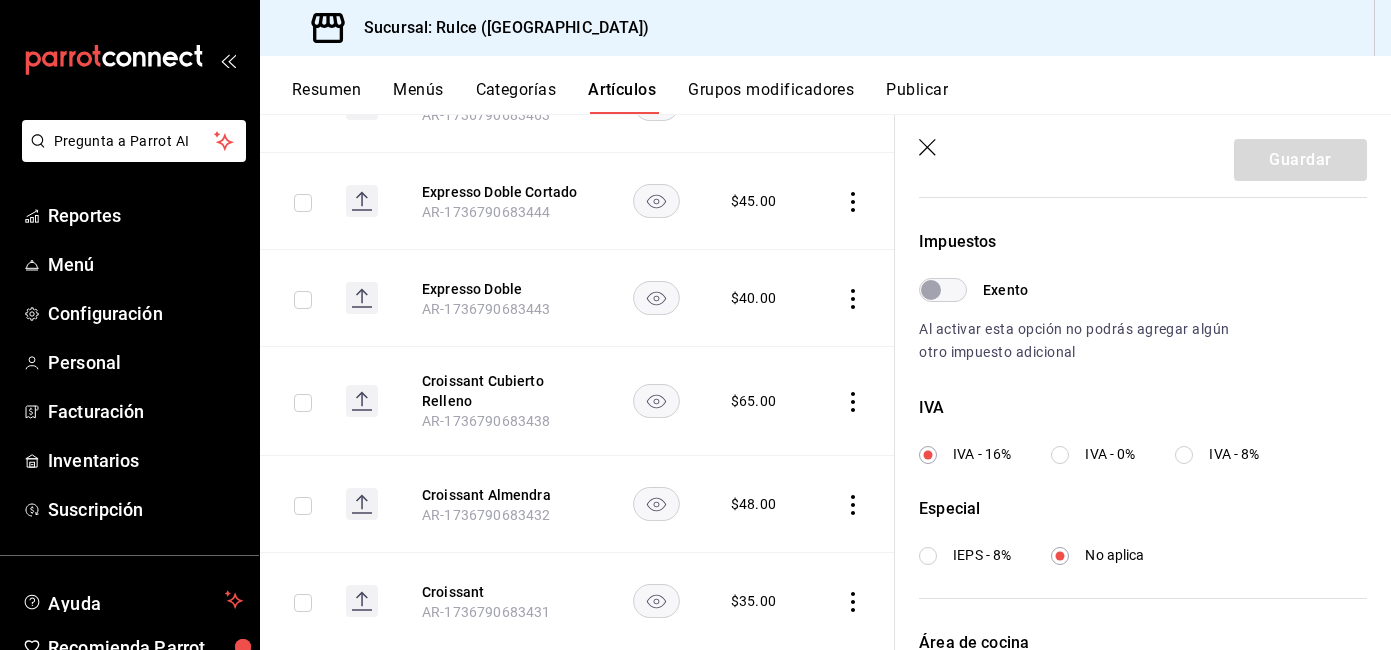 click on "IVA - 0%" at bounding box center (1110, 454) 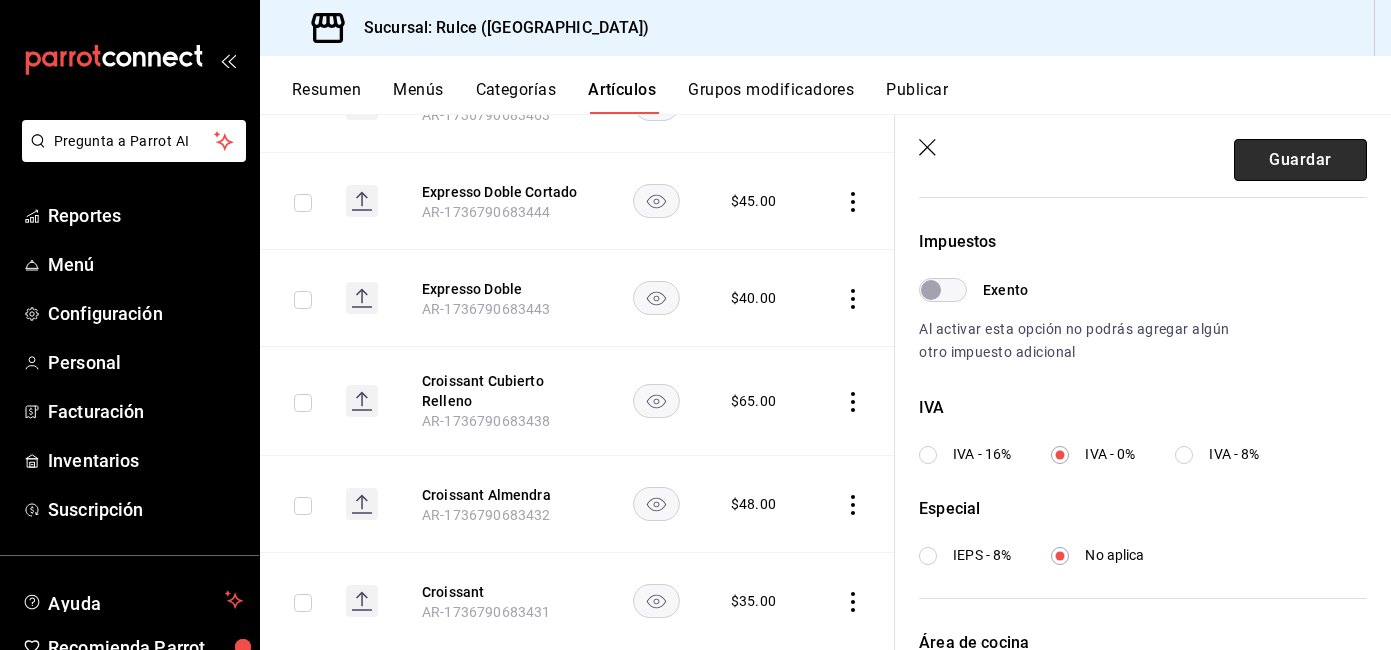 click on "Guardar" at bounding box center [1300, 160] 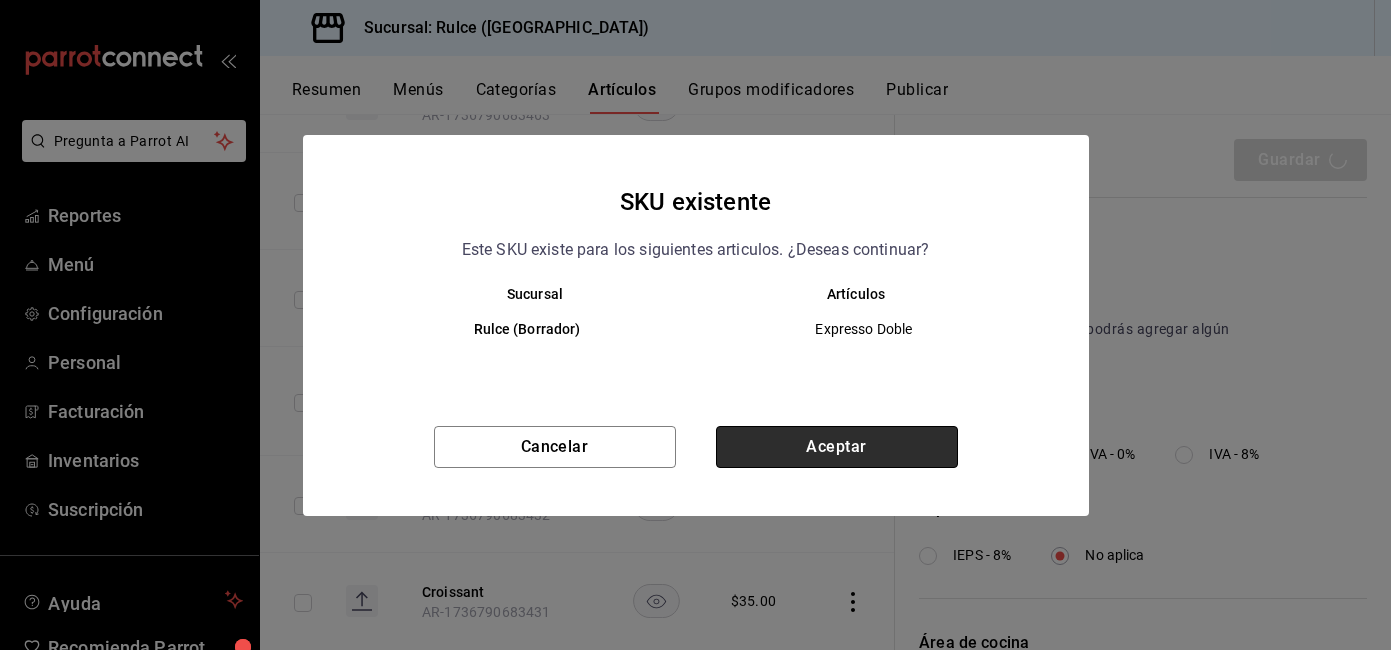 click on "Aceptar" at bounding box center [837, 447] 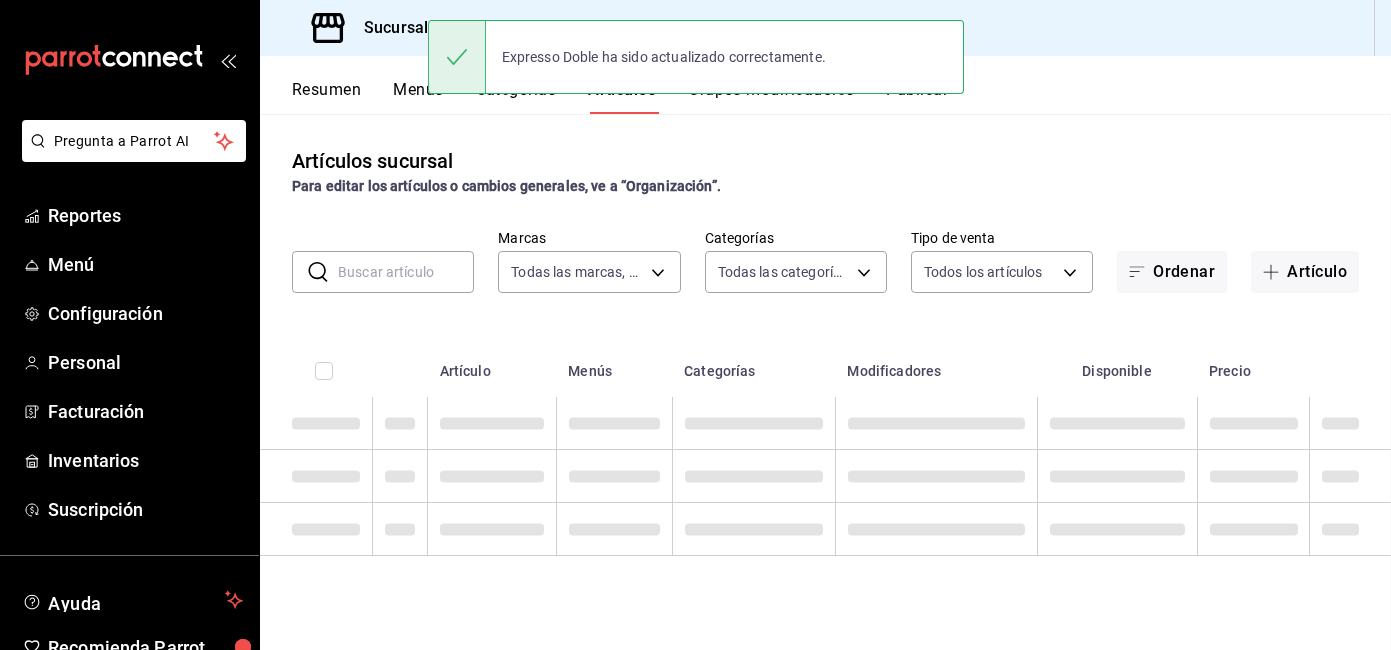 scroll, scrollTop: 0, scrollLeft: 0, axis: both 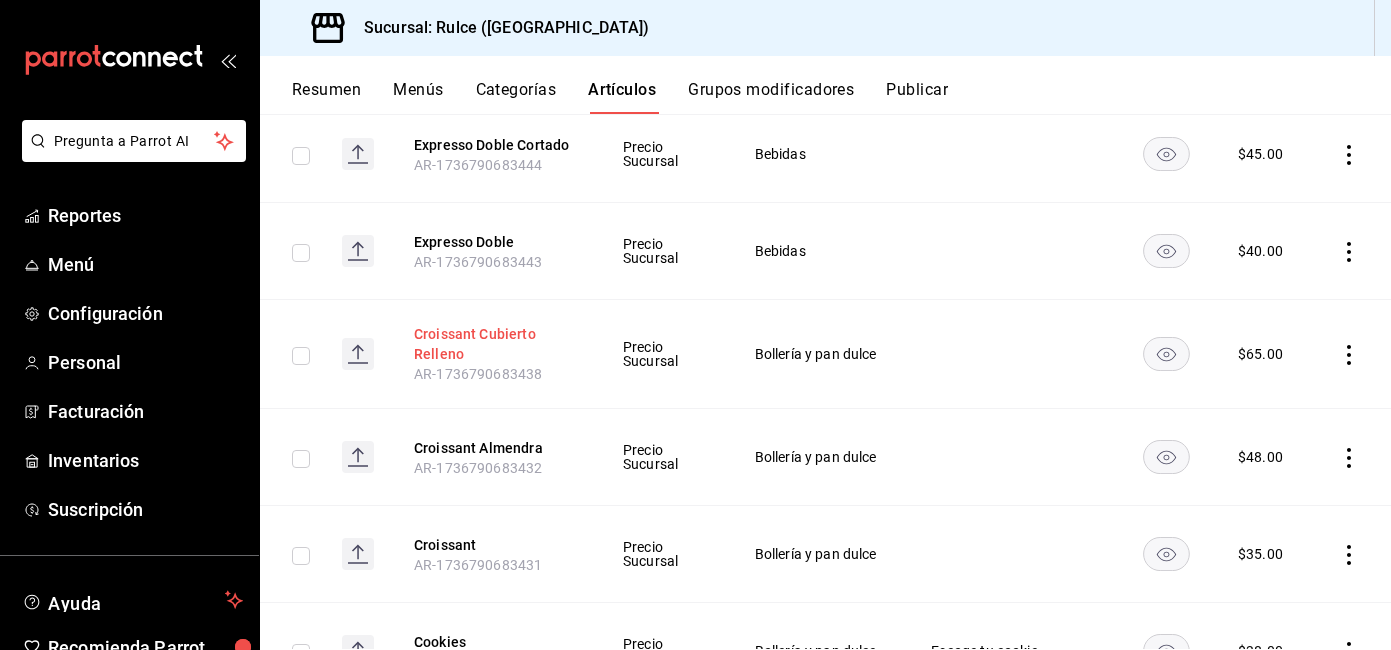 click on "Croissant Cubierto Relleno" at bounding box center [494, 344] 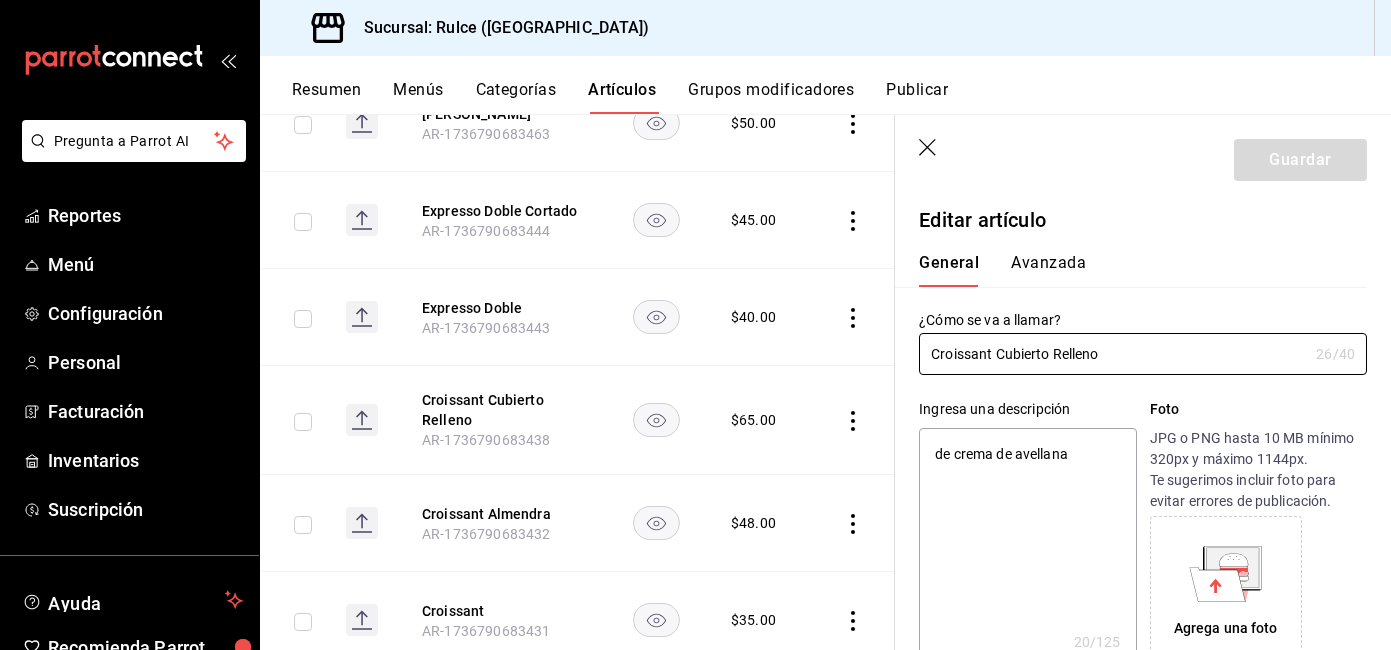 type on "x" 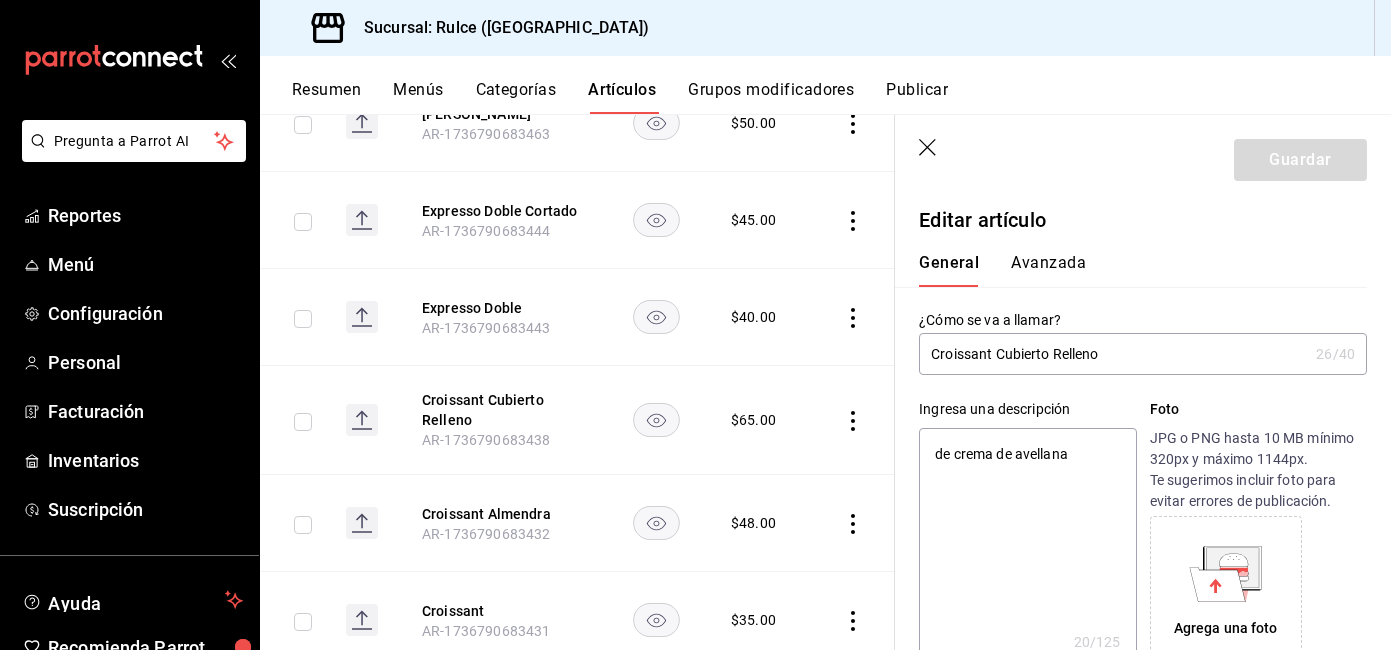 click on "¿Cómo se va a llamar? Croissant Cubierto Relleno 26 /40 ¿Cómo se va a llamar?" at bounding box center (1131, 331) 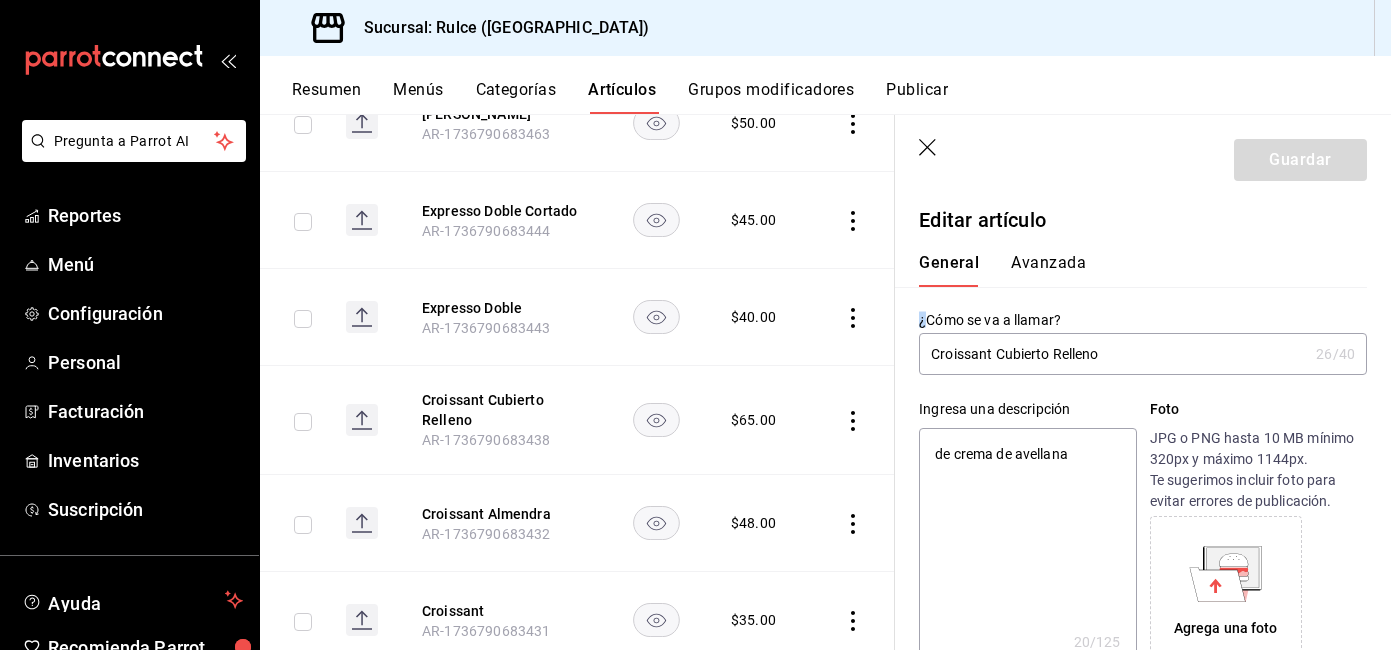 click on "¿Cómo se va a llamar? Croissant Cubierto Relleno 26 /40 ¿Cómo se va a llamar?" at bounding box center (1131, 331) 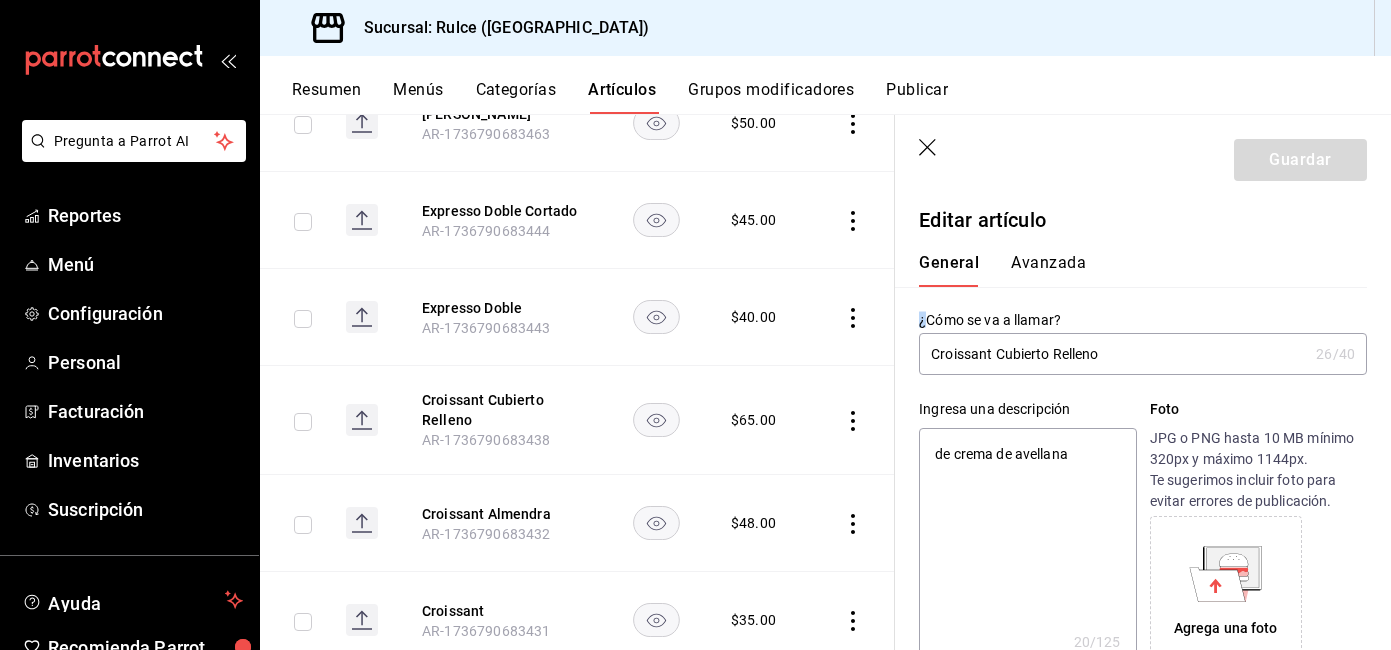 click on "Avanzada" at bounding box center [1048, 270] 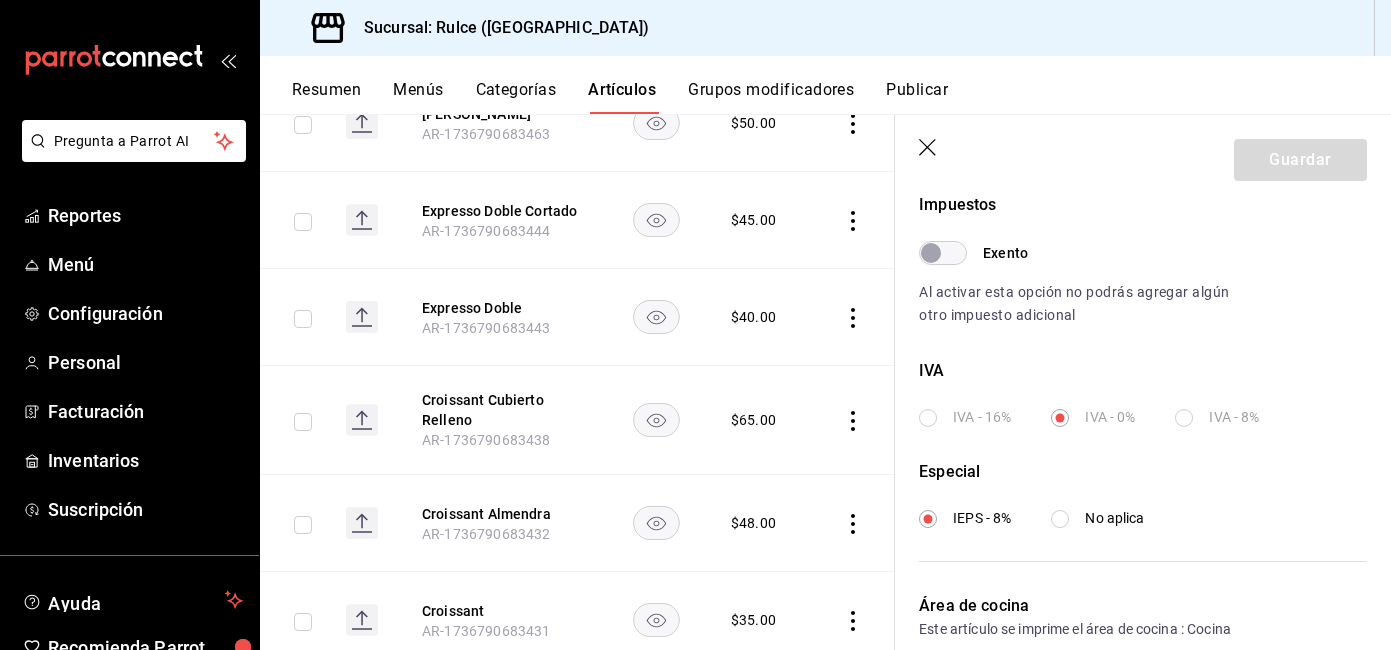 scroll, scrollTop: 762, scrollLeft: 0, axis: vertical 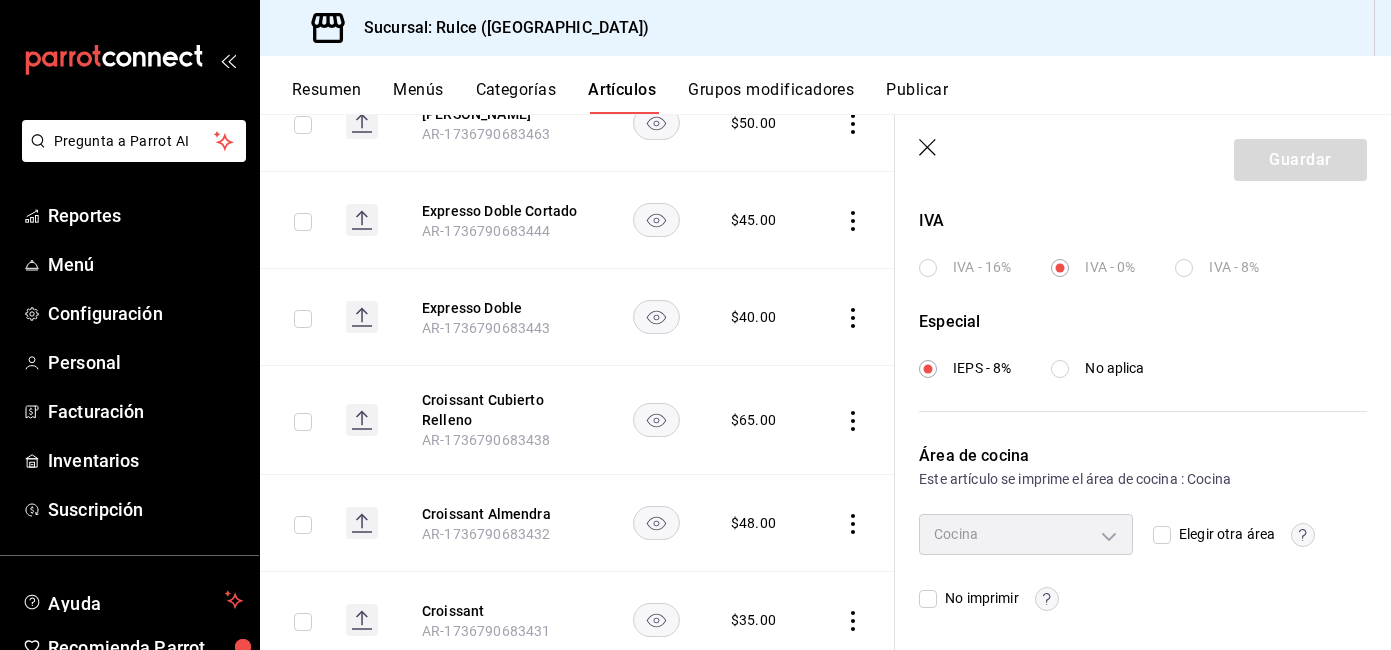click on "No aplica" at bounding box center (1060, 369) 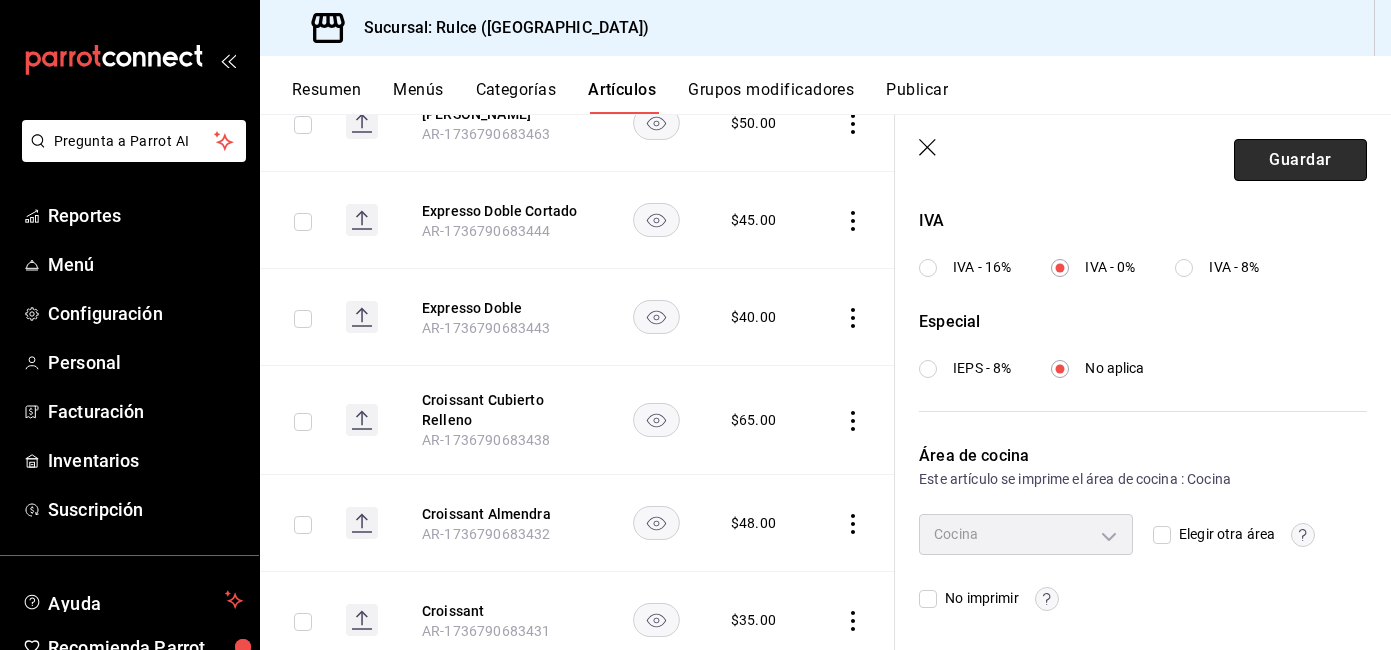 click on "Guardar" at bounding box center (1300, 160) 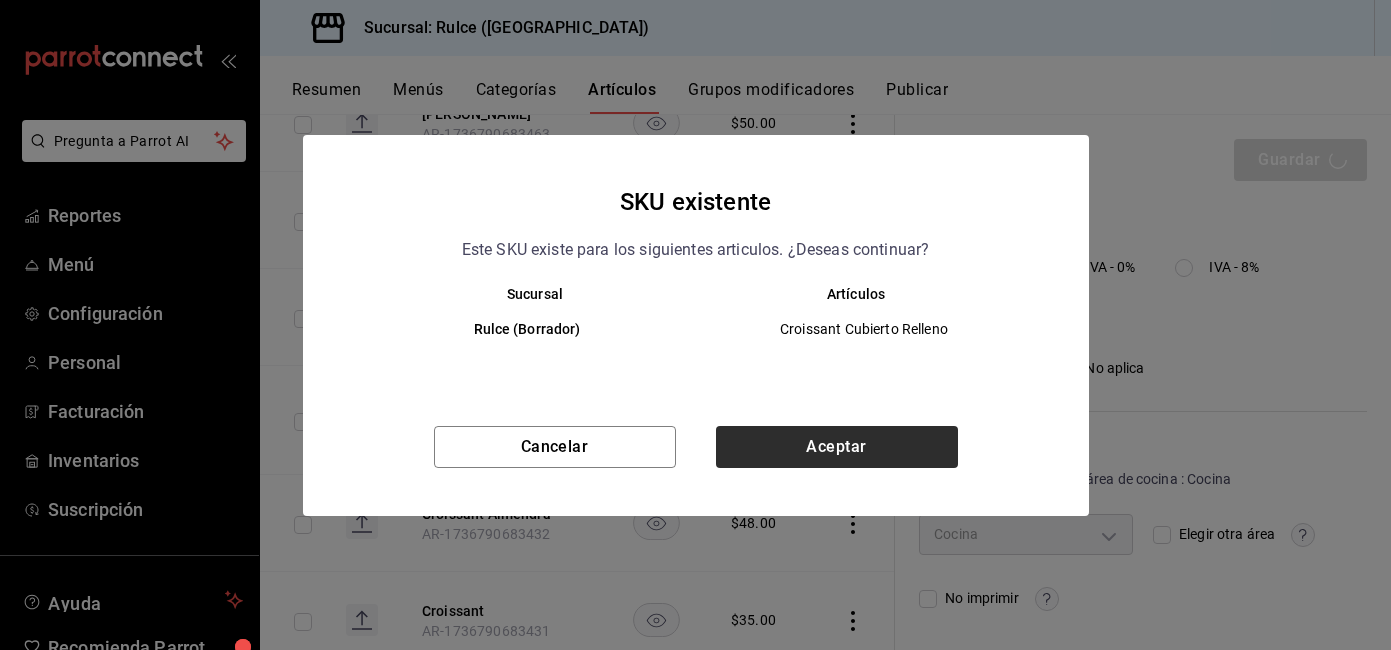 drag, startPoint x: 893, startPoint y: 477, endPoint x: 894, endPoint y: 460, distance: 17.029387 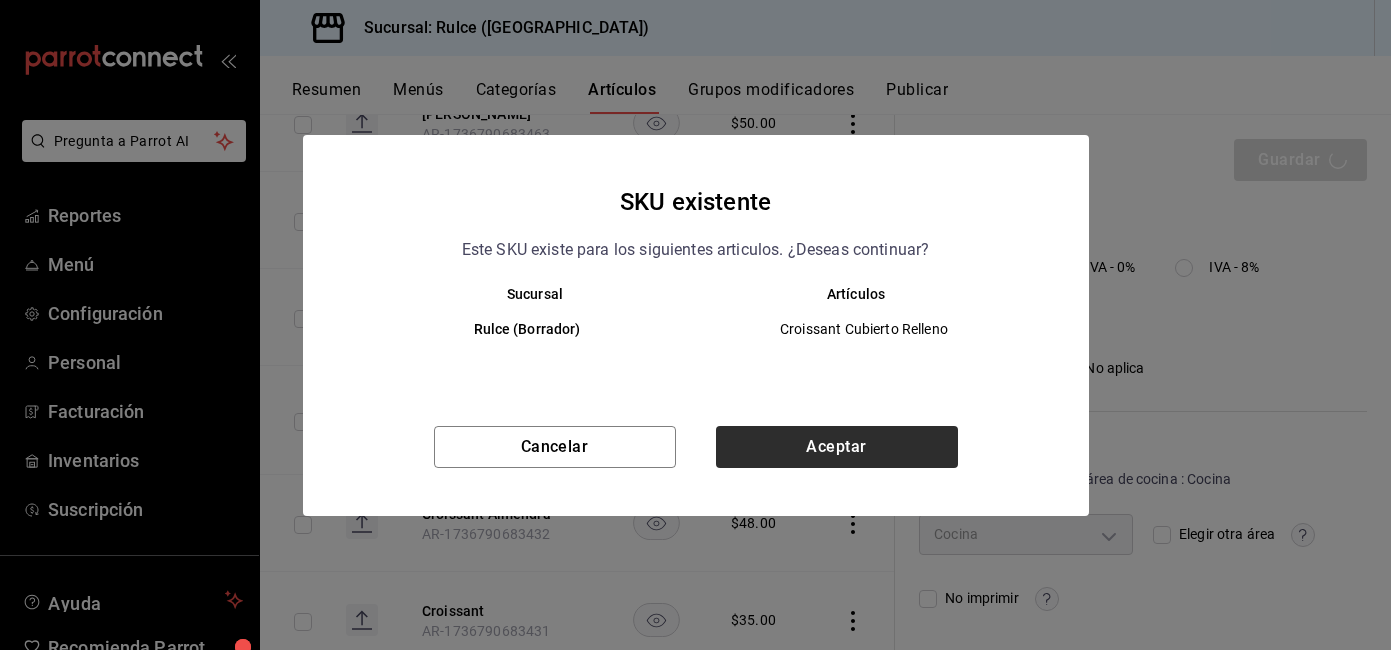 click on "Cancelar Aceptar" at bounding box center (696, 471) 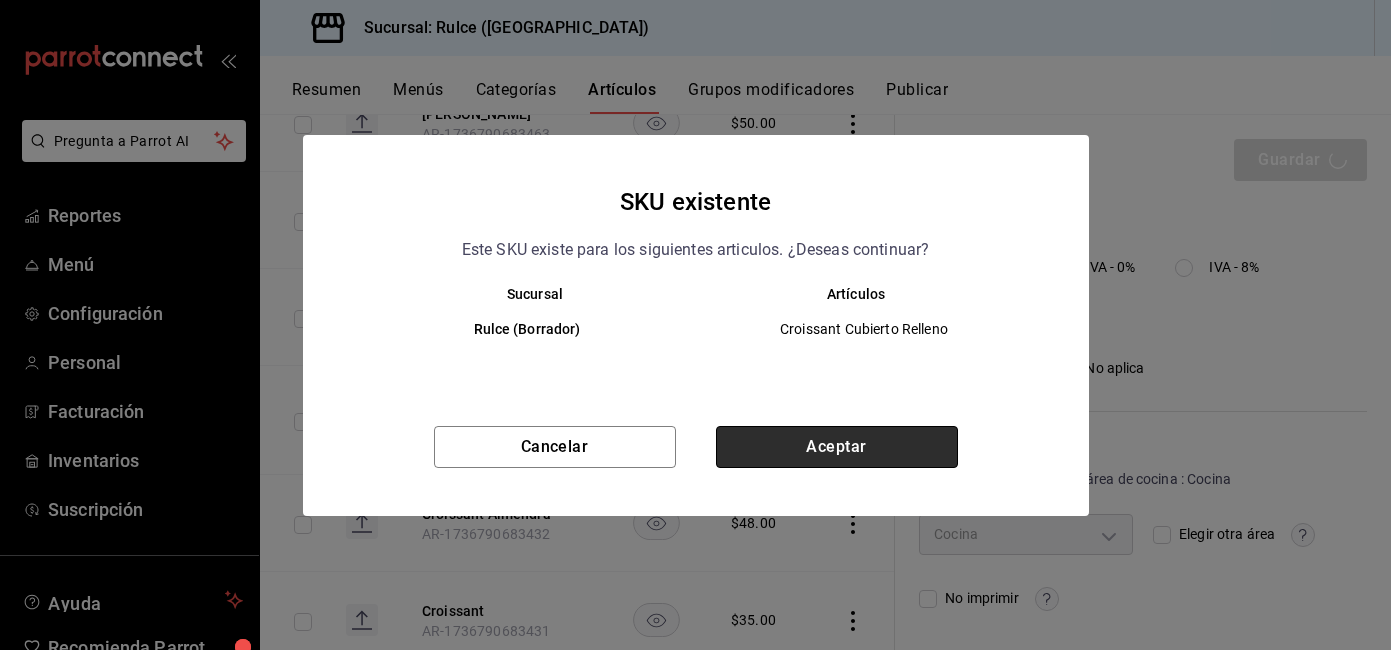 click on "Aceptar" at bounding box center (837, 447) 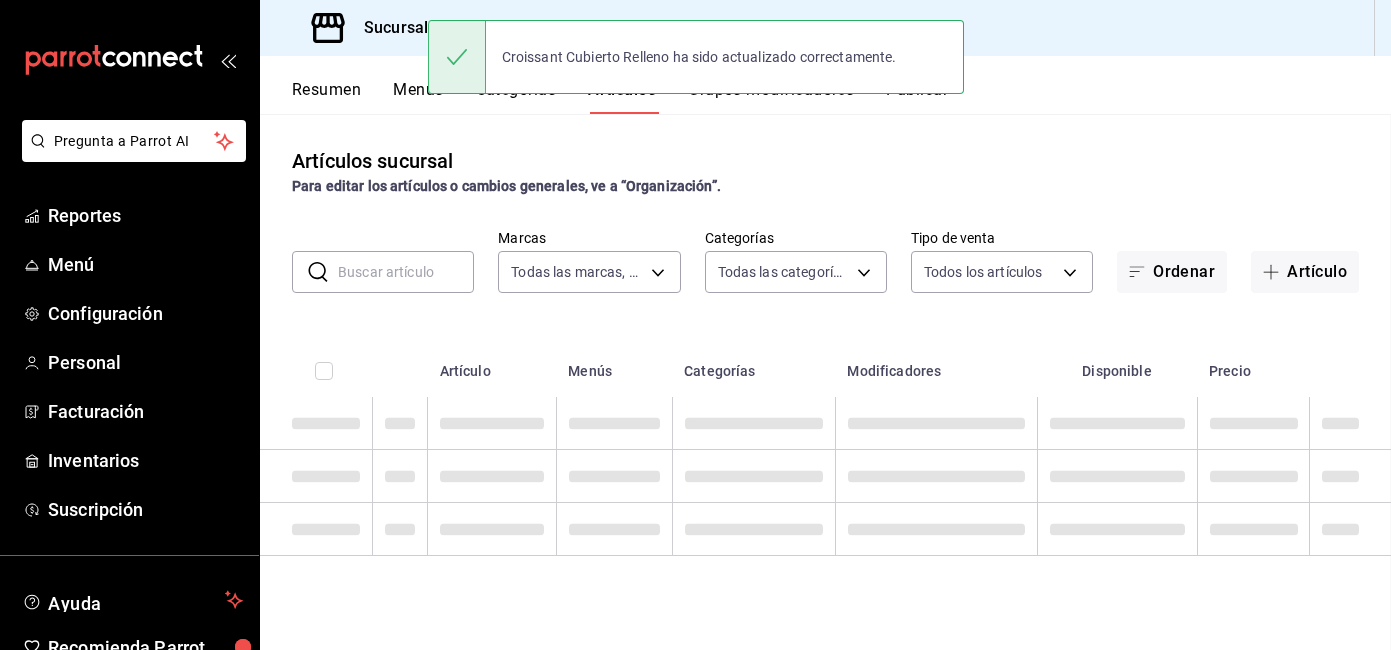 scroll, scrollTop: 0, scrollLeft: 0, axis: both 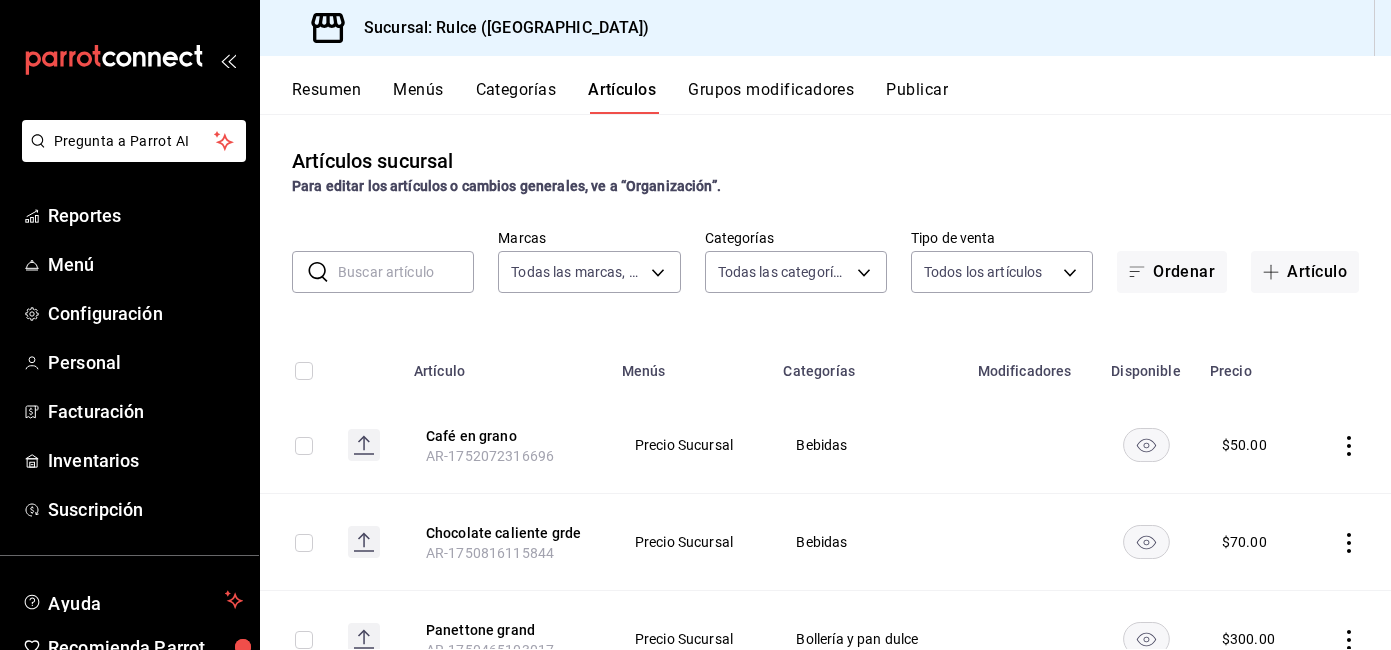 drag, startPoint x: 1373, startPoint y: 198, endPoint x: 1394, endPoint y: 287, distance: 91.44397 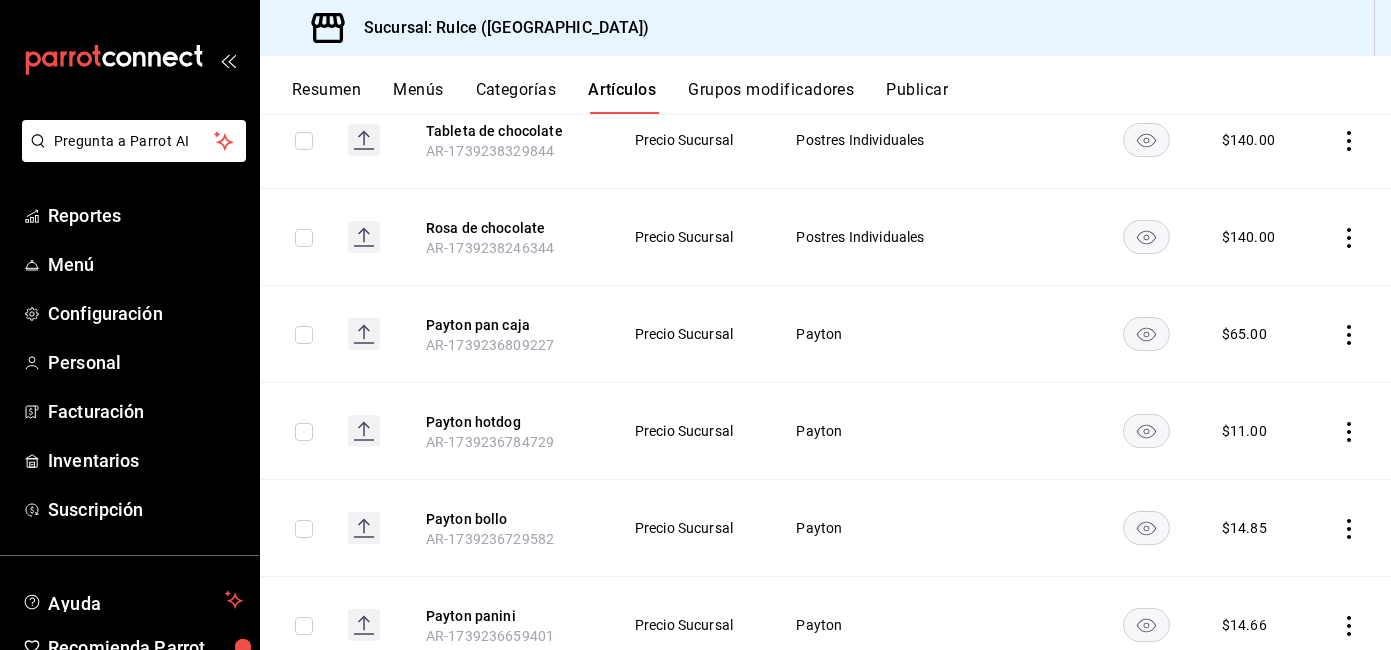 scroll, scrollTop: 1861, scrollLeft: 0, axis: vertical 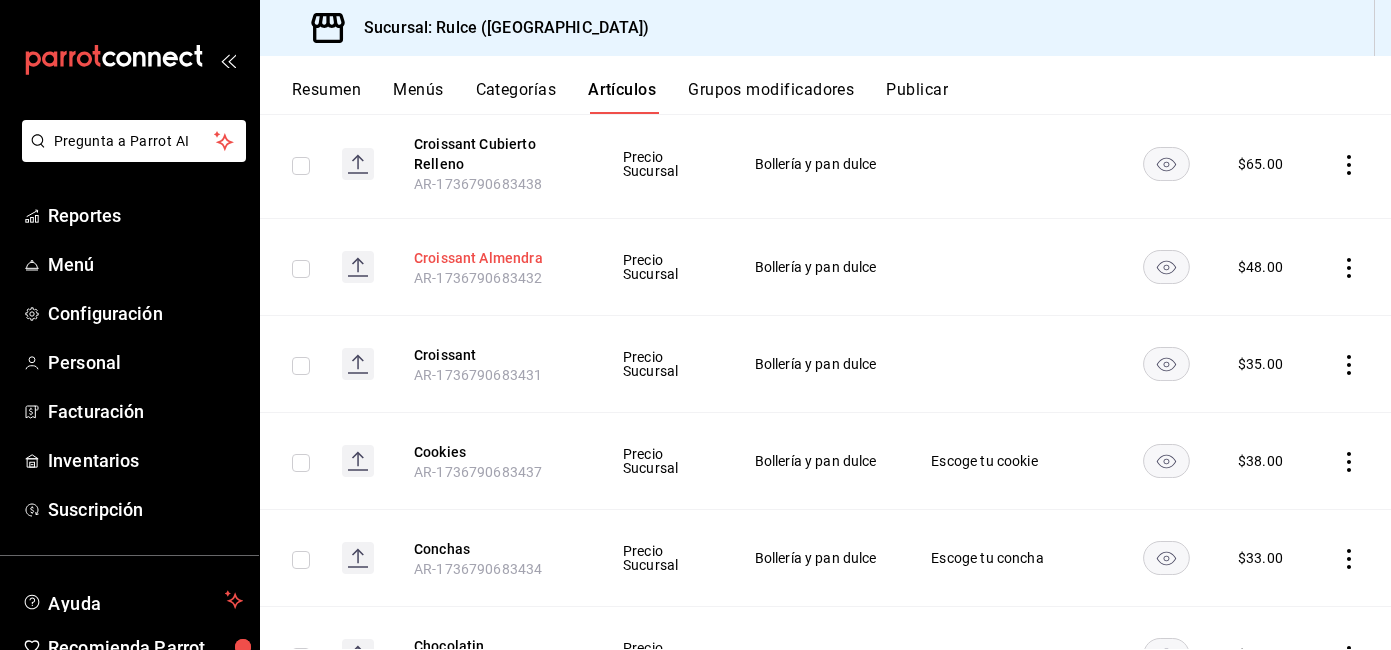 click on "Croissant Almendra" at bounding box center [494, 258] 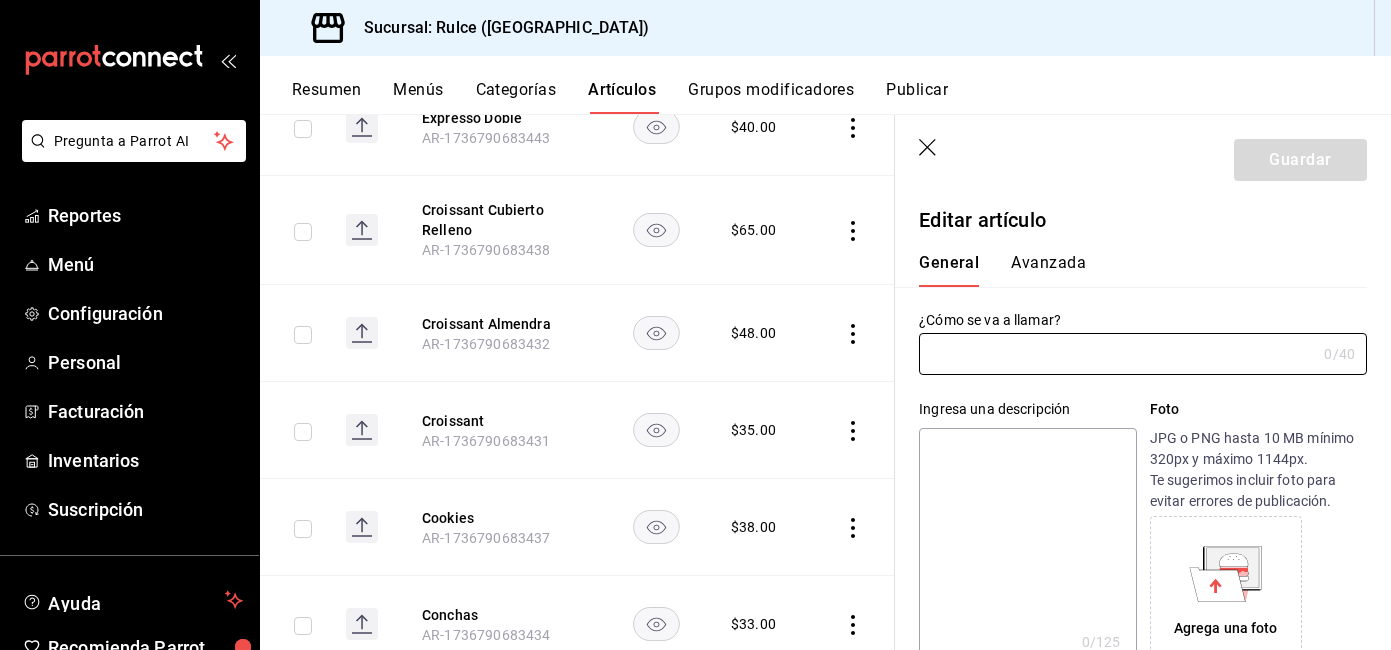 type on "Croissant Almendra" 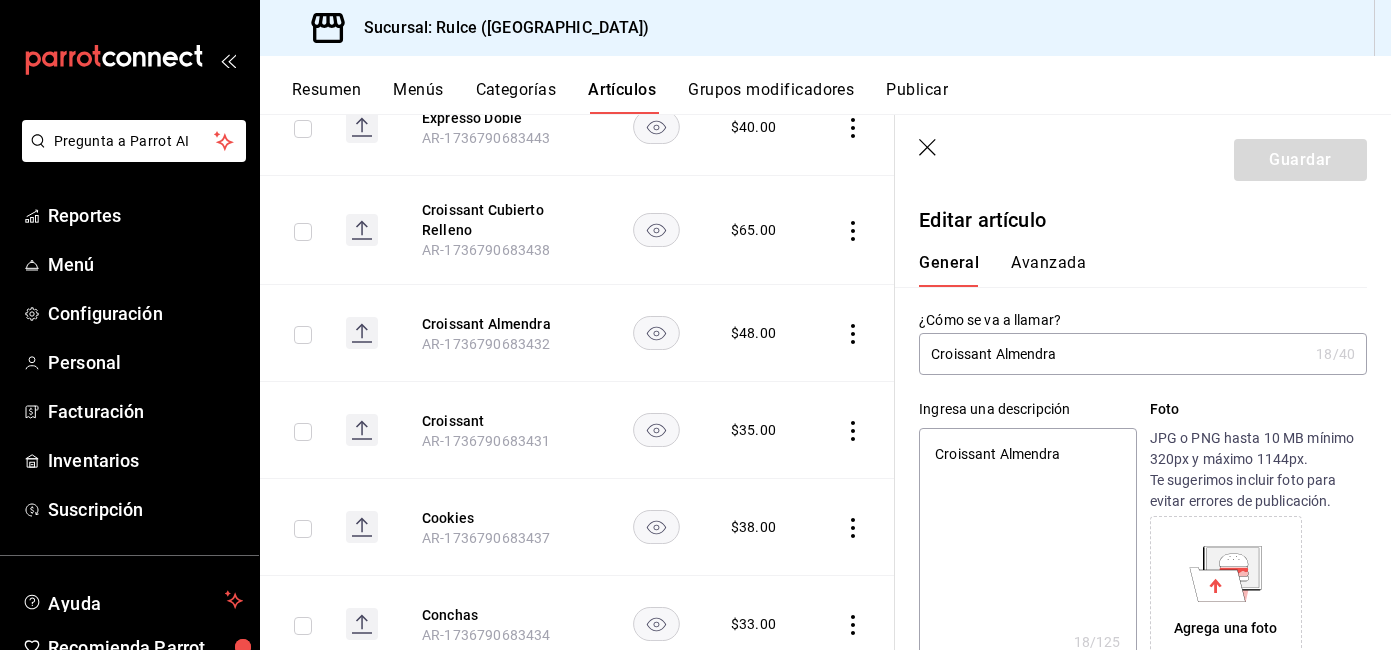 click on "Avanzada" at bounding box center (1048, 270) 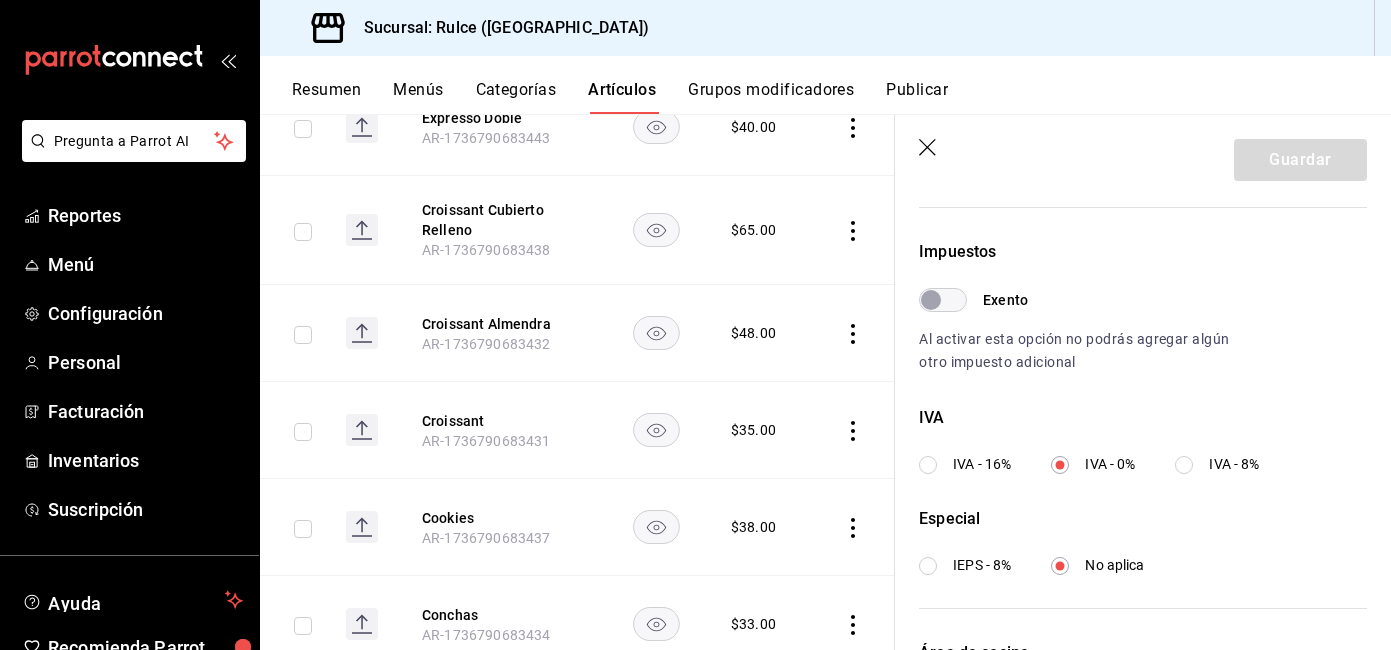 scroll, scrollTop: 590, scrollLeft: 0, axis: vertical 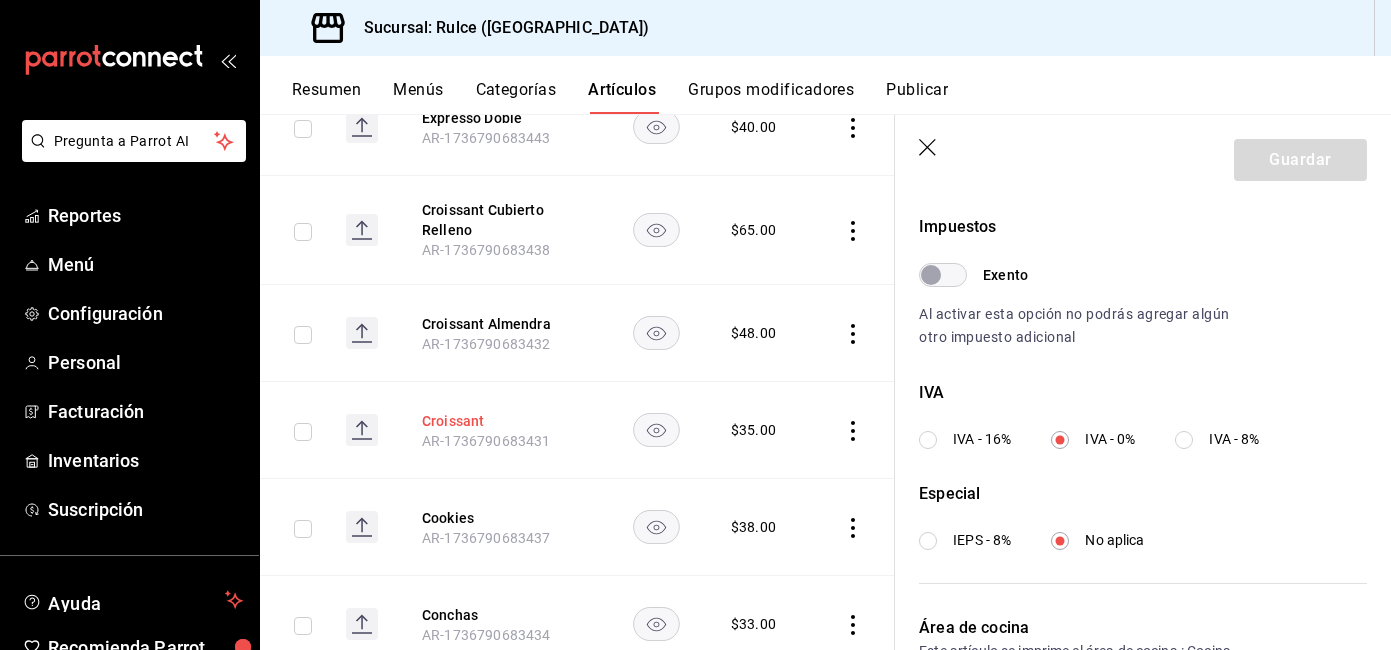 click on "Croissant" at bounding box center [502, 421] 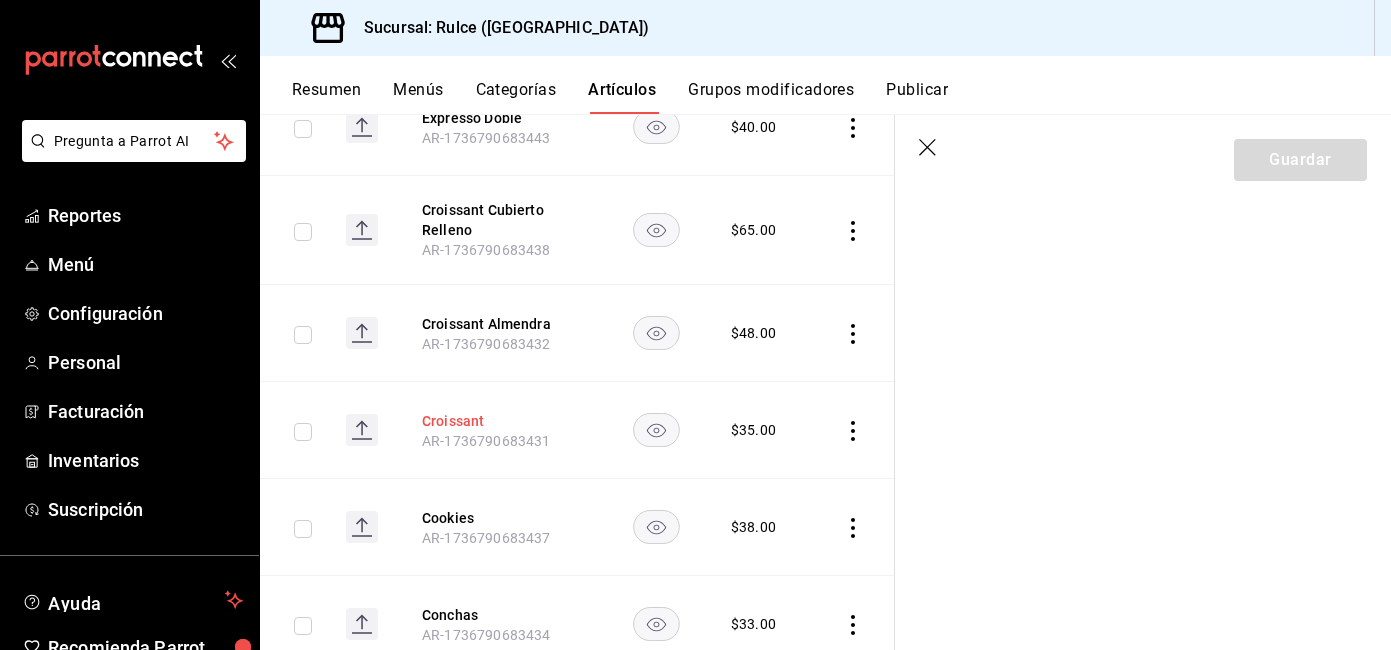 scroll, scrollTop: 0, scrollLeft: 0, axis: both 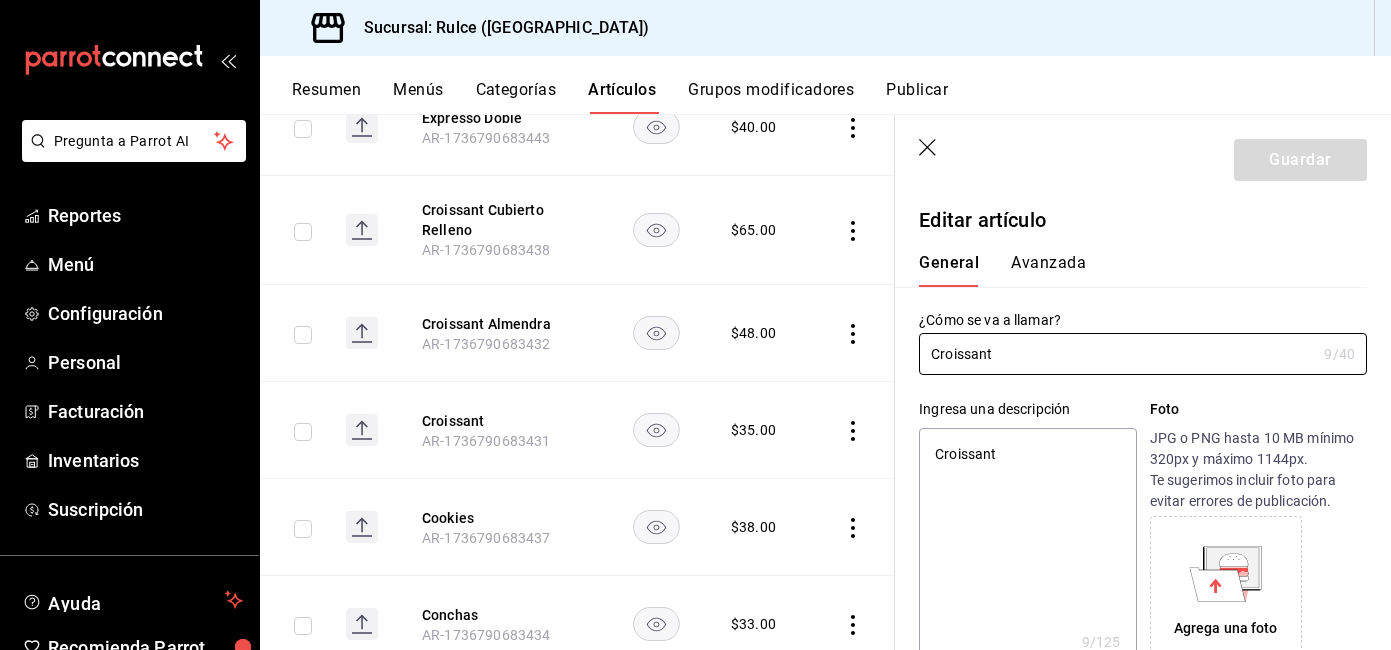type on "x" 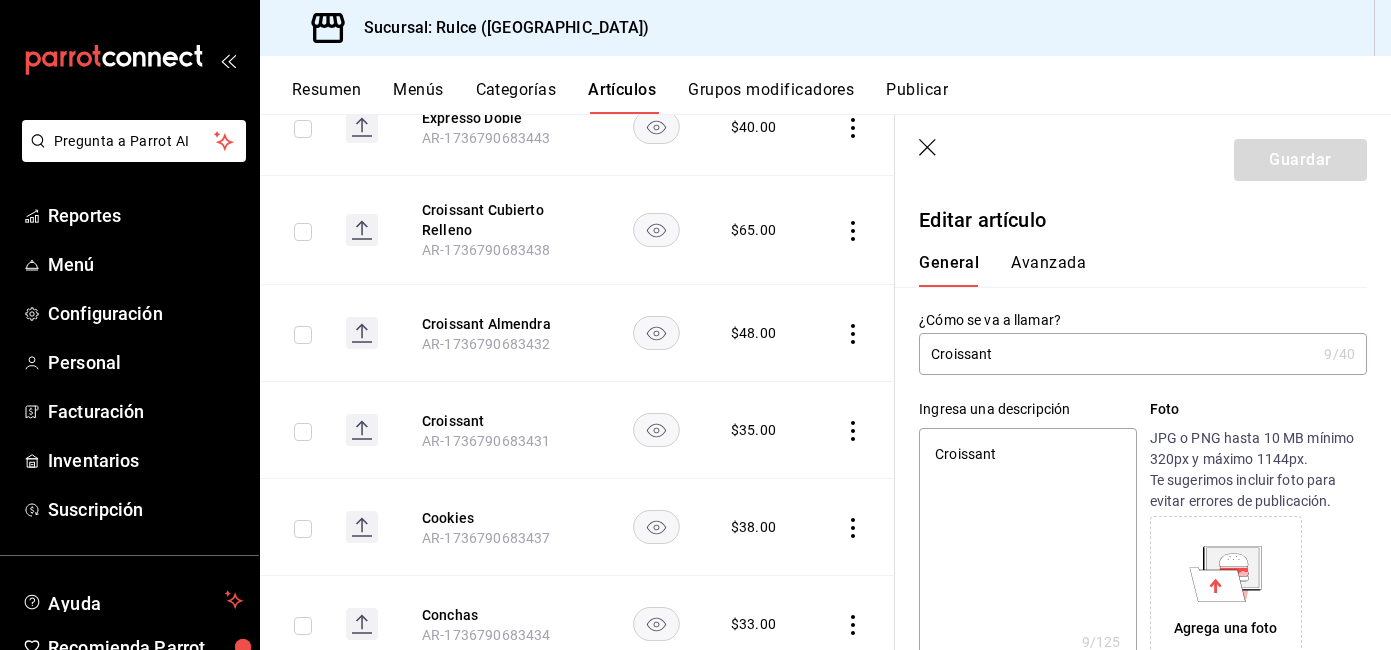 click on "Avanzada" at bounding box center [1048, 270] 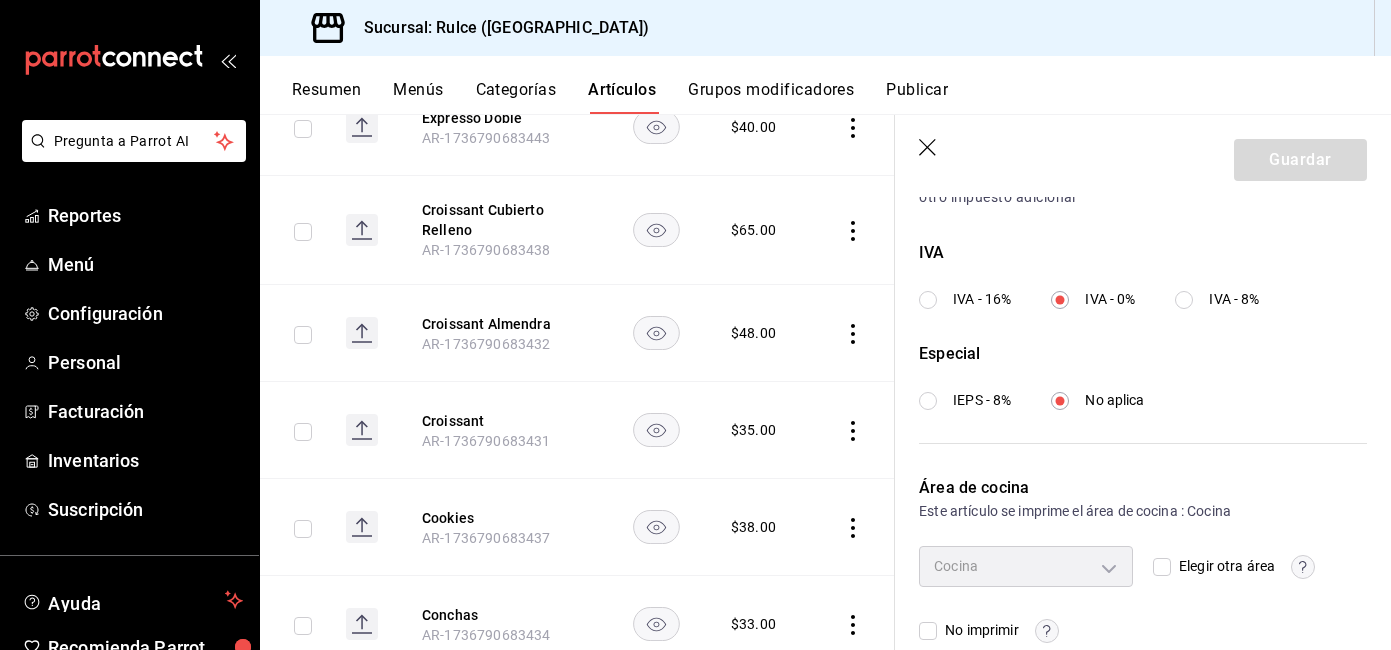 scroll, scrollTop: 735, scrollLeft: 0, axis: vertical 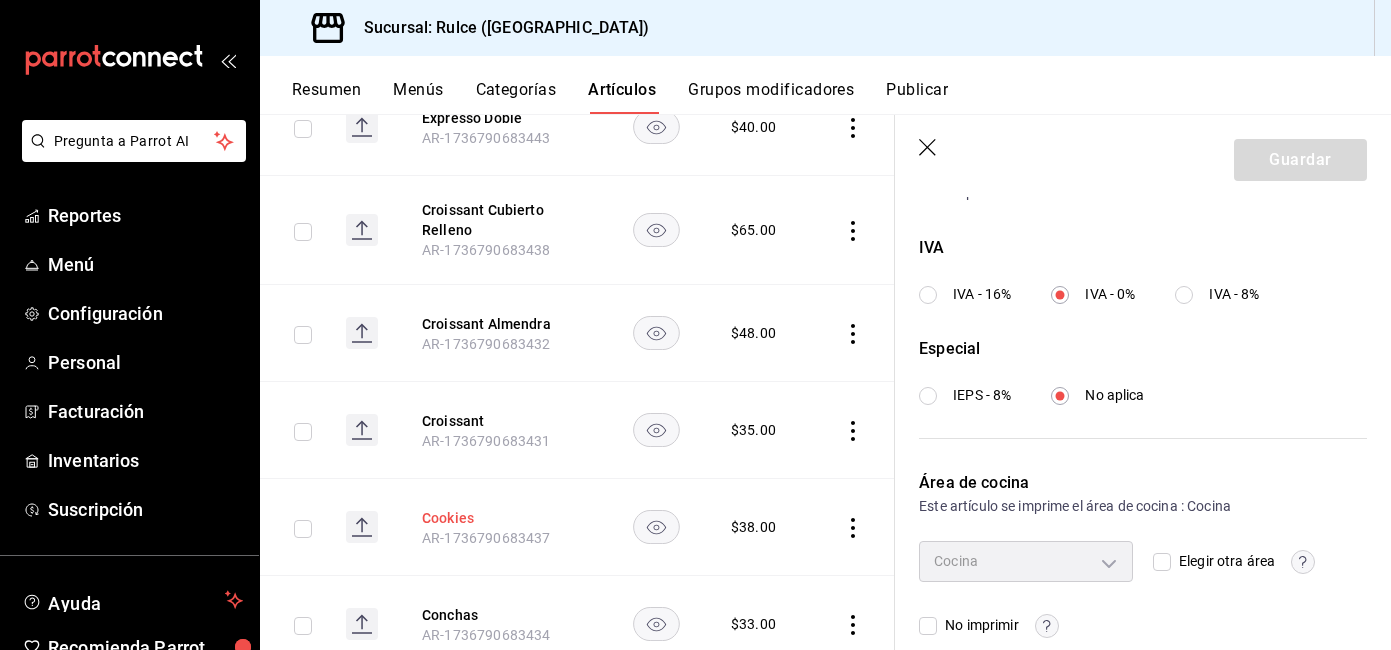 click on "Cookies" at bounding box center (502, 518) 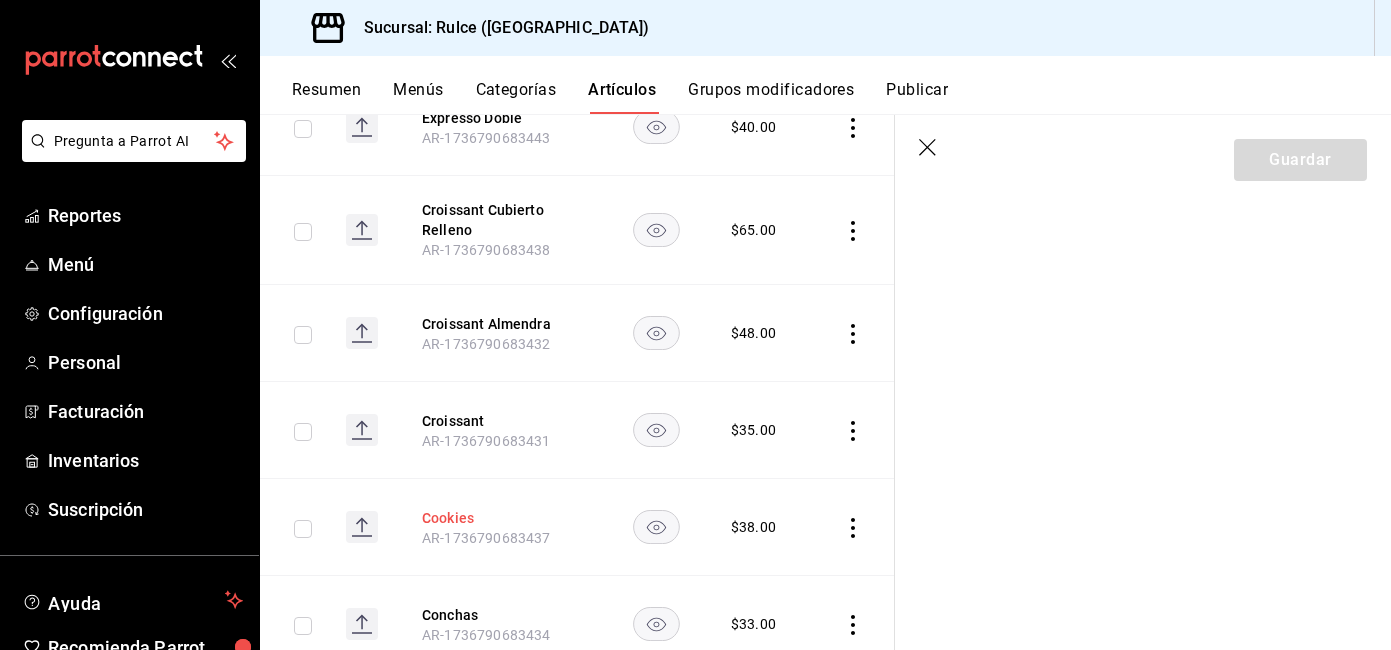 scroll, scrollTop: 0, scrollLeft: 0, axis: both 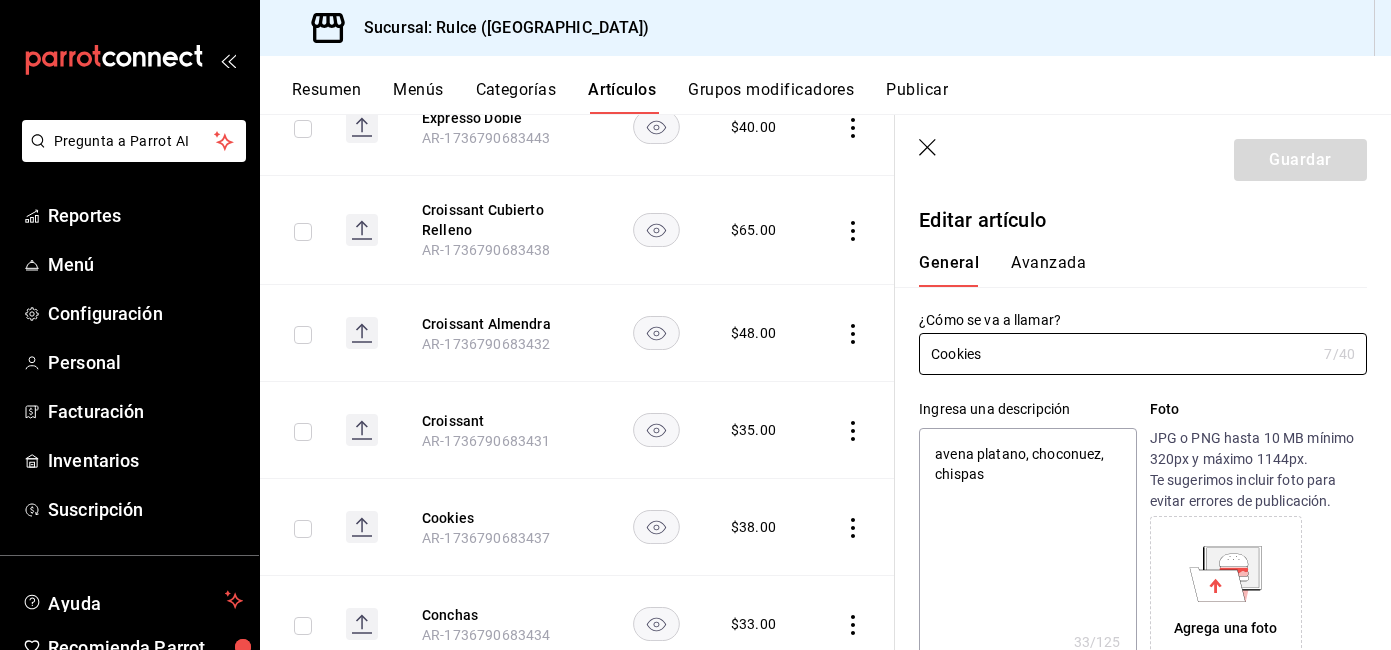 type on "x" 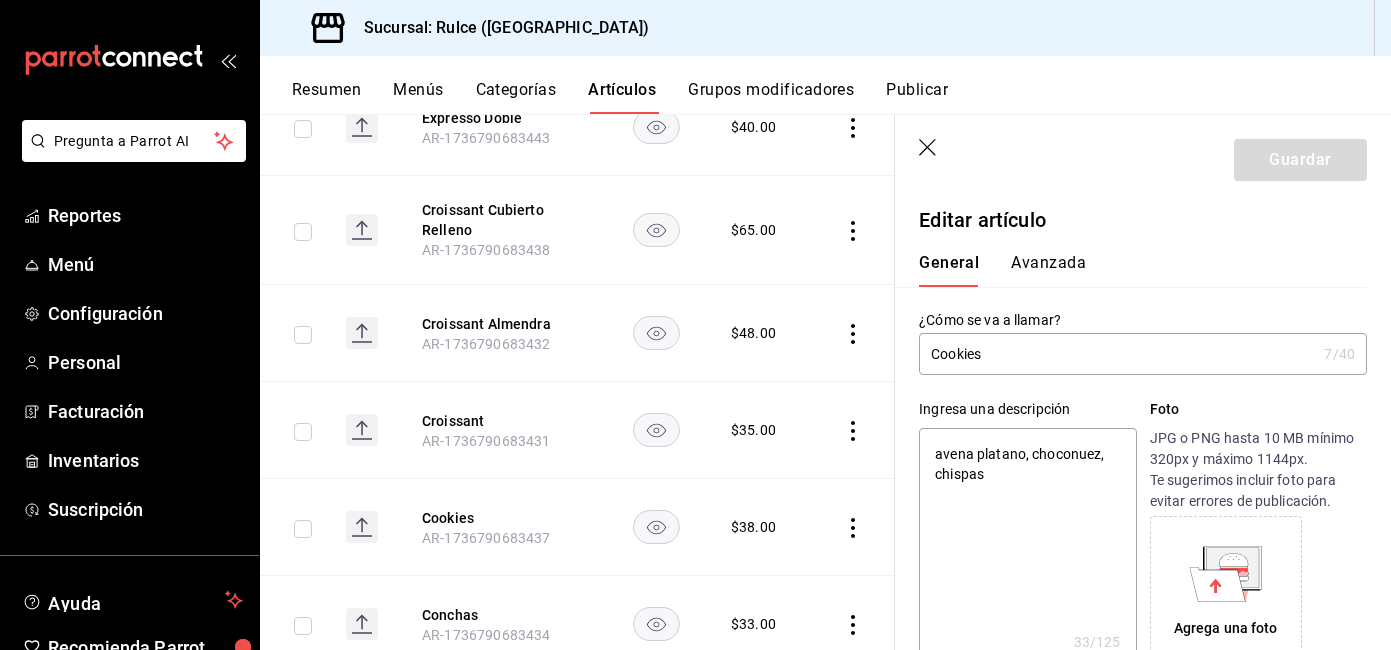 click on "Avanzada" at bounding box center (1048, 270) 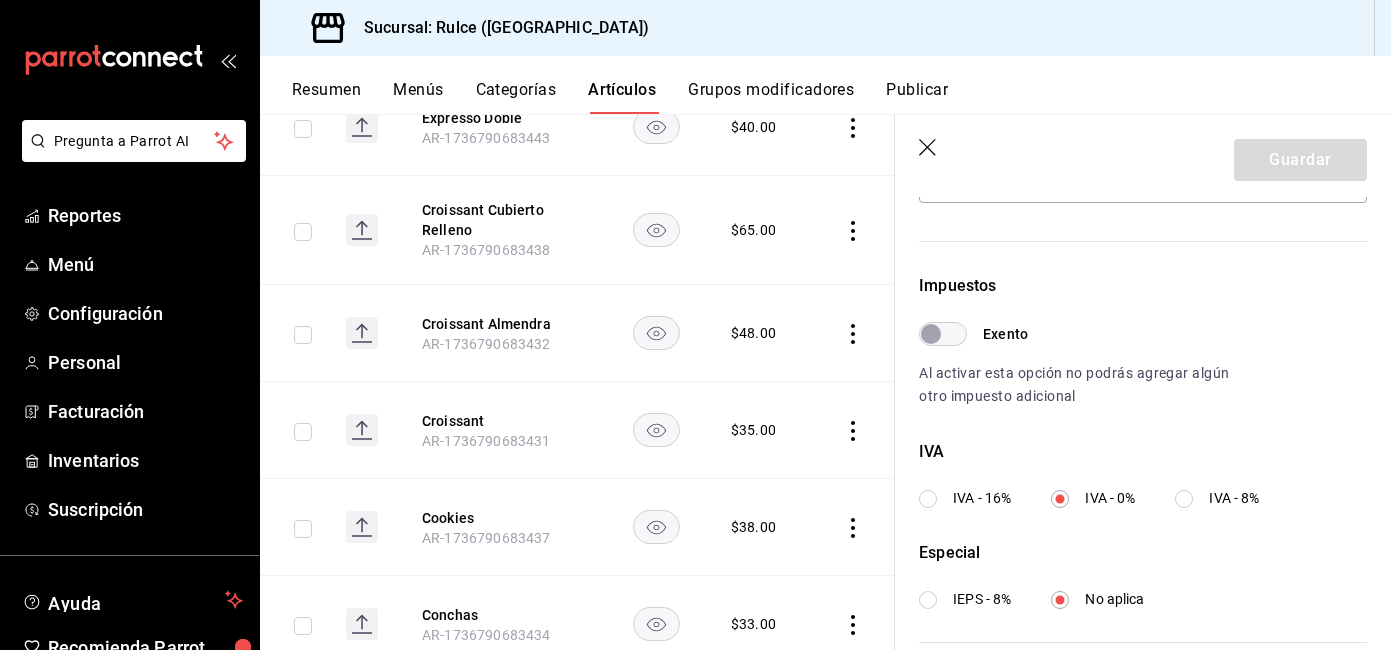 scroll, scrollTop: 570, scrollLeft: 0, axis: vertical 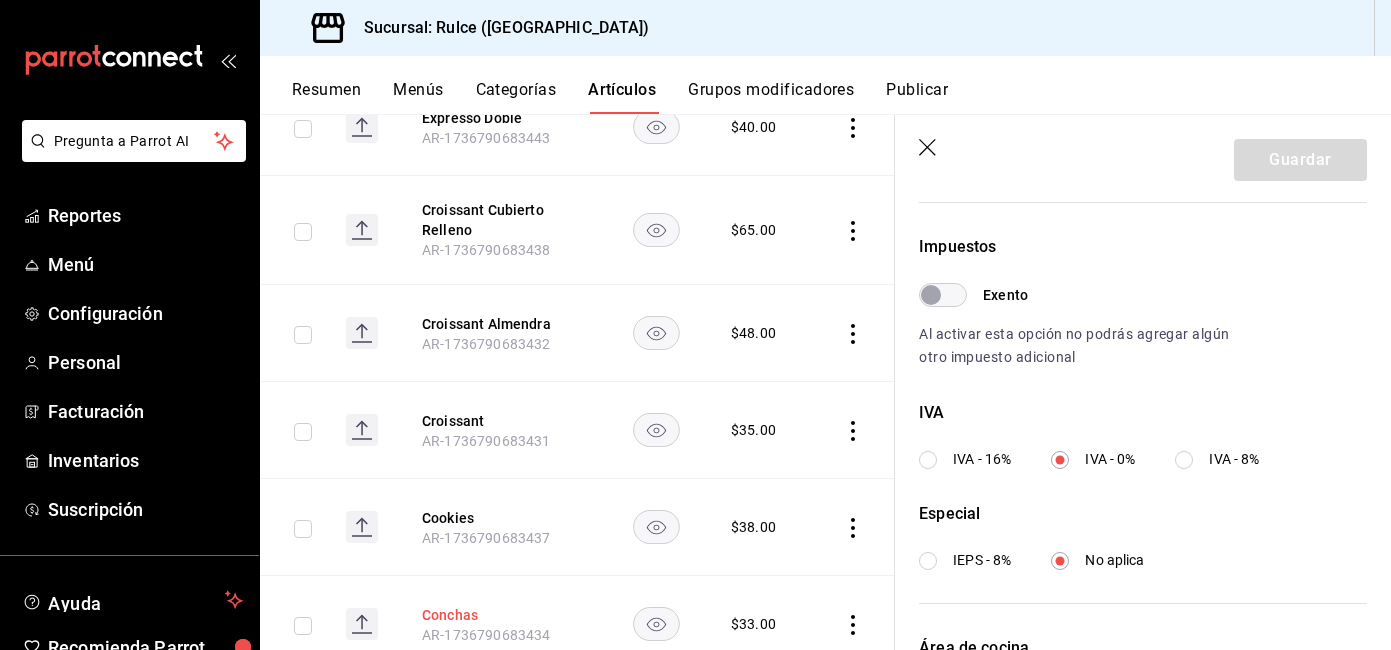 click on "Conchas" at bounding box center [502, 615] 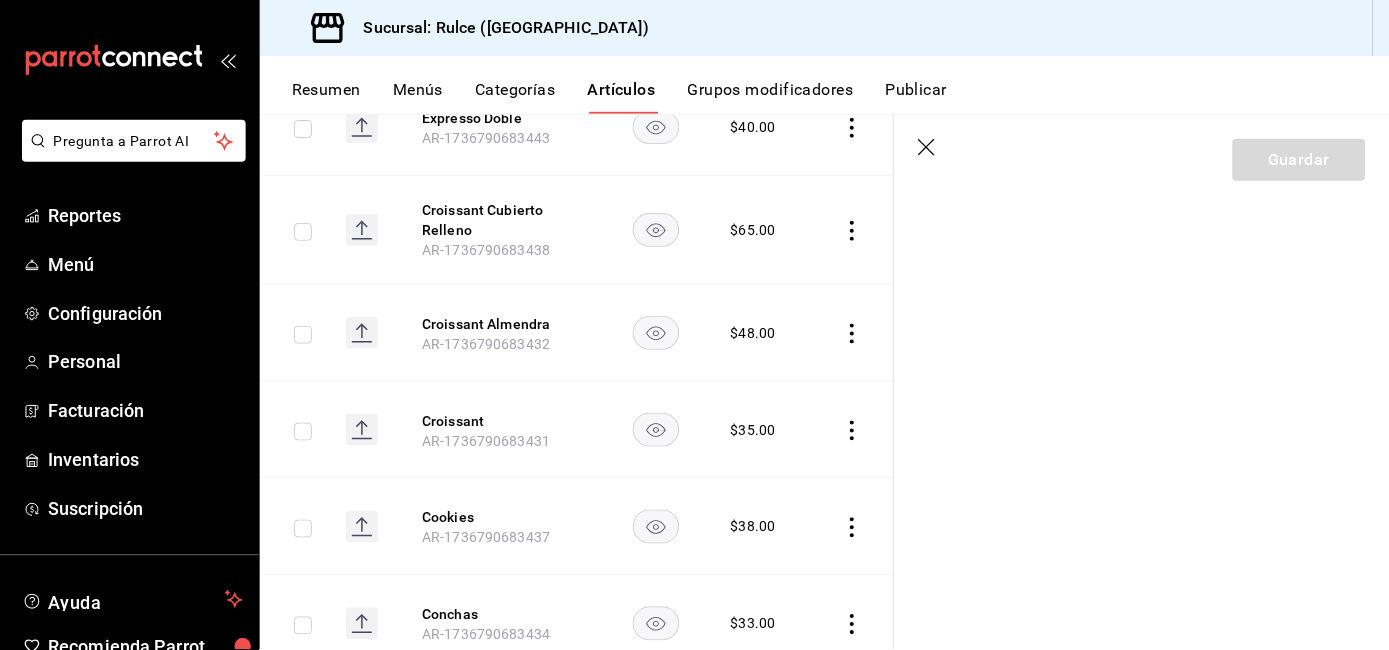 scroll, scrollTop: 0, scrollLeft: 0, axis: both 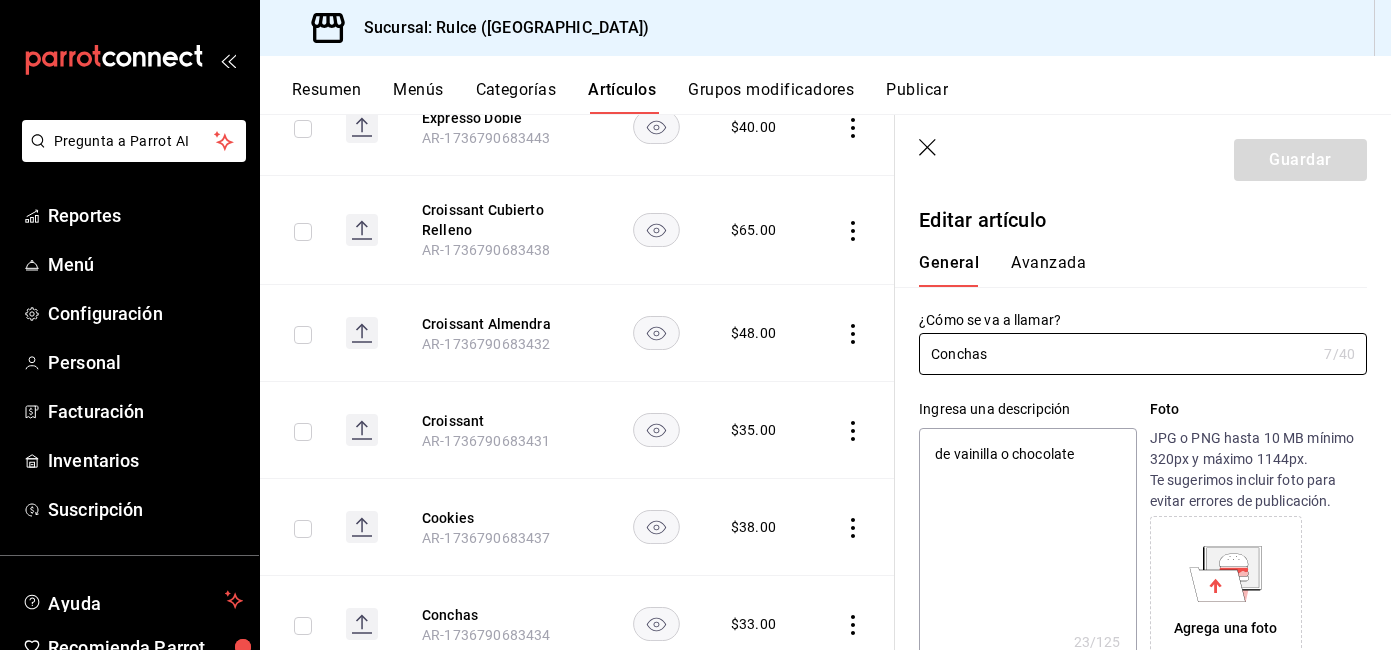 type on "x" 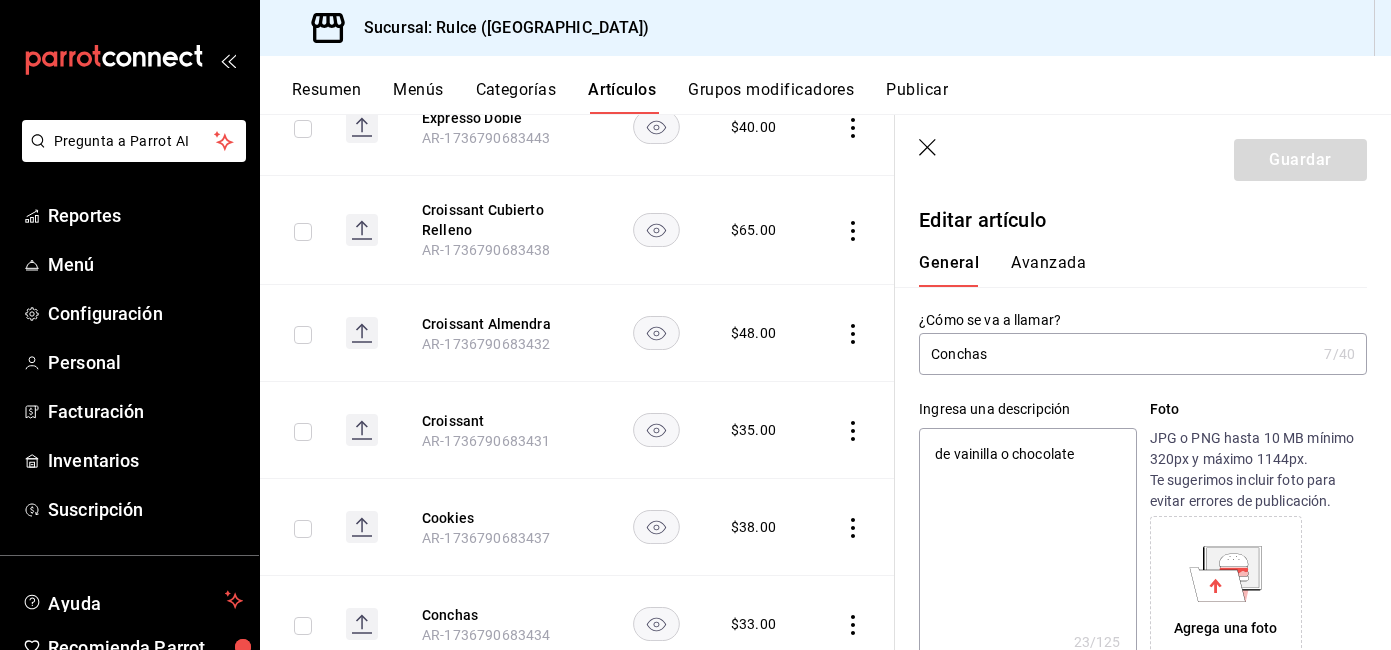 click on "Avanzada" at bounding box center (1048, 270) 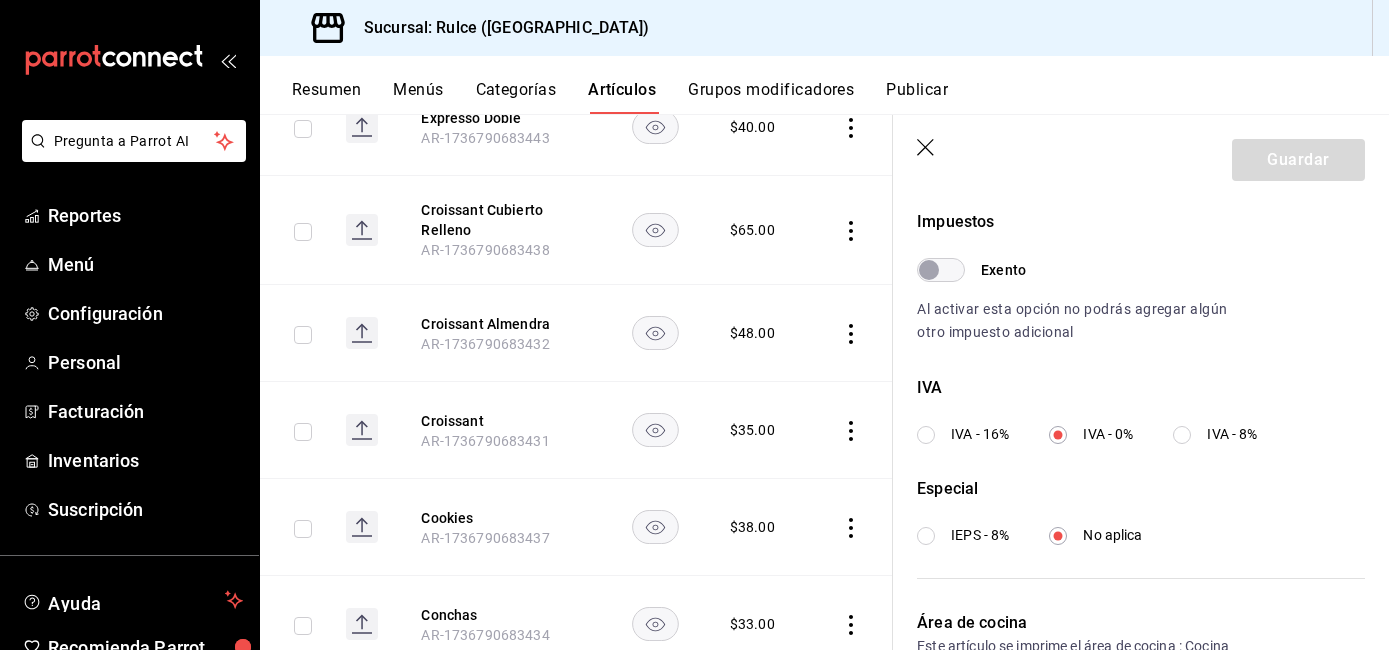 scroll, scrollTop: 604, scrollLeft: 0, axis: vertical 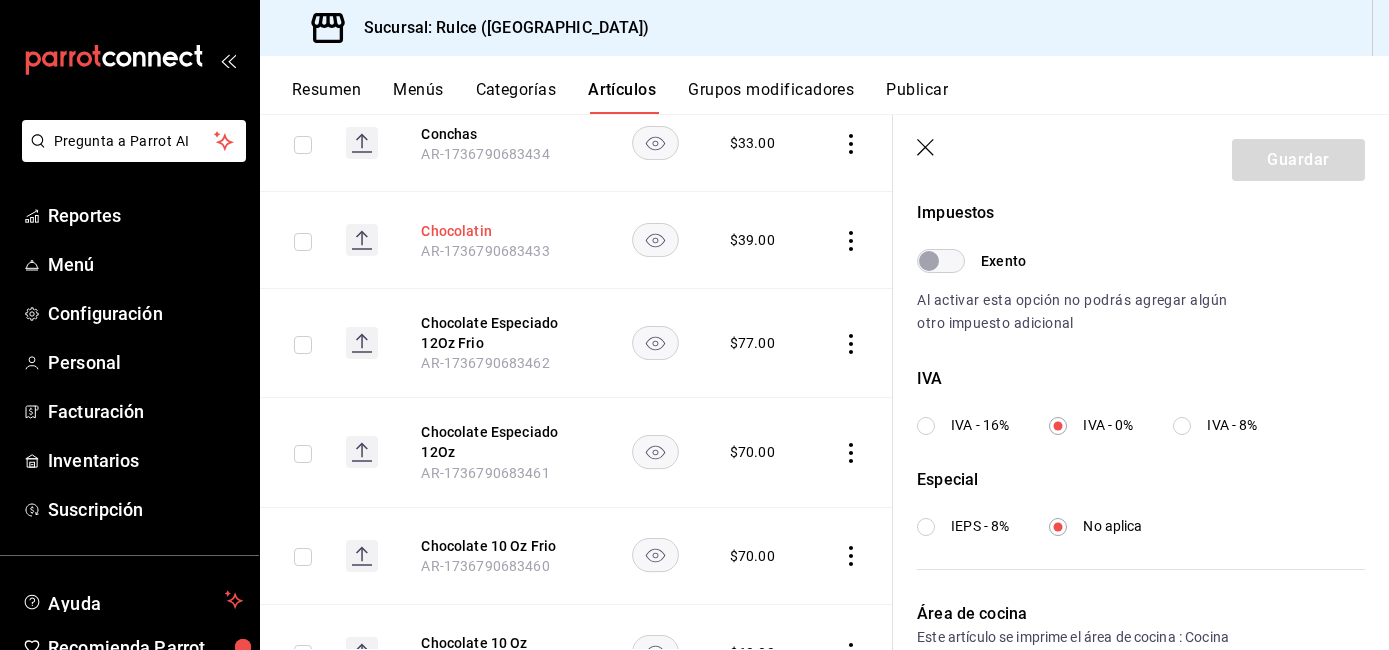 click on "Chocolatin" at bounding box center (501, 231) 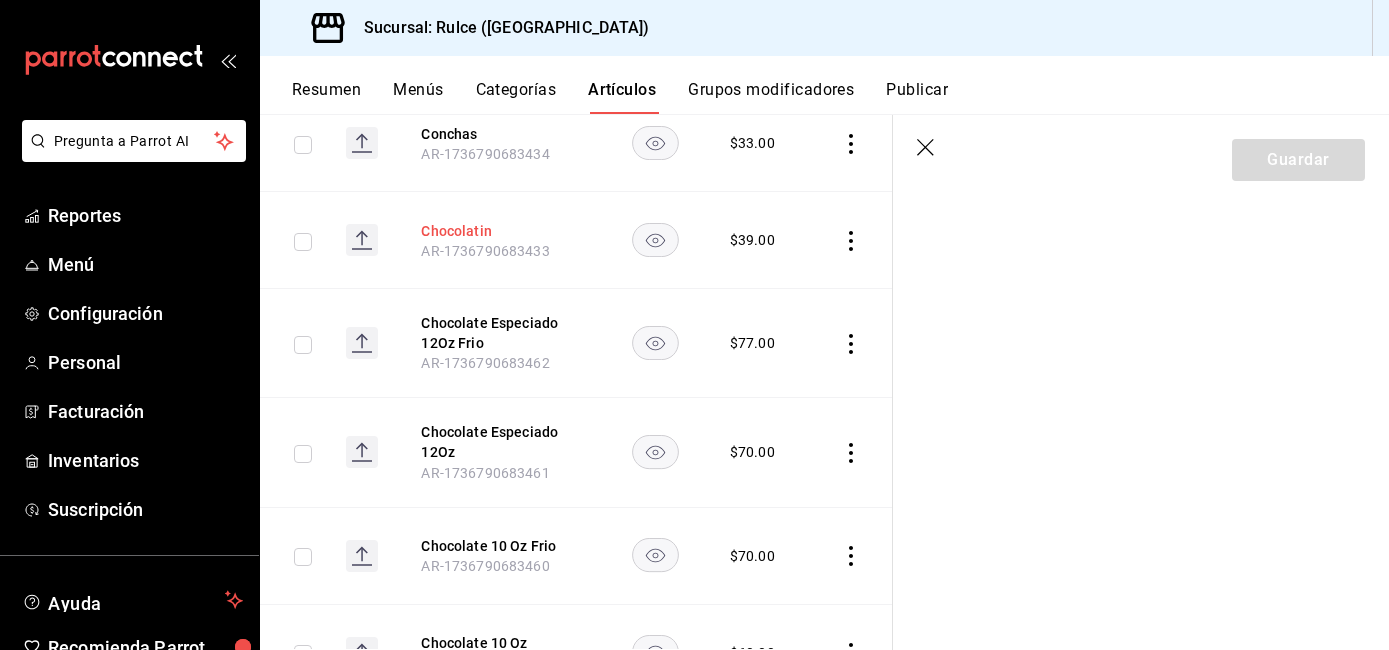 scroll, scrollTop: 0, scrollLeft: 0, axis: both 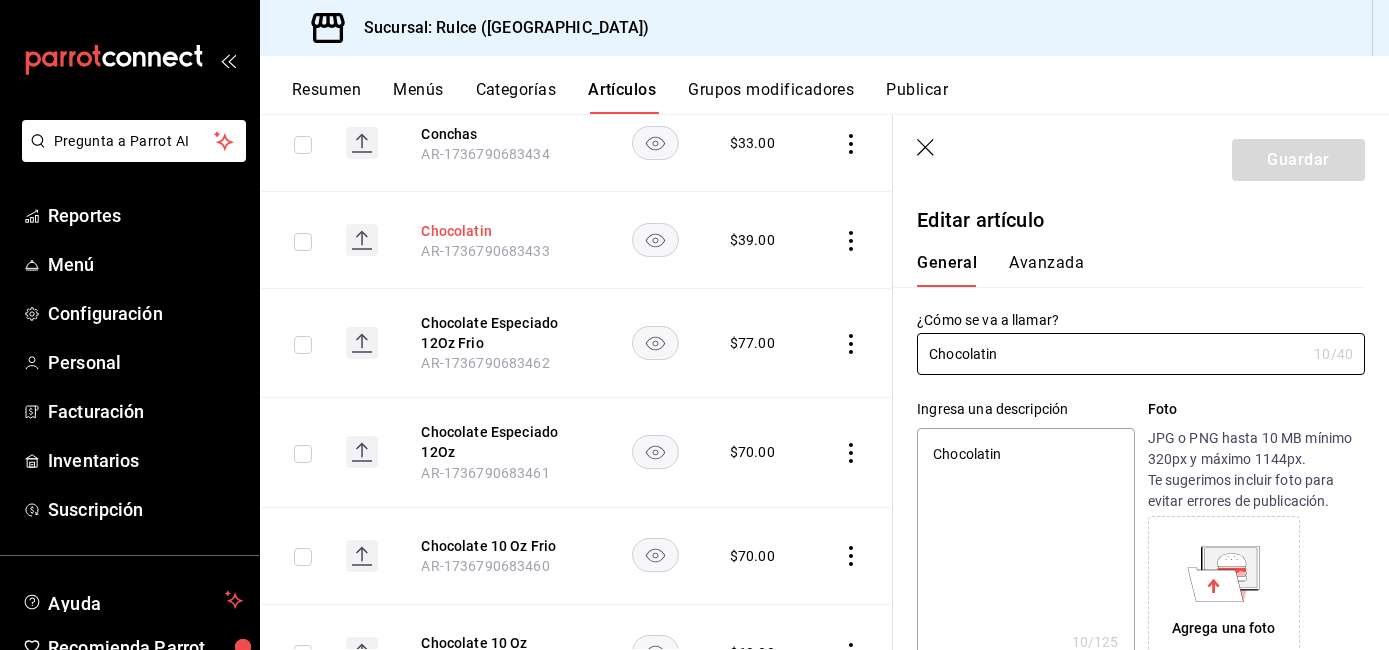 type on "x" 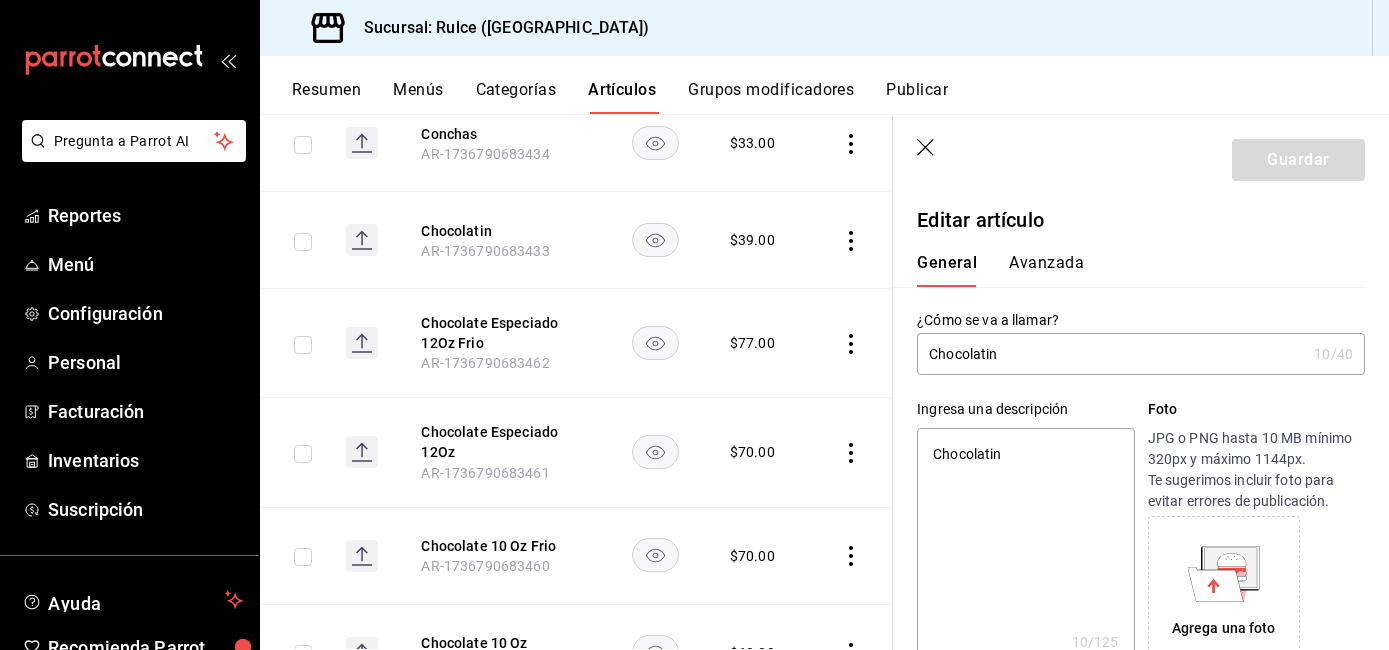 click on "Avanzada" at bounding box center [1046, 270] 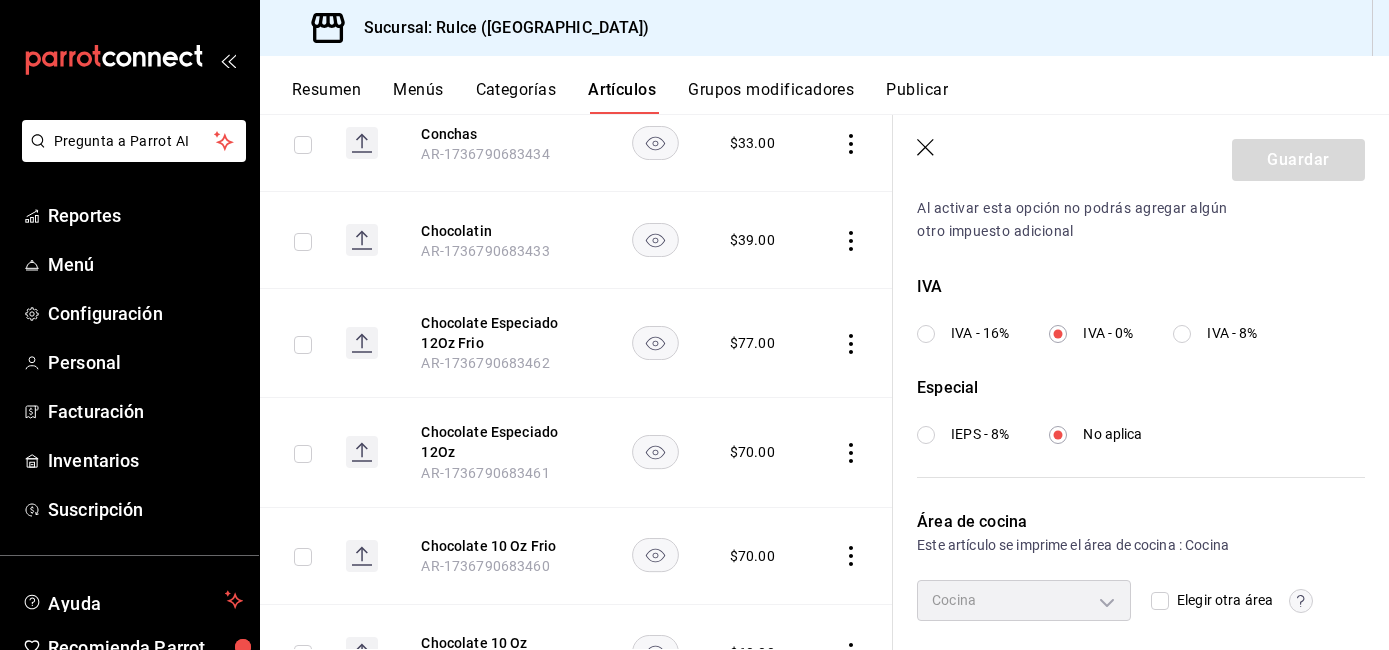 scroll, scrollTop: 696, scrollLeft: 0, axis: vertical 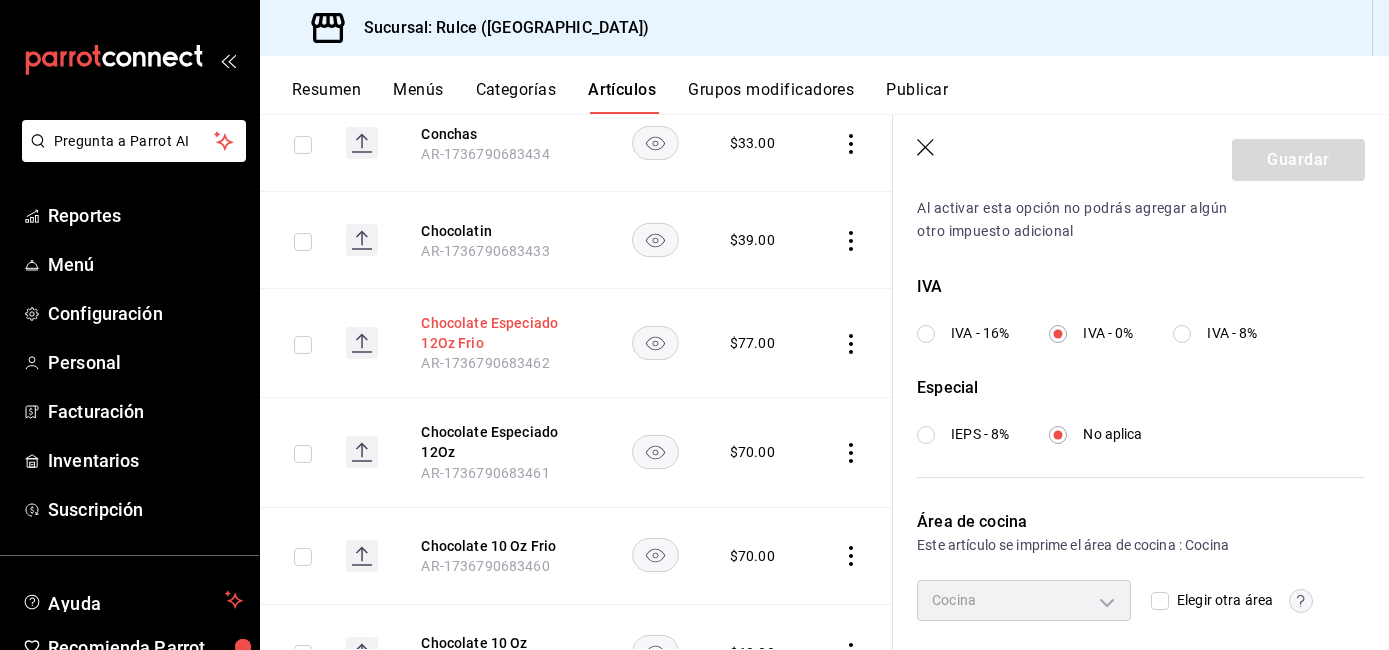 click on "Chocolate Especiado 12Oz Frio" at bounding box center (501, 333) 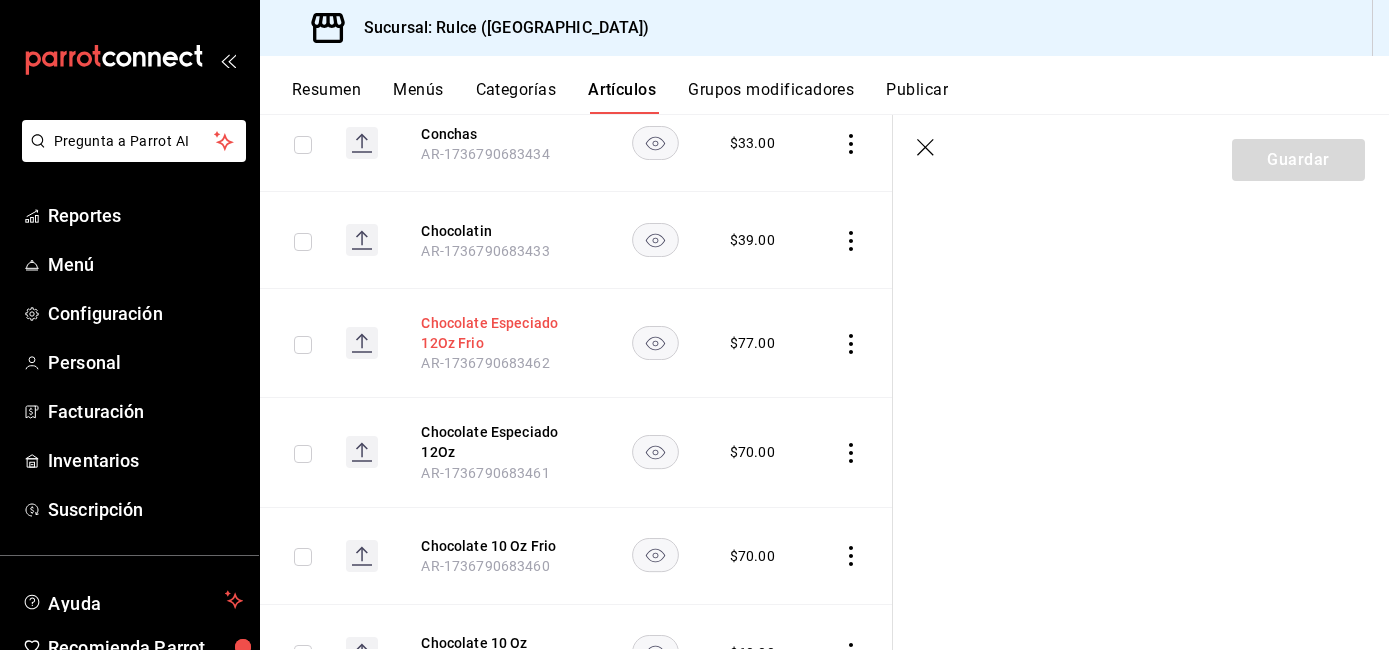 scroll, scrollTop: 0, scrollLeft: 0, axis: both 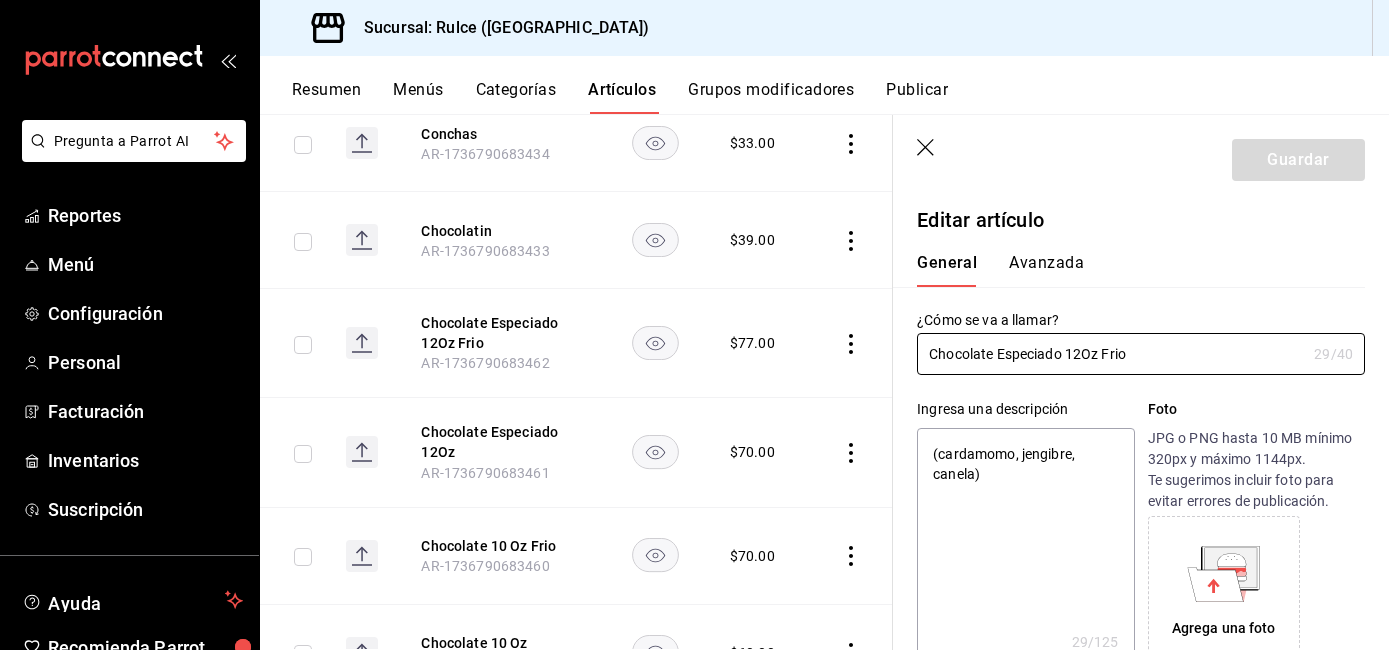 type on "x" 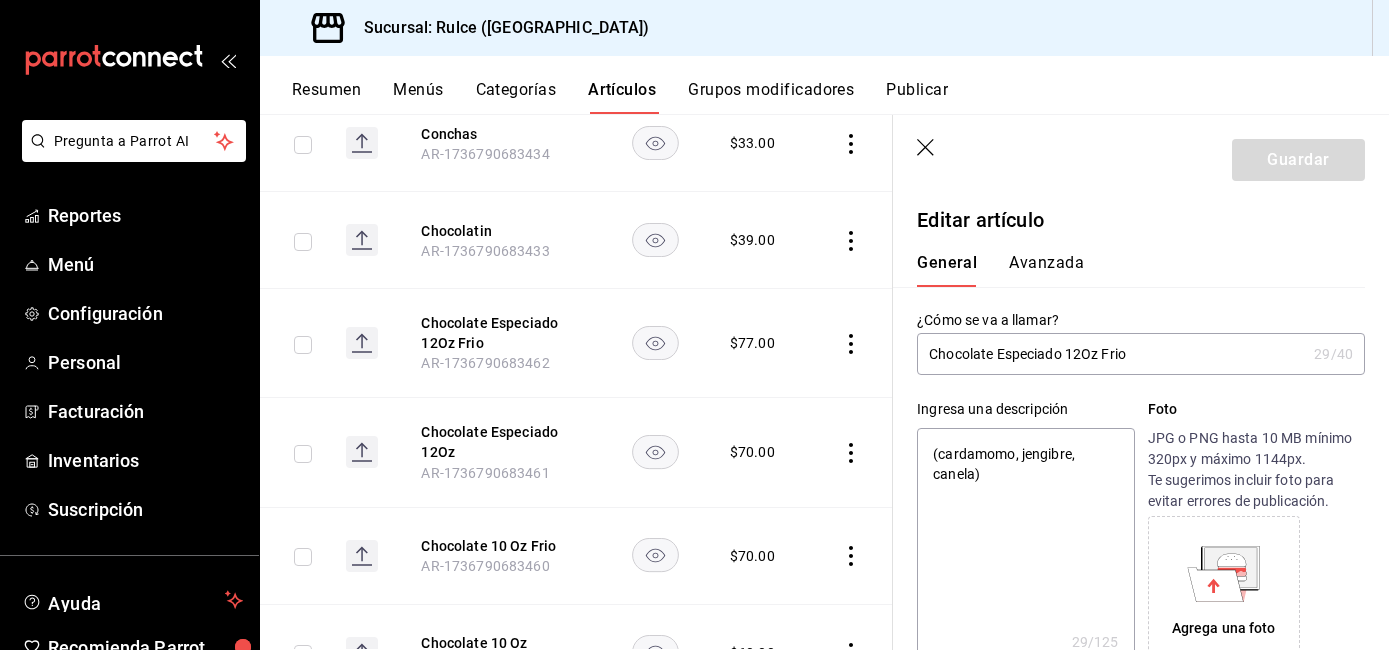click on "Avanzada" at bounding box center (1046, 270) 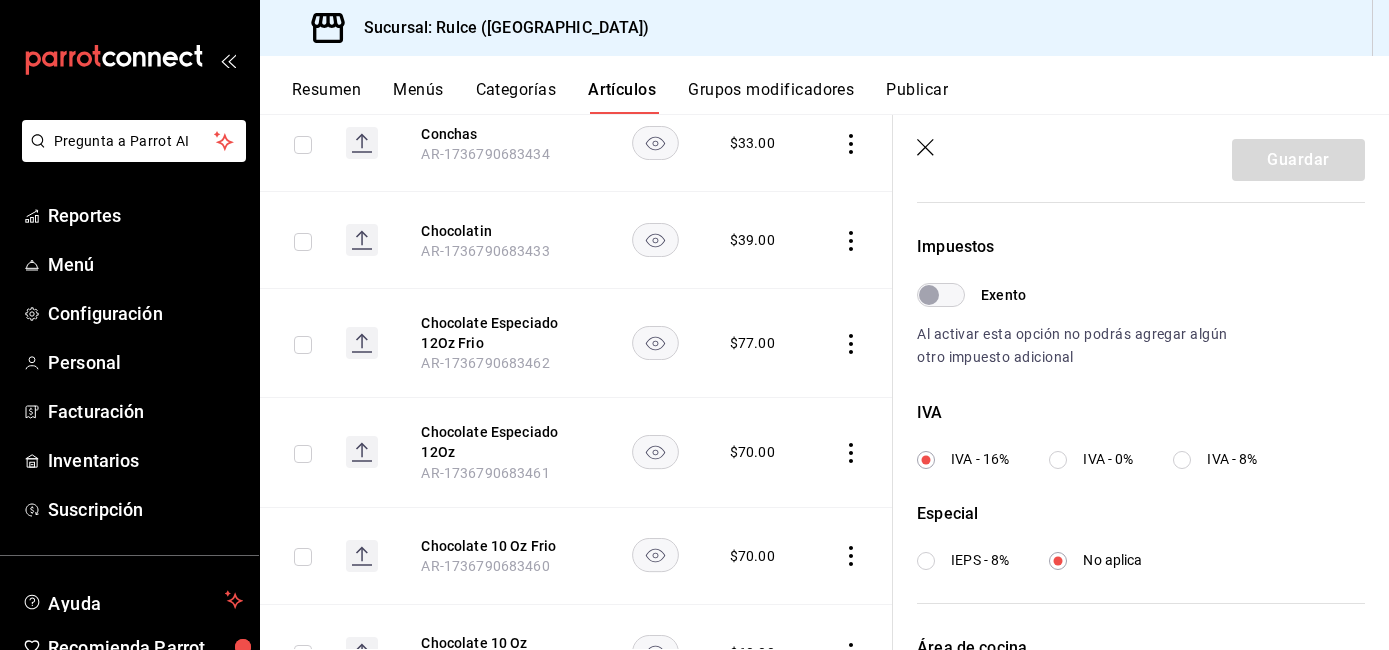 scroll, scrollTop: 696, scrollLeft: 0, axis: vertical 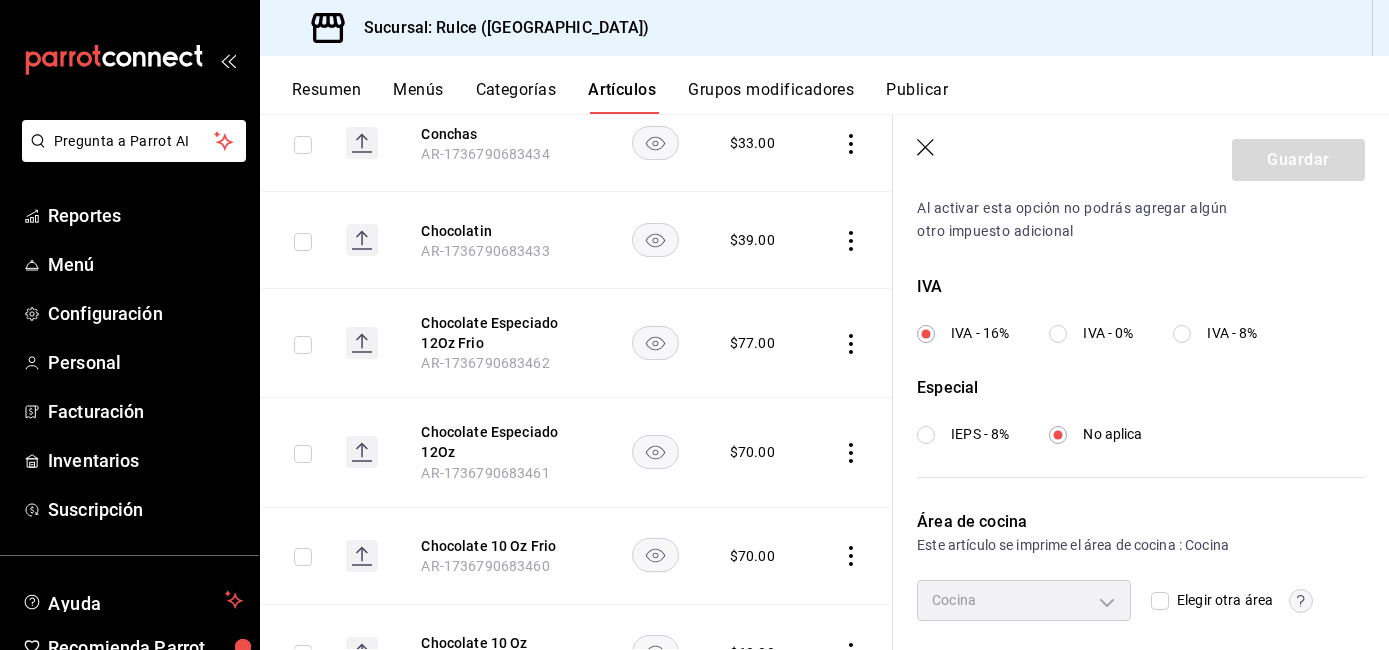 click on "IVA - 0%" at bounding box center (1108, 333) 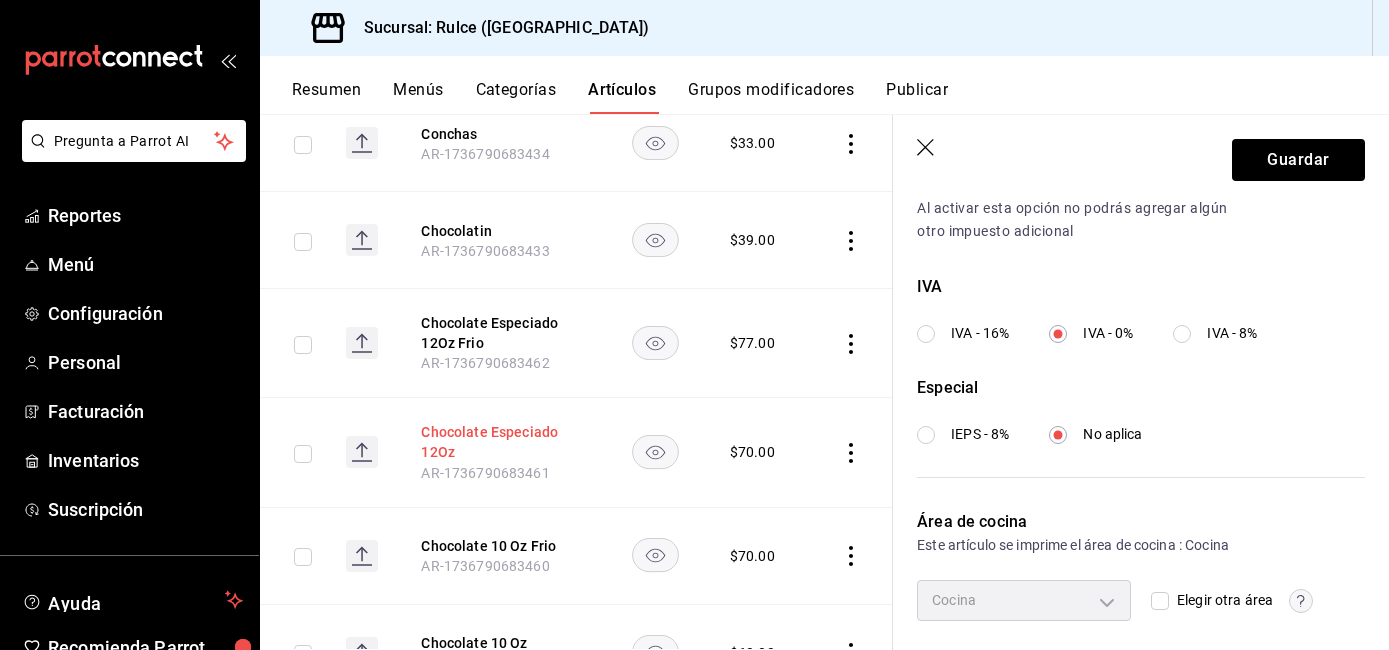 click on "Chocolate Especiado 12Oz" at bounding box center (501, 442) 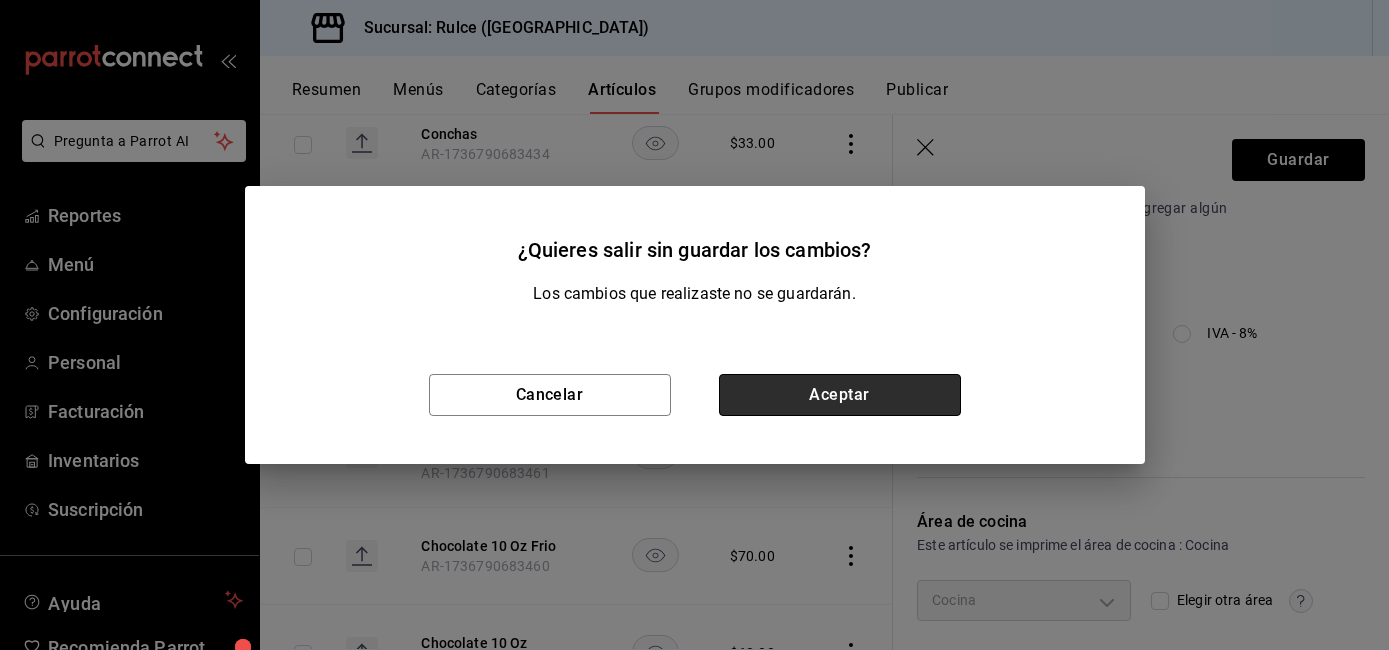 click on "Aceptar" at bounding box center [840, 395] 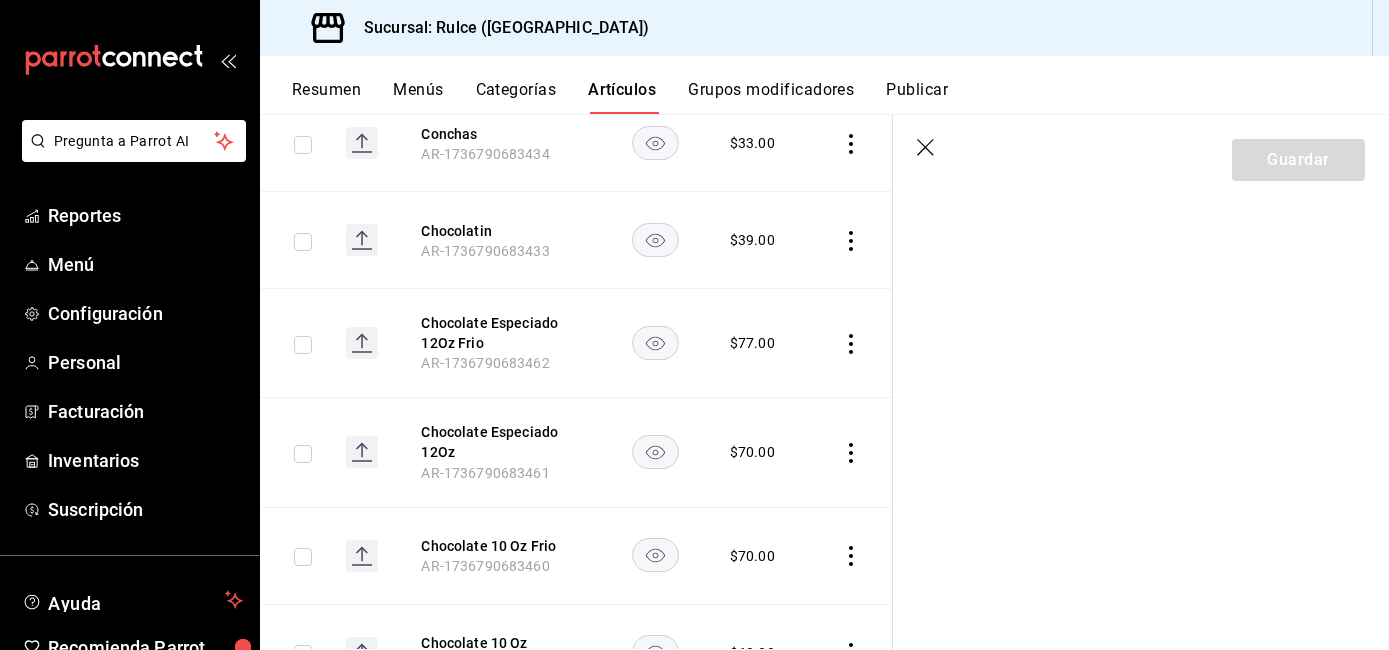 scroll, scrollTop: 0, scrollLeft: 0, axis: both 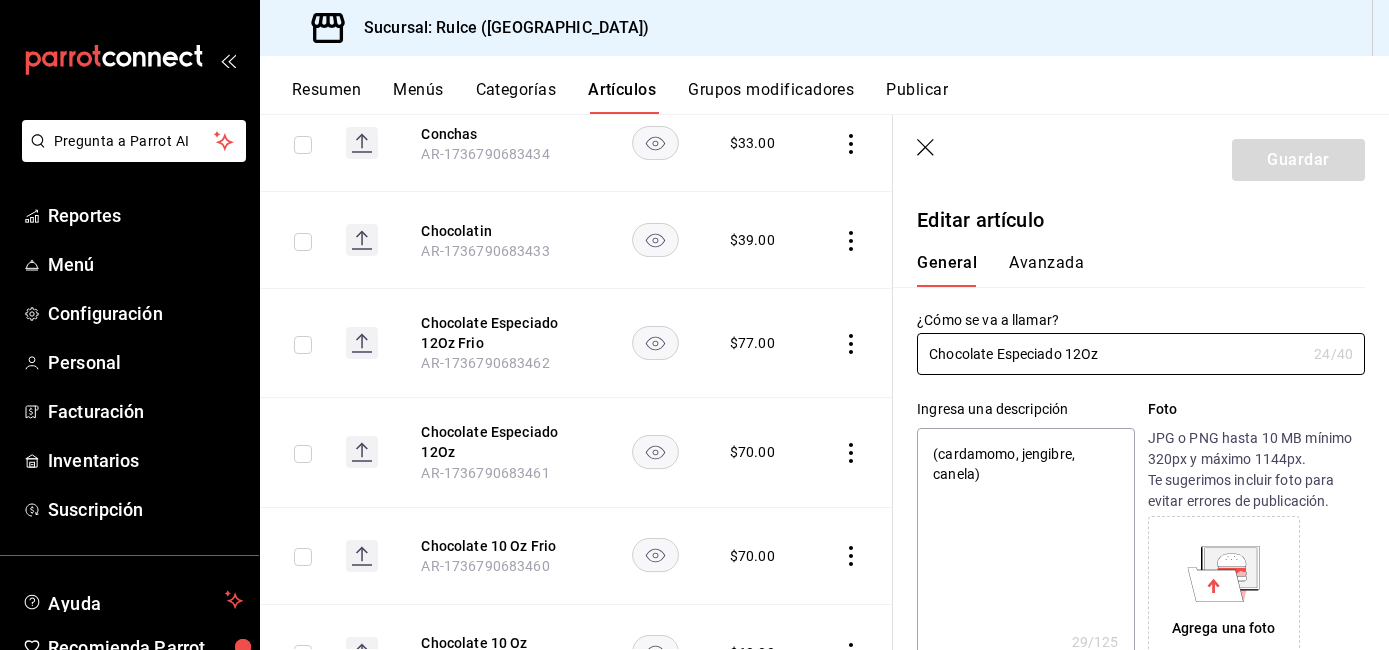 type on "x" 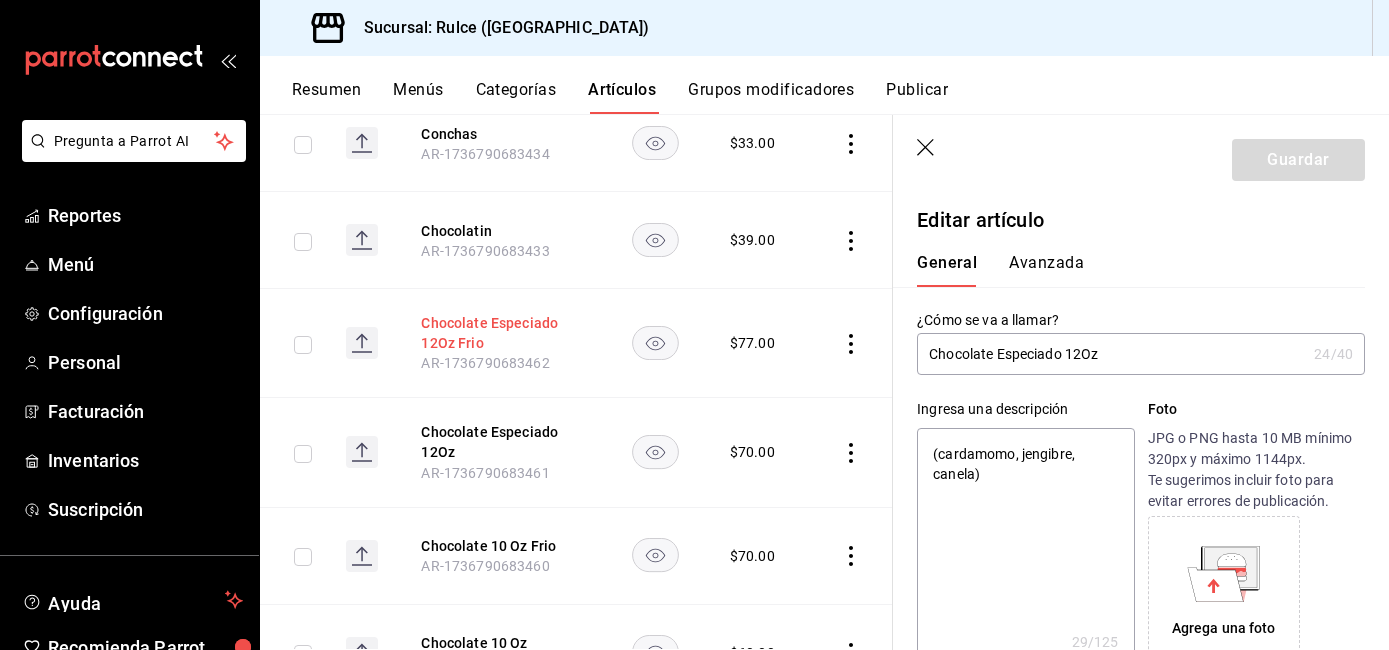 click on "Chocolate Especiado 12Oz Frio" at bounding box center [501, 333] 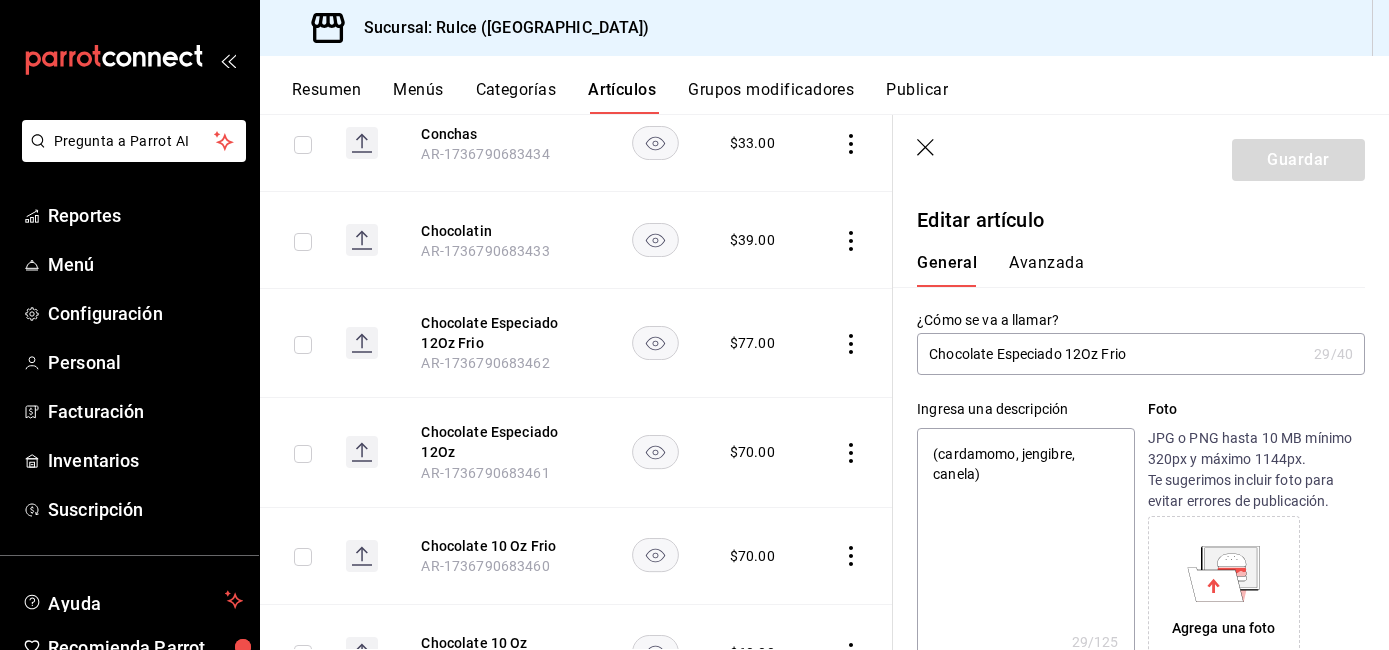 click on "Avanzada" at bounding box center (1046, 270) 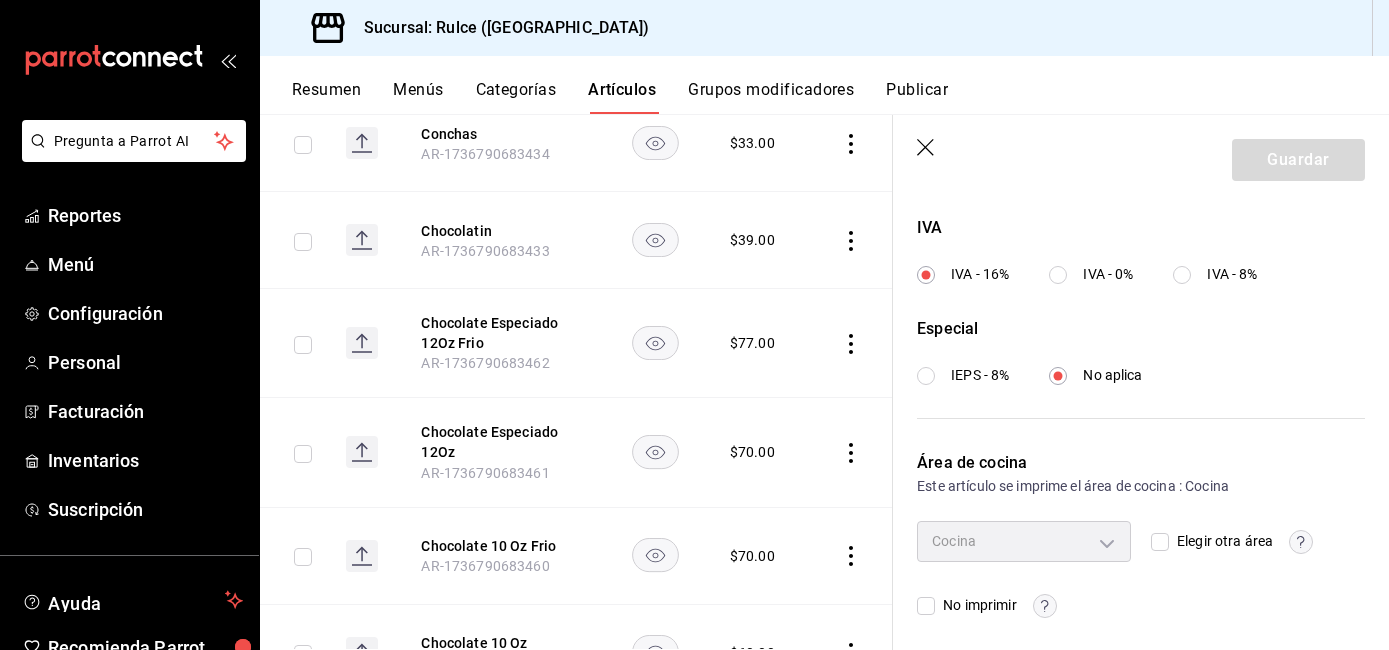 scroll, scrollTop: 747, scrollLeft: 0, axis: vertical 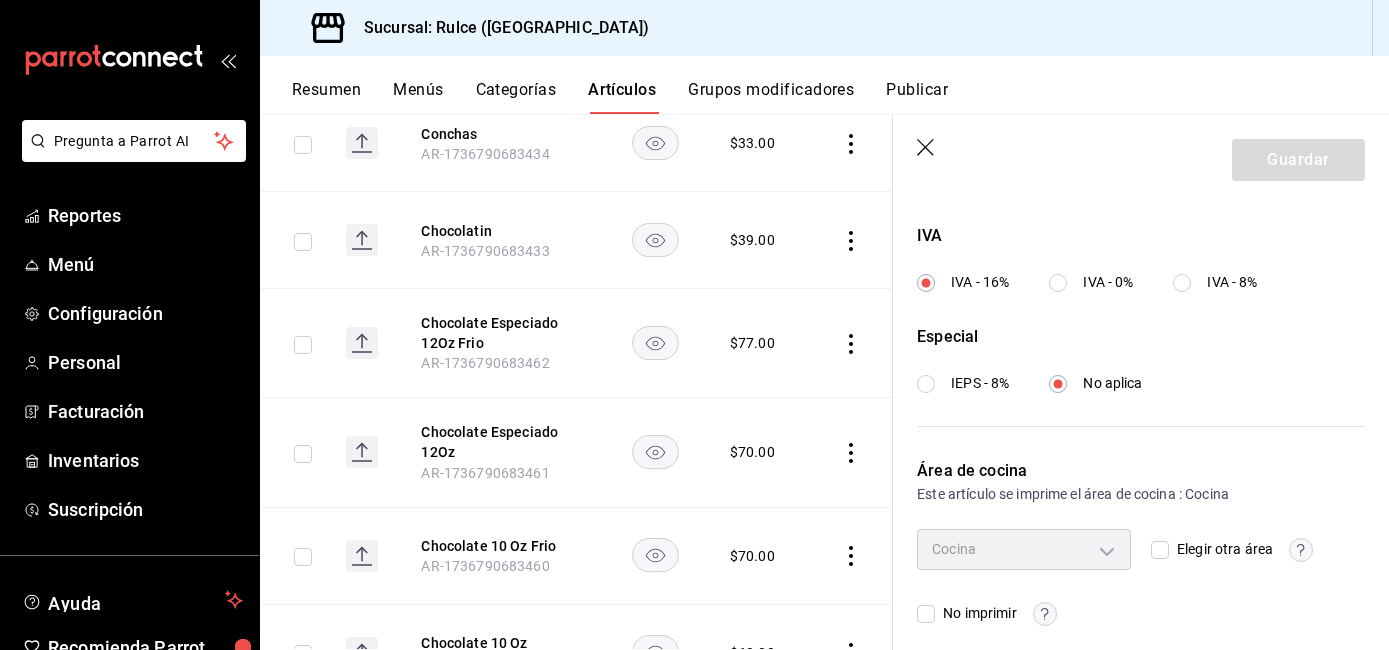 click on "IVA - 0%" at bounding box center [1091, 282] 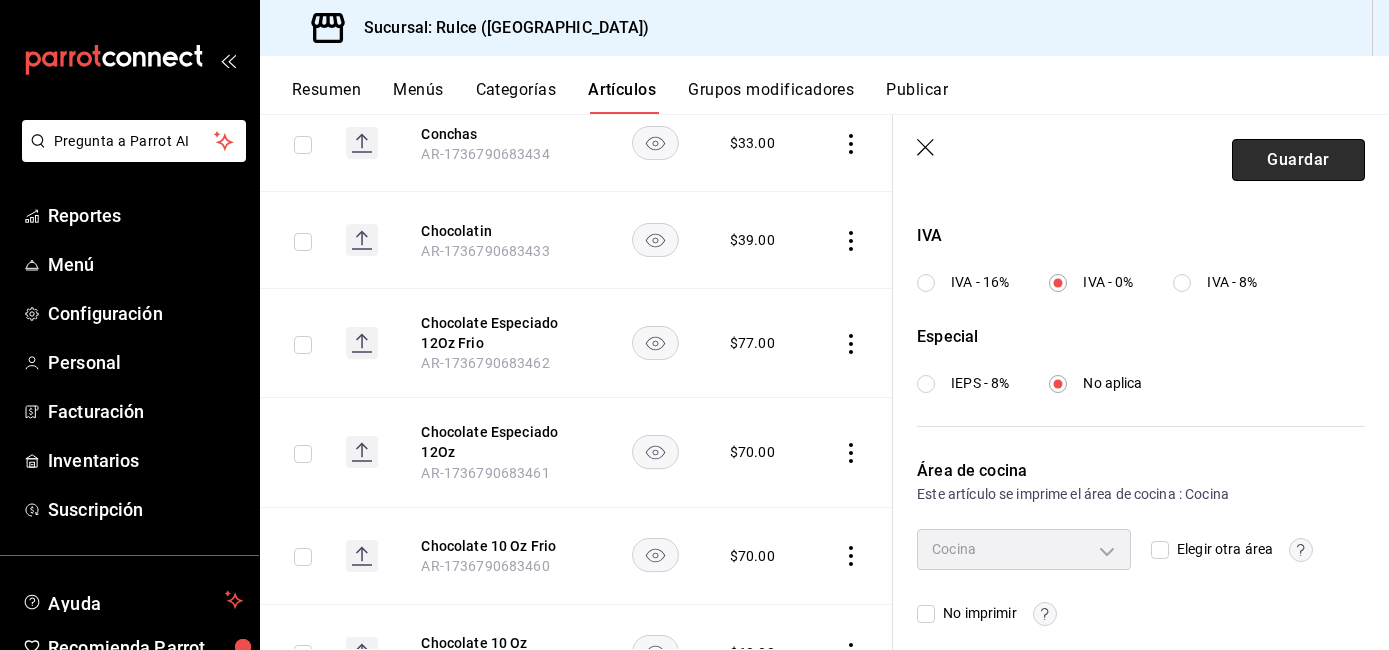 click on "Guardar" at bounding box center (1298, 160) 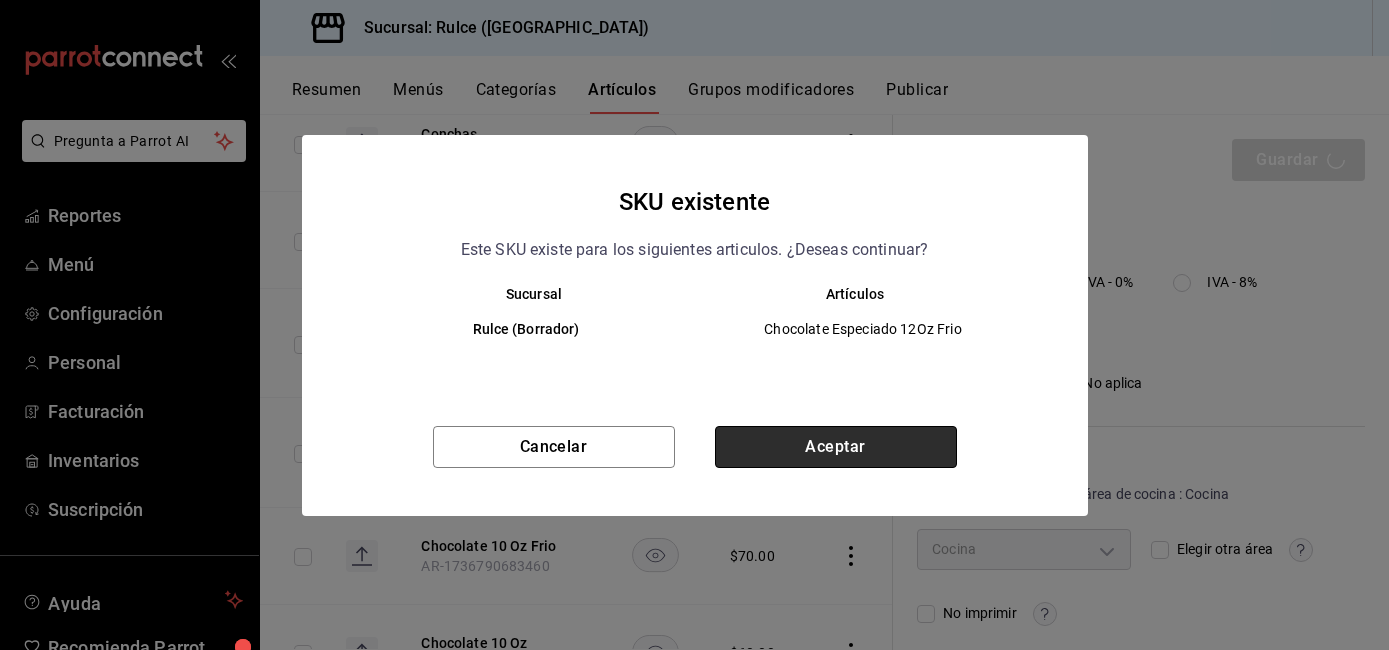 click on "Aceptar" at bounding box center (836, 447) 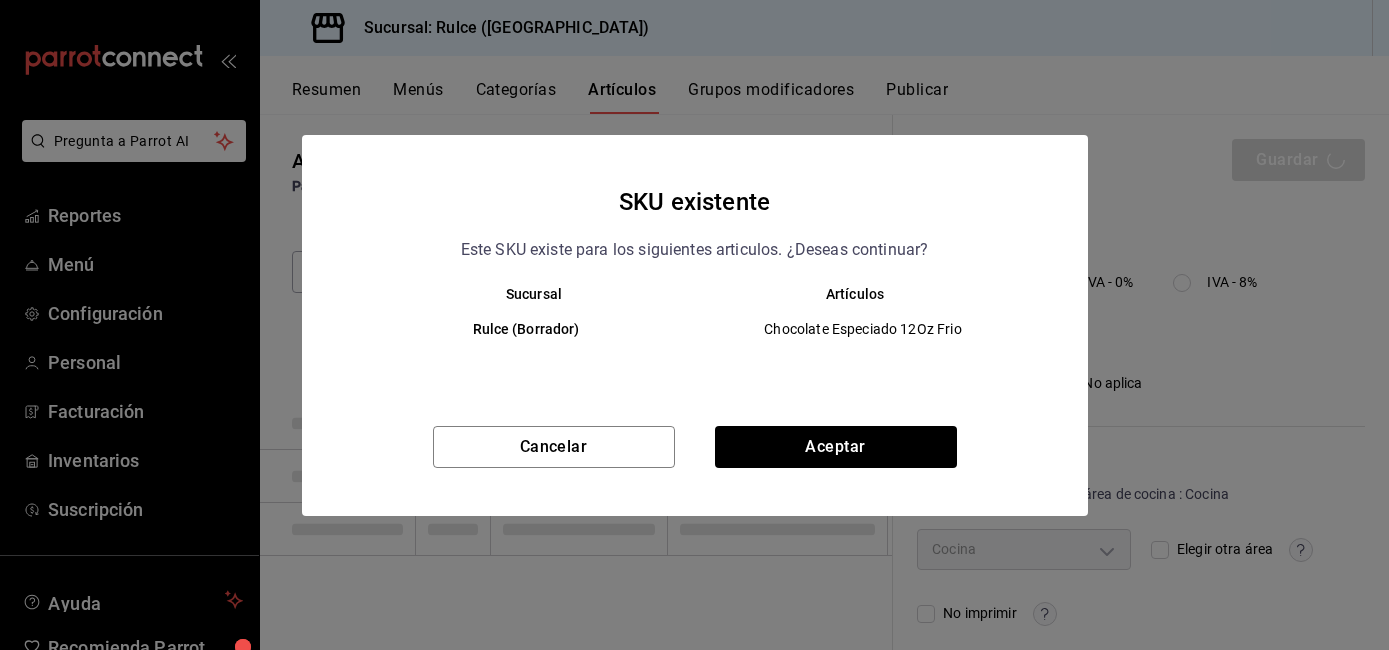 scroll, scrollTop: 0, scrollLeft: 0, axis: both 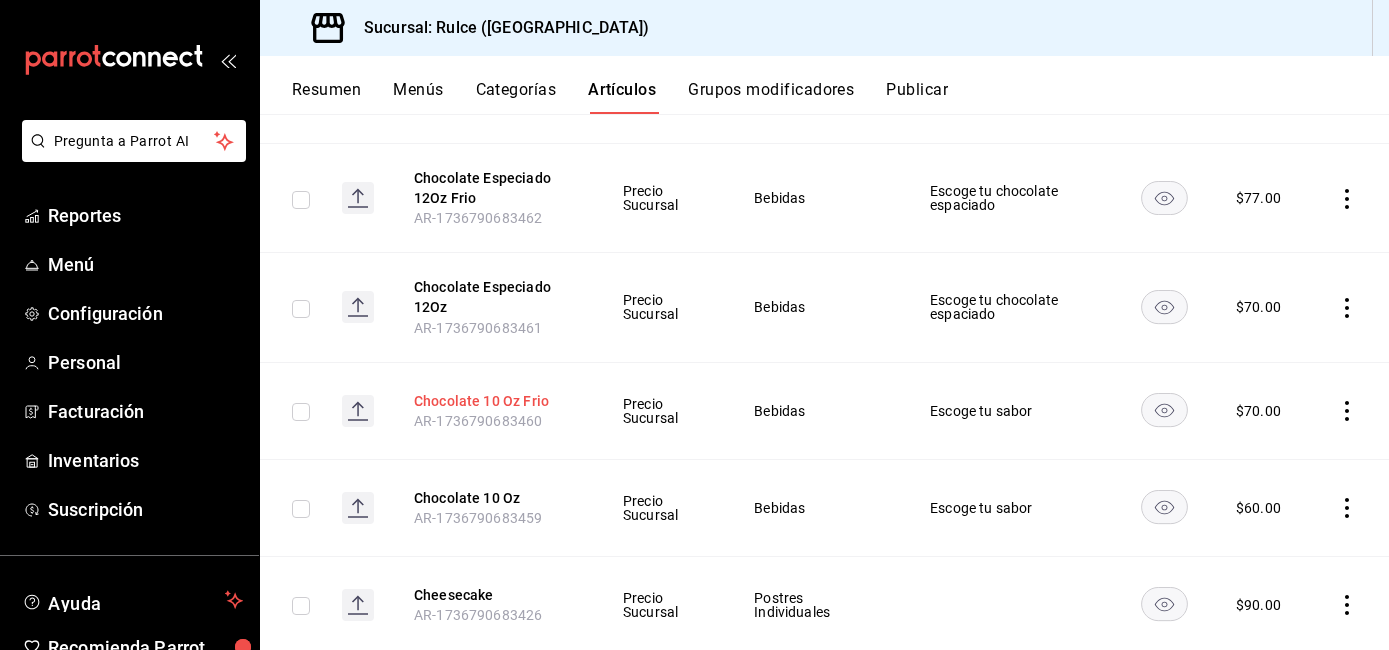click on "Chocolate 10 Oz Frio" at bounding box center (494, 401) 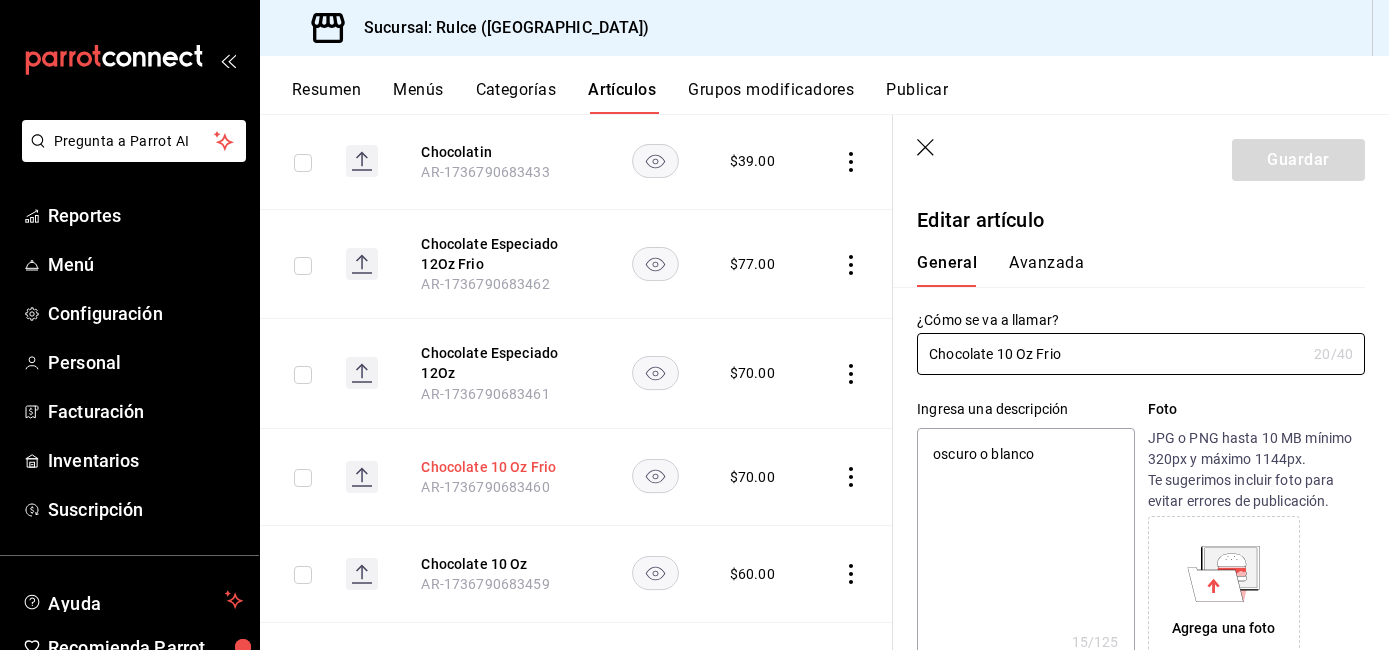 type on "x" 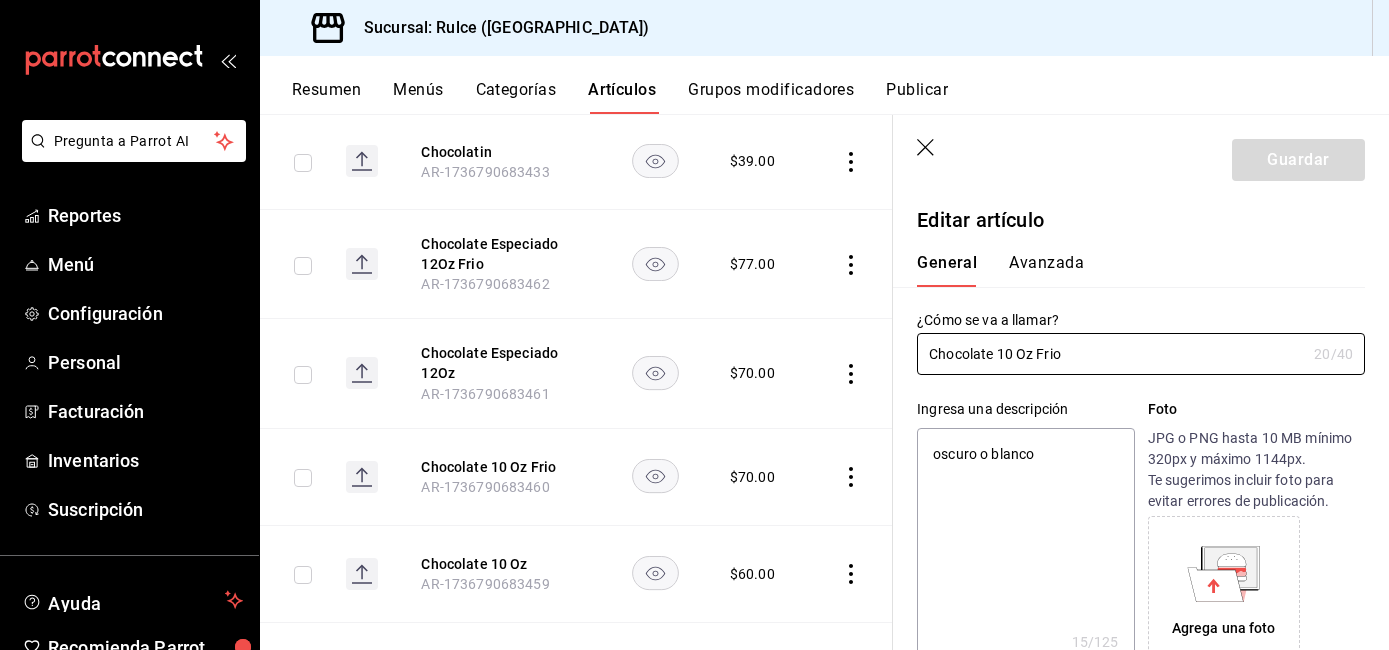 click on "Avanzada" at bounding box center (1046, 270) 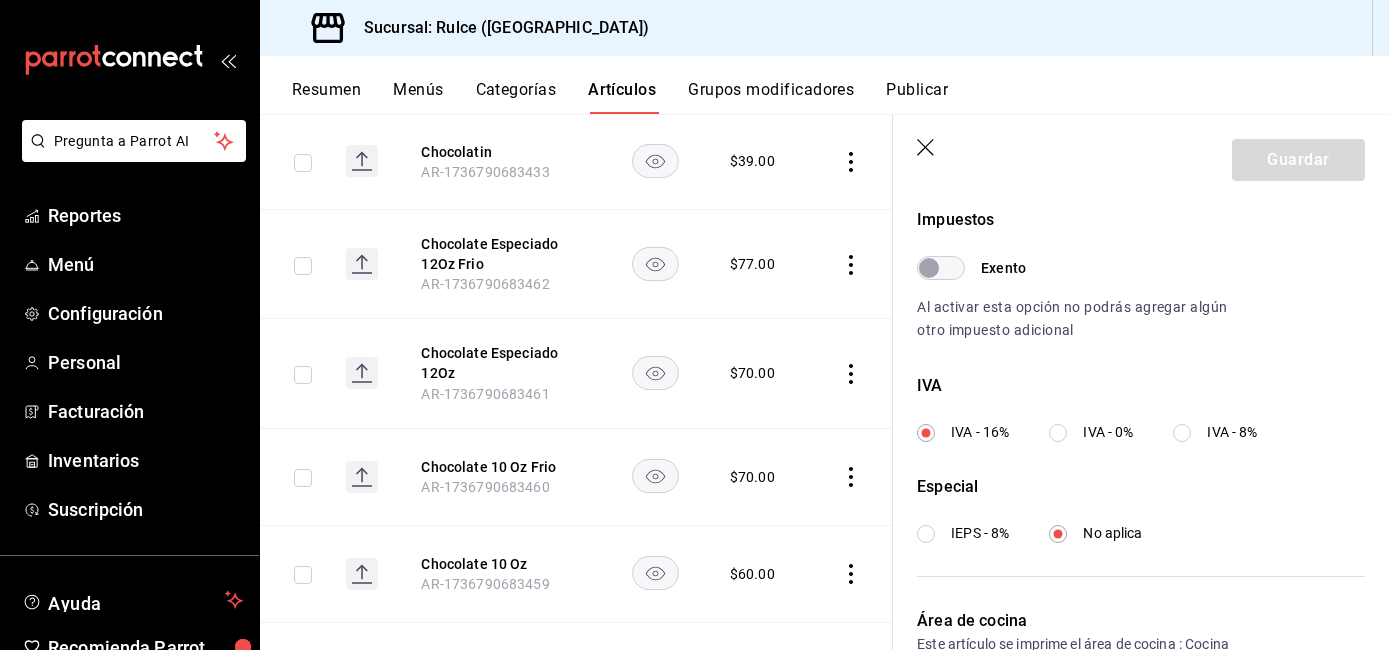 scroll, scrollTop: 602, scrollLeft: 0, axis: vertical 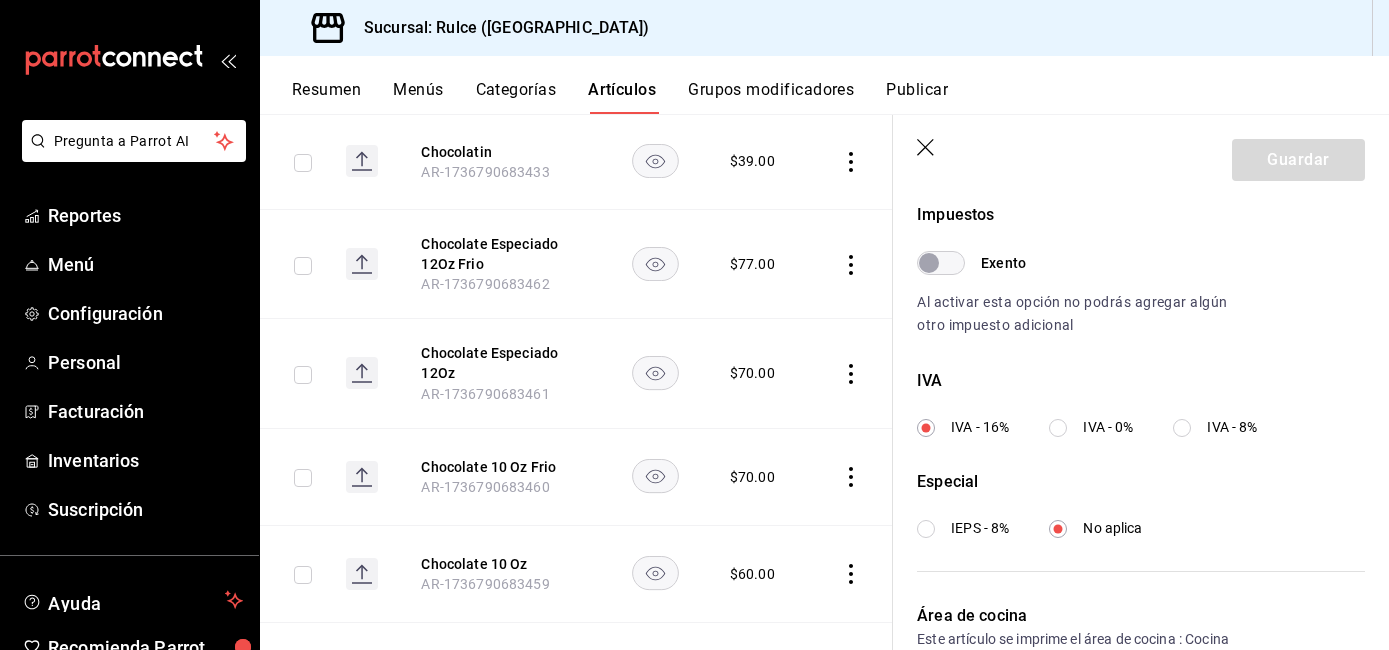 click on "IVA - 0%" at bounding box center (1058, 428) 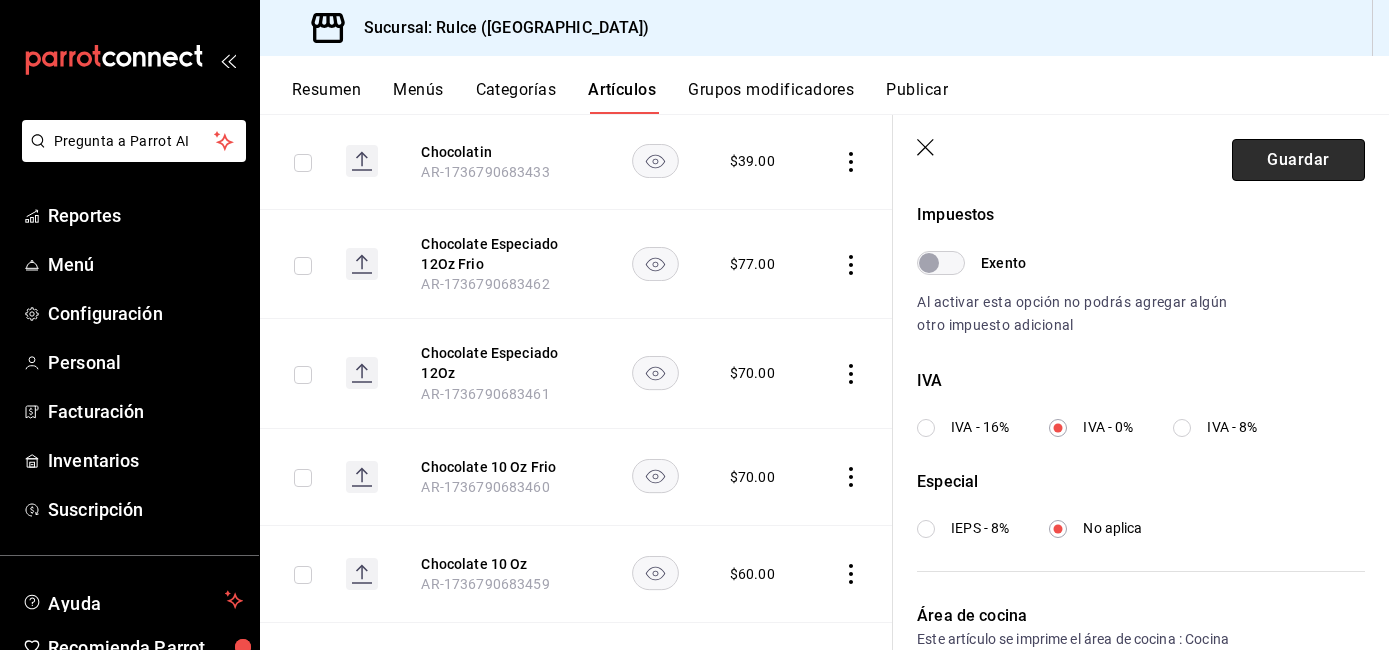 click on "Guardar" at bounding box center (1298, 160) 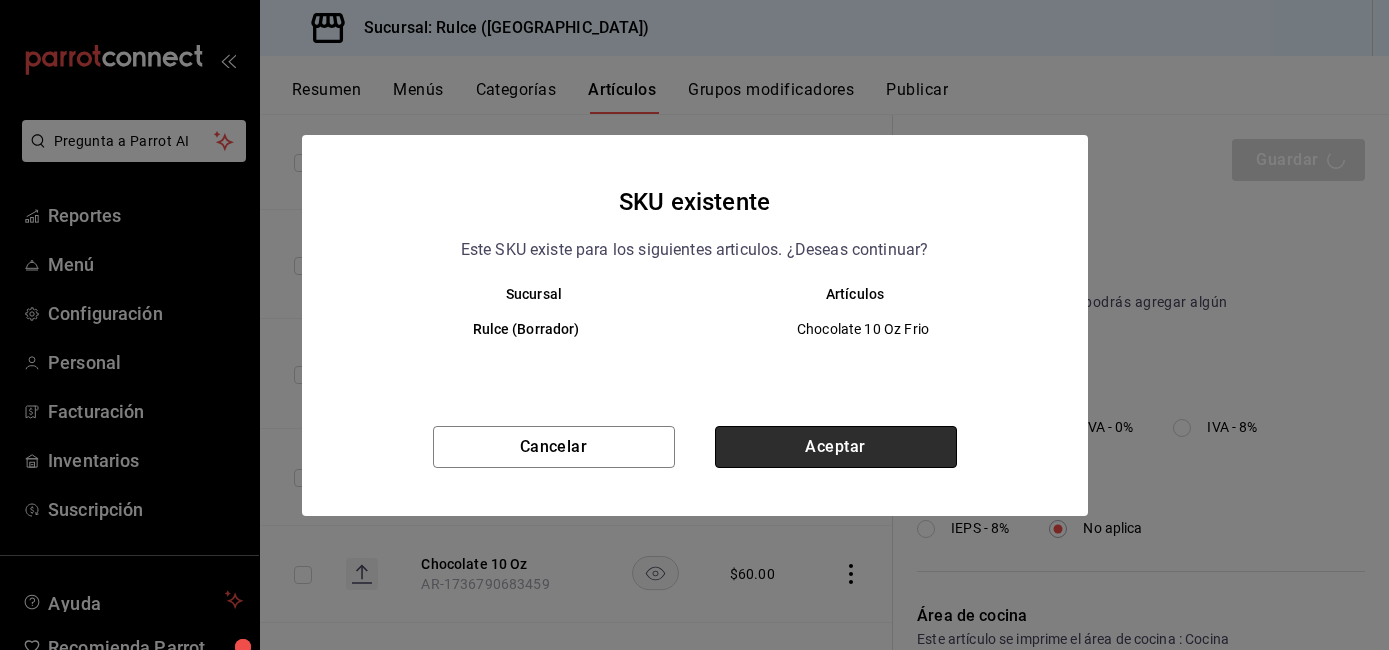 click on "Aceptar" at bounding box center (836, 447) 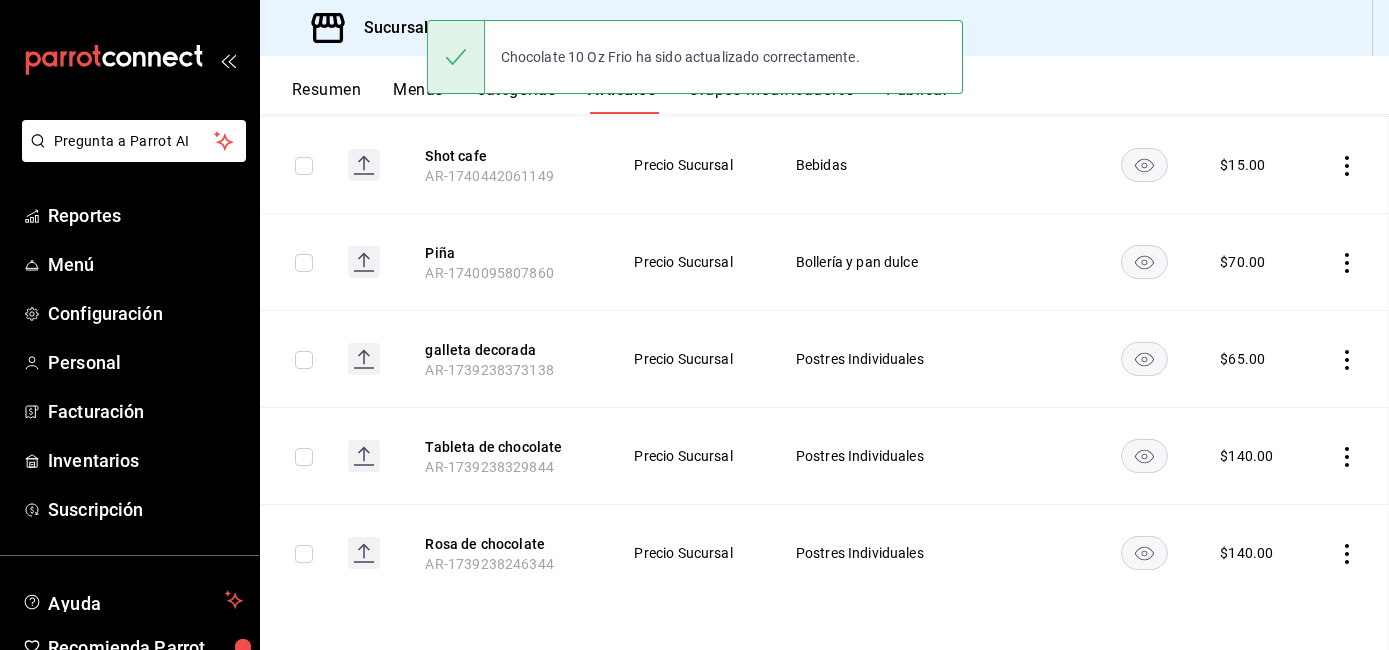 scroll, scrollTop: 0, scrollLeft: 0, axis: both 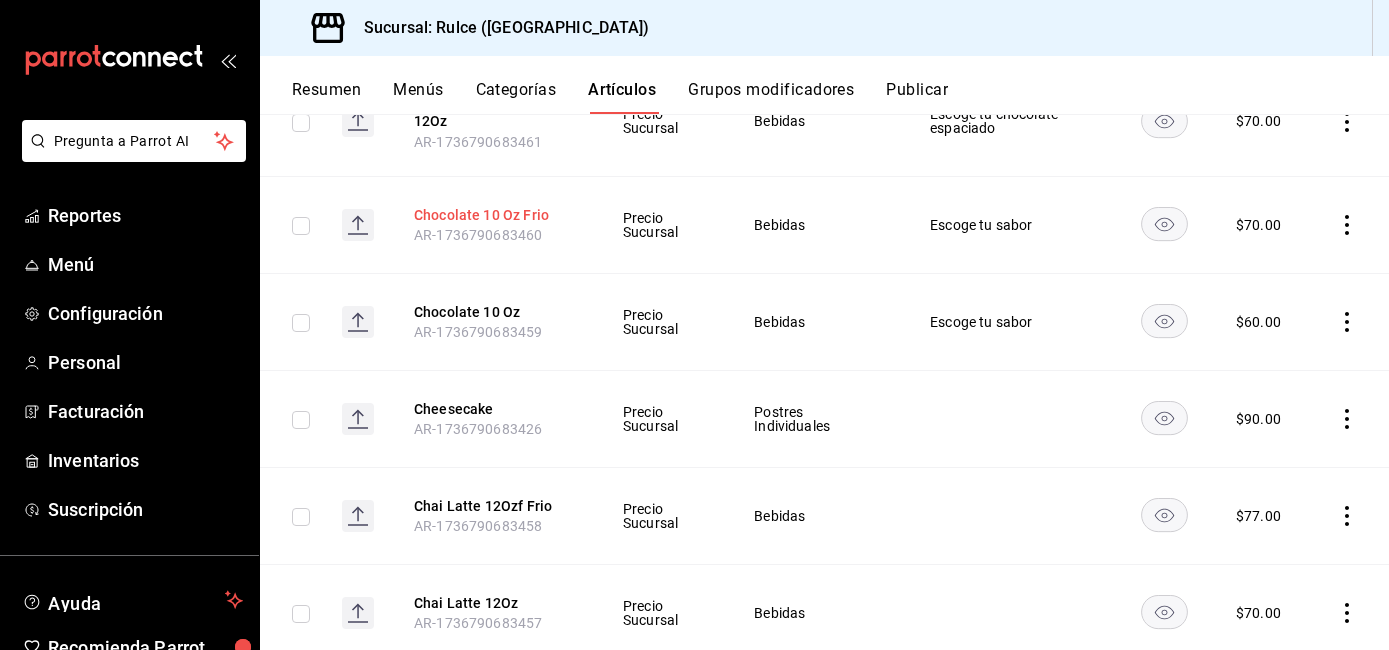 click on "Chocolate 10 Oz Frio" at bounding box center [494, 215] 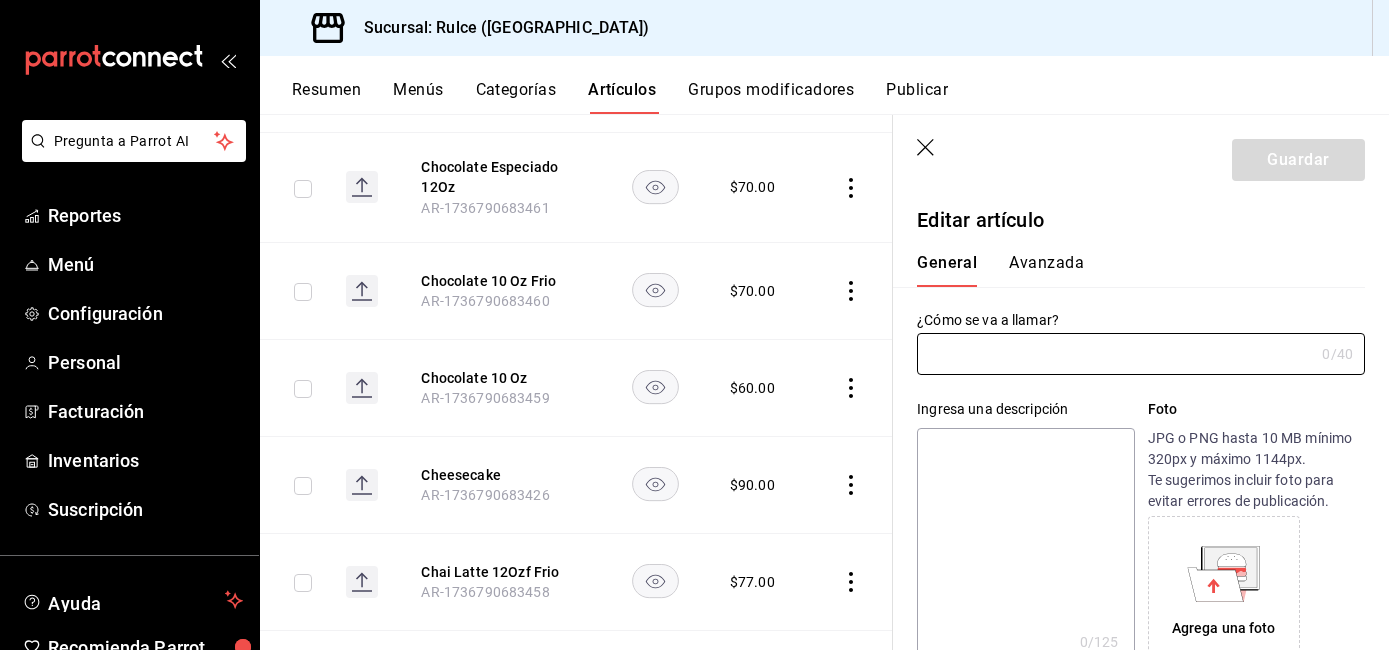 type on "Chocolate 10 Oz Frio" 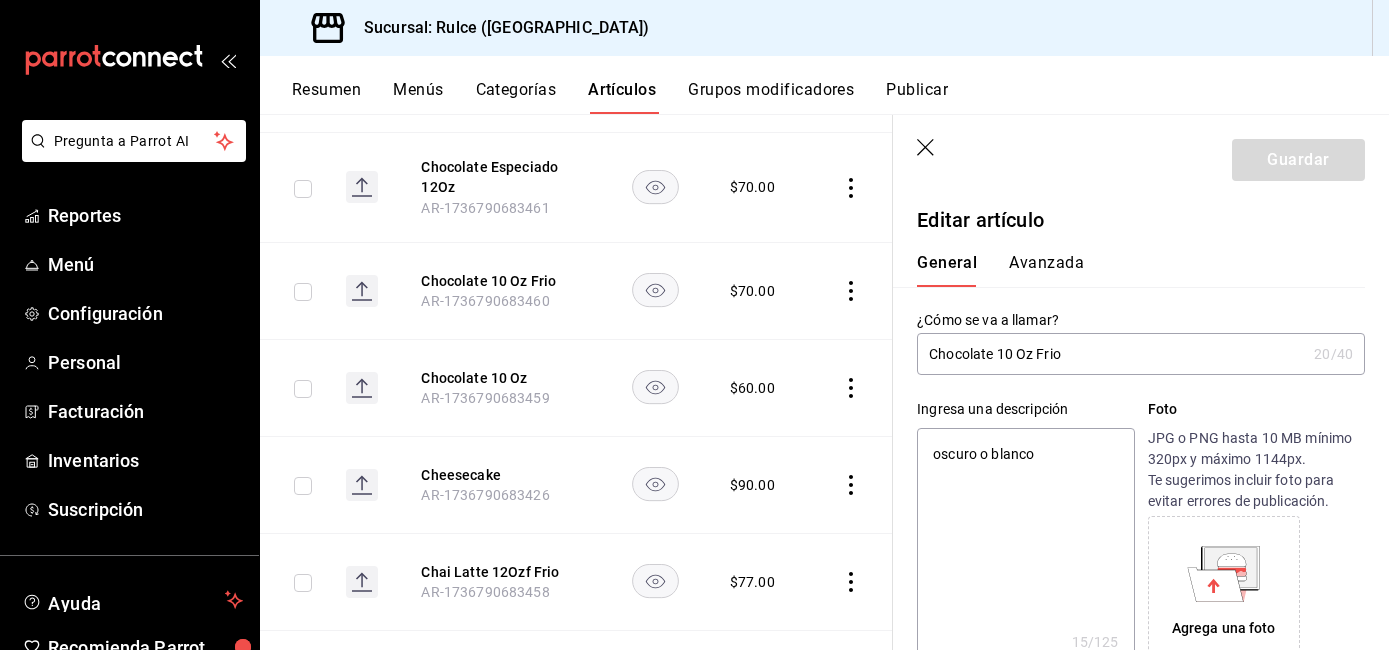 click on "Avanzada" at bounding box center (1046, 270) 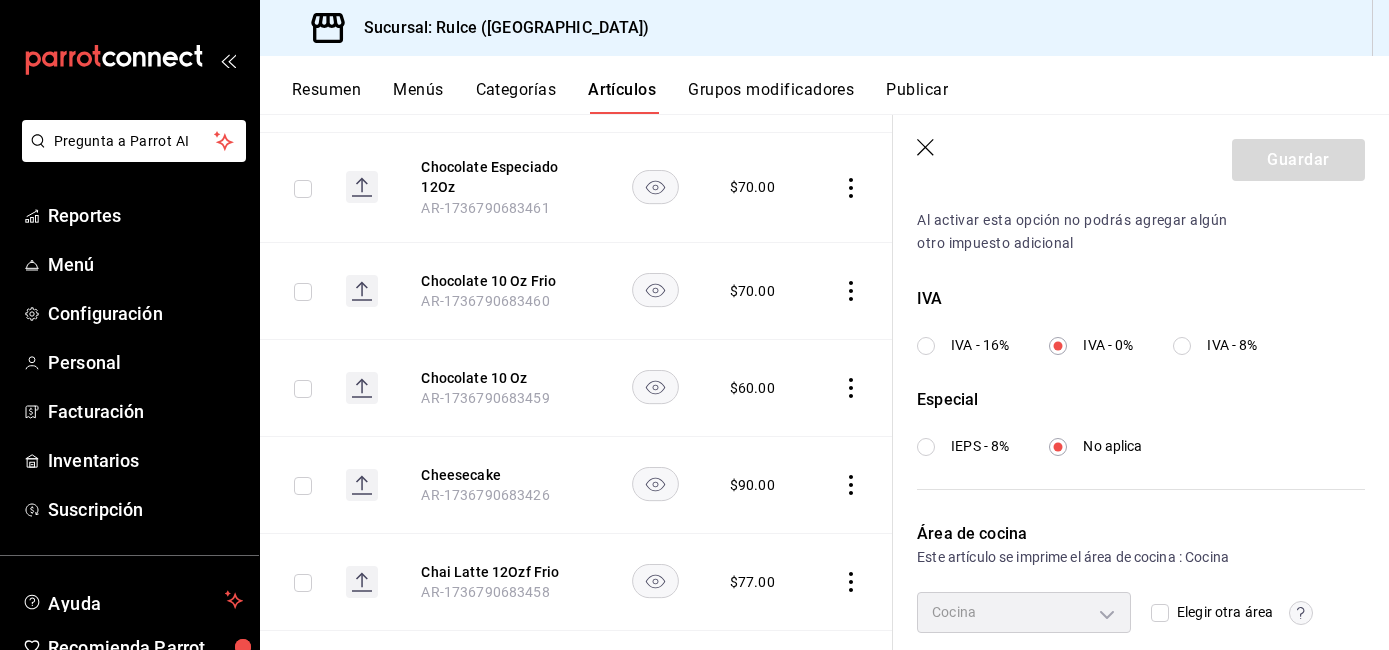 scroll, scrollTop: 711, scrollLeft: 0, axis: vertical 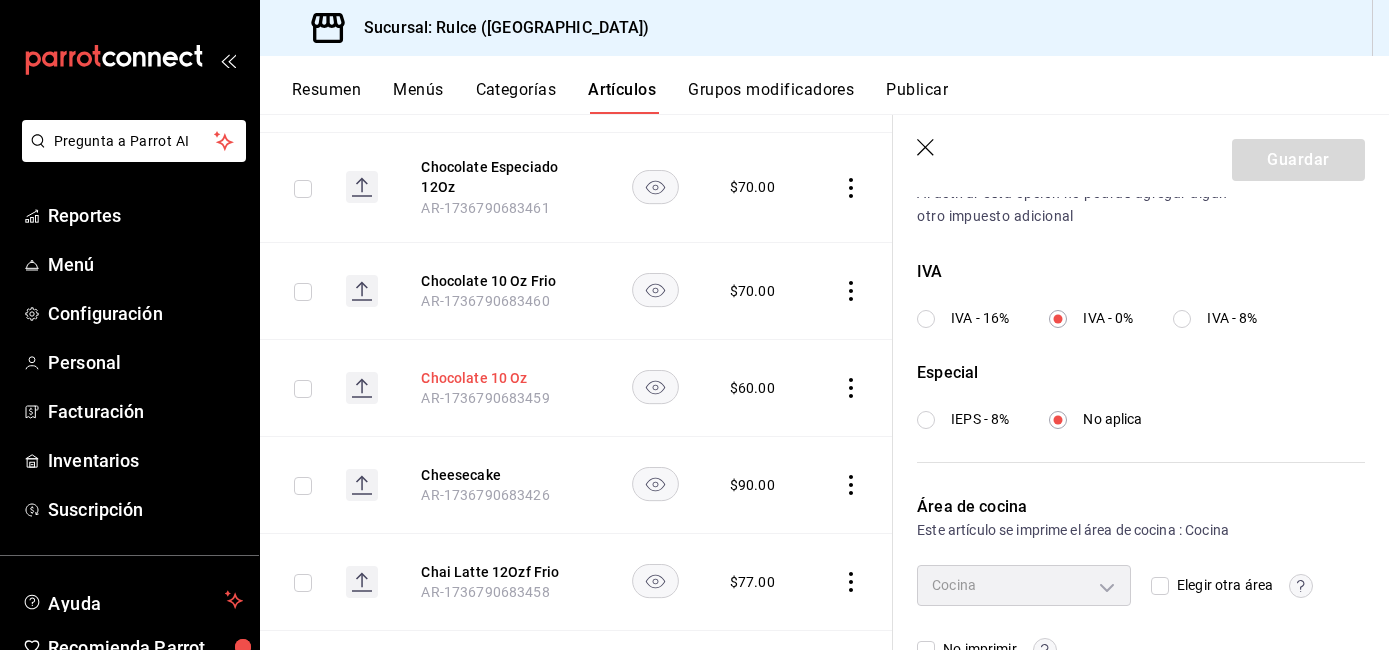 click on "Chocolate 10 Oz" at bounding box center (501, 378) 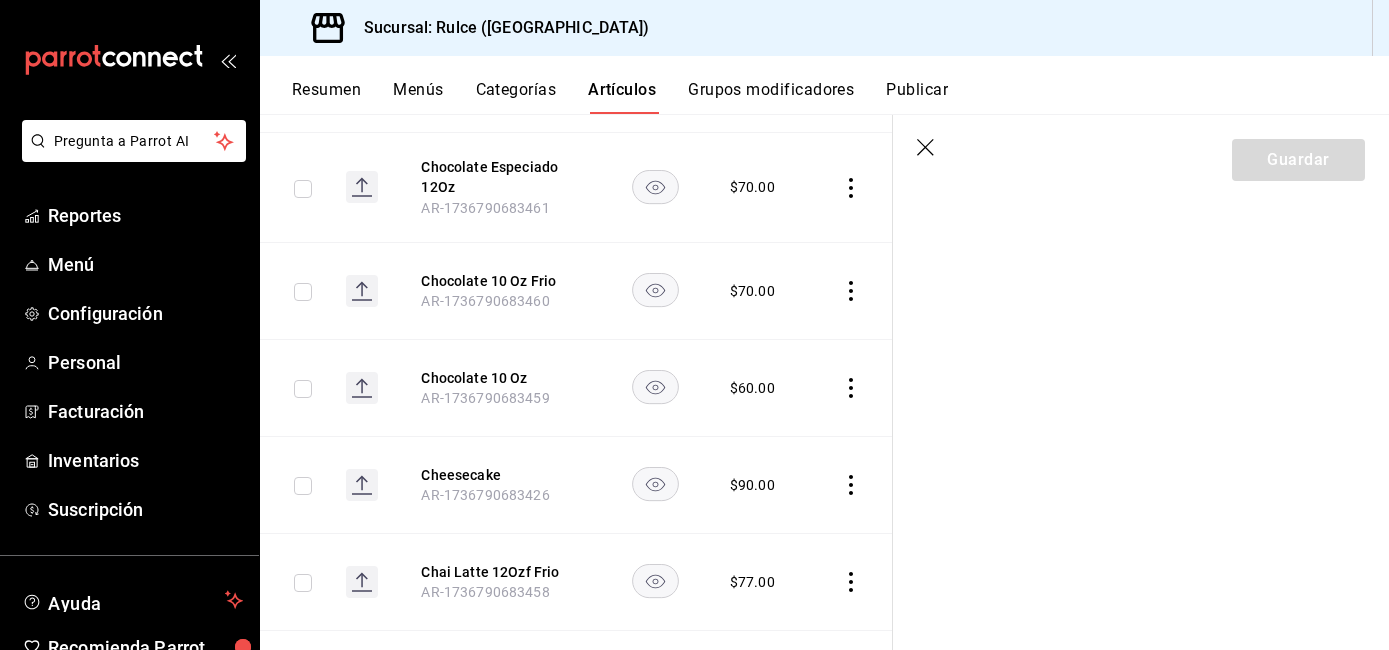 scroll, scrollTop: 0, scrollLeft: 0, axis: both 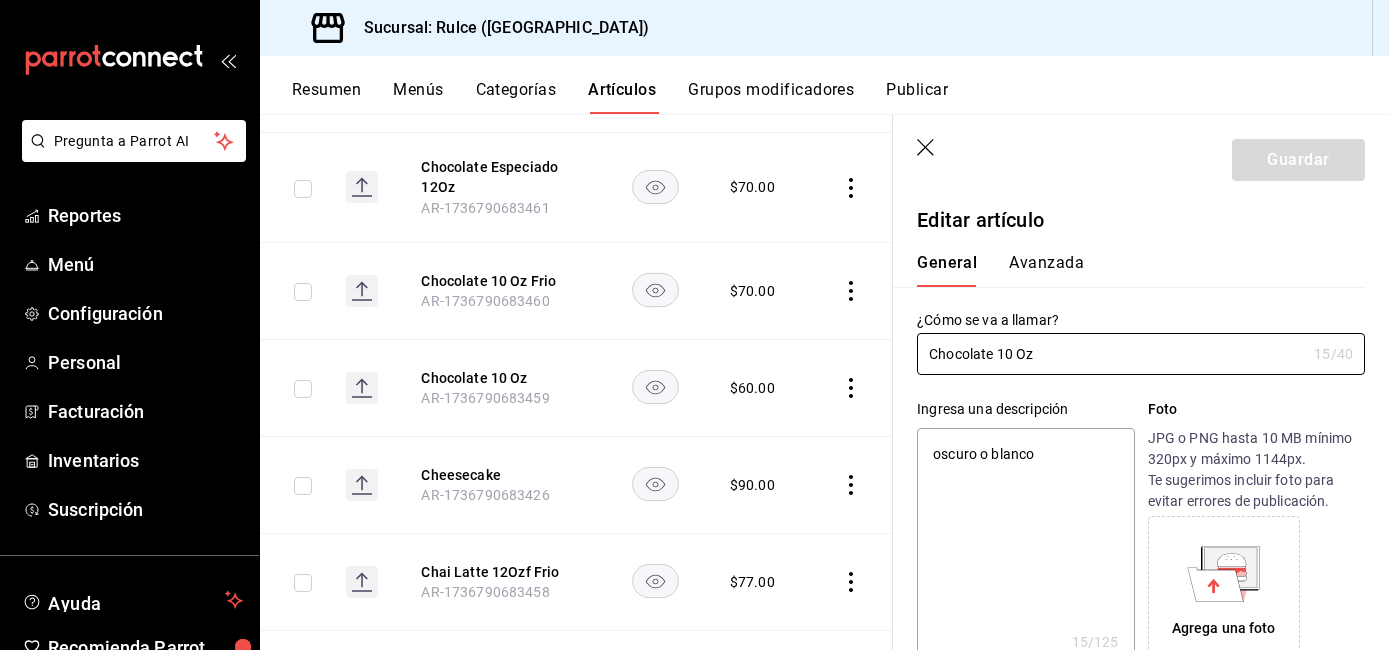 type on "x" 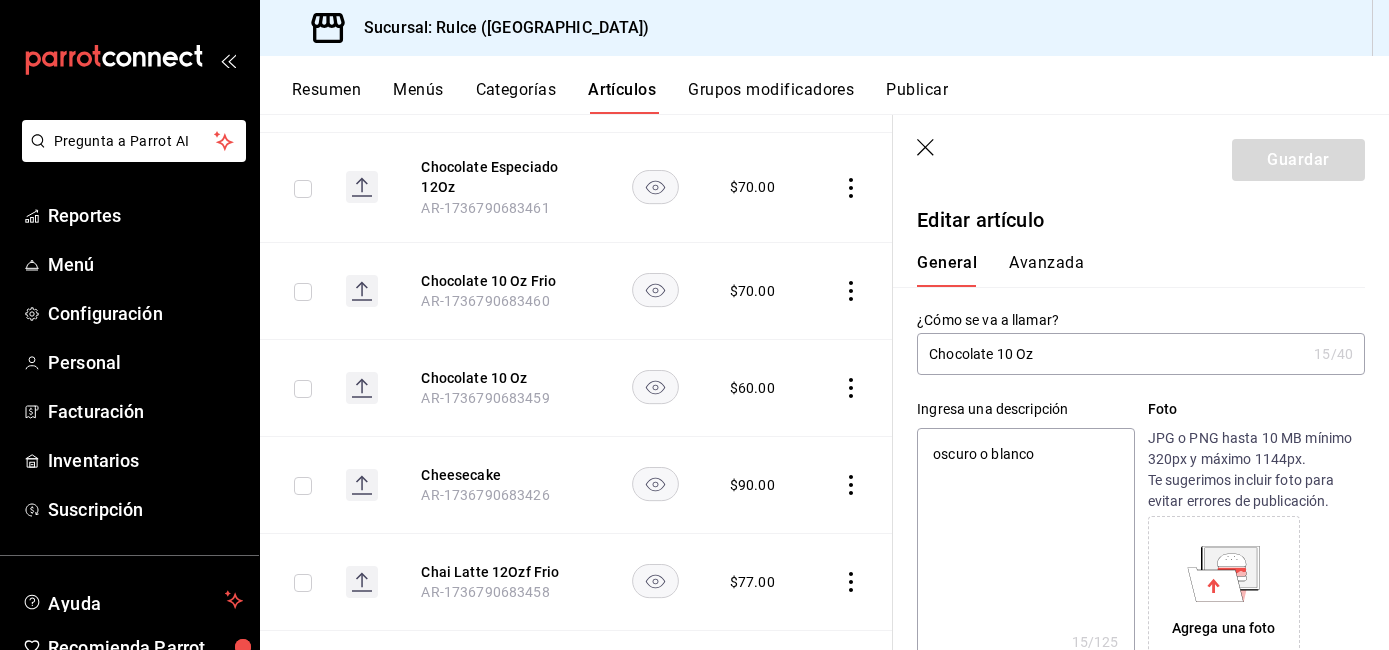 click on "Avanzada" at bounding box center [1046, 270] 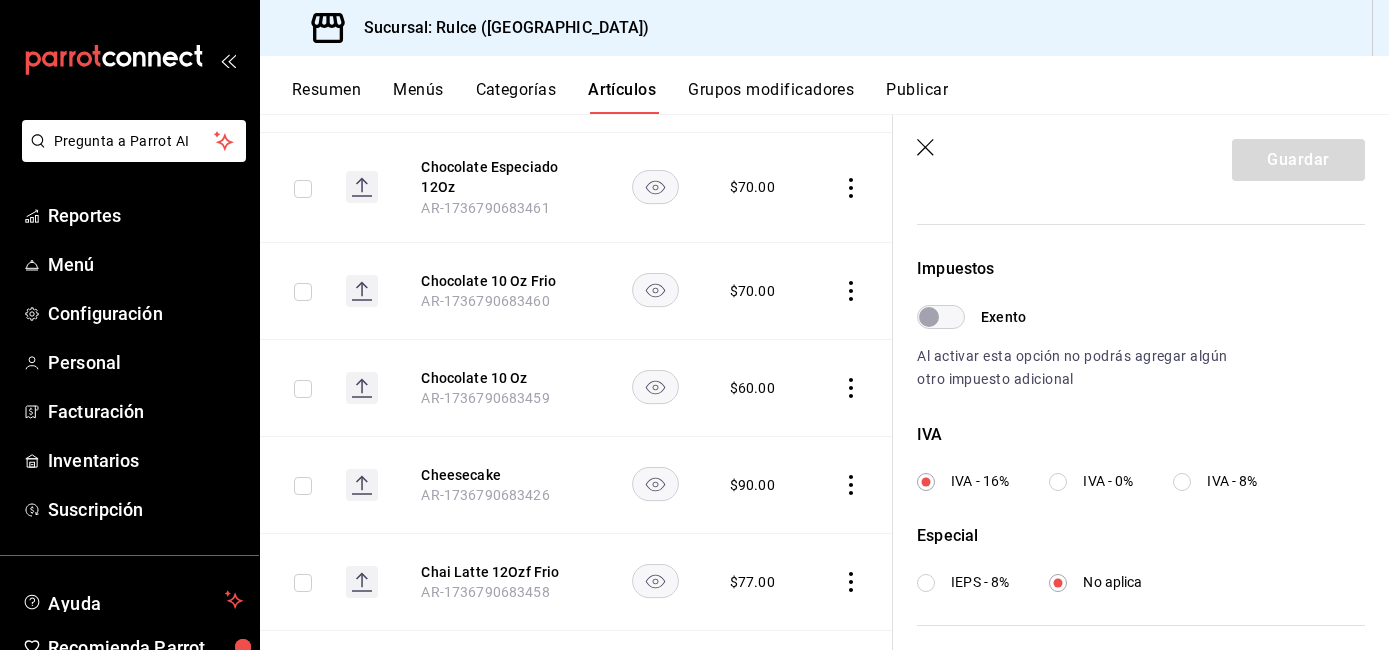 scroll, scrollTop: 563, scrollLeft: 0, axis: vertical 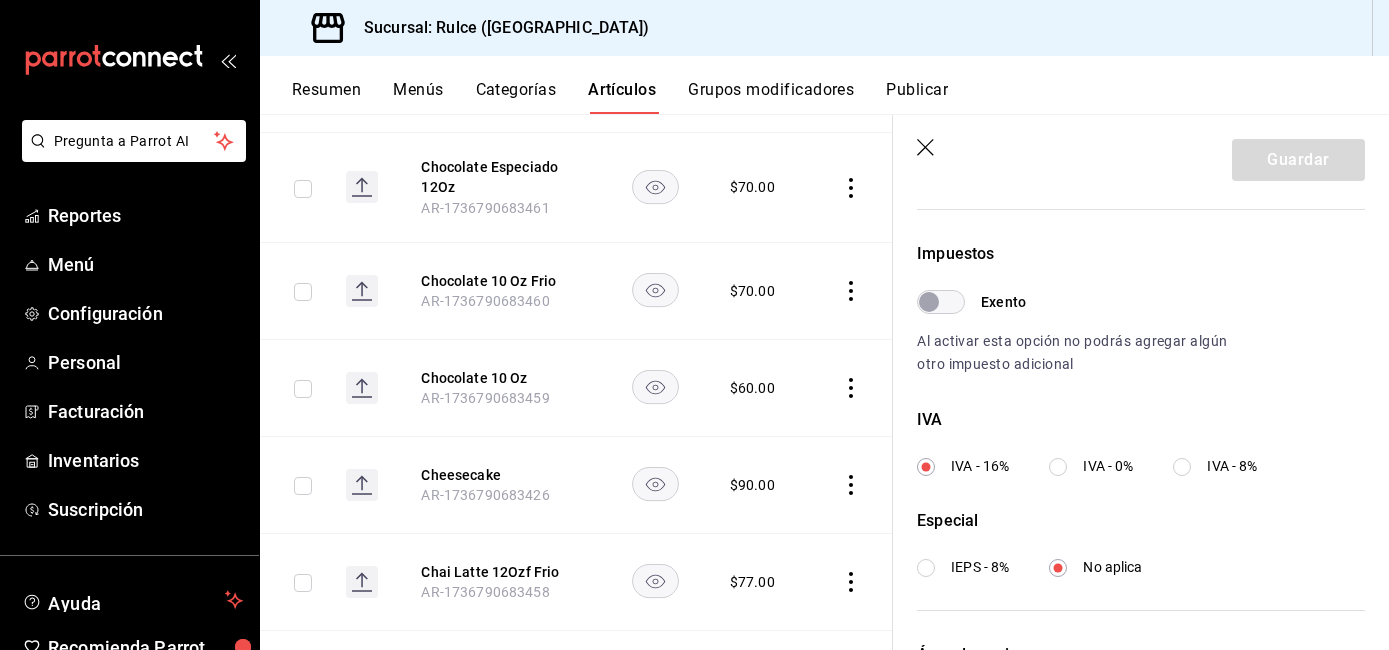click on "IVA - 0%" at bounding box center (1108, 466) 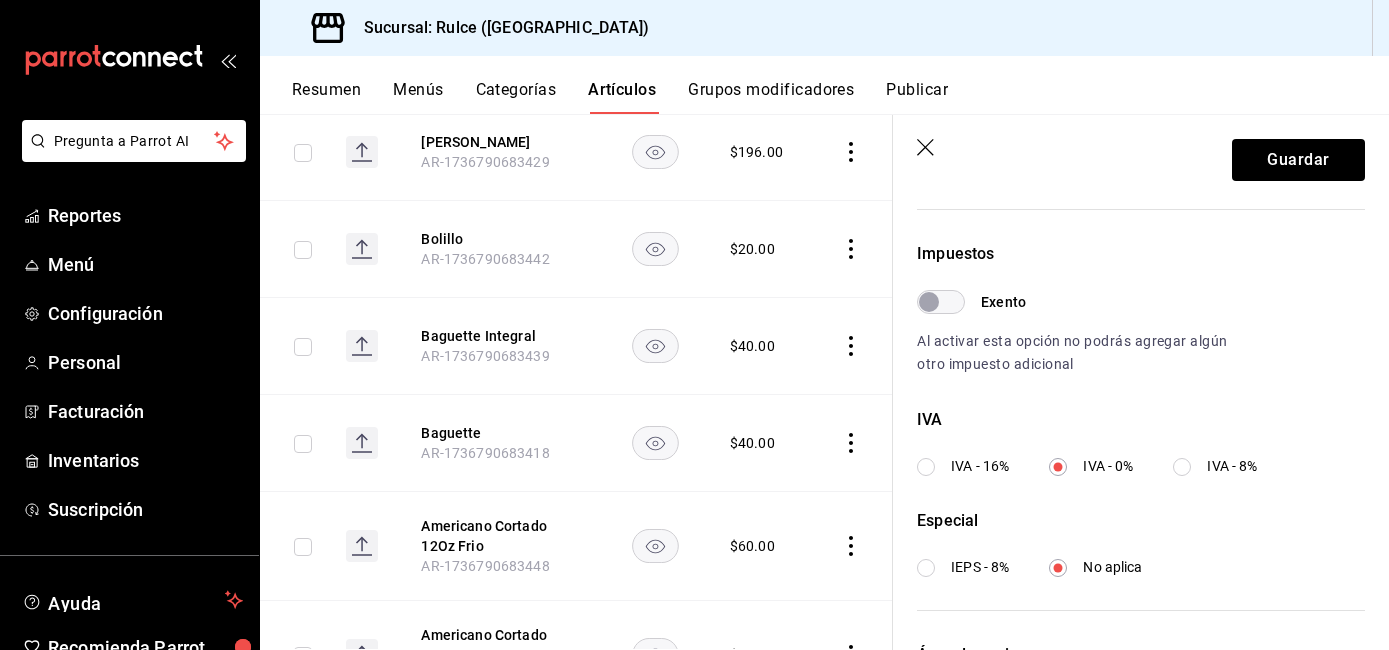 scroll, scrollTop: 10857, scrollLeft: 0, axis: vertical 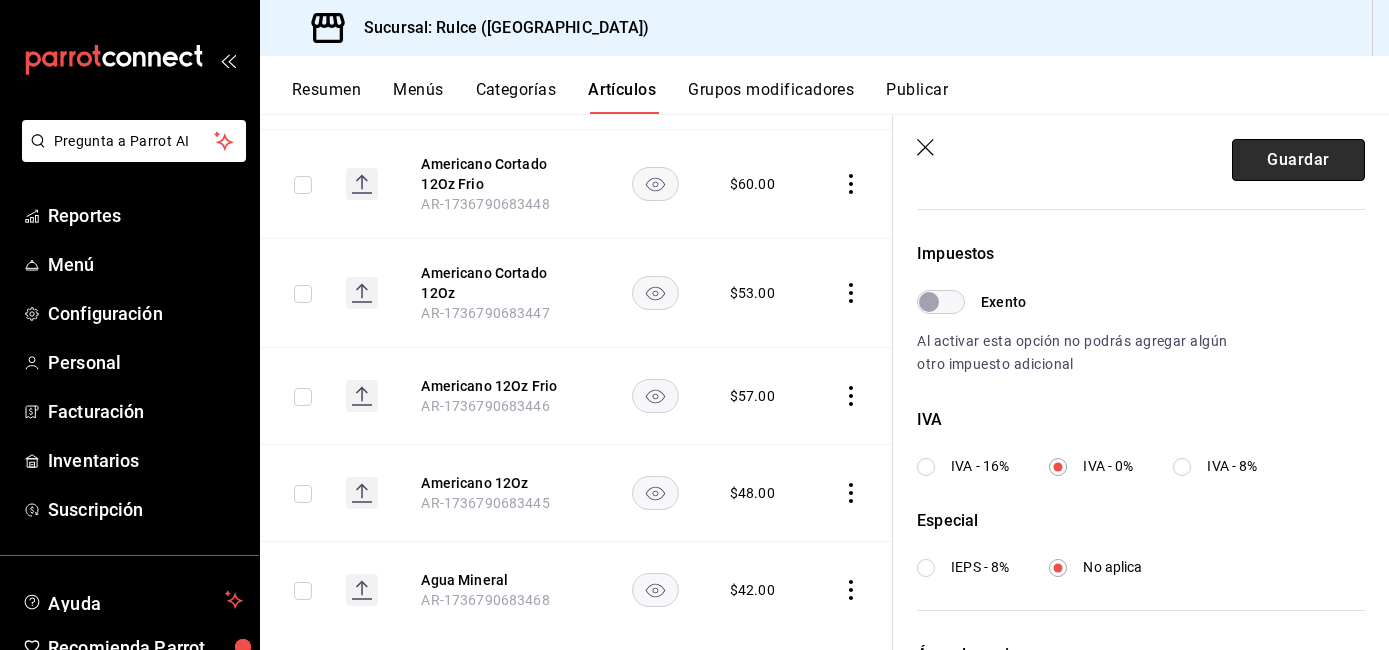 click on "Guardar" at bounding box center [1298, 160] 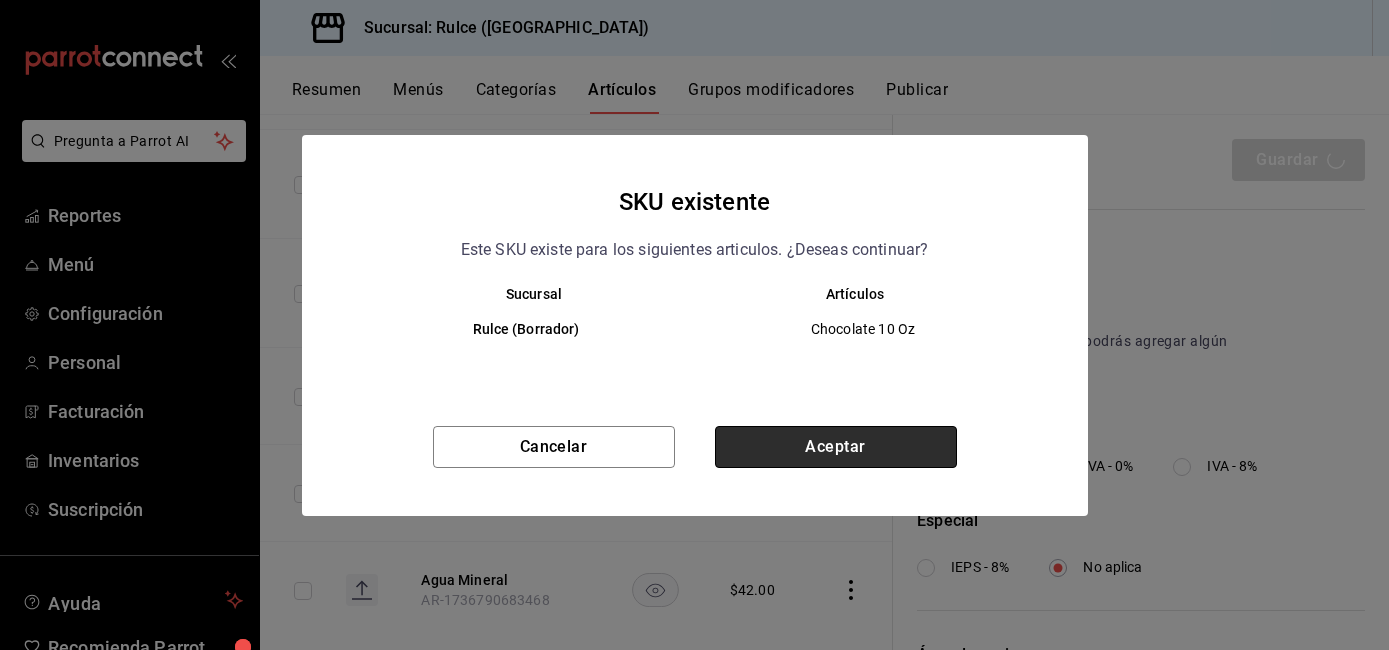 click on "Aceptar" at bounding box center [836, 447] 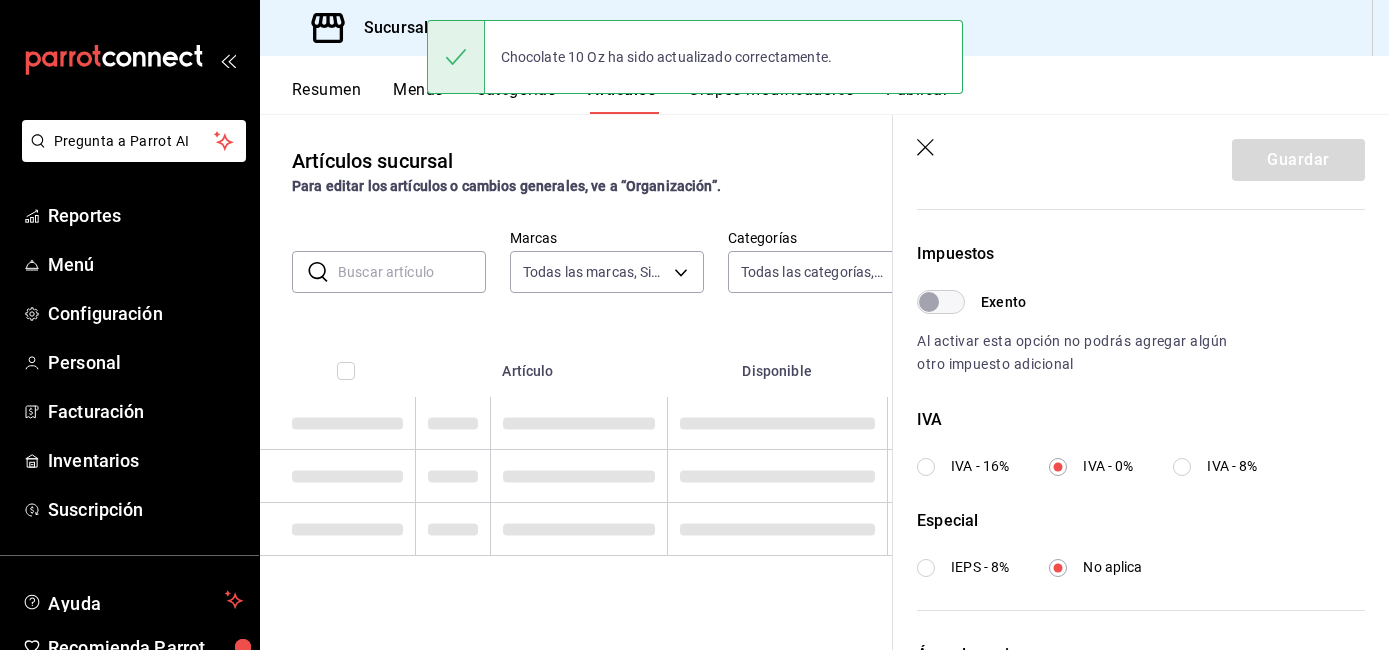 scroll, scrollTop: 0, scrollLeft: 0, axis: both 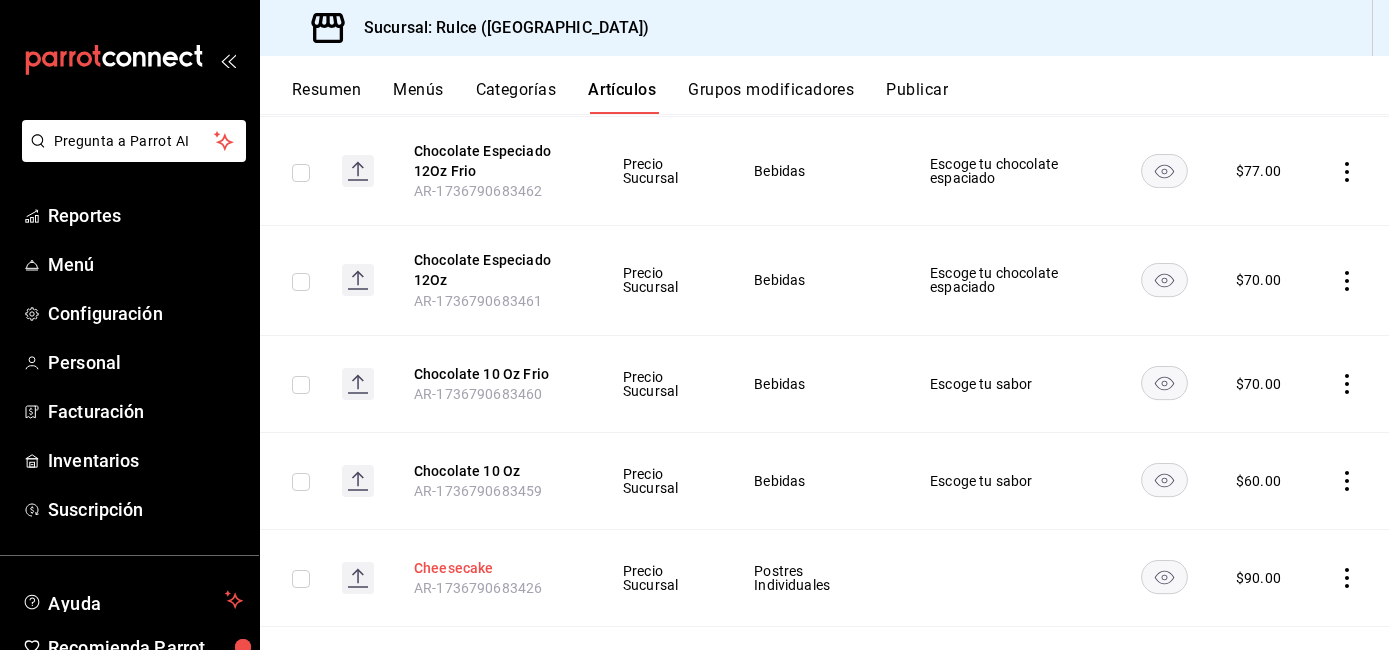 click on "Cheesecake" at bounding box center (494, 568) 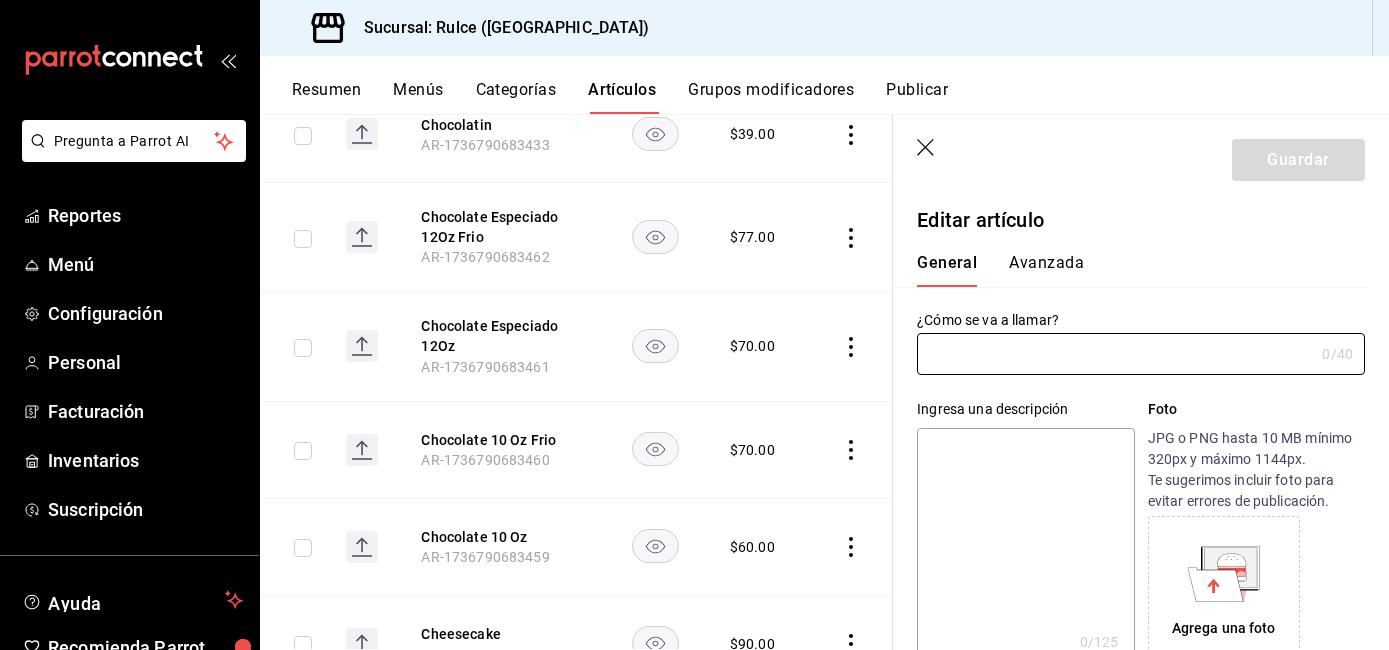 type on "Cheesecake" 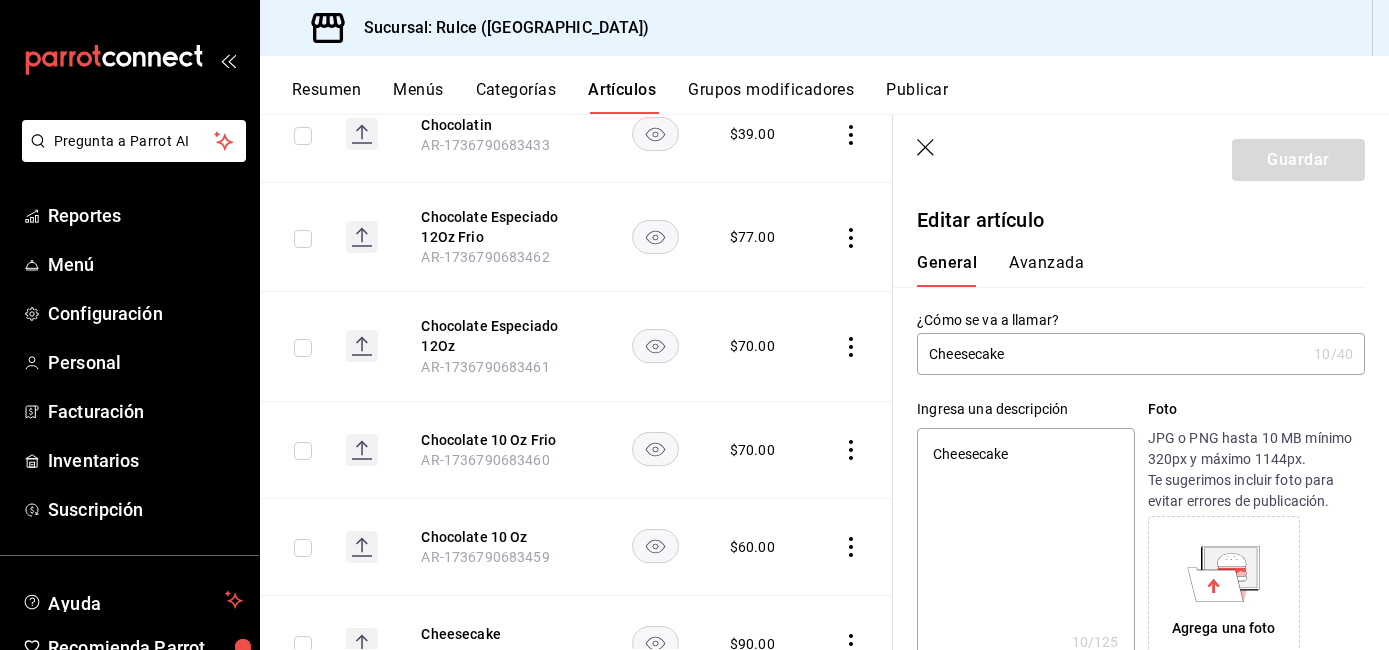 click on "Avanzada" at bounding box center [1046, 270] 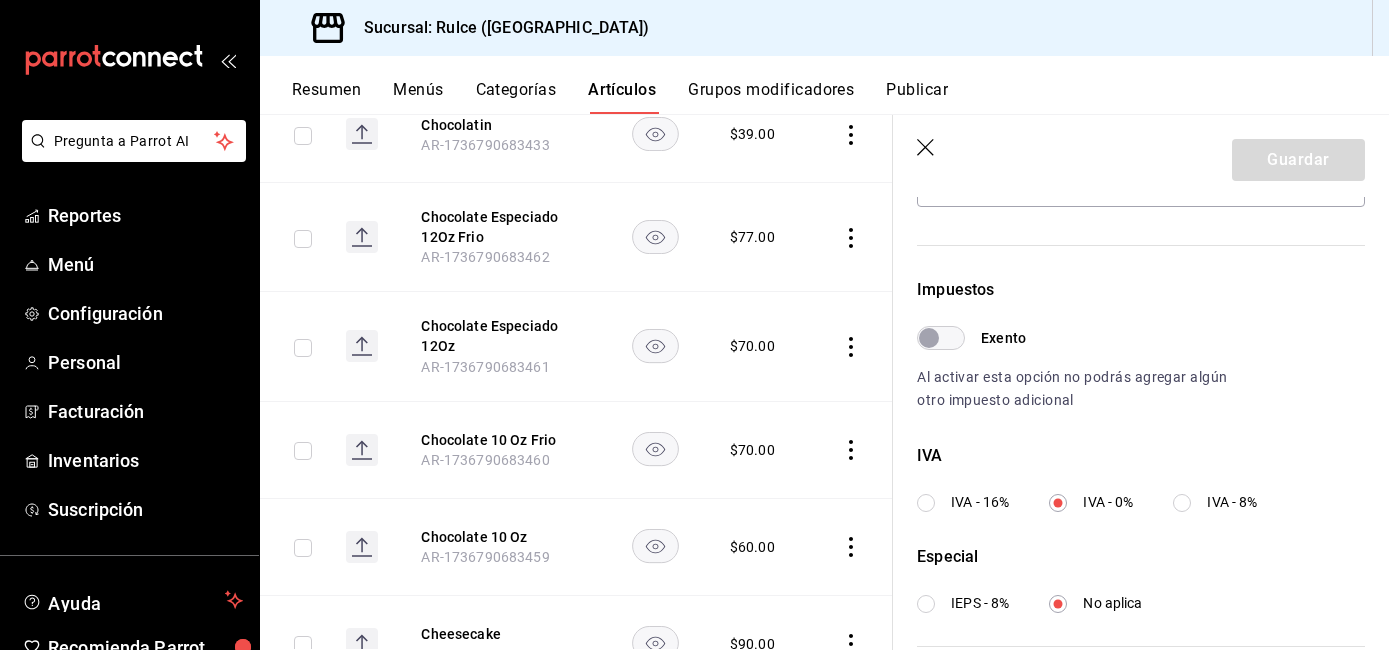 scroll, scrollTop: 607, scrollLeft: 0, axis: vertical 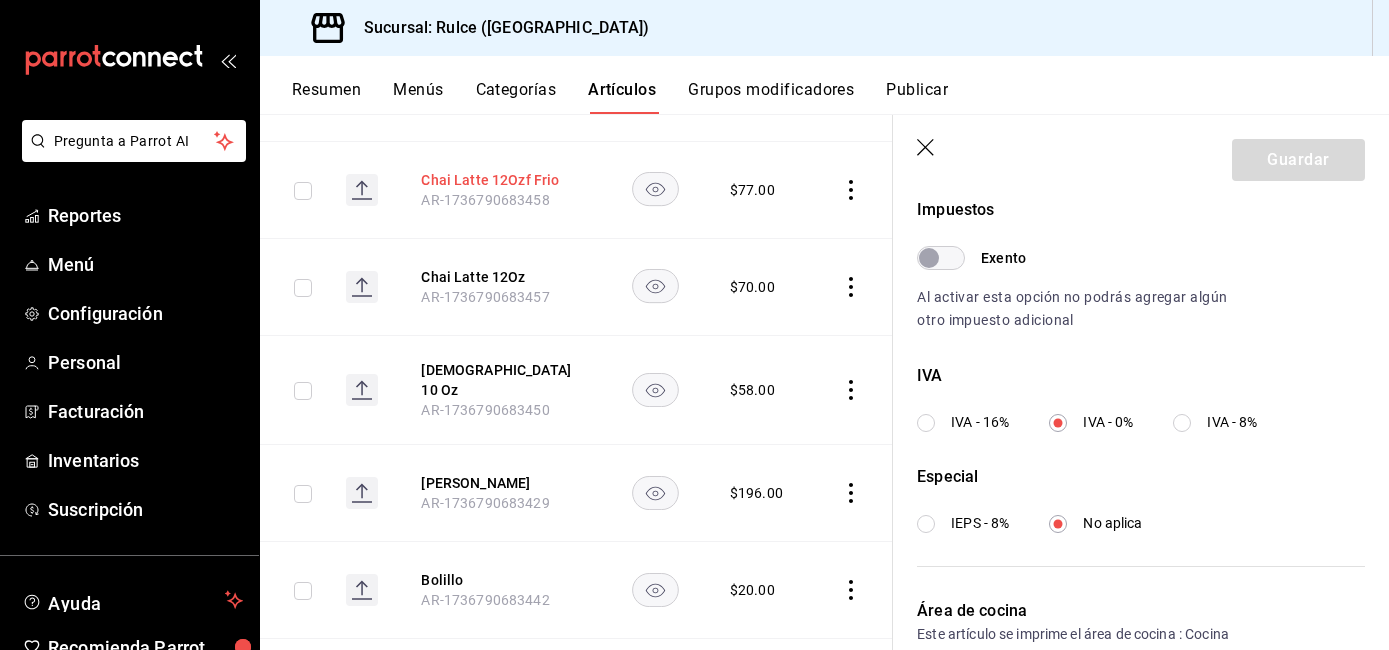 click on "Chai Latte 12Ozf Frio" at bounding box center (501, 180) 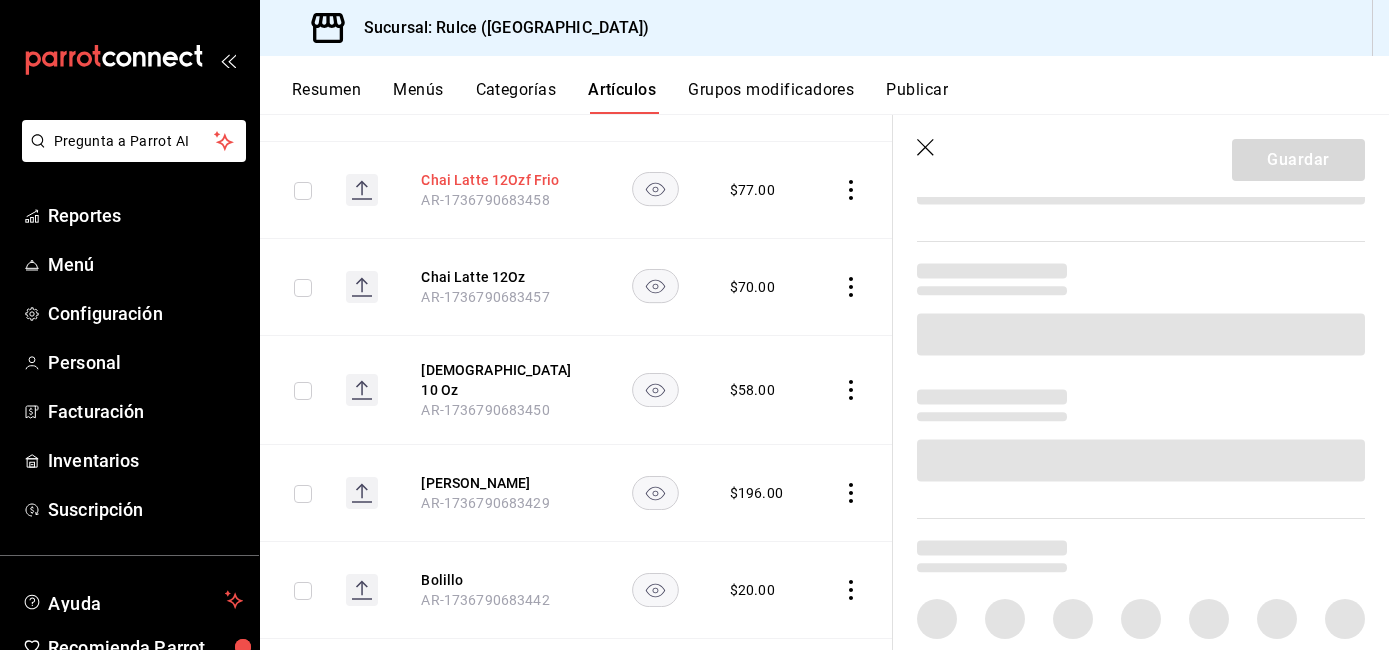 scroll, scrollTop: 0, scrollLeft: 0, axis: both 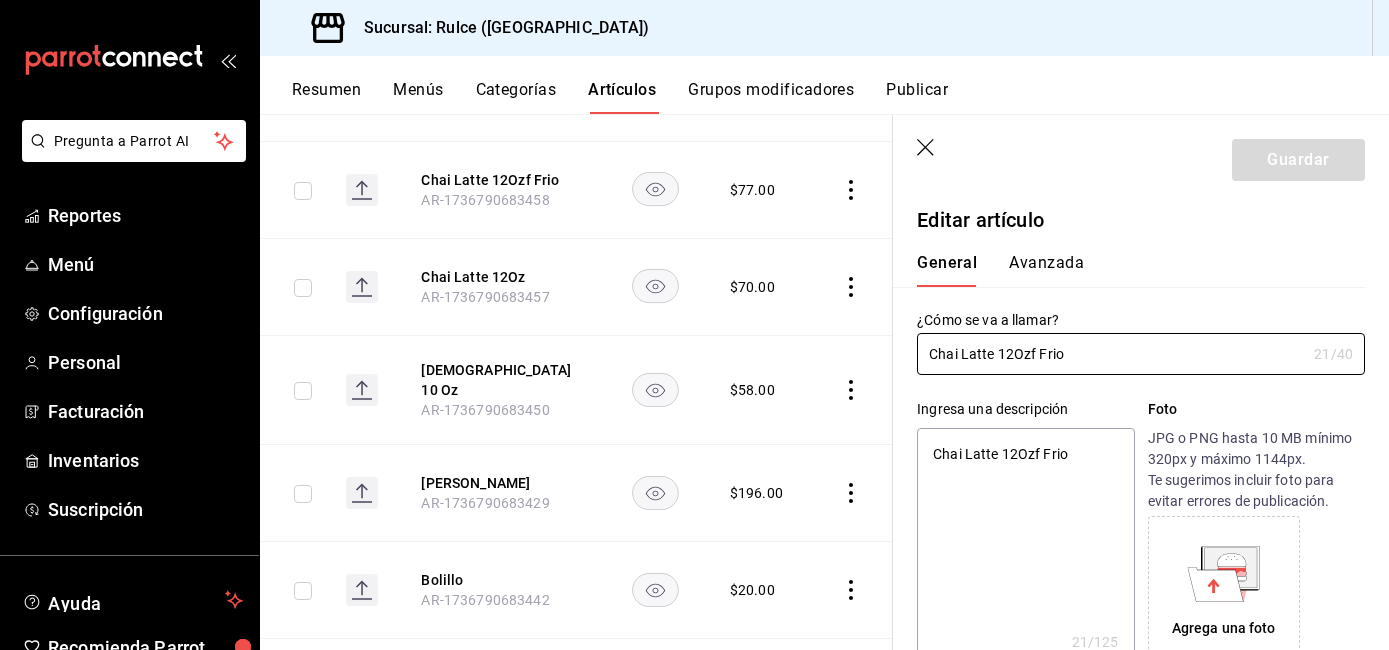 type on "x" 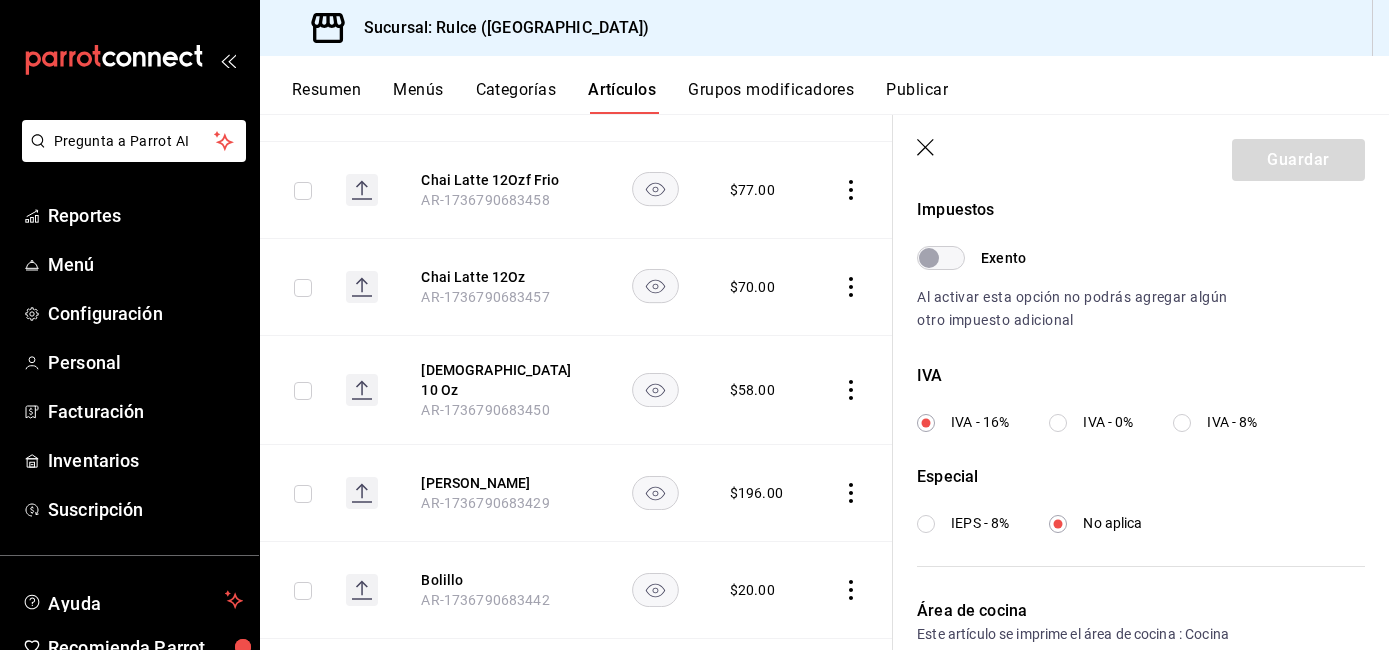 scroll, scrollTop: 604, scrollLeft: 0, axis: vertical 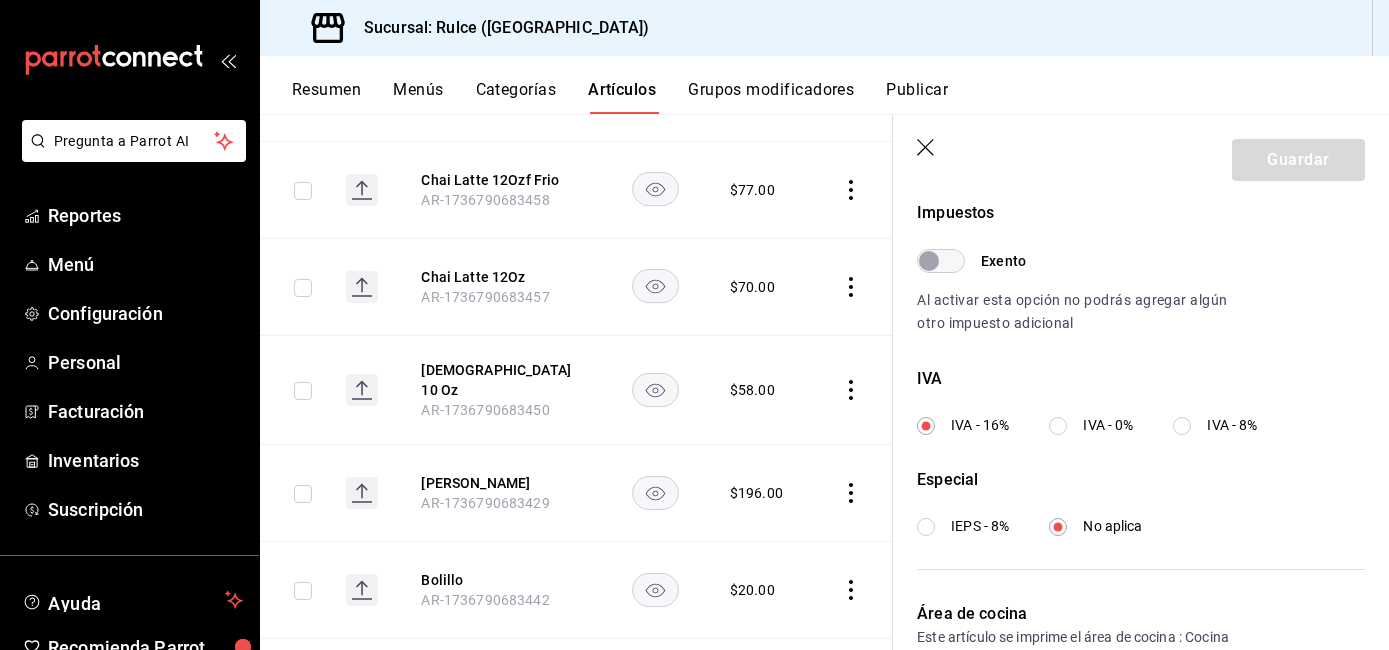 click on "IVA - 0%" at bounding box center (1108, 425) 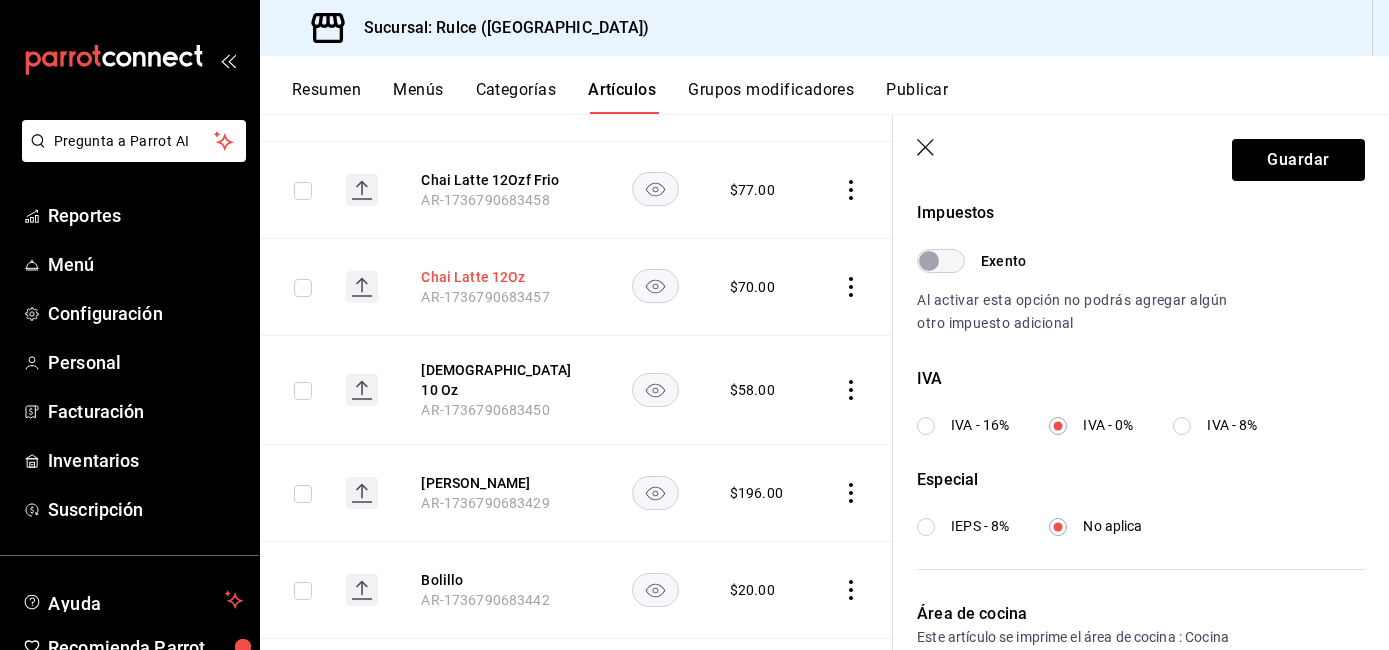 click on "Chai Latte 12Oz" at bounding box center (501, 277) 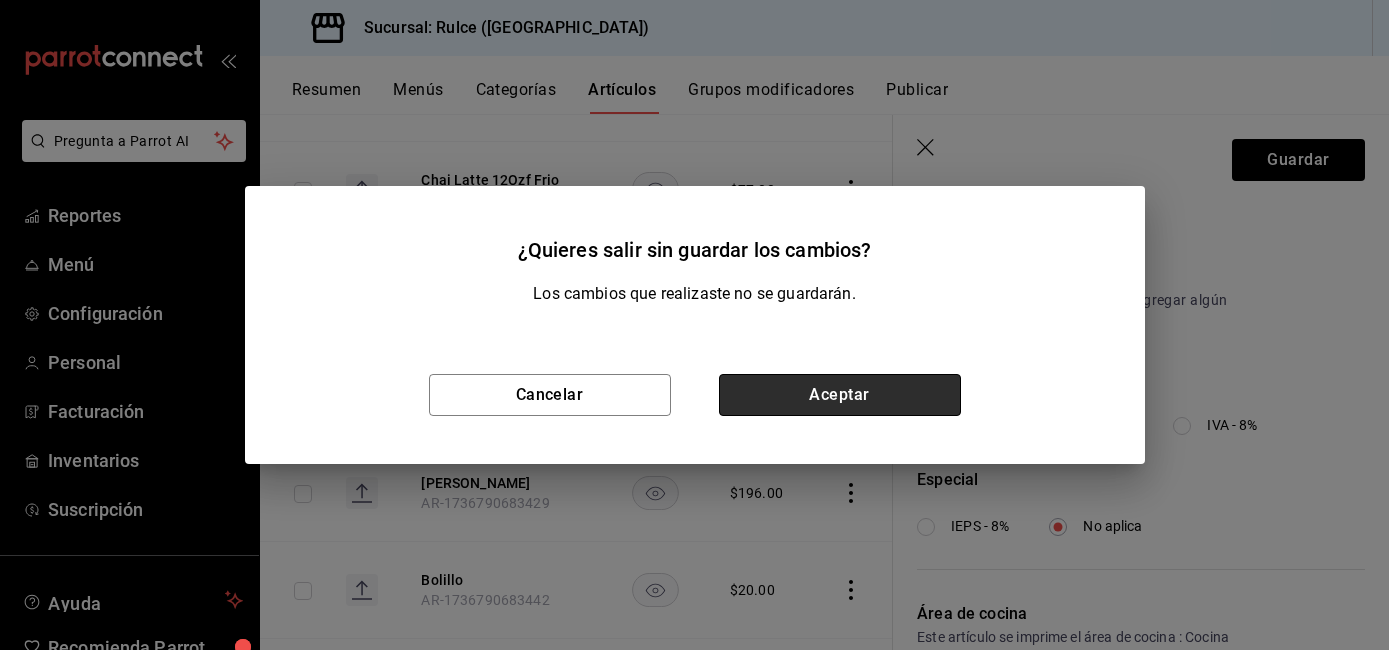 click on "Aceptar" at bounding box center [840, 395] 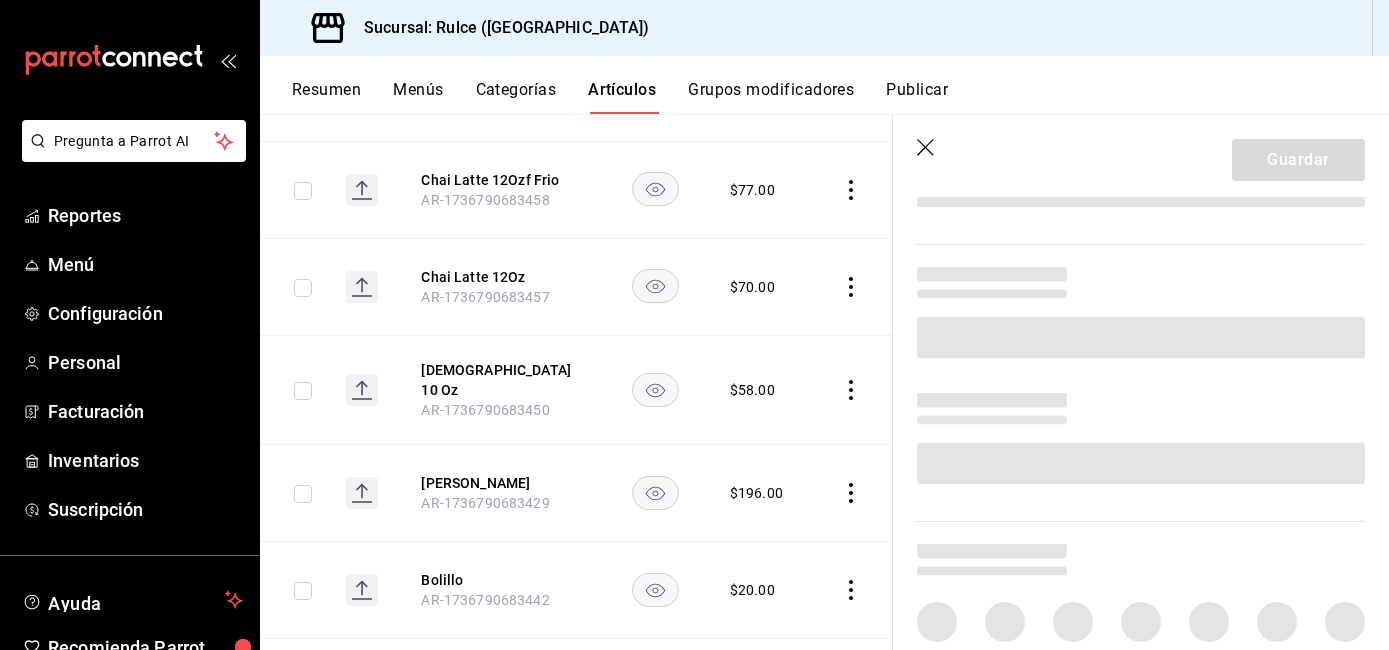 scroll, scrollTop: 0, scrollLeft: 0, axis: both 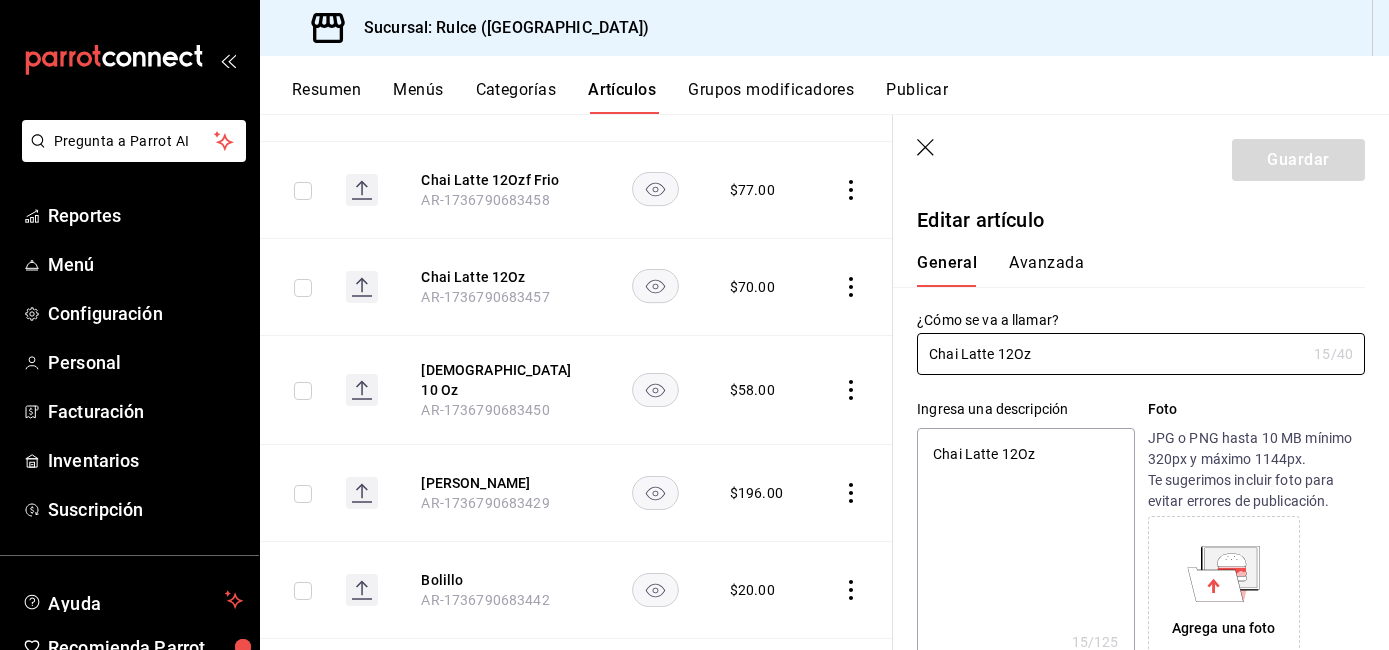 type on "x" 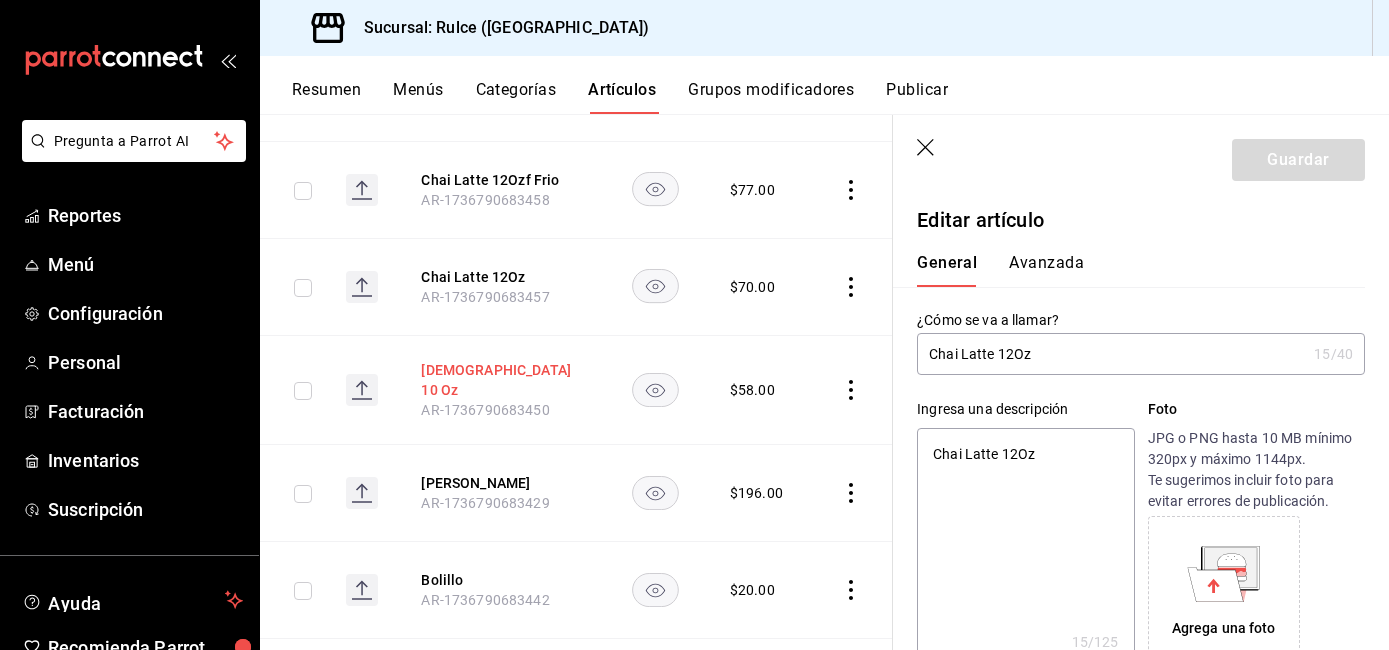 click on "[DEMOGRAPHIC_DATA] 10 Oz" at bounding box center (501, 380) 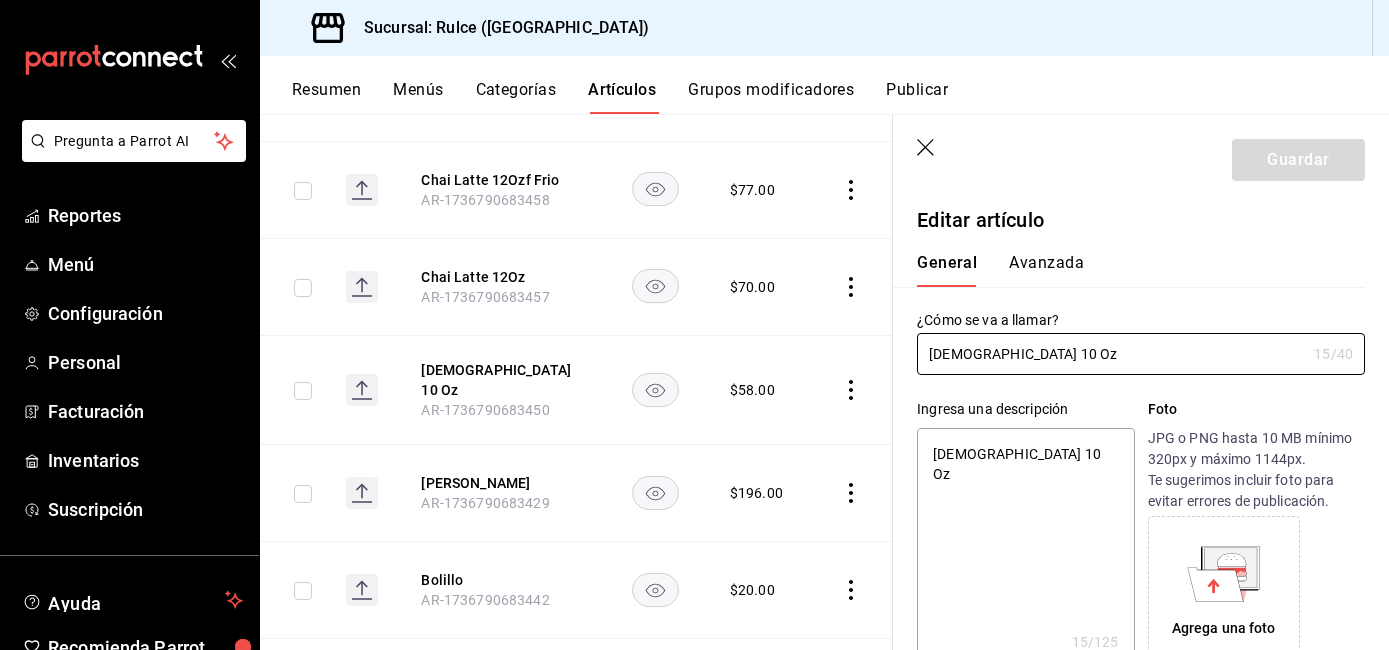 type on "x" 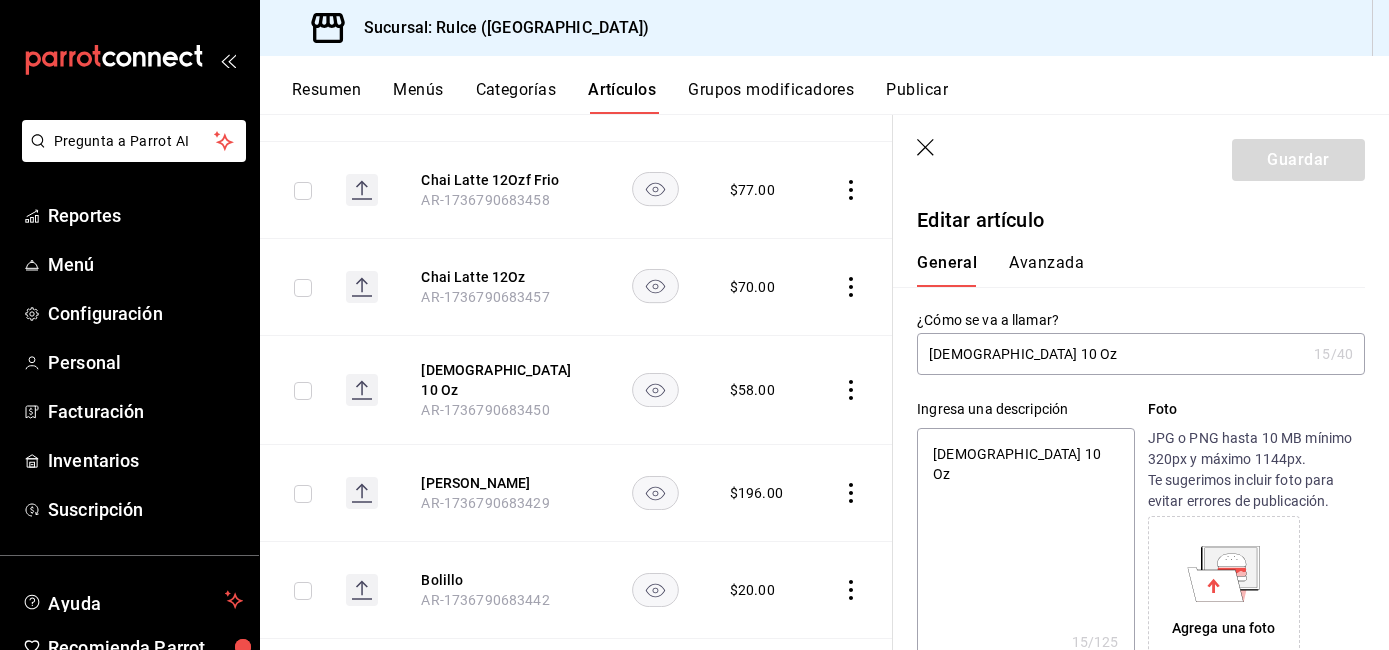 click on "Avanzada" at bounding box center (1046, 270) 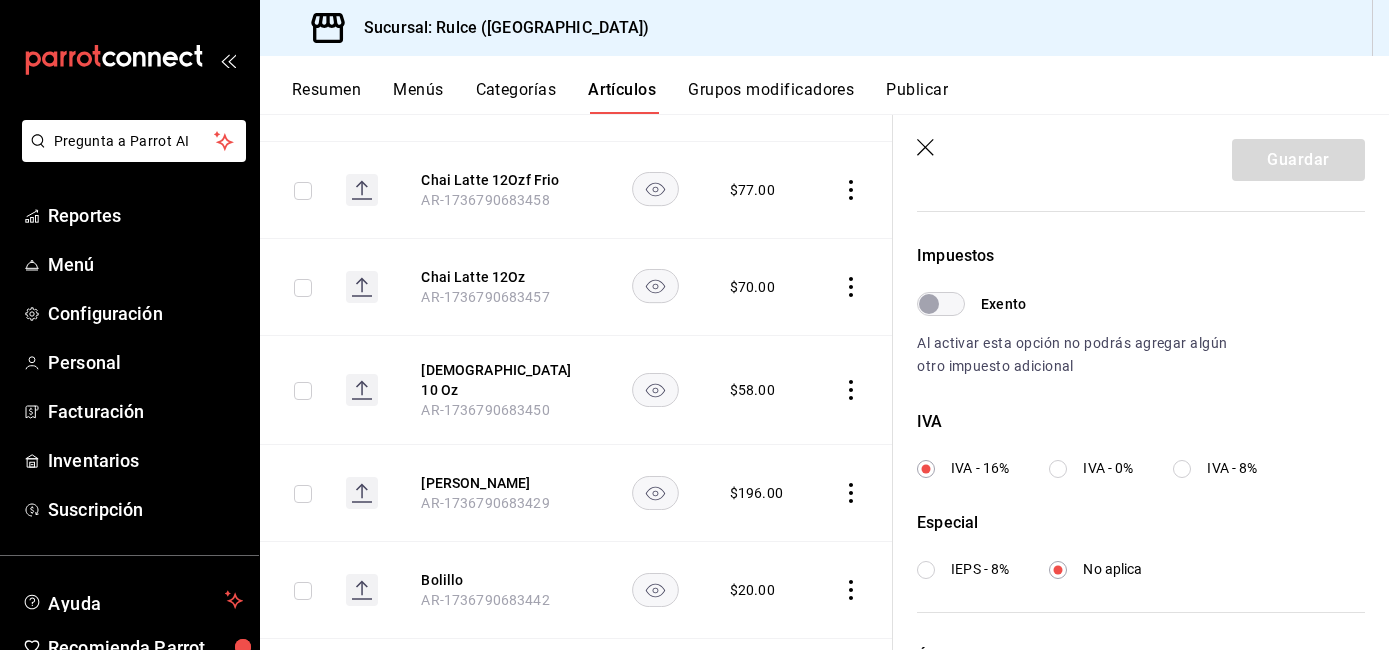 scroll, scrollTop: 563, scrollLeft: 0, axis: vertical 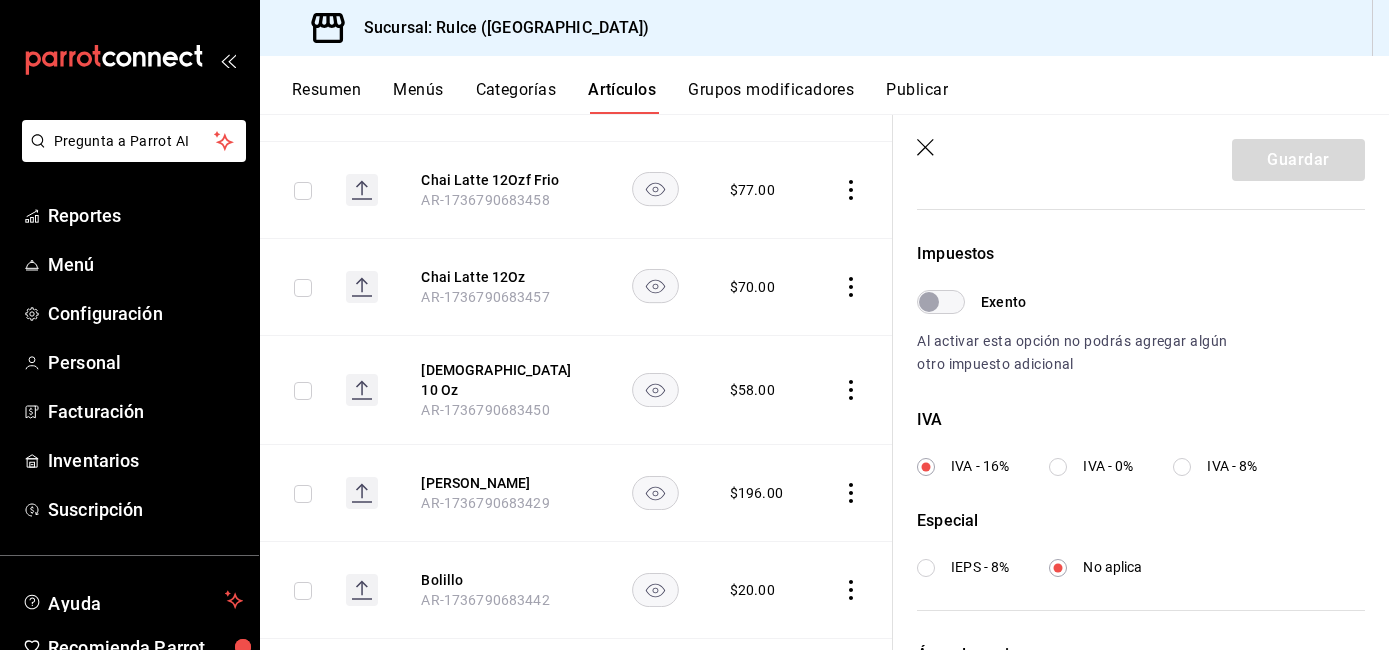 click on "IVA - 0%" at bounding box center (1108, 466) 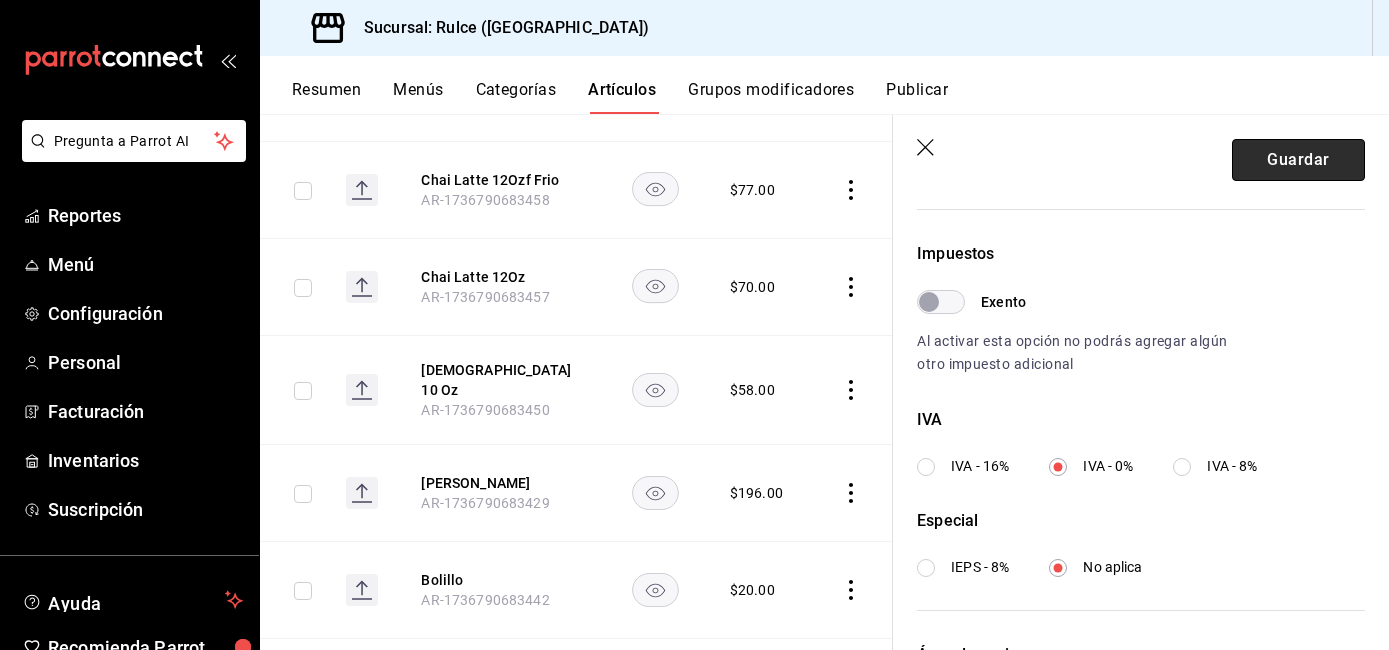 click on "Guardar" at bounding box center (1298, 160) 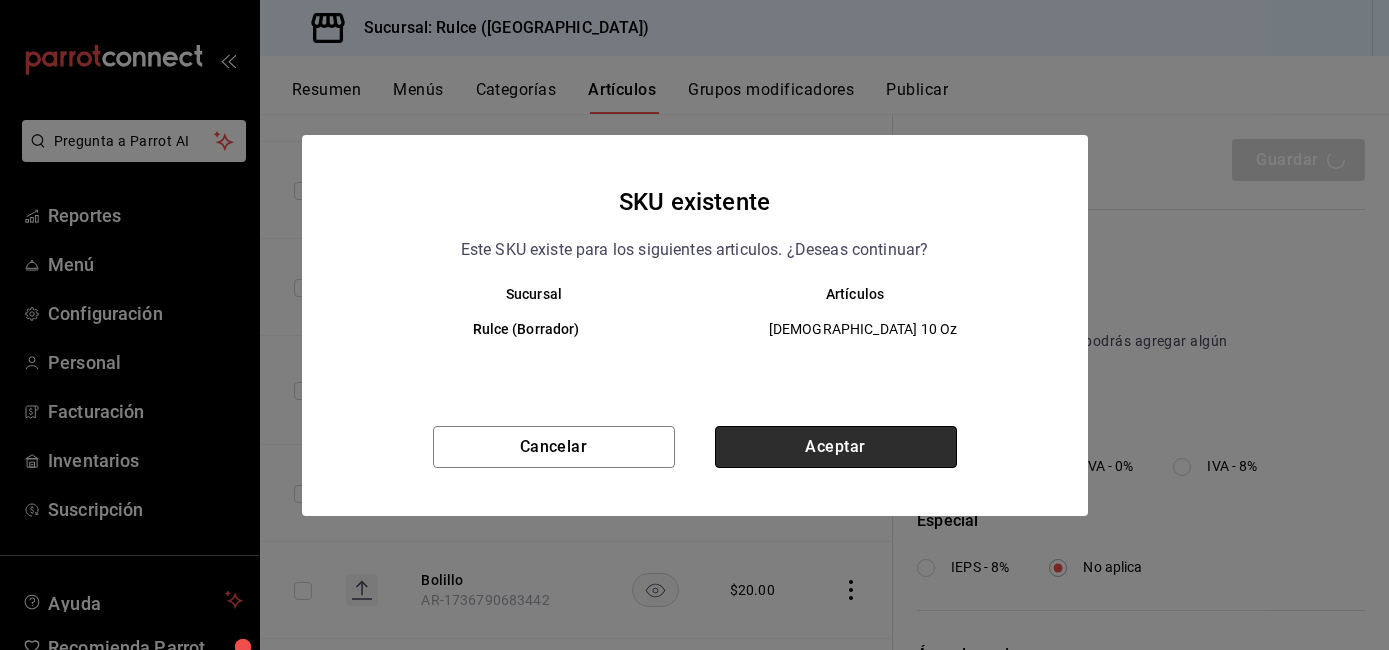 click on "Aceptar" at bounding box center [836, 447] 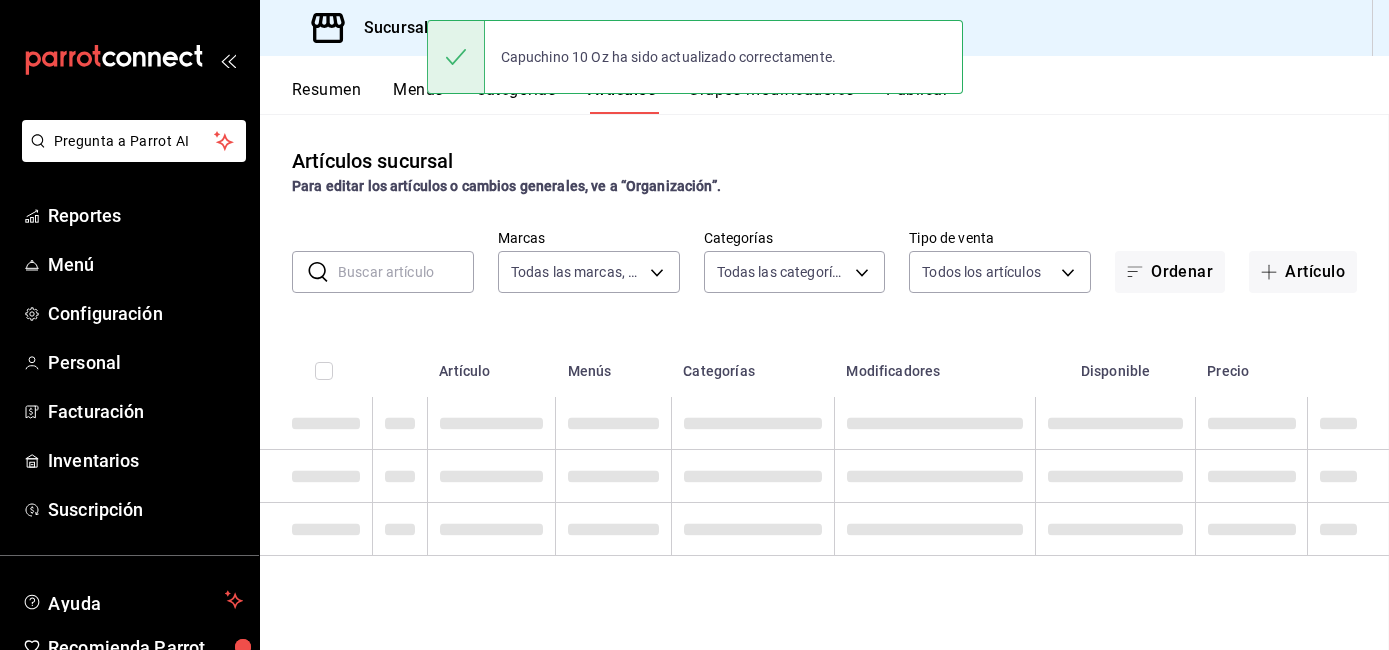 scroll, scrollTop: 0, scrollLeft: 0, axis: both 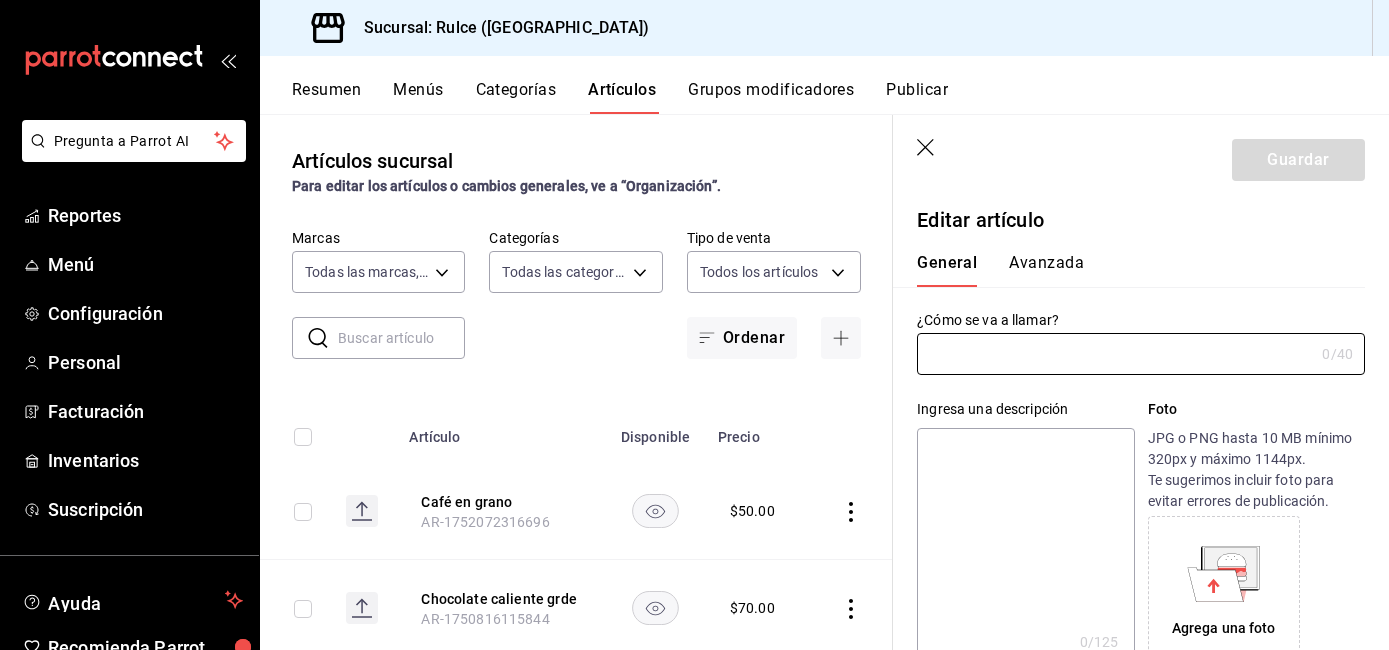 type on "[PERSON_NAME]" 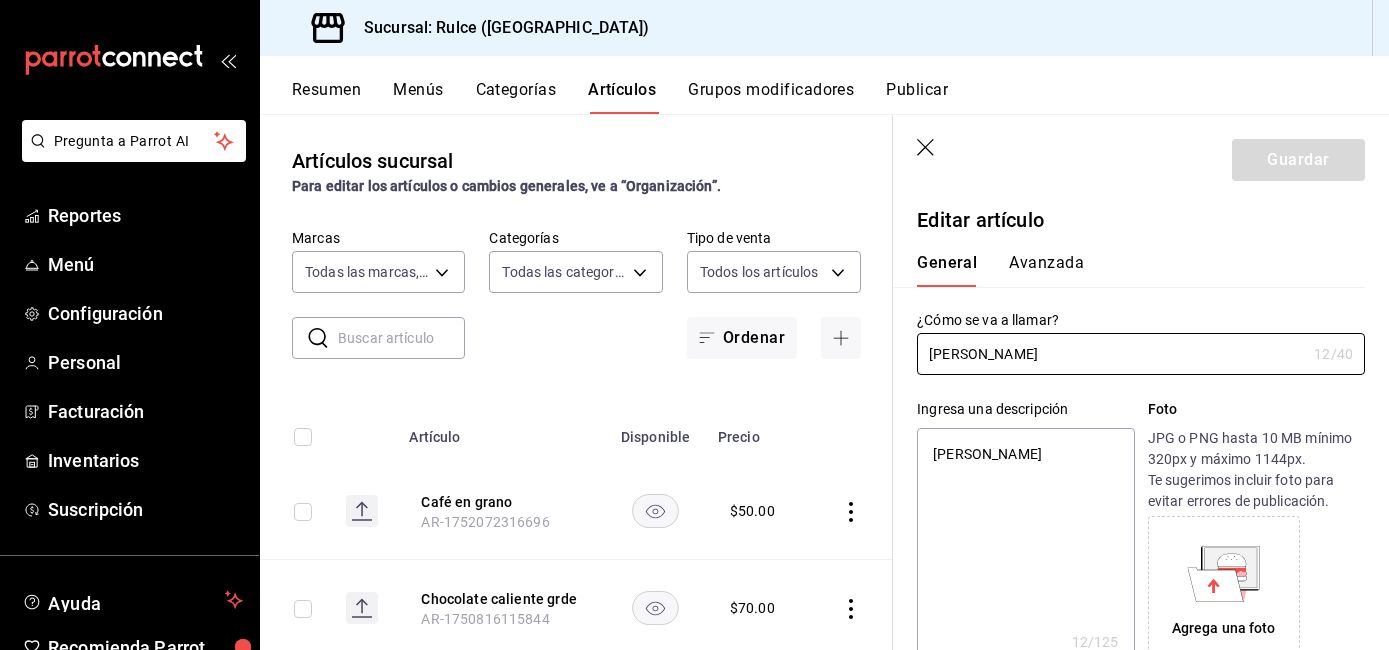 scroll, scrollTop: 0, scrollLeft: 0, axis: both 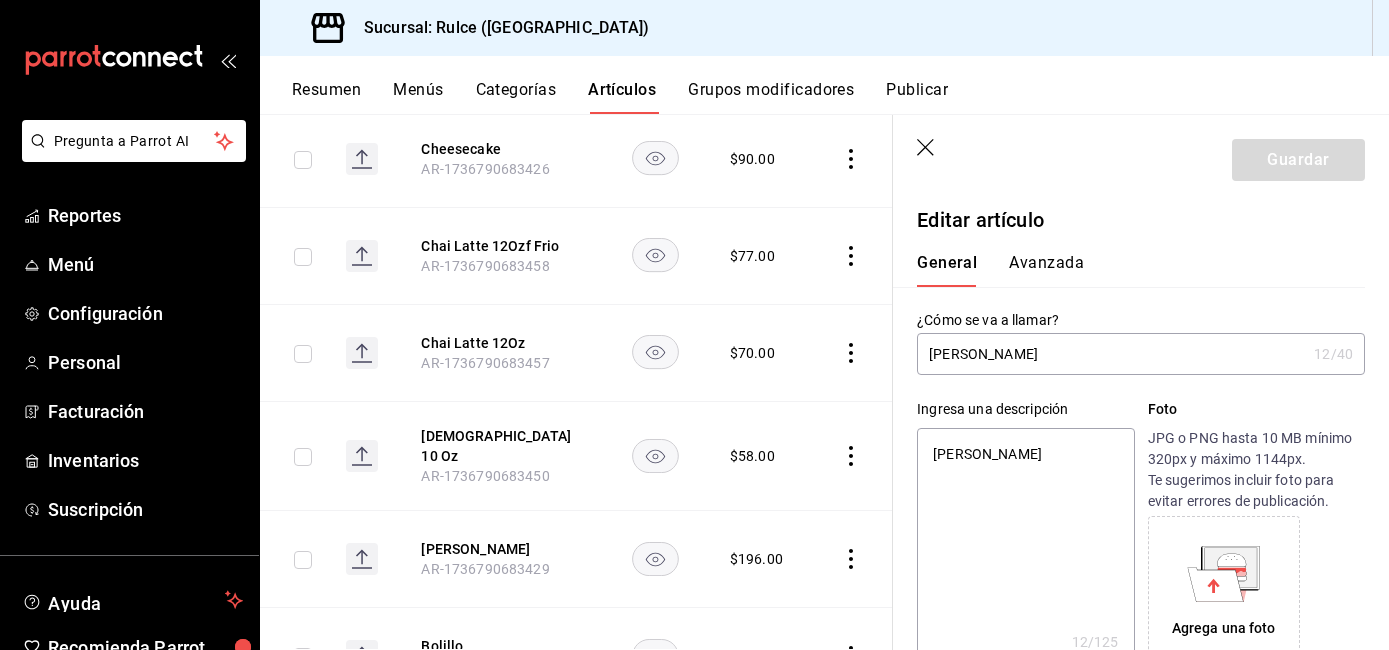 click on "Avanzada" at bounding box center [1046, 270] 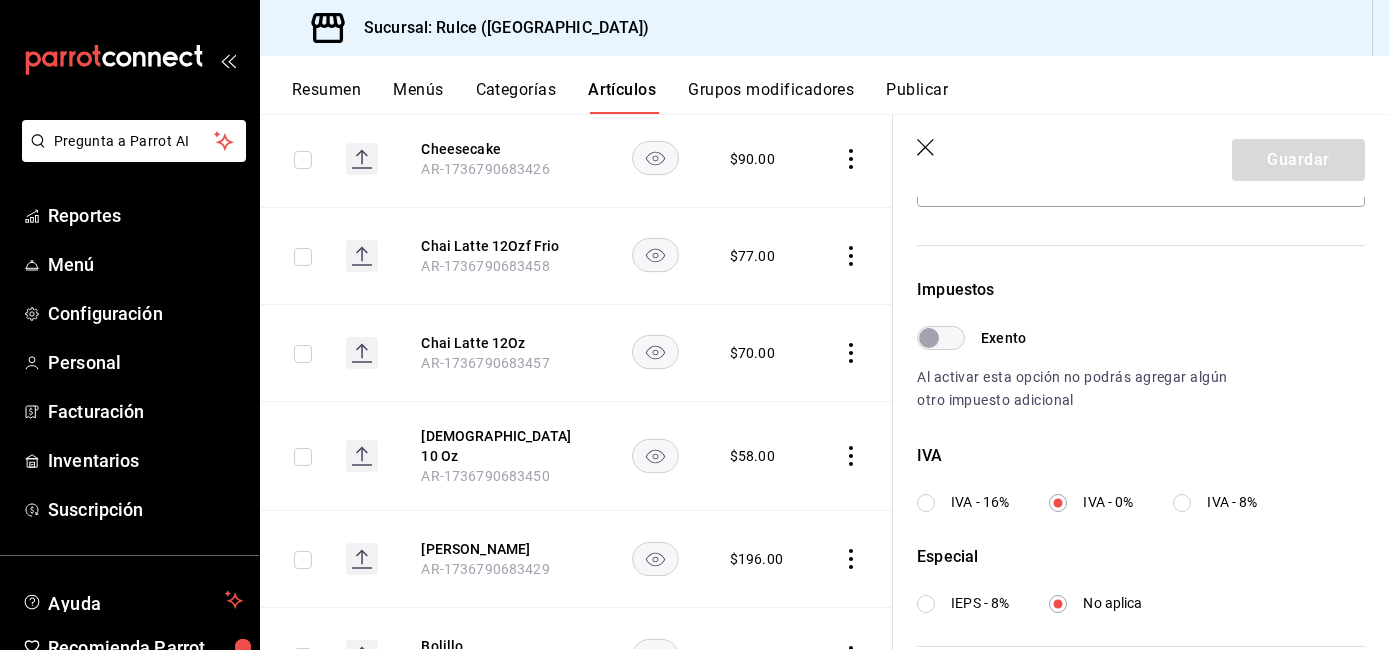 scroll, scrollTop: 536, scrollLeft: 0, axis: vertical 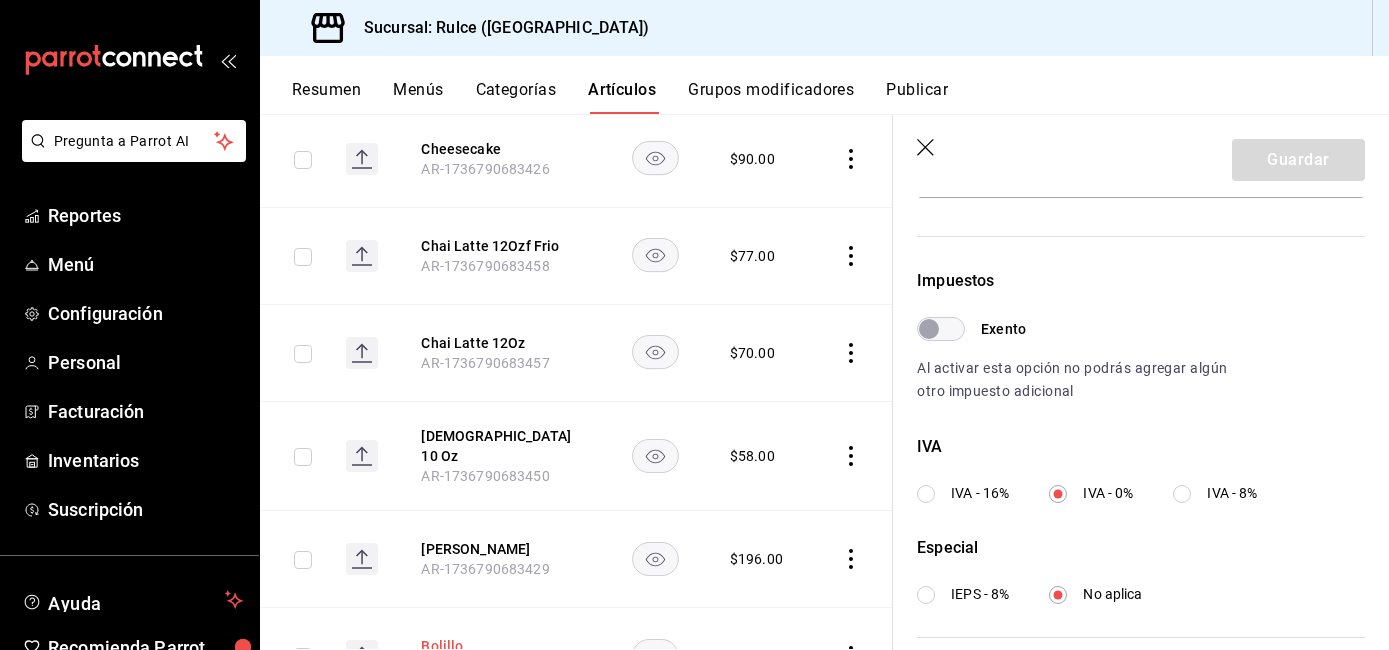 click on "Bolillo" at bounding box center [501, 646] 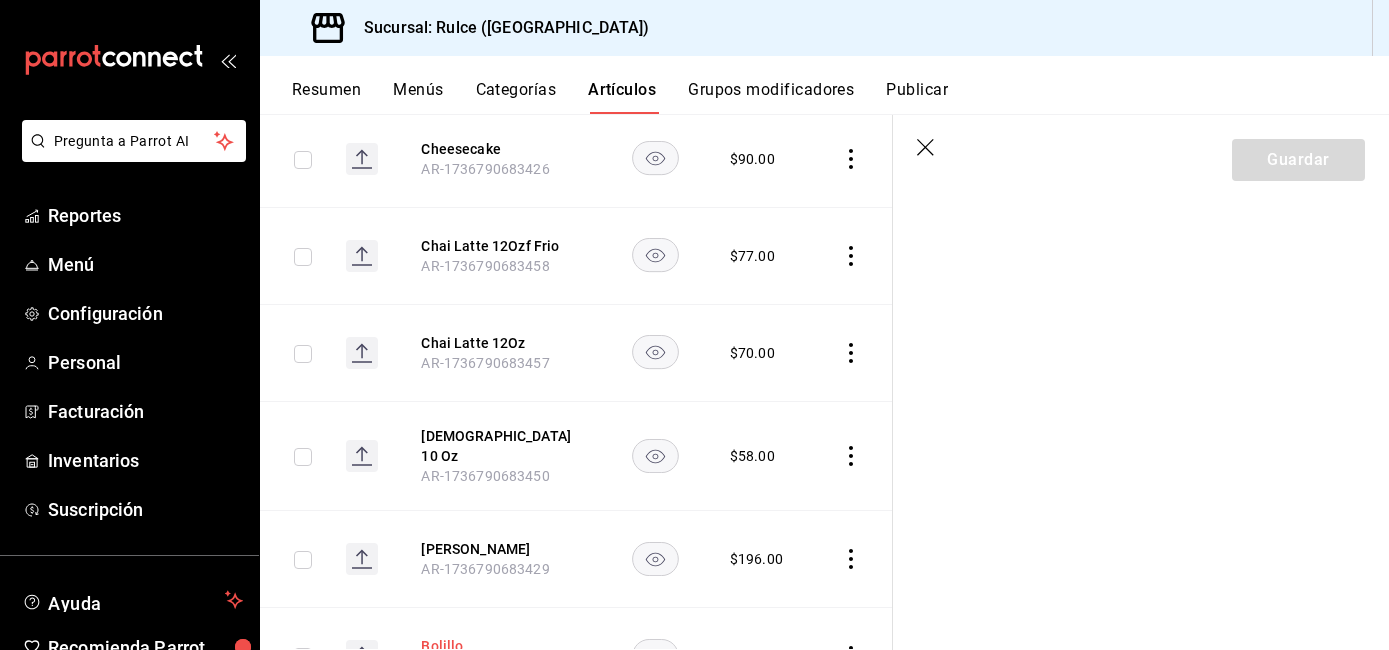 scroll, scrollTop: 0, scrollLeft: 0, axis: both 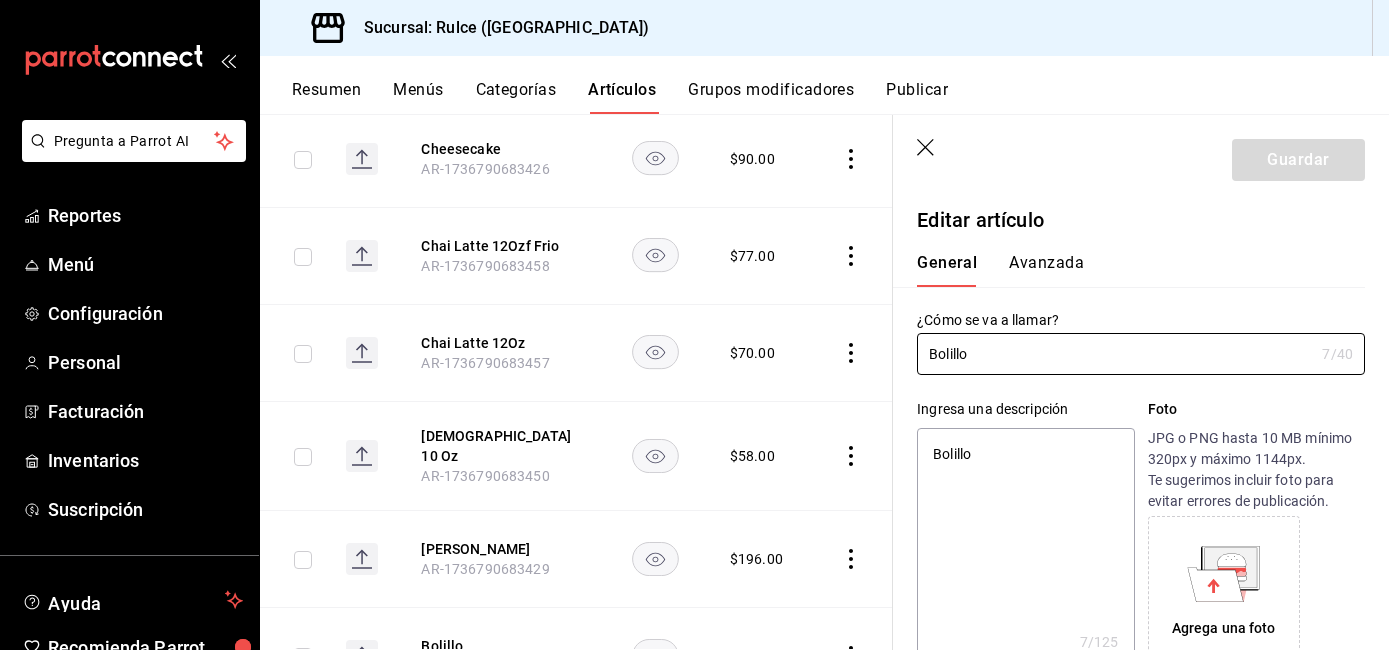 type on "x" 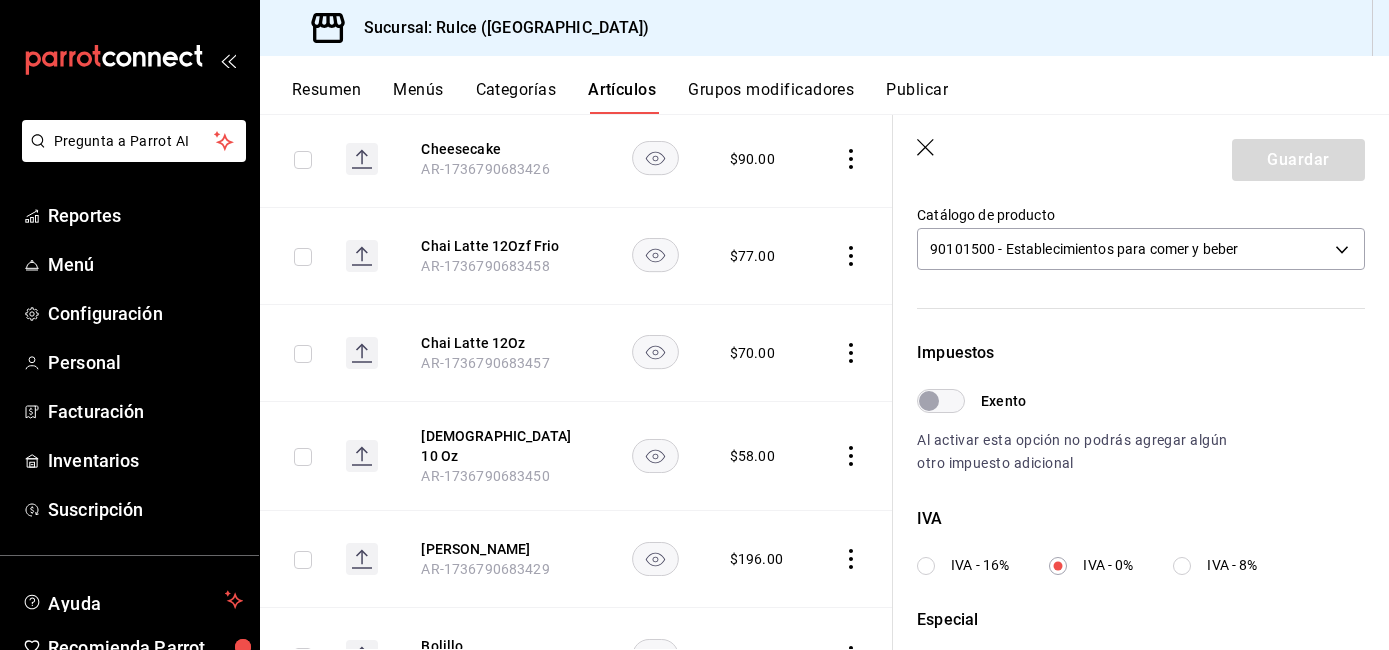 scroll, scrollTop: 762, scrollLeft: 0, axis: vertical 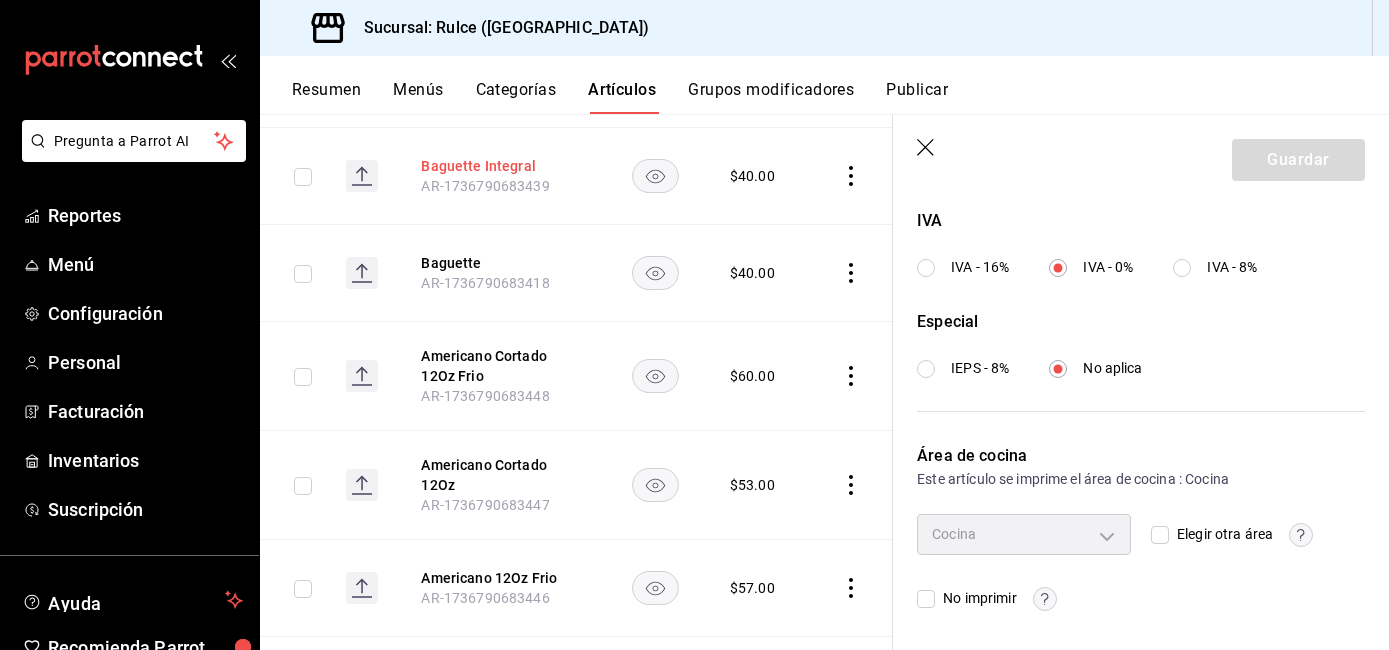 click on "Baguette Integral" at bounding box center [501, 166] 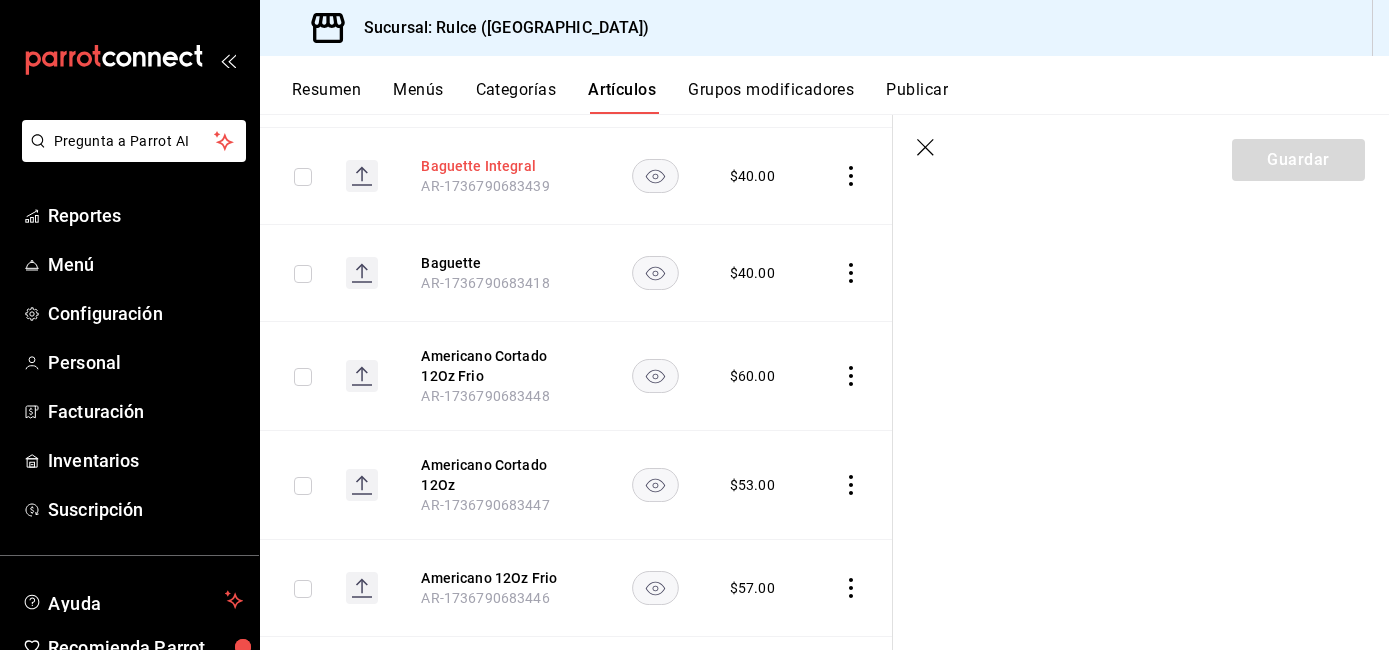 scroll, scrollTop: 0, scrollLeft: 0, axis: both 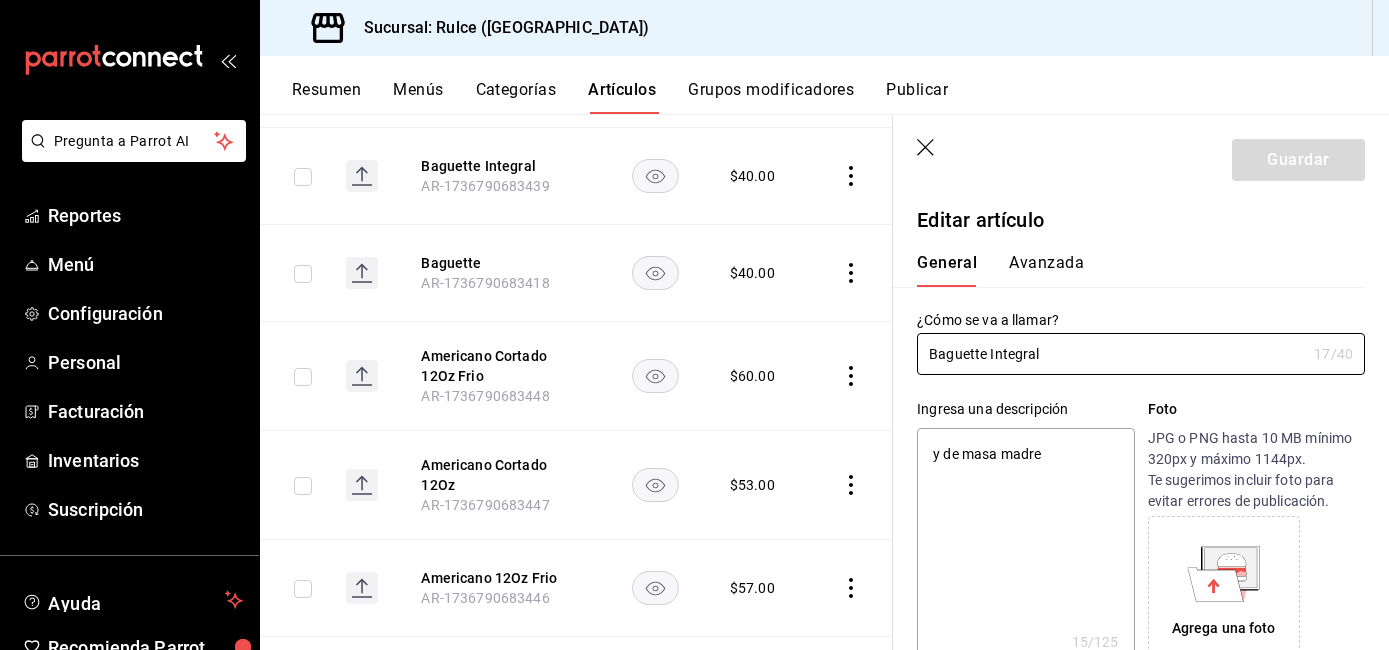 type on "x" 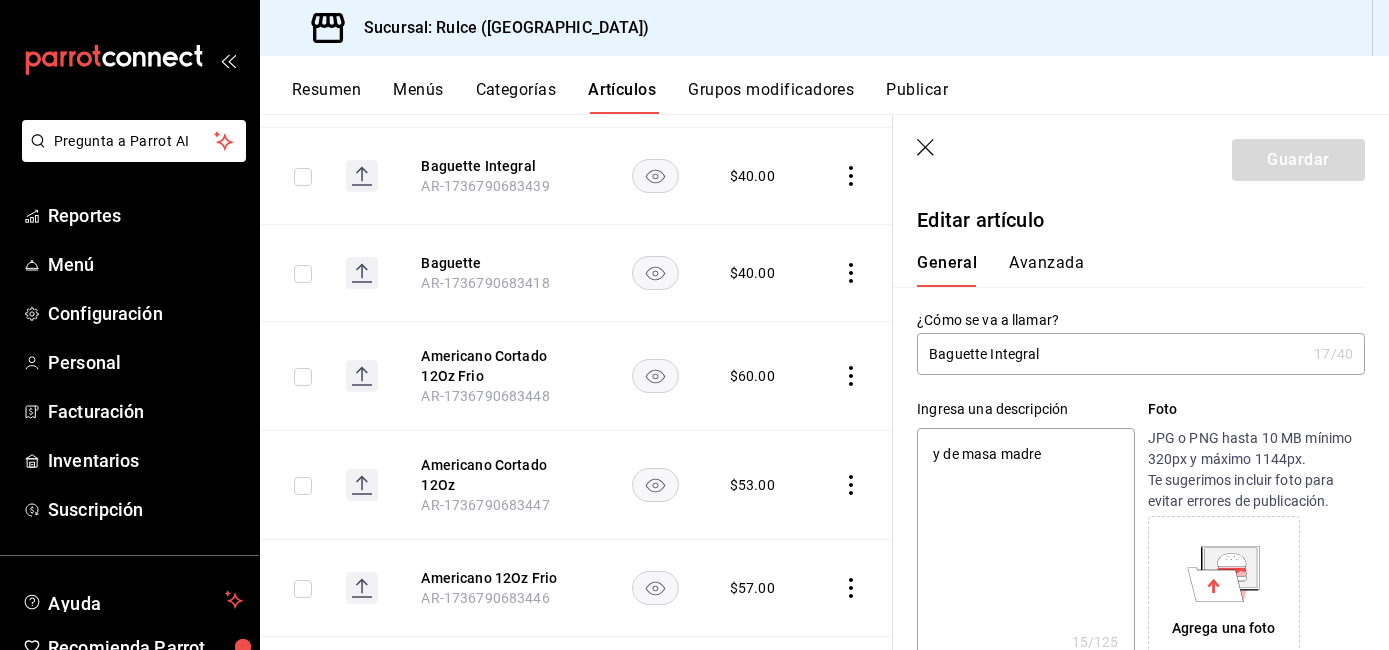click on "Avanzada" at bounding box center (1046, 270) 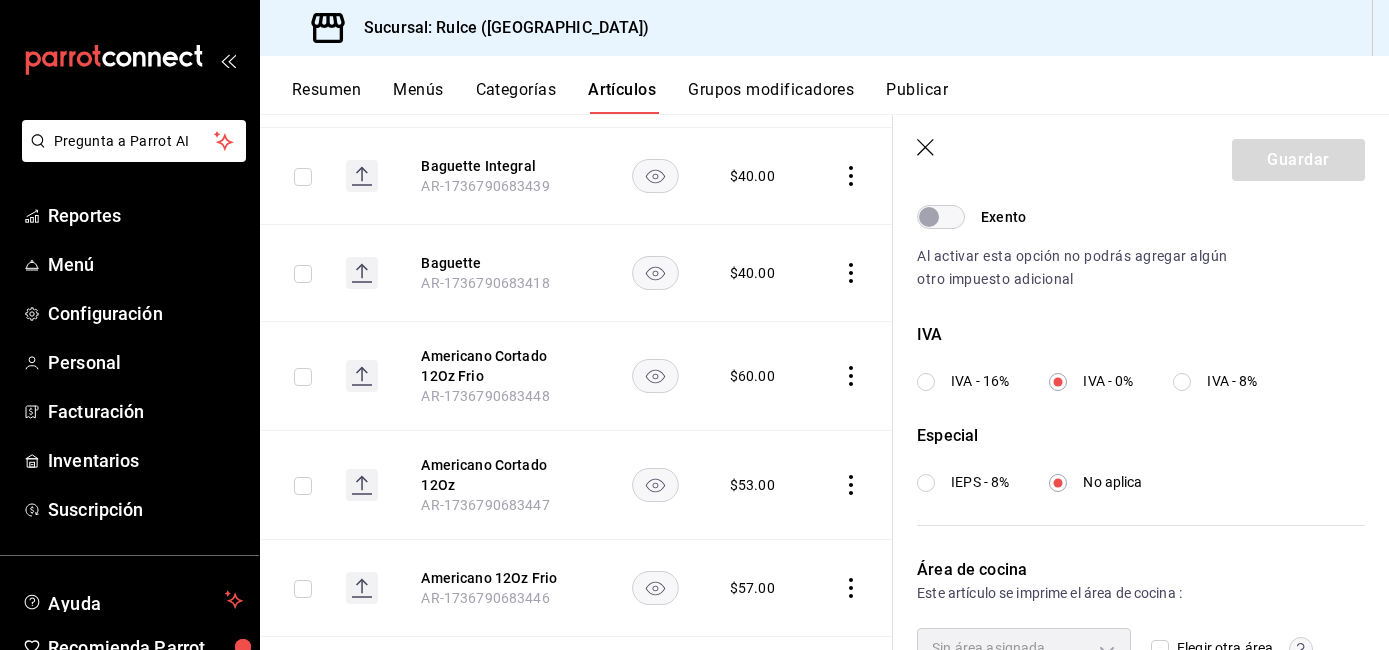 scroll, scrollTop: 670, scrollLeft: 0, axis: vertical 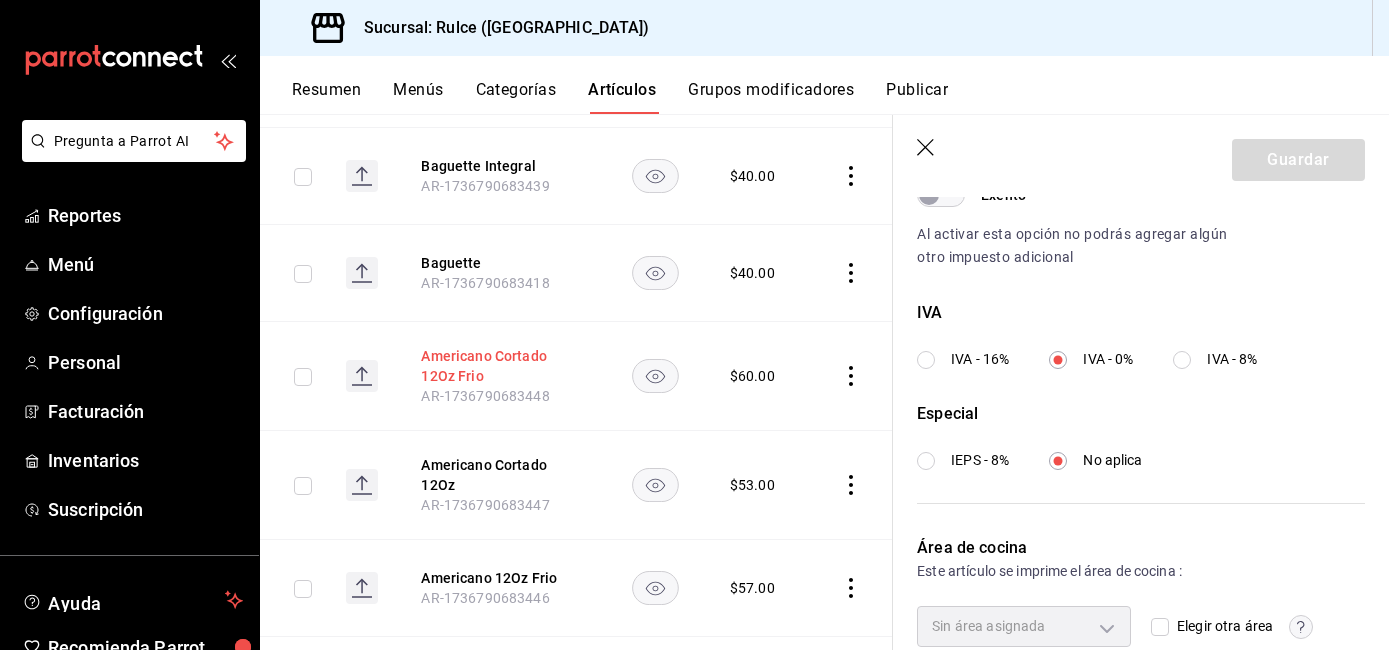 click on "Americano Cortado 12Oz Frio" at bounding box center [501, 366] 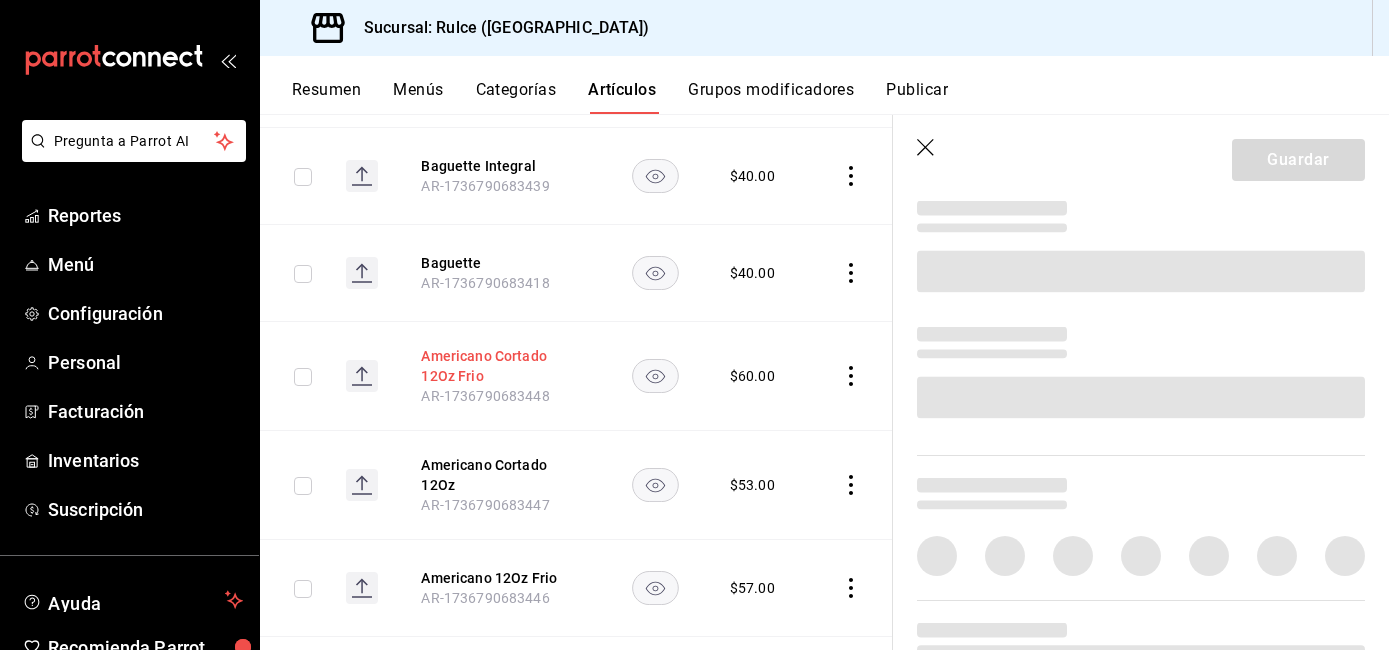 scroll, scrollTop: 0, scrollLeft: 0, axis: both 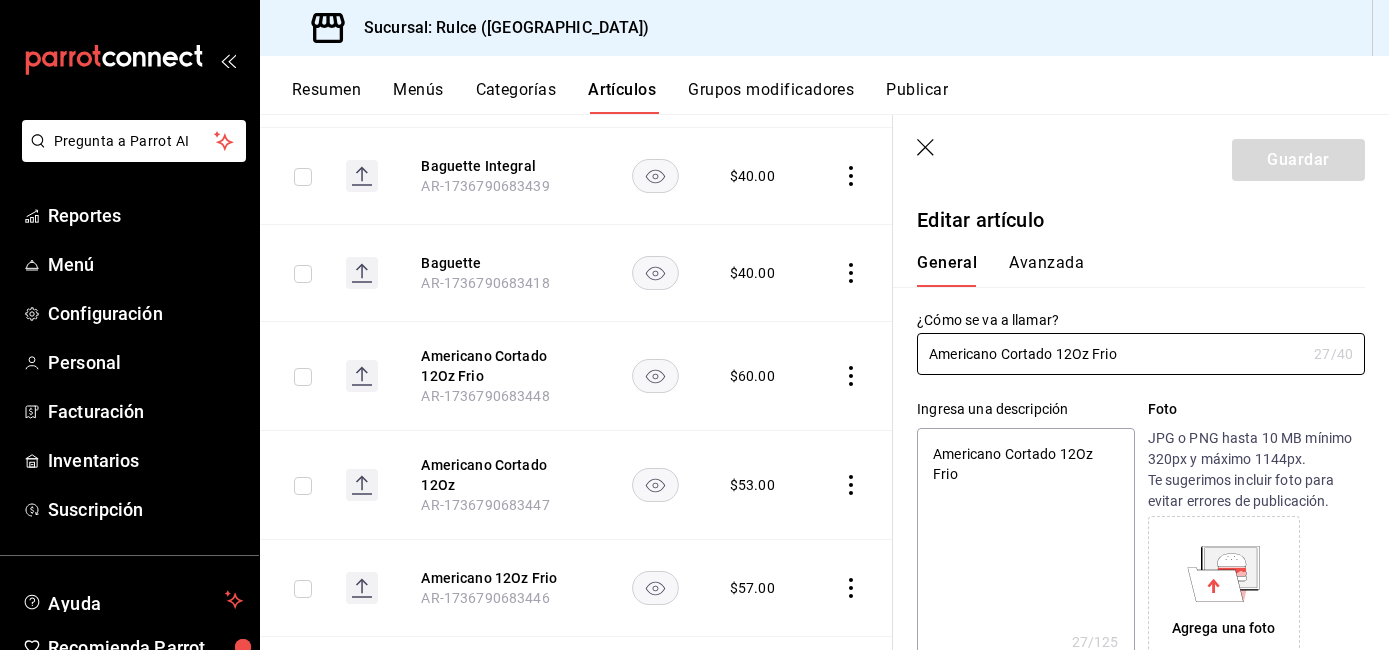 type on "x" 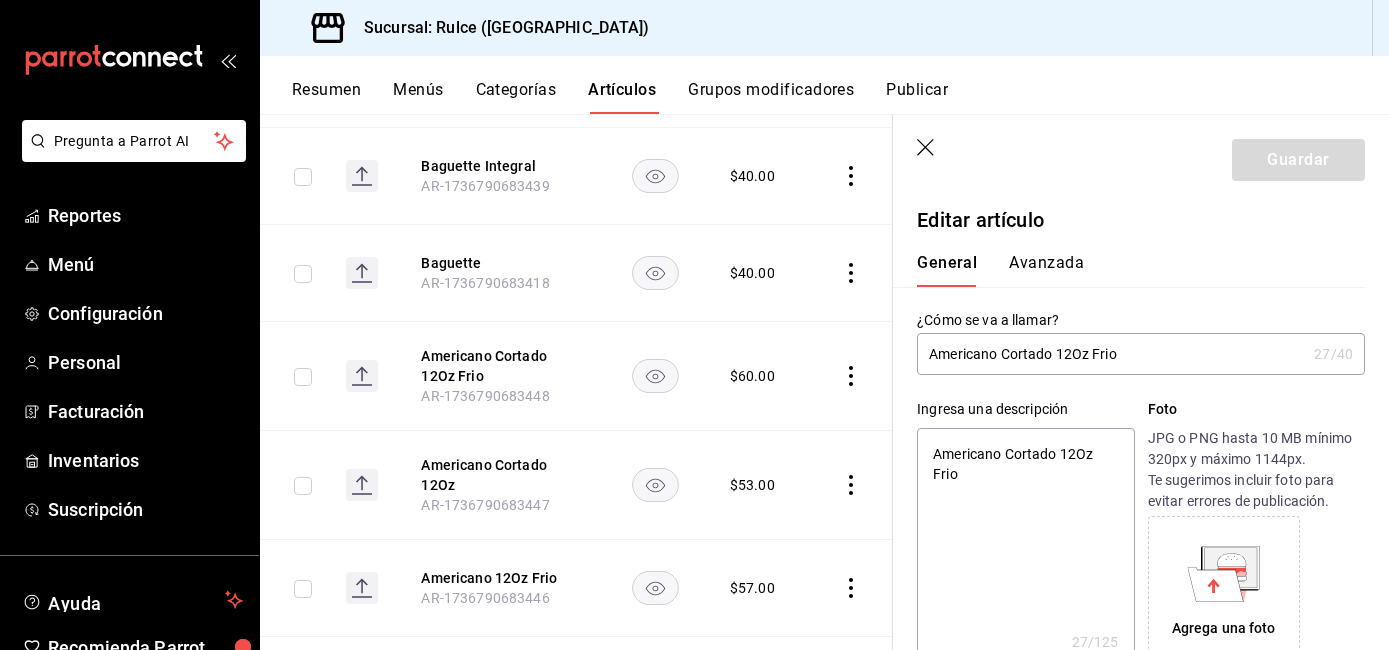click on "Avanzada" at bounding box center [1046, 270] 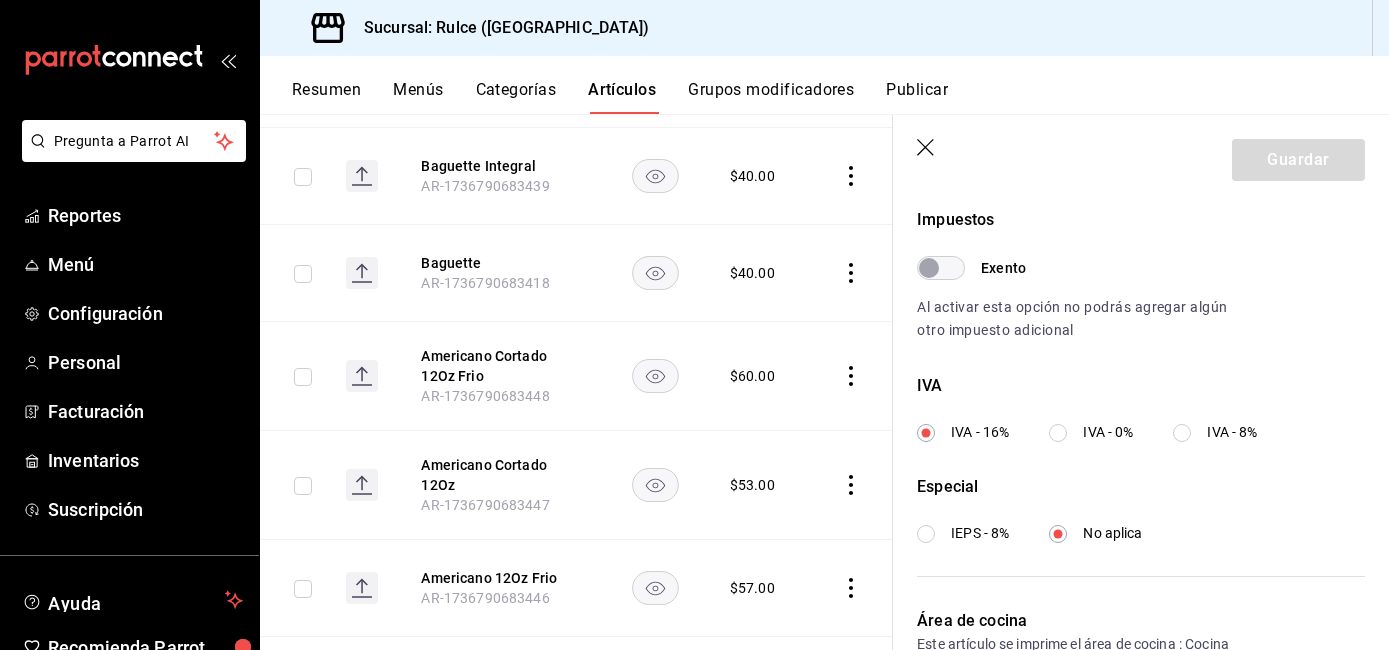 scroll, scrollTop: 595, scrollLeft: 0, axis: vertical 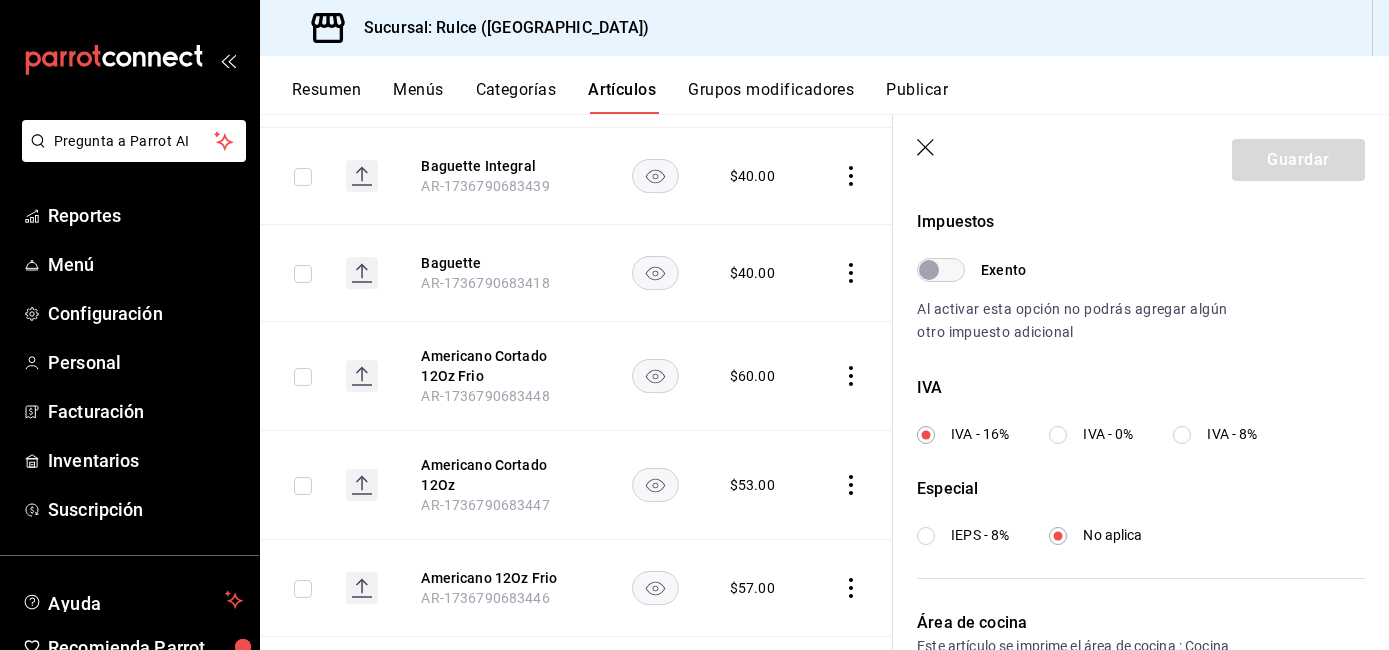 click on "IVA - 0%" at bounding box center [1108, 434] 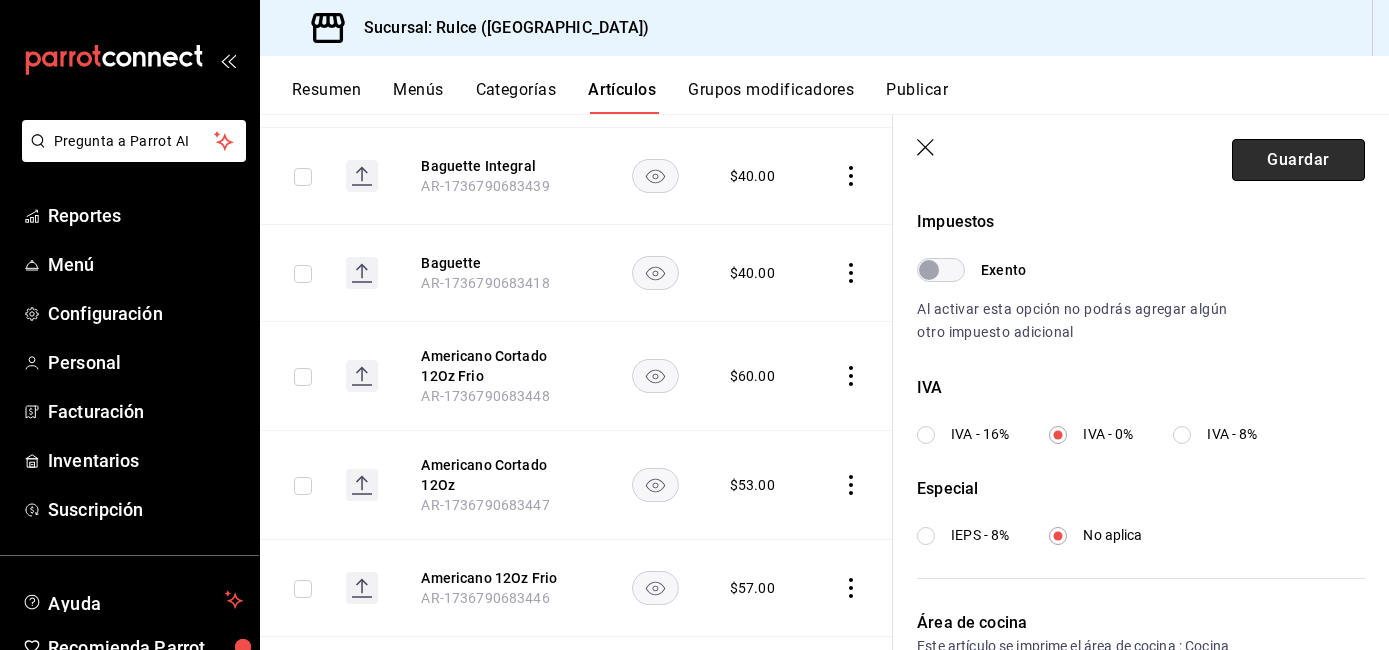 click on "Guardar" at bounding box center [1298, 160] 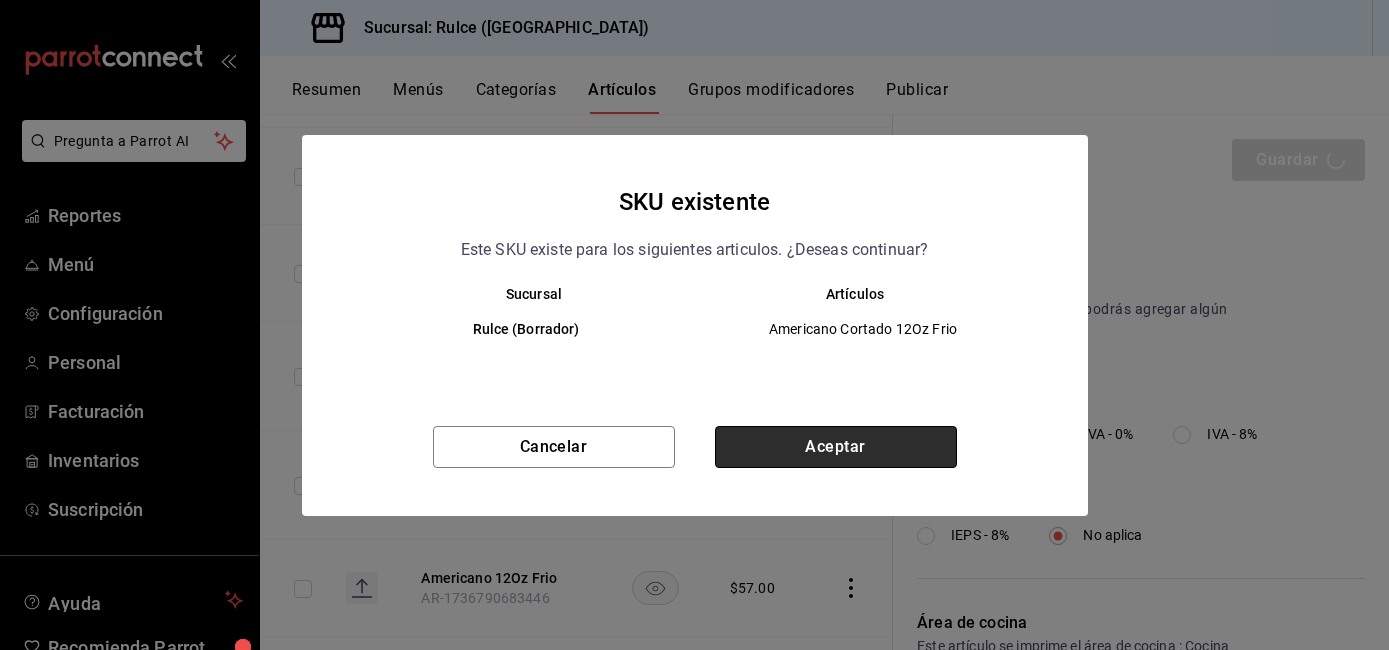 click on "Aceptar" at bounding box center (836, 447) 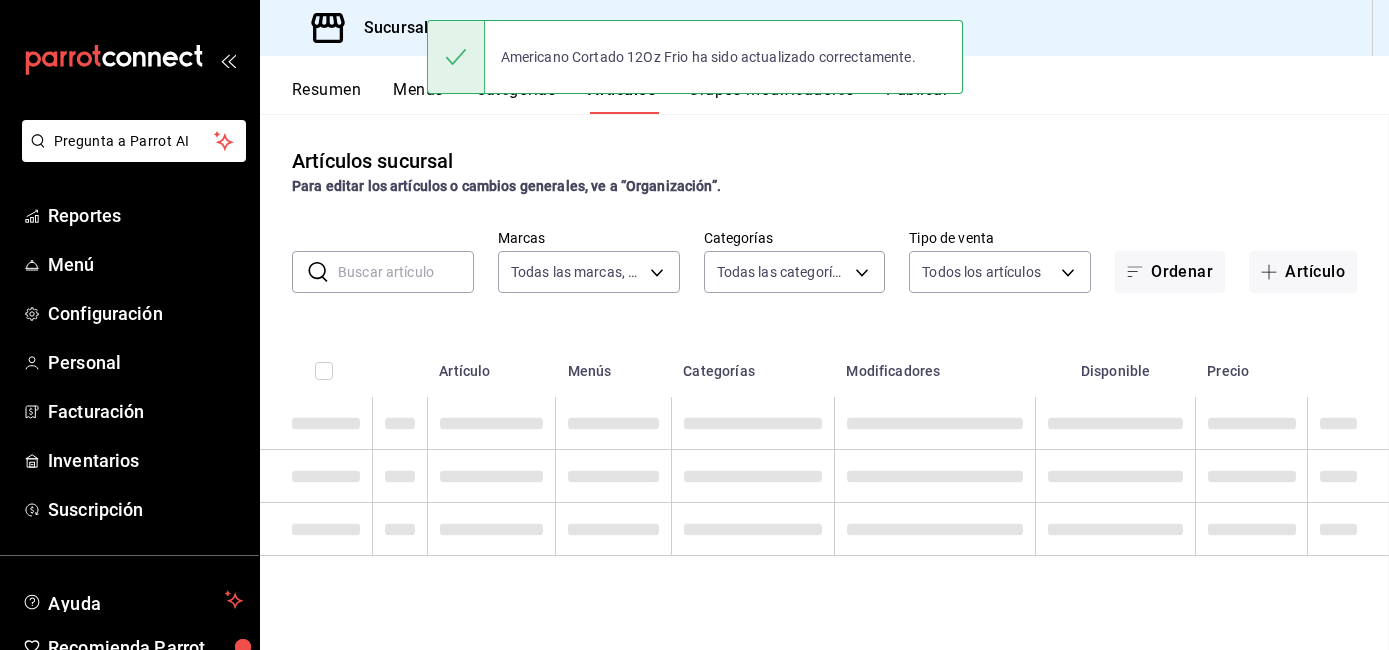 scroll, scrollTop: 0, scrollLeft: 0, axis: both 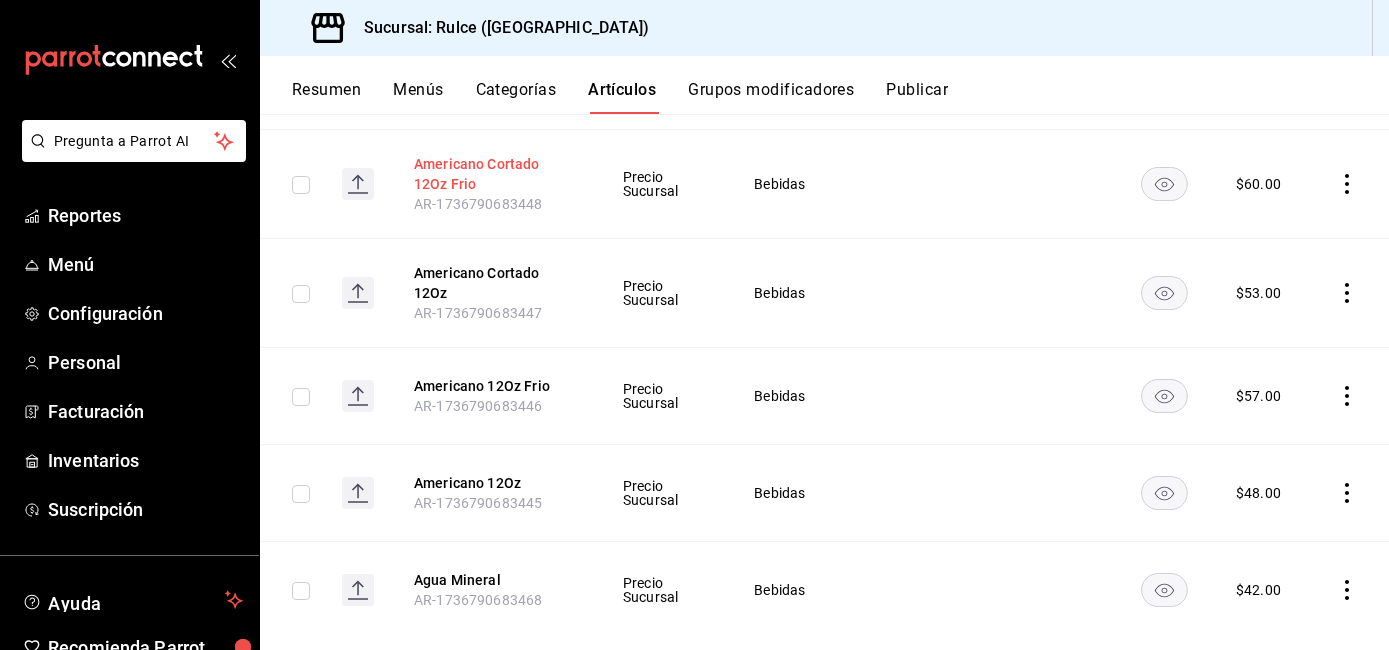 click on "Americano Cortado 12Oz Frio" at bounding box center [494, 174] 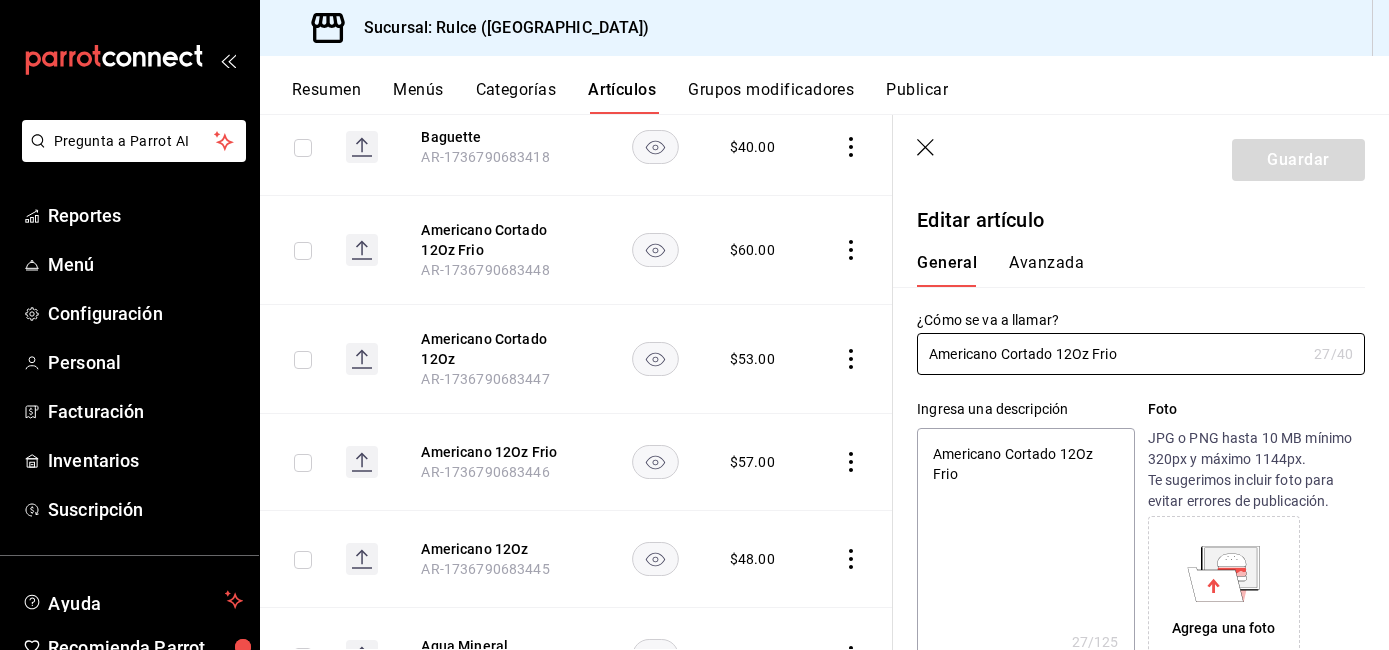 type on "x" 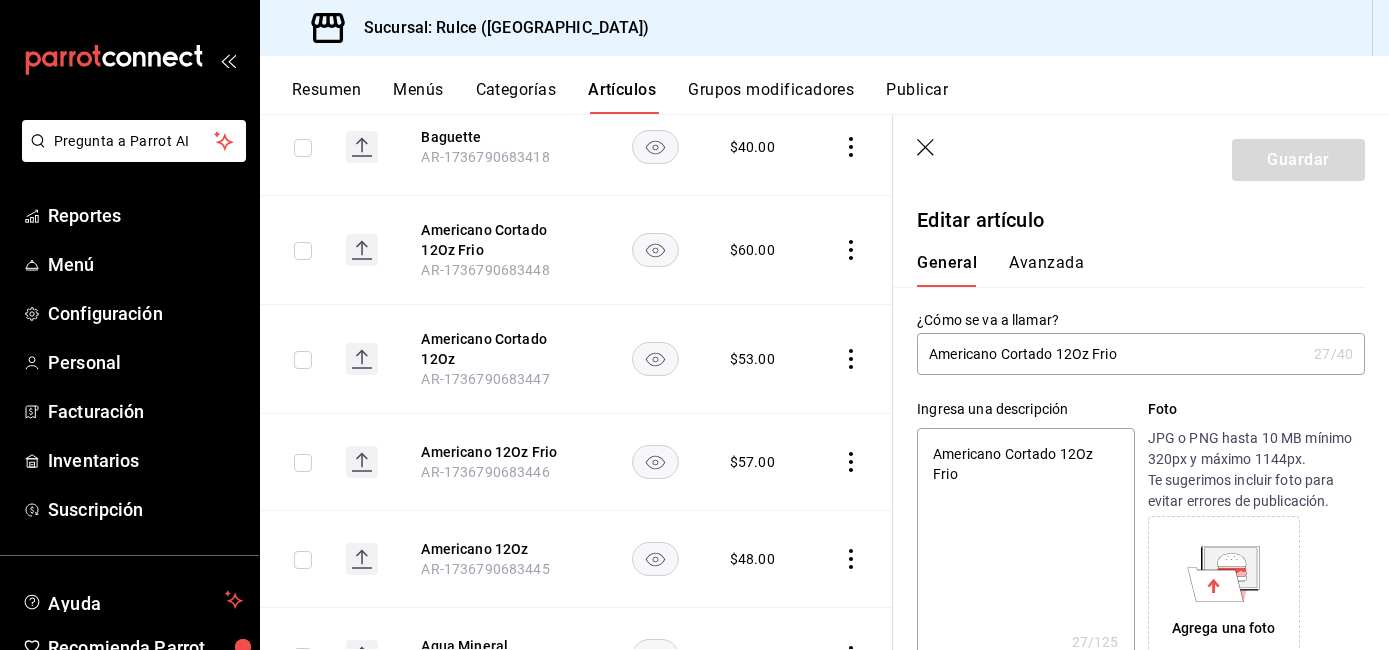 click on "Avanzada" at bounding box center [1046, 270] 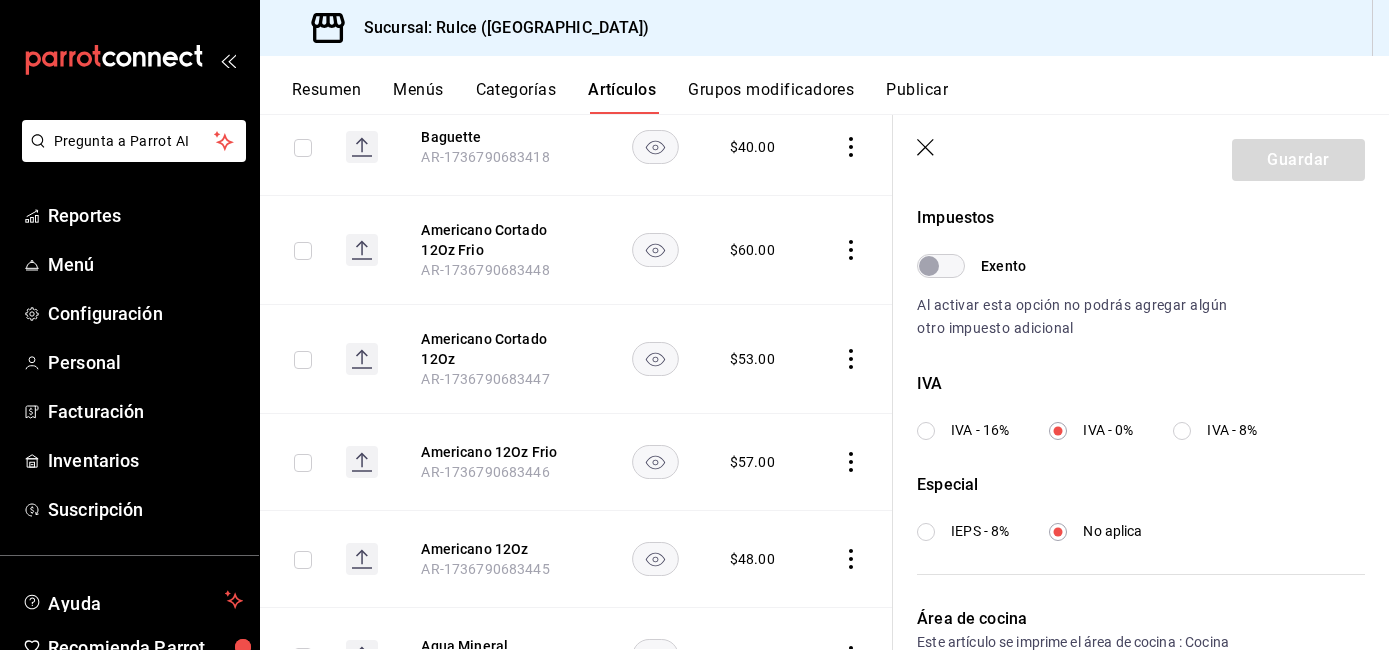 scroll, scrollTop: 655, scrollLeft: 0, axis: vertical 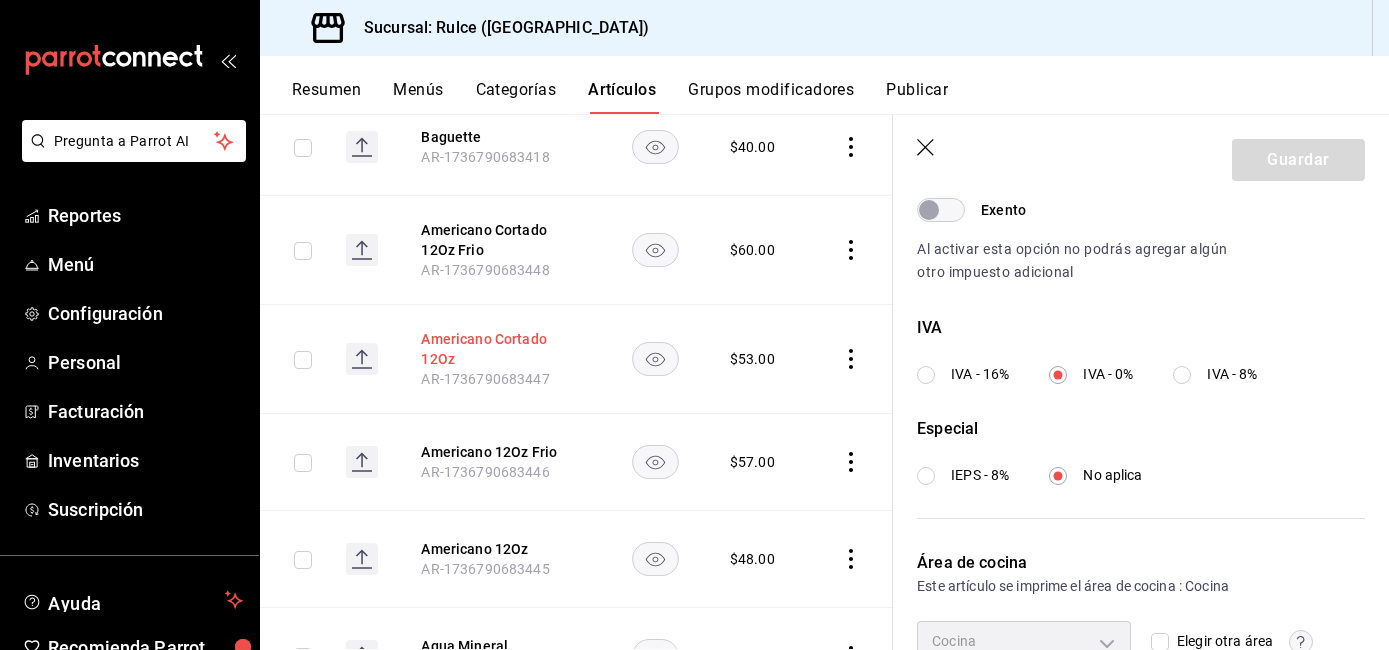 click on "Americano Cortado 12Oz" at bounding box center [501, 349] 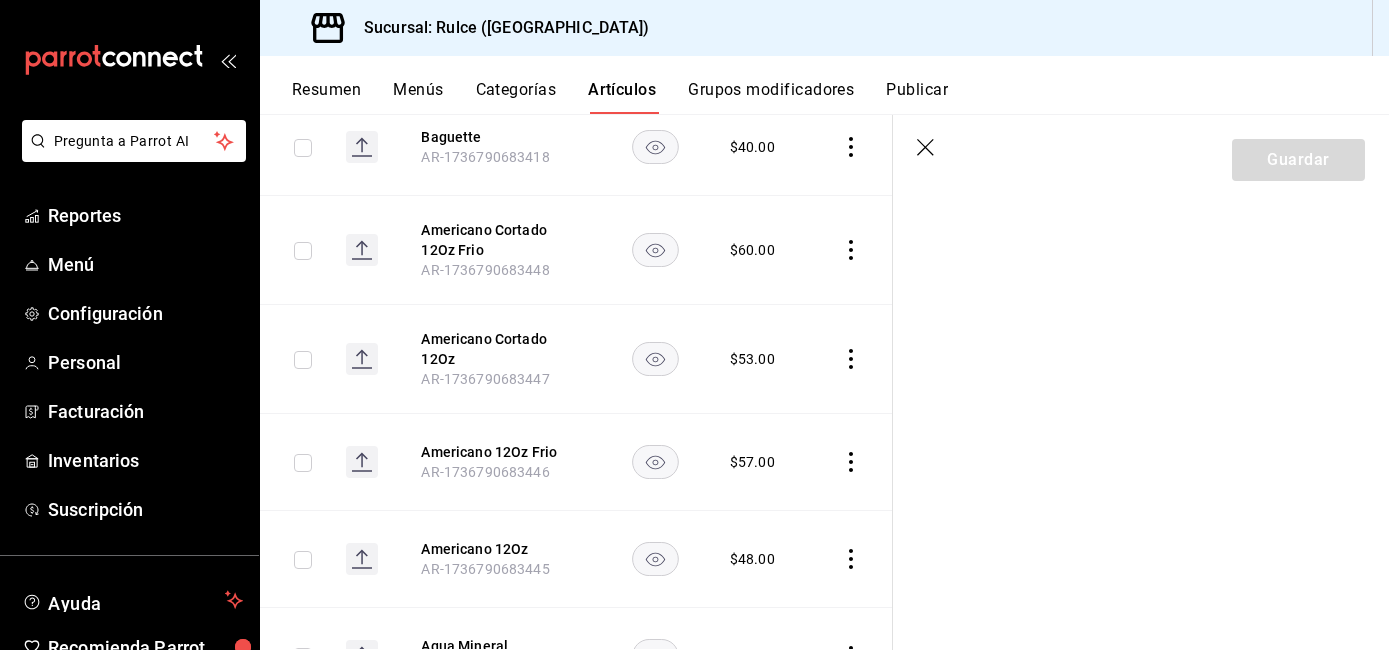 scroll, scrollTop: 0, scrollLeft: 0, axis: both 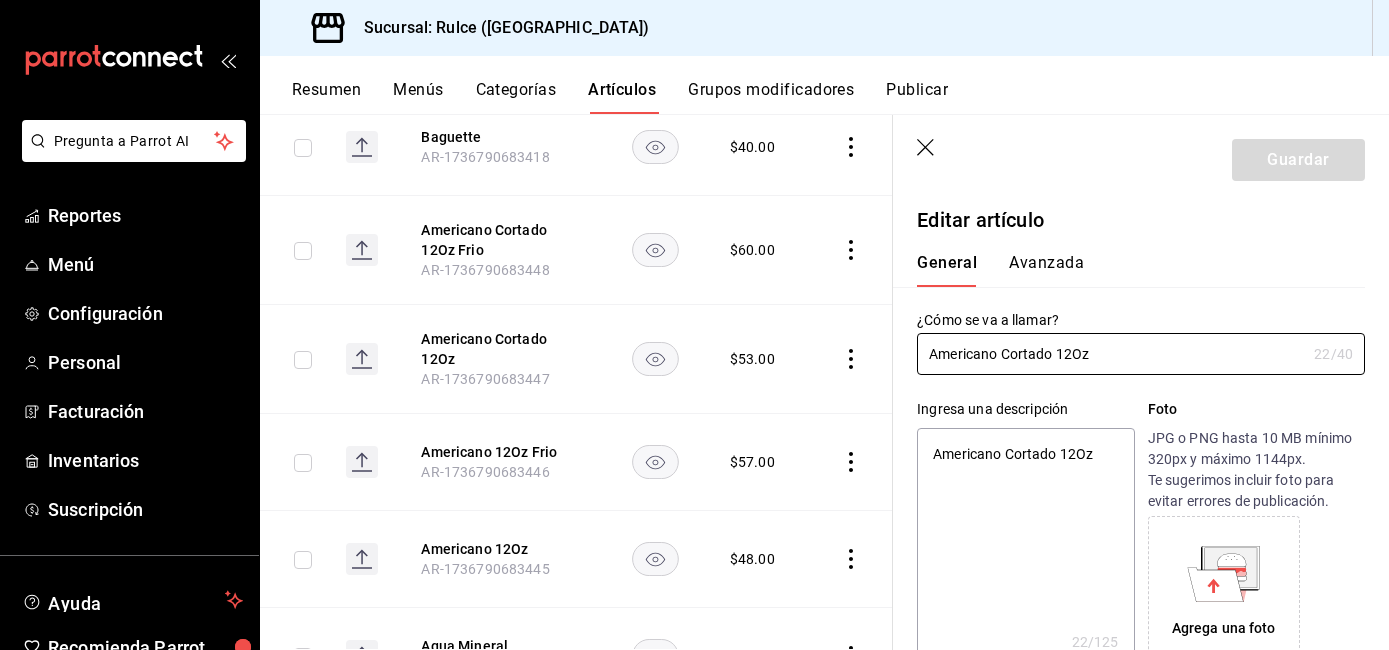type on "x" 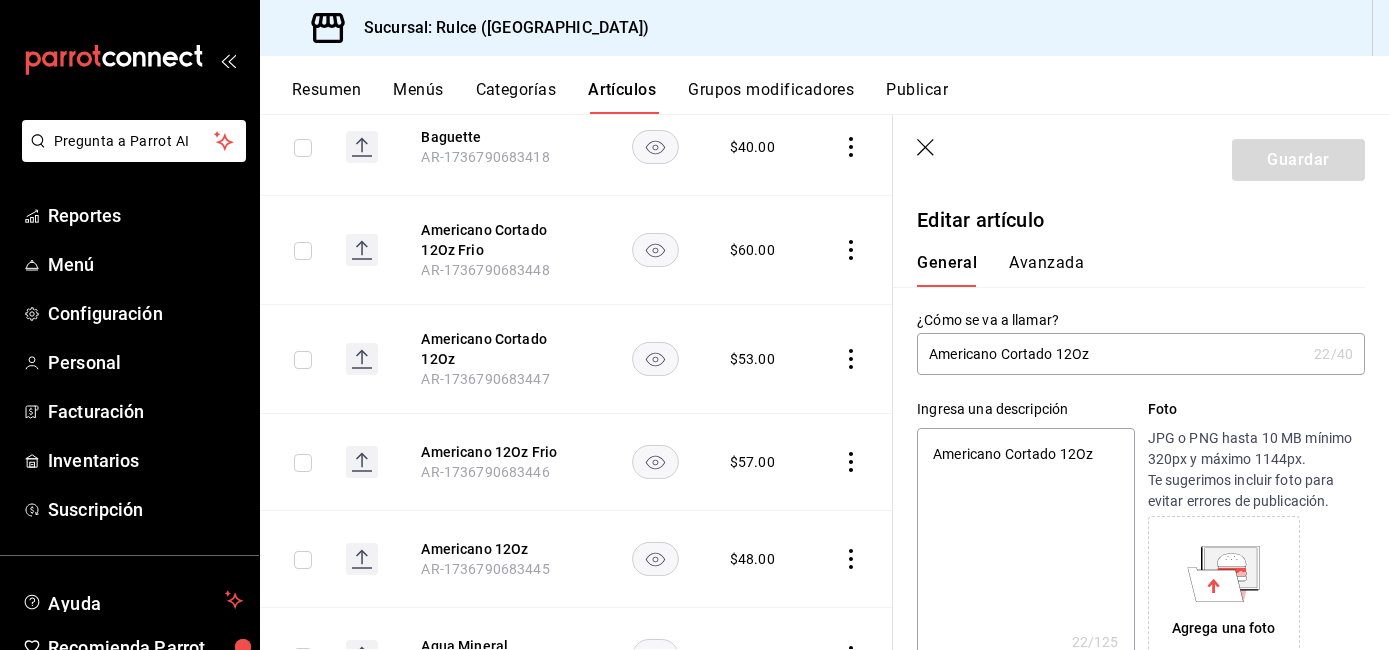 click on "Avanzada" at bounding box center (1046, 270) 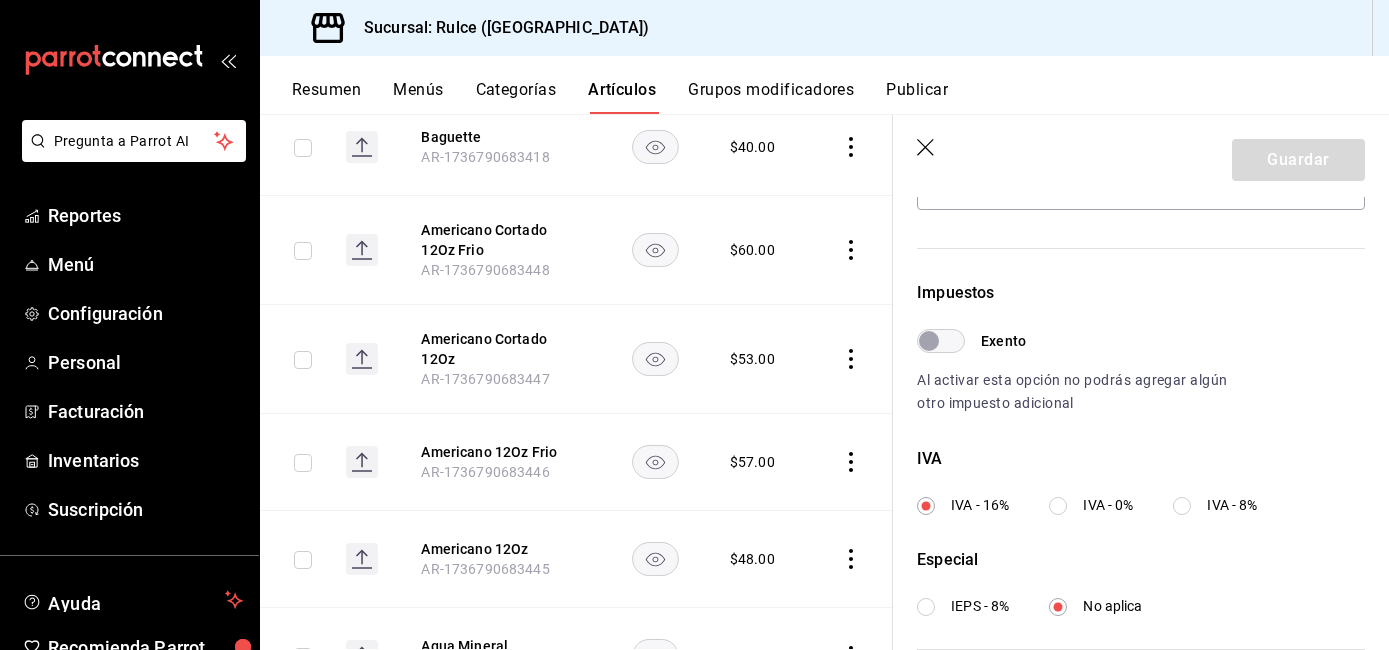 scroll, scrollTop: 548, scrollLeft: 0, axis: vertical 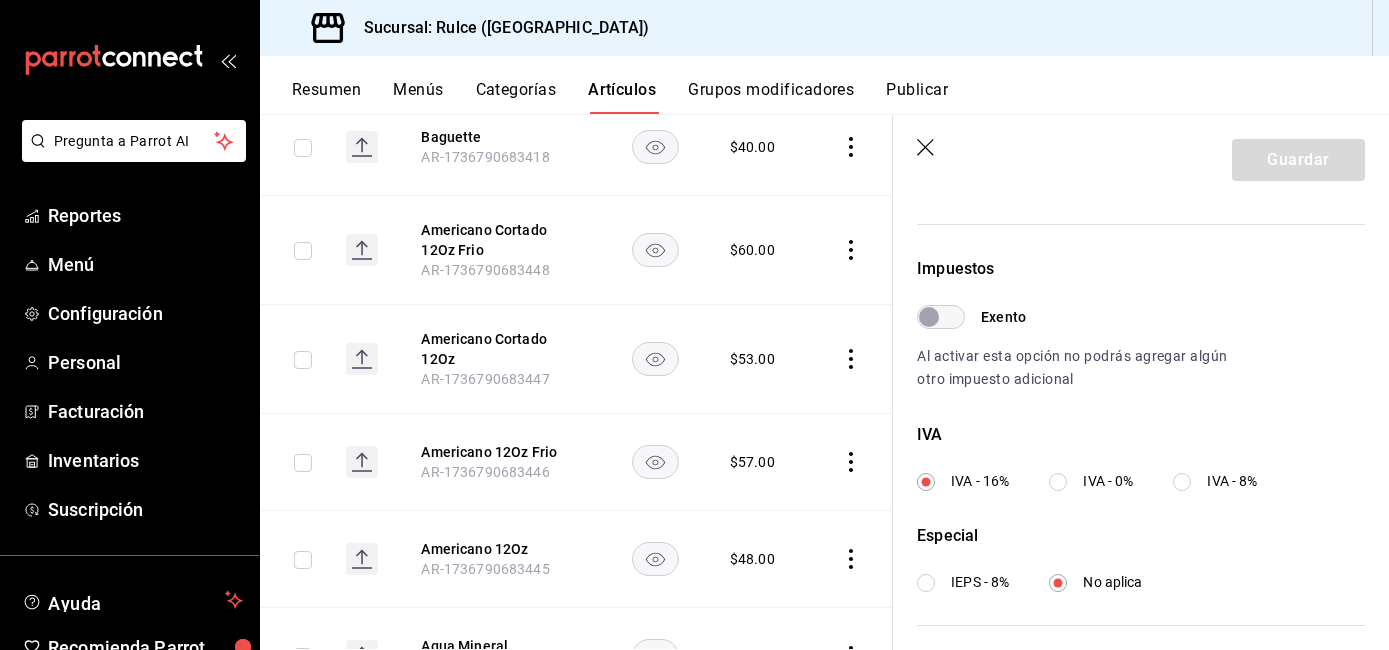 click on "IVA - 0%" at bounding box center [1108, 481] 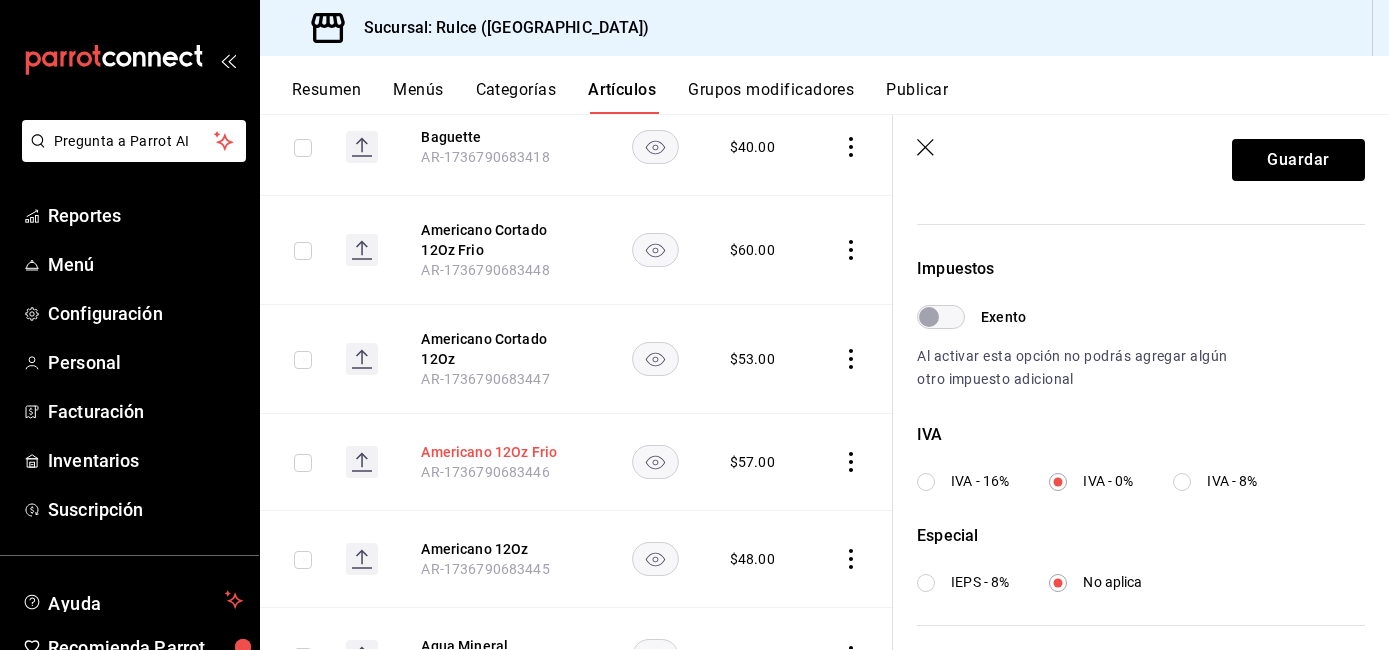 click on "Americano 12Oz Frio" at bounding box center (501, 452) 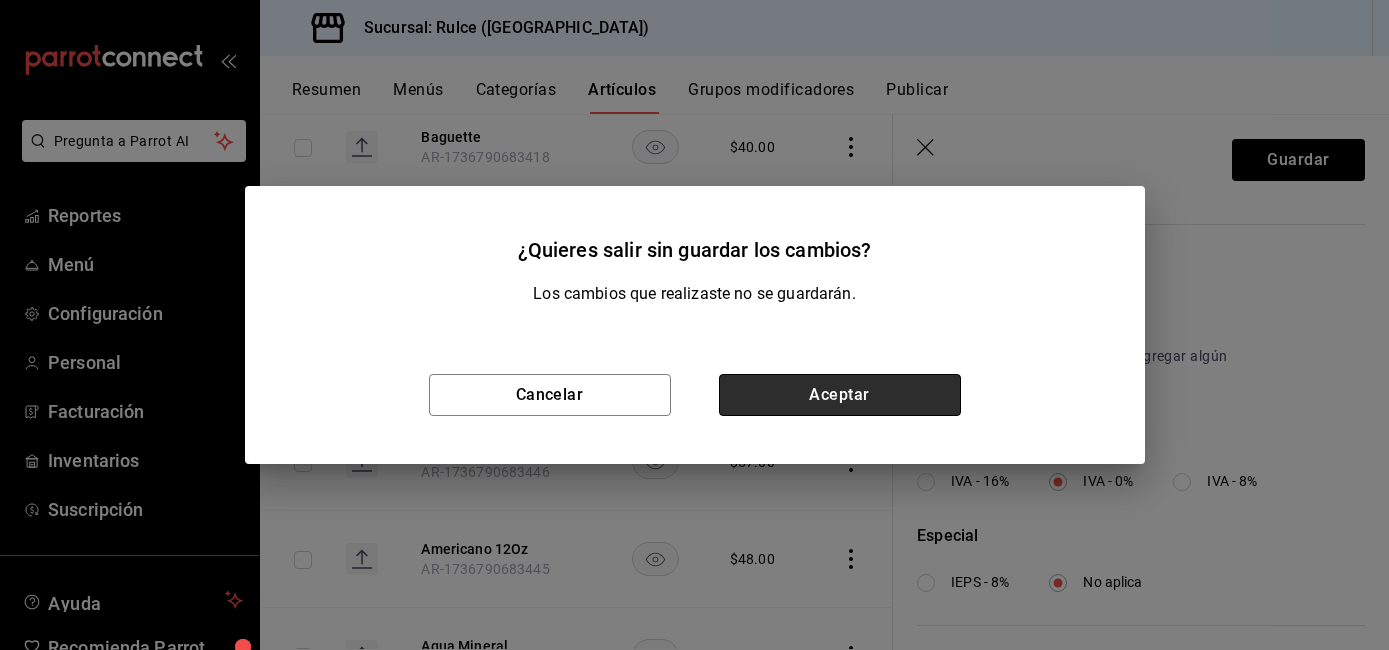 click on "Aceptar" at bounding box center (840, 395) 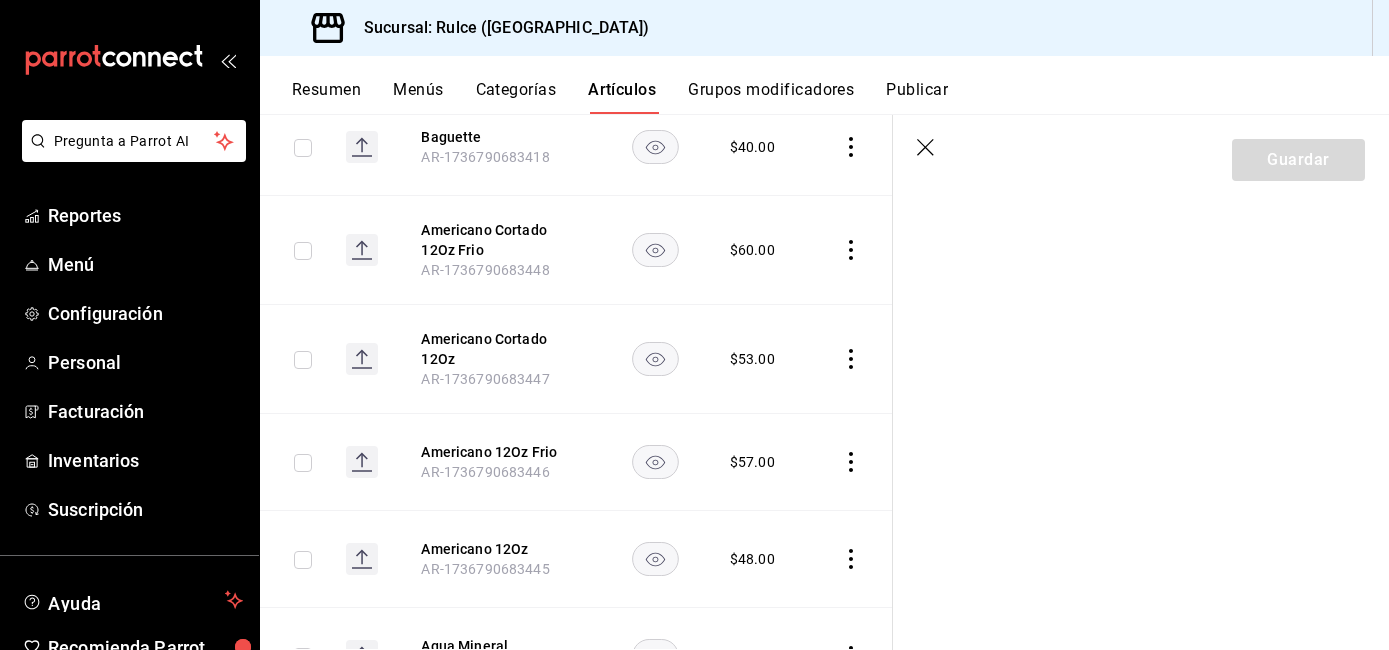 scroll, scrollTop: 0, scrollLeft: 0, axis: both 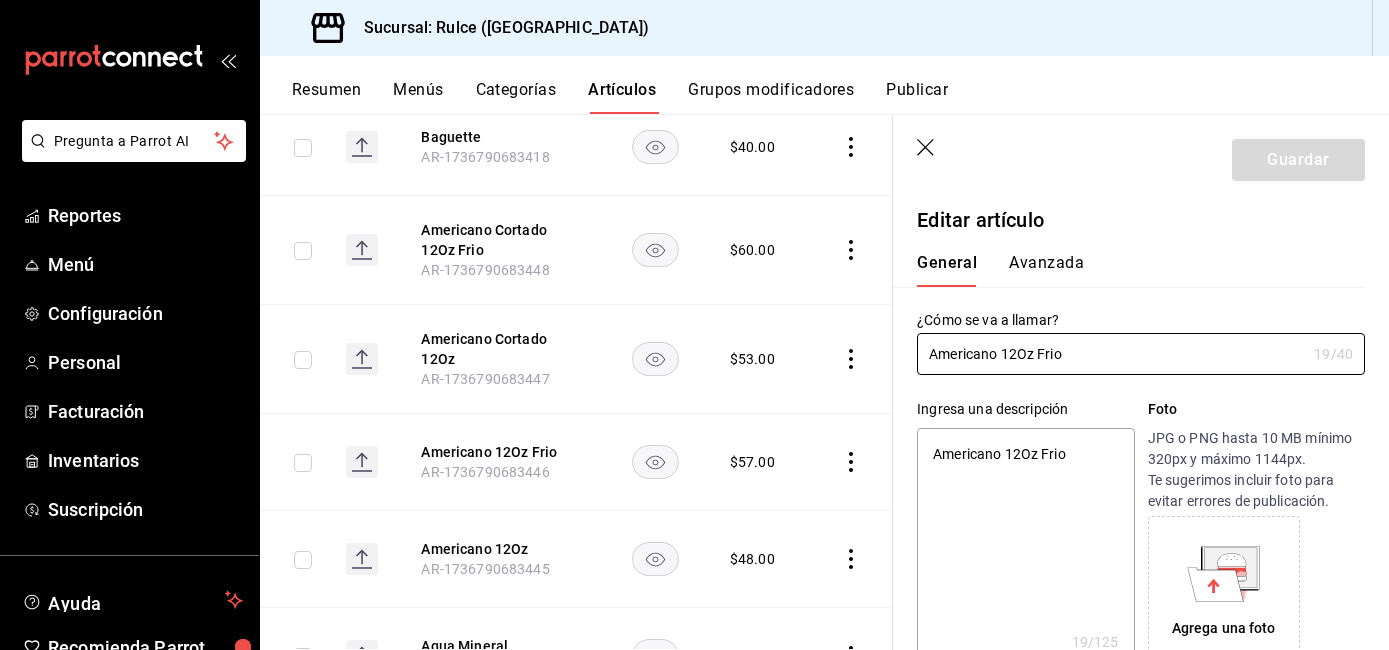 type on "x" 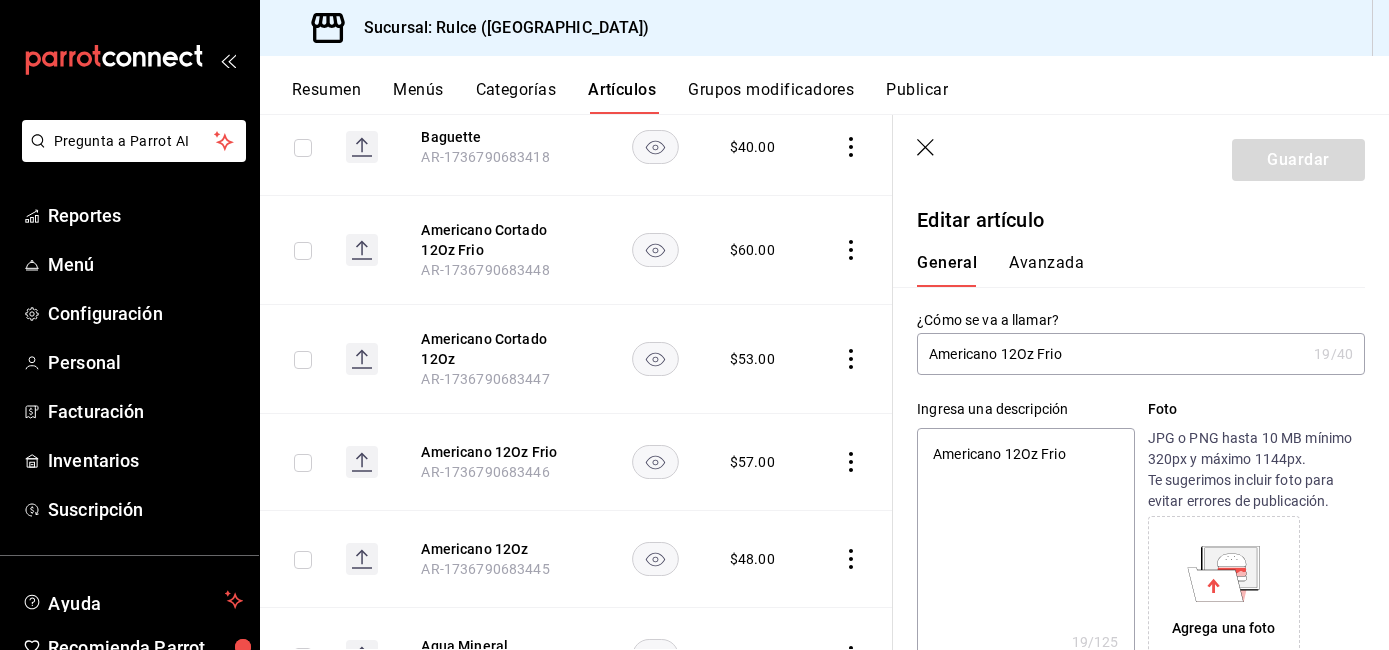 click on "Avanzada" at bounding box center (1046, 270) 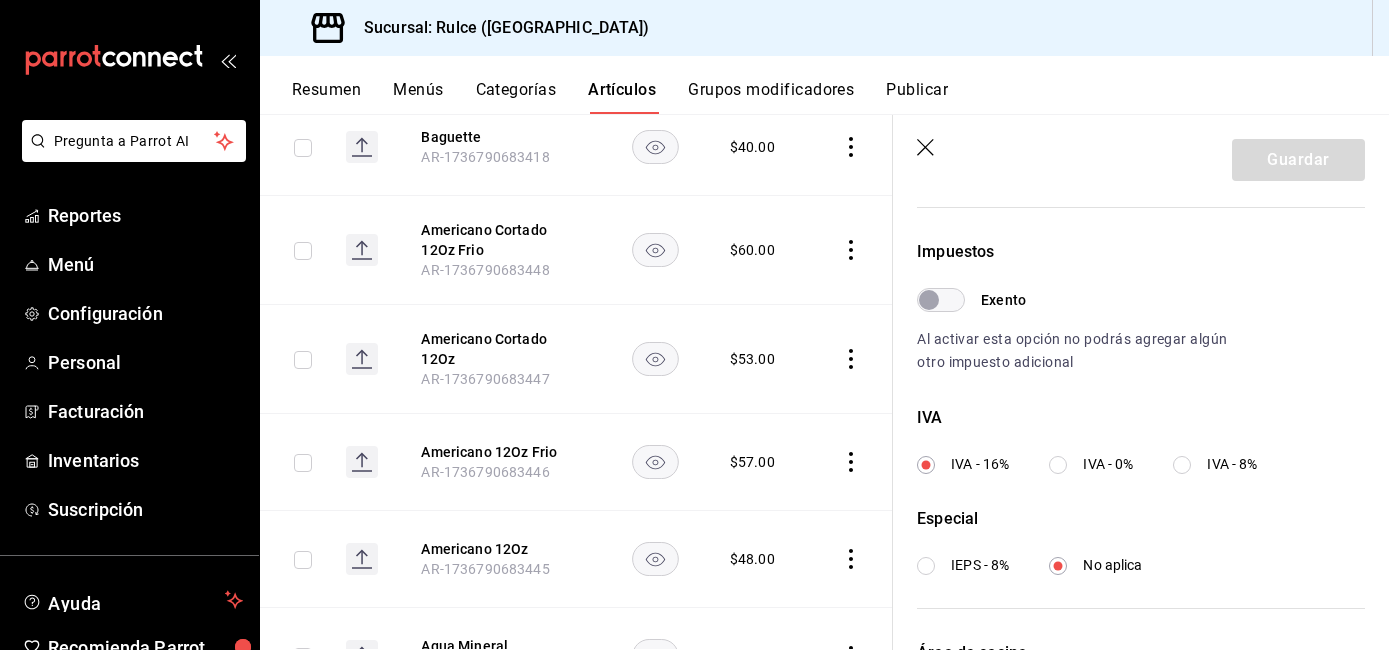 scroll, scrollTop: 595, scrollLeft: 0, axis: vertical 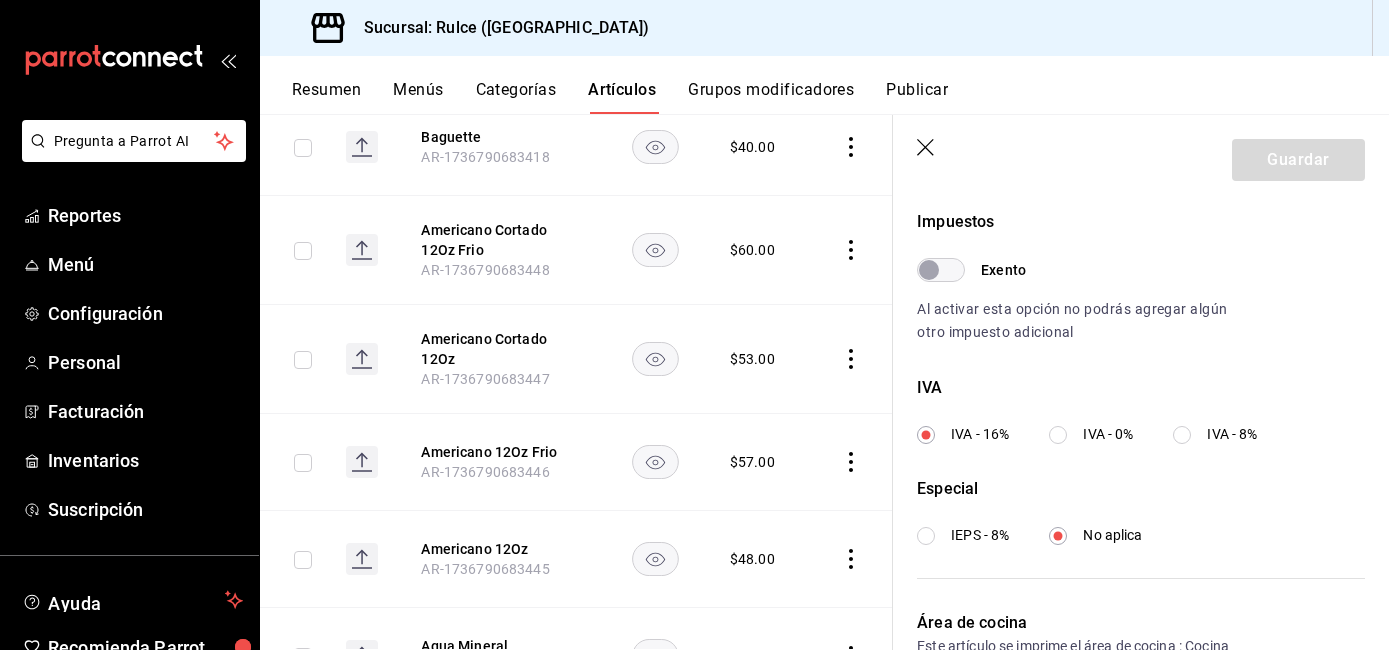 click on "IVA - 0%" at bounding box center (1108, 434) 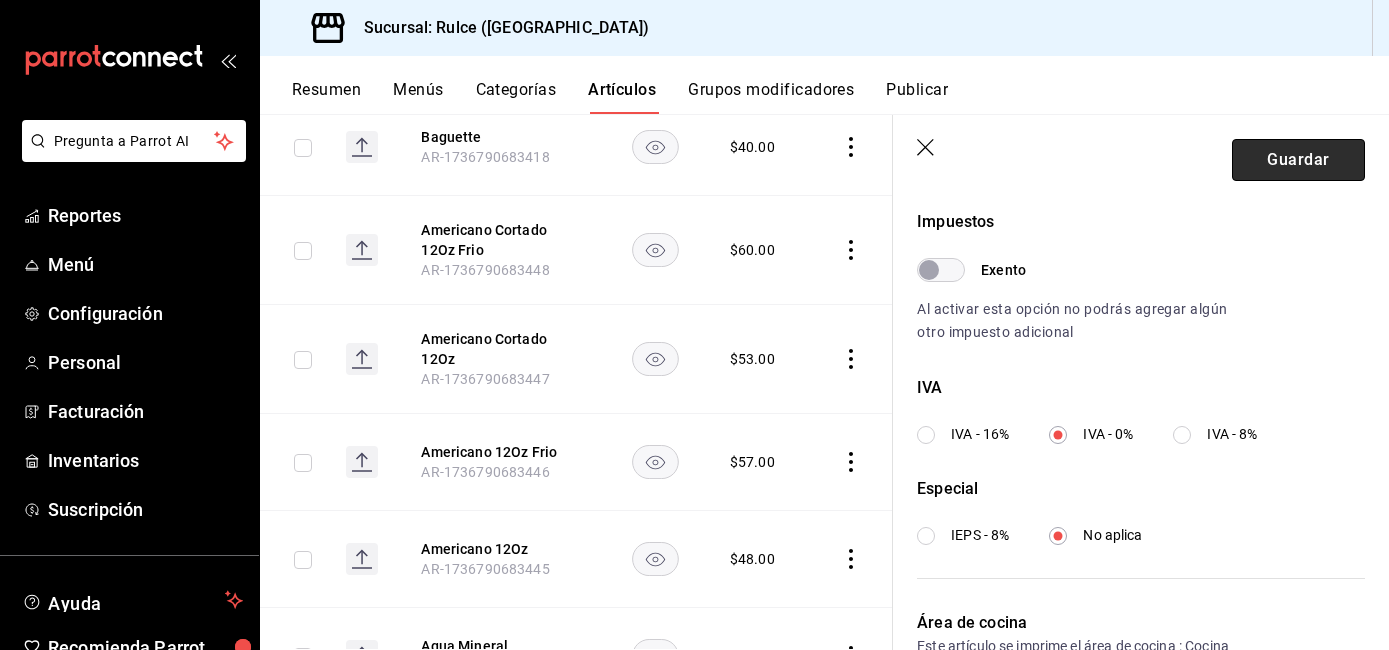 click on "Guardar" at bounding box center [1298, 160] 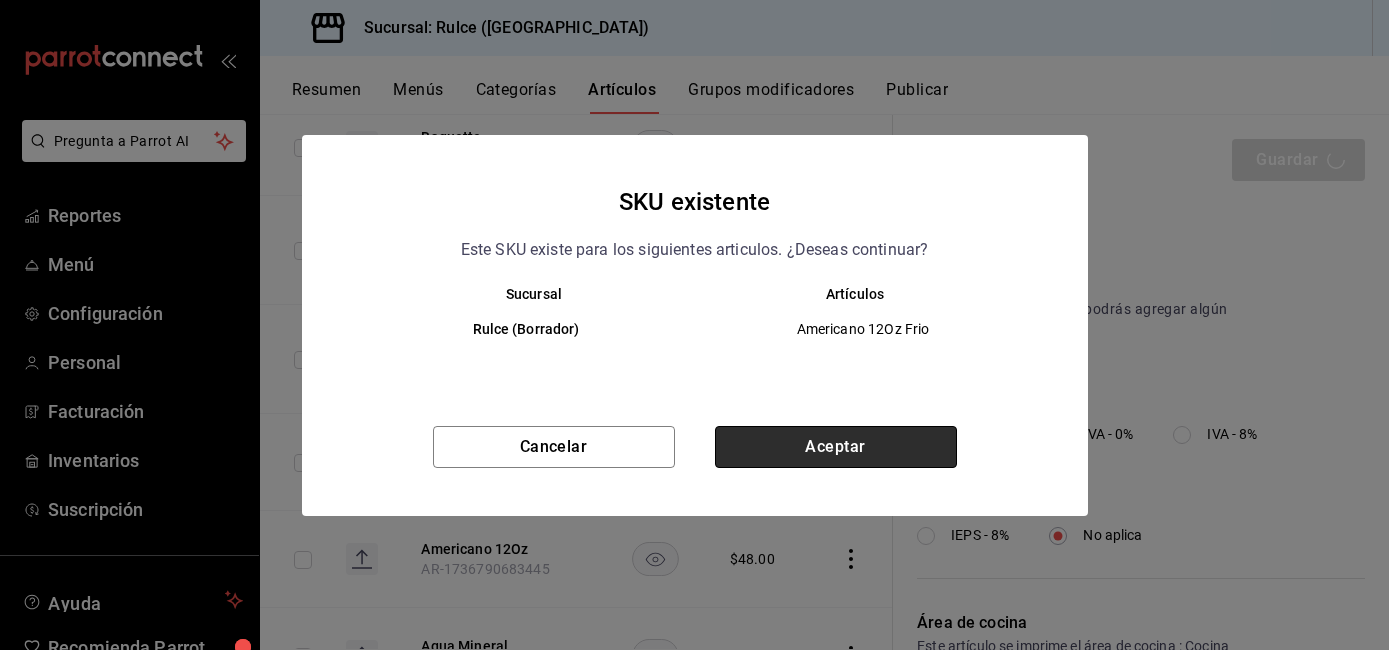 click on "Aceptar" at bounding box center (836, 447) 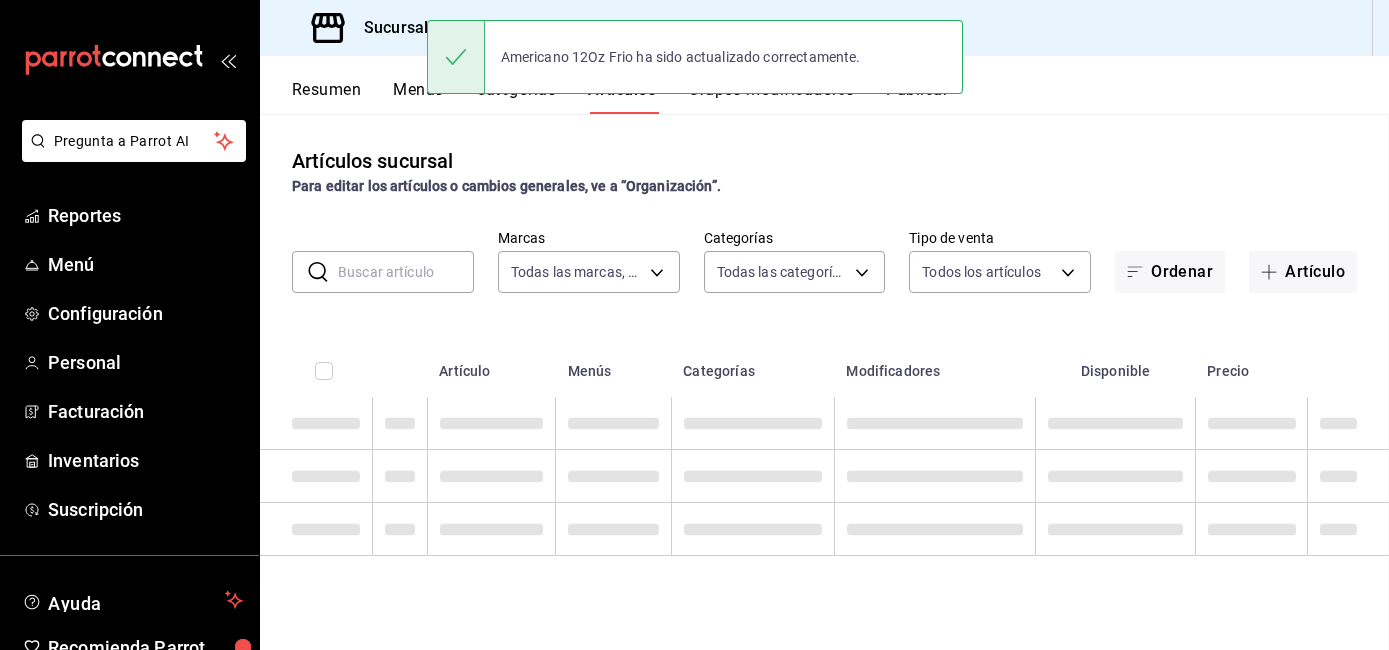 scroll, scrollTop: 0, scrollLeft: 0, axis: both 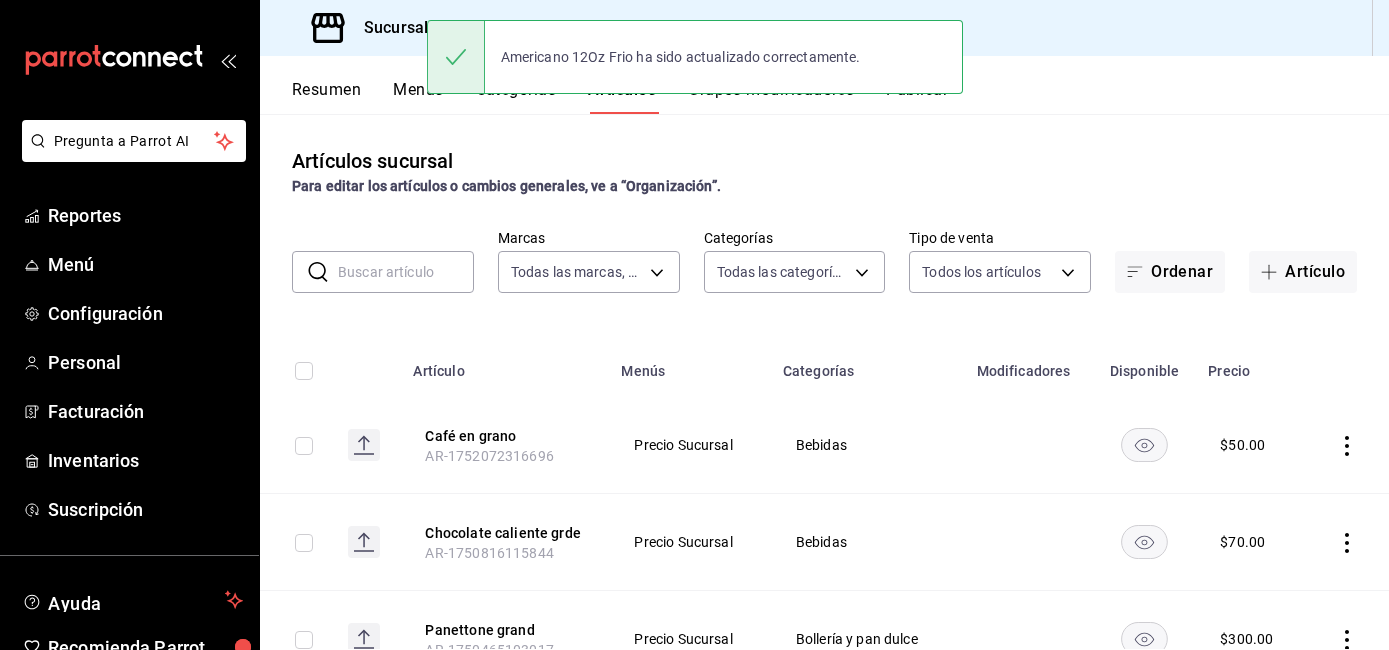 click on "Artículos sucursal Para editar los artículos o cambios generales, ve a “Organización”. ​ ​ Marcas Todas las marcas, Sin marca 386eb51a-04dc-4fdd-b20d-8fc52226cfc6 Categorías Todas las categorías, Sin categoría 162495f3-ae0c-4849-afee-ad6dc2179692,771877dd-4157-4686-9841-6092d6309f26,a8da4085-3aa8-4948-afb7-bc3cf7ad8fce,bf4fb772-ebf8-4c0a-99b7-ac5d901993a2,ec9f68fa-ad43-4f81-ab01-f9295ead98cb,3b104bc2-bb8c-4fbe-837d-8ddeb736bb7e,8934bb14-7502-42bf-a0ff-20b68ef3dd1a,6bf5eabe-cf5a-4290-a290-f909cca62fa2,b2eeba4e-a641-4543-a0b9-66f01dfa1f78 Tipo de venta Todos los artículos ALL Ordenar Artículo Artículo Menús Categorías Modificadores Disponible Precio Café en grano AR-1752072316696 Precio Sucursal Bebidas $ 50.00 Chocolate caliente grde AR-1750816115844 Precio Sucursal Bebidas $ 70.00 Panettone grand AR-1750465103017 Precio Sucursal Bollería y pan dulce $ 300.00 Panettone AR-1750465048757 Precio Sucursal Bollería y pan dulce $ 100.00 [PERSON_NAME] AR-1748283913570 Precio Sucursal $ 55.00 $" at bounding box center (824, 381) 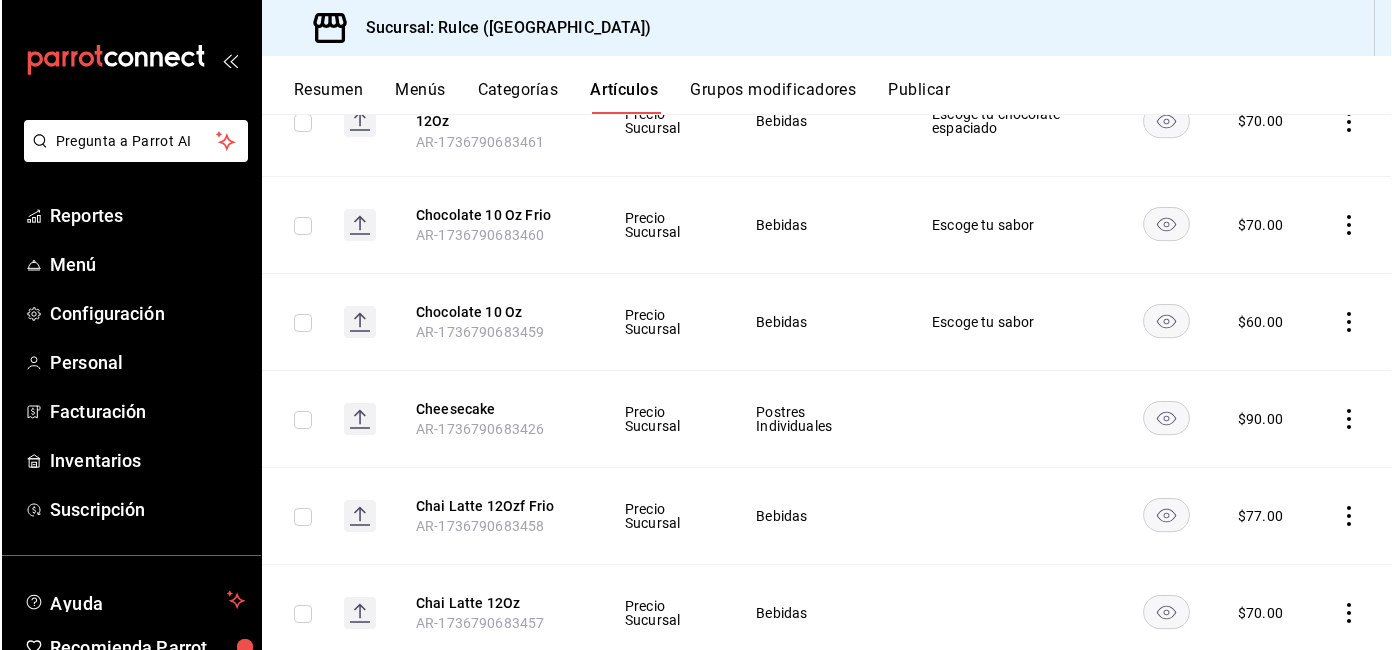 scroll, scrollTop: 10791, scrollLeft: 0, axis: vertical 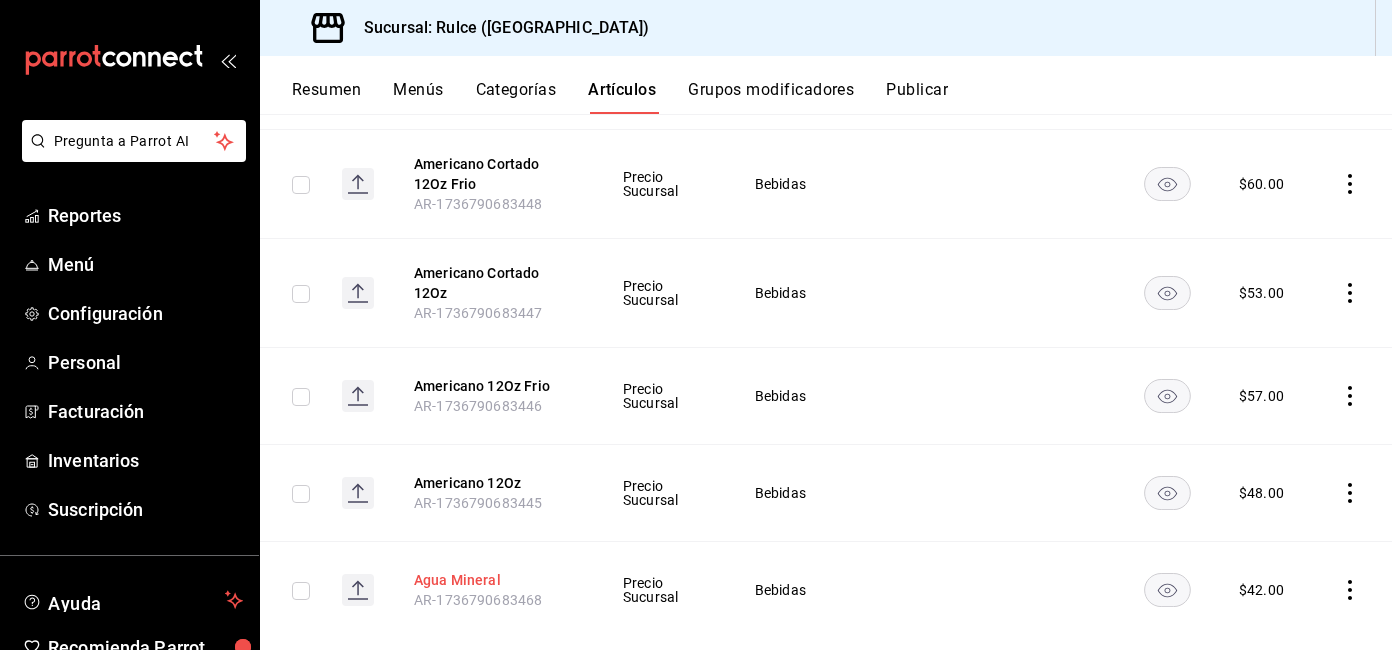 click on "Agua Mineral" at bounding box center [494, 580] 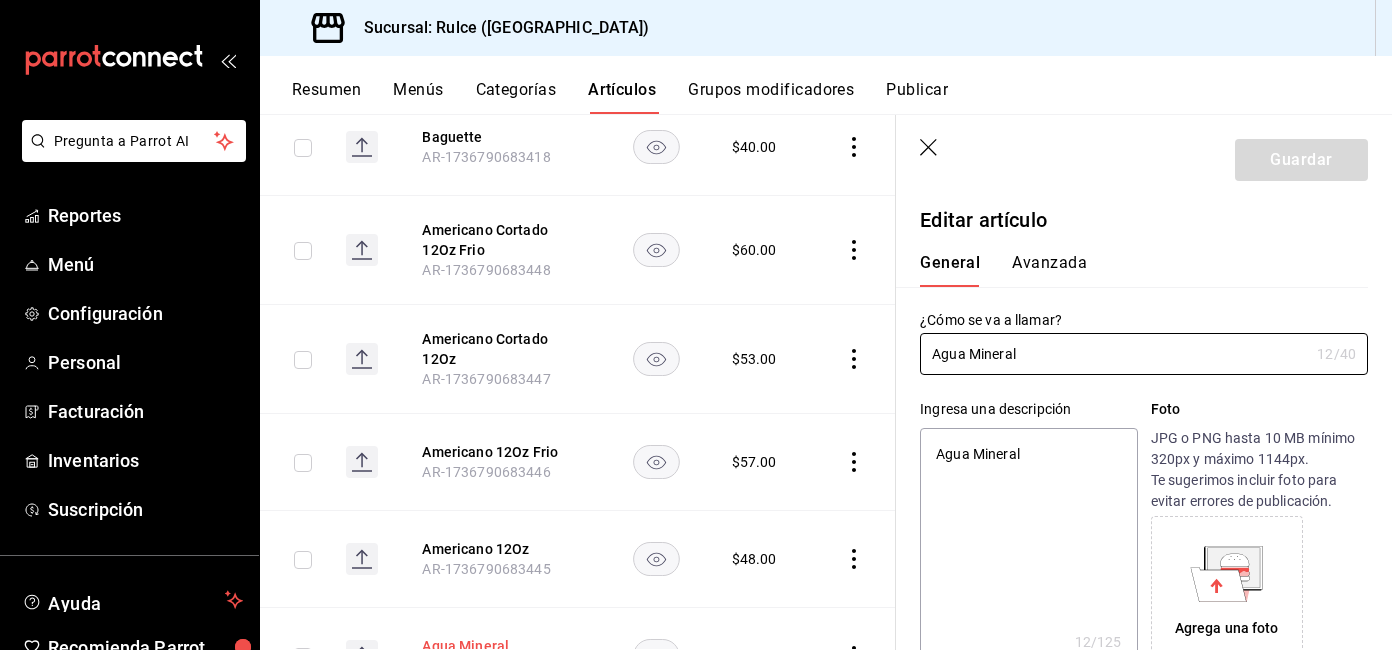 type on "x" 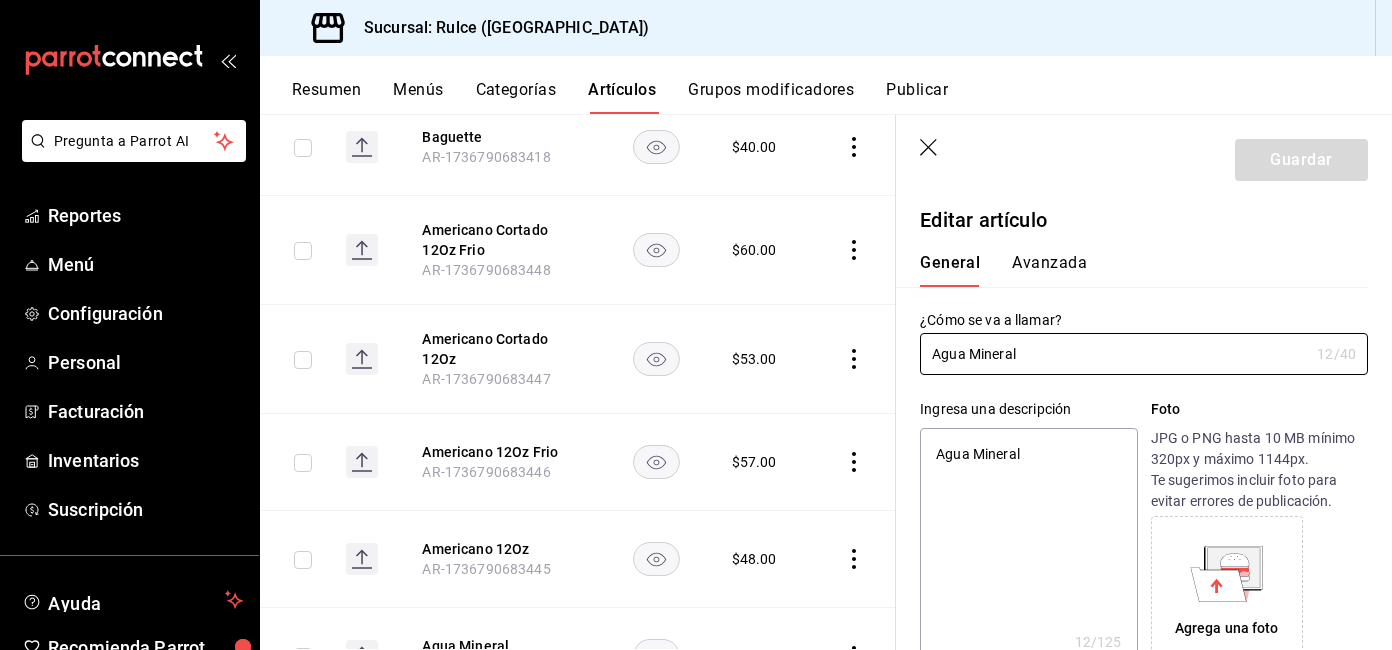 click on "Avanzada" at bounding box center [1049, 270] 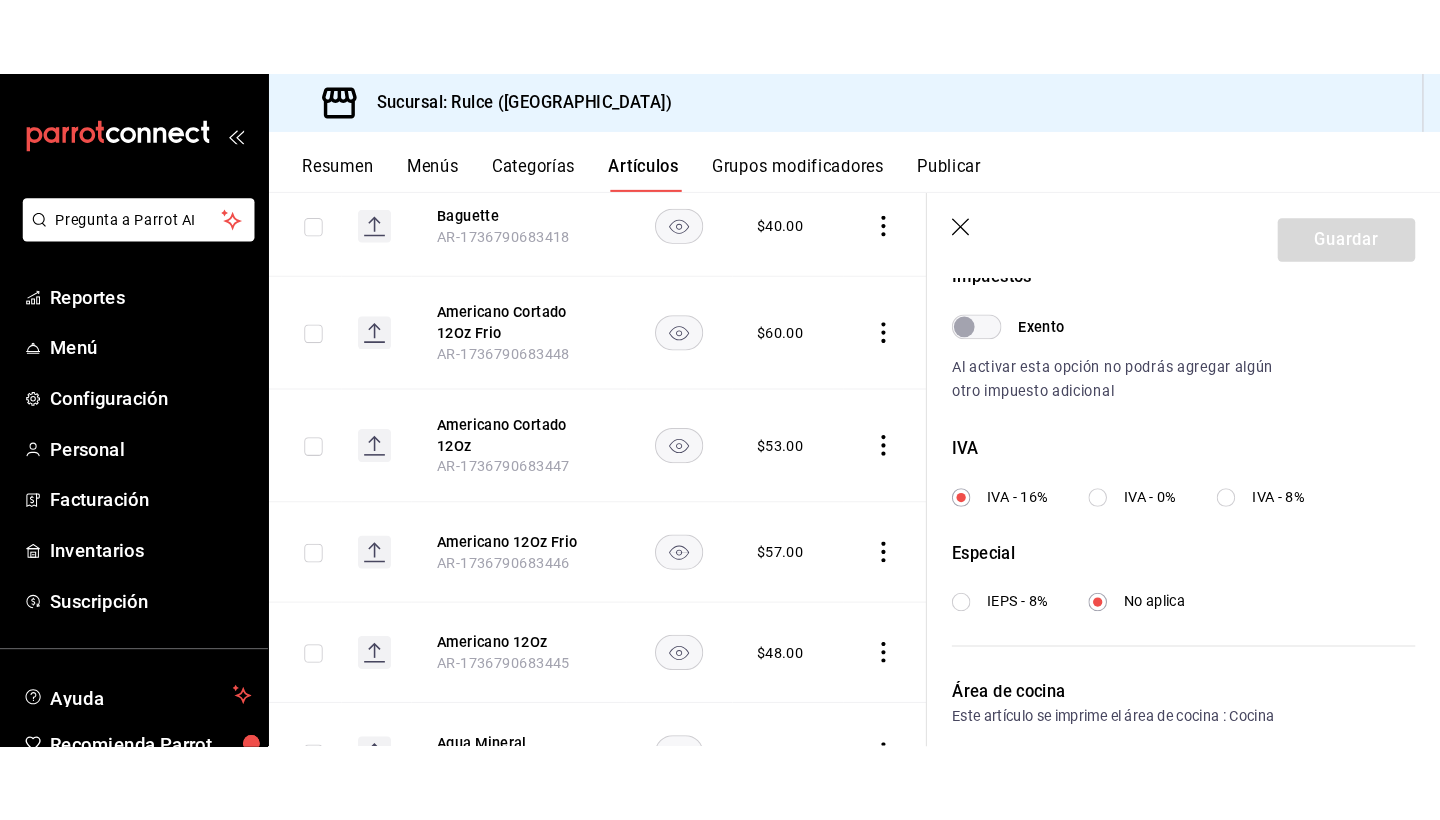 scroll, scrollTop: 626, scrollLeft: 0, axis: vertical 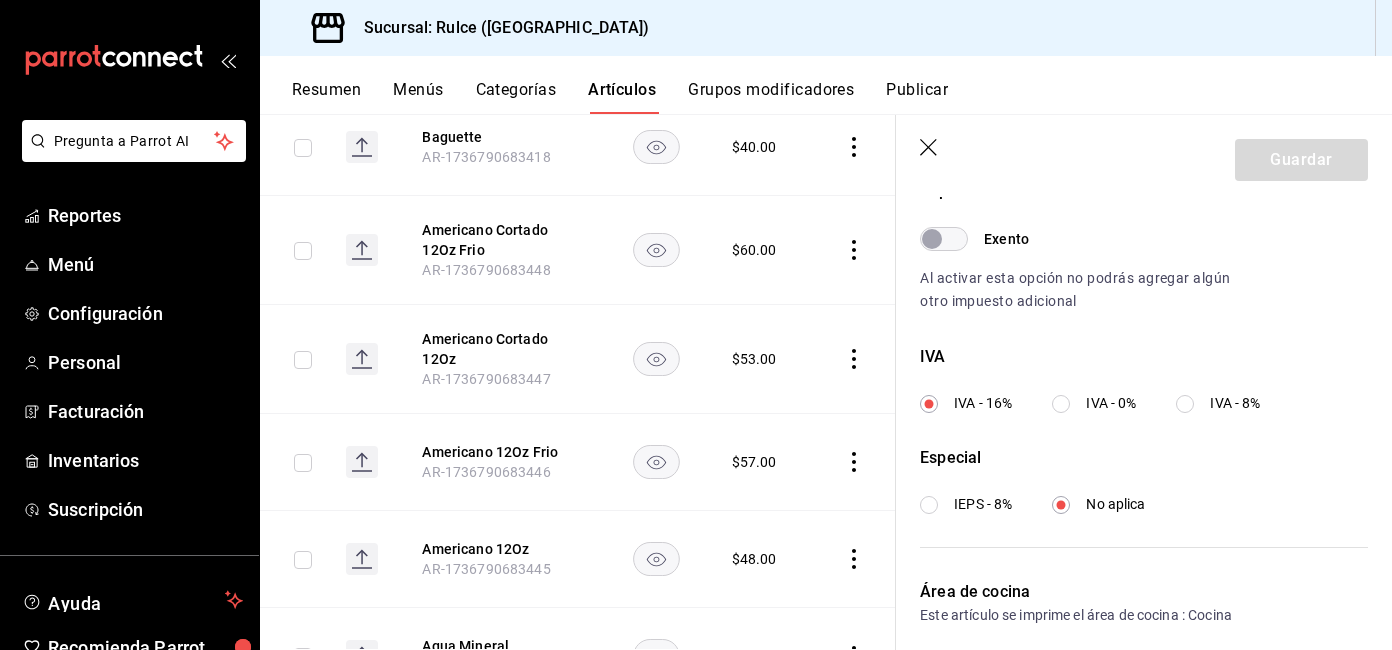 click on "IVA - 0%" at bounding box center (1111, 403) 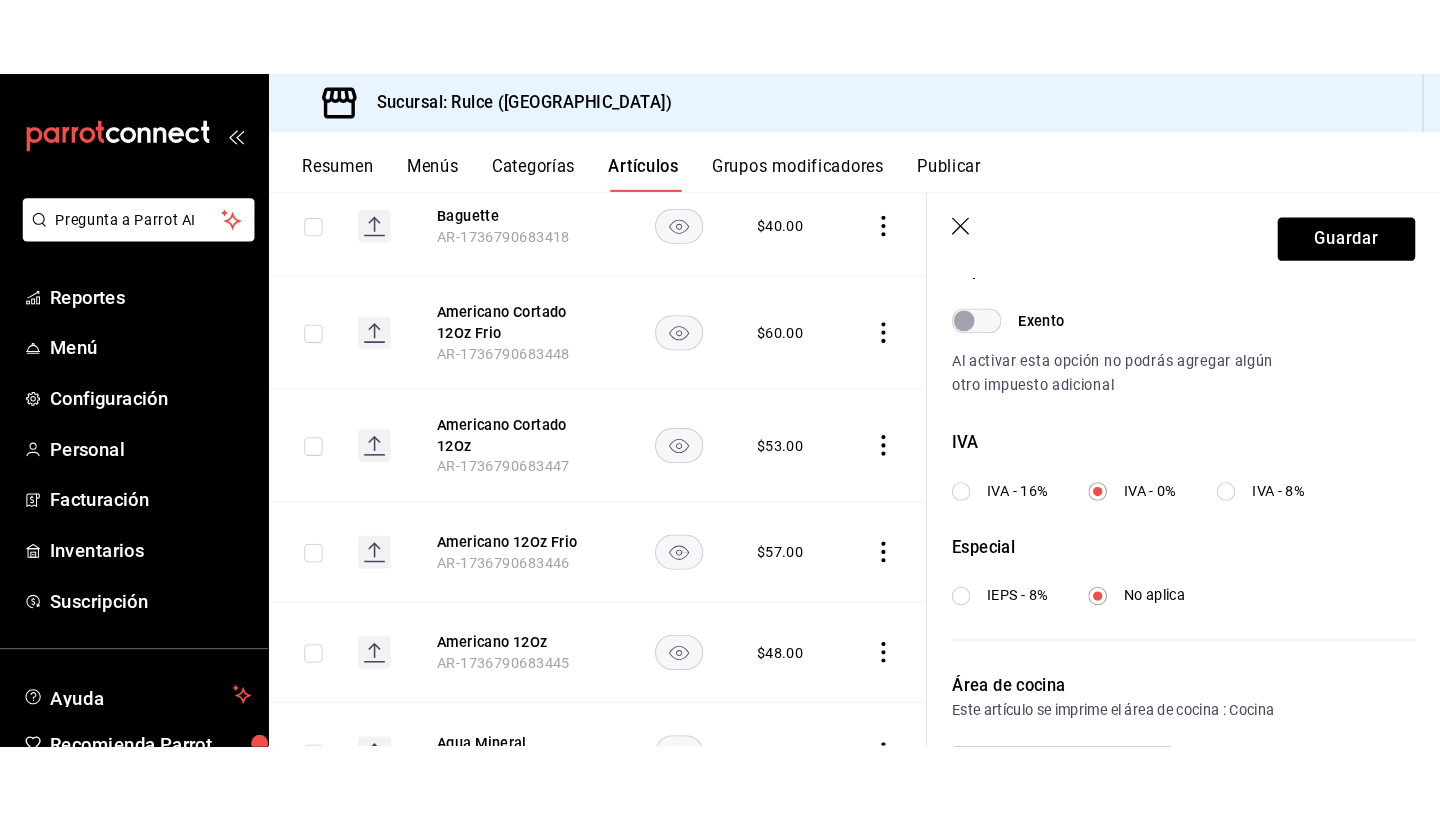 scroll, scrollTop: 10687, scrollLeft: 0, axis: vertical 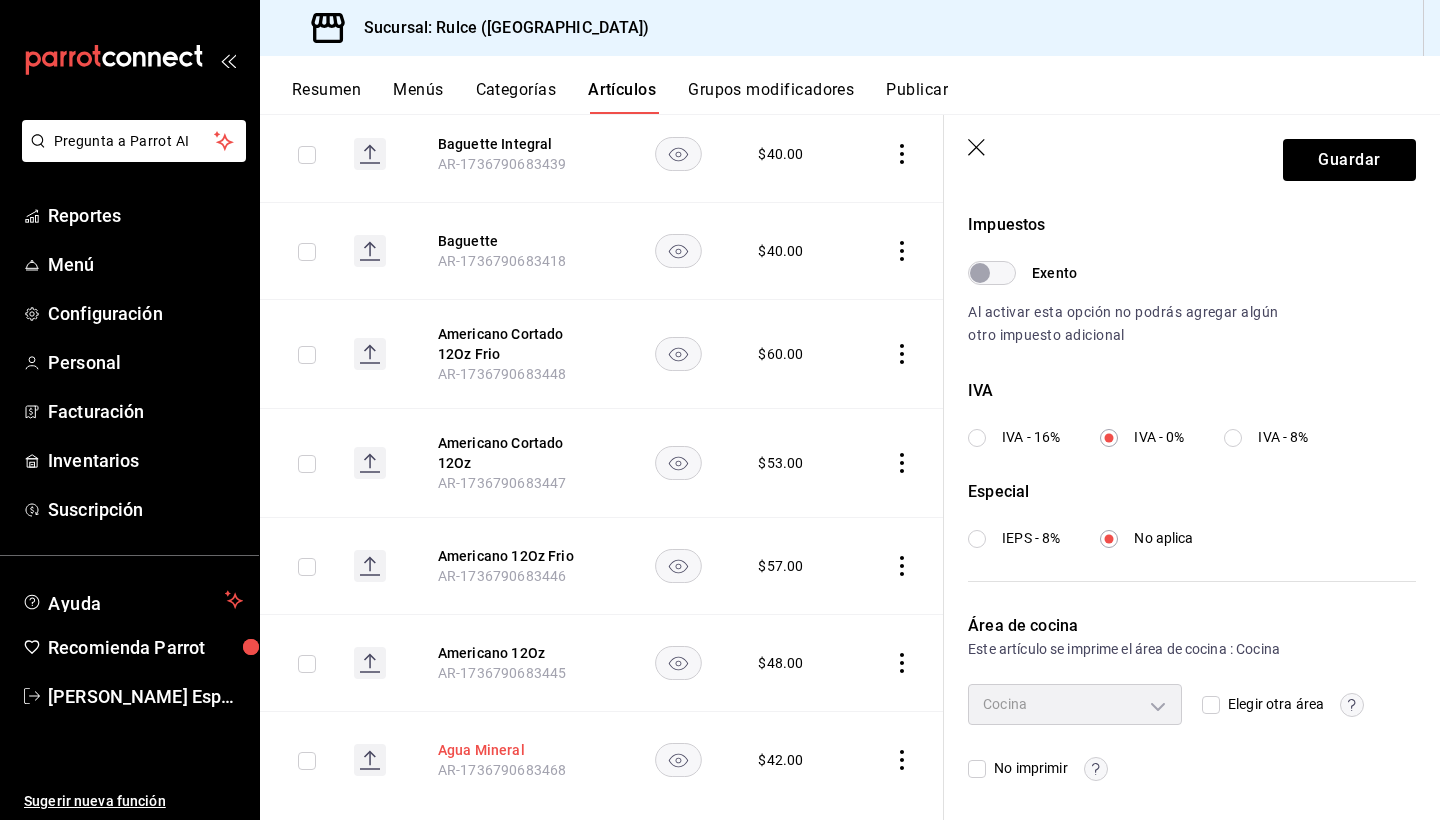 click on "Agua Mineral" at bounding box center (518, 750) 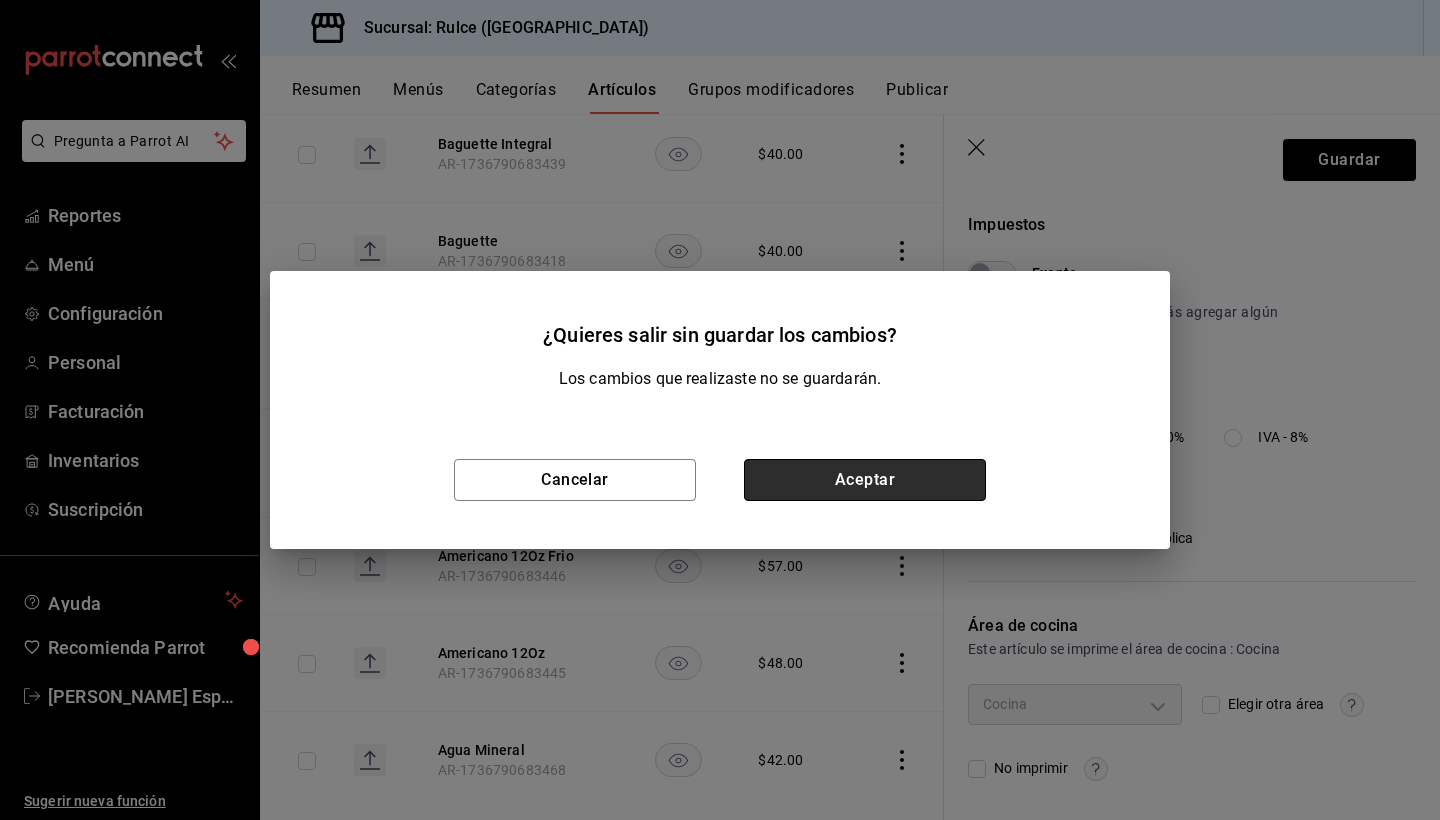 click on "Aceptar" at bounding box center (865, 480) 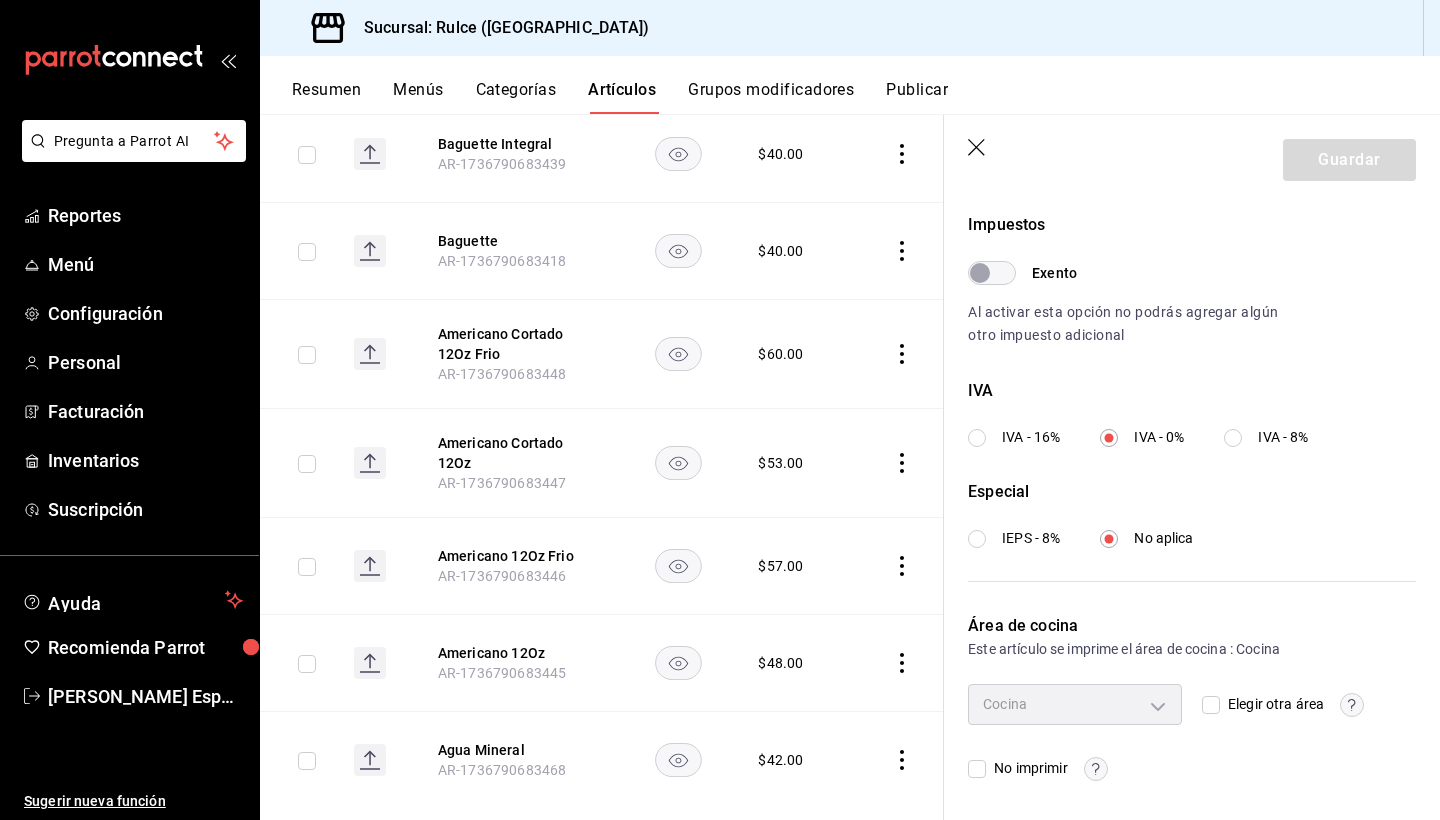 radio on "true" 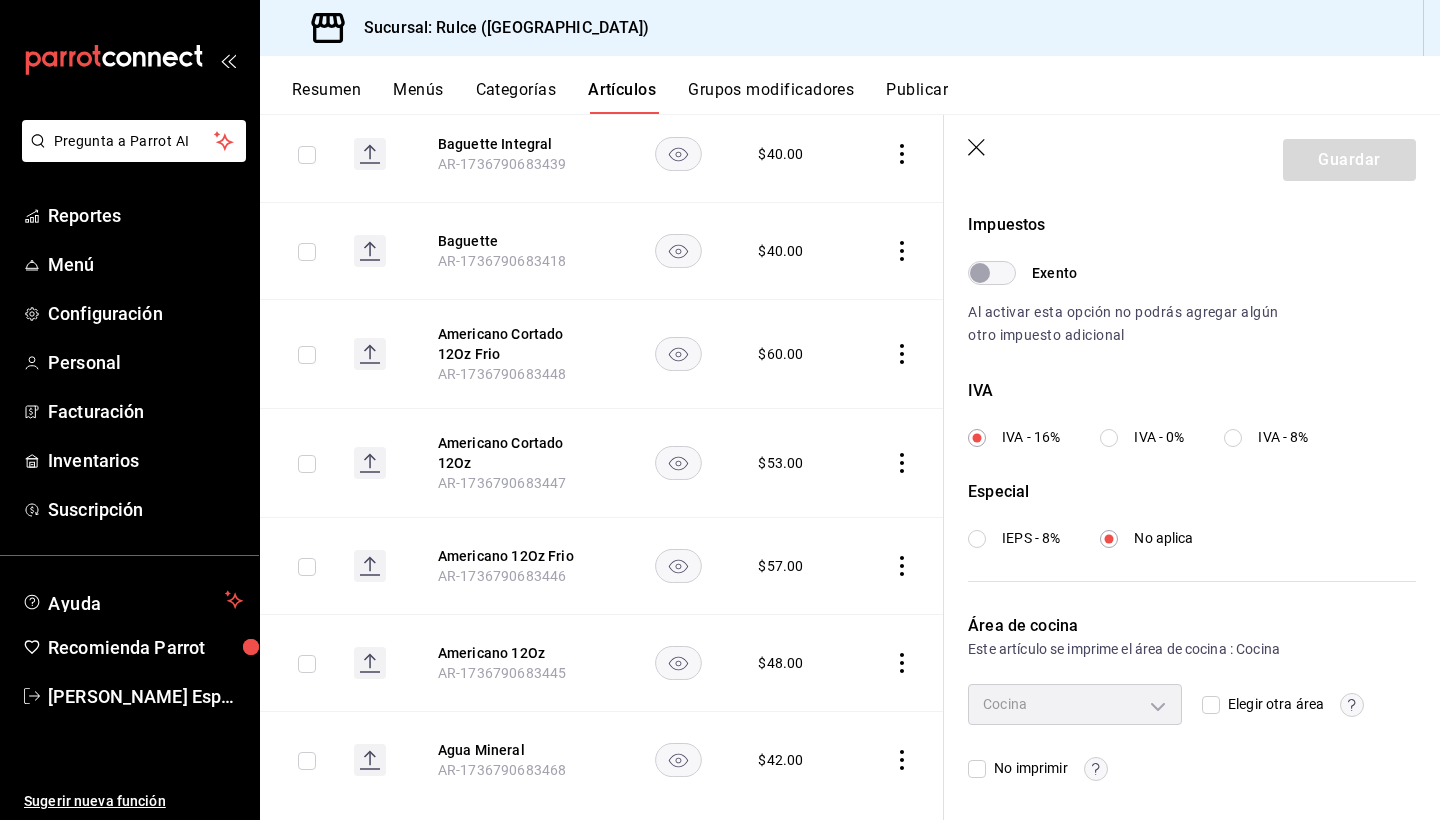 click on "AR-1736790683468" at bounding box center (502, 770) 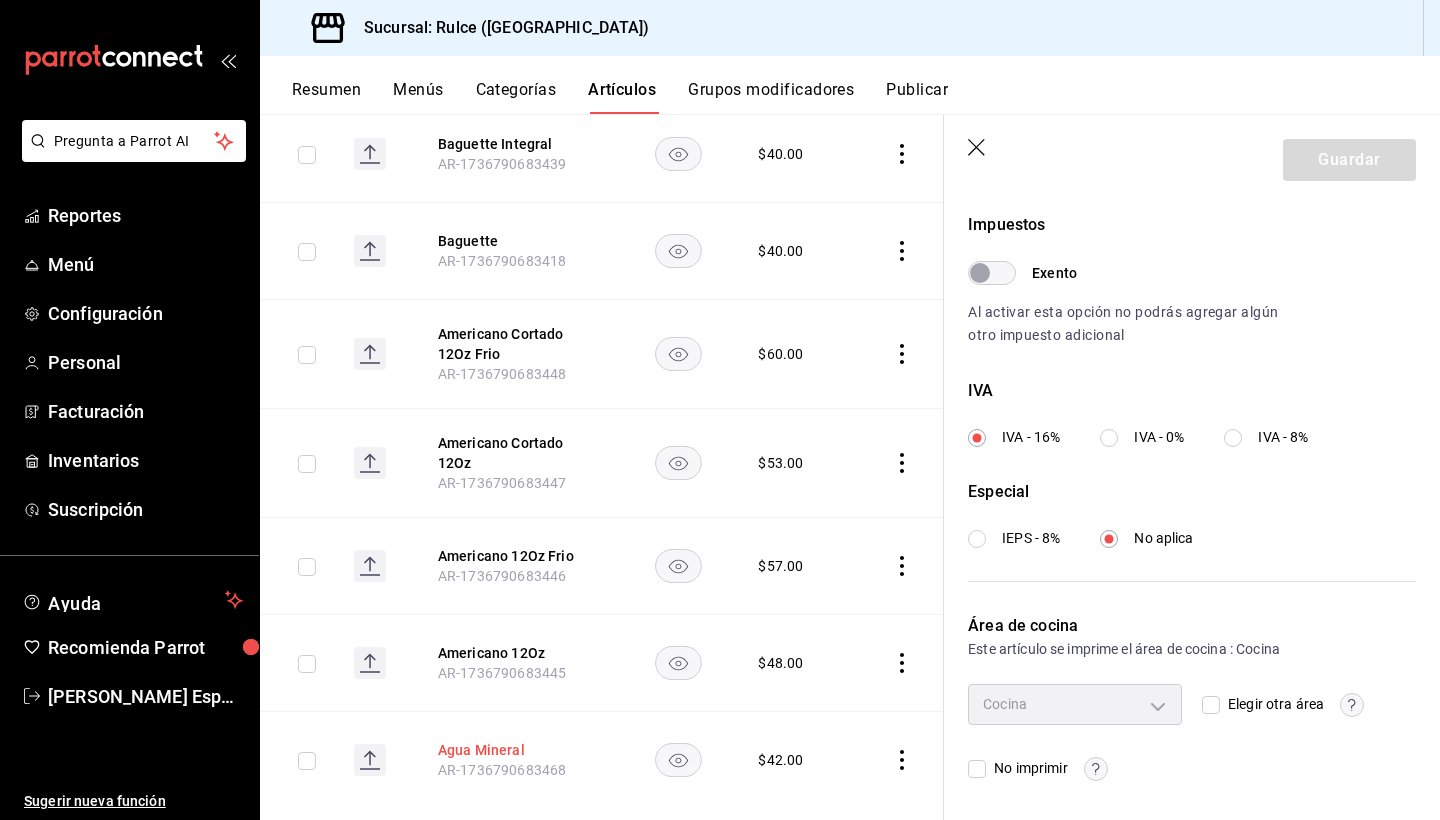 click on "Agua Mineral" at bounding box center [518, 750] 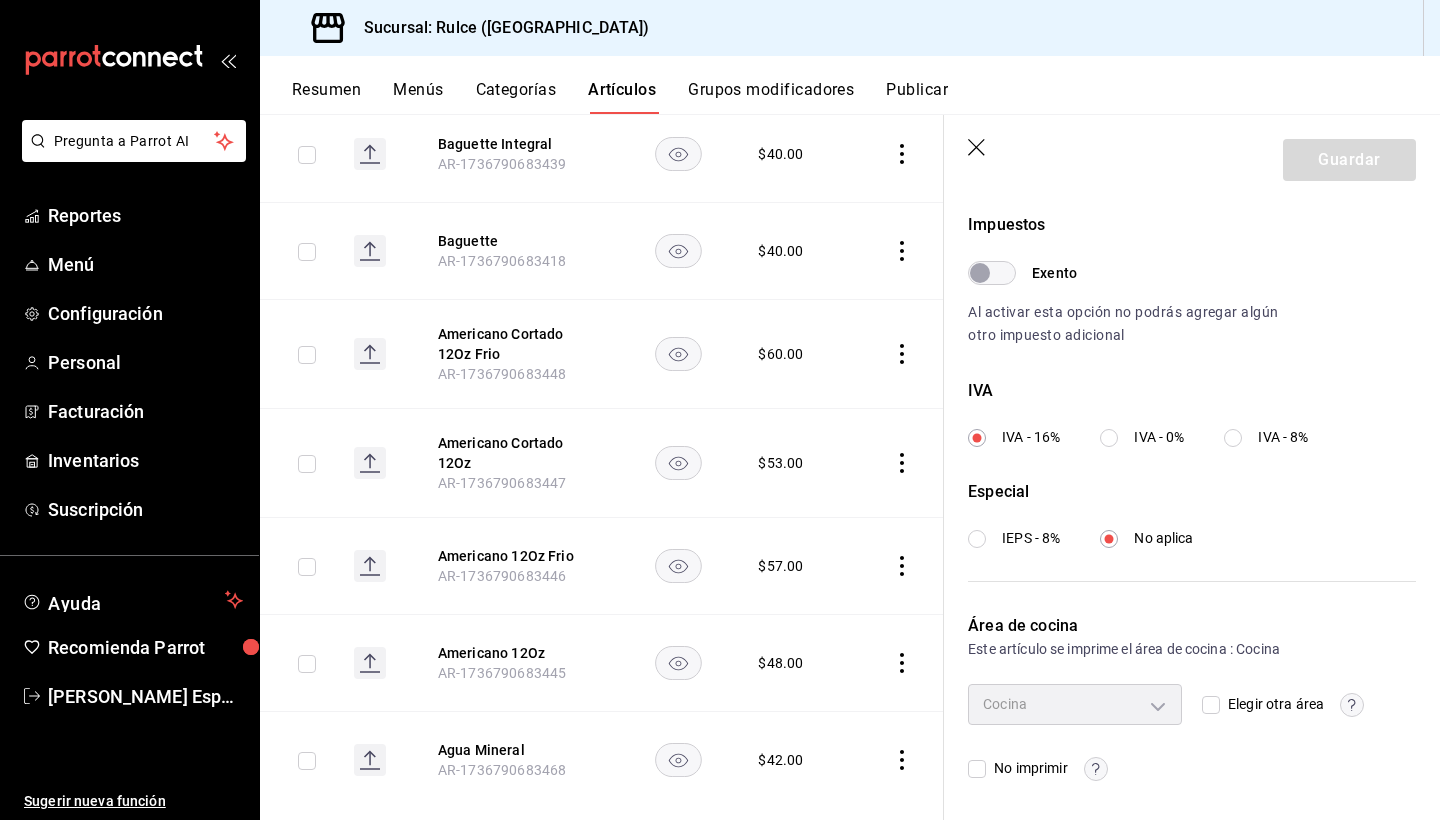 click on "IVA - 0%" at bounding box center [1142, 437] 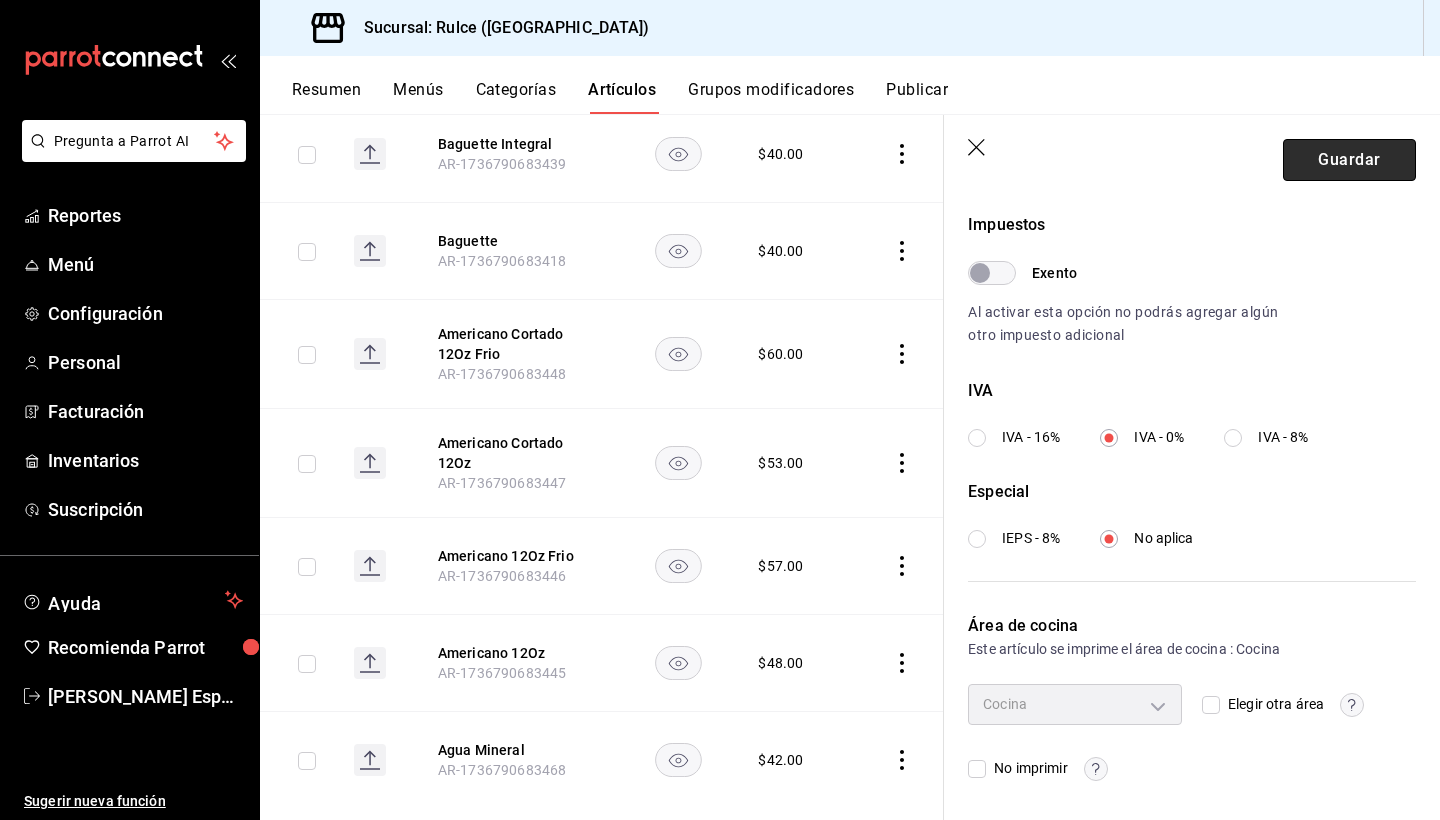 click on "Guardar" at bounding box center [1349, 160] 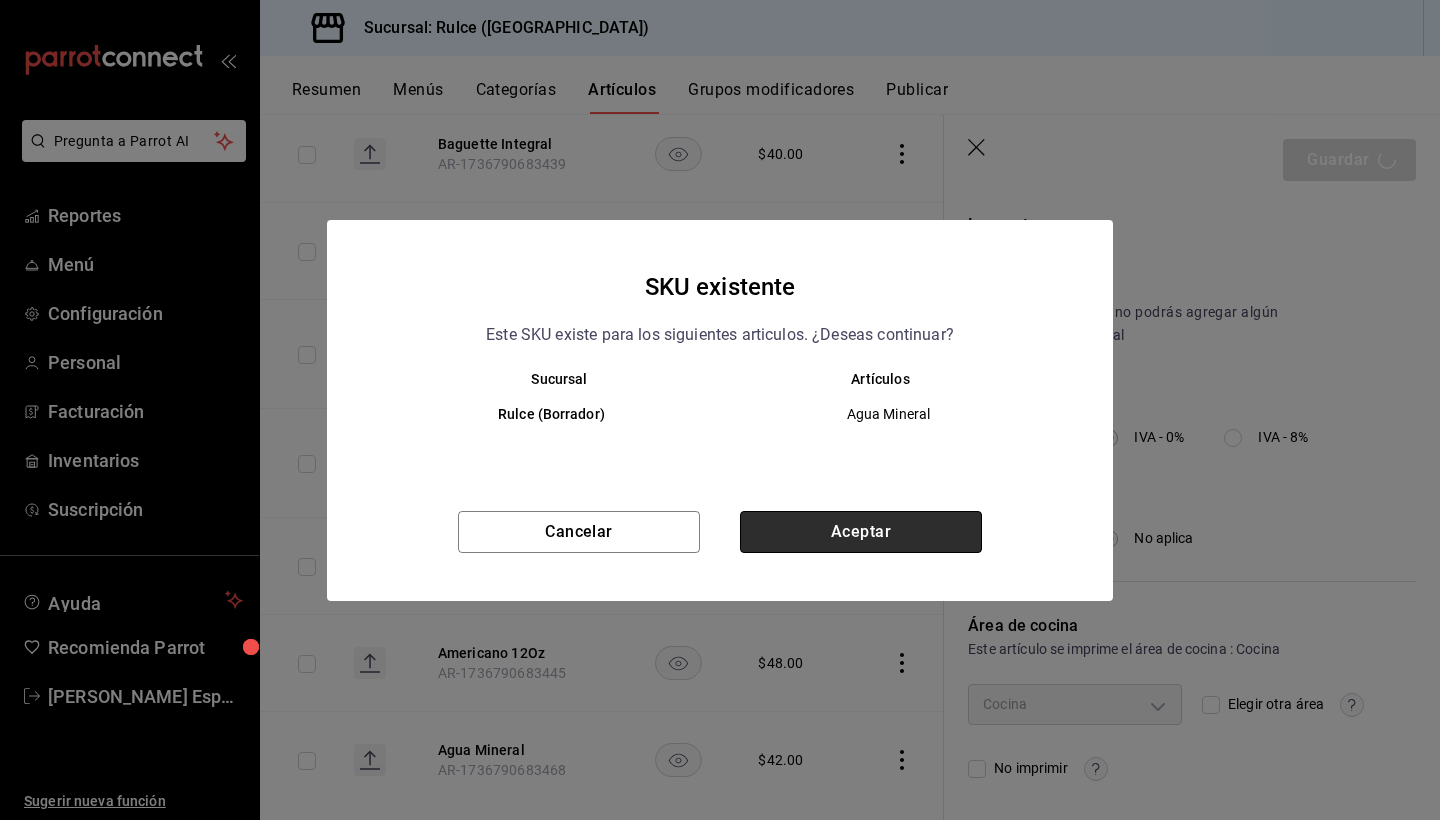 click on "Aceptar" at bounding box center [861, 532] 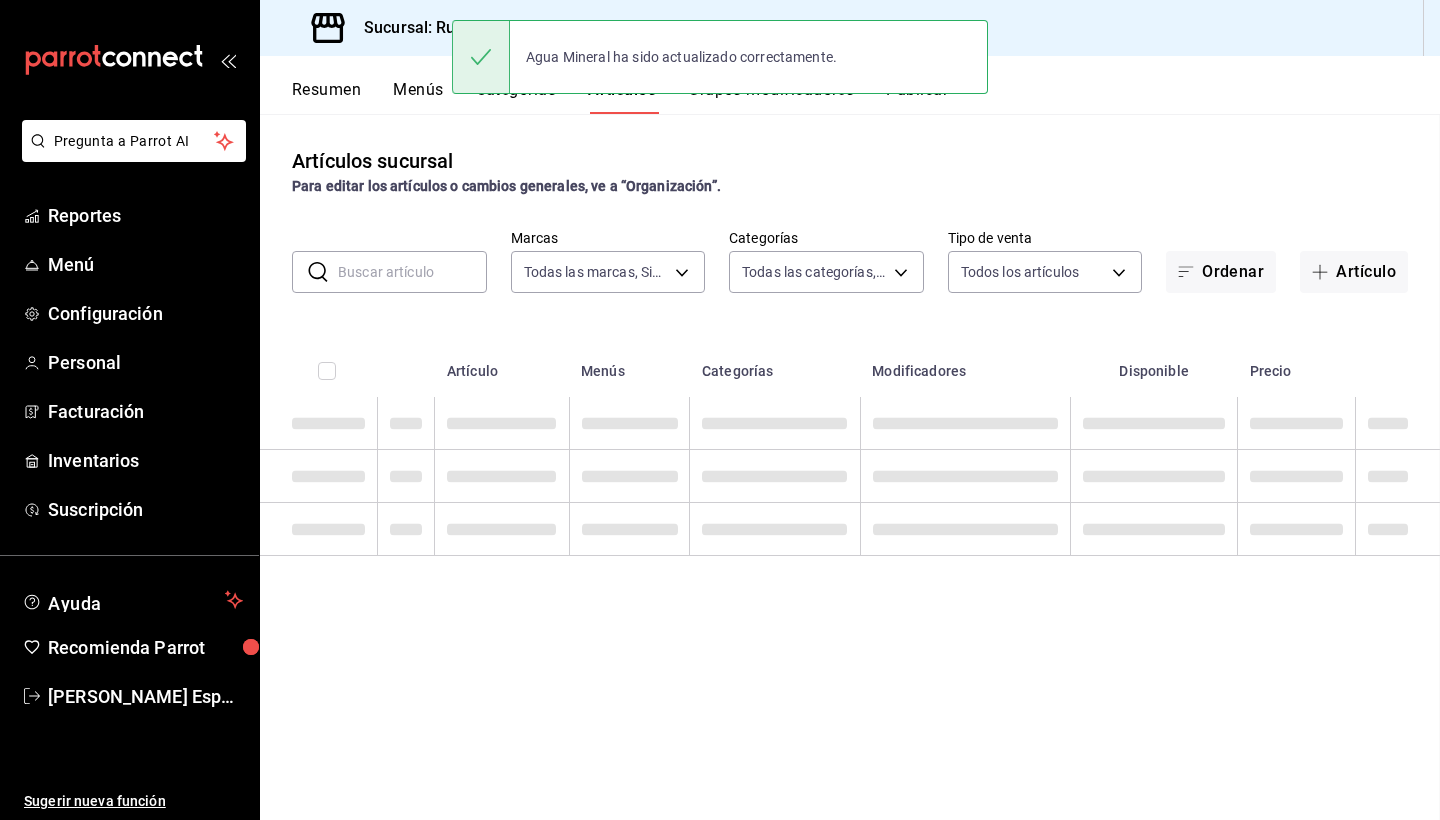 scroll, scrollTop: 0, scrollLeft: 0, axis: both 